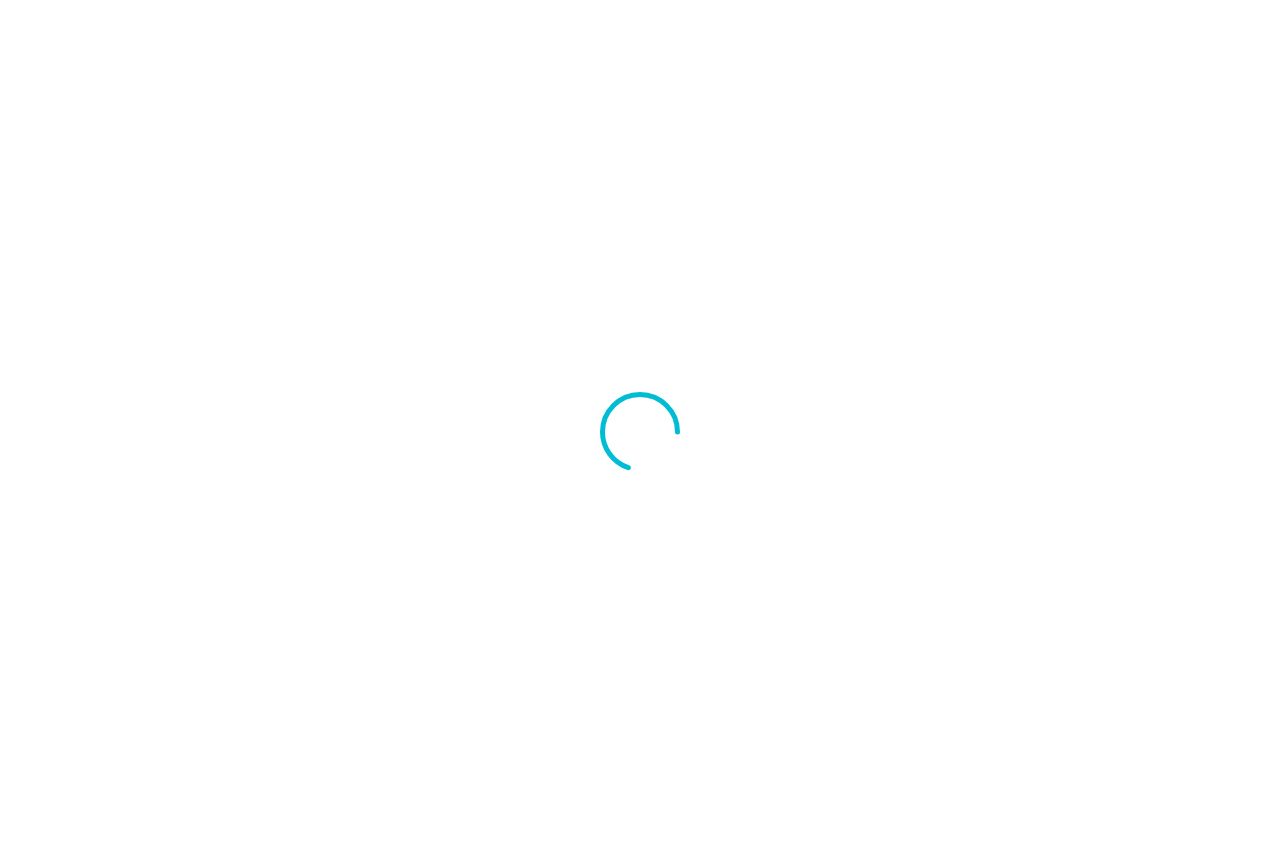 scroll, scrollTop: 0, scrollLeft: 0, axis: both 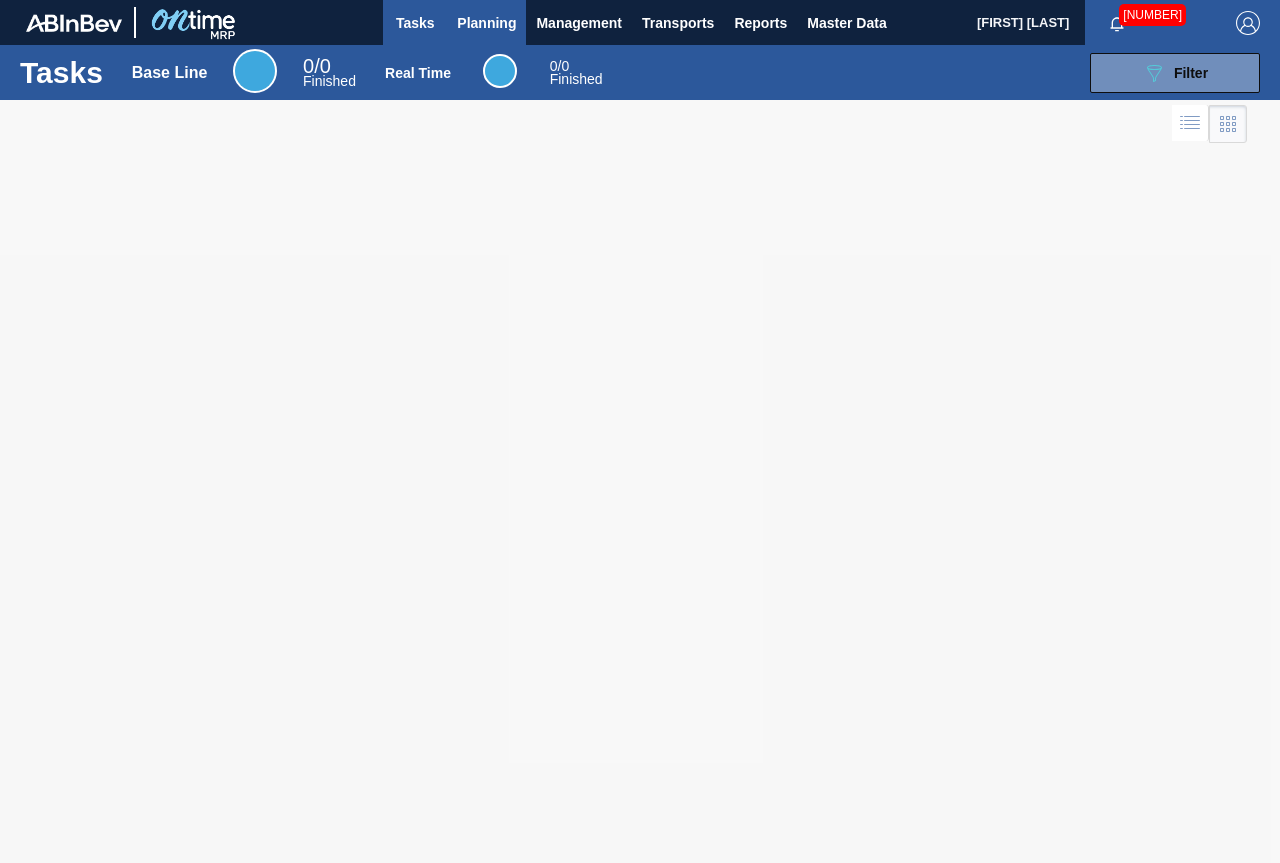 click on "Planning" at bounding box center (486, 23) 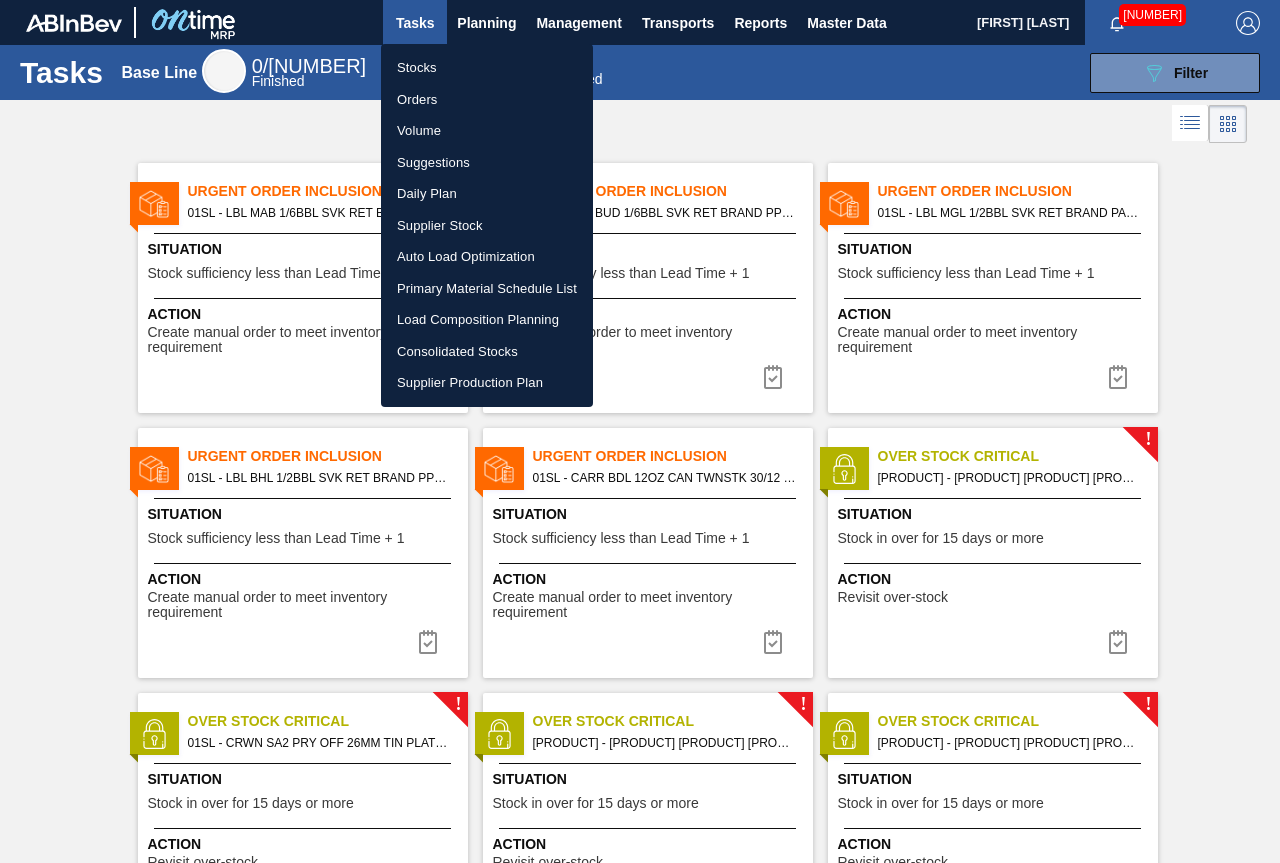 click on "Stocks" at bounding box center [487, 68] 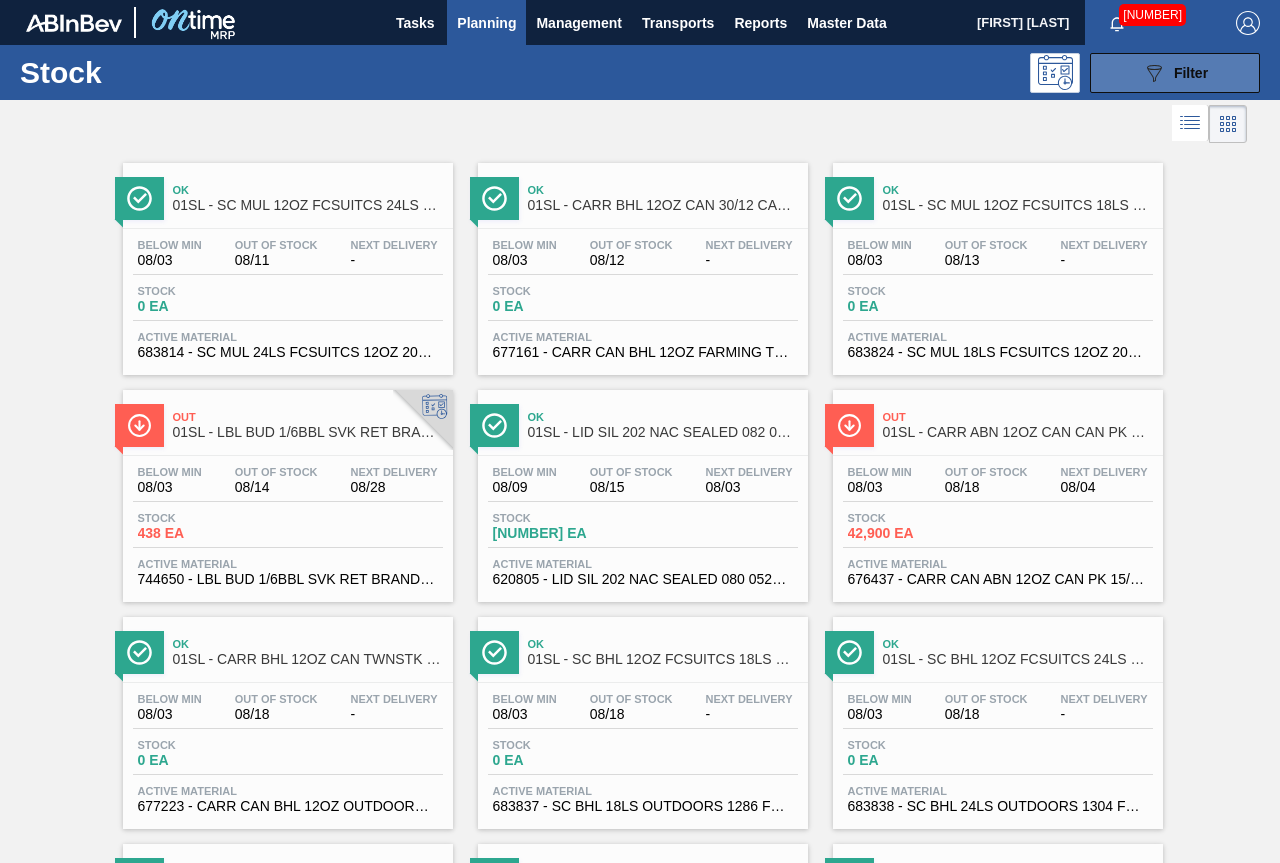 click on "Filter" at bounding box center [1191, 73] 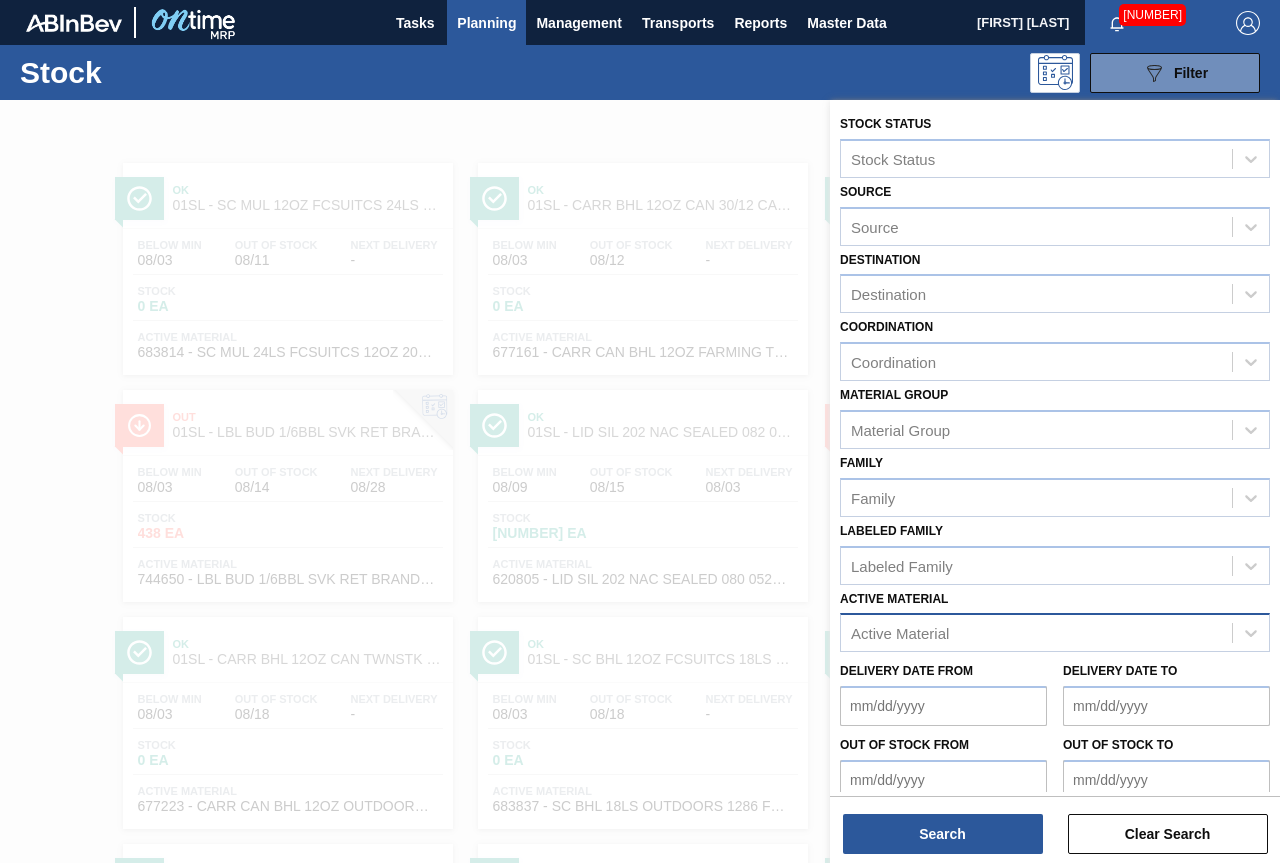 click on "Active Material" at bounding box center (900, 633) 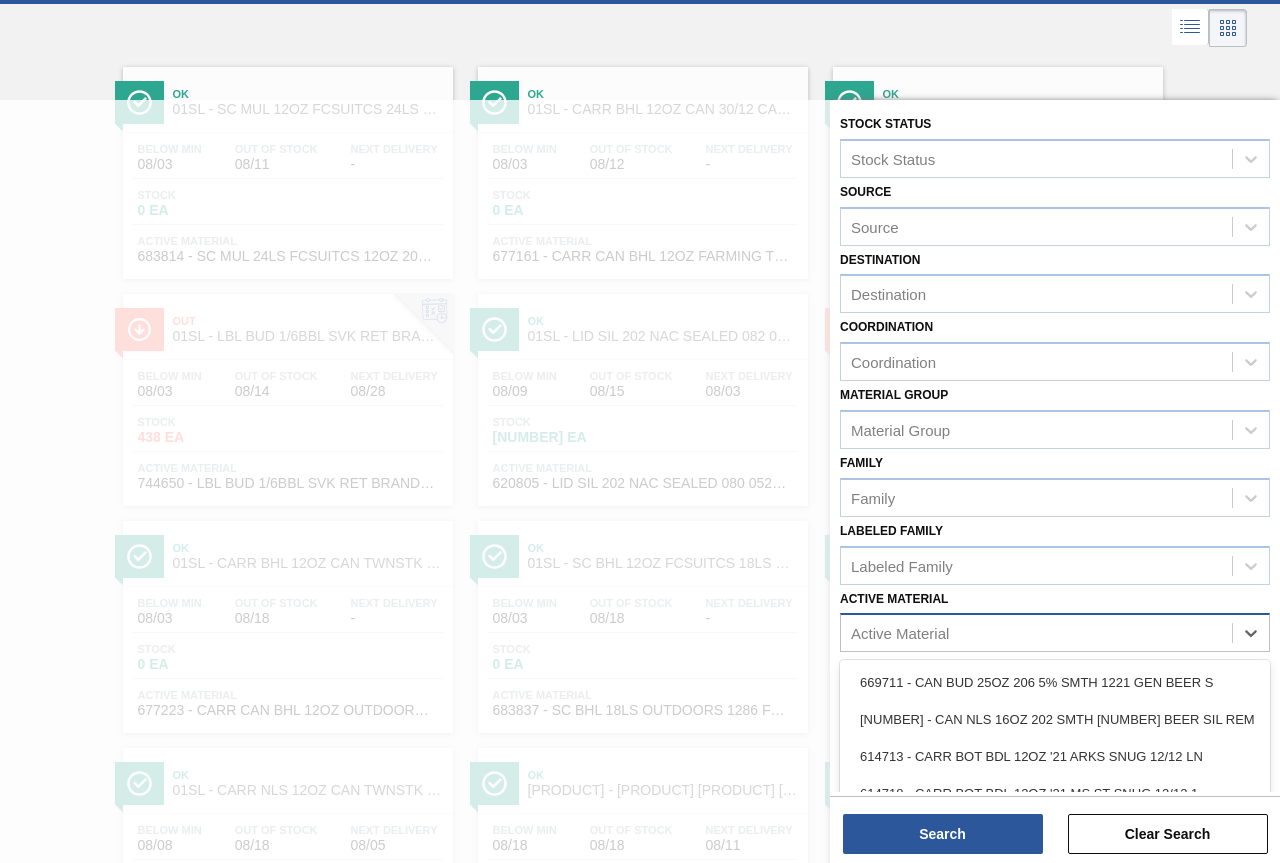 scroll, scrollTop: 105, scrollLeft: 0, axis: vertical 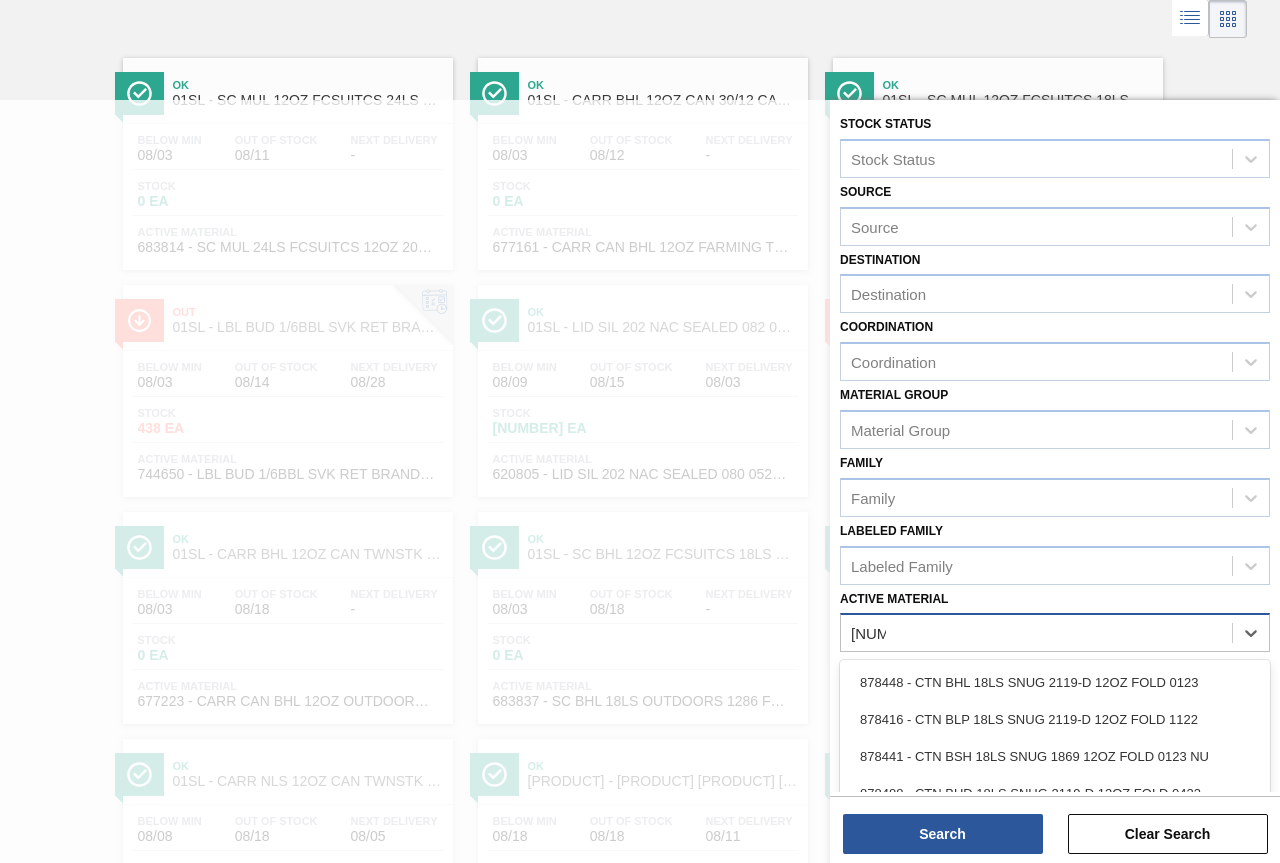 type on "[NUMBER]" 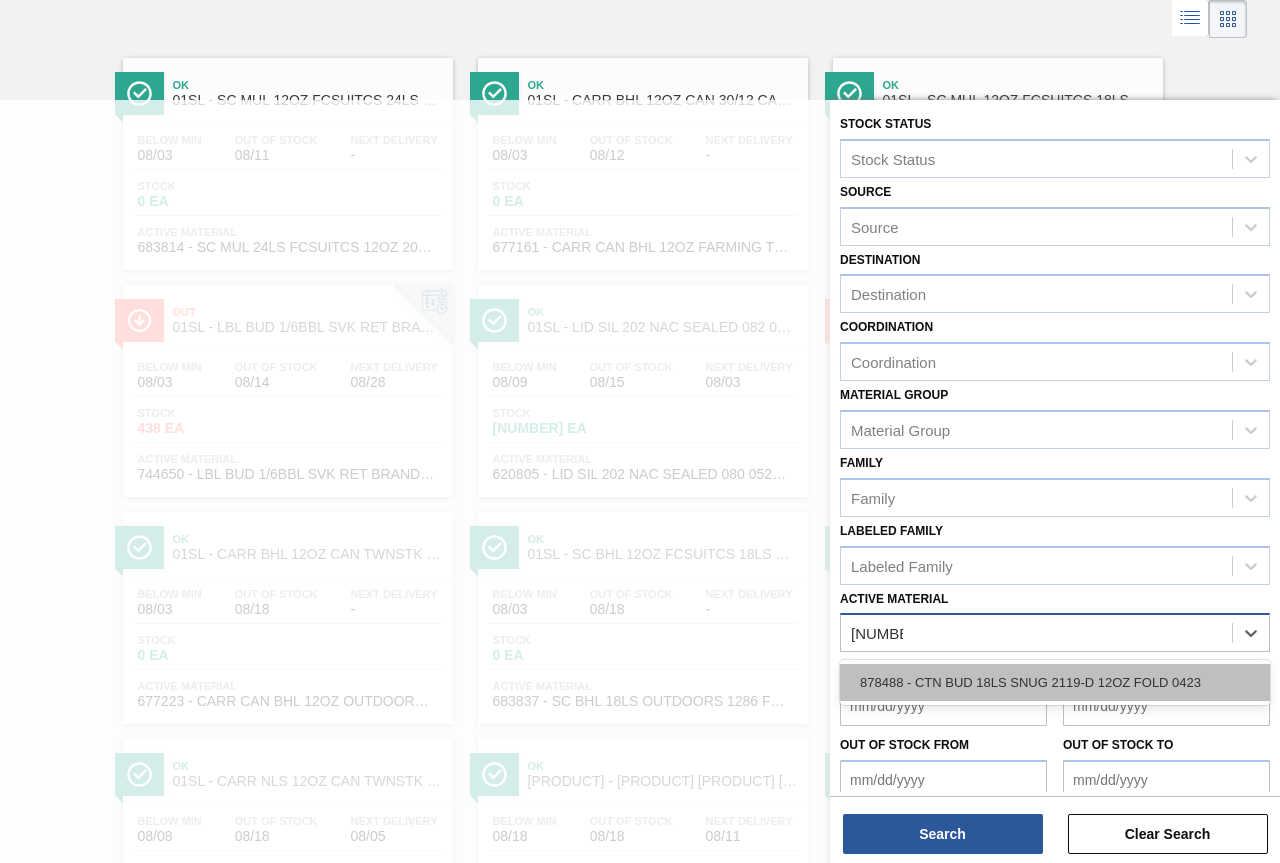 click on "878488 - CTN BUD 18LS SNUG 2119-D 12OZ FOLD 0423" at bounding box center [1055, 682] 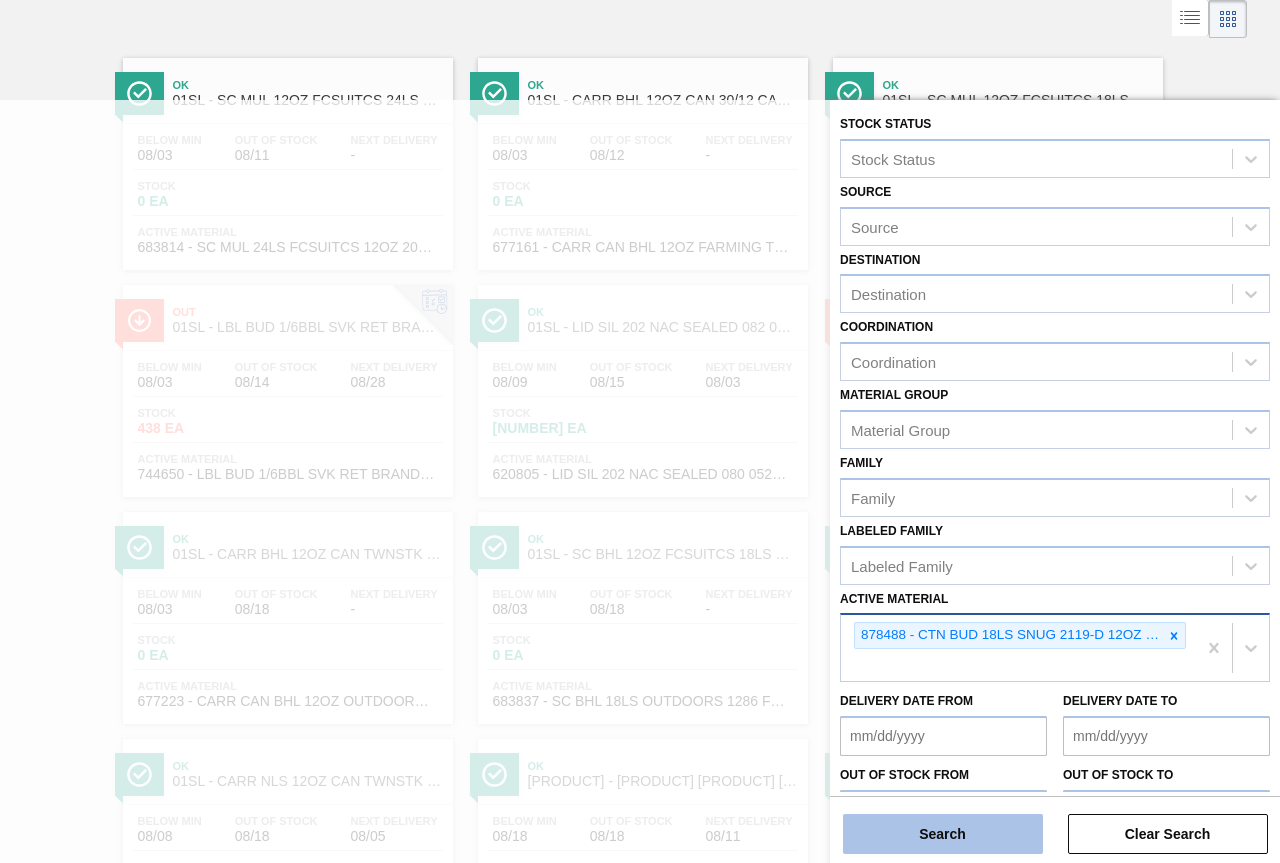 click on "Search" at bounding box center (943, 834) 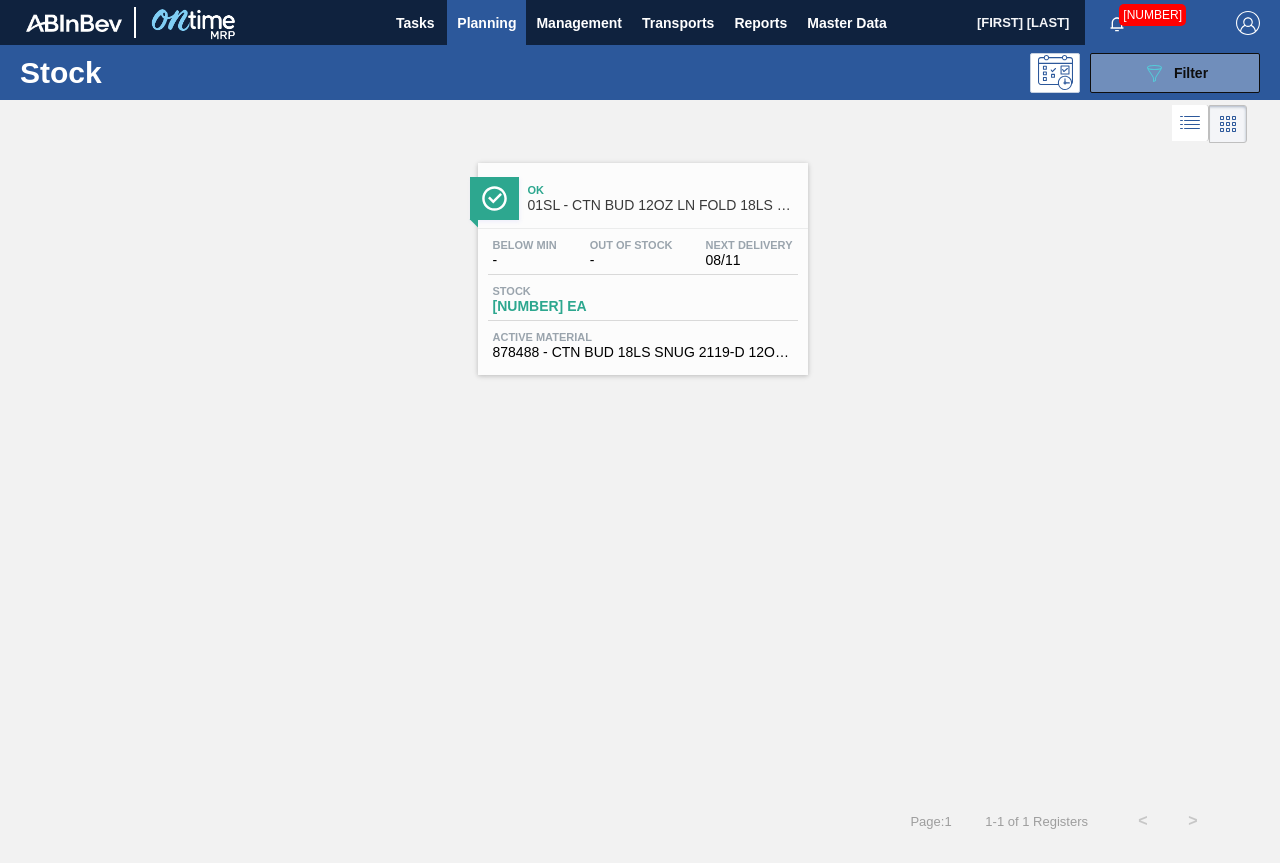 click on "Ok" at bounding box center (663, 190) 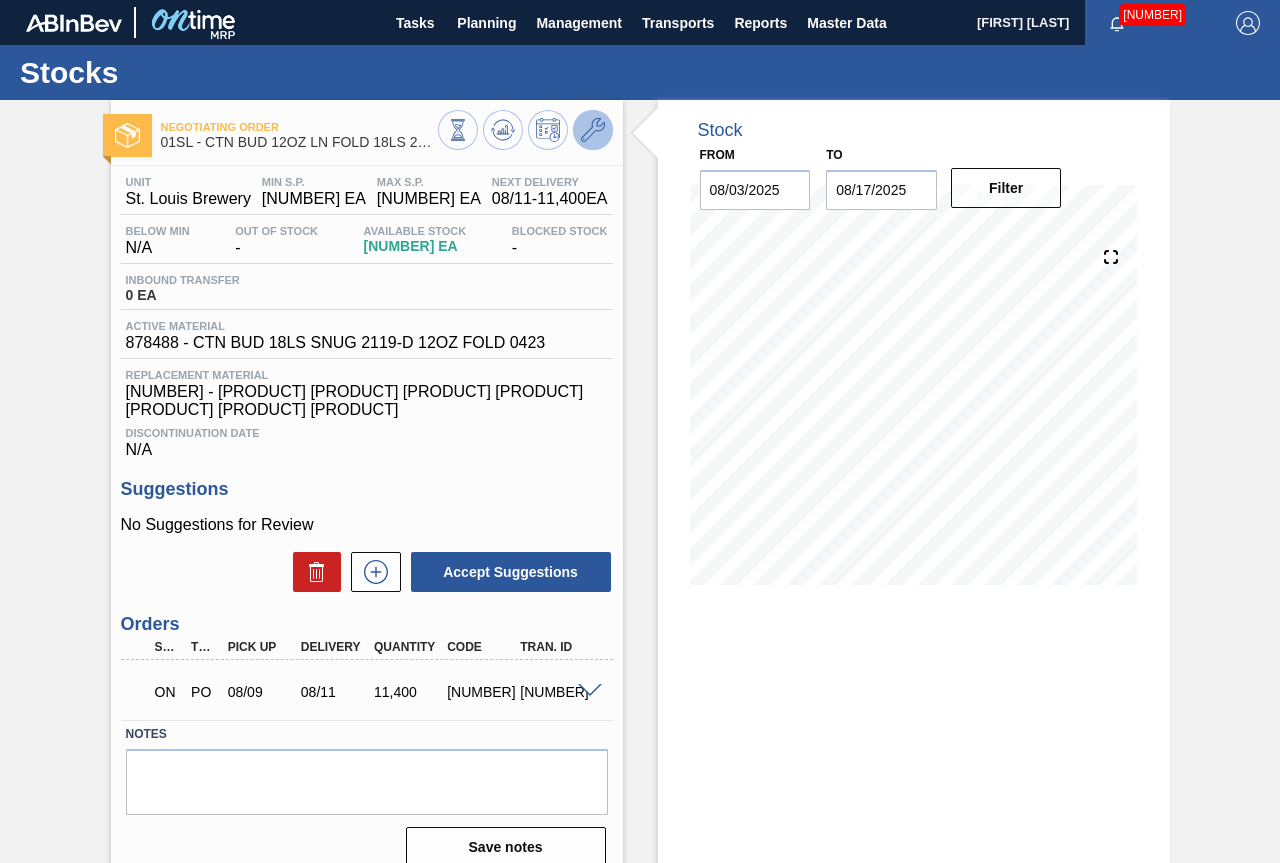click 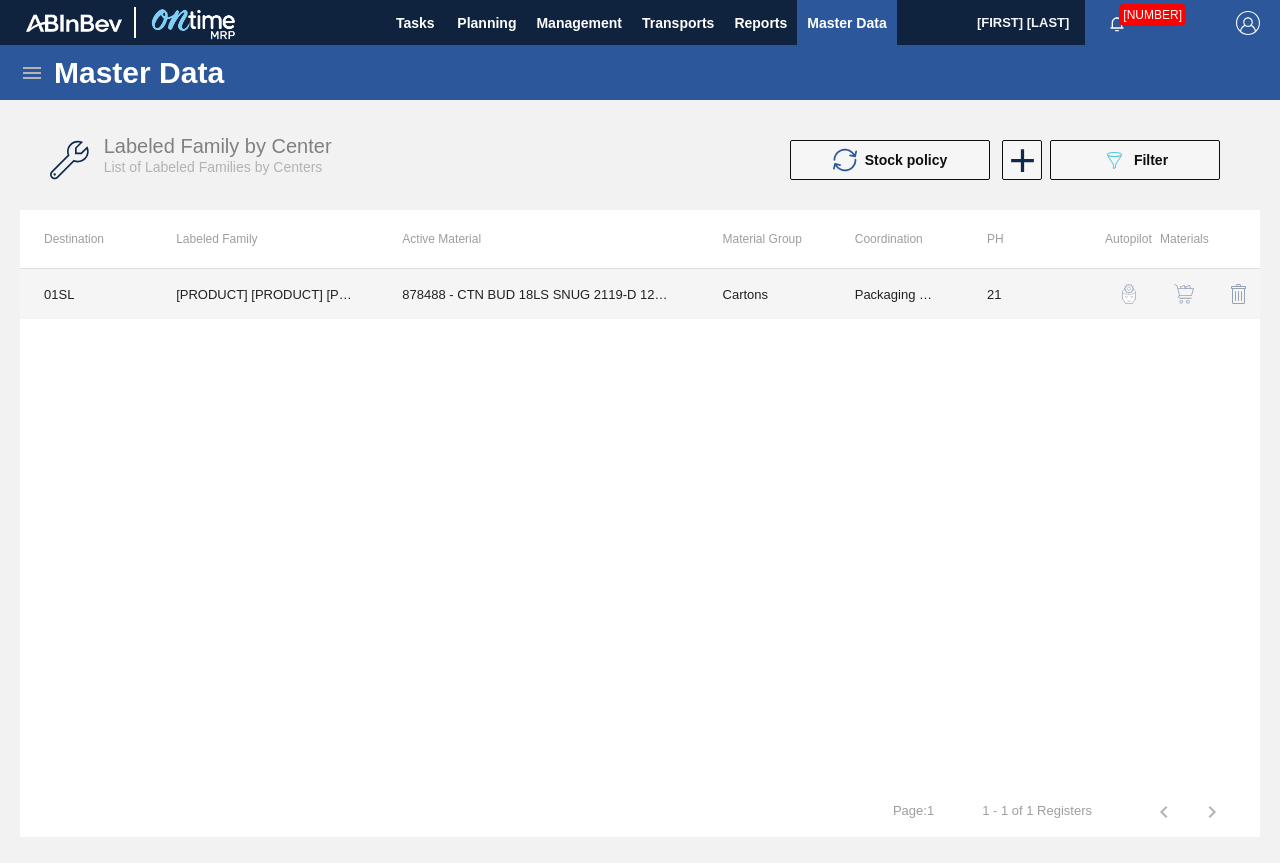 click on "878488 - CTN BUD 18LS SNUG 2119-D 12OZ FOLD 0423" at bounding box center [538, 294] 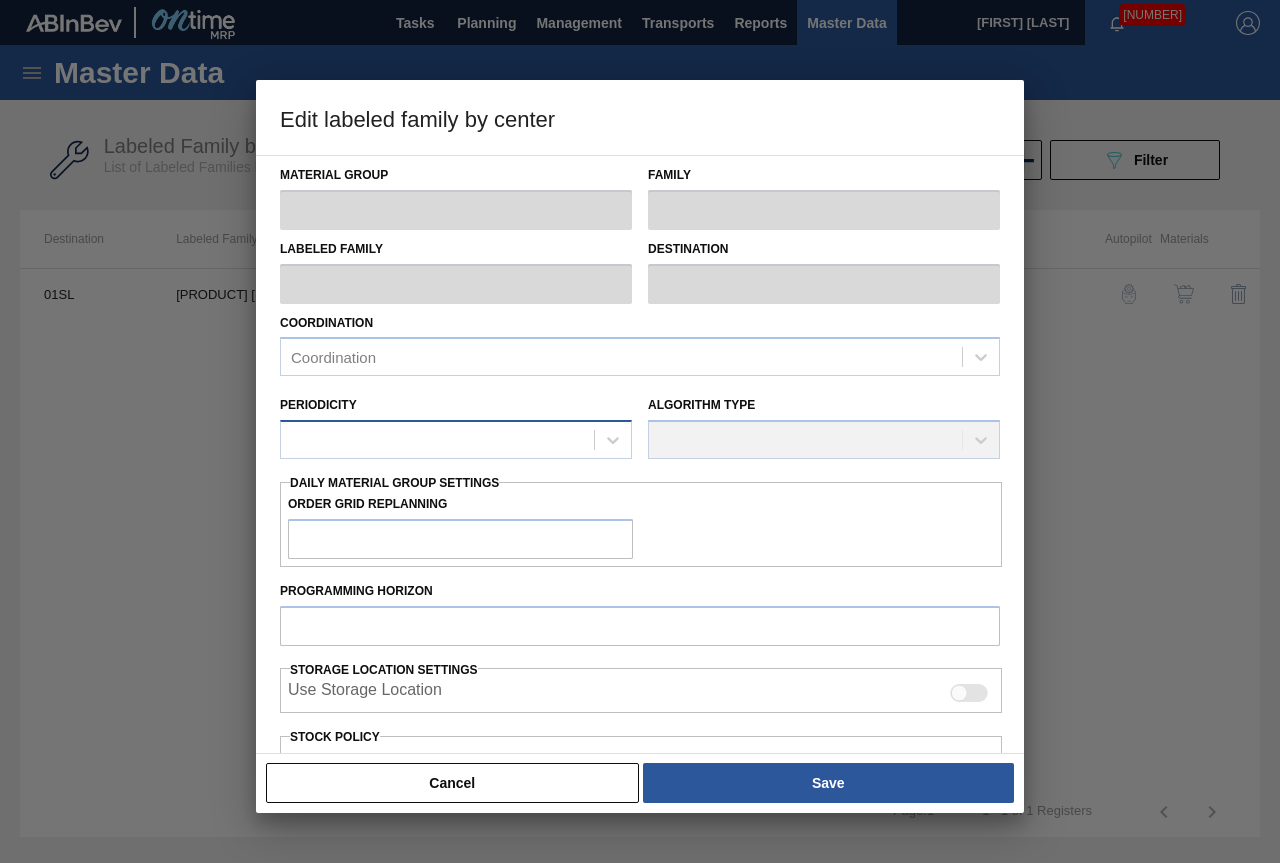 type on "Cartons" 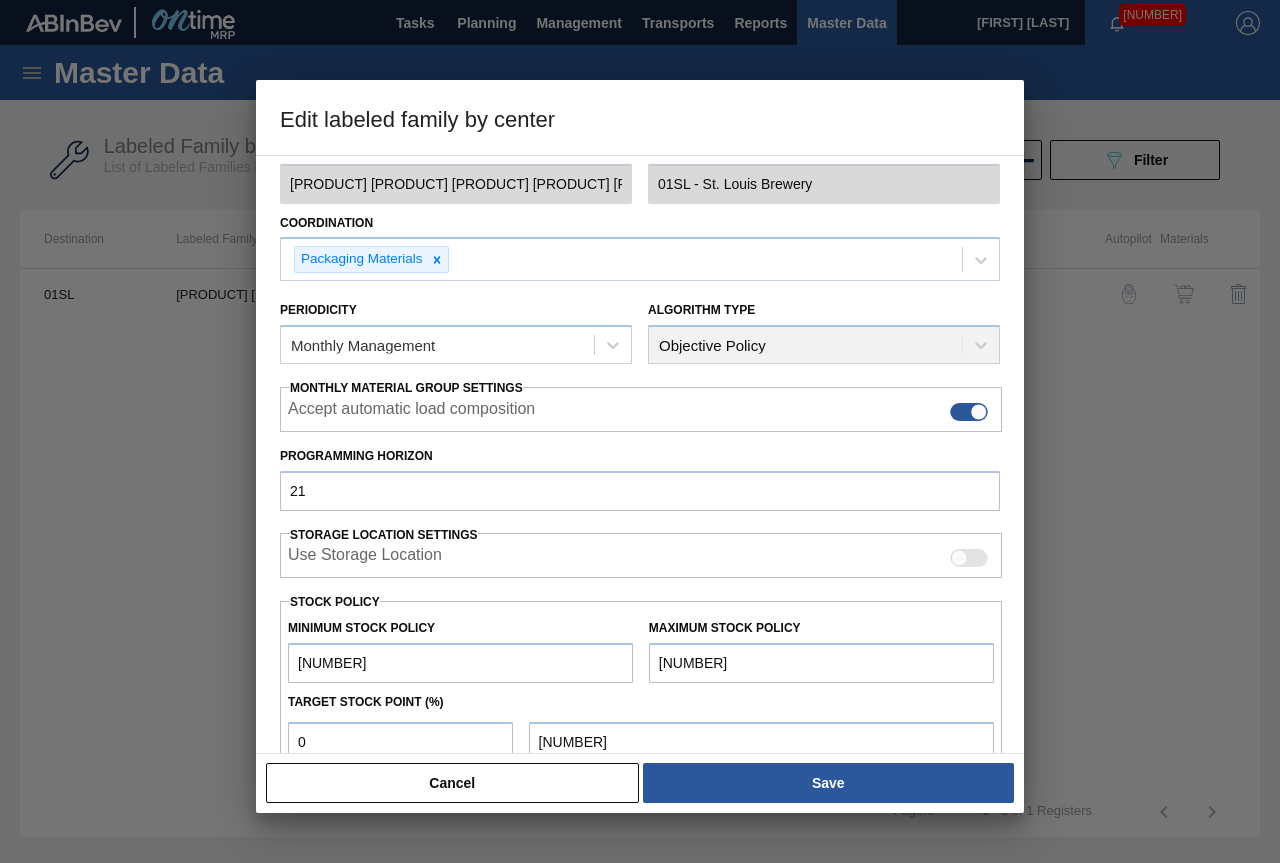 scroll, scrollTop: 200, scrollLeft: 0, axis: vertical 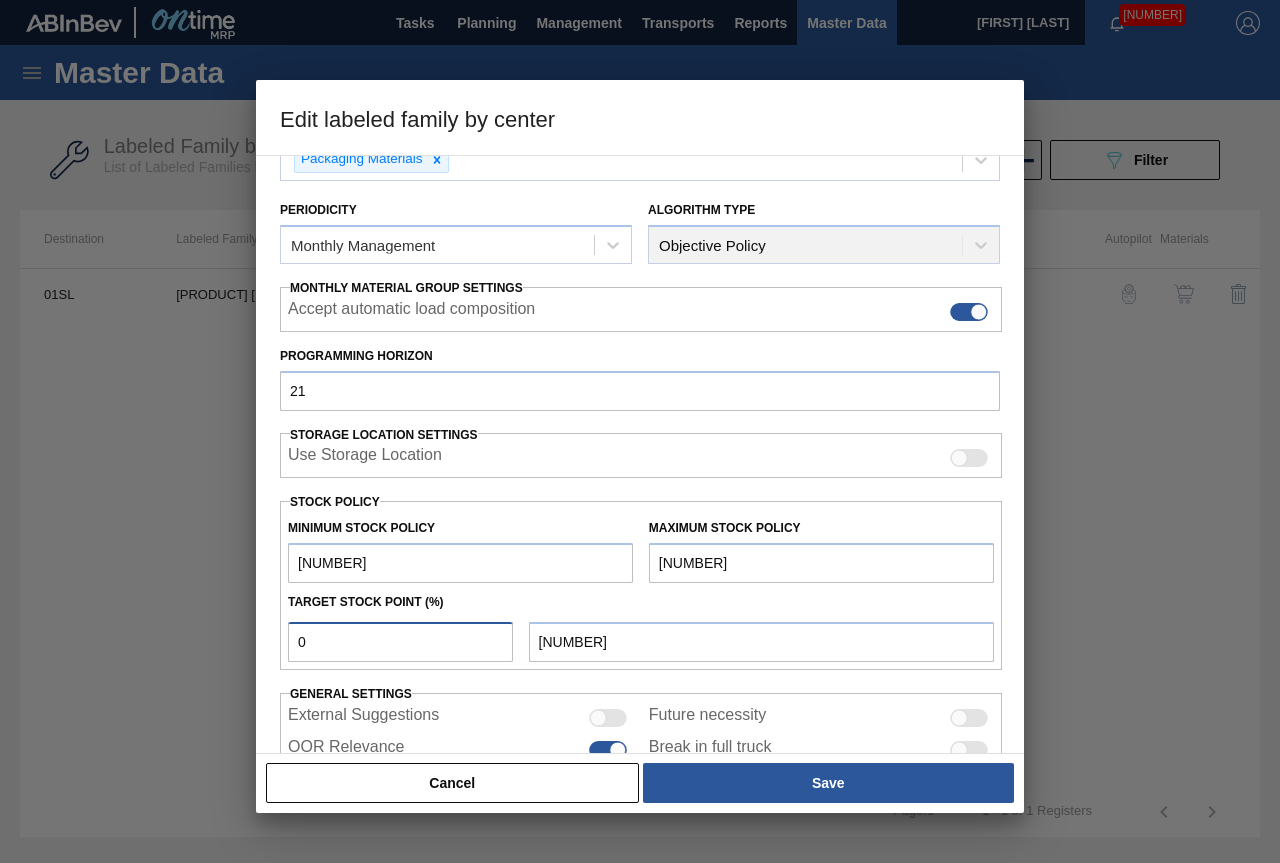 drag, startPoint x: 349, startPoint y: 644, endPoint x: 275, endPoint y: 643, distance: 74.00676 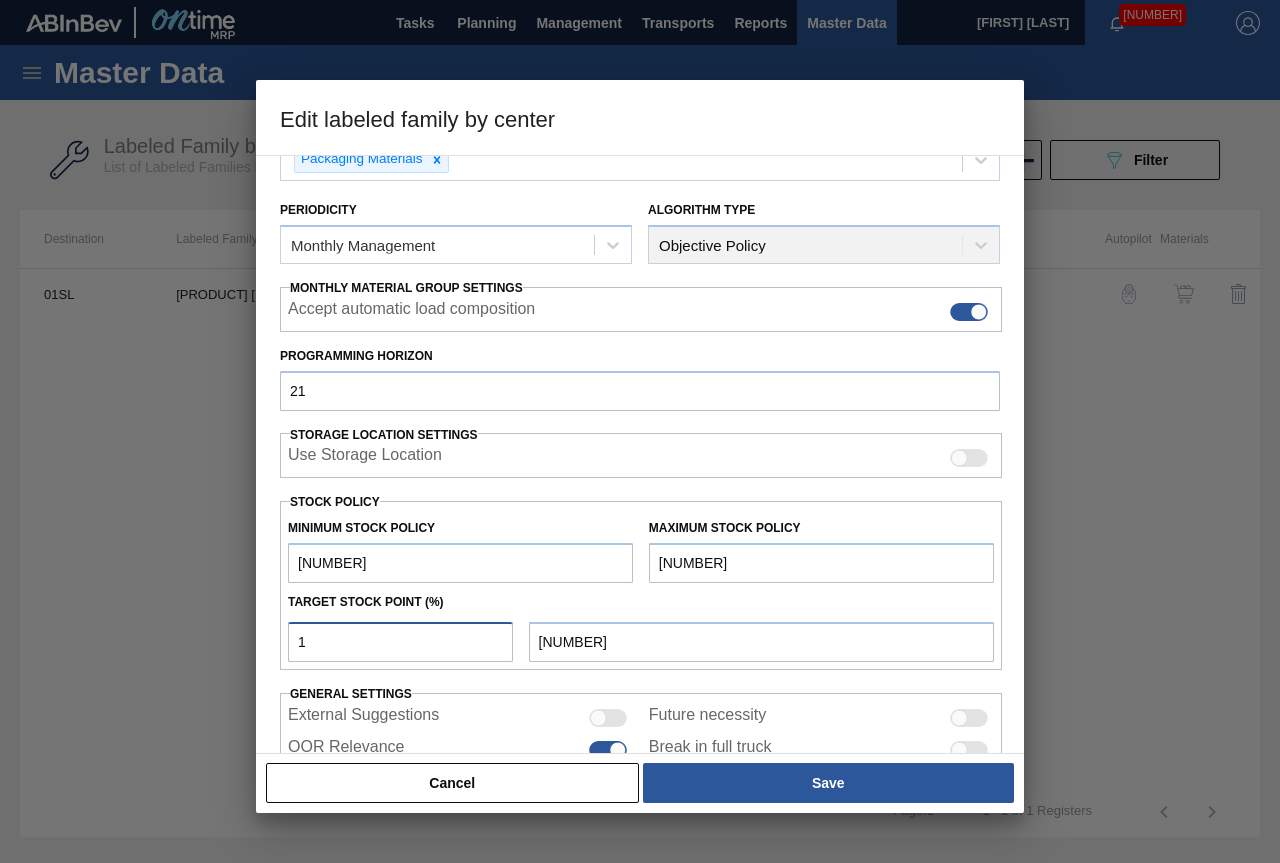 type on "10" 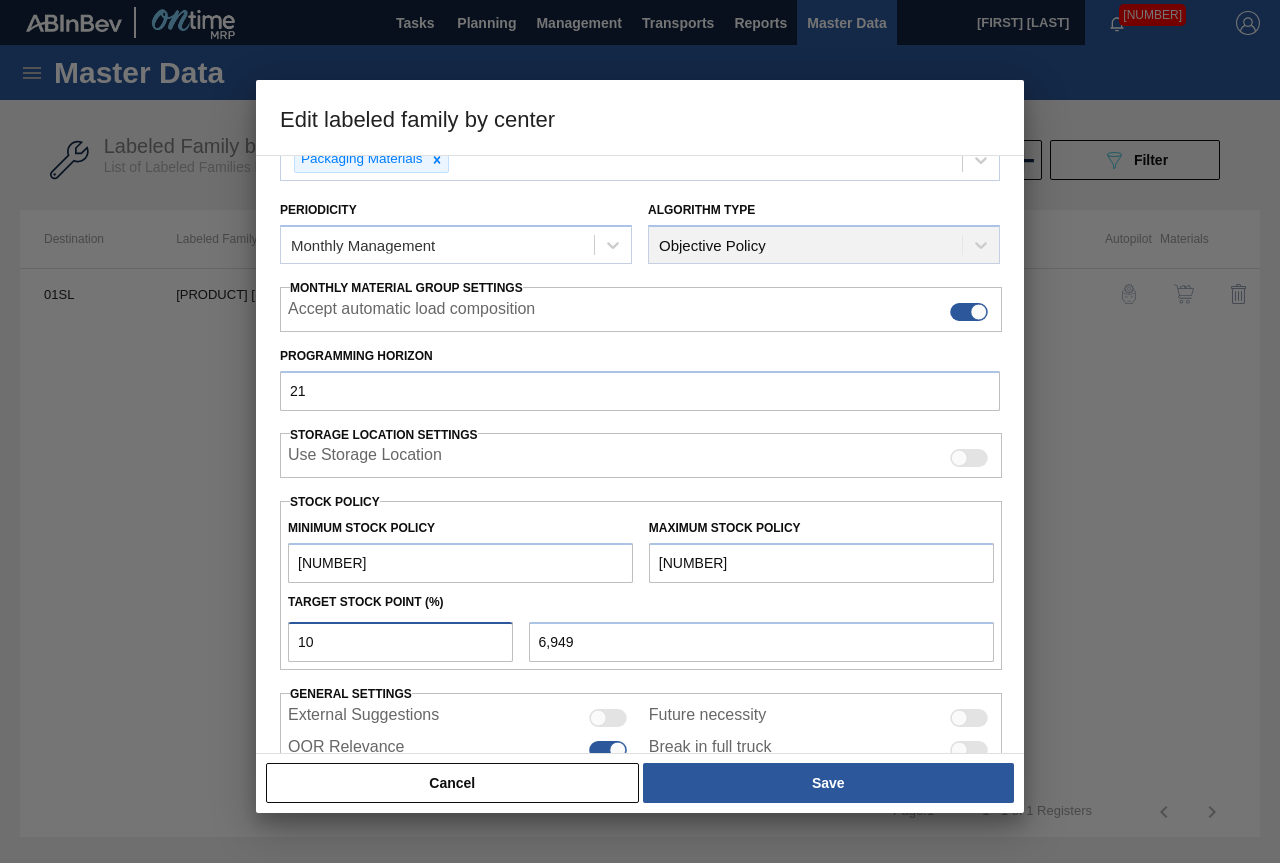 type on "1" 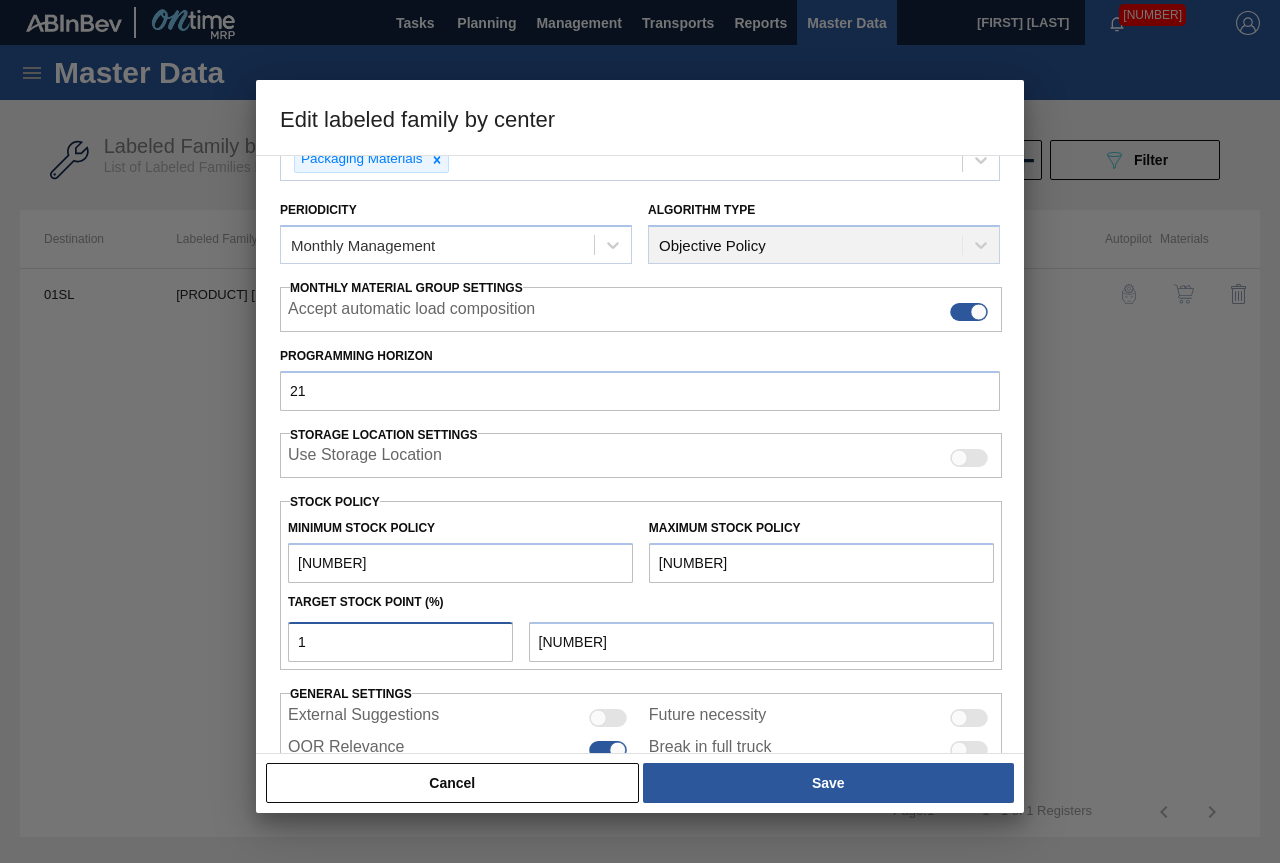 type on "12" 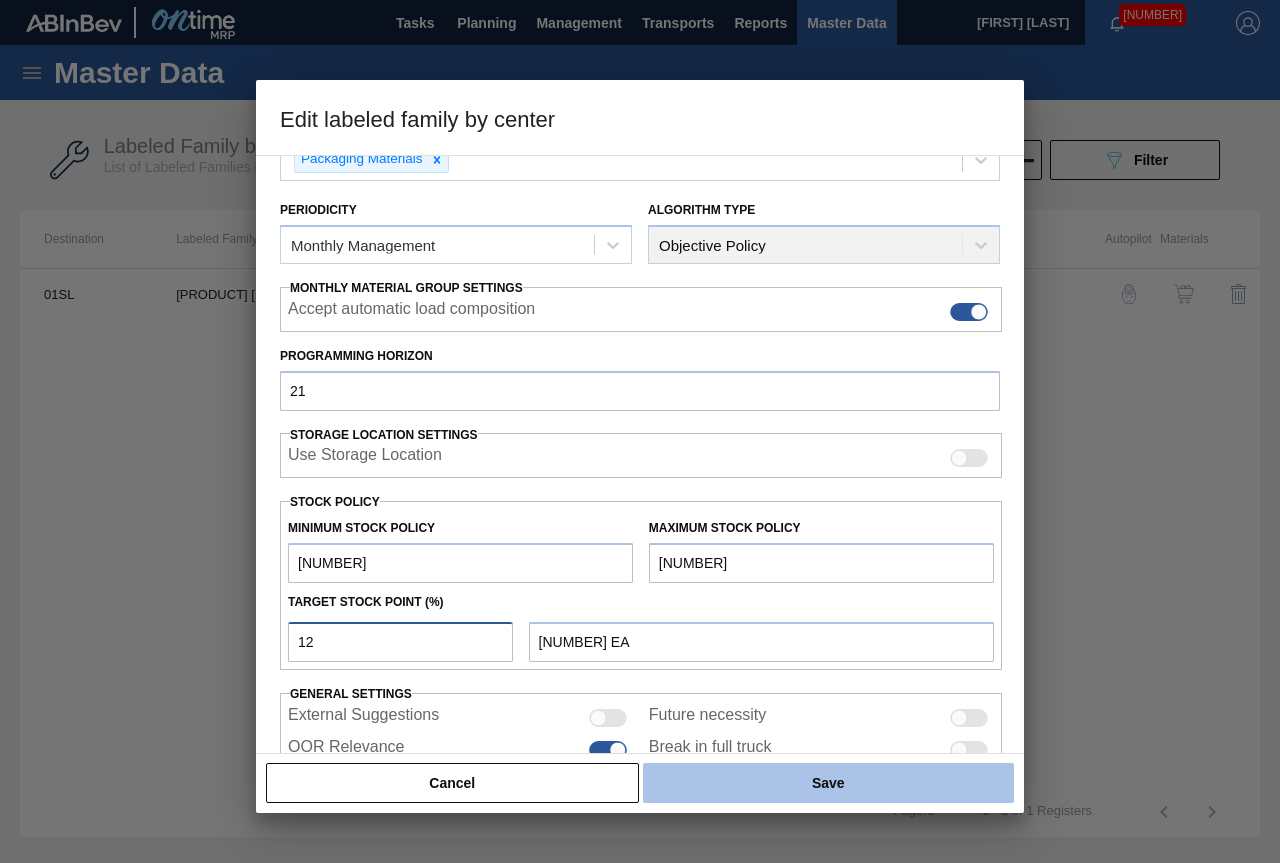 type on "12" 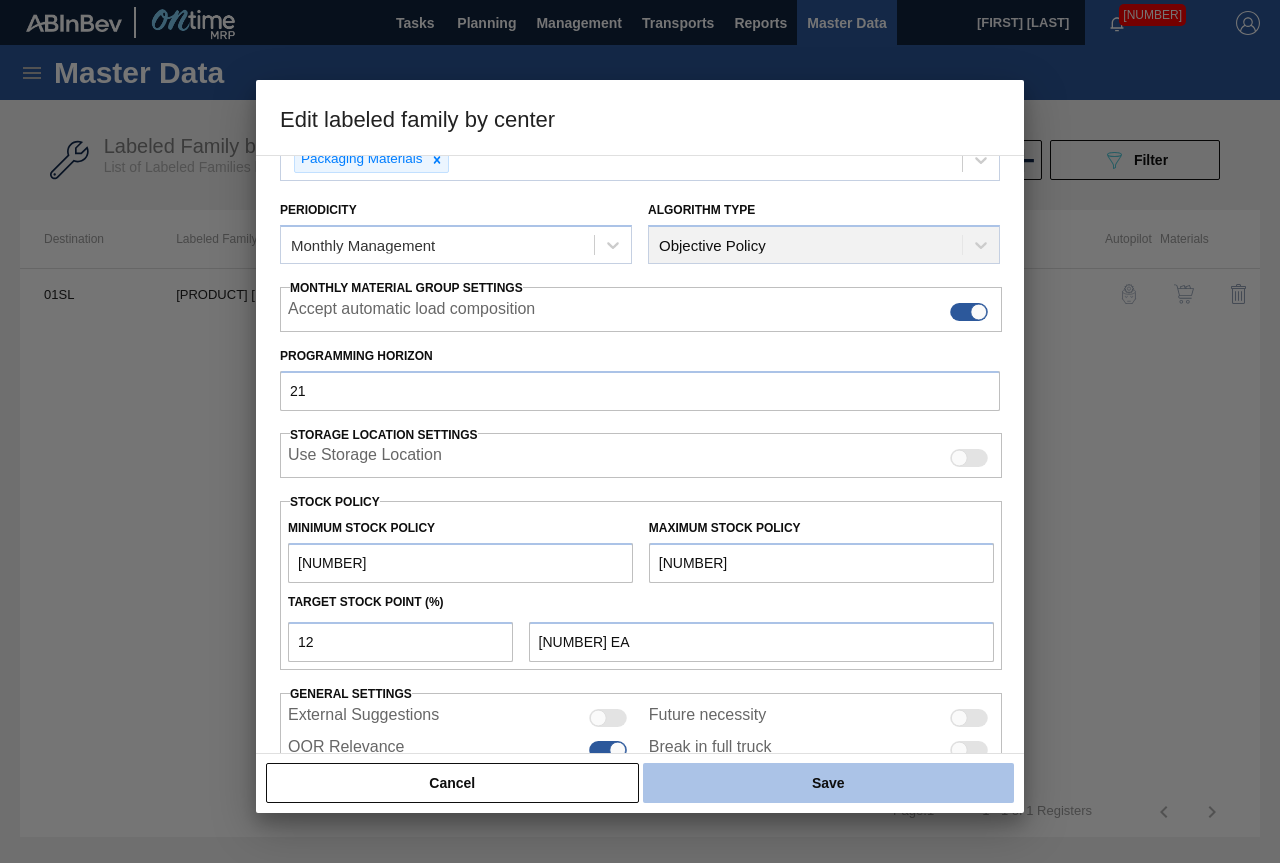 click on "Save" at bounding box center (828, 783) 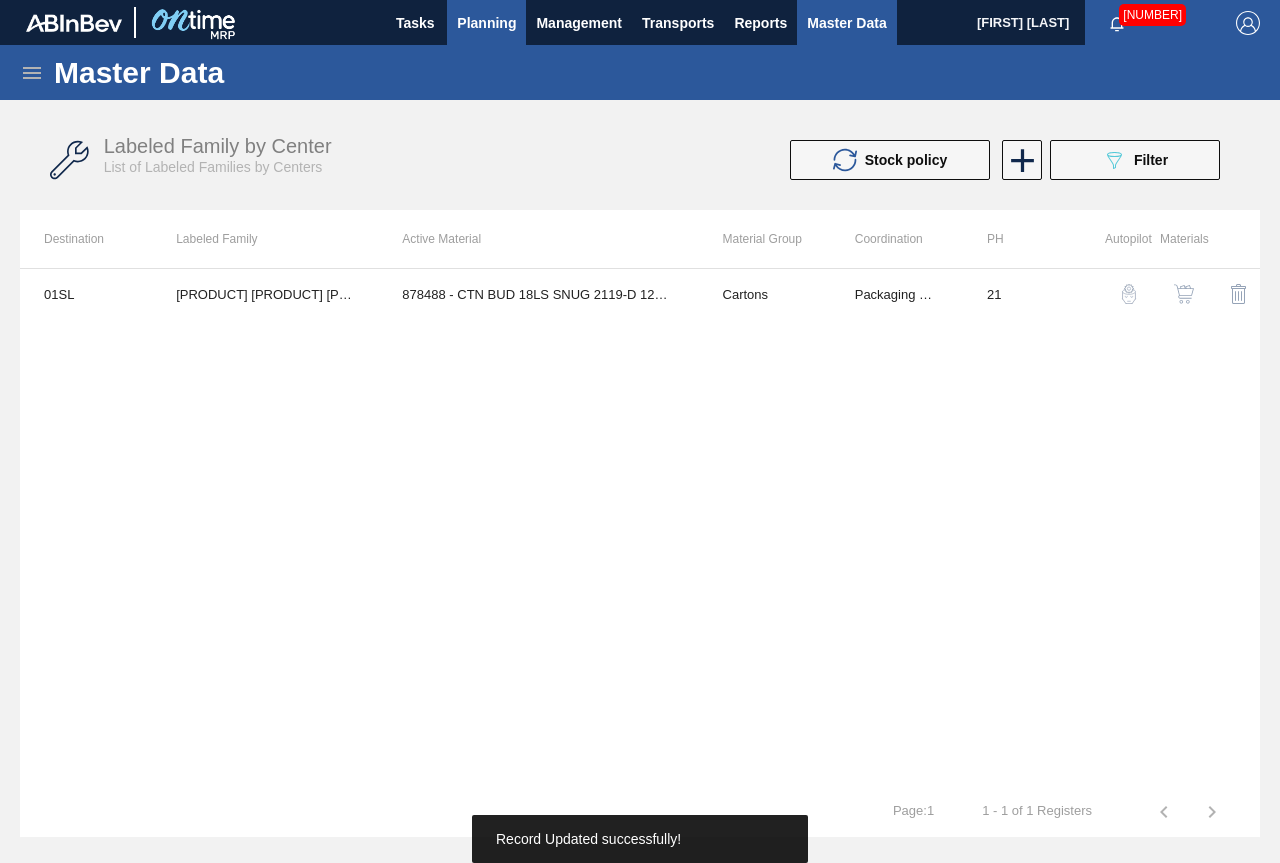 click on "Planning" at bounding box center (486, 23) 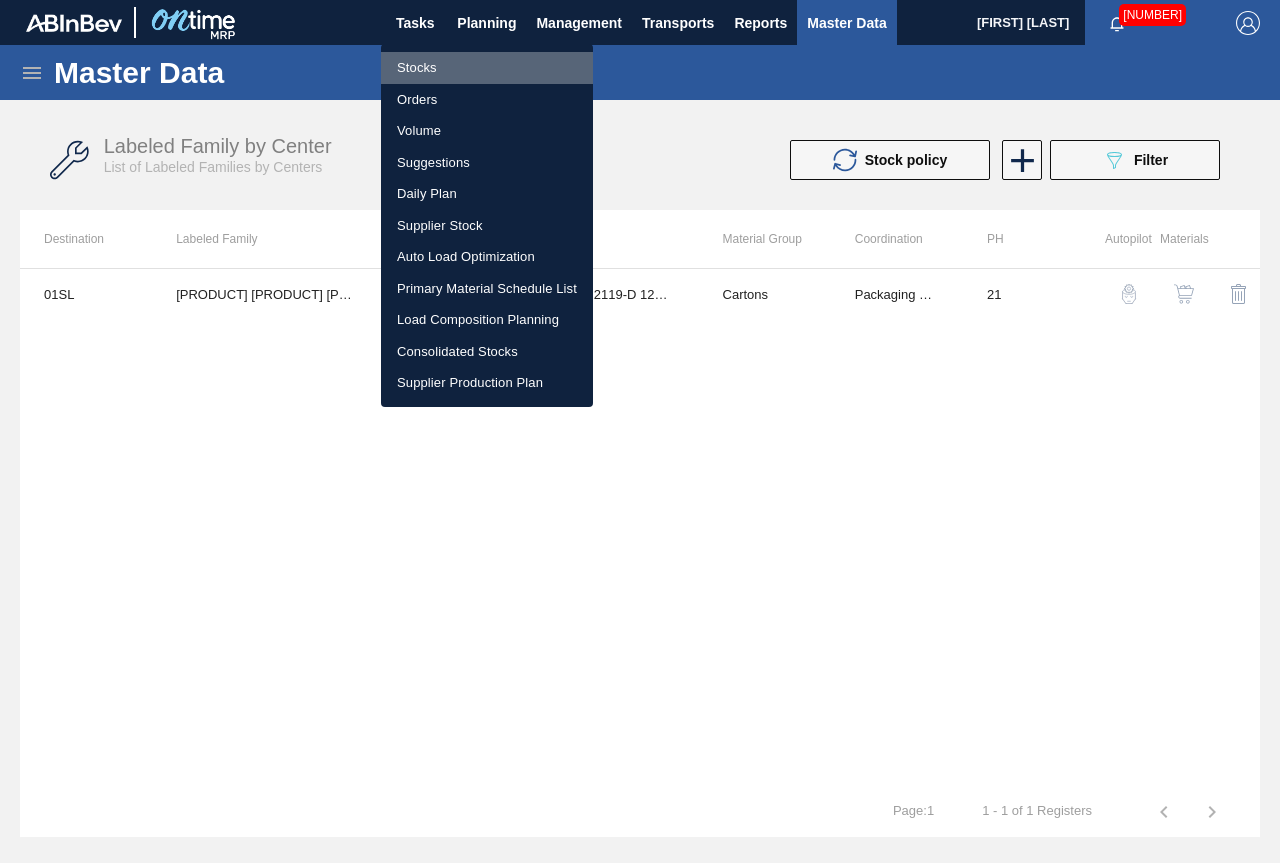 click on "Stocks" at bounding box center (487, 68) 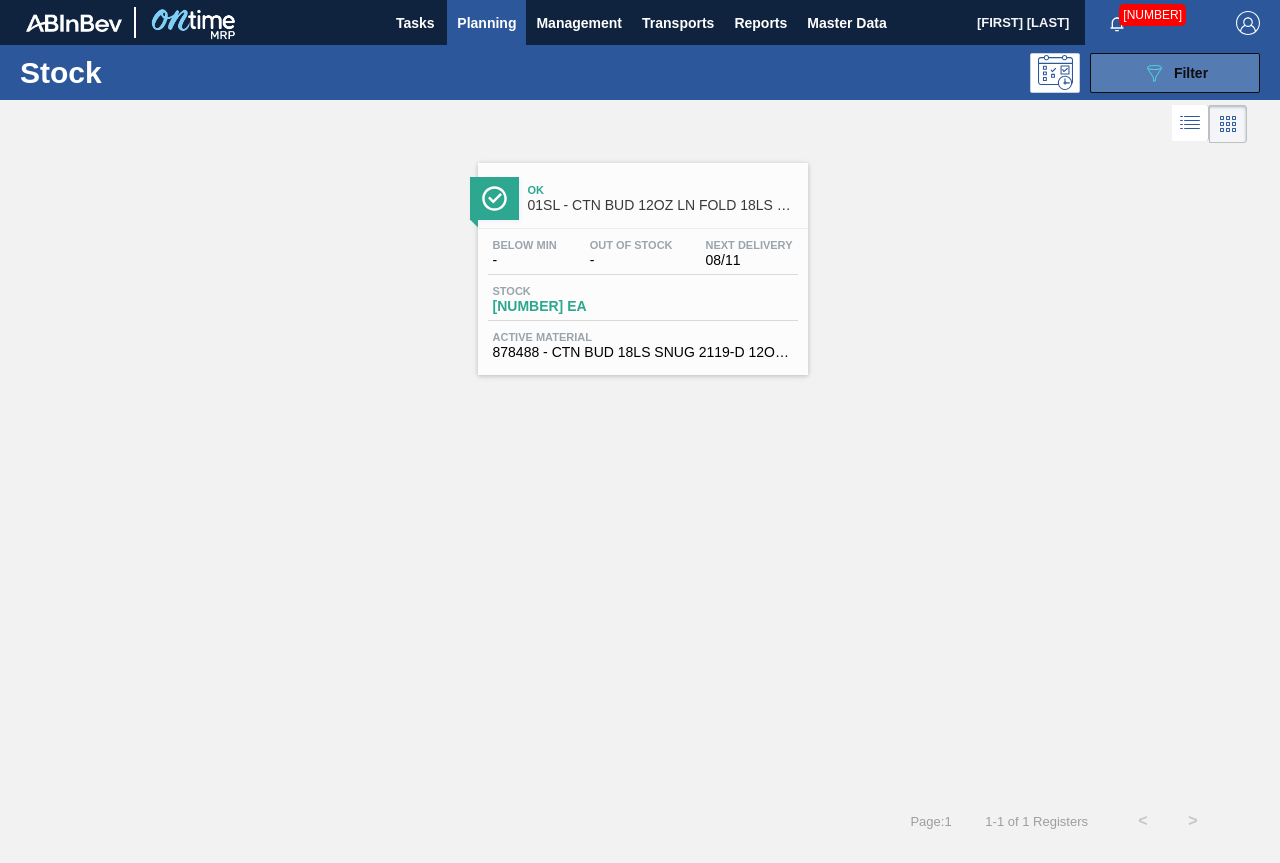 click on "089F7B8B-B2A5-4AFE-B5C0-19BA573D28AC" 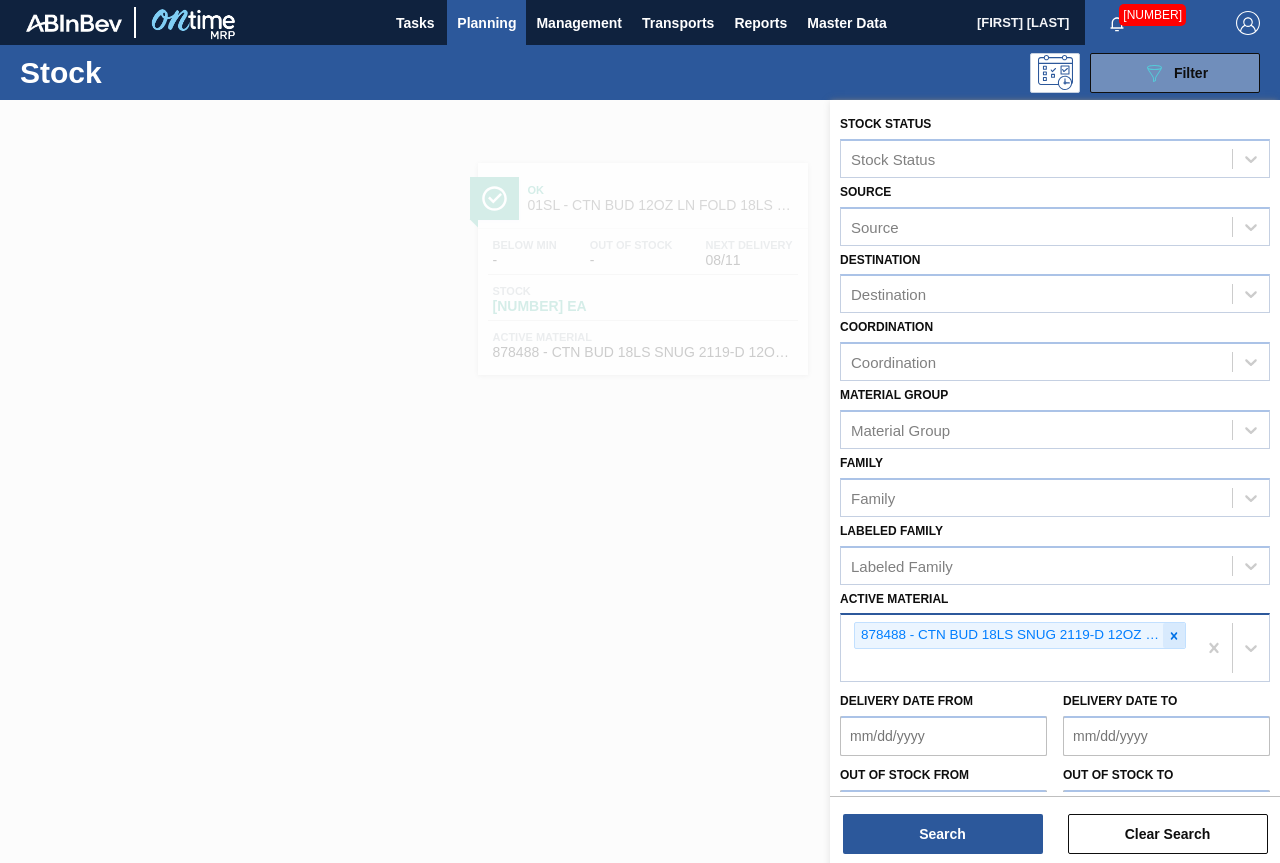 click at bounding box center (1174, 635) 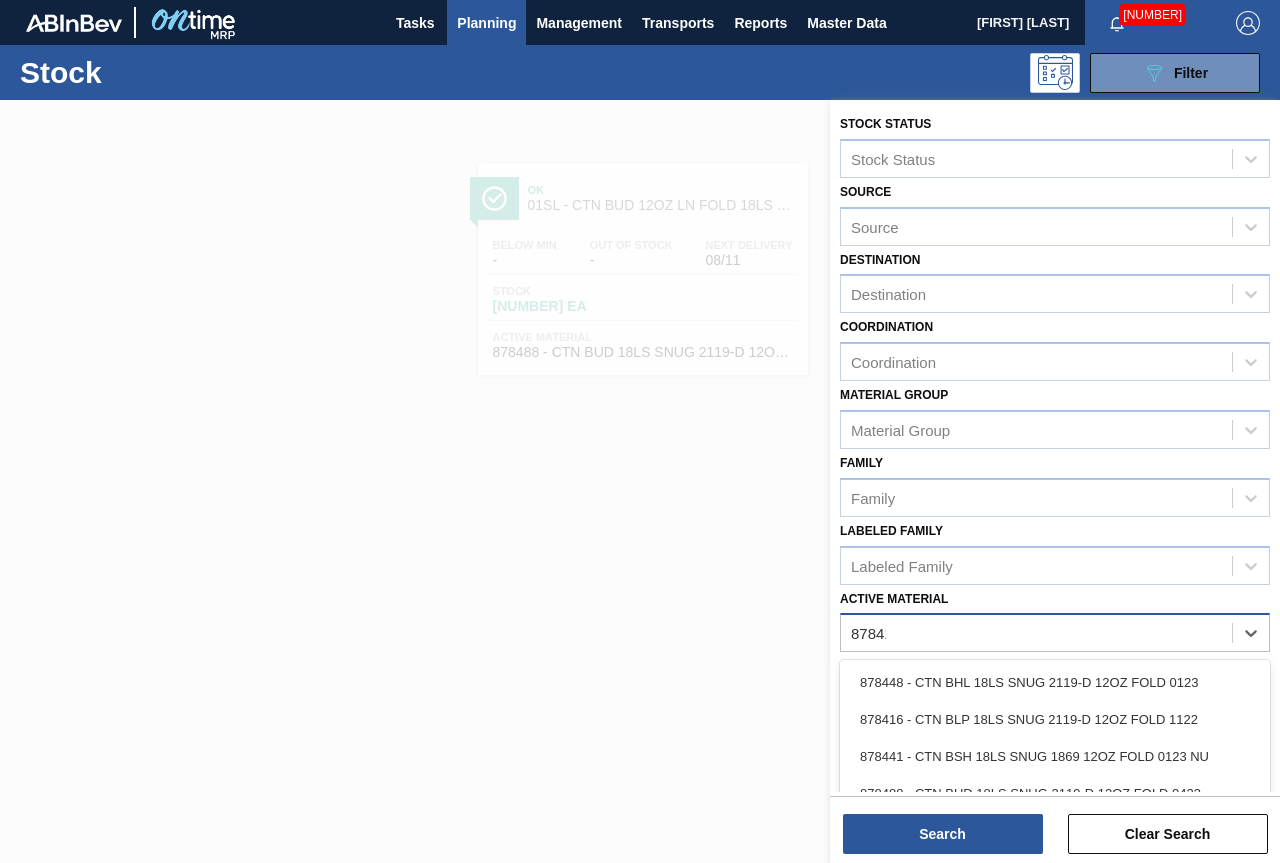 type on "878416" 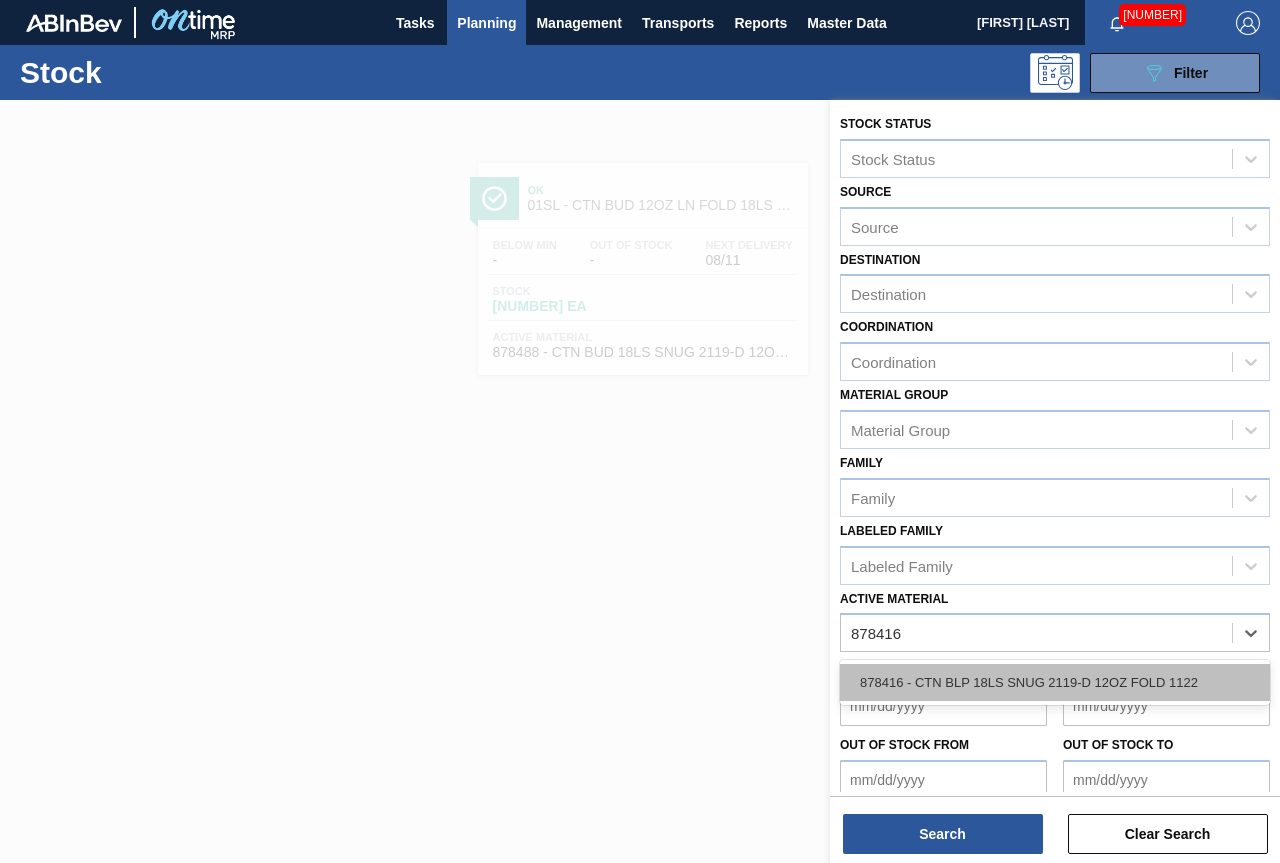 click on "878416 - CTN BLP 18LS SNUG 2119-D 12OZ FOLD 1122" at bounding box center [1055, 682] 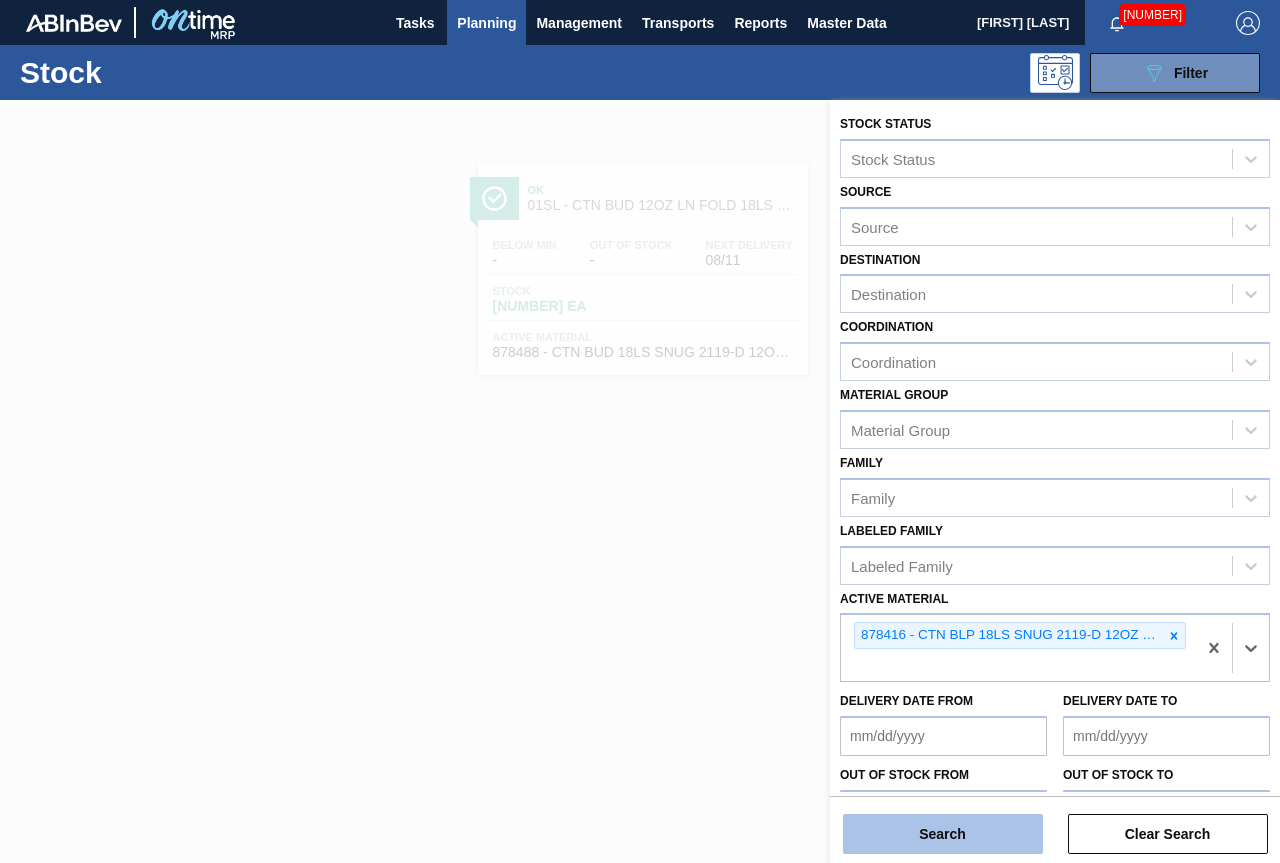 click on "Search" at bounding box center (943, 834) 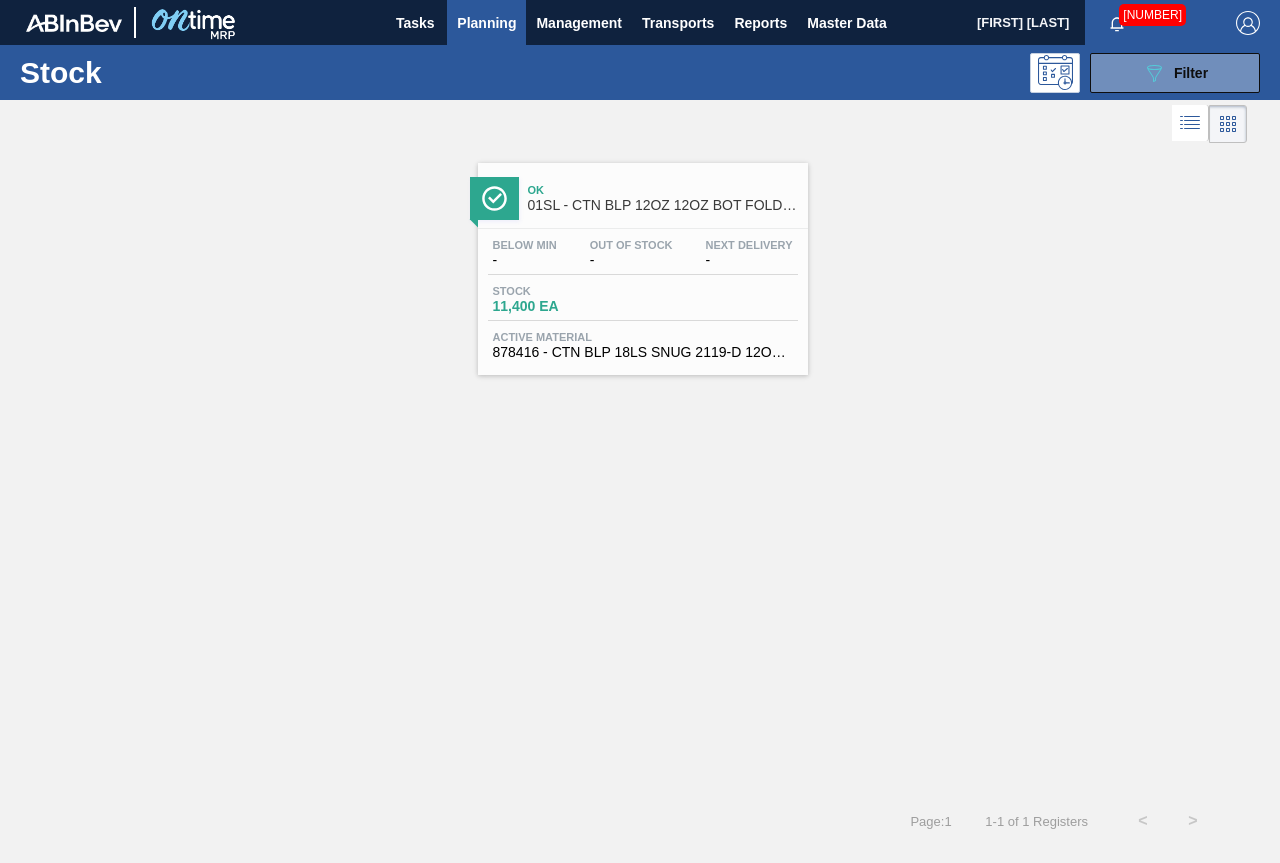 click on "Ok" at bounding box center (663, 190) 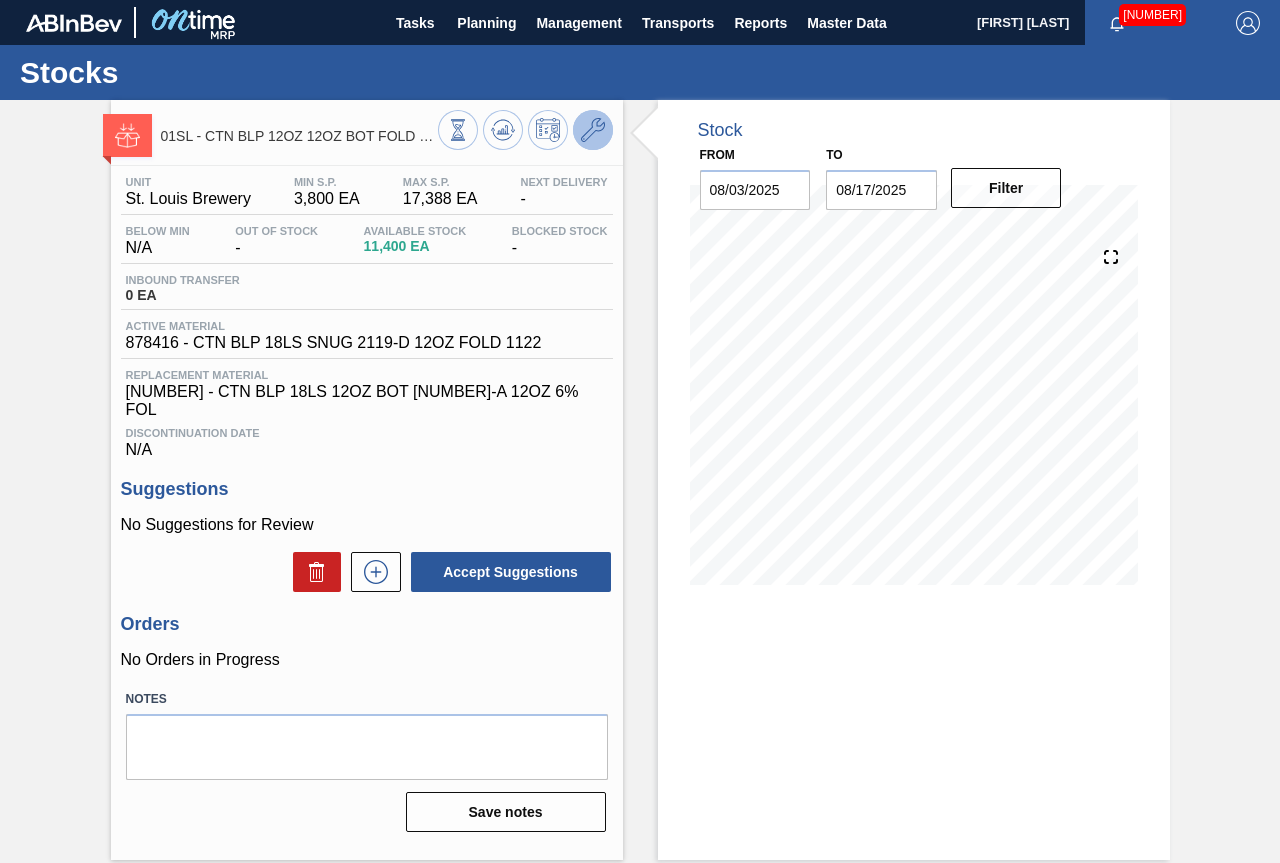 click 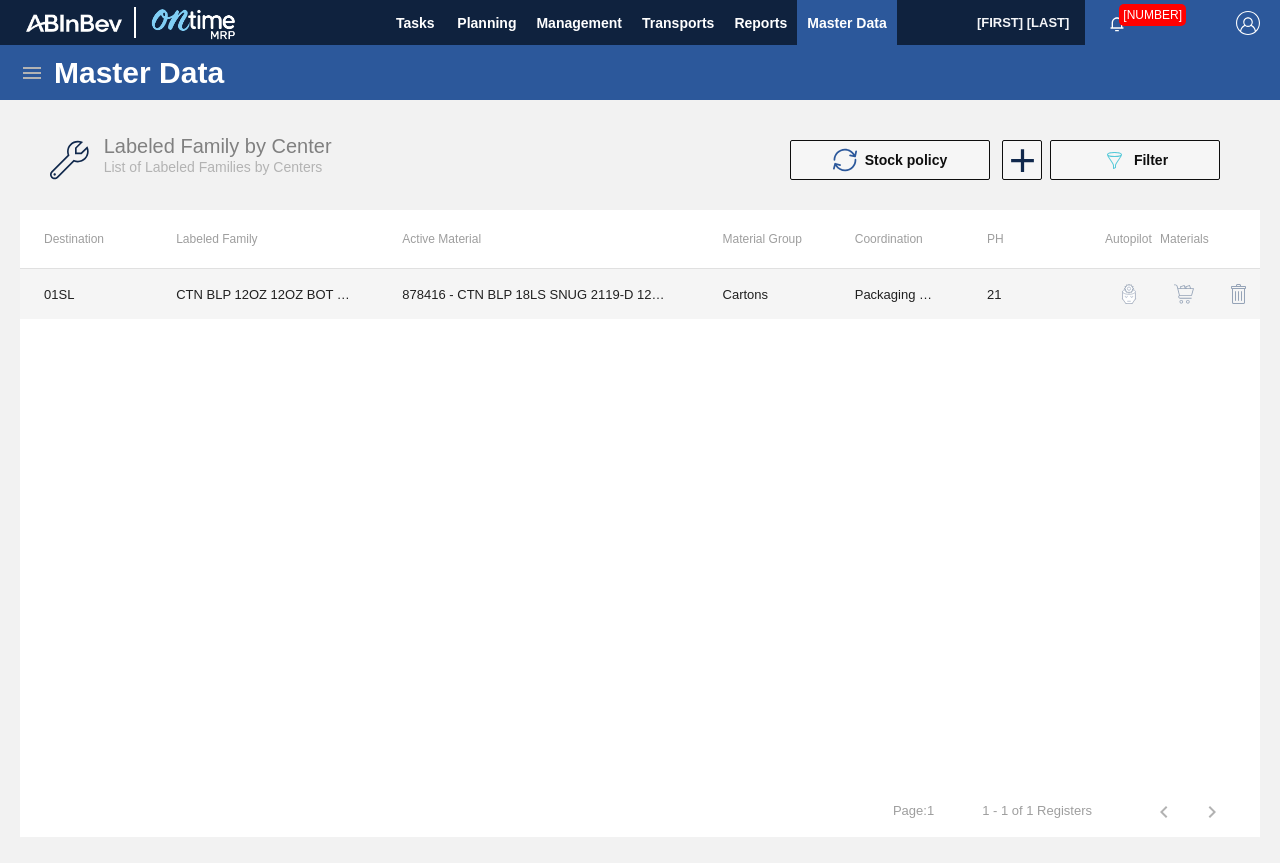 click on "878416 - CTN BLP 18LS SNUG 2119-D 12OZ FOLD 1122" at bounding box center [538, 294] 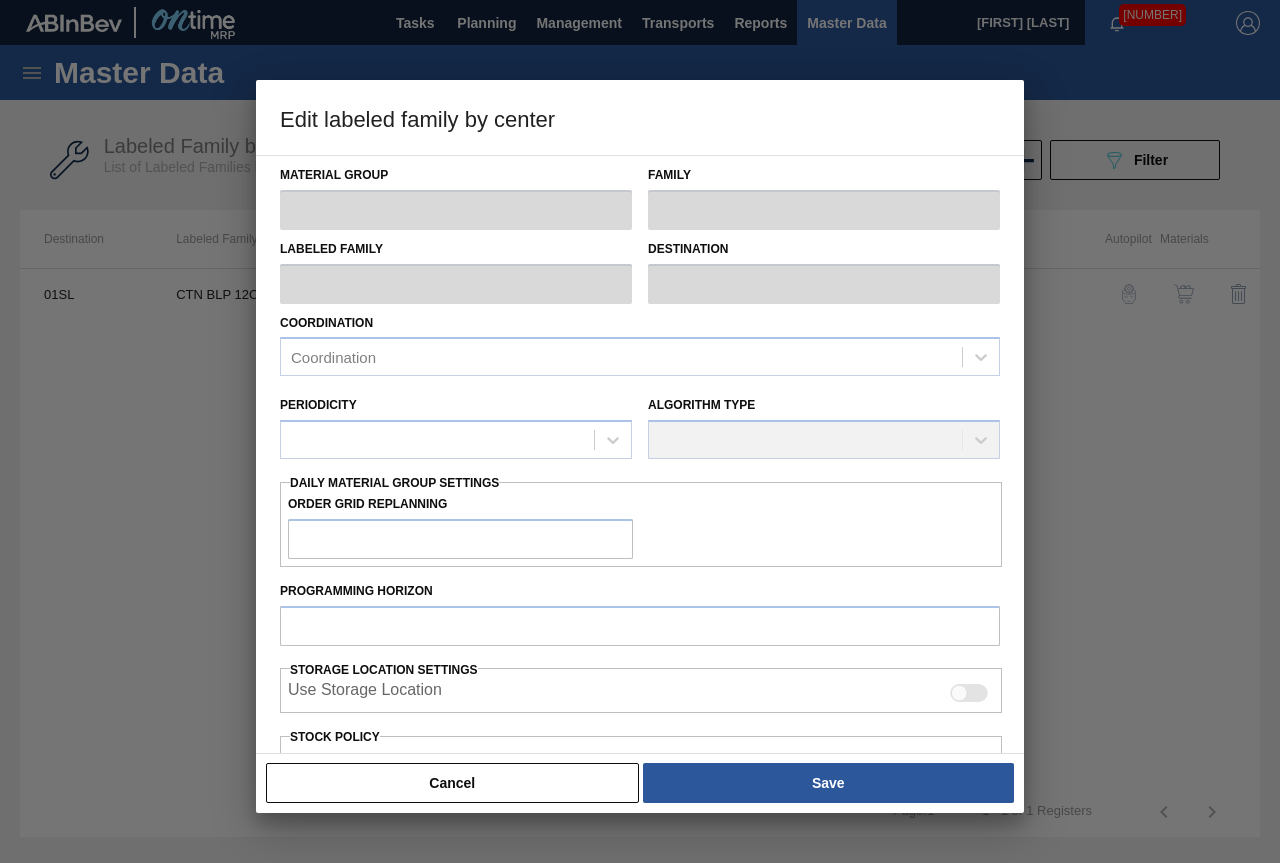 type on "Cartons" 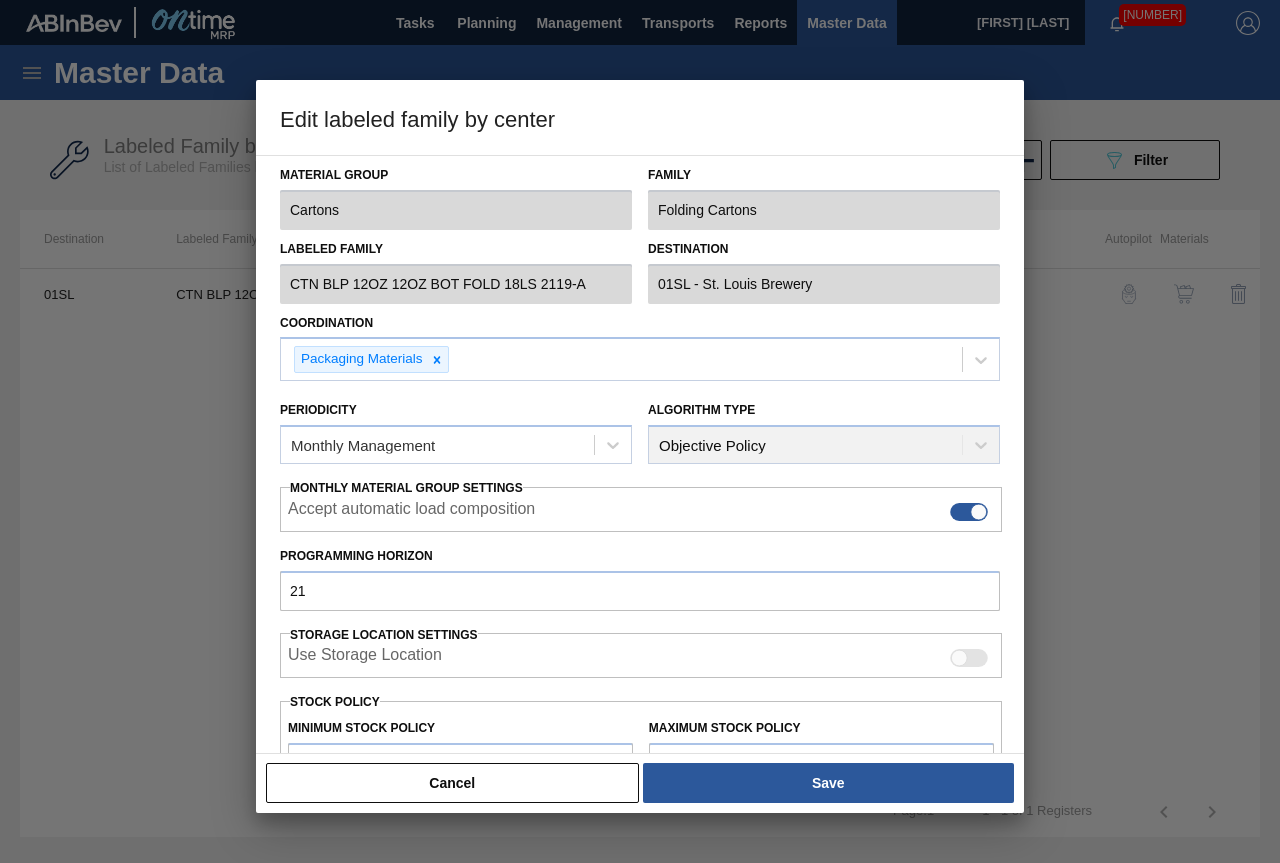 scroll, scrollTop: 291, scrollLeft: 0, axis: vertical 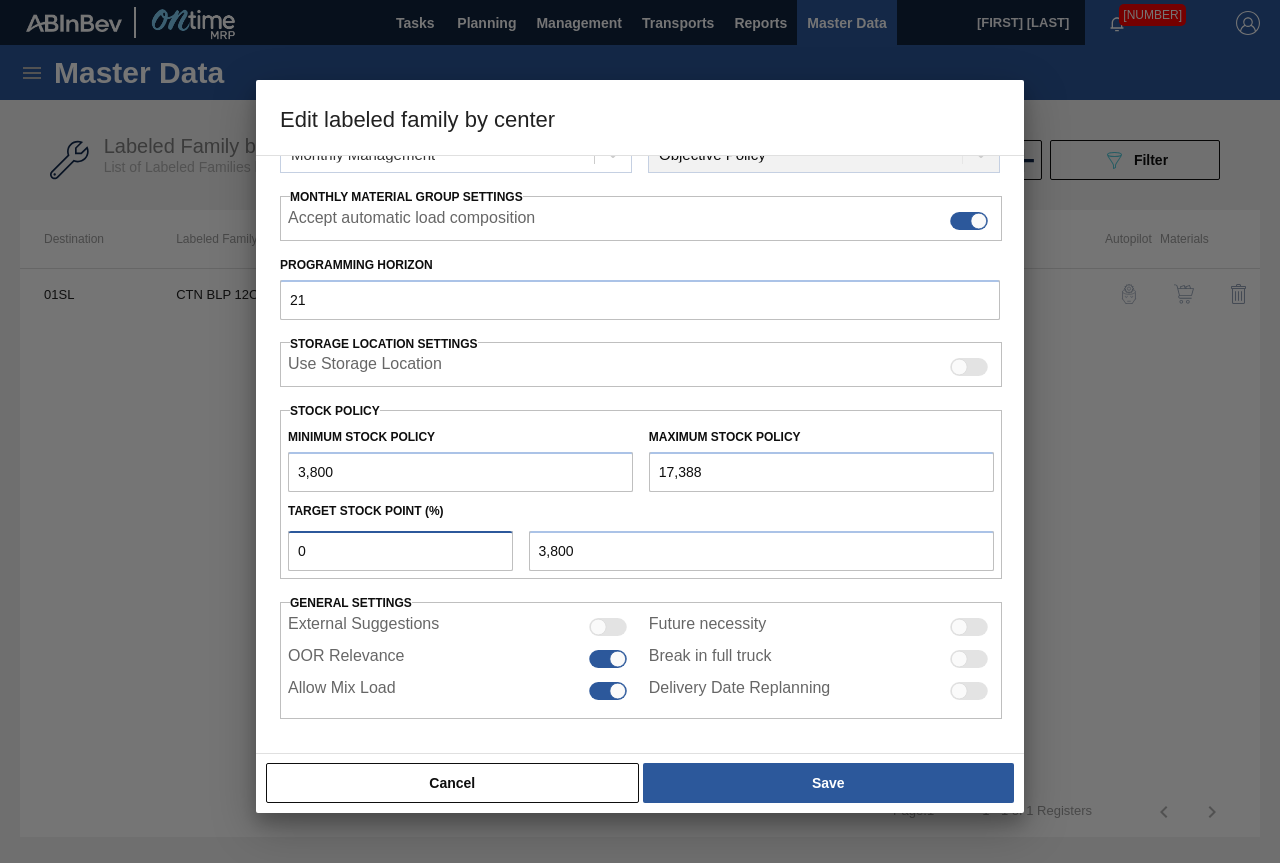 drag, startPoint x: 471, startPoint y: 543, endPoint x: 152, endPoint y: 545, distance: 319.00626 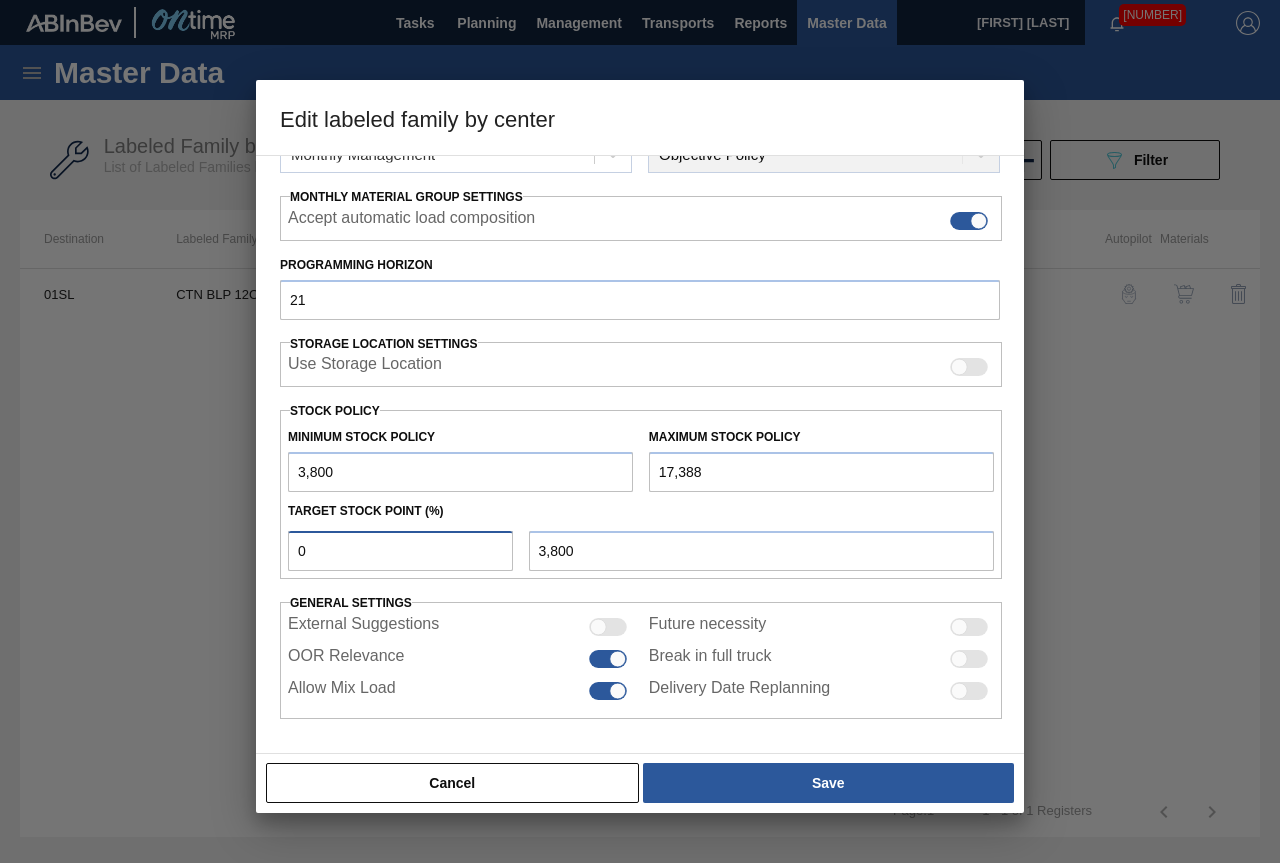 type on "1" 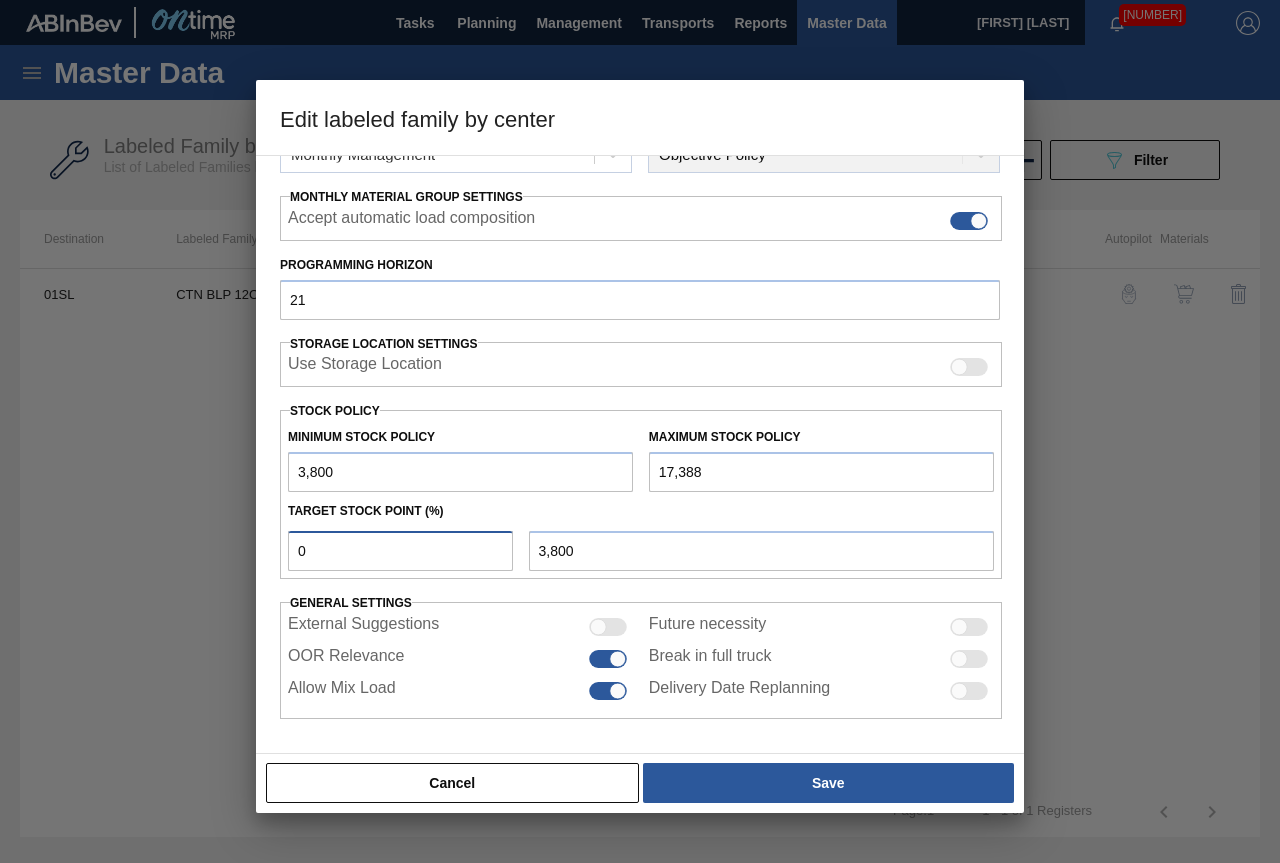 type on "[NUMBER]" 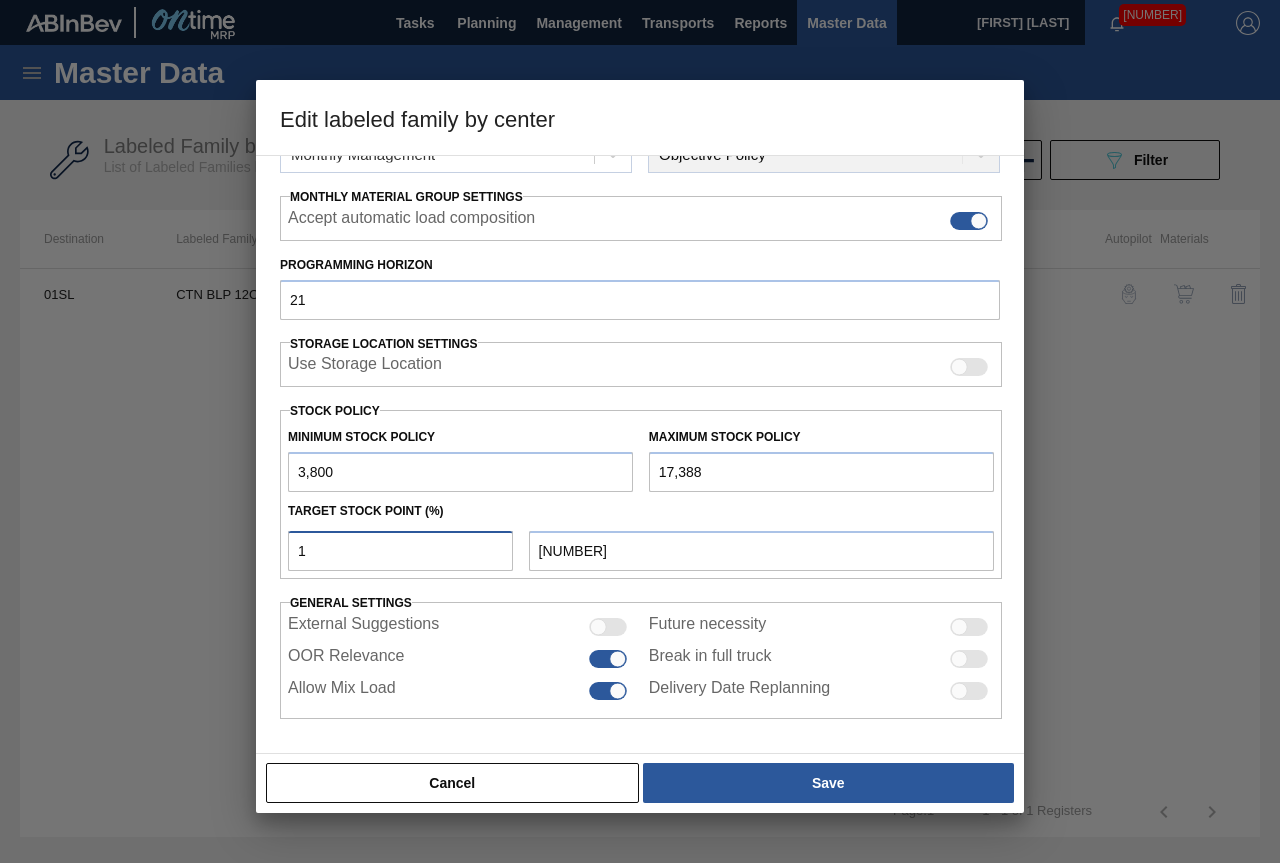 type on "10" 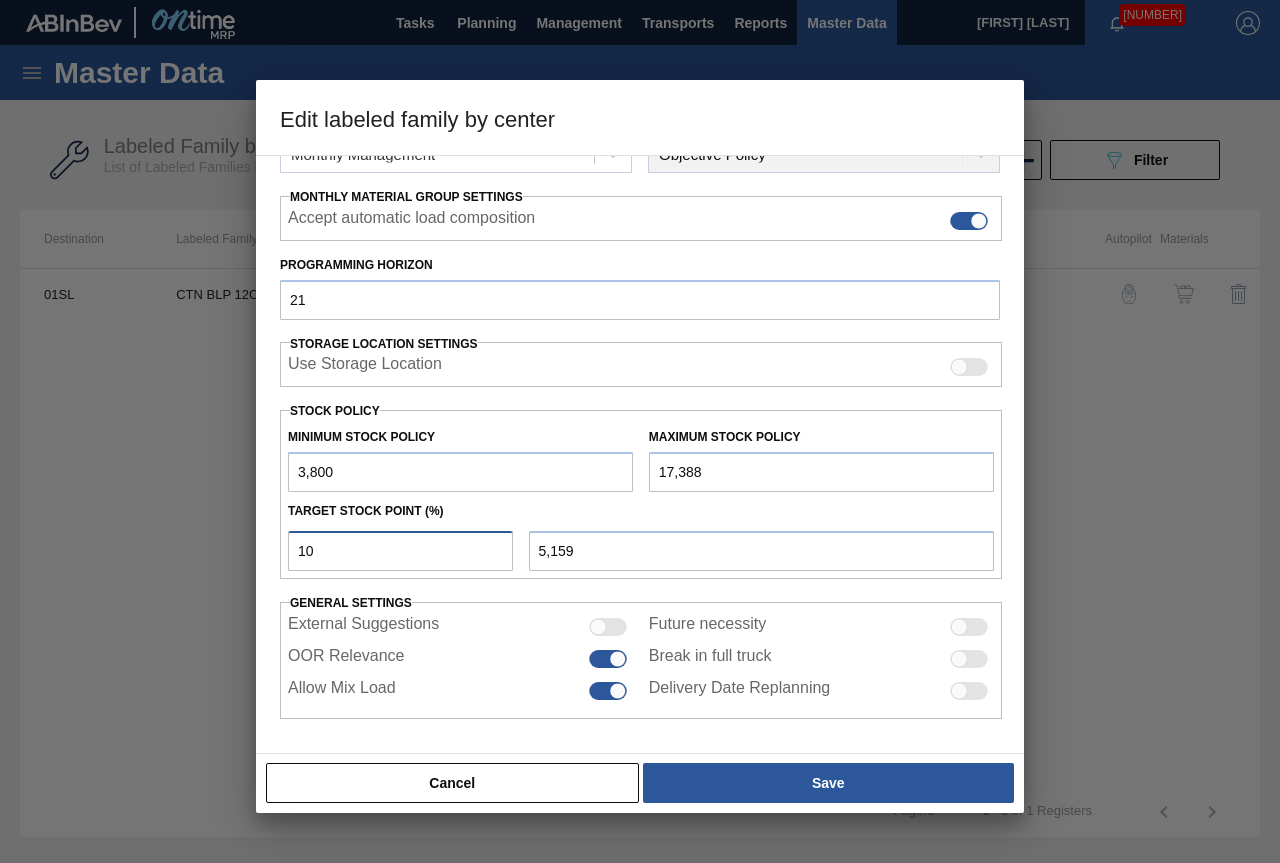 type on "1" 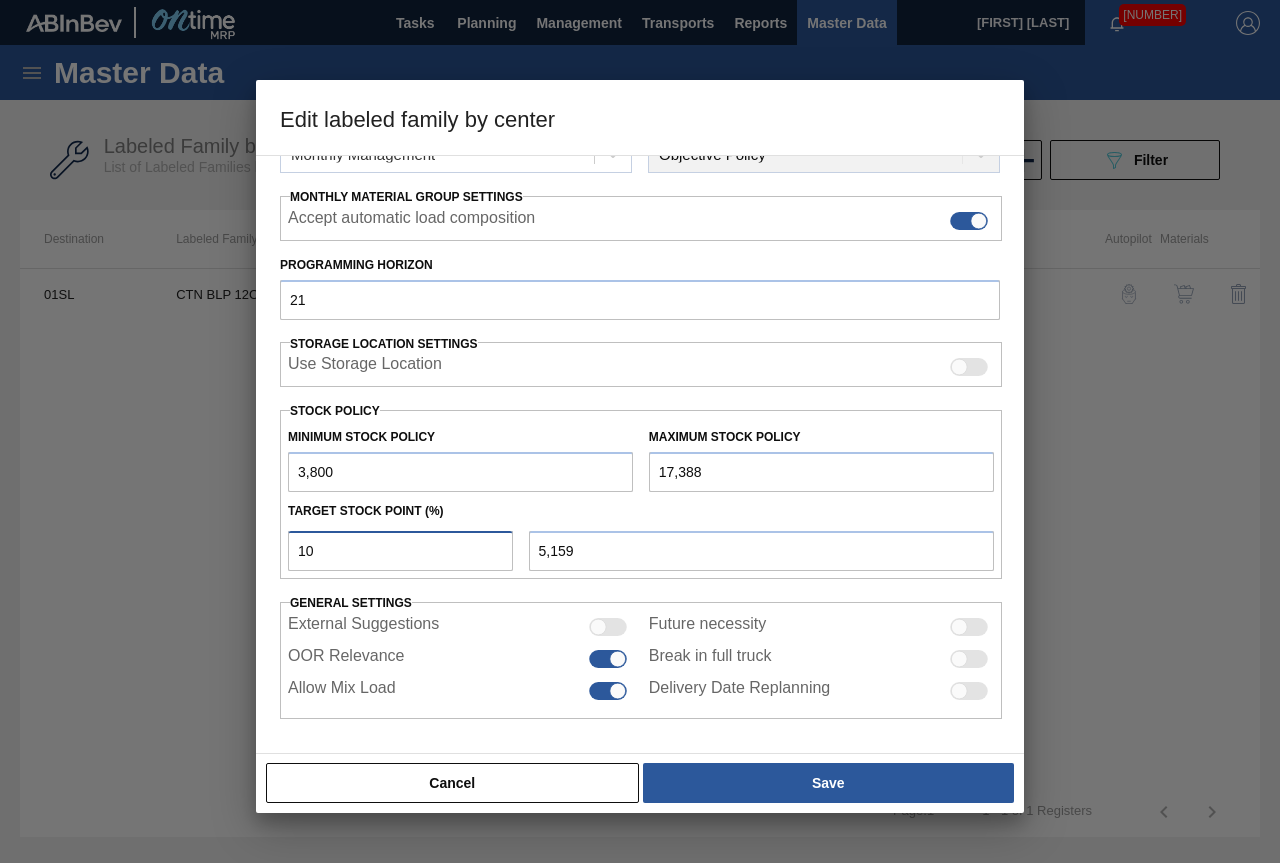 type on "[NUMBER]" 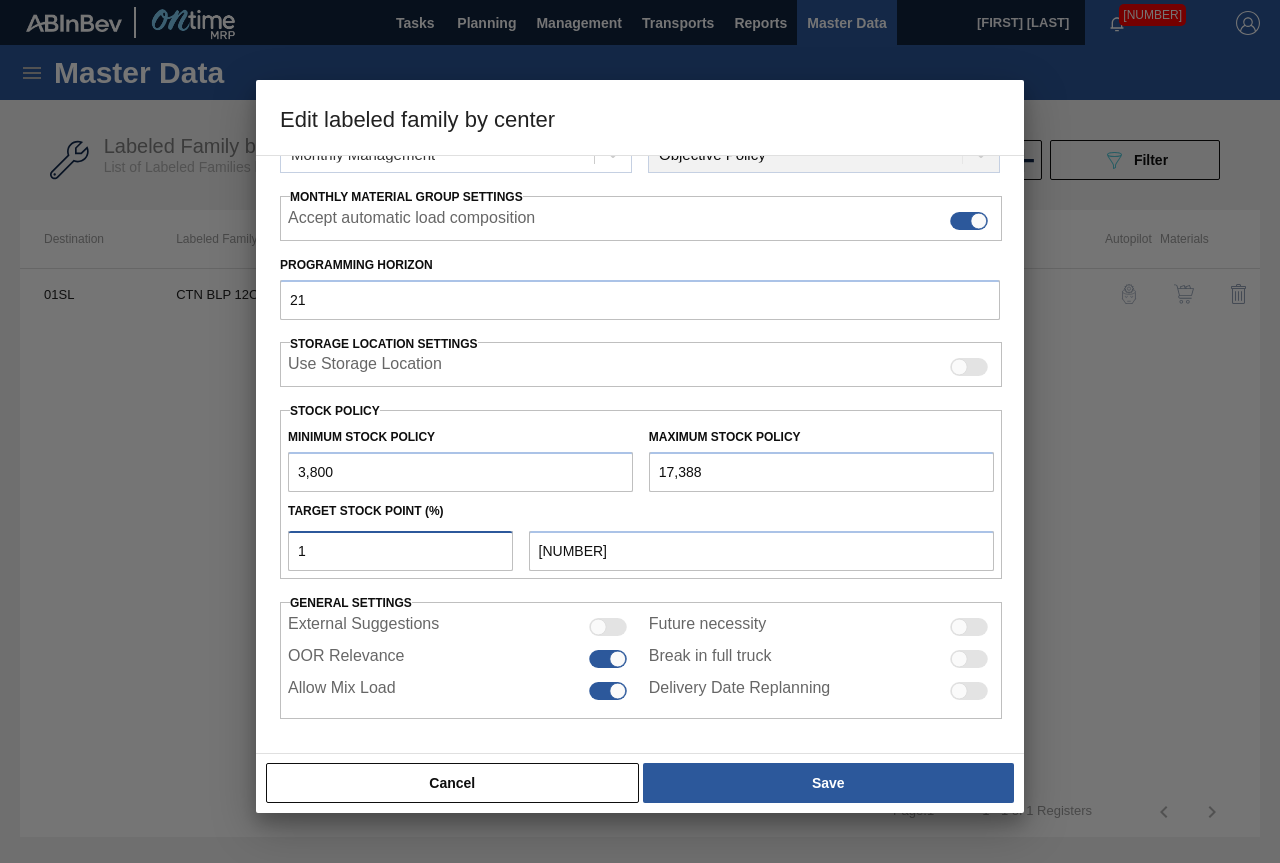 type 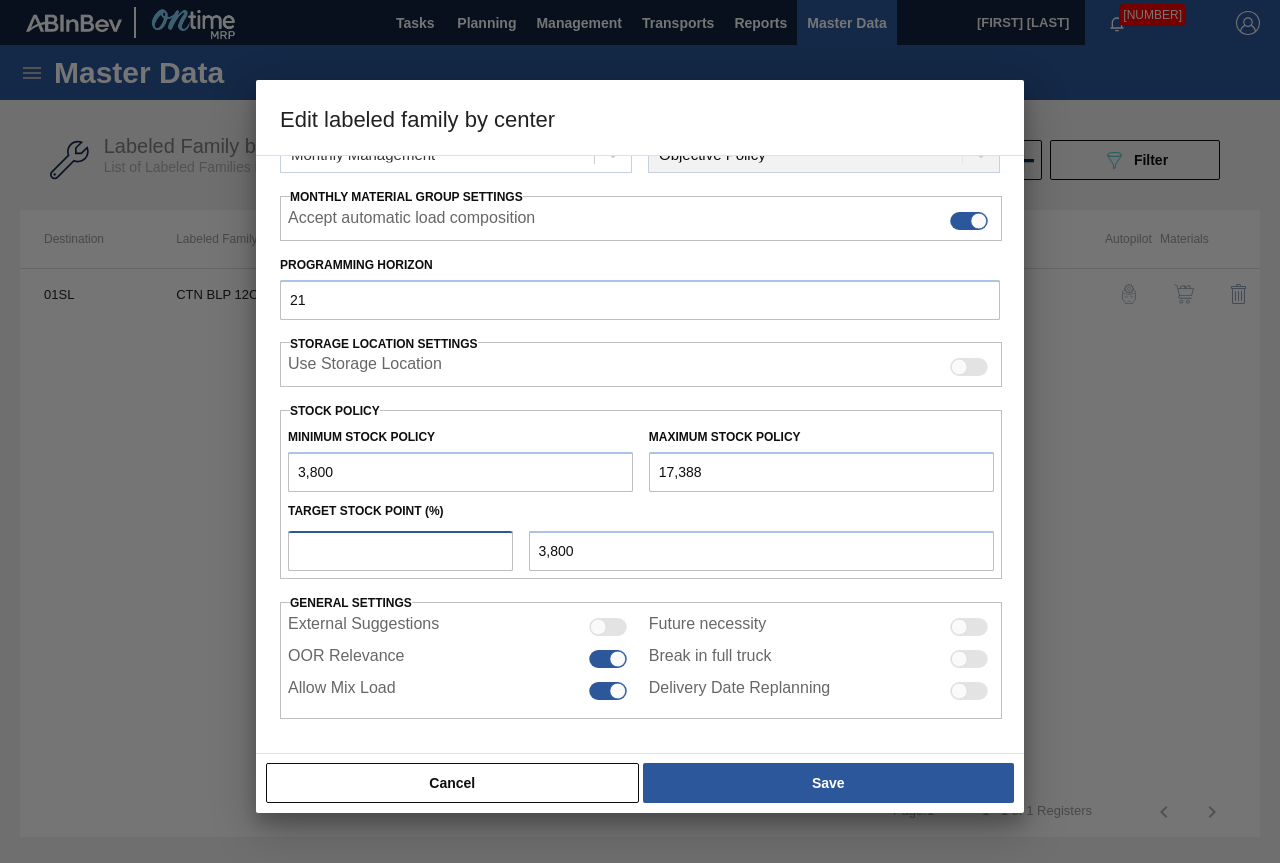 type on "1" 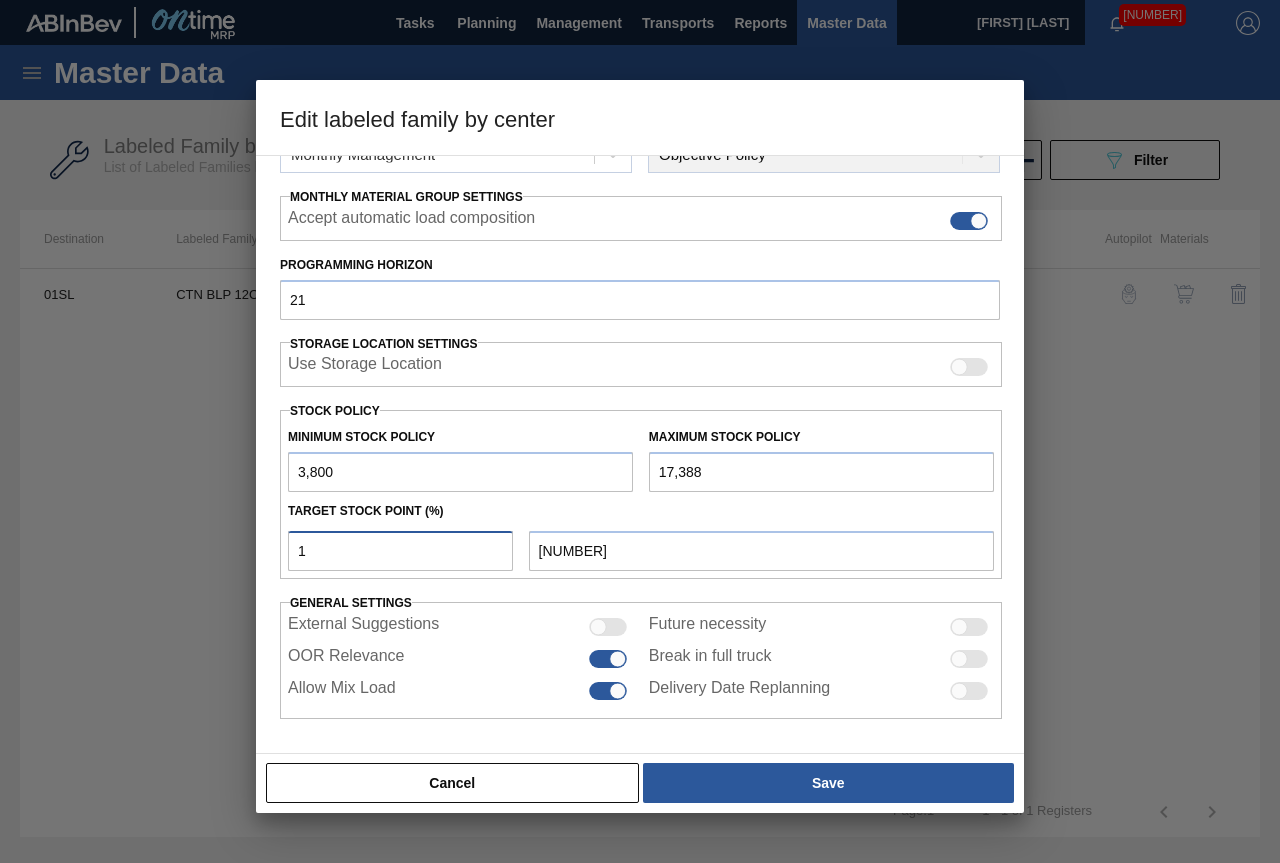 type on "15" 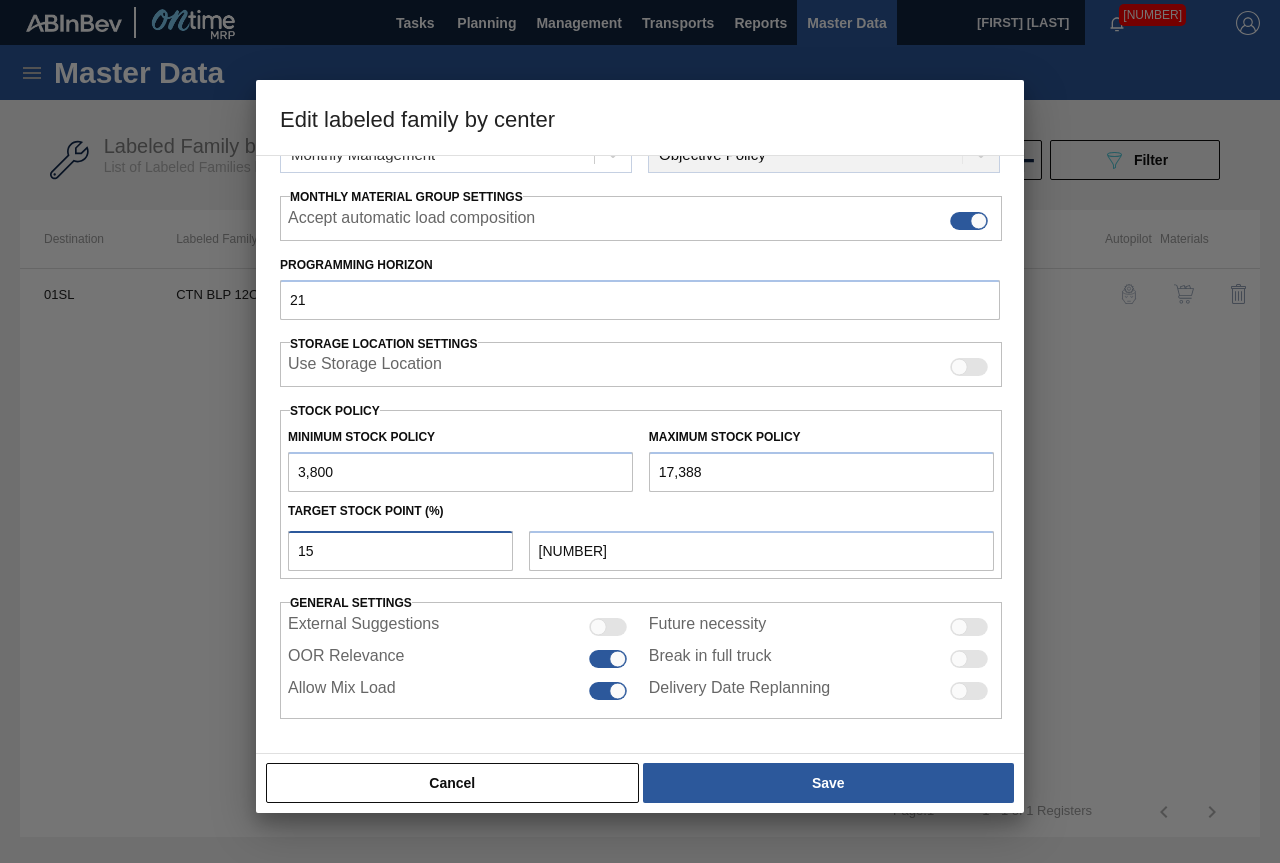 type on "1" 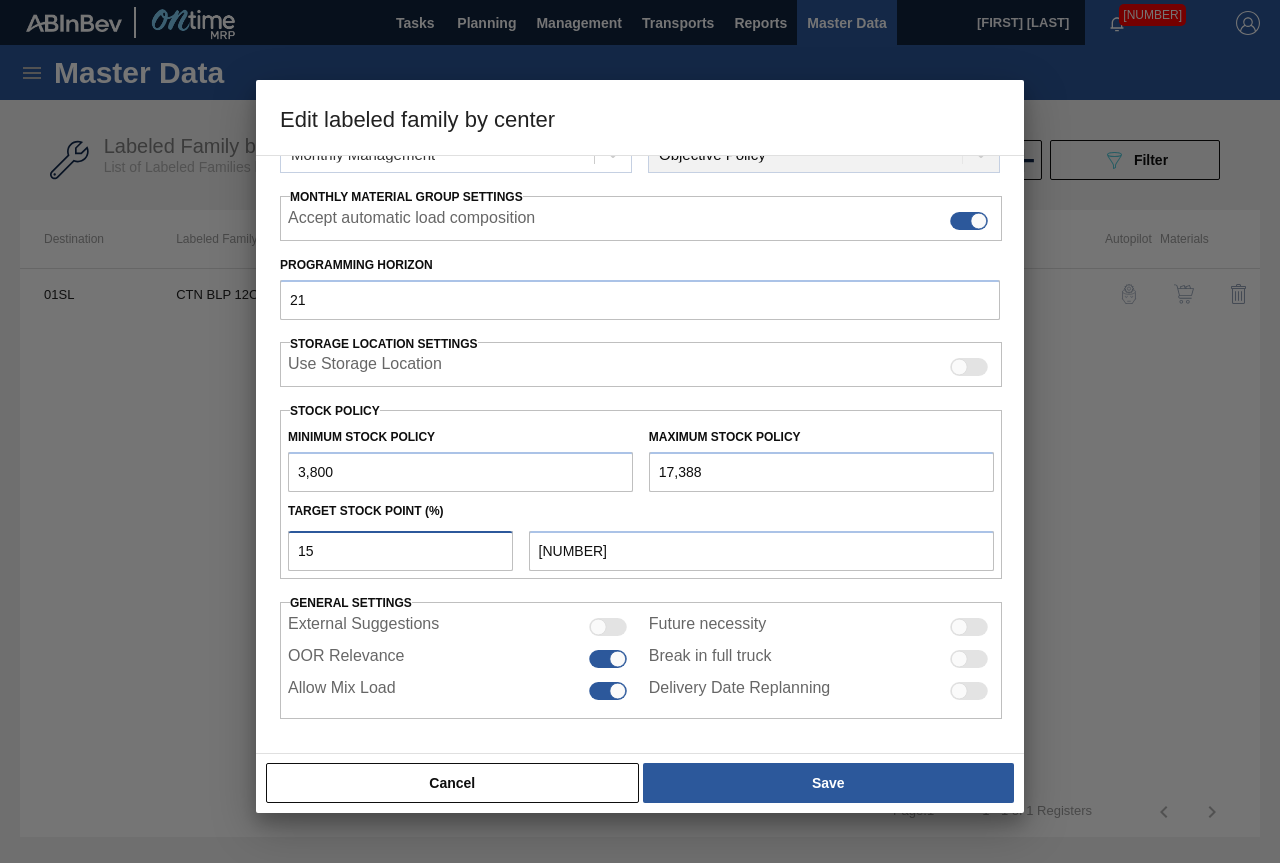 type on "[NUMBER]" 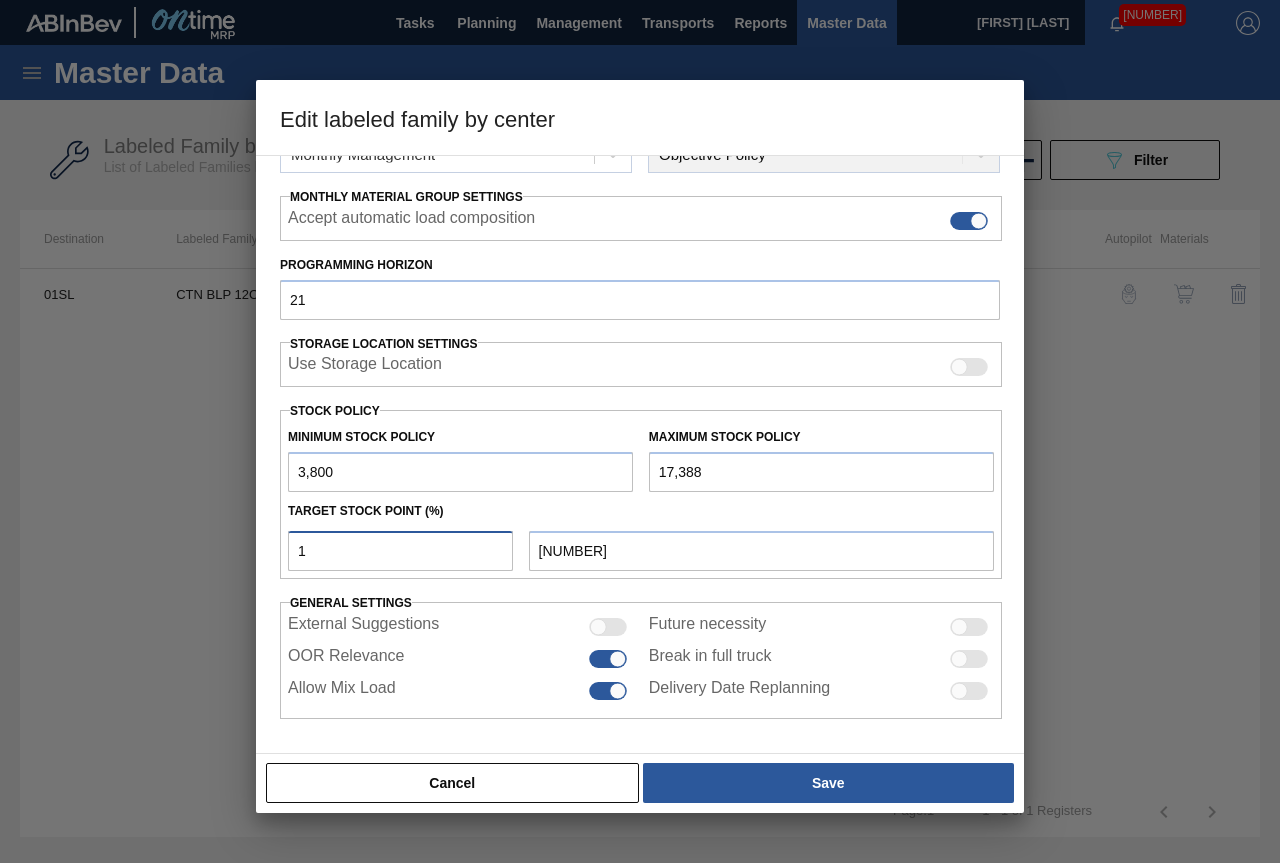 type 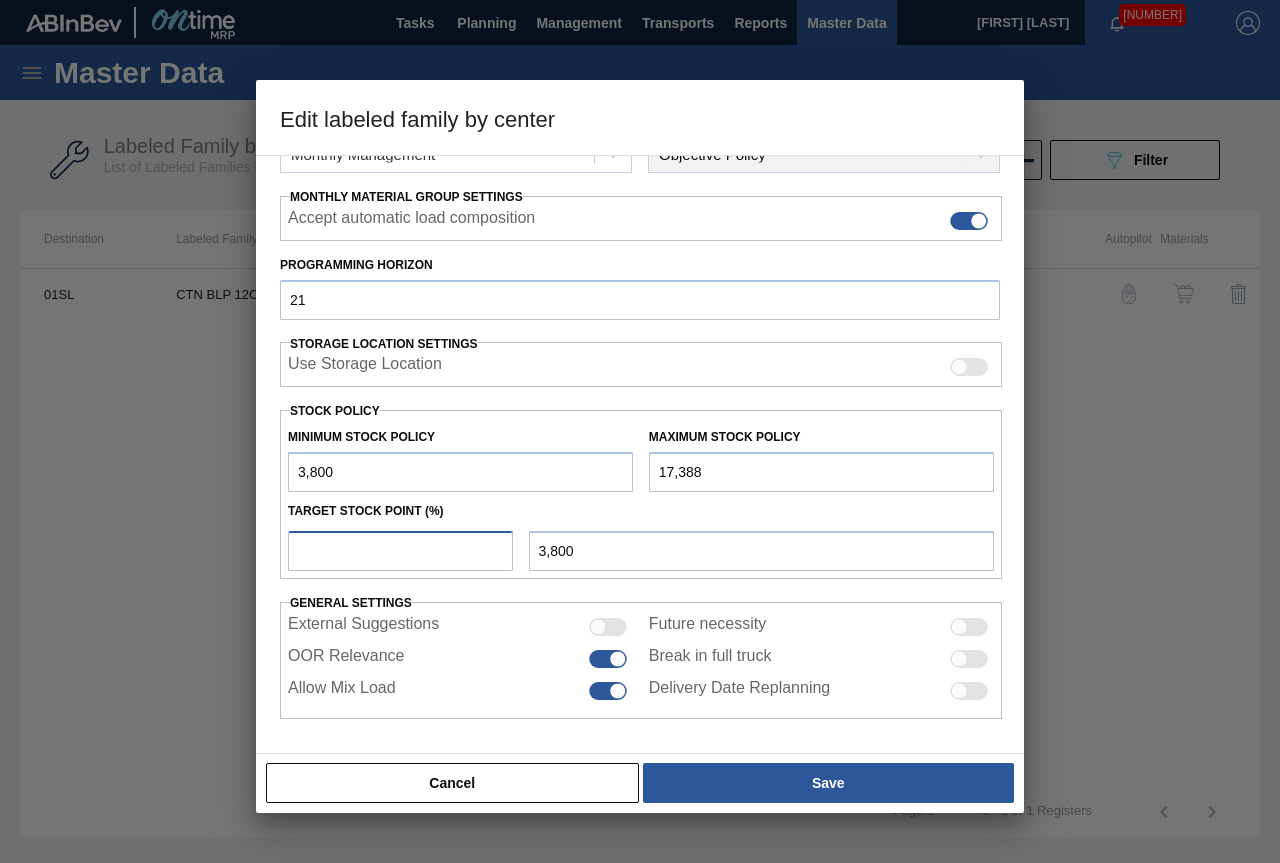 type on "2" 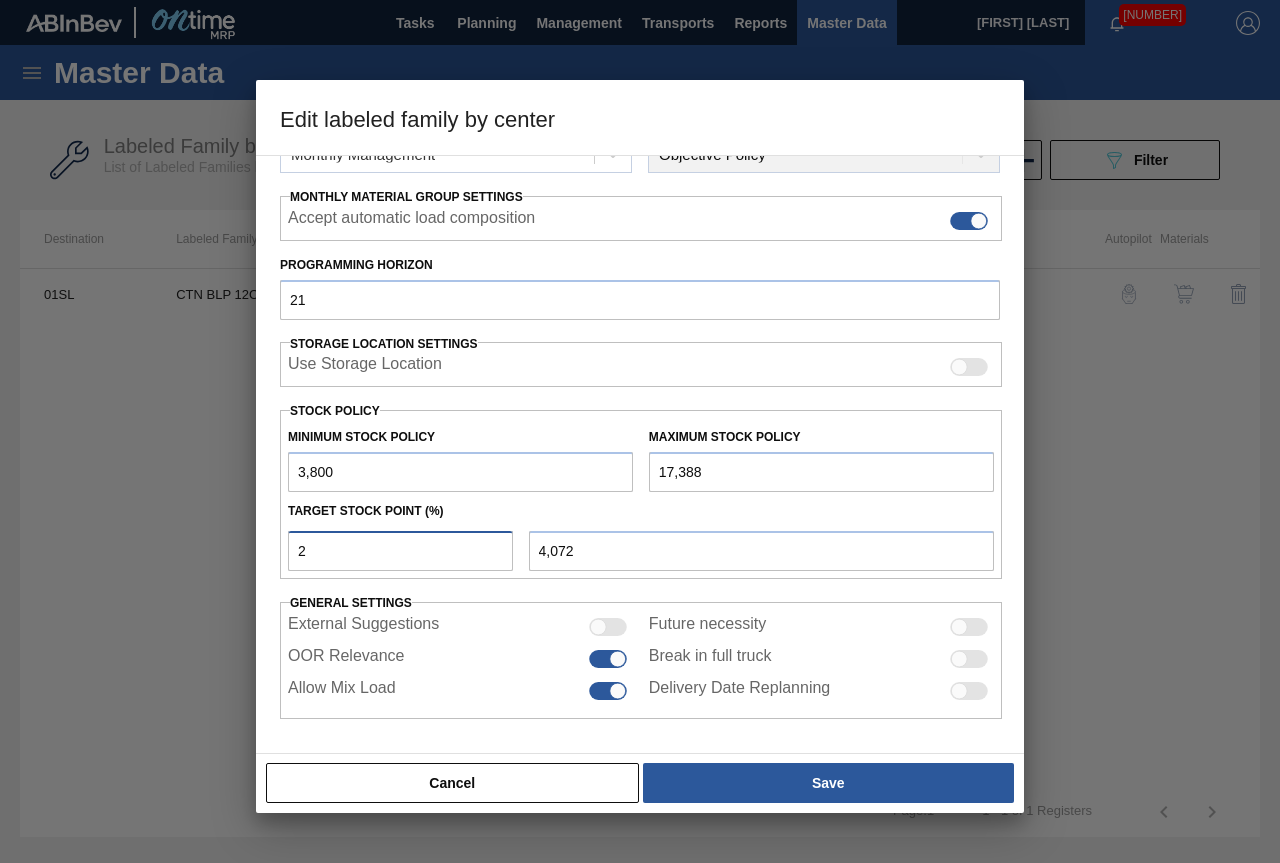 type on "20" 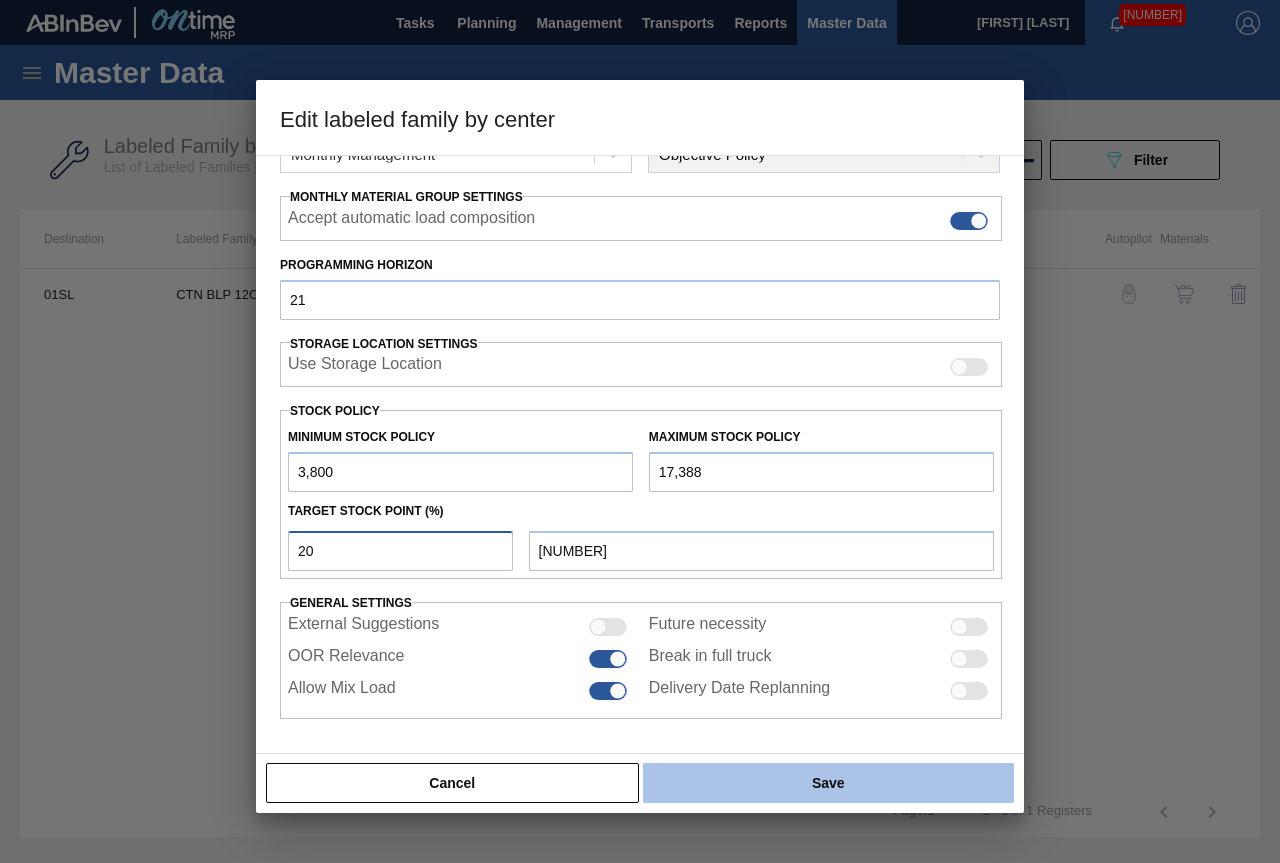 type on "20" 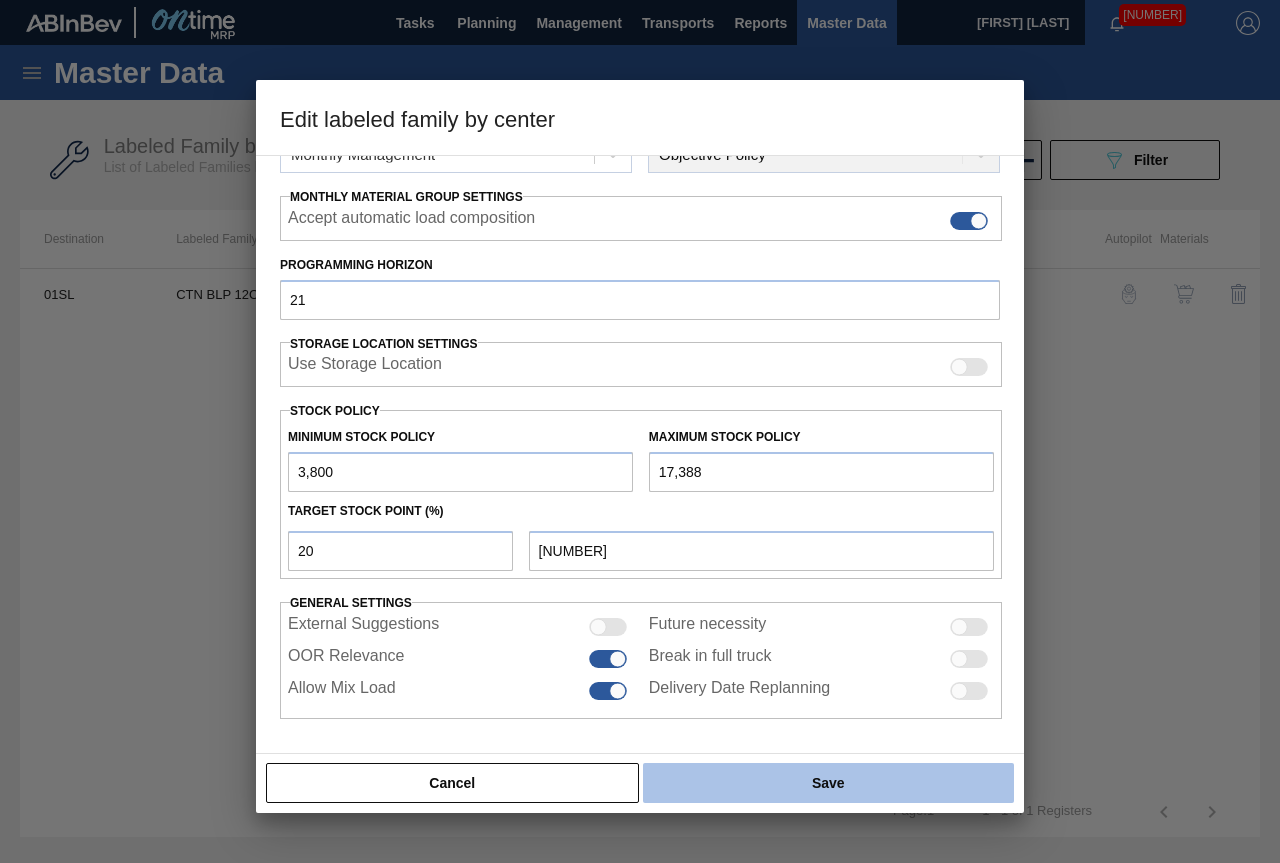 click on "Save" at bounding box center (828, 783) 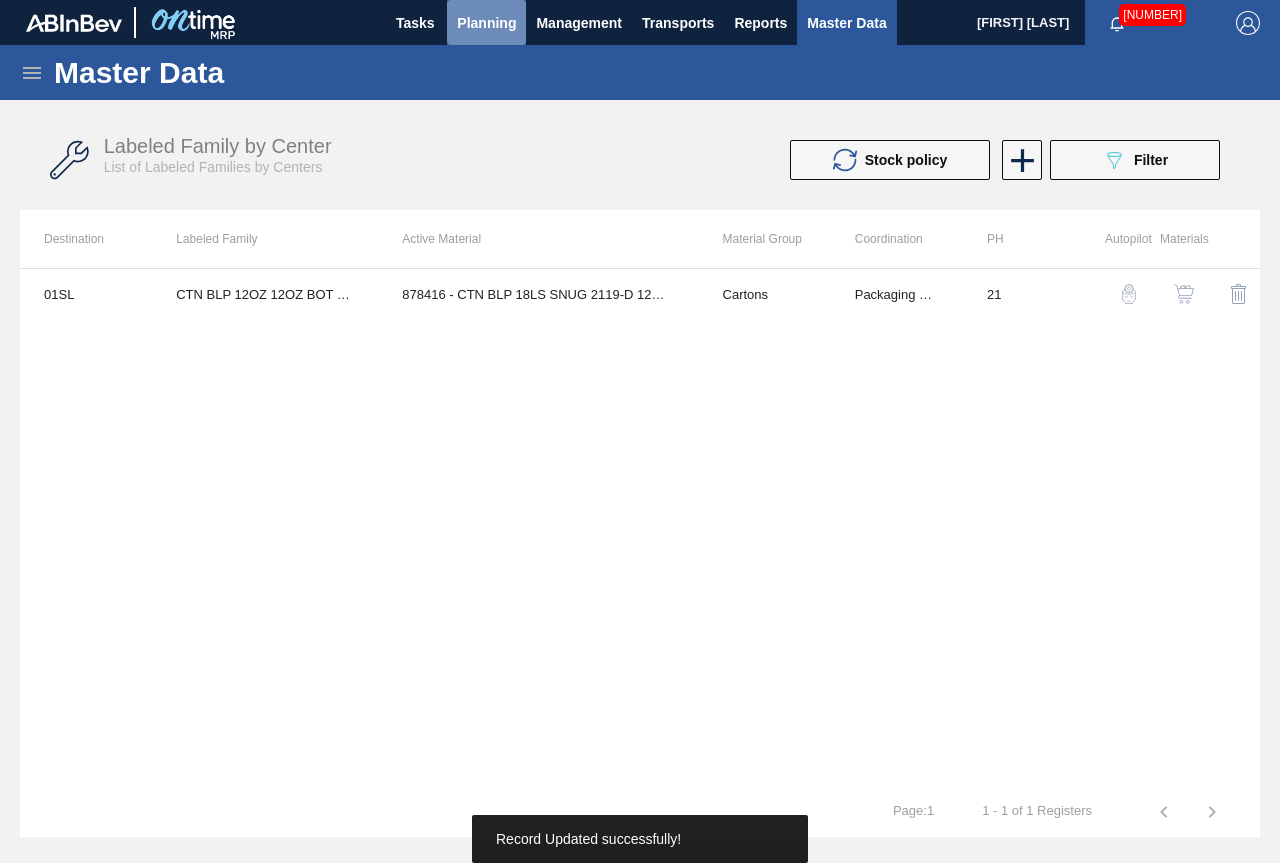 click on "Planning" at bounding box center (486, 22) 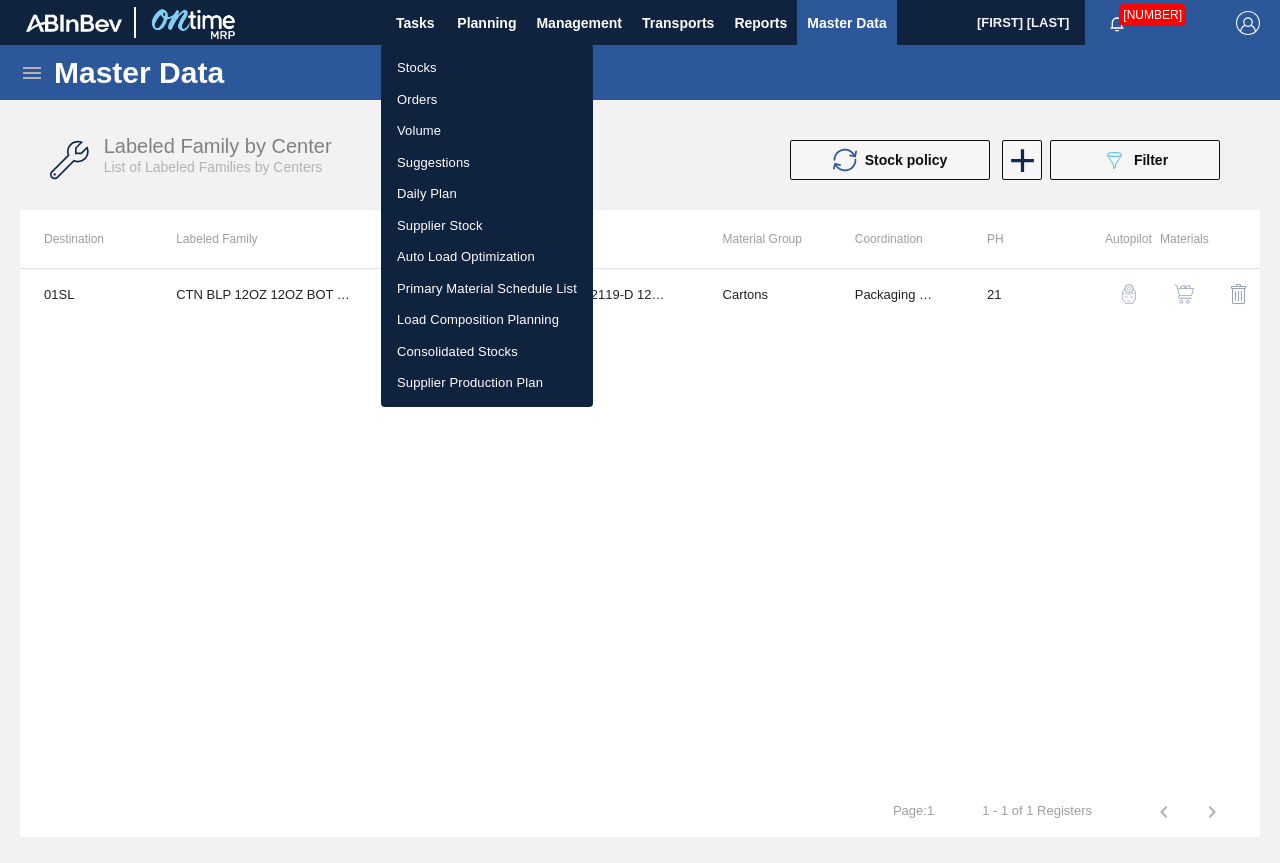 click on "Stocks" at bounding box center [487, 68] 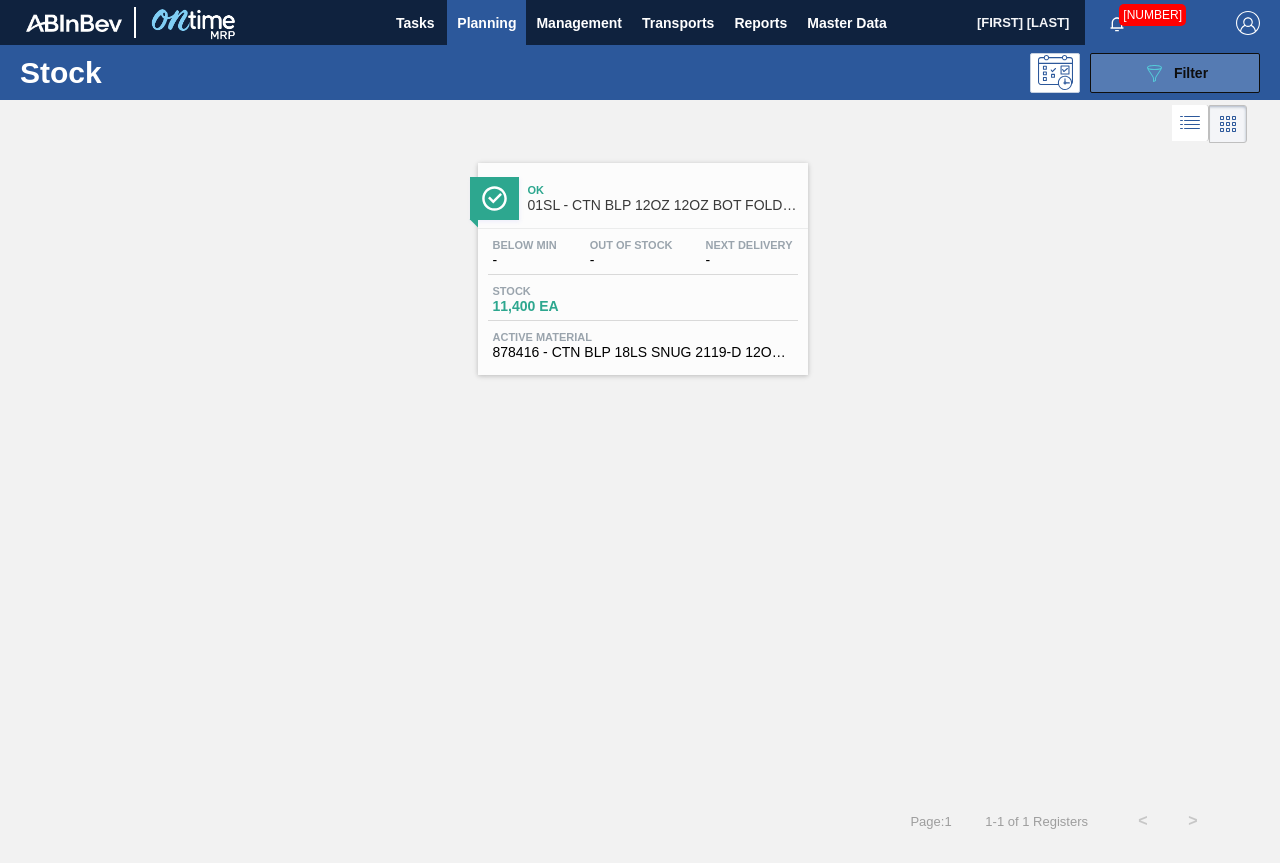 click on "089F7B8B-B2A5-4AFE-B5C0-19BA573D28AC" 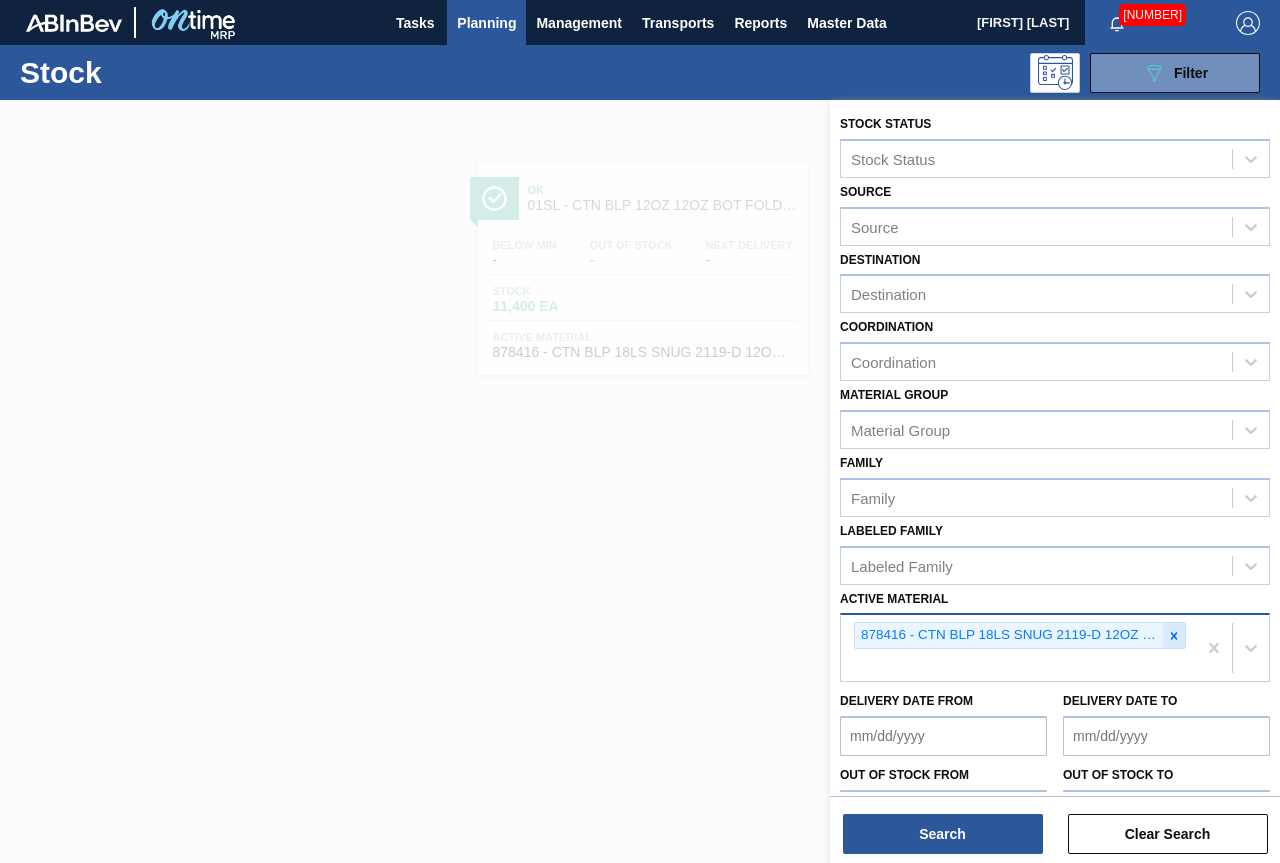 click 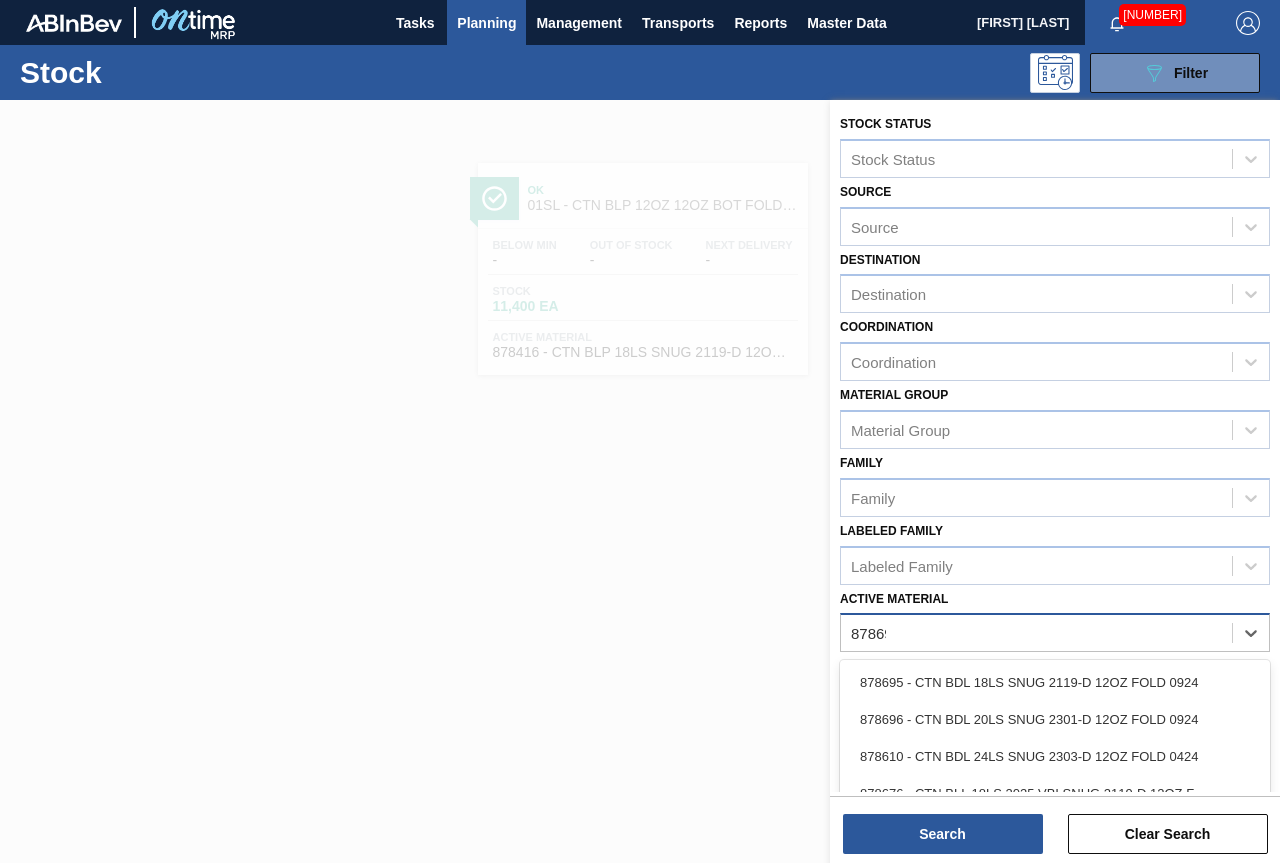 type on "878695" 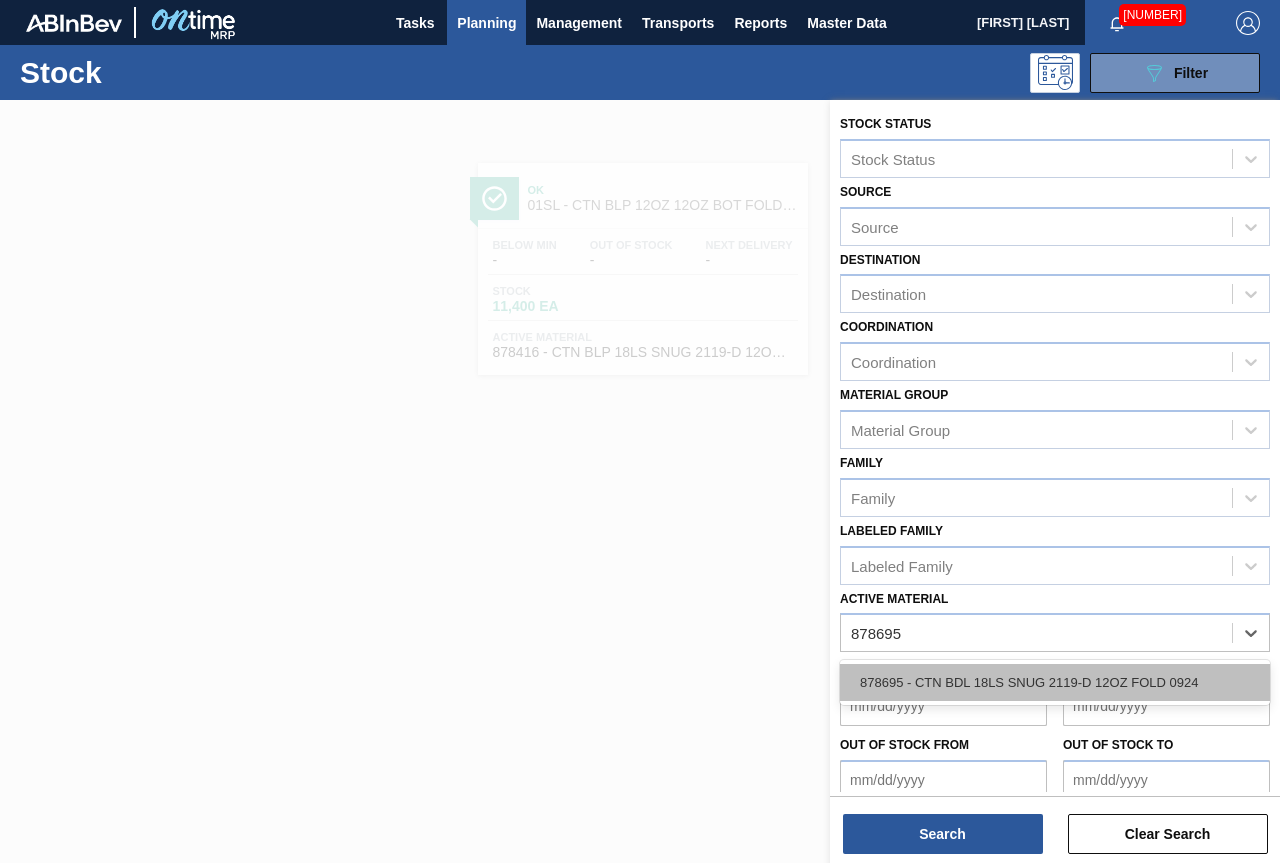 click on "878695 - CTN BDL 18LS SNUG 2119-D 12OZ FOLD 0924" at bounding box center [1055, 682] 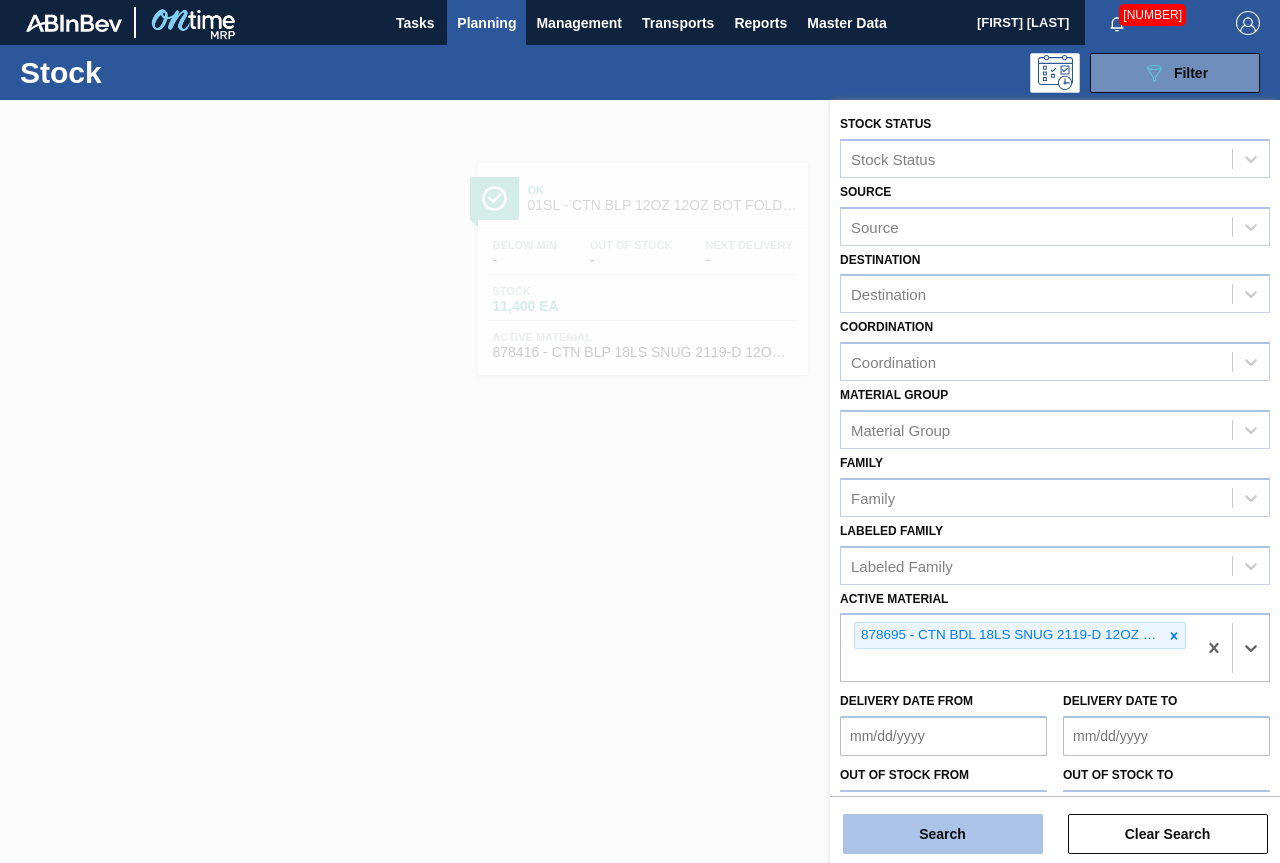 click on "Search" at bounding box center (943, 834) 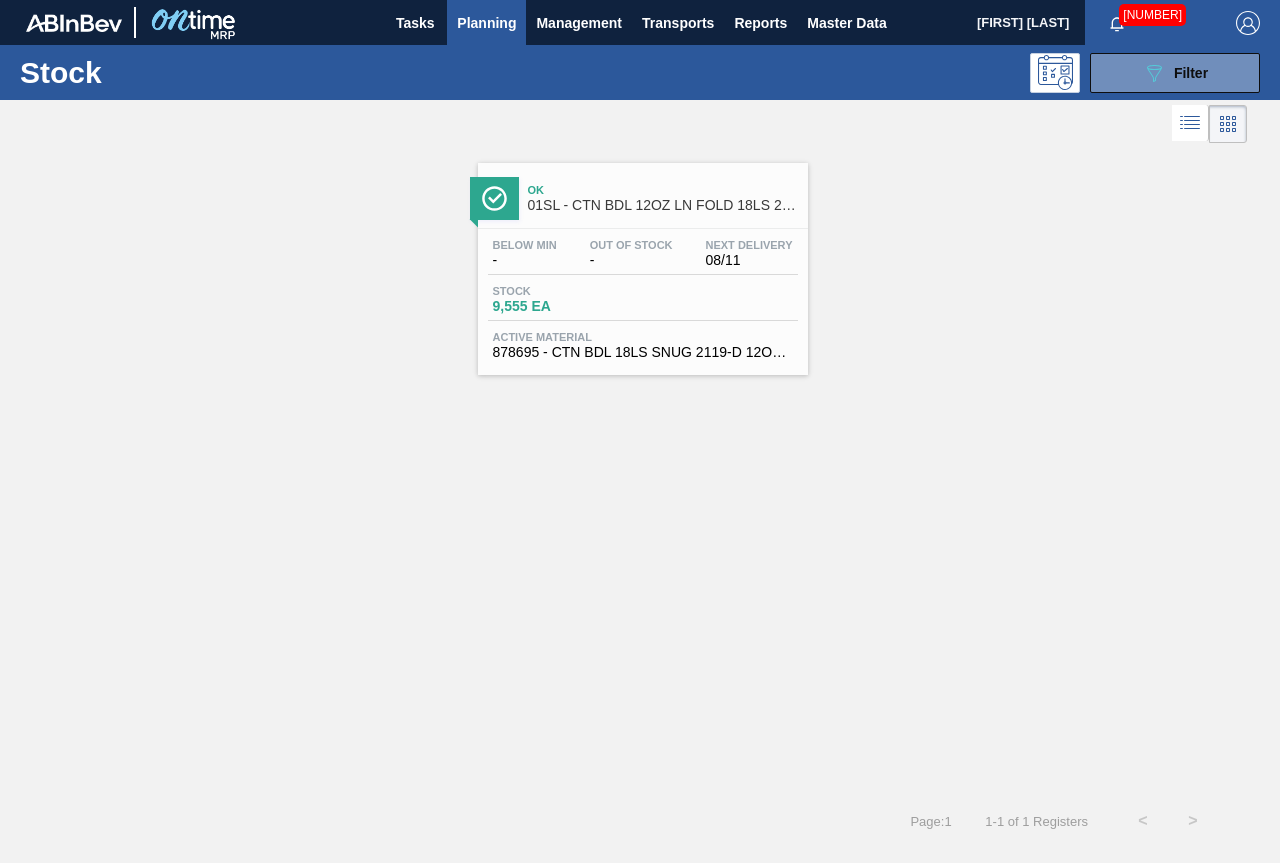 click on "Ok 01SL - CTN BDL 12OZ LN FOLD 18LS [NUMBER]-A" at bounding box center [663, 198] 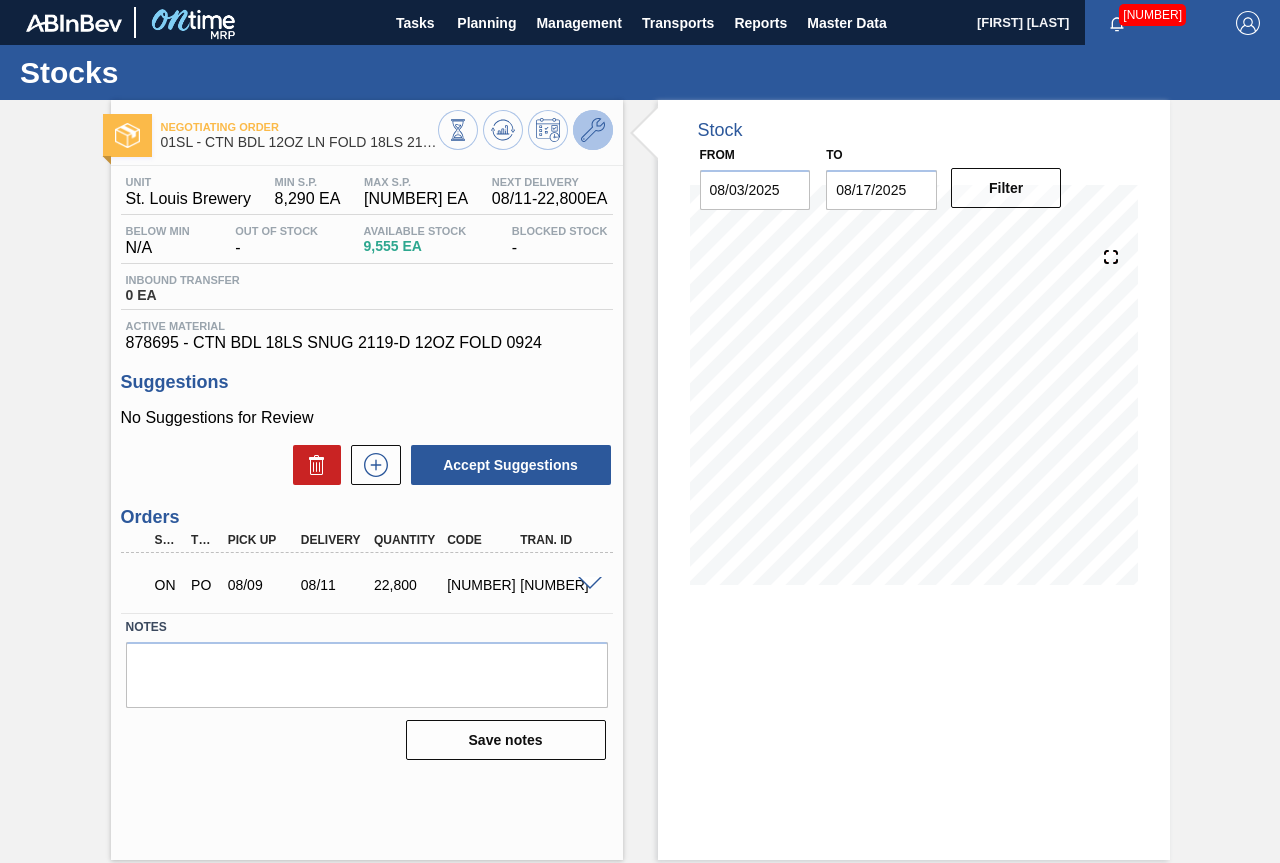 click at bounding box center [593, 130] 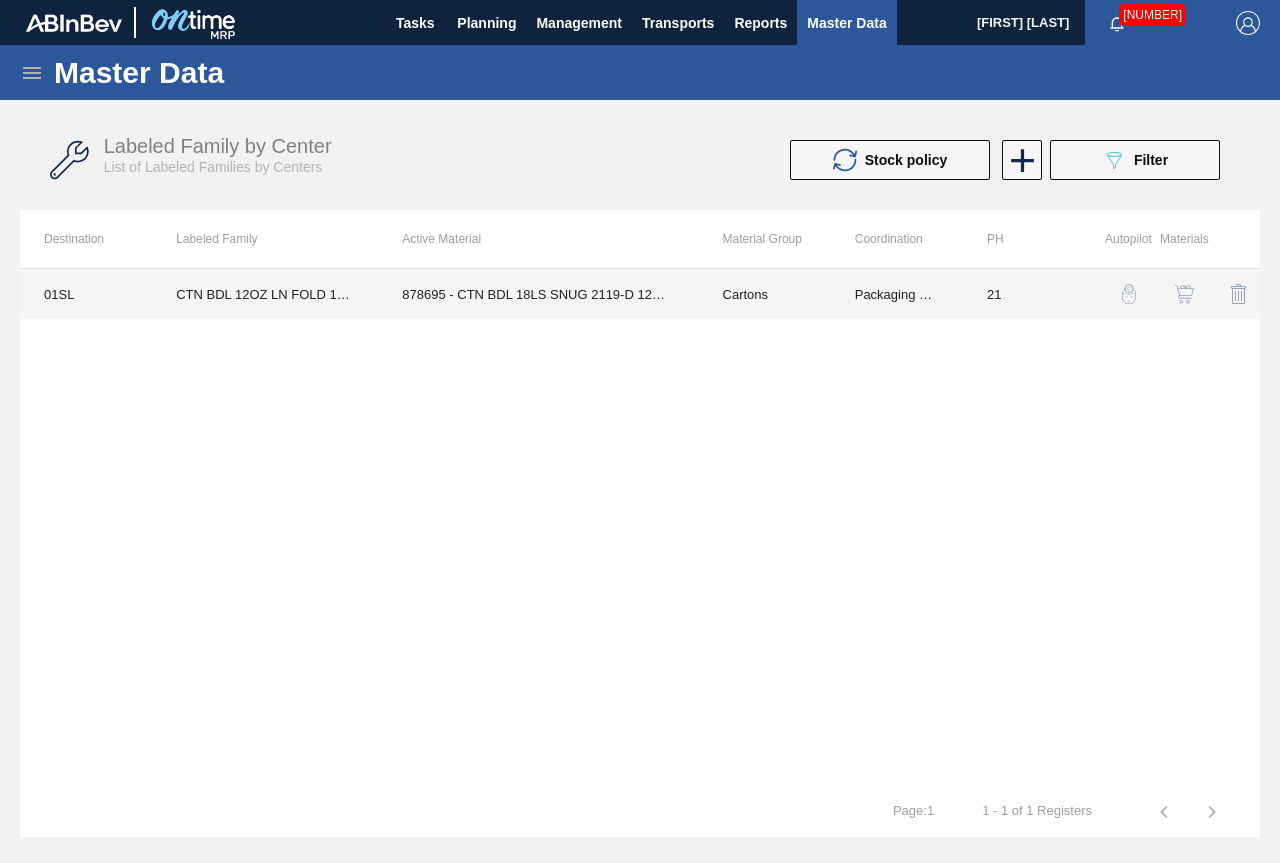 click on "878695 - CTN BDL 18LS SNUG 2119-D 12OZ FOLD 0924" at bounding box center (538, 294) 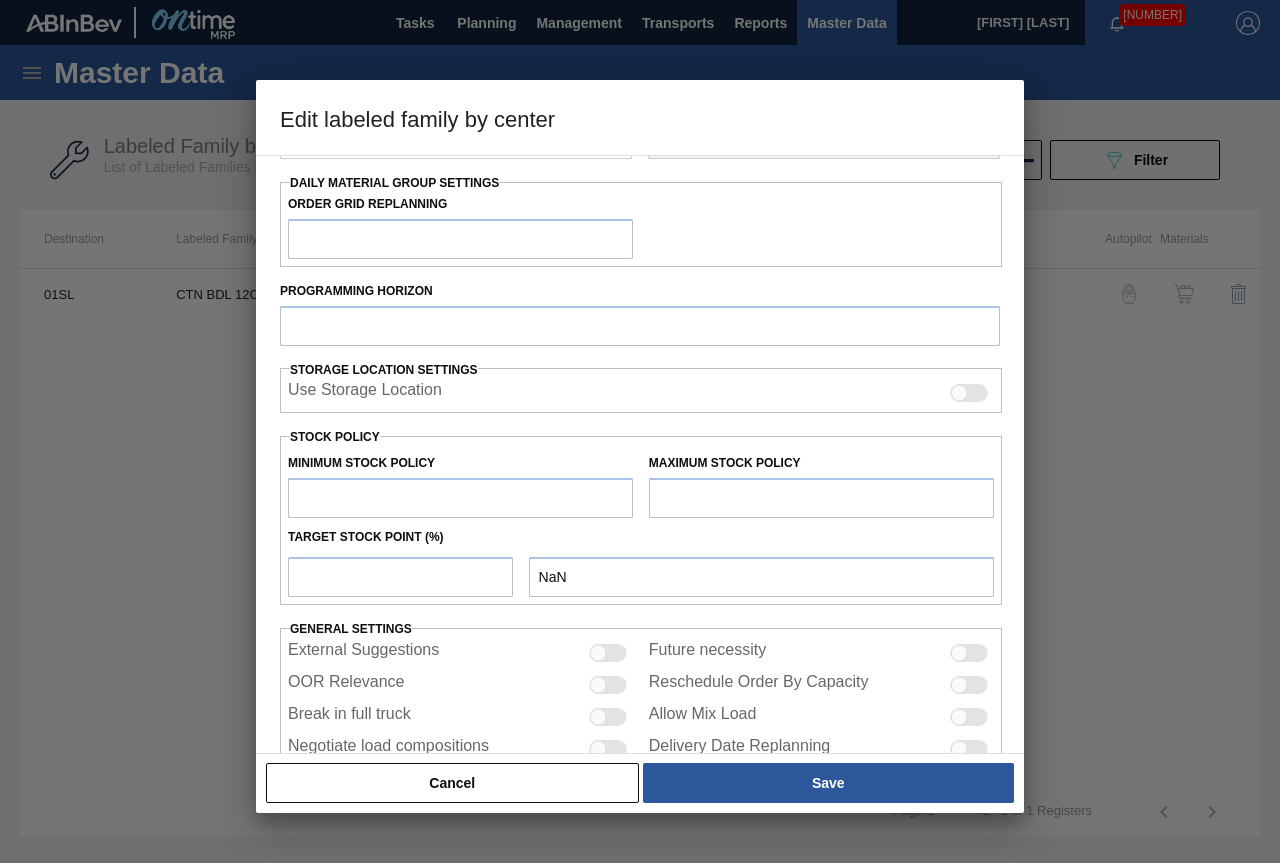 type on "Cartons" 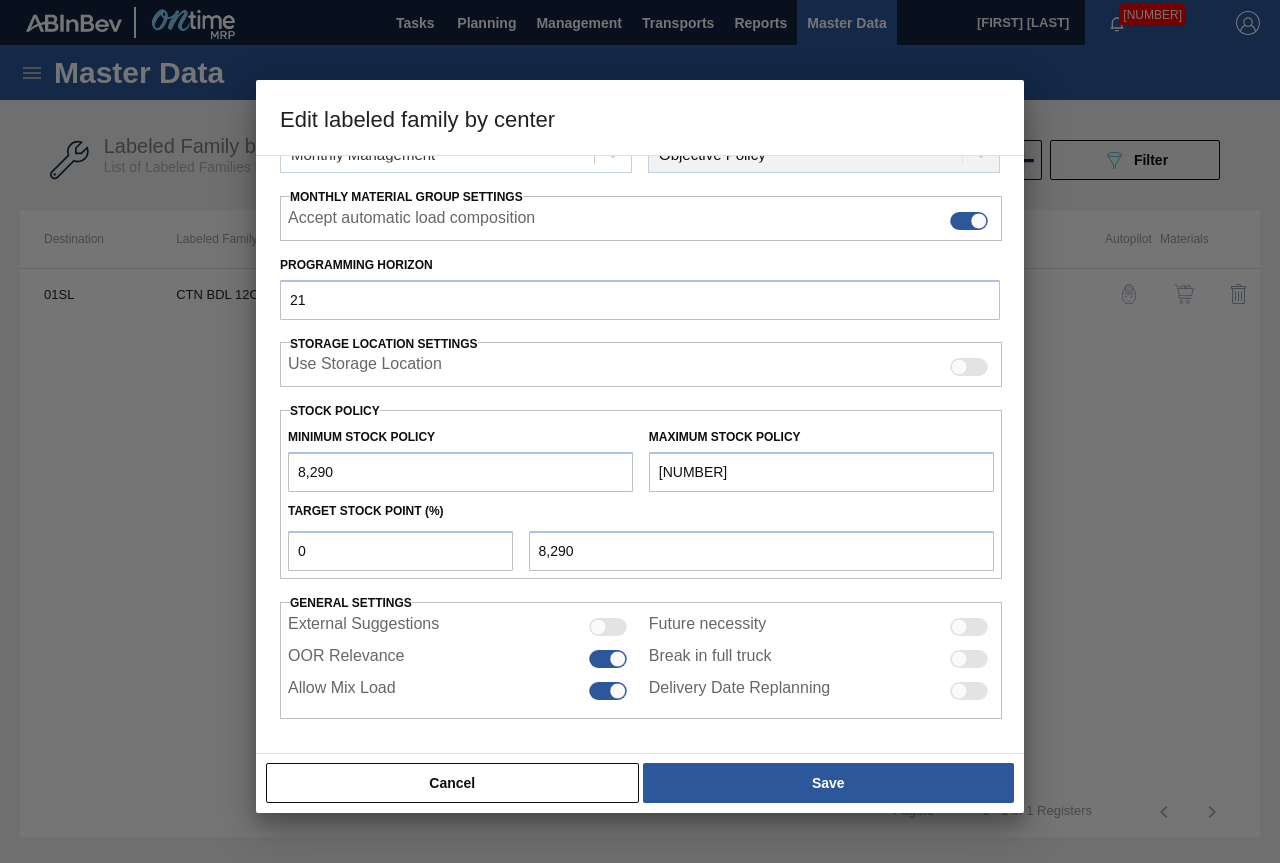 scroll, scrollTop: 291, scrollLeft: 0, axis: vertical 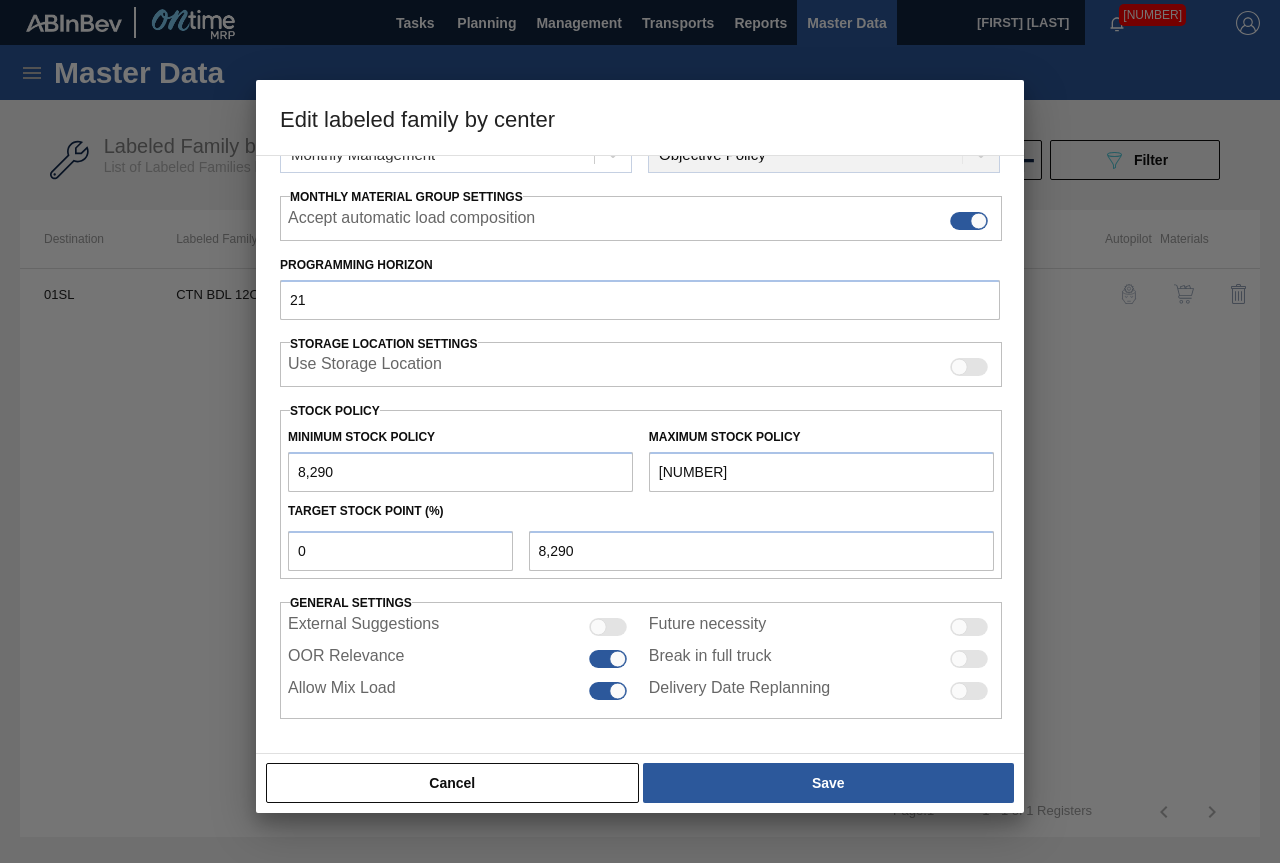 click at bounding box center [640, 431] 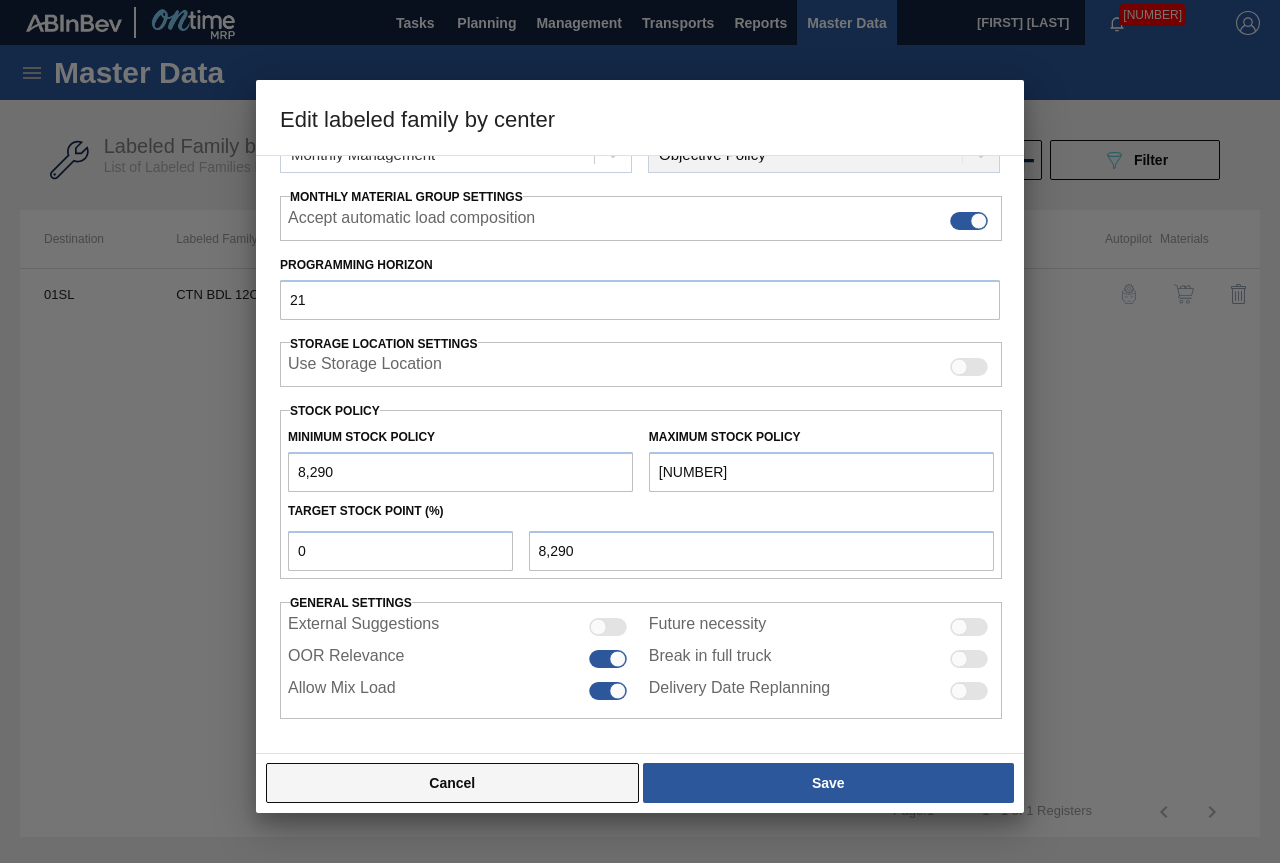 click on "Cancel" at bounding box center (452, 783) 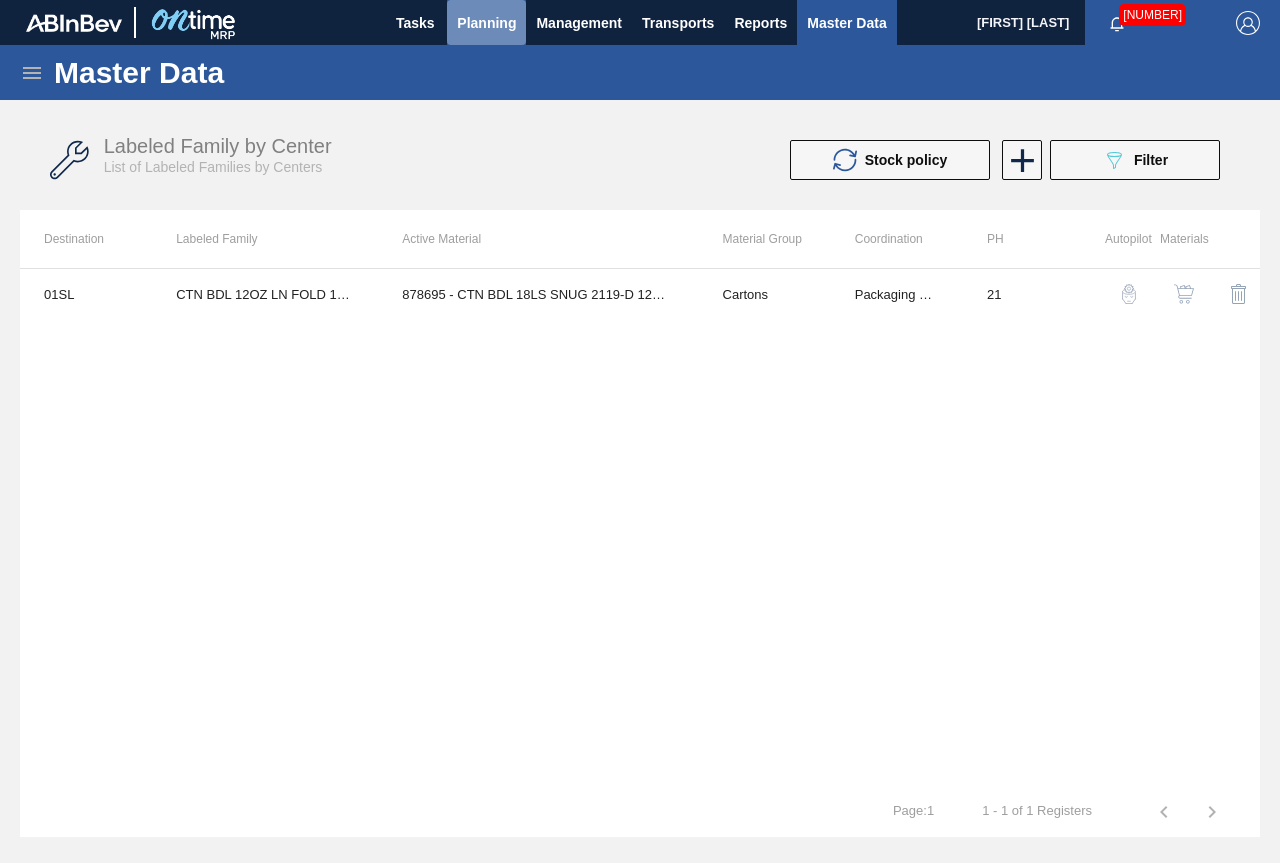 click on "Planning" at bounding box center (486, 23) 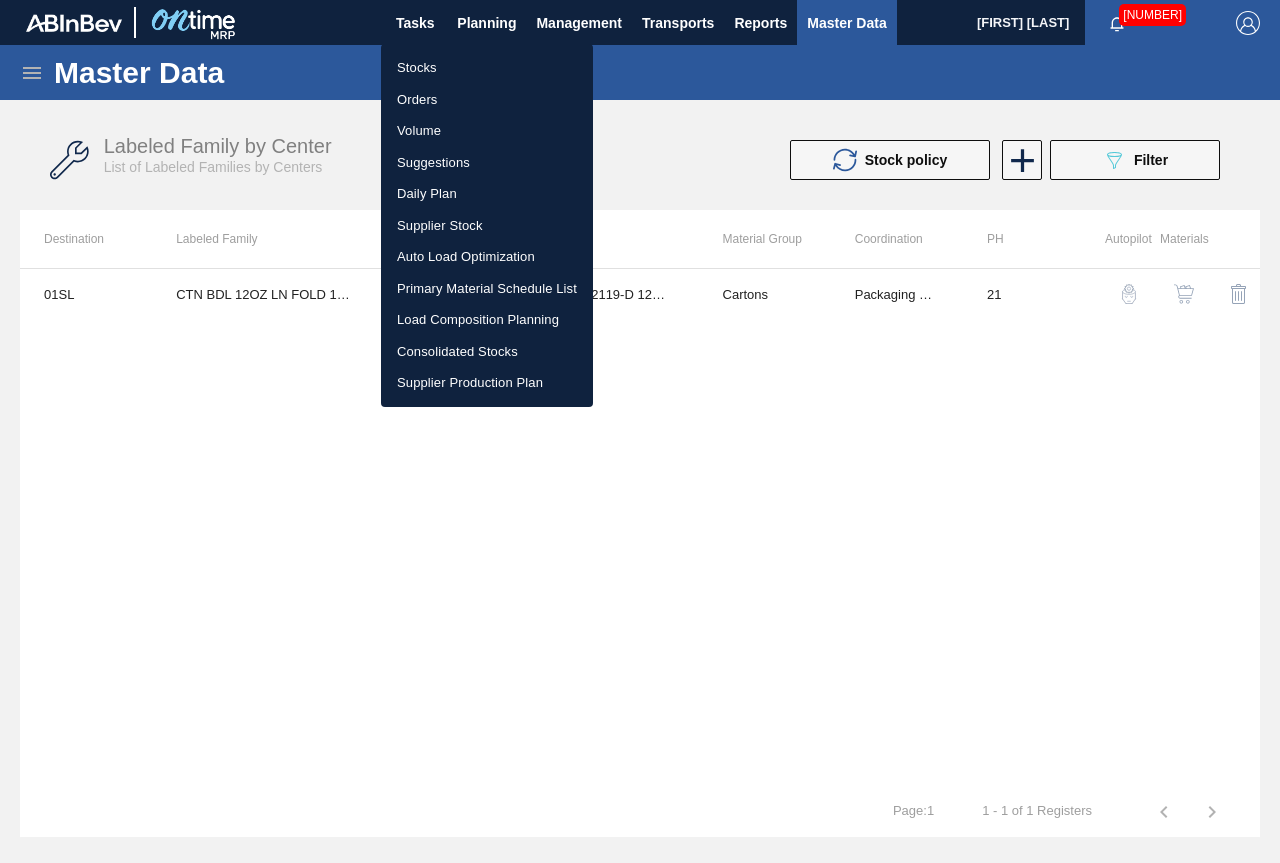 click on "Stocks" at bounding box center (487, 68) 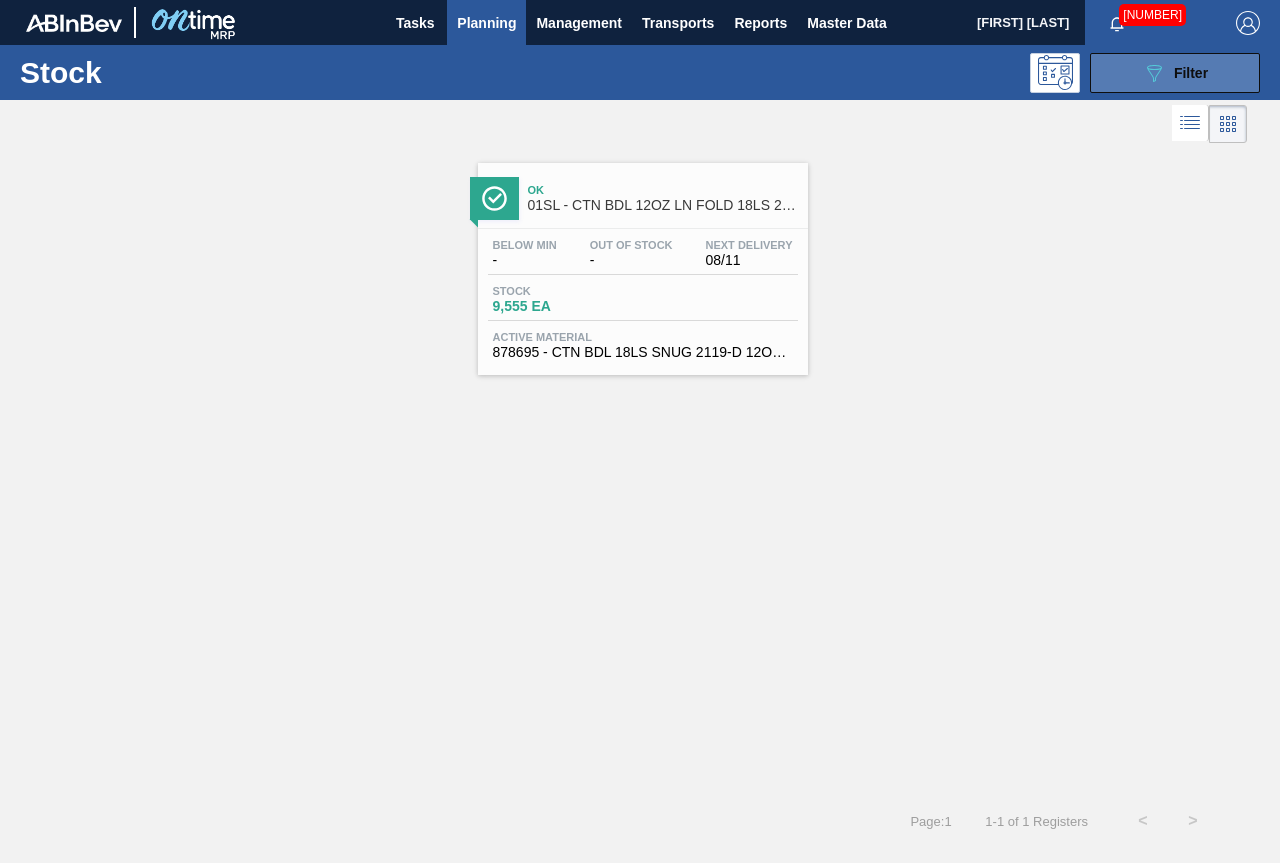 click on "089F7B8B-B2A5-4AFE-B5C0-19BA573D28AC Filter" at bounding box center [1175, 73] 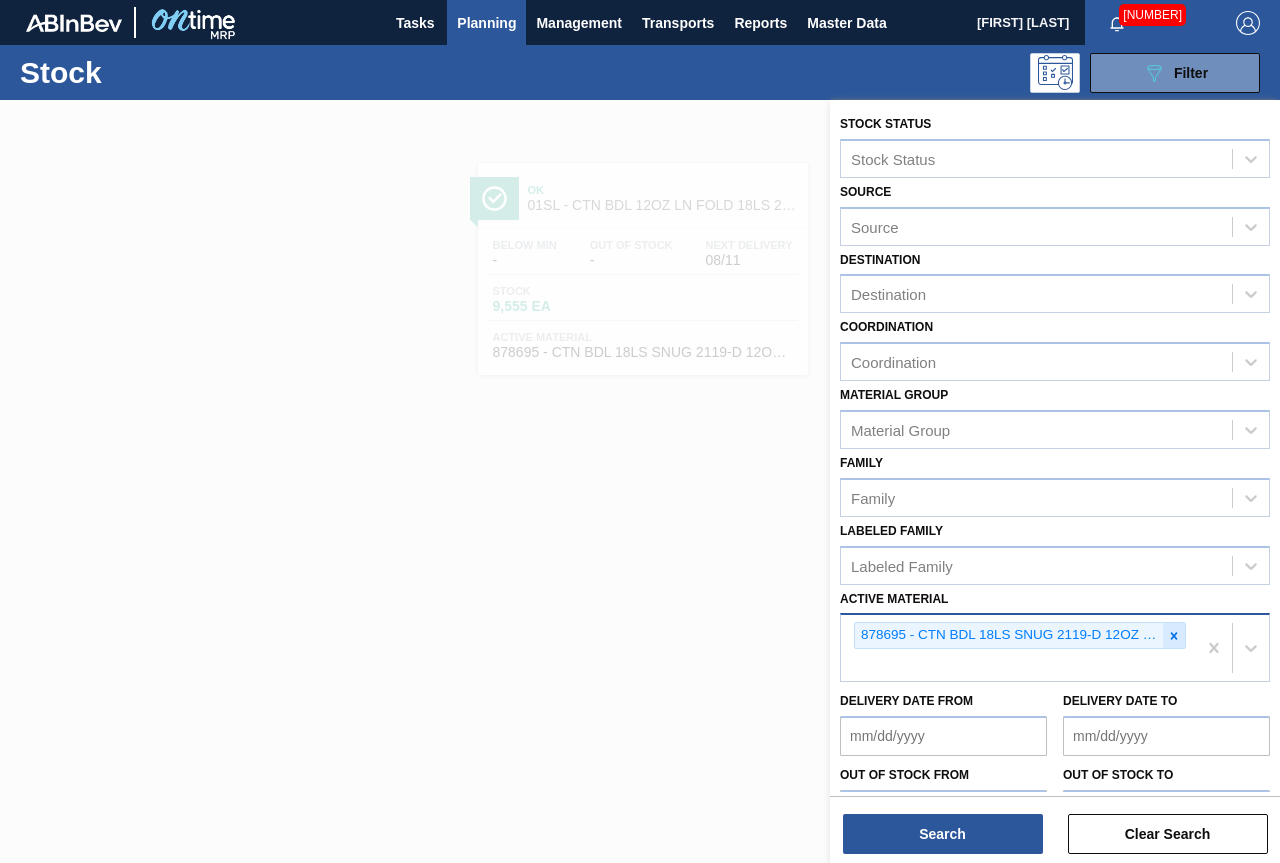 click 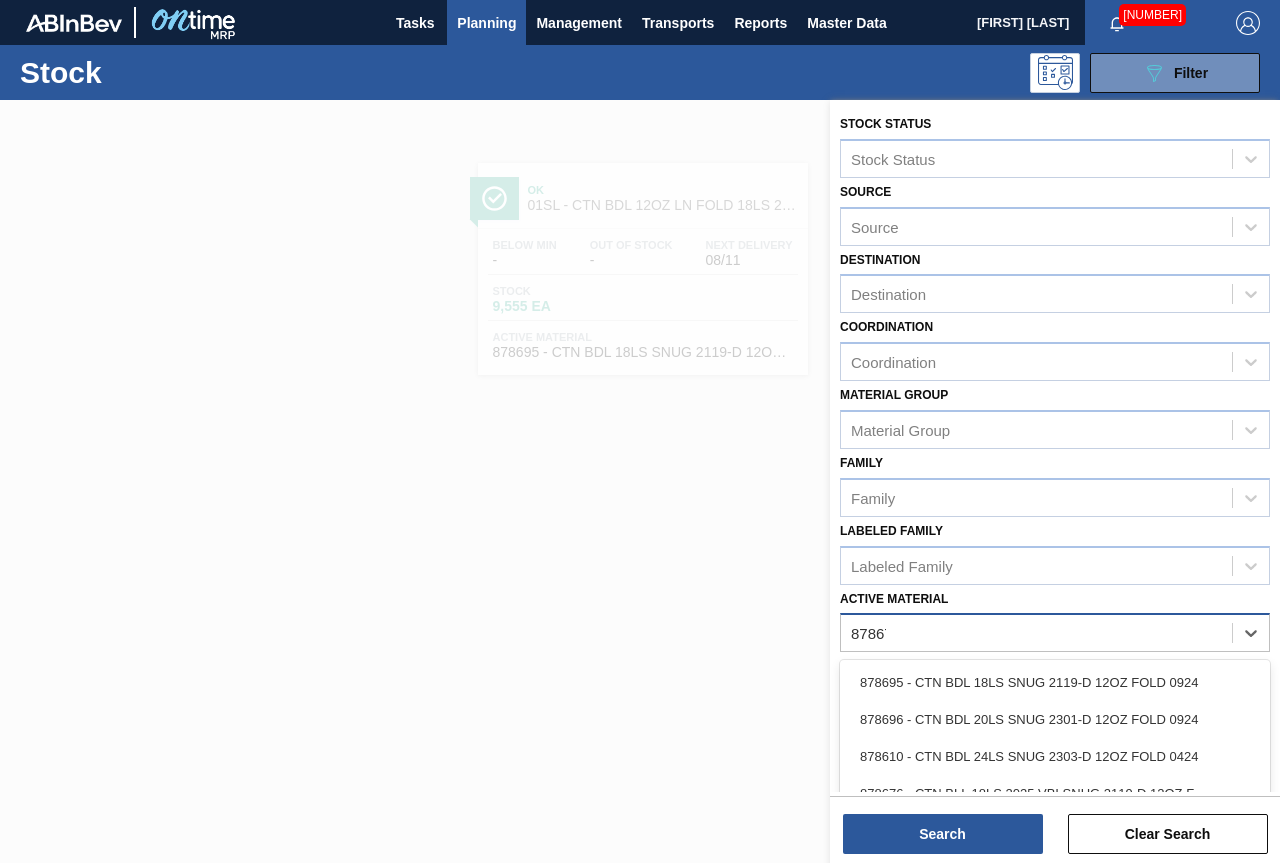 type on "878676" 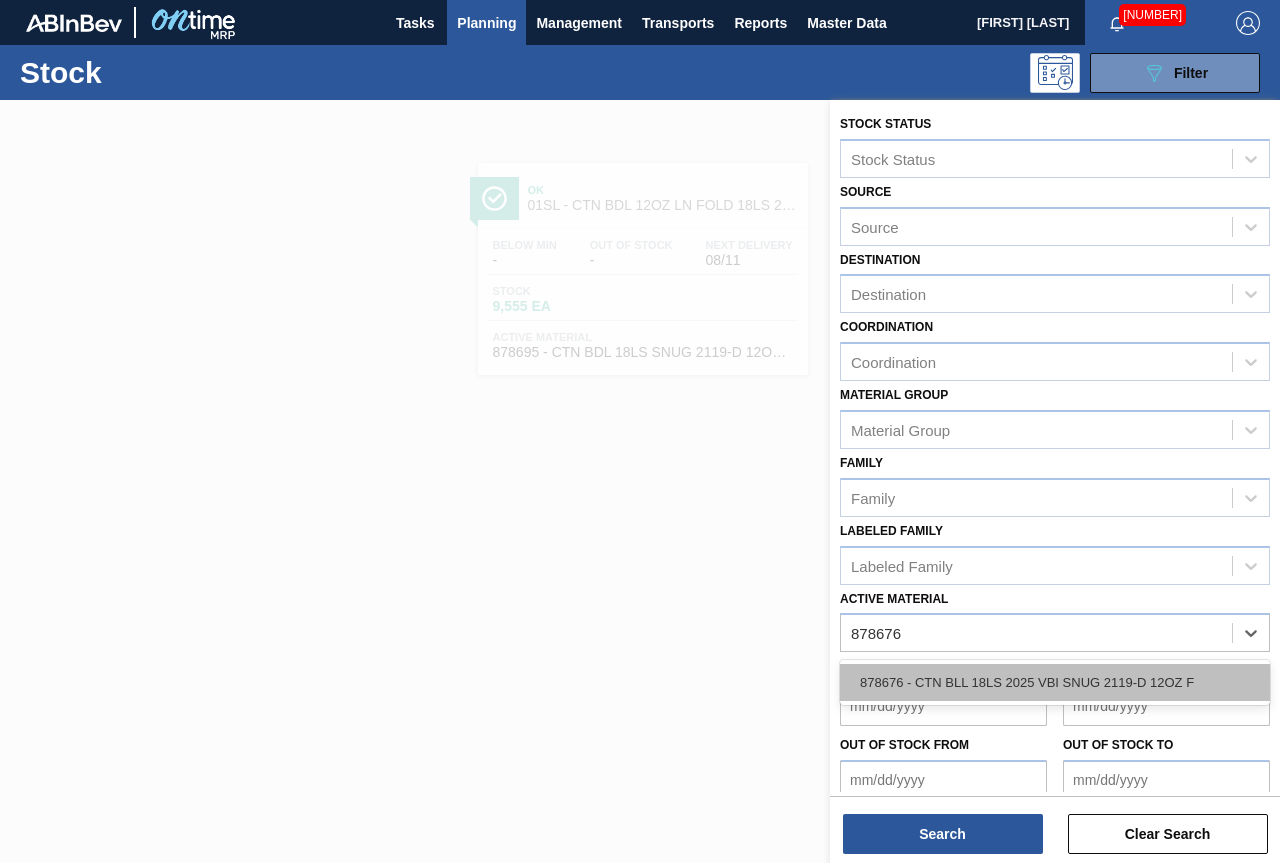 click on "878676 - CTN BLL 18LS 2025 VBI SNUG 2119-D 12OZ F" at bounding box center (1055, 682) 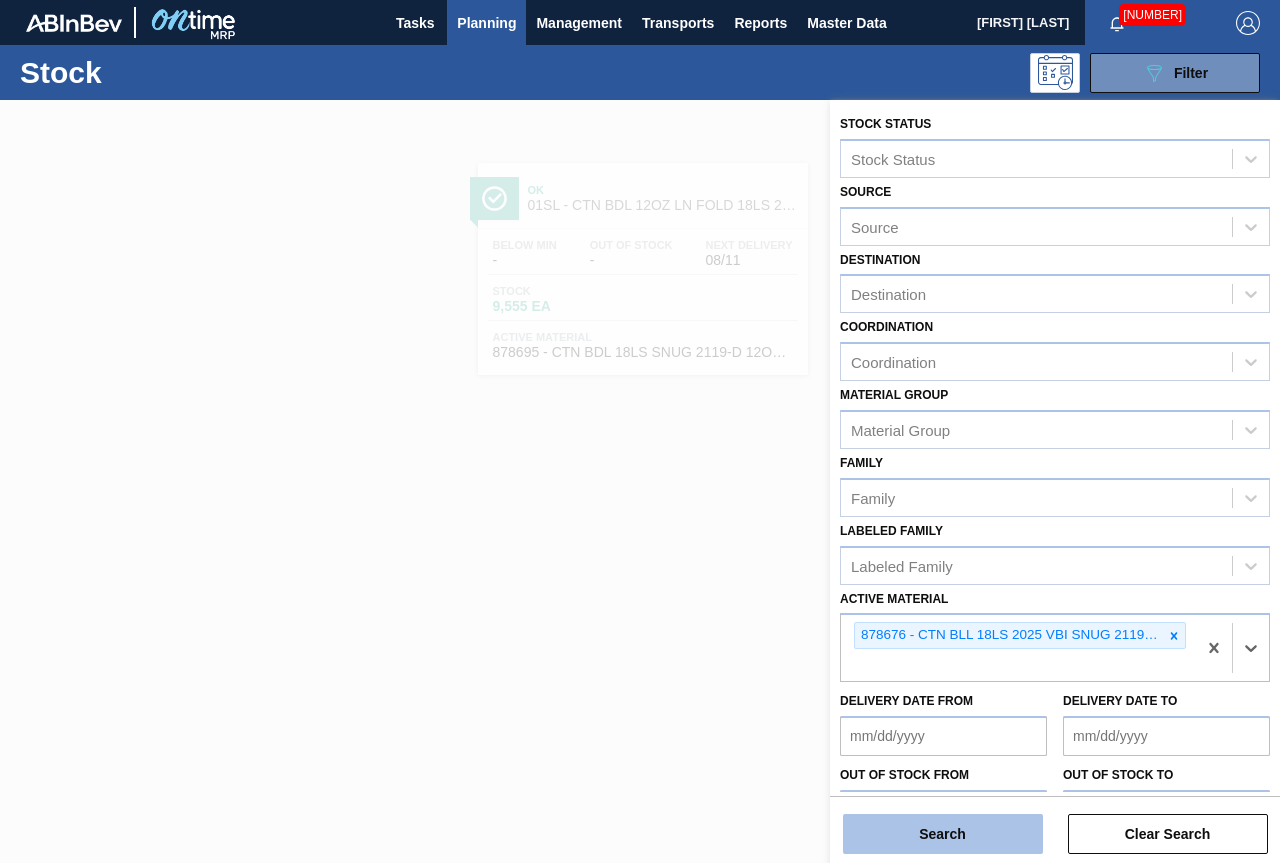 click on "Search" at bounding box center [943, 834] 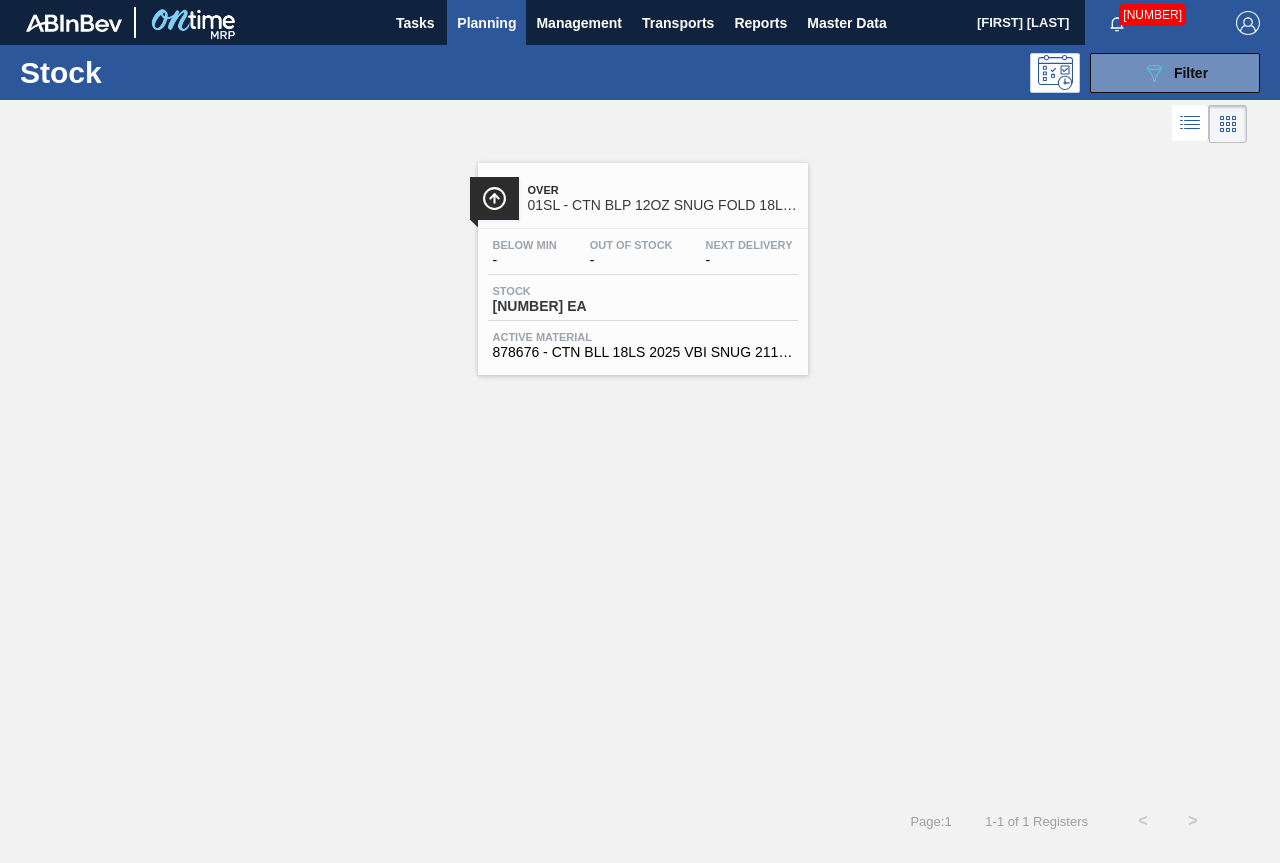 click on "Over" at bounding box center (663, 190) 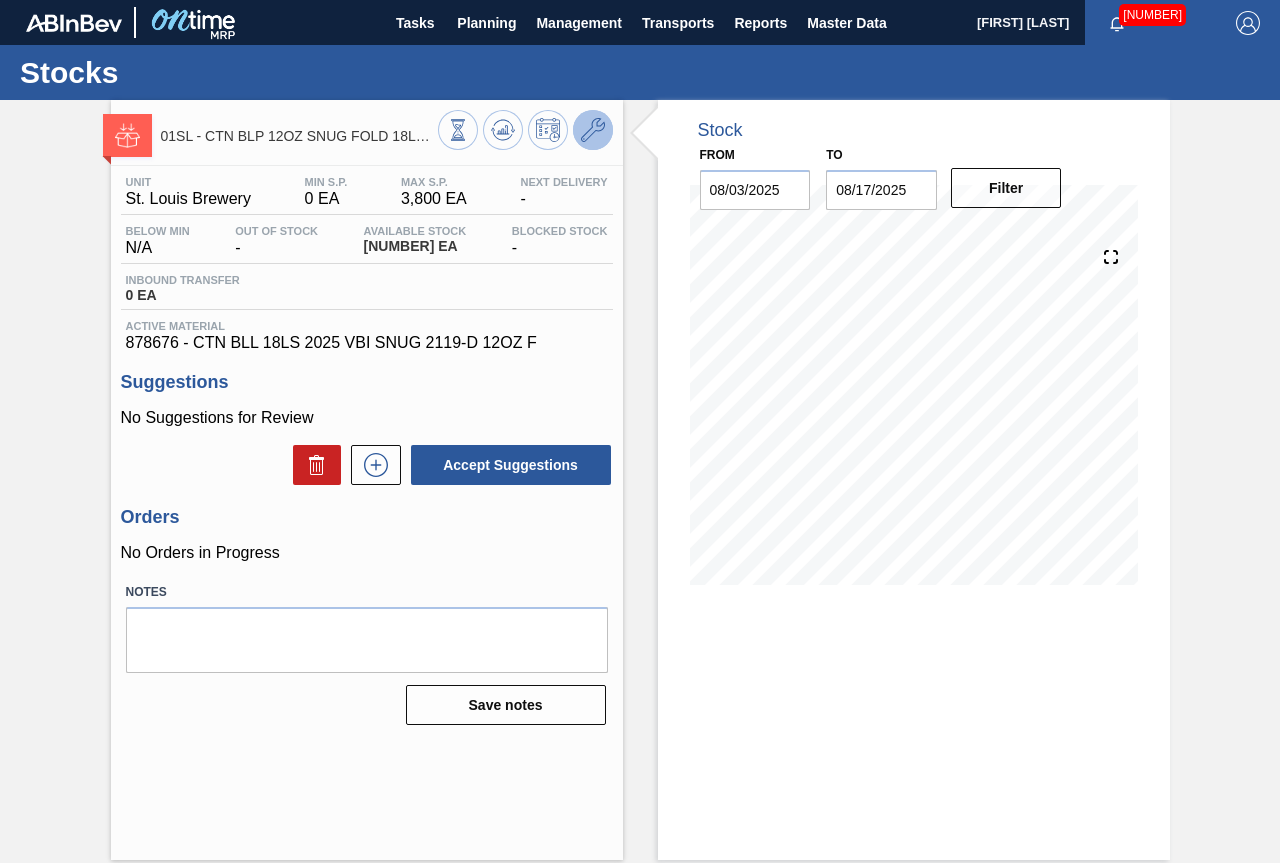 click 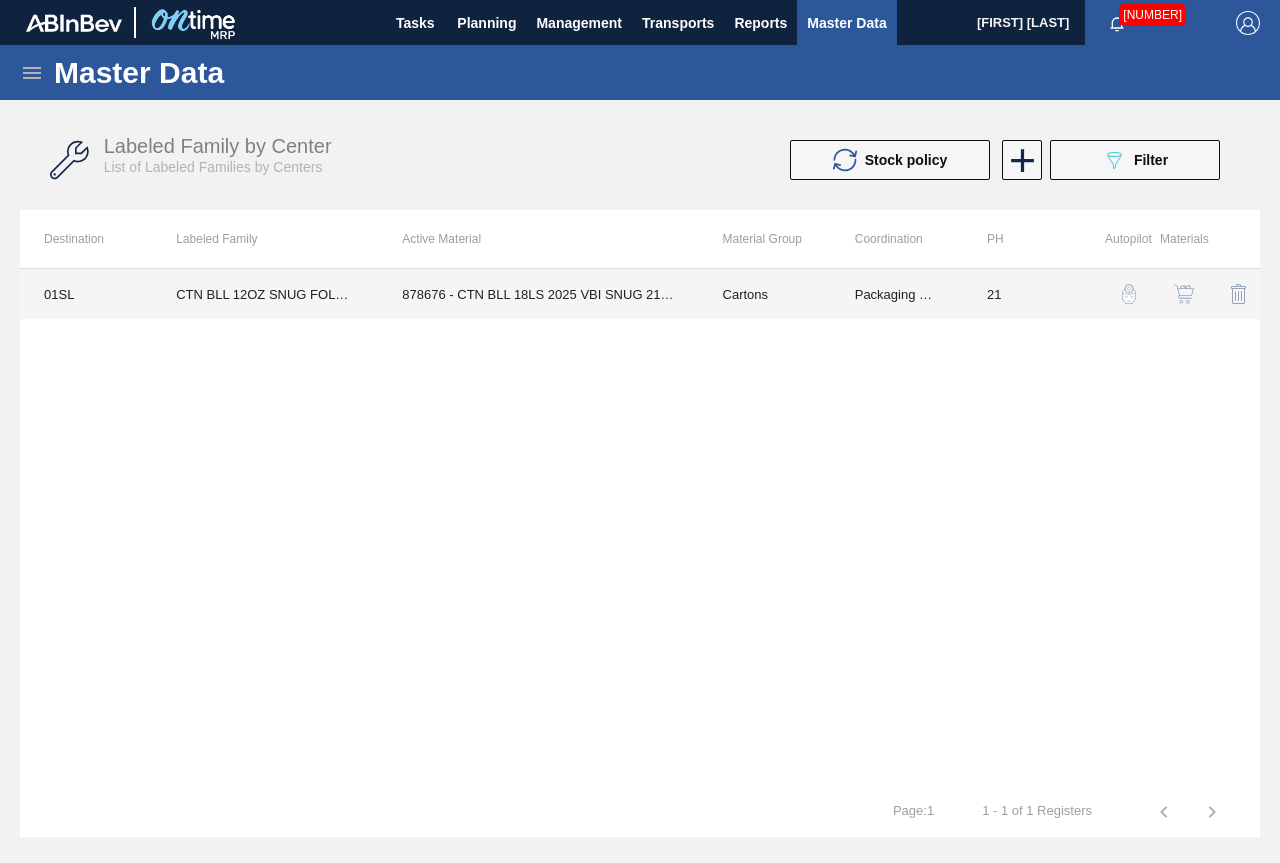 click on "Cartons" at bounding box center (765, 294) 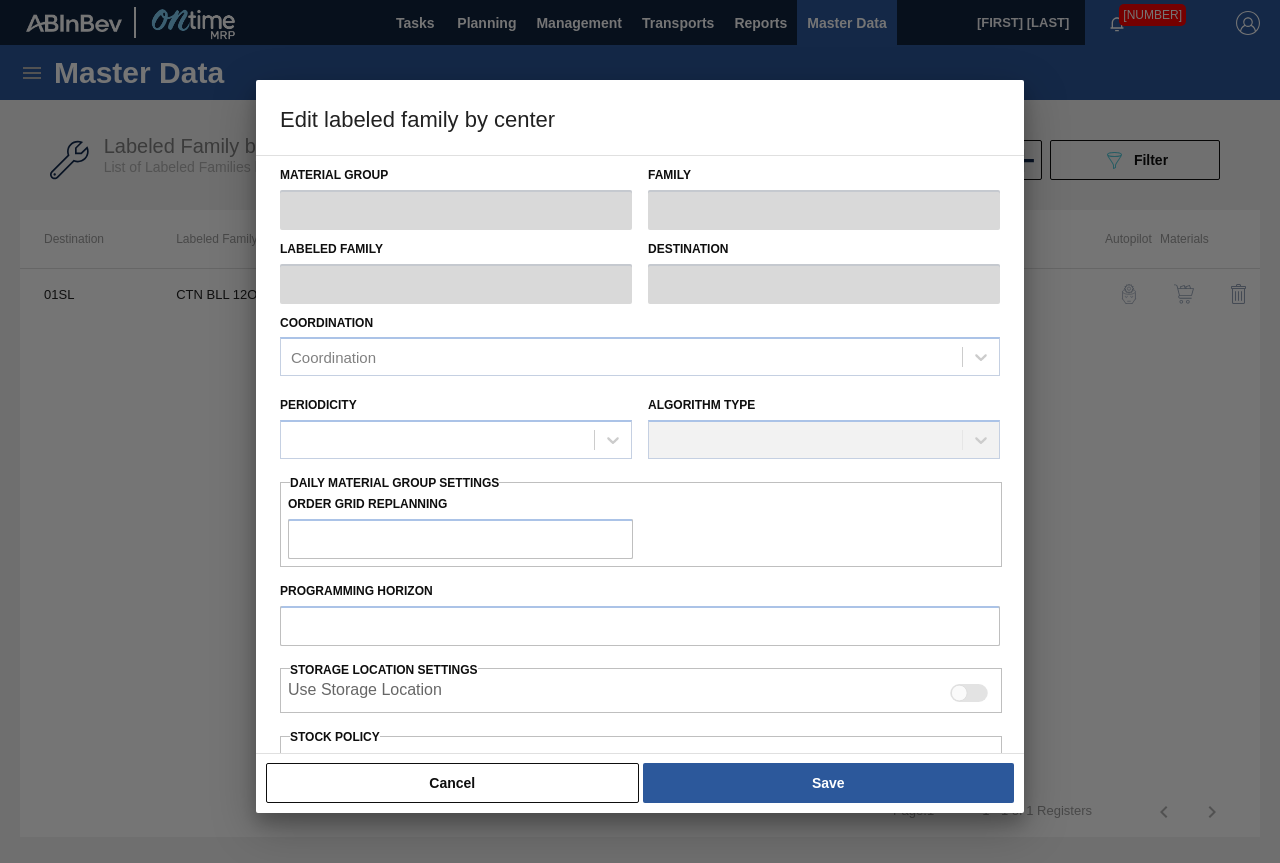type on "Cartons" 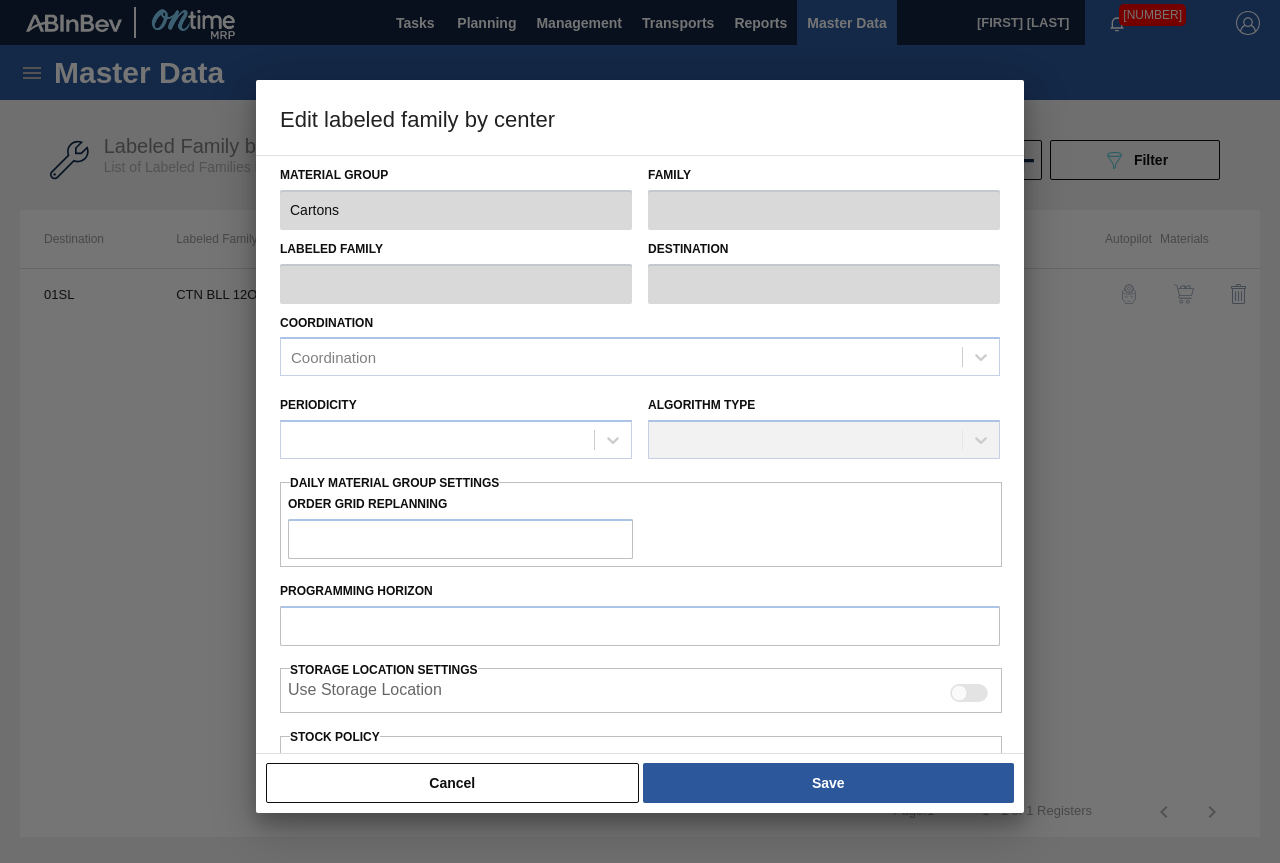 type on "Folding Cartons" 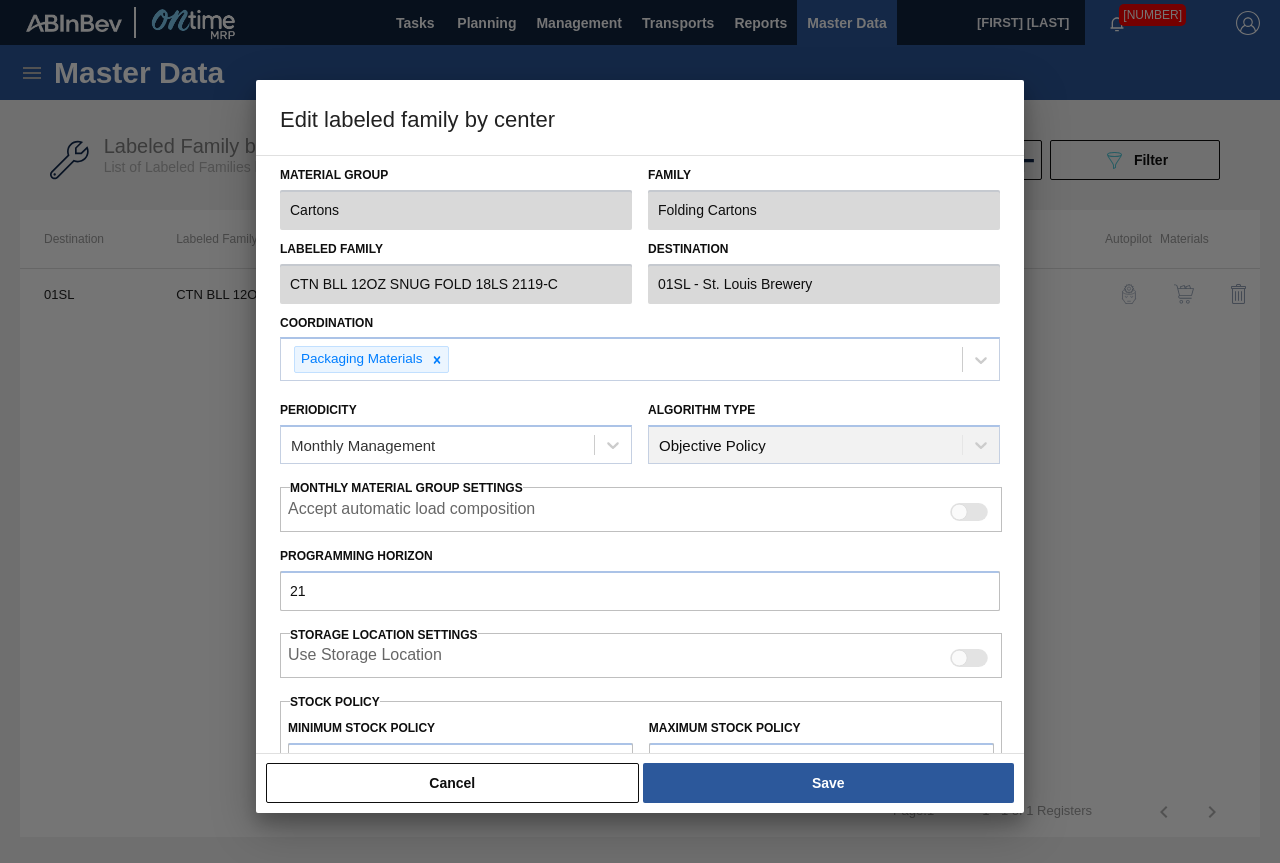 scroll, scrollTop: 291, scrollLeft: 0, axis: vertical 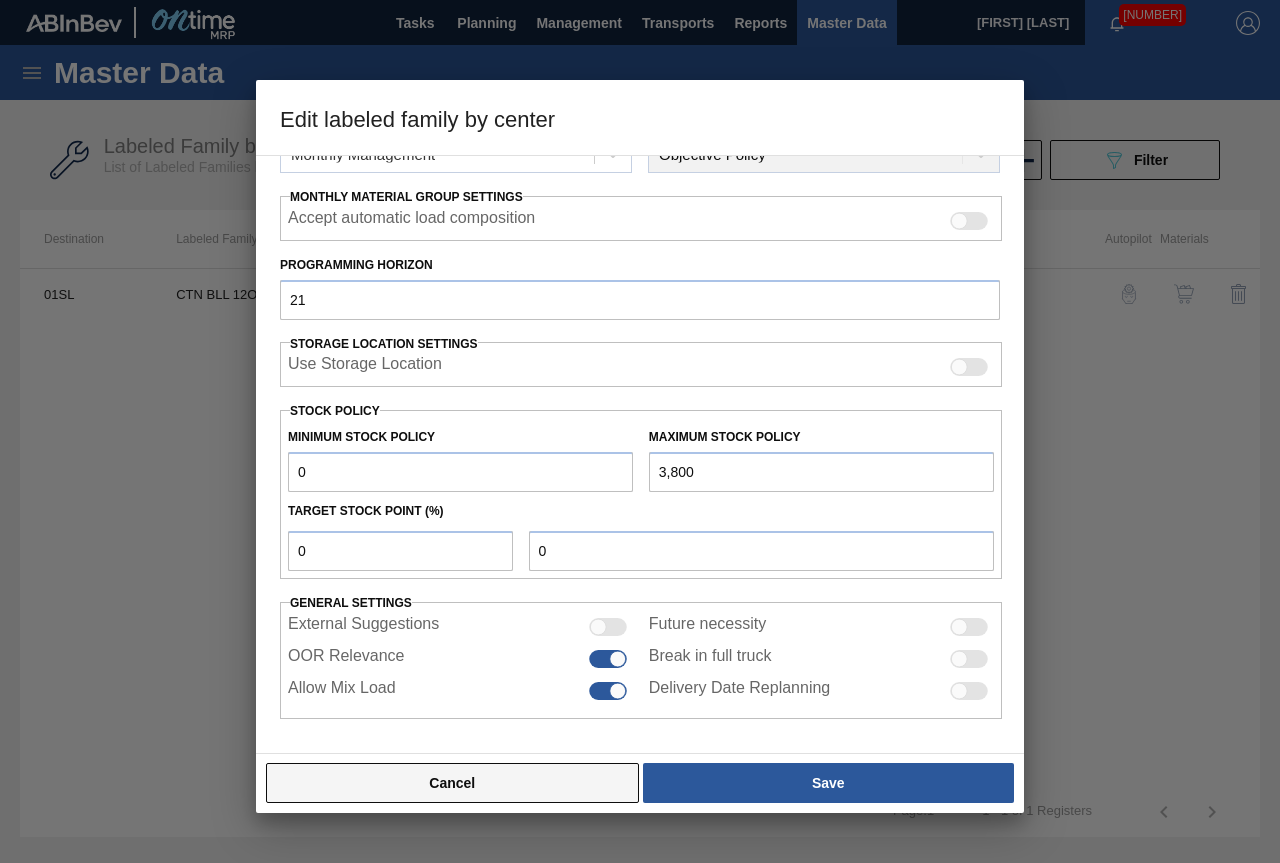 click on "Cancel" at bounding box center [452, 783] 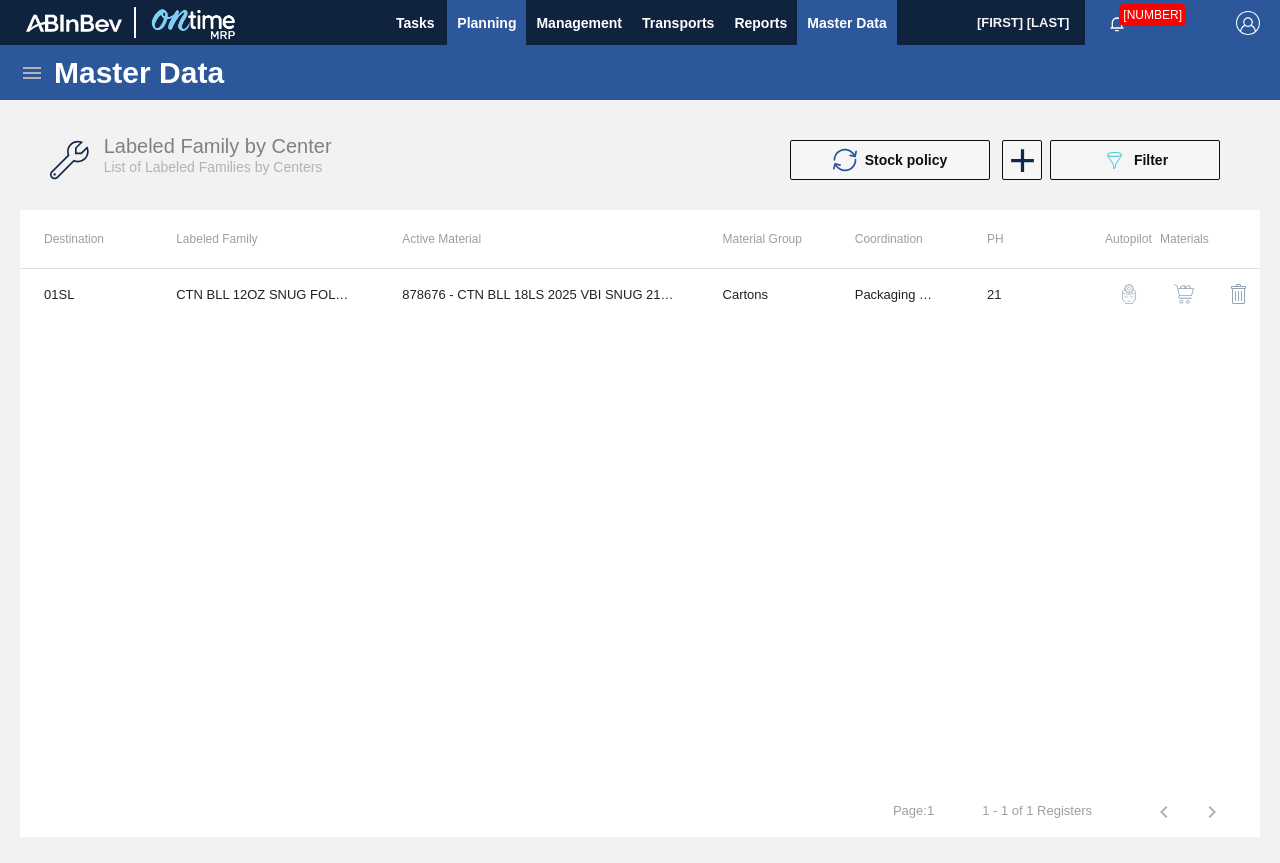 click on "Planning" at bounding box center [486, 23] 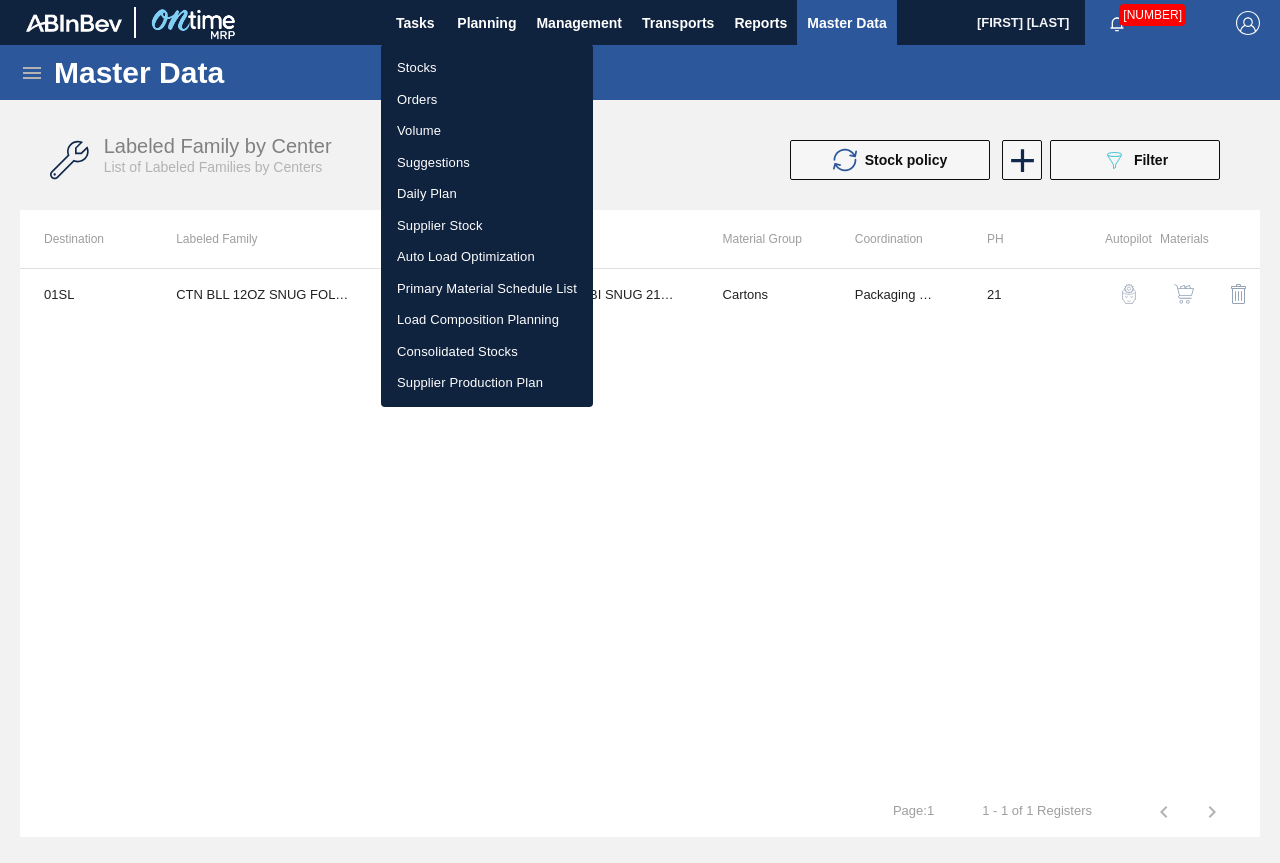 click on "Stocks" at bounding box center (487, 68) 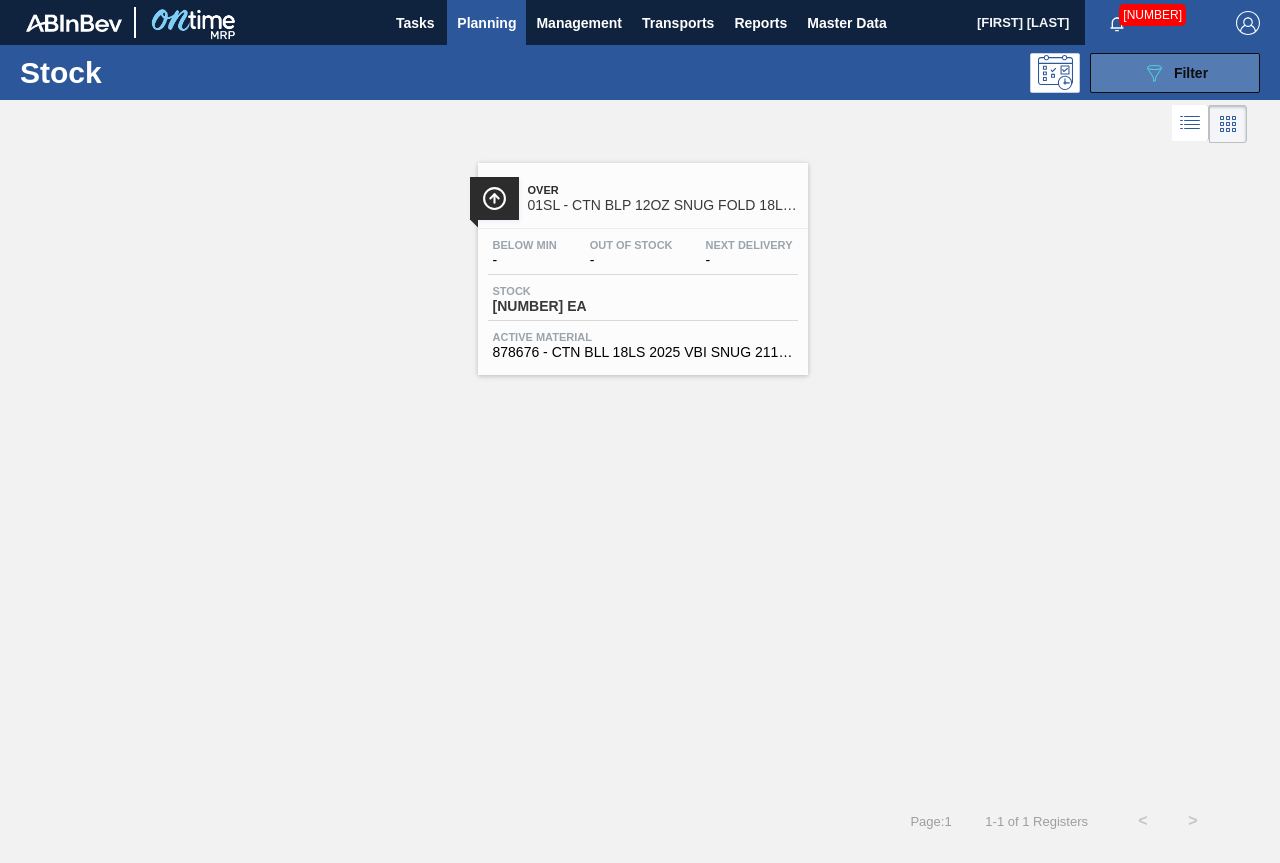 click on "089F7B8B-B2A5-4AFE-B5C0-19BA573D28AC" 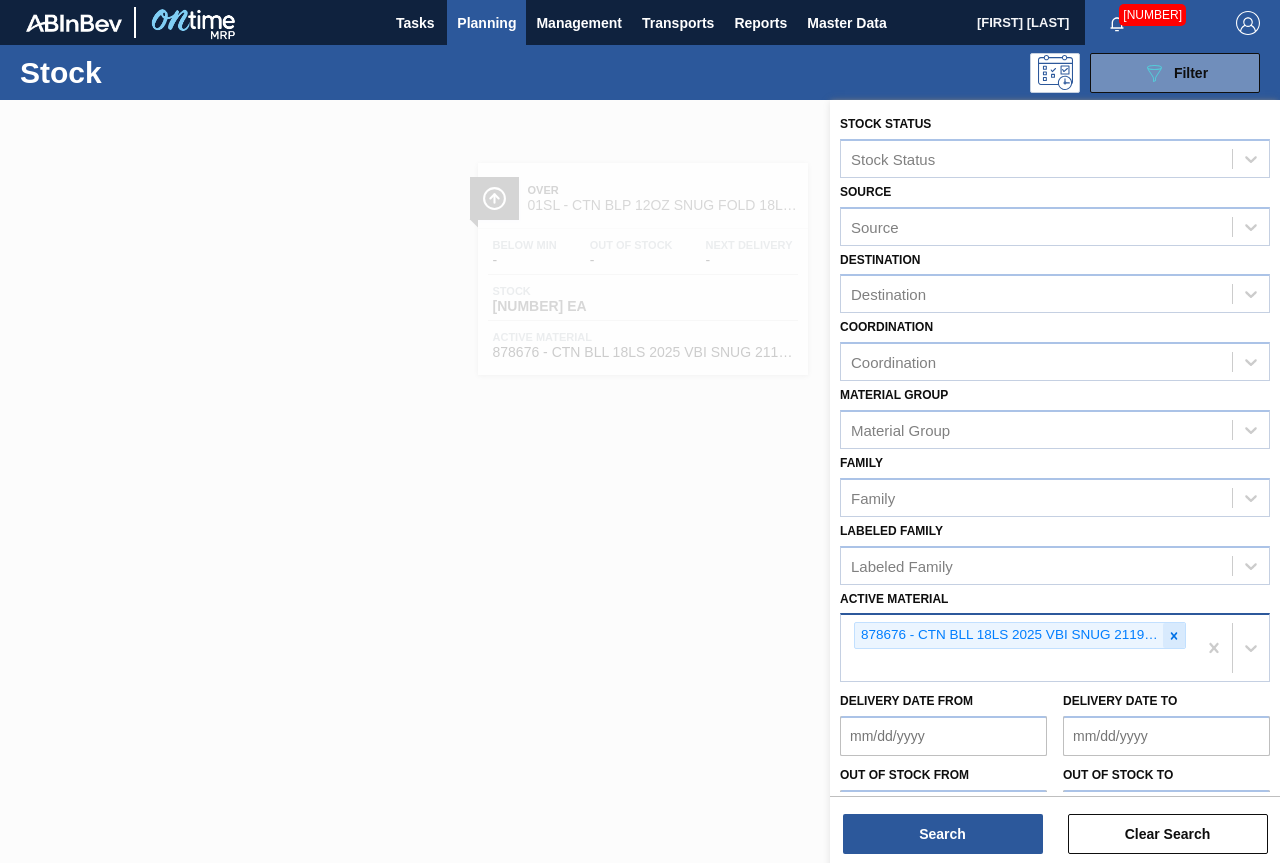 click 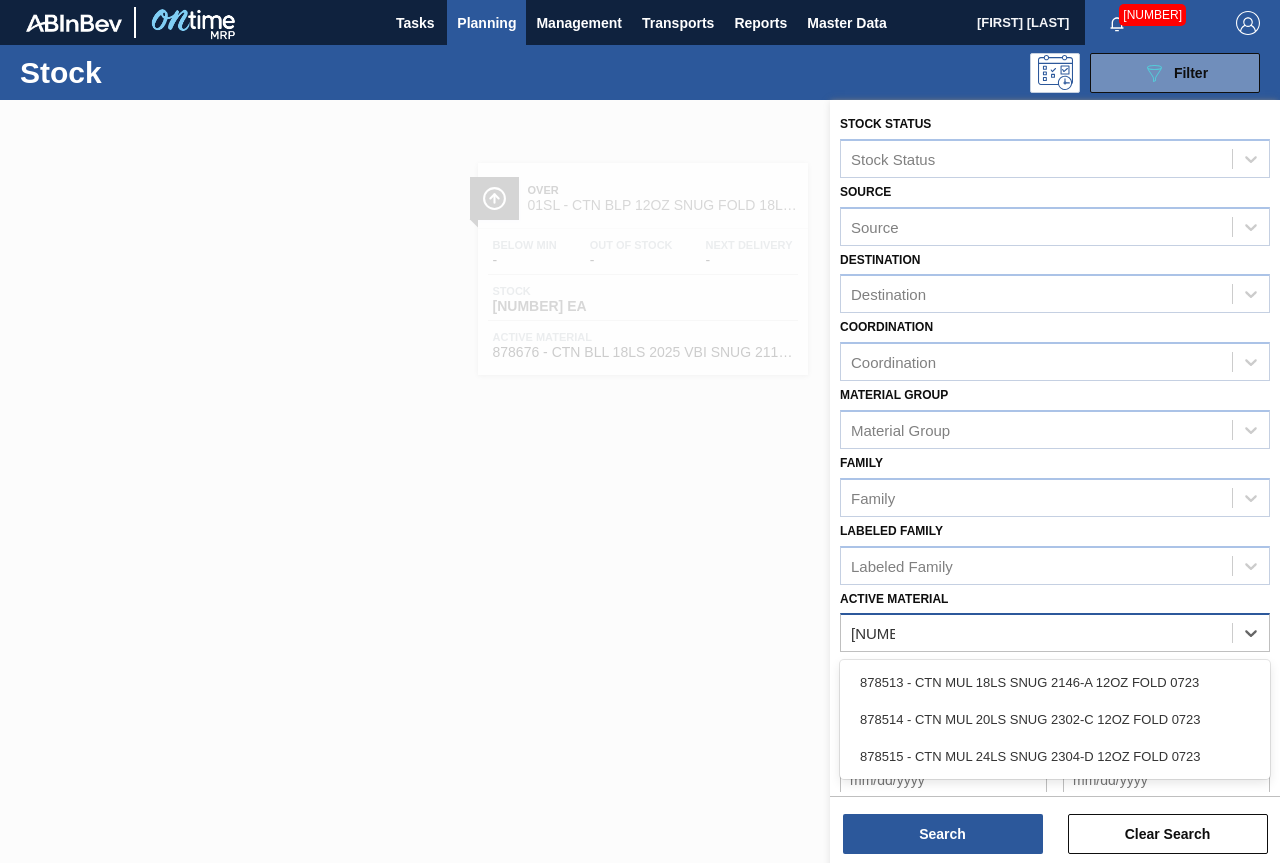 type on "878513" 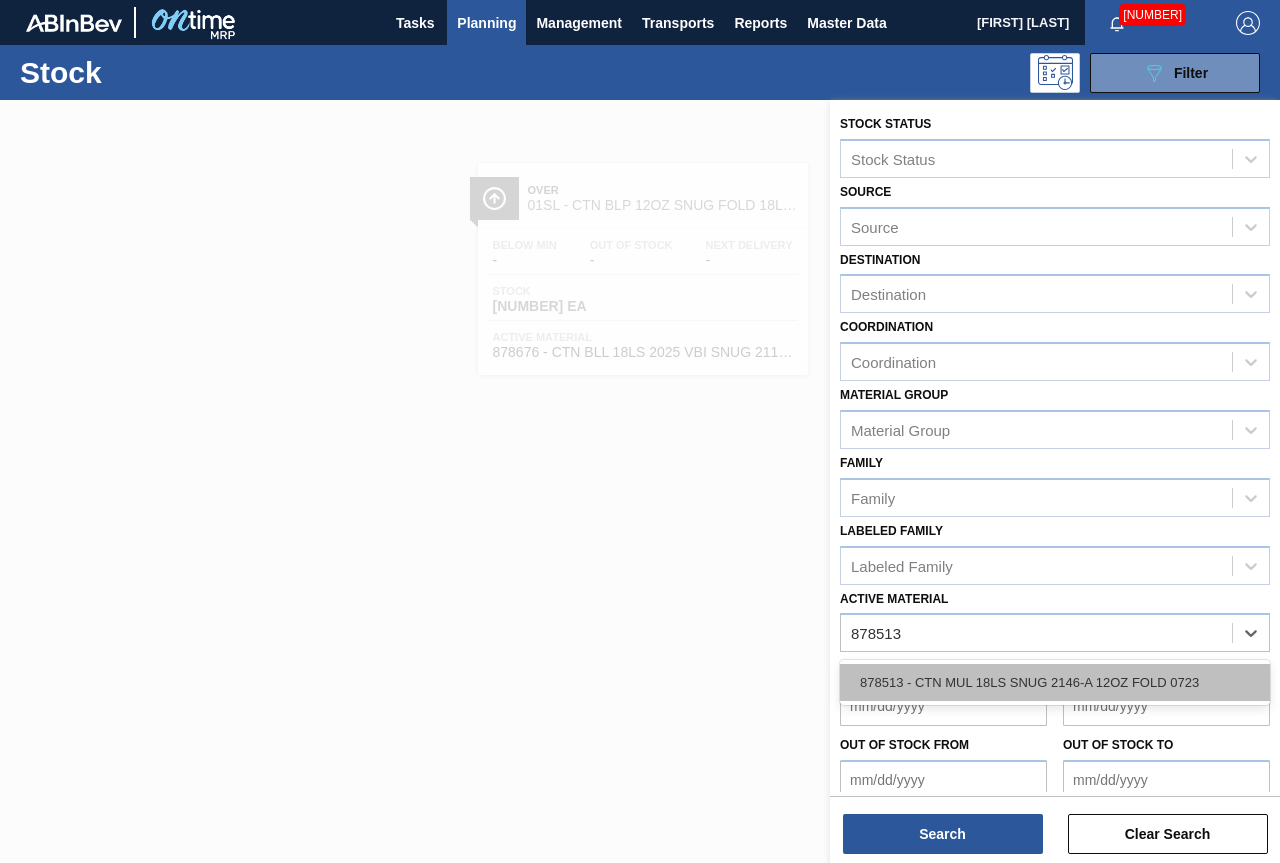 click on "878513 - CTN MUL 18LS SNUG 2146-A 12OZ FOLD 0723" at bounding box center (1055, 682) 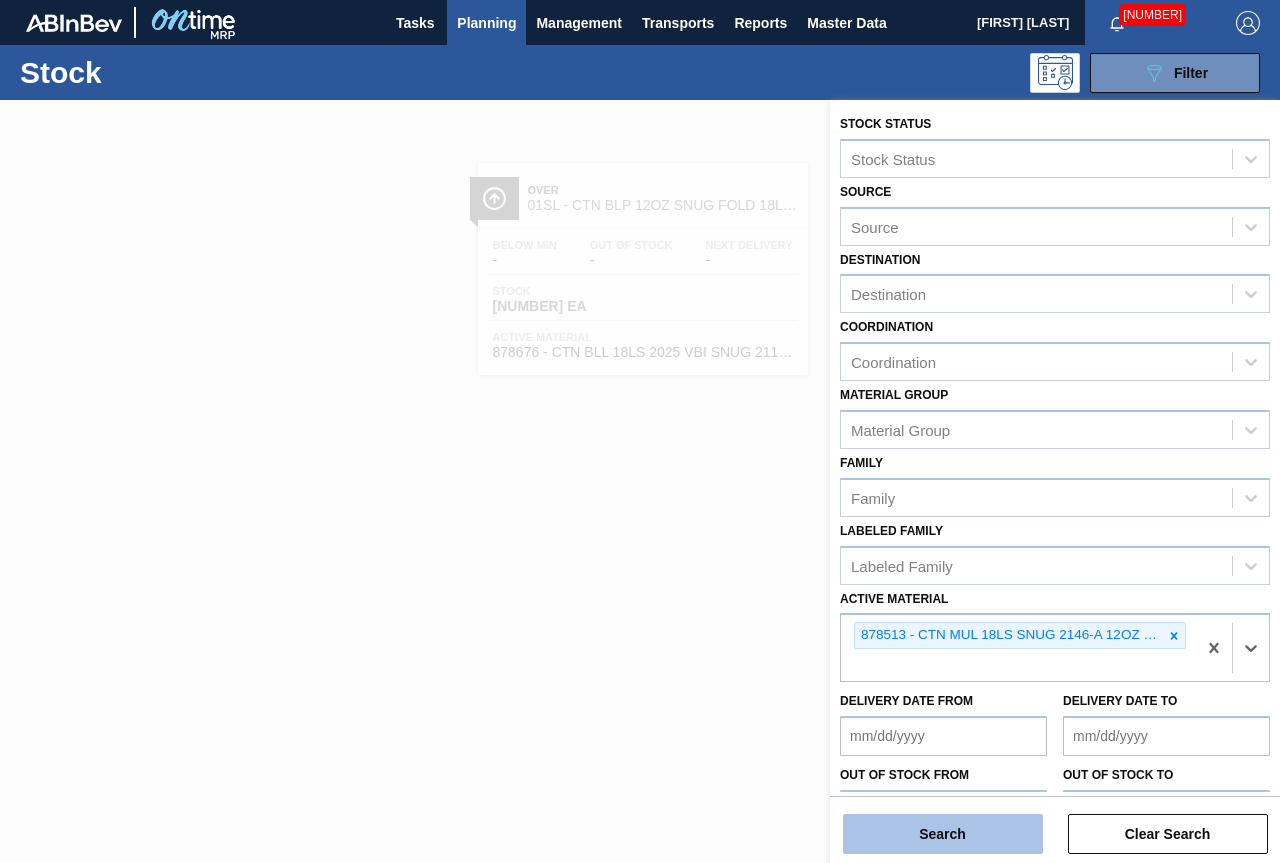 click on "Search" at bounding box center (943, 834) 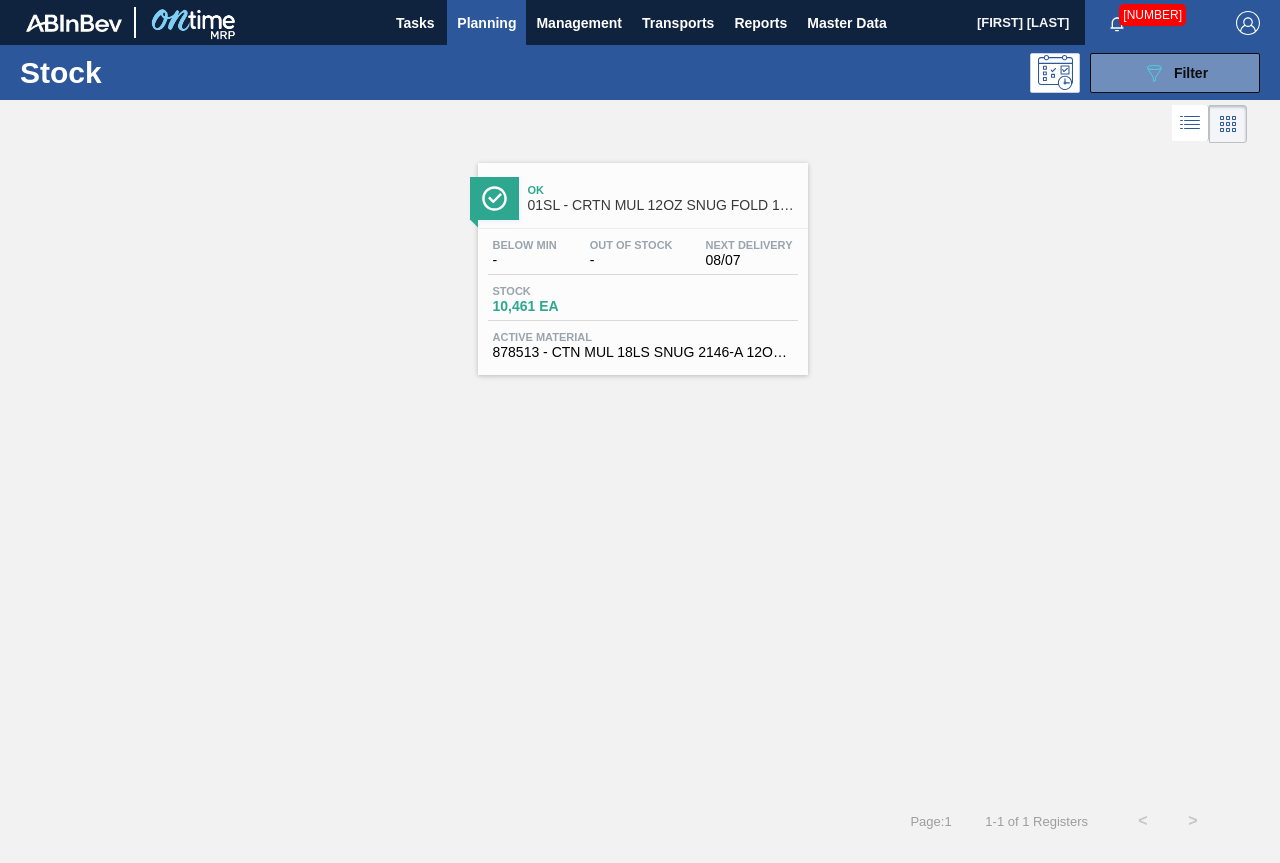 click on "Ok [PRODUCT] - [PRODUCT] [PRODUCT] [PRODUCT] [PRODUCT] [PRODUCT] [PRODUCT] [PRODUCT]" at bounding box center [663, 198] 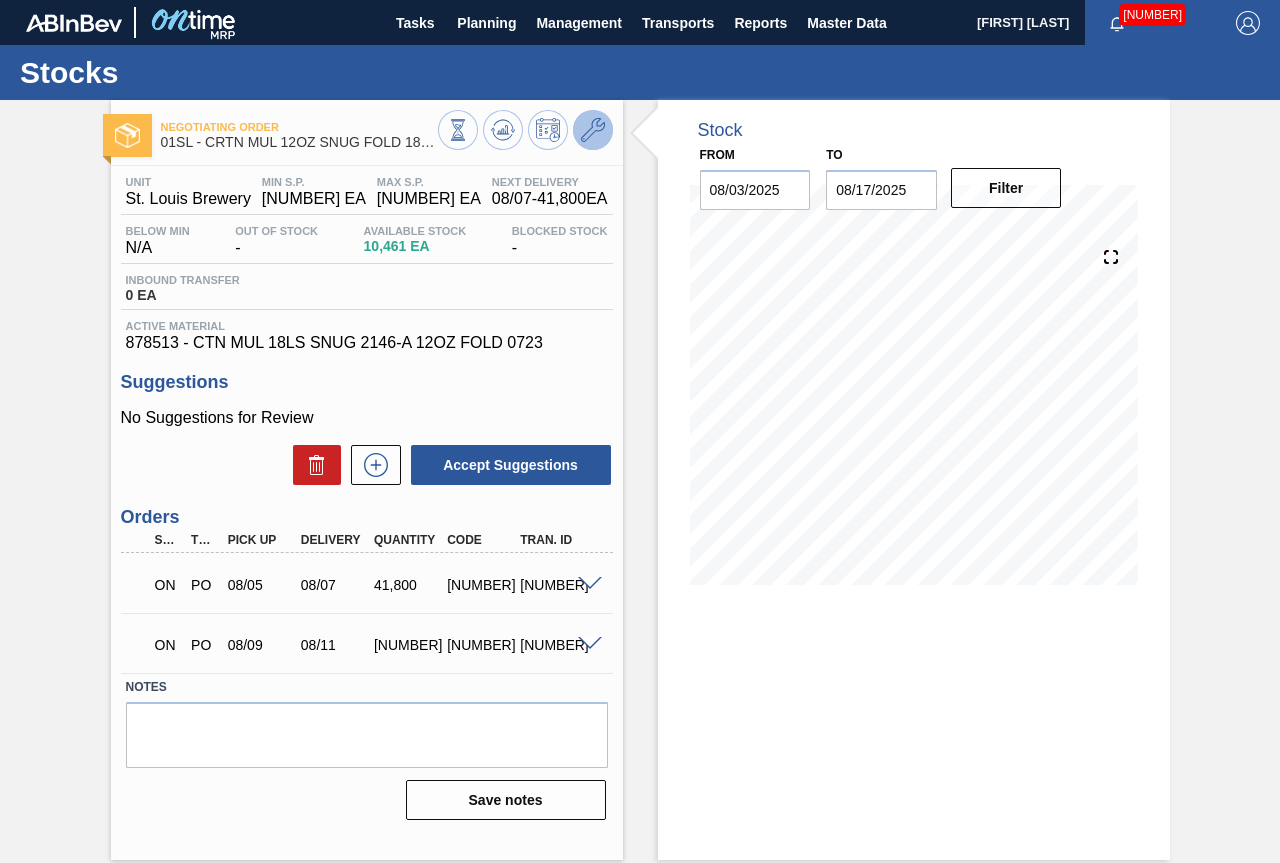 click 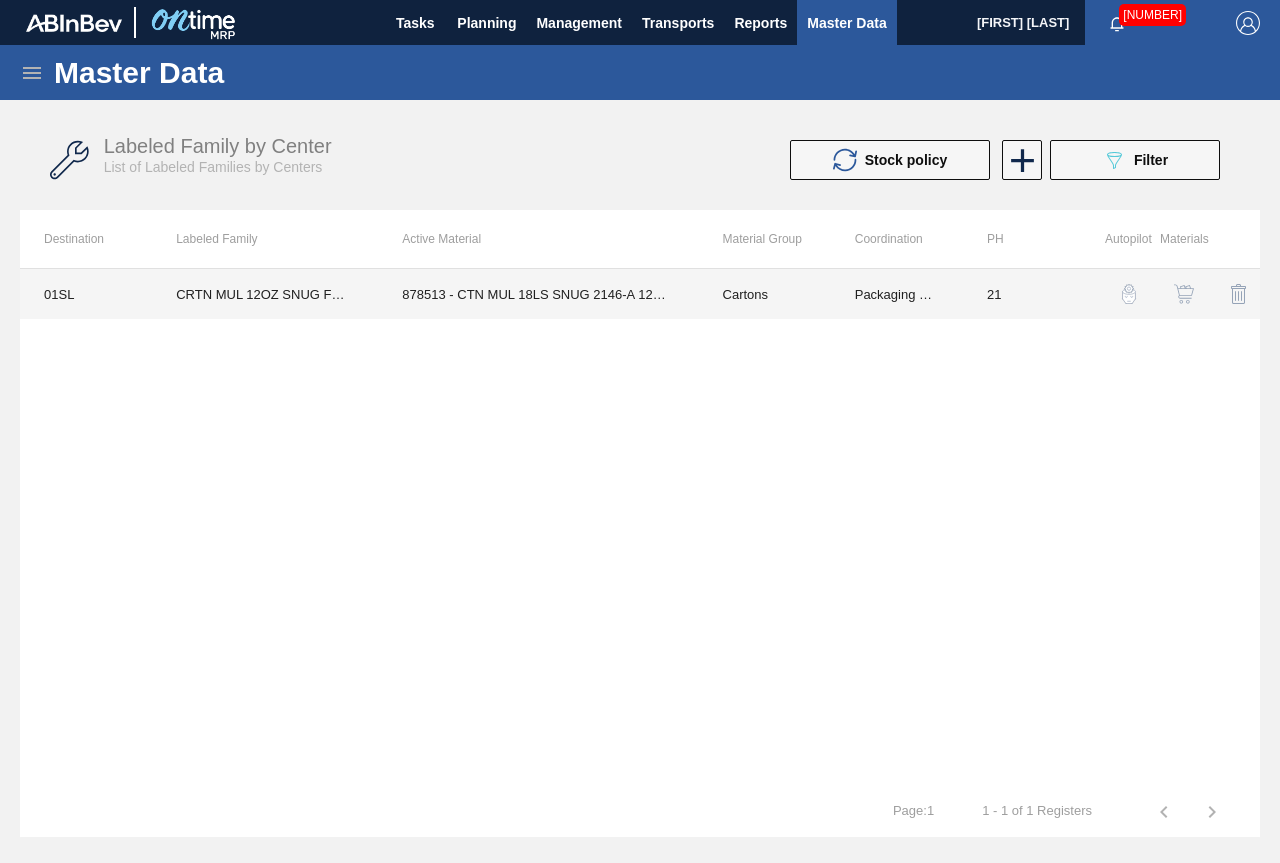 click on "878513 - CTN MUL 18LS SNUG 2146-A 12OZ FOLD 0723" at bounding box center (538, 294) 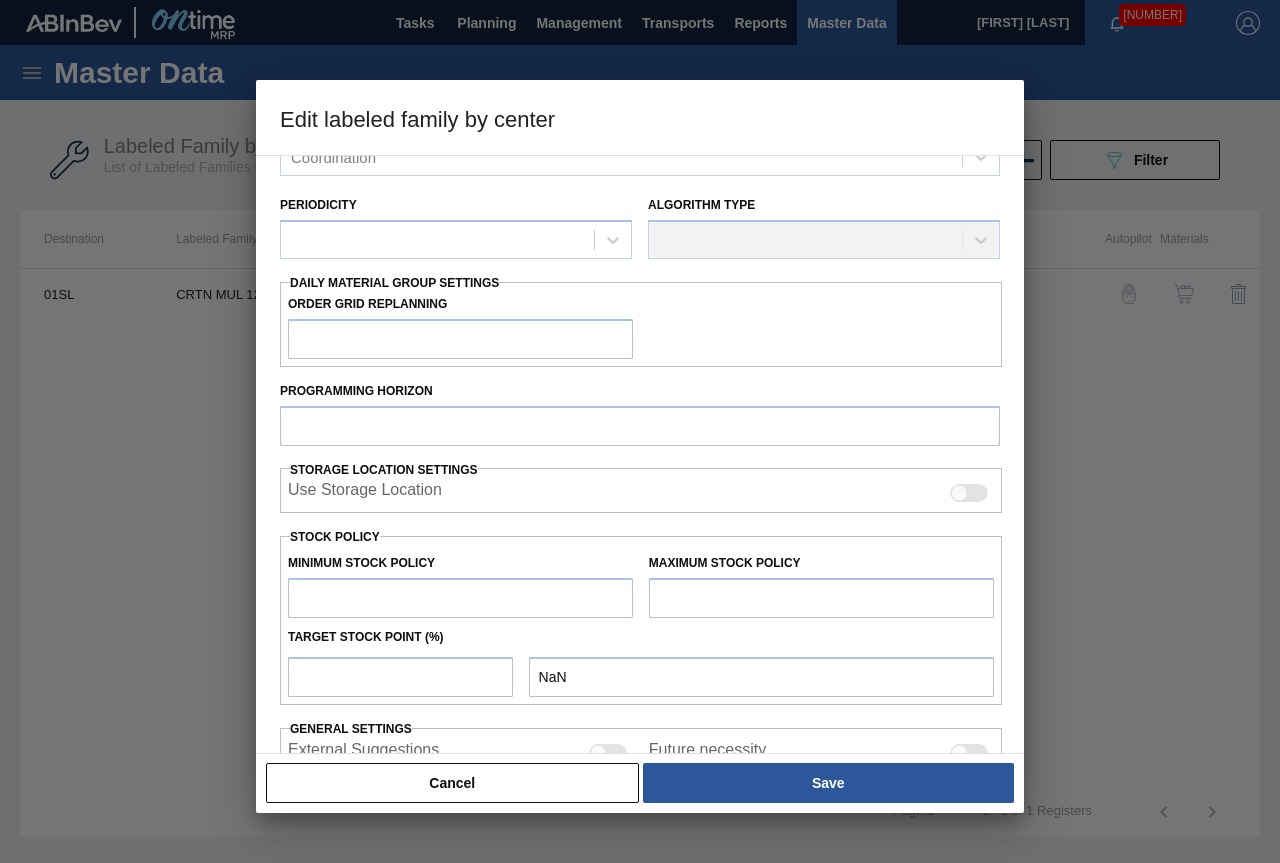 type on "Cartons" 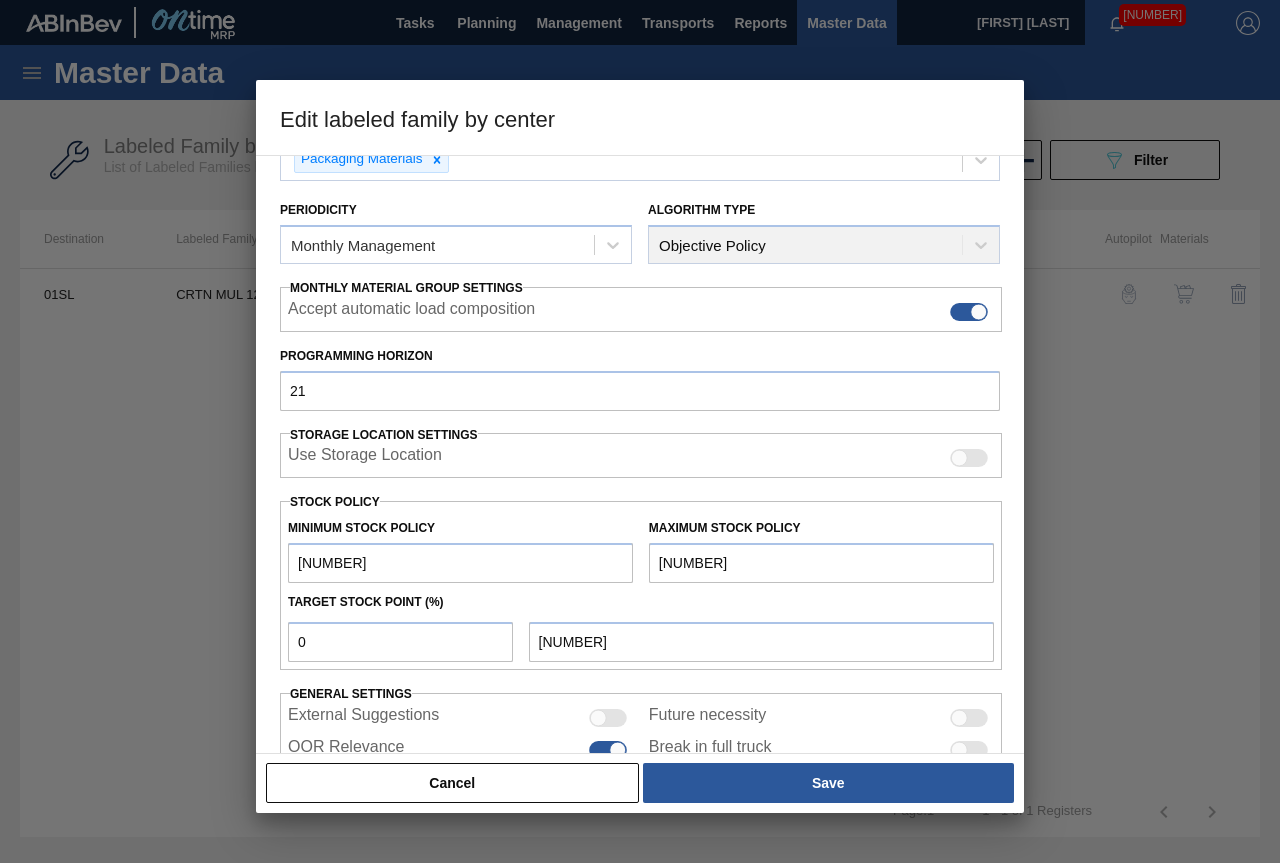 scroll, scrollTop: 202, scrollLeft: 0, axis: vertical 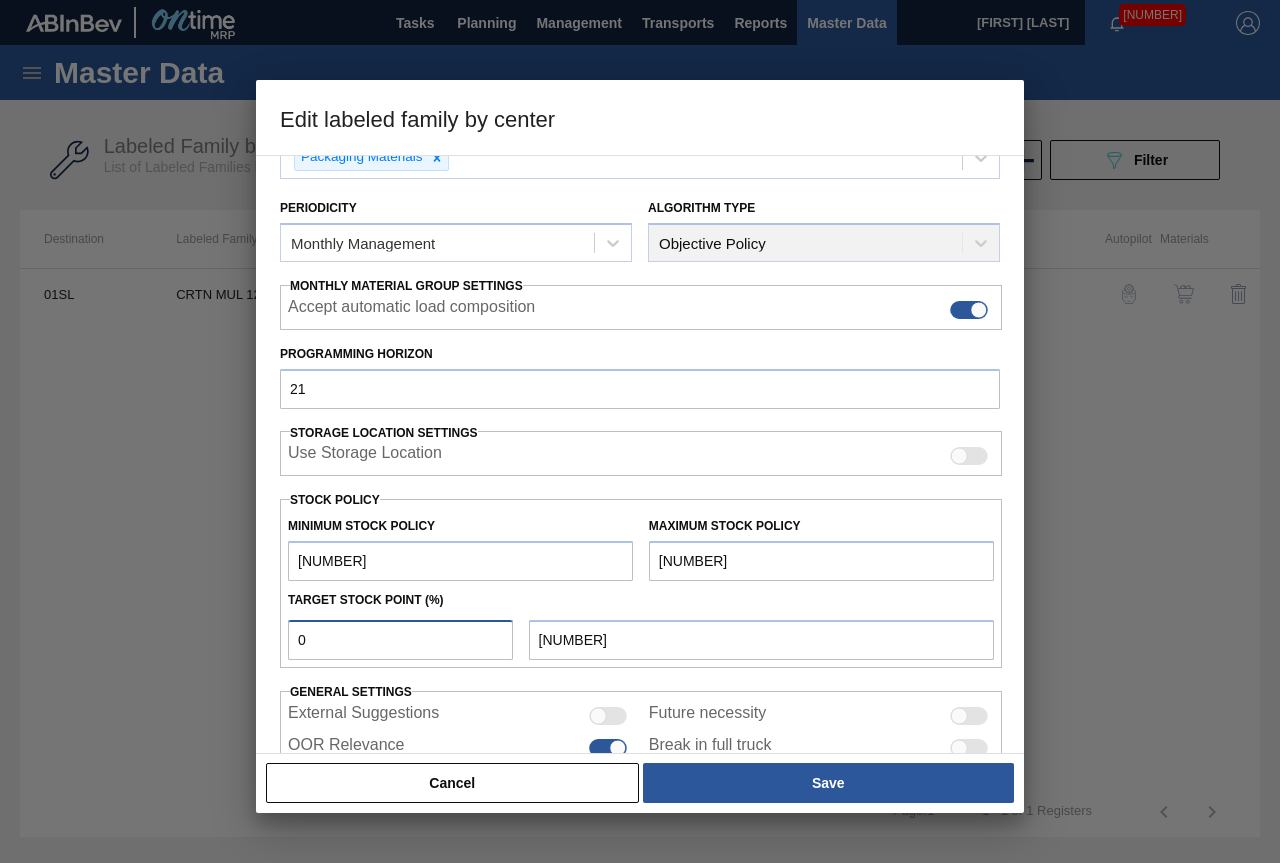 drag, startPoint x: 411, startPoint y: 643, endPoint x: 261, endPoint y: 628, distance: 150.74814 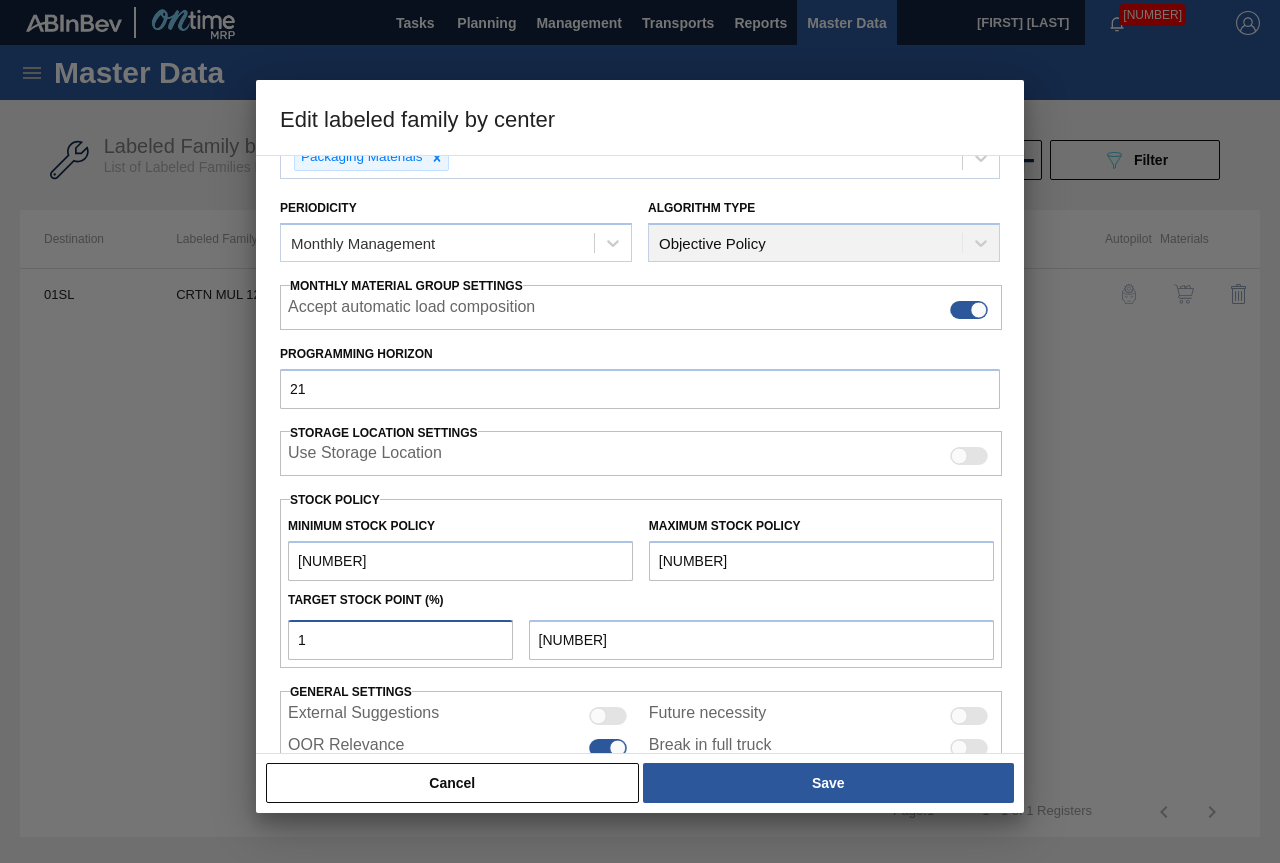 type on "10" 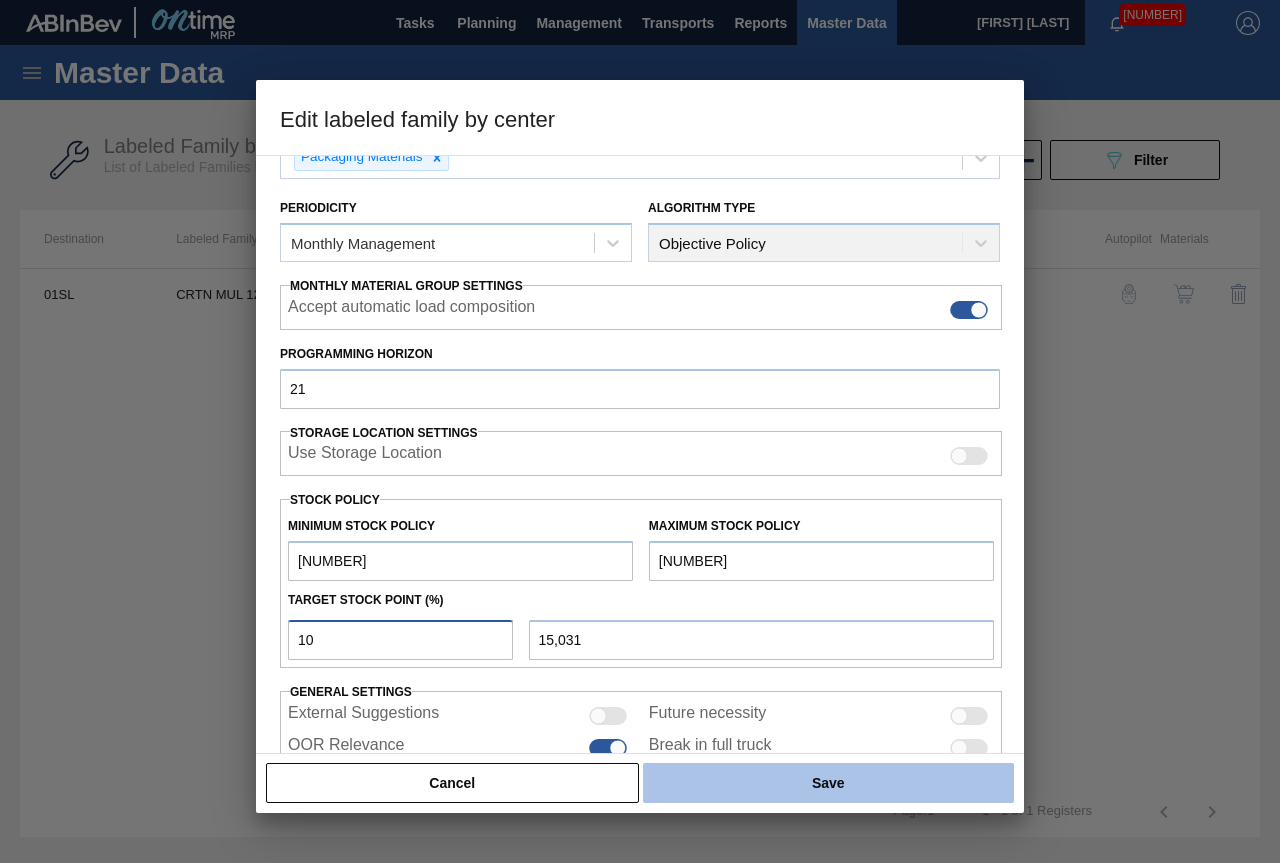 type on "10" 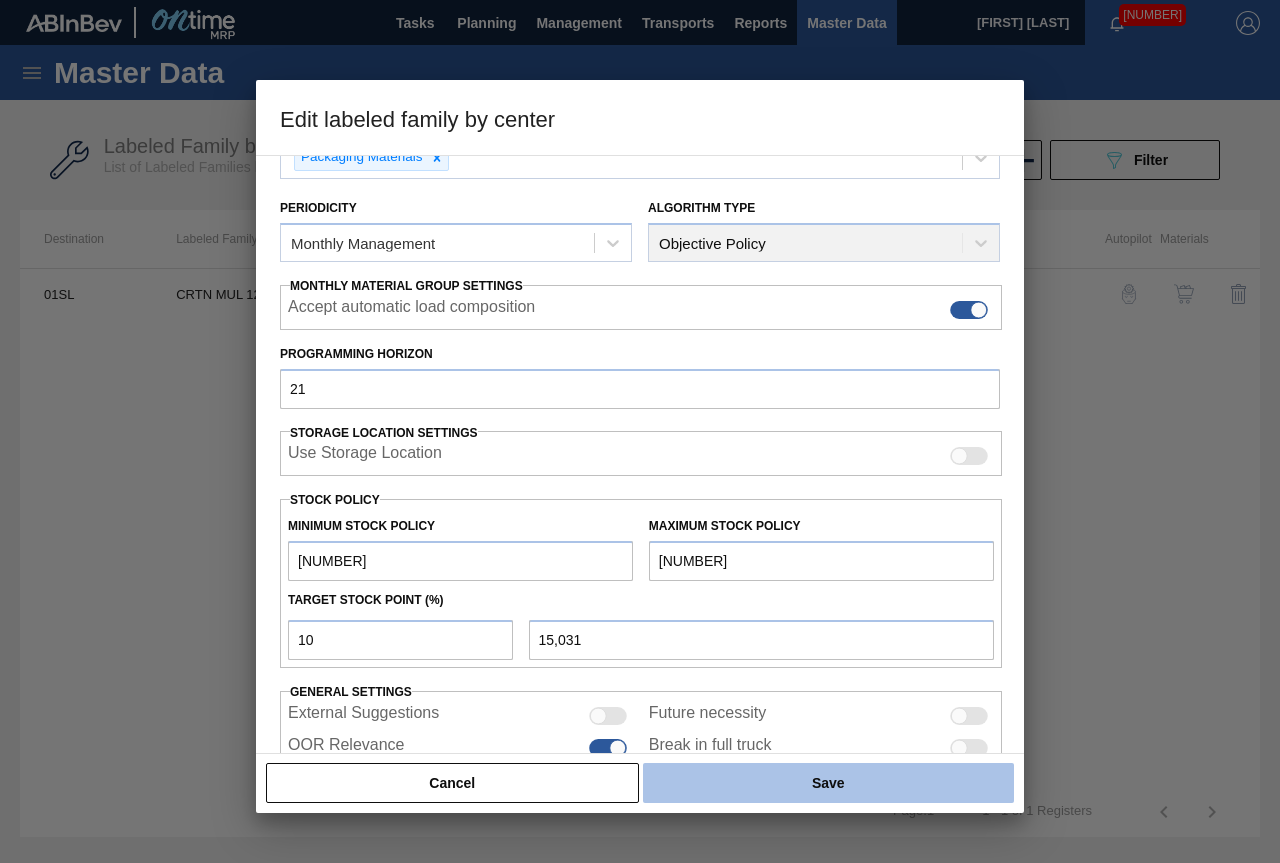 click on "Save" at bounding box center [828, 783] 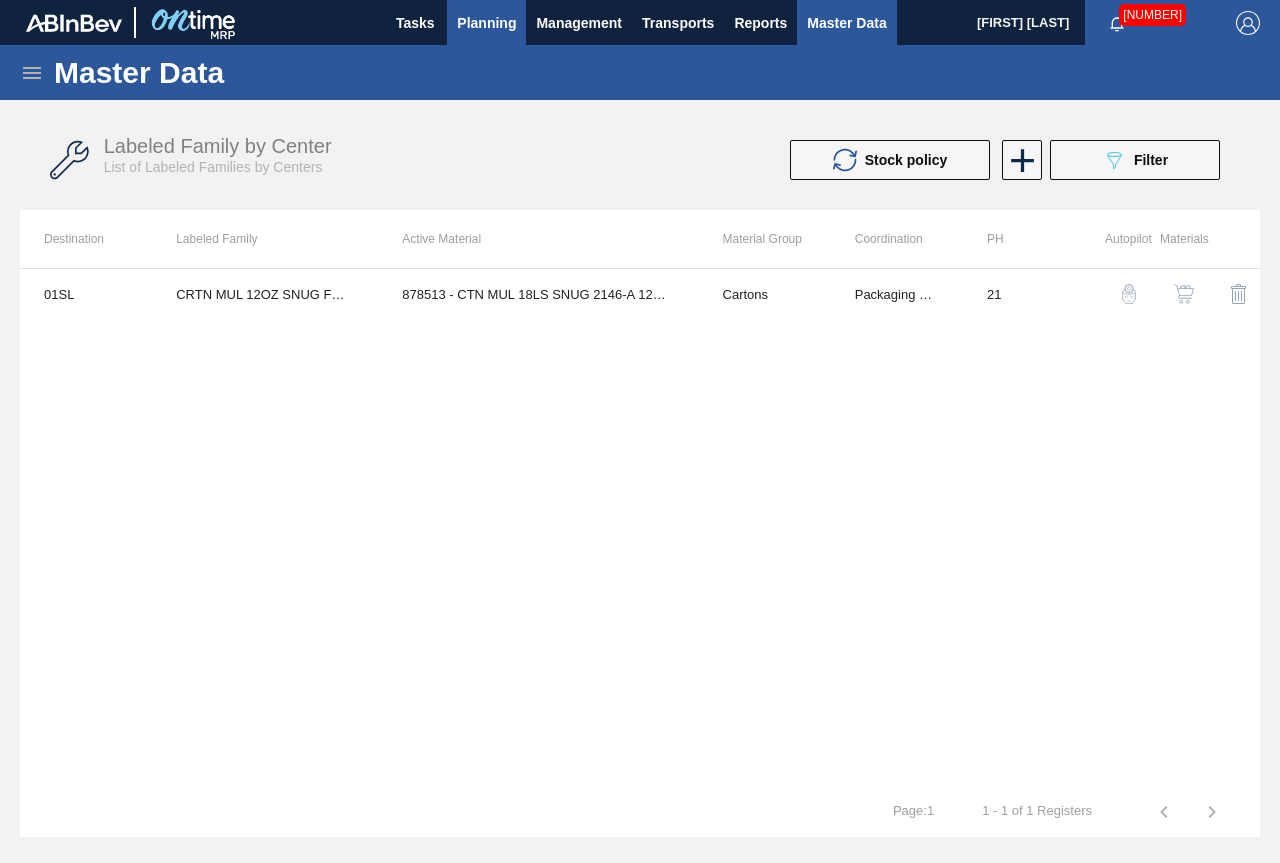 click on "Planning" at bounding box center [486, 23] 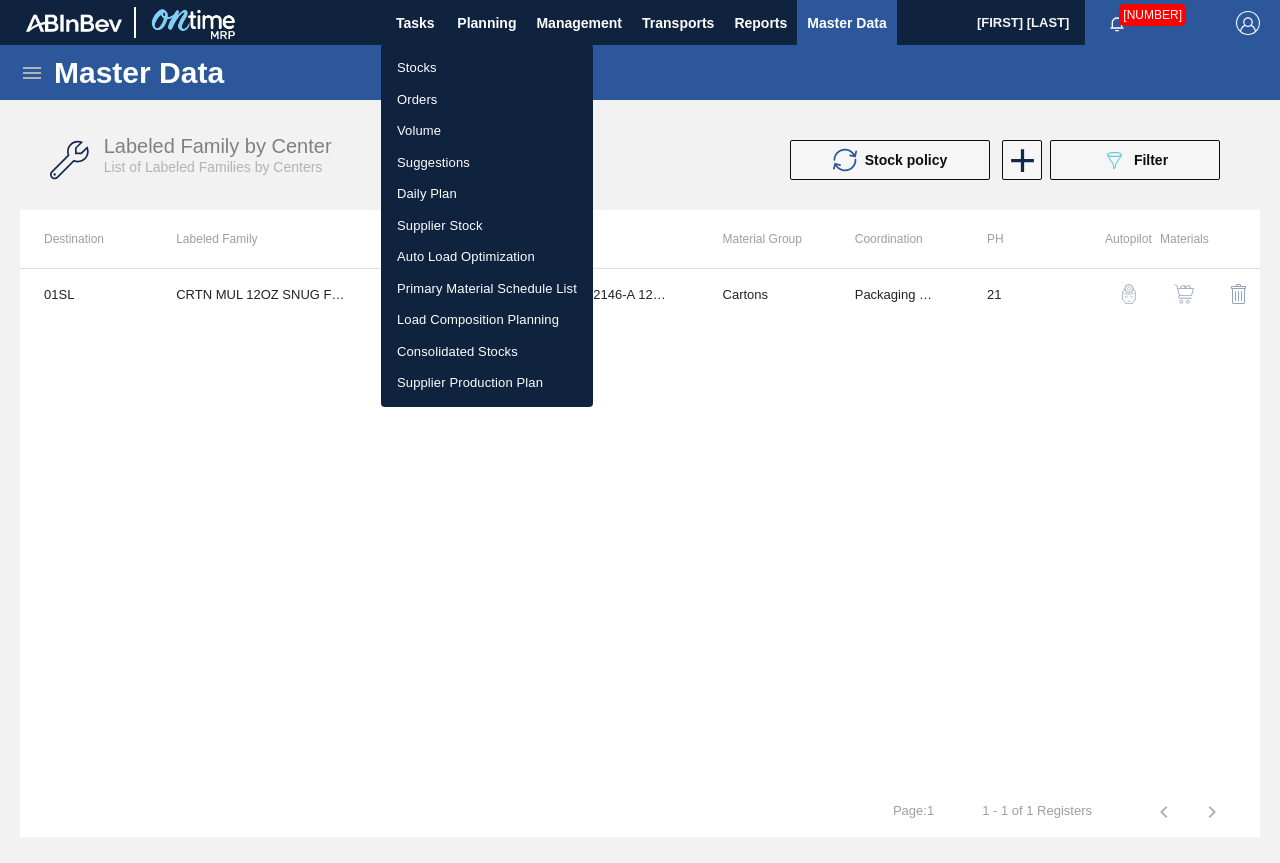 click on "Stocks" at bounding box center [487, 68] 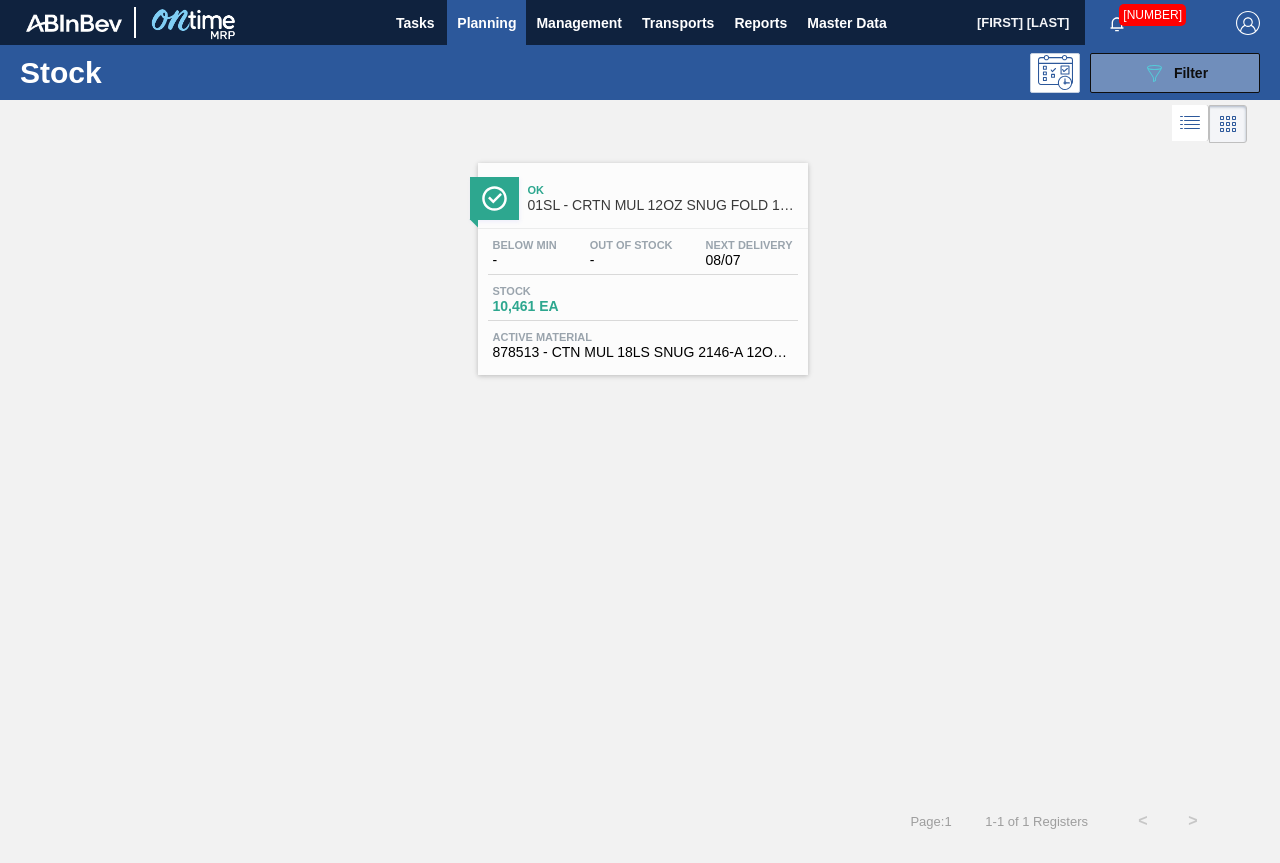 click on "01SL - CRTN MUL 12OZ SNUG FOLD 18LS 2146-A AQUEOUS COATING" at bounding box center (663, 205) 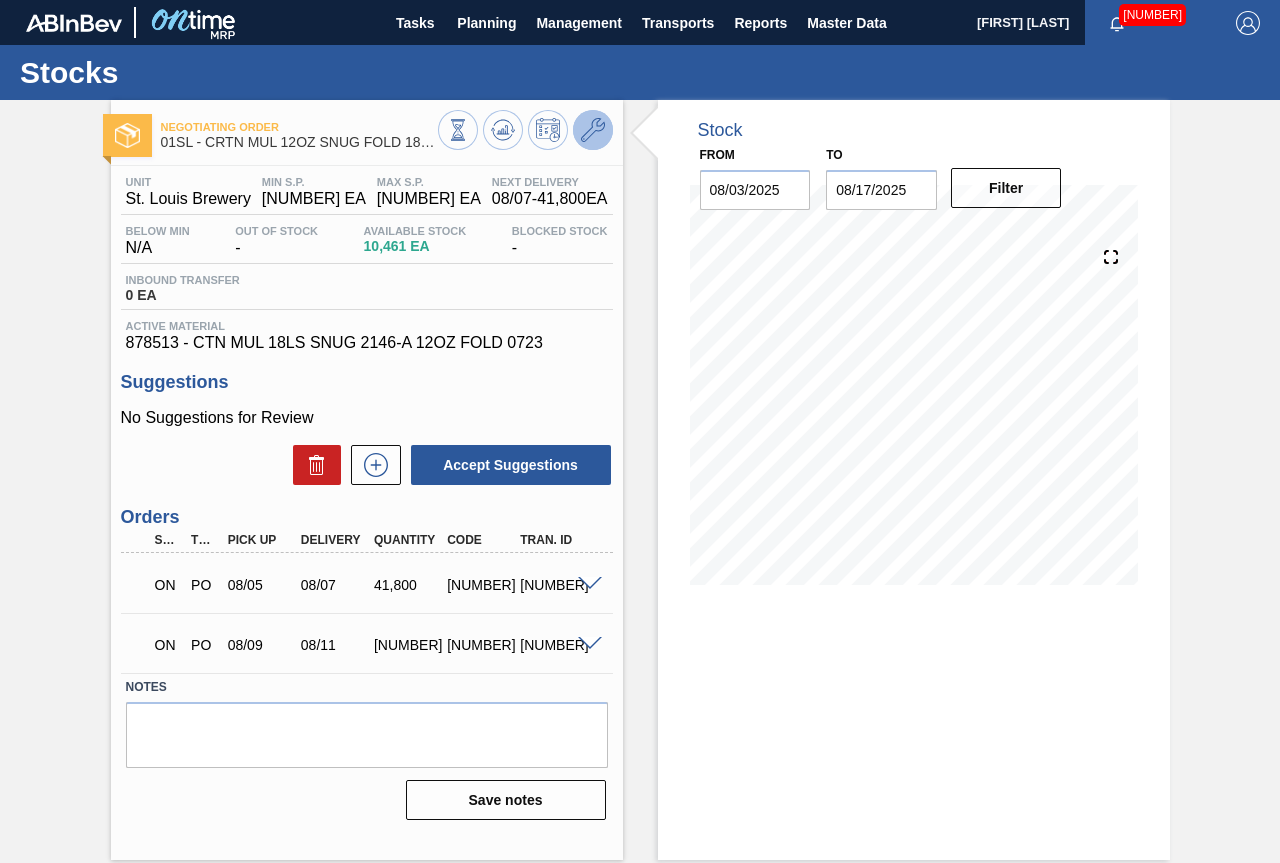 click 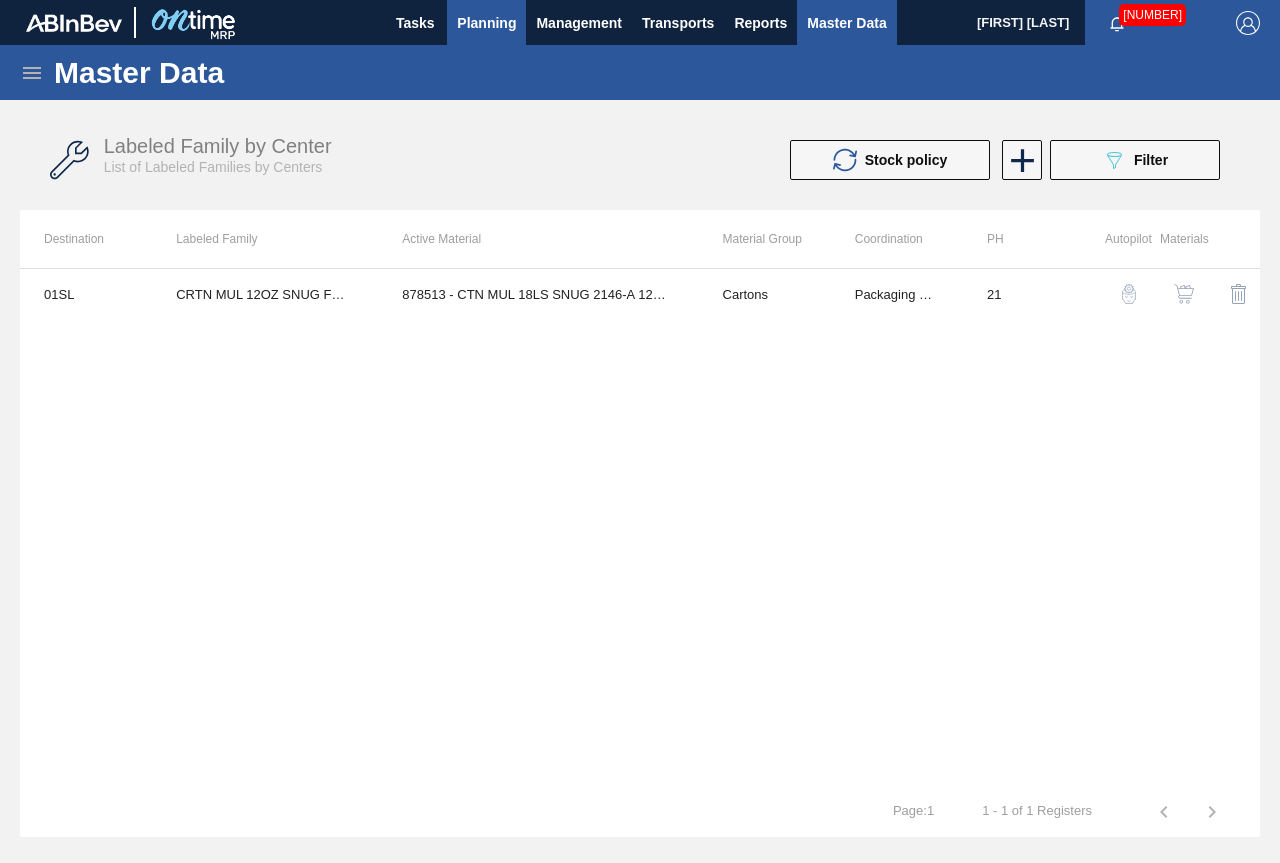 click on "Planning" at bounding box center [486, 23] 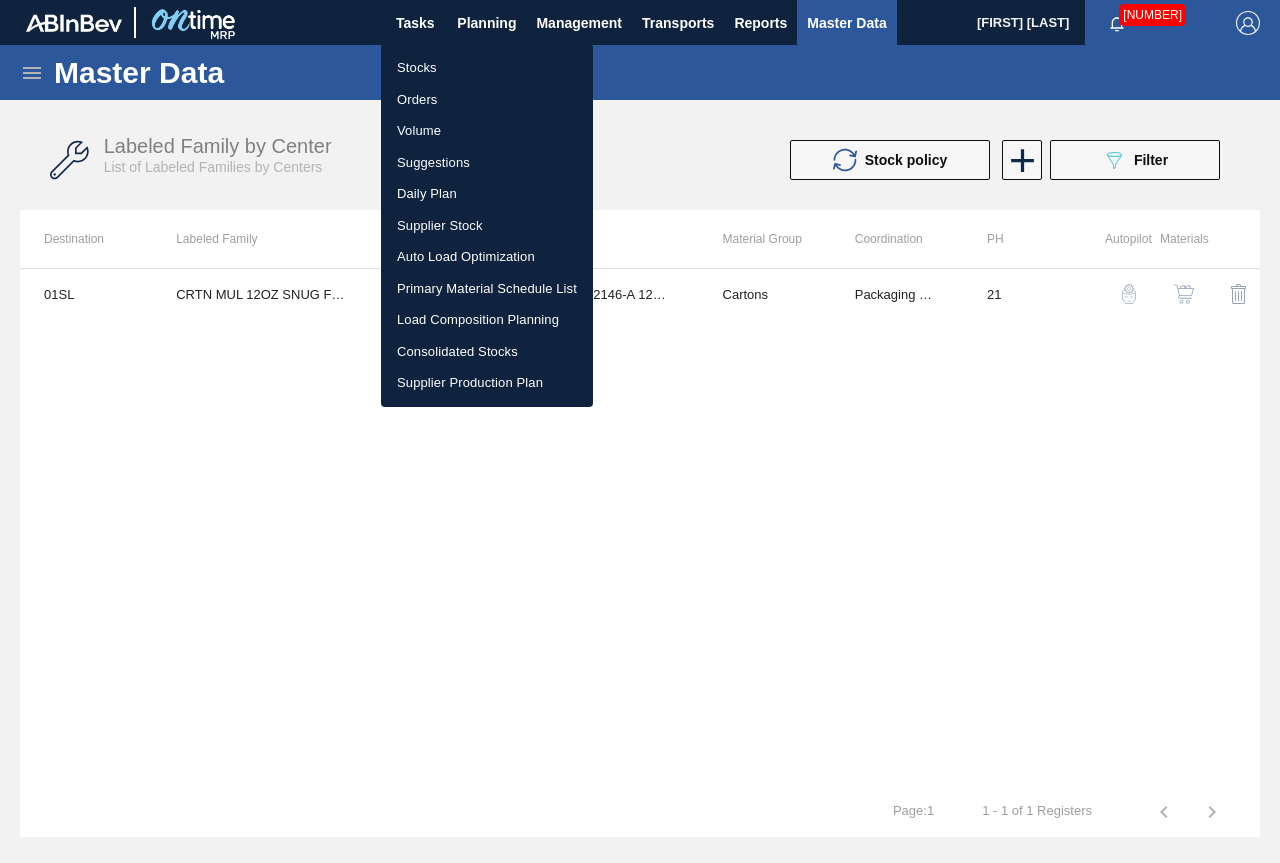 click on "Stocks" at bounding box center (487, 68) 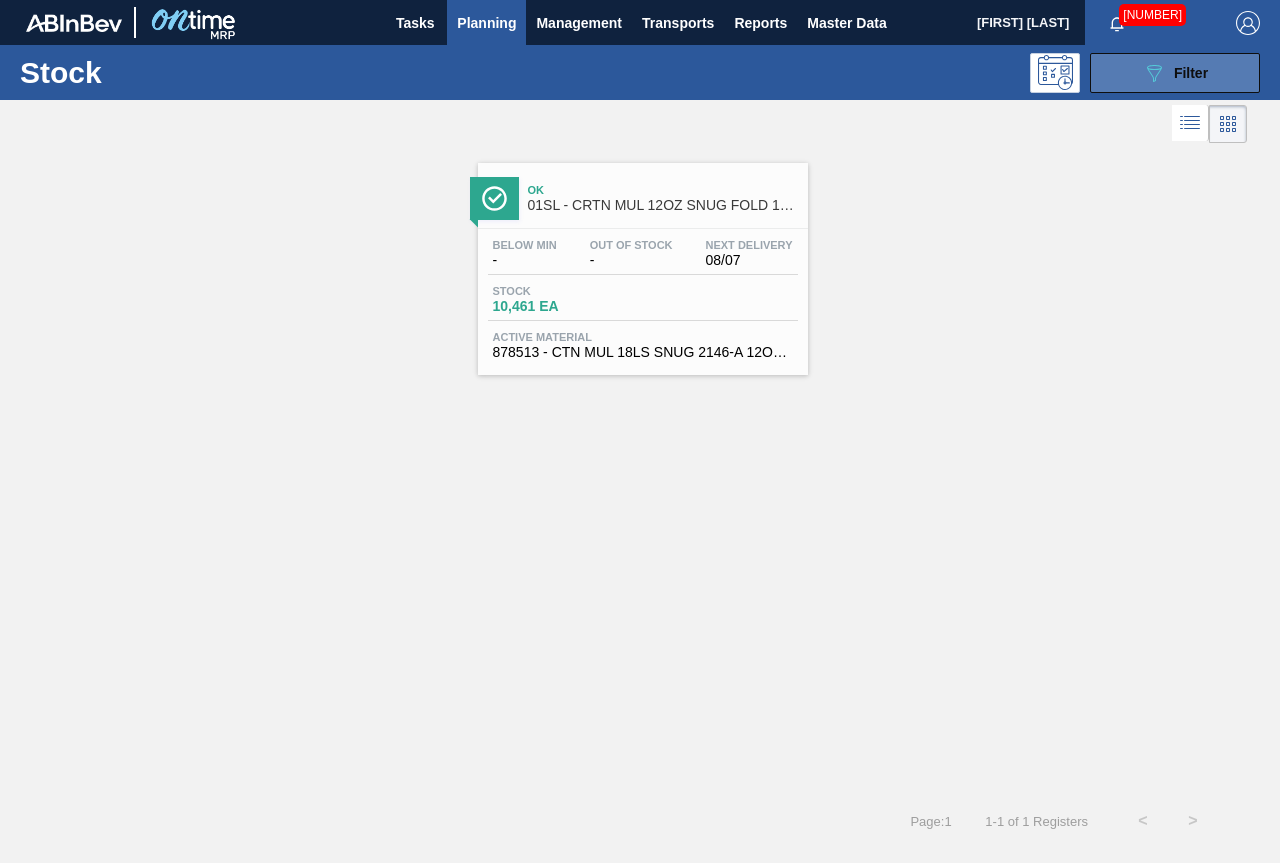 click on "089F7B8B-B2A5-4AFE-B5C0-19BA573D28AC Filter" at bounding box center [1175, 73] 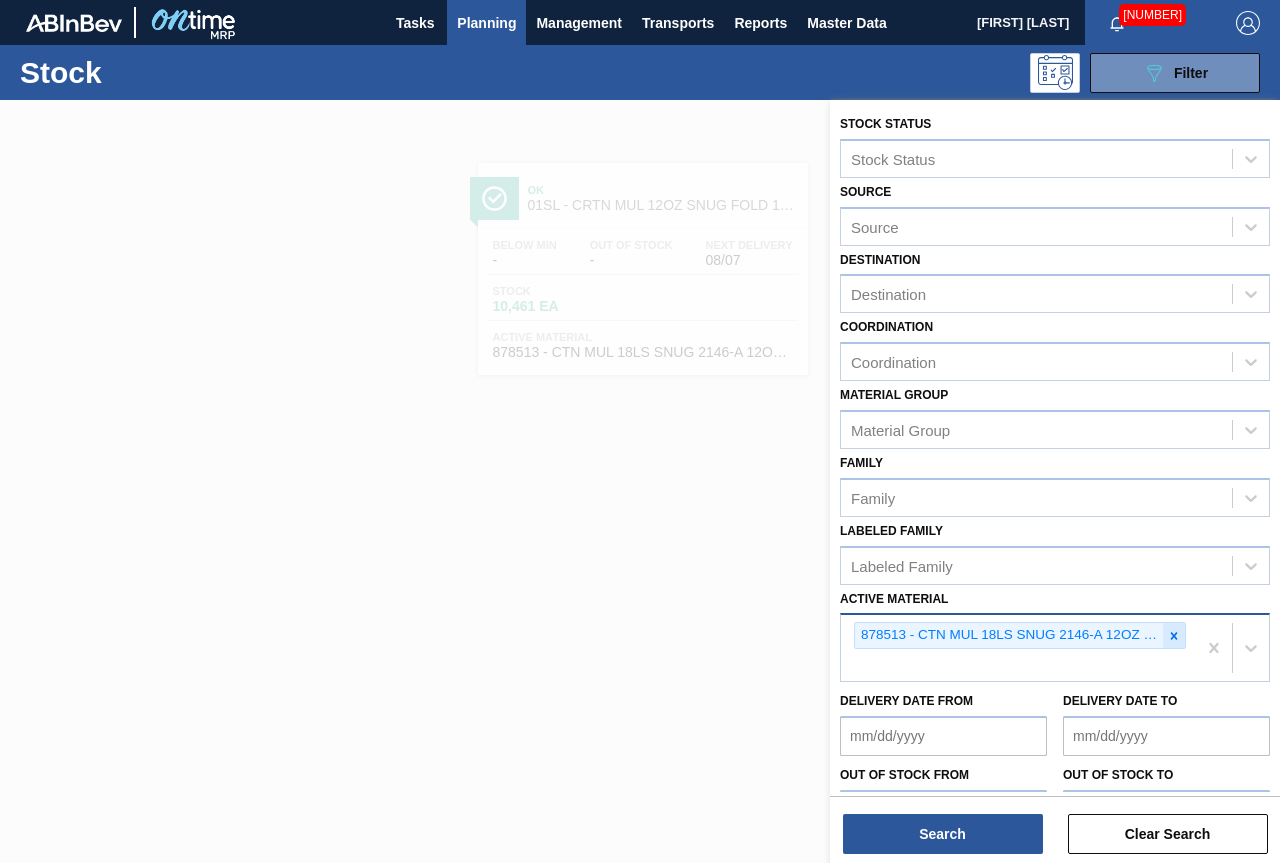 click 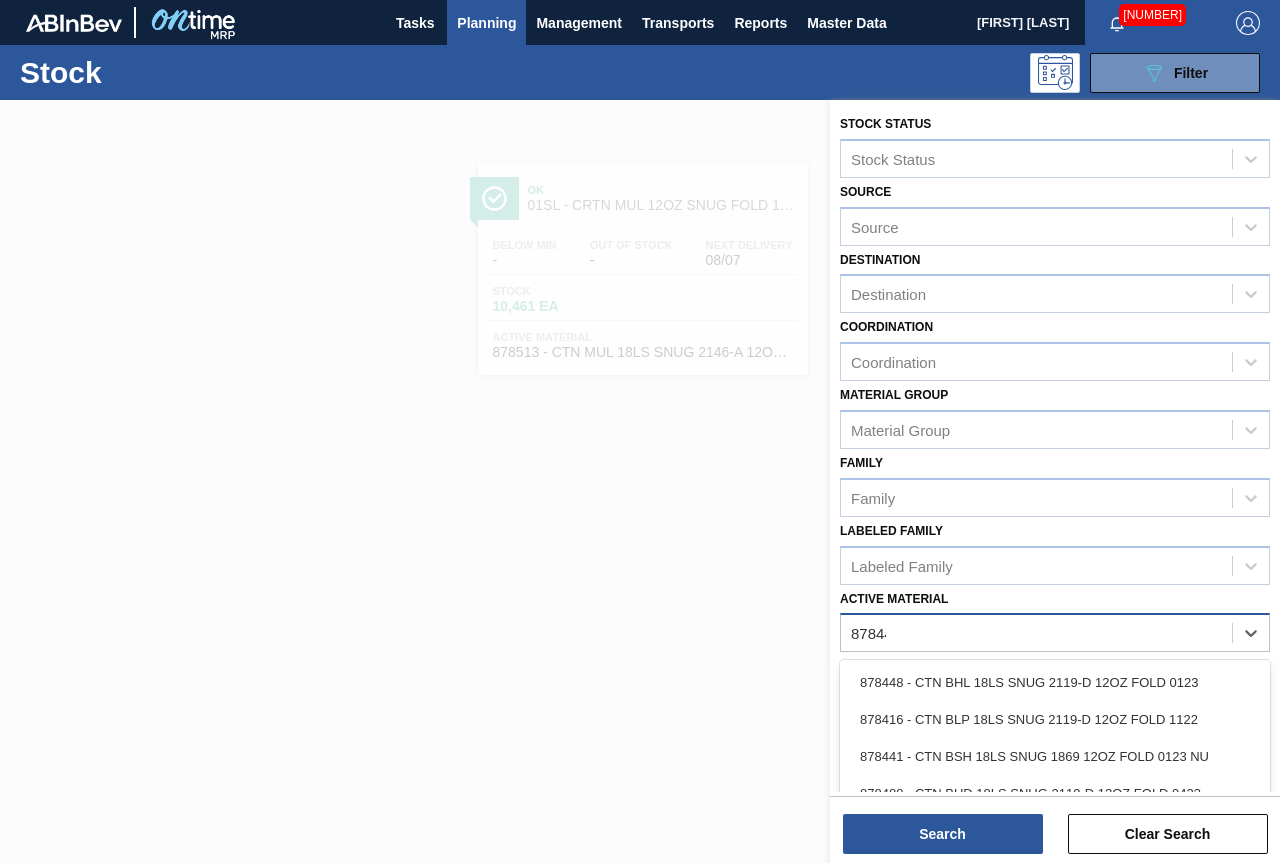 type on "[NUMBER]" 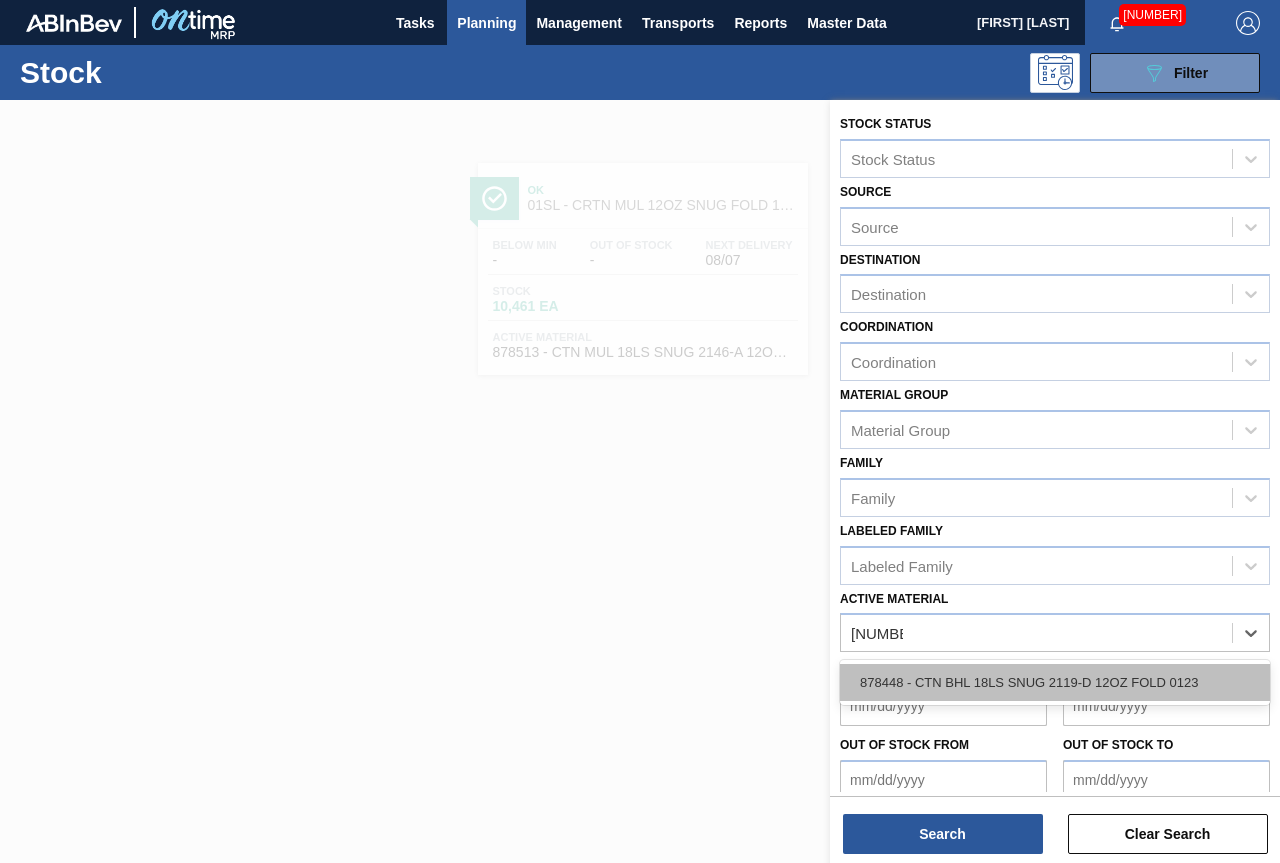 click on "878448 - CTN BHL 18LS SNUG 2119-D 12OZ FOLD 0123" at bounding box center [1055, 682] 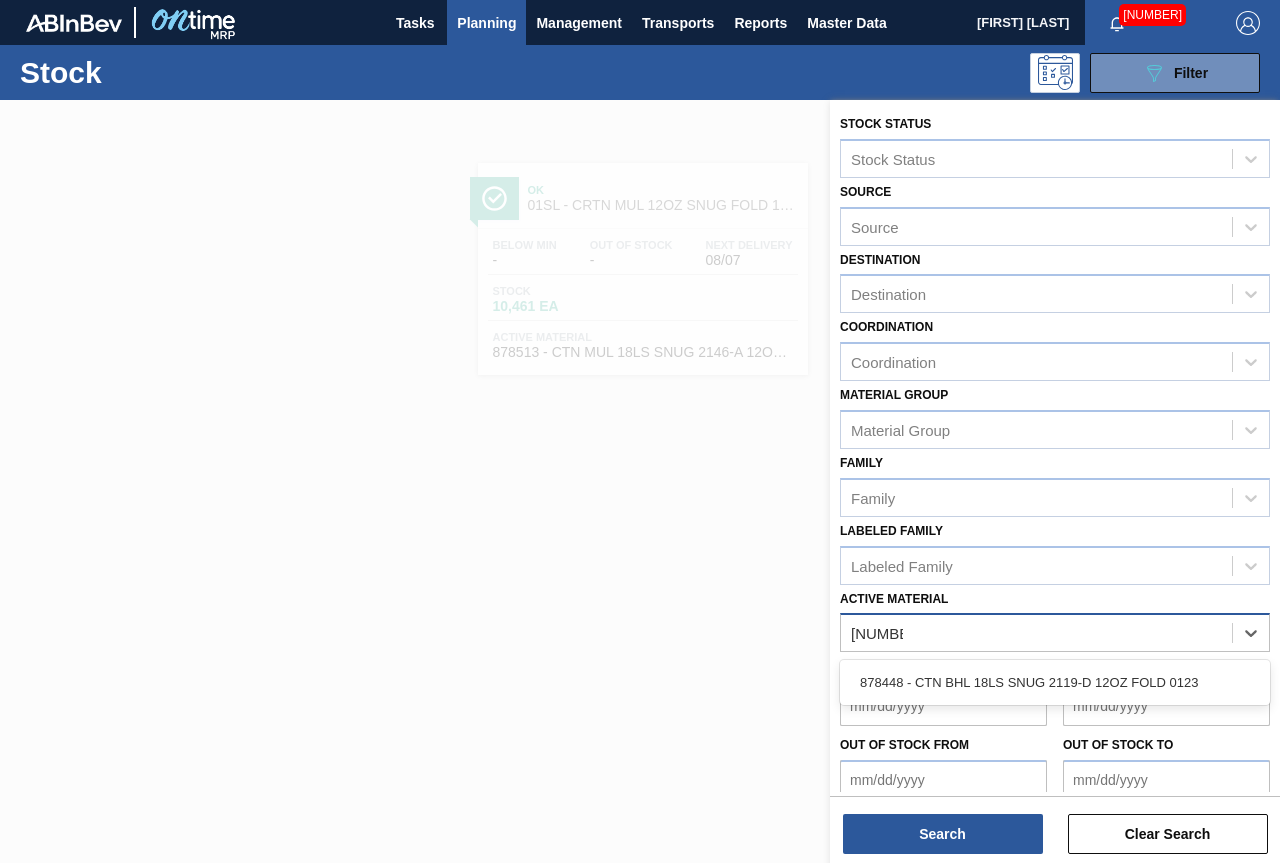 type 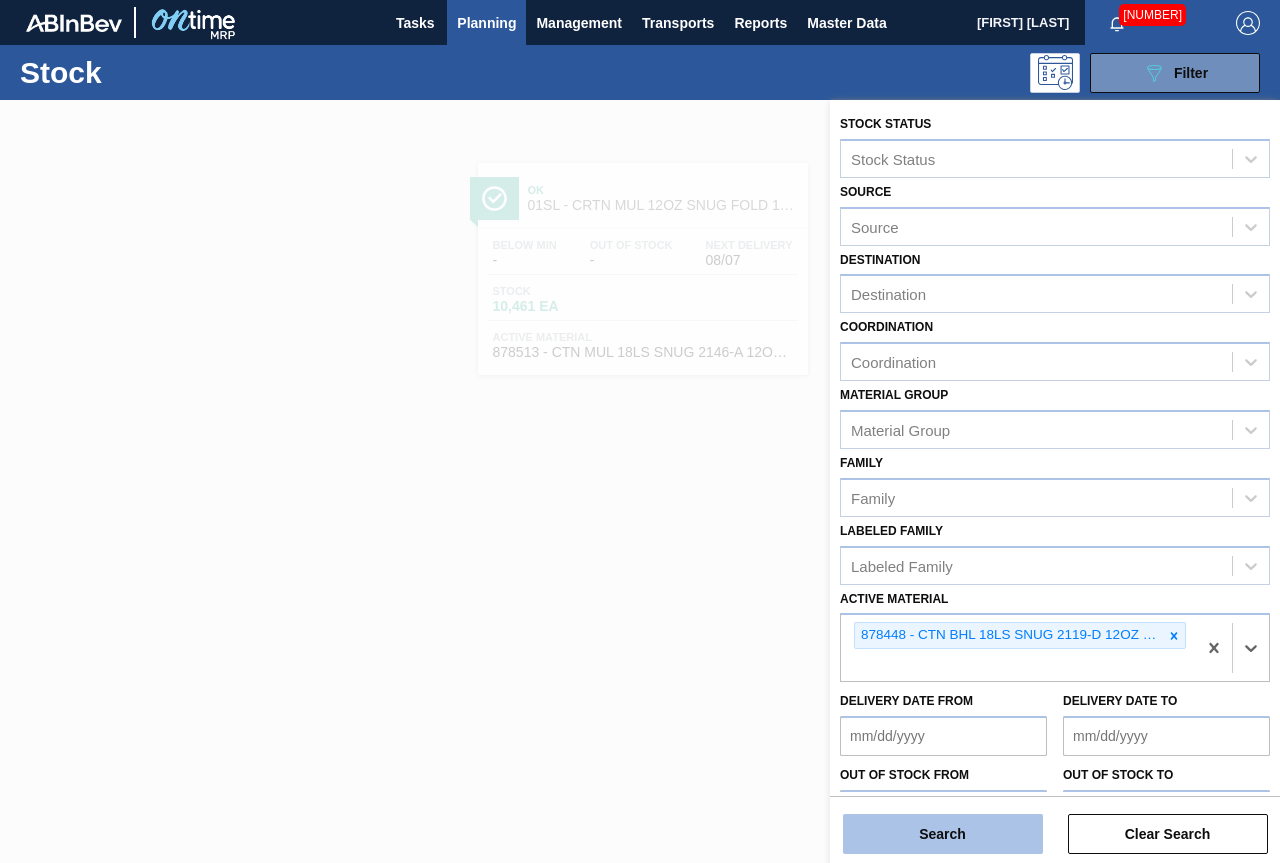 click on "Search" at bounding box center [943, 834] 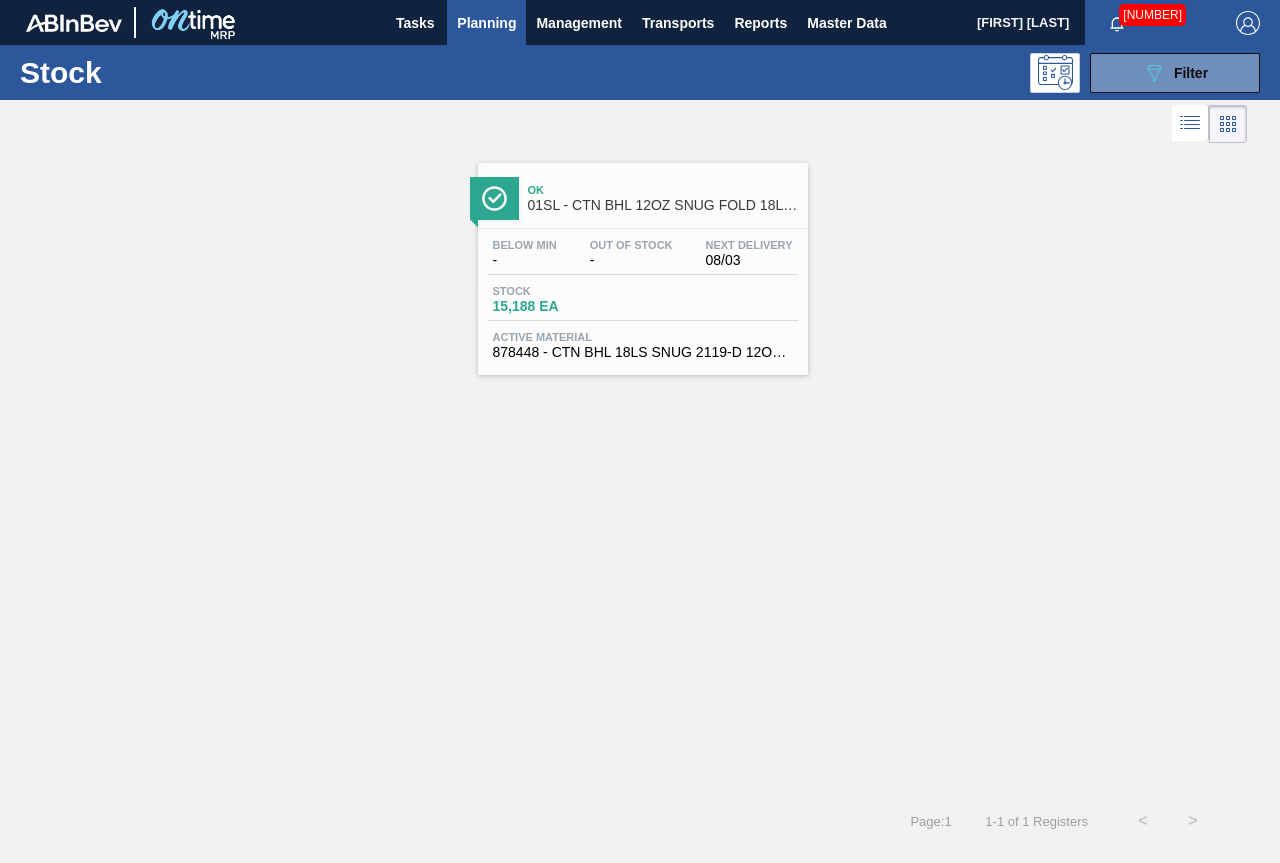 click on "Ok 01SL - CTN BHL 12OZ SNUG FOLD 18LS 2119-A" at bounding box center (643, 190) 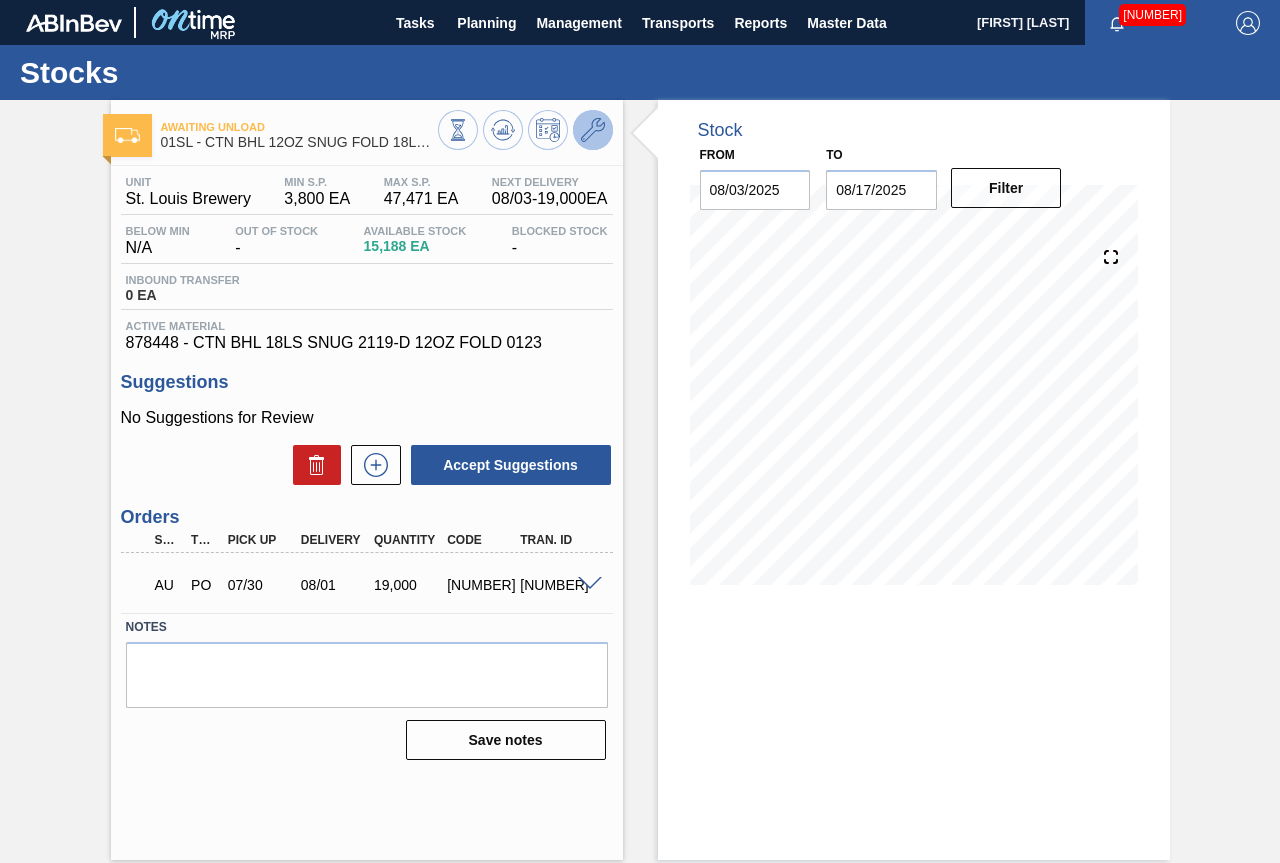click 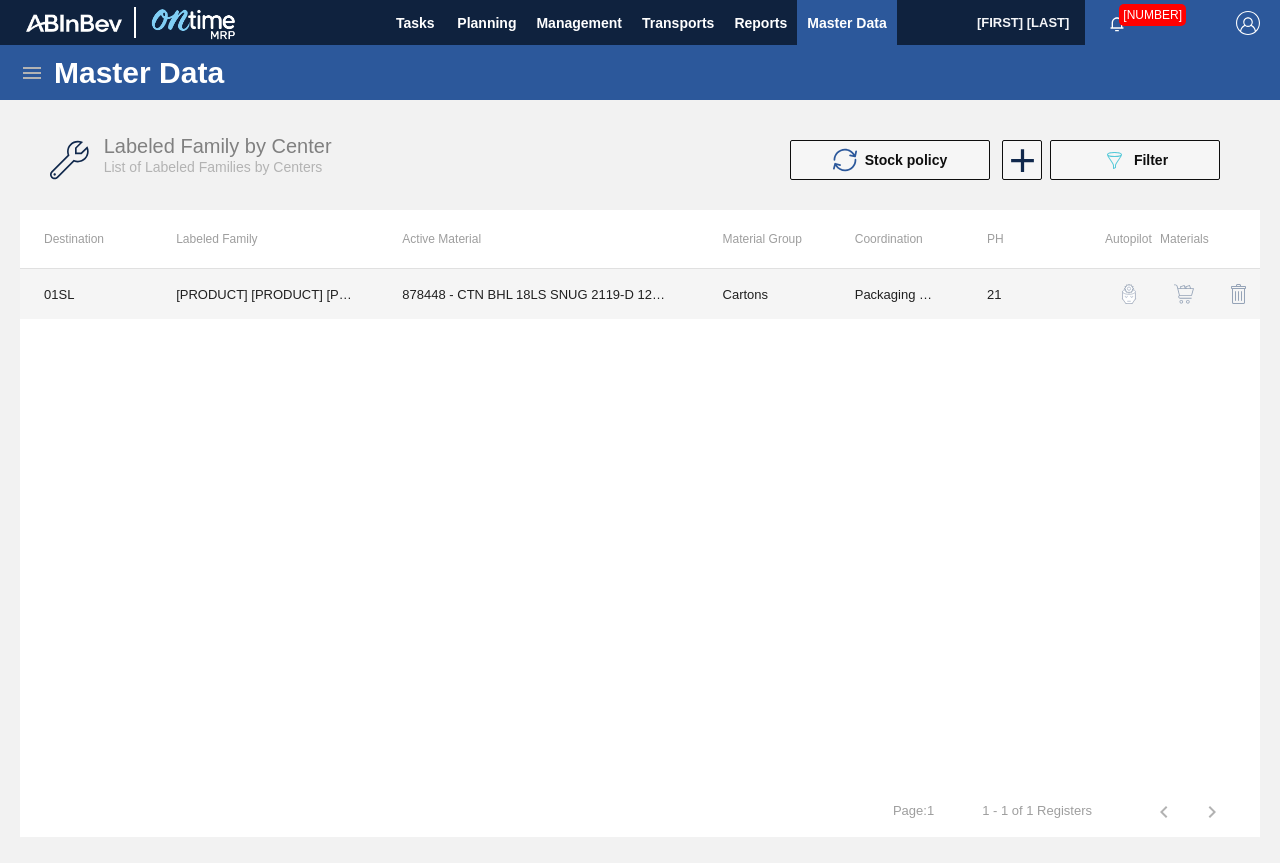 click on "878448 - CTN BHL 18LS SNUG 2119-D 12OZ FOLD 0123" at bounding box center (538, 294) 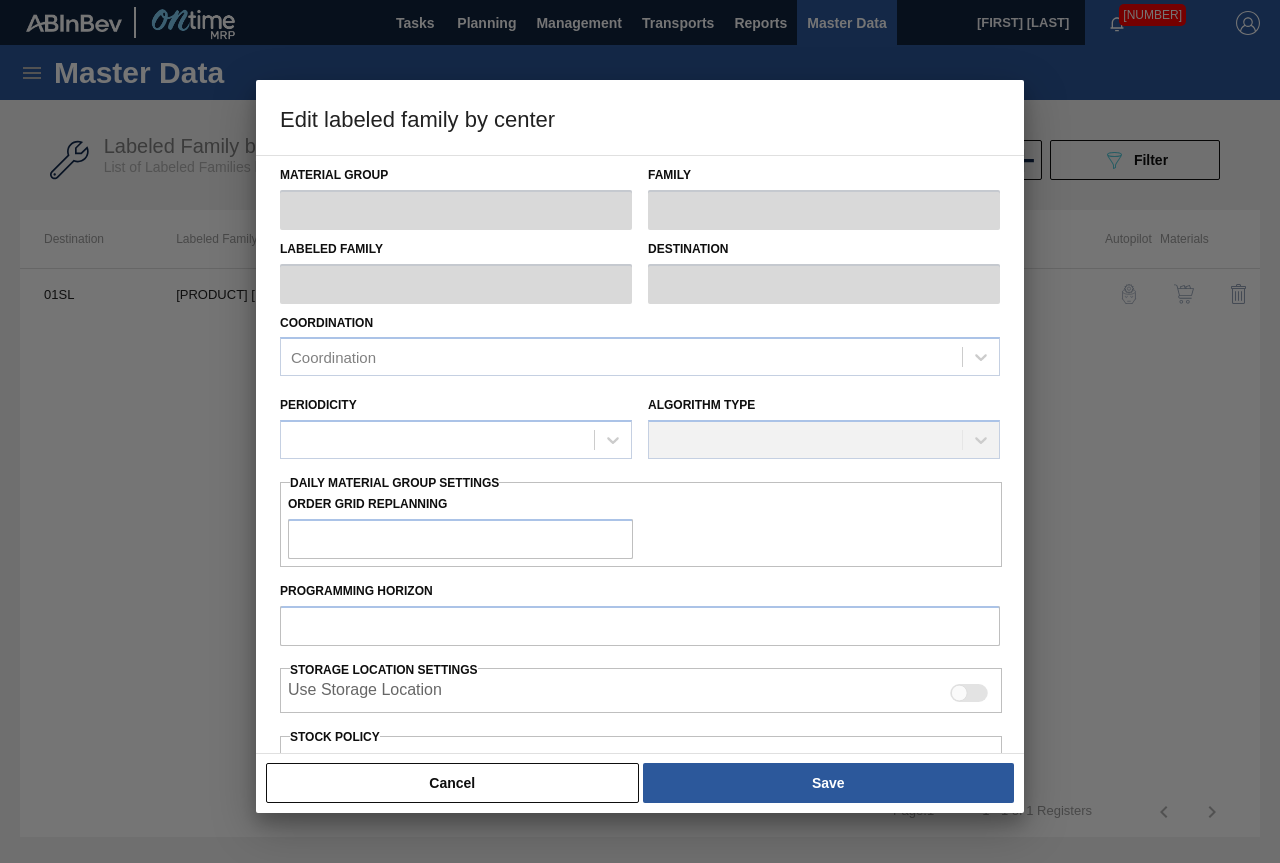 type on "Cartons" 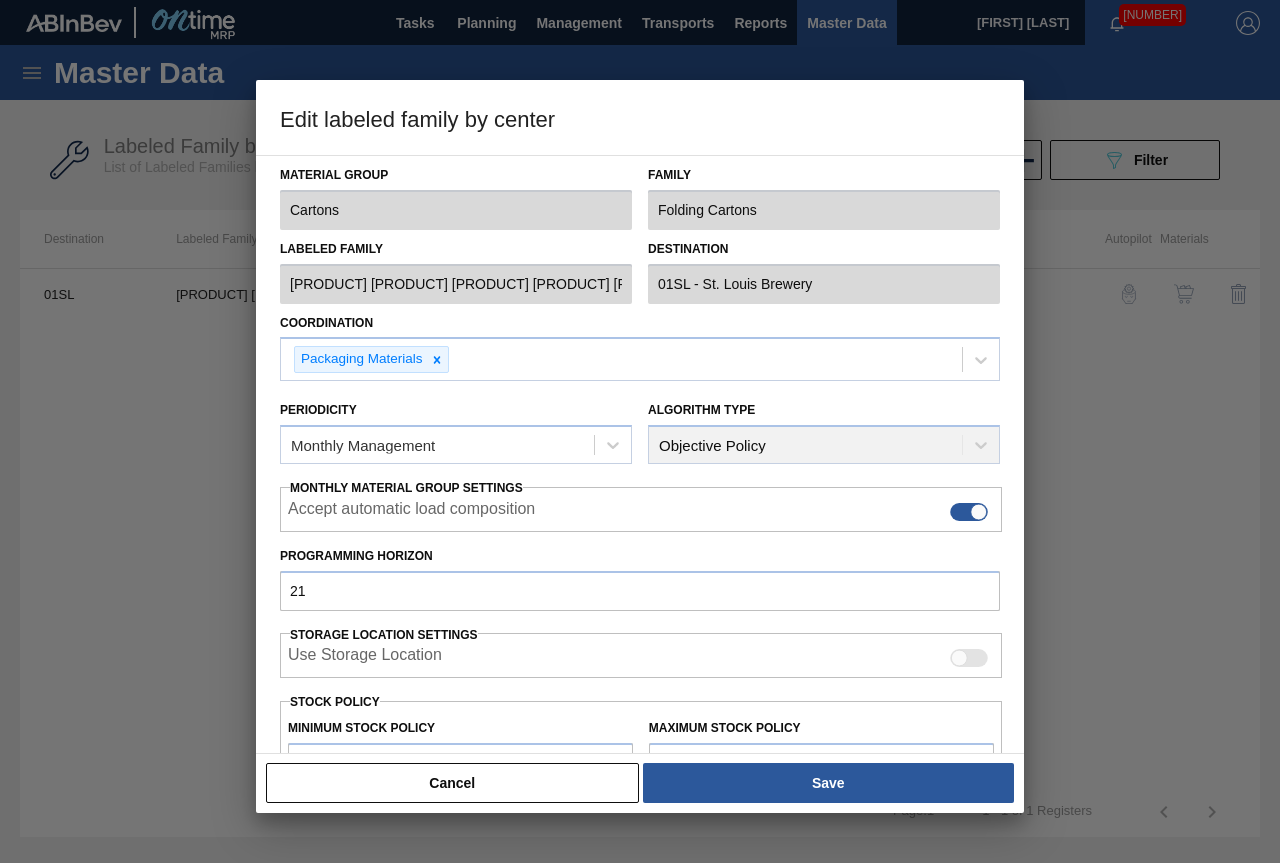 scroll, scrollTop: 291, scrollLeft: 0, axis: vertical 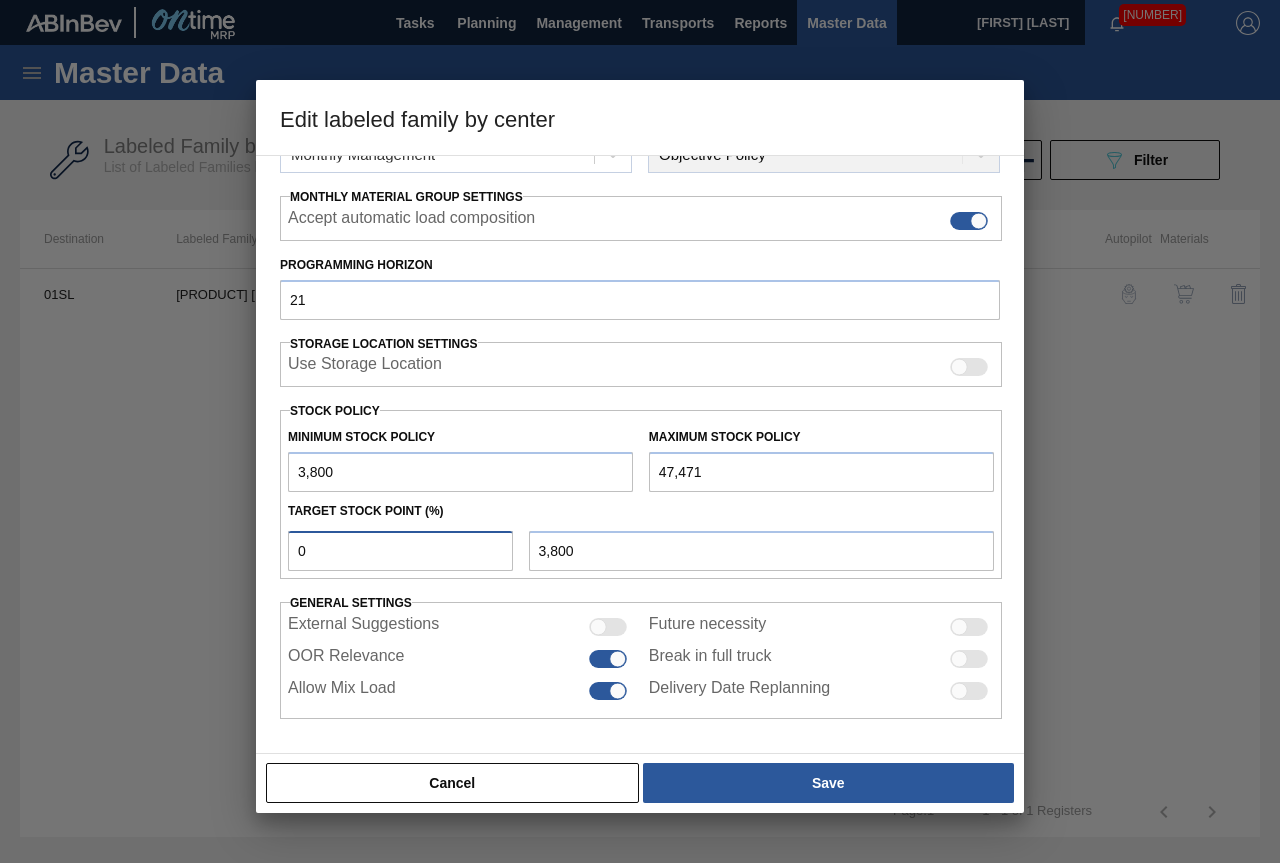 drag, startPoint x: 362, startPoint y: 553, endPoint x: 186, endPoint y: 551, distance: 176.01137 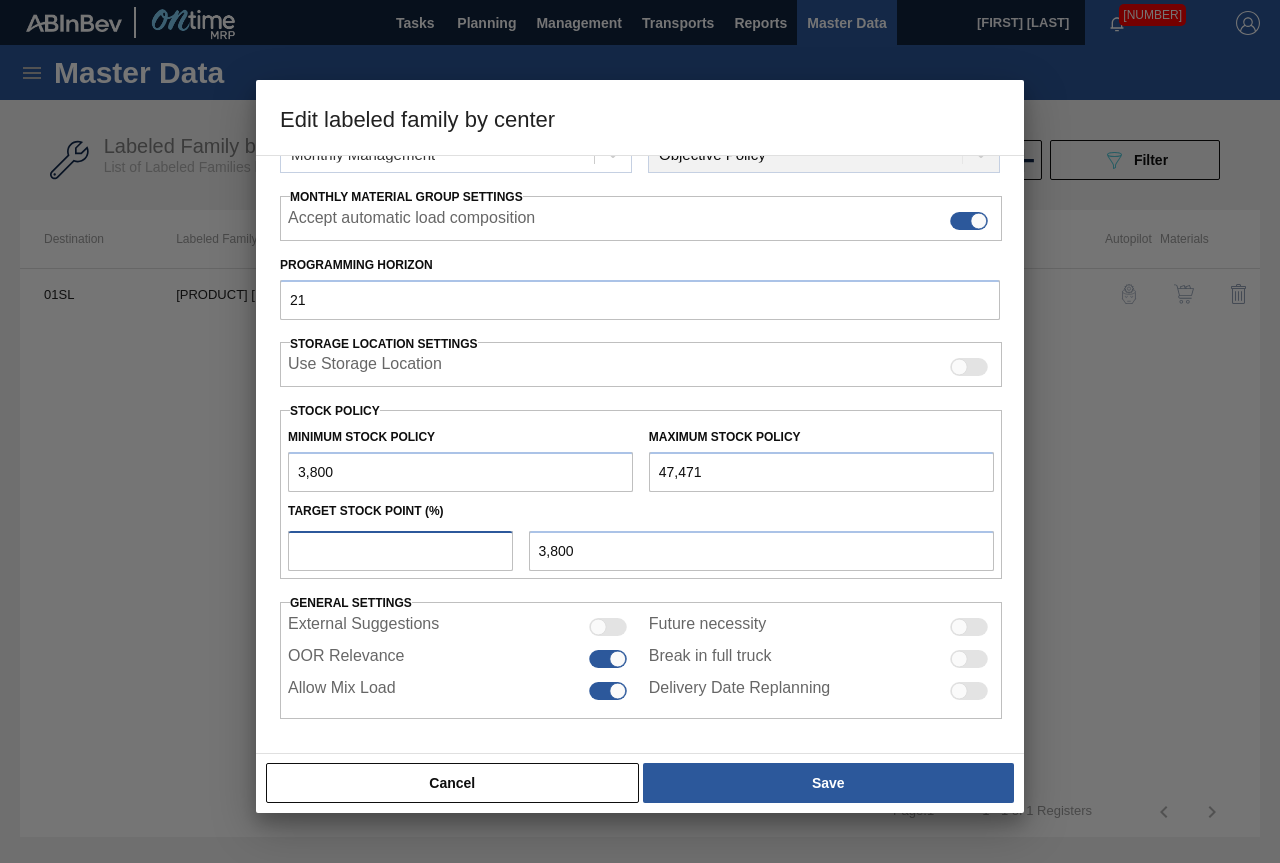 type on "1" 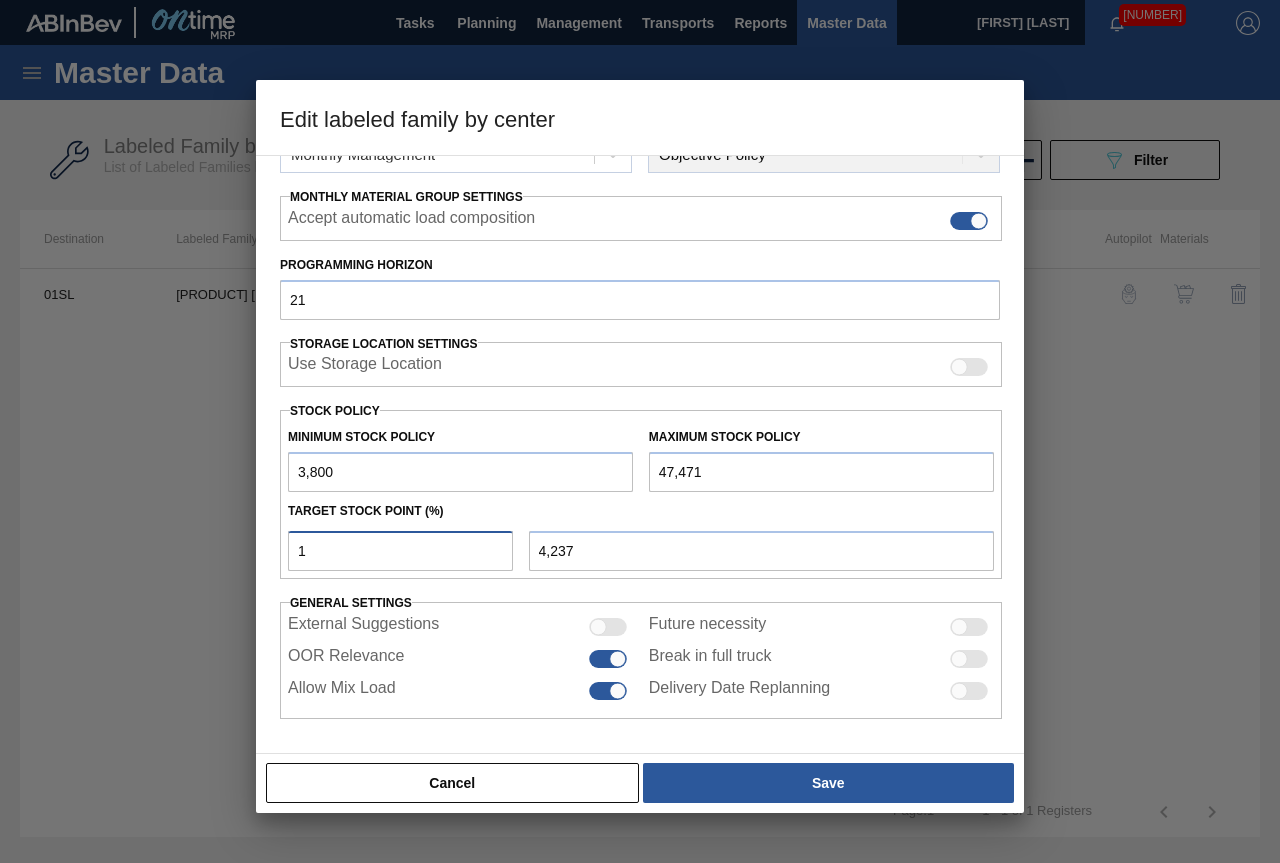 type on "10" 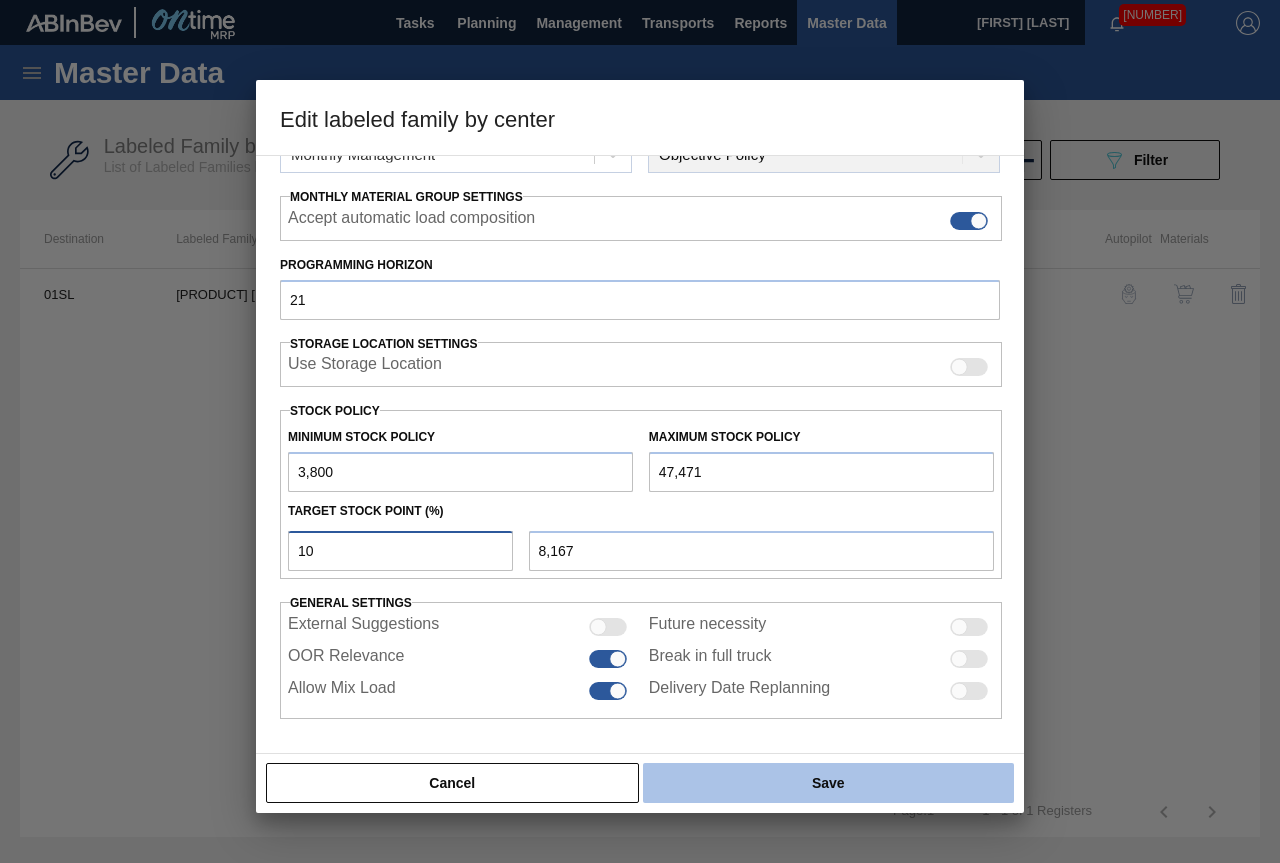 type on "10" 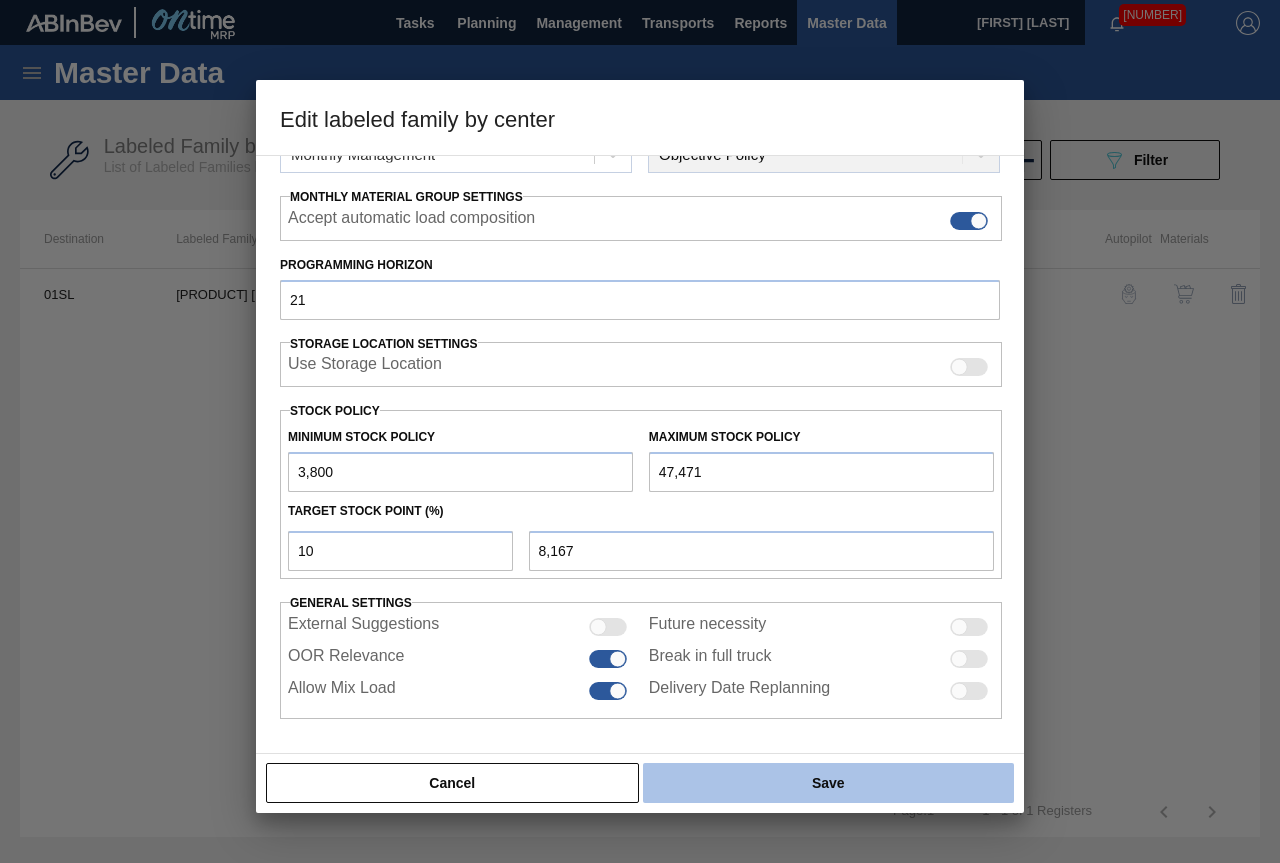 click on "Save" at bounding box center (828, 783) 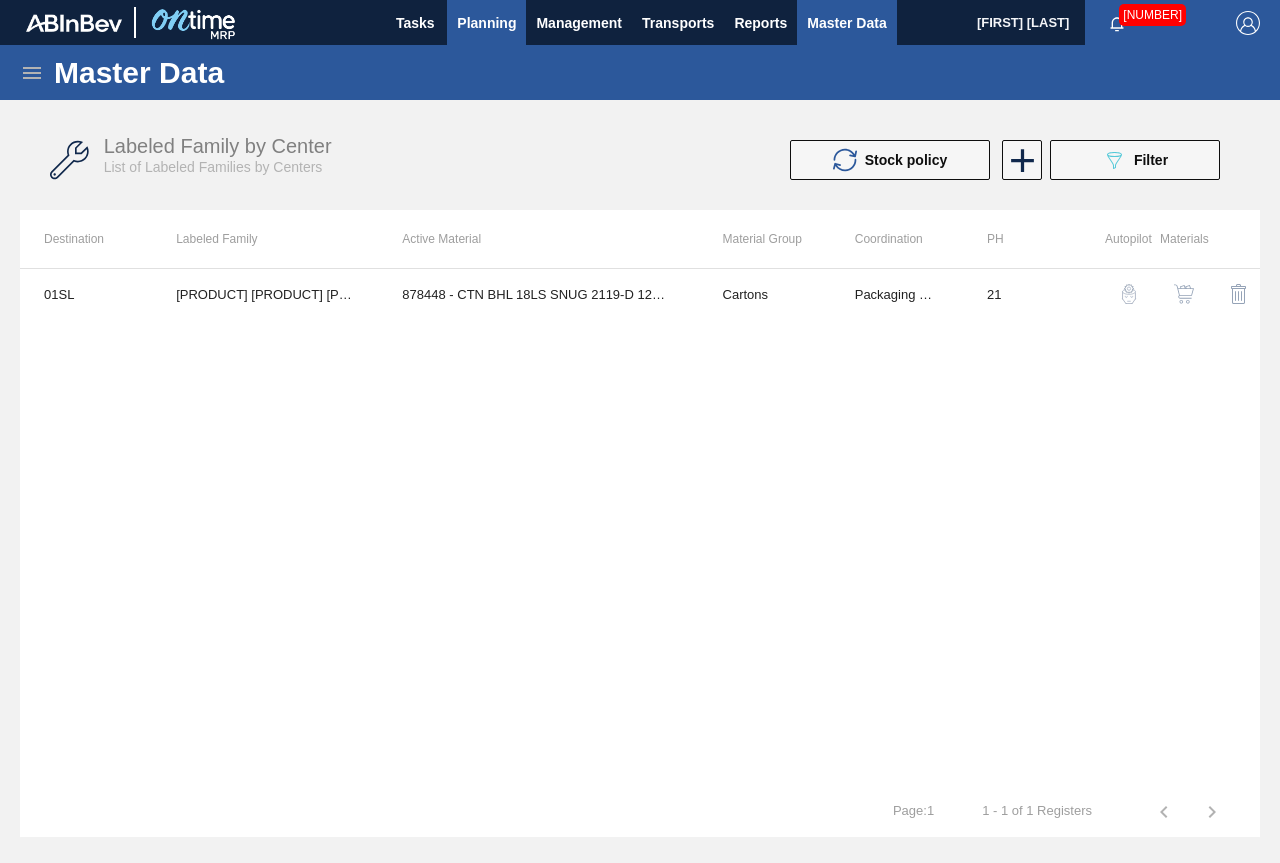 click on "Planning" at bounding box center (486, 23) 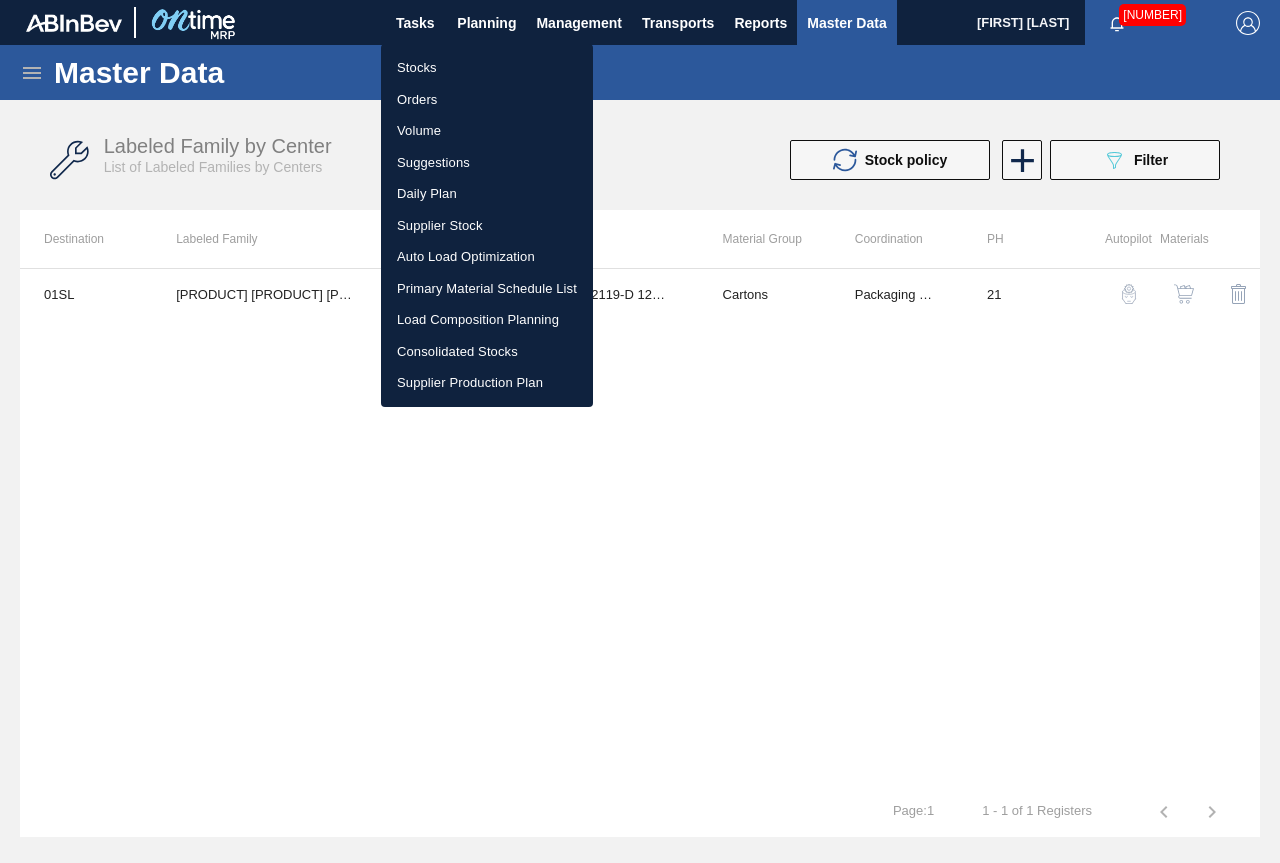 click on "Stocks" at bounding box center [487, 68] 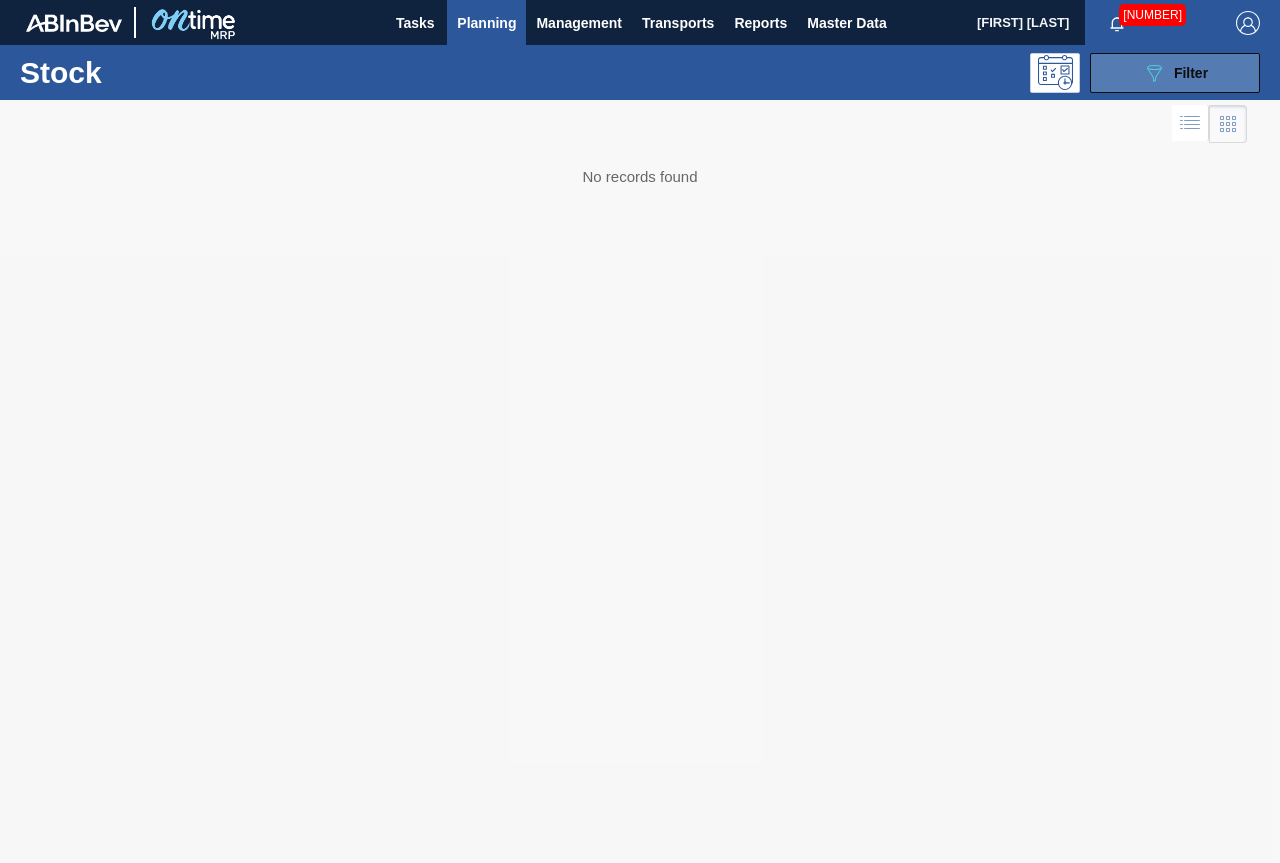 click on "089F7B8B-B2A5-4AFE-B5C0-19BA573D28AC" 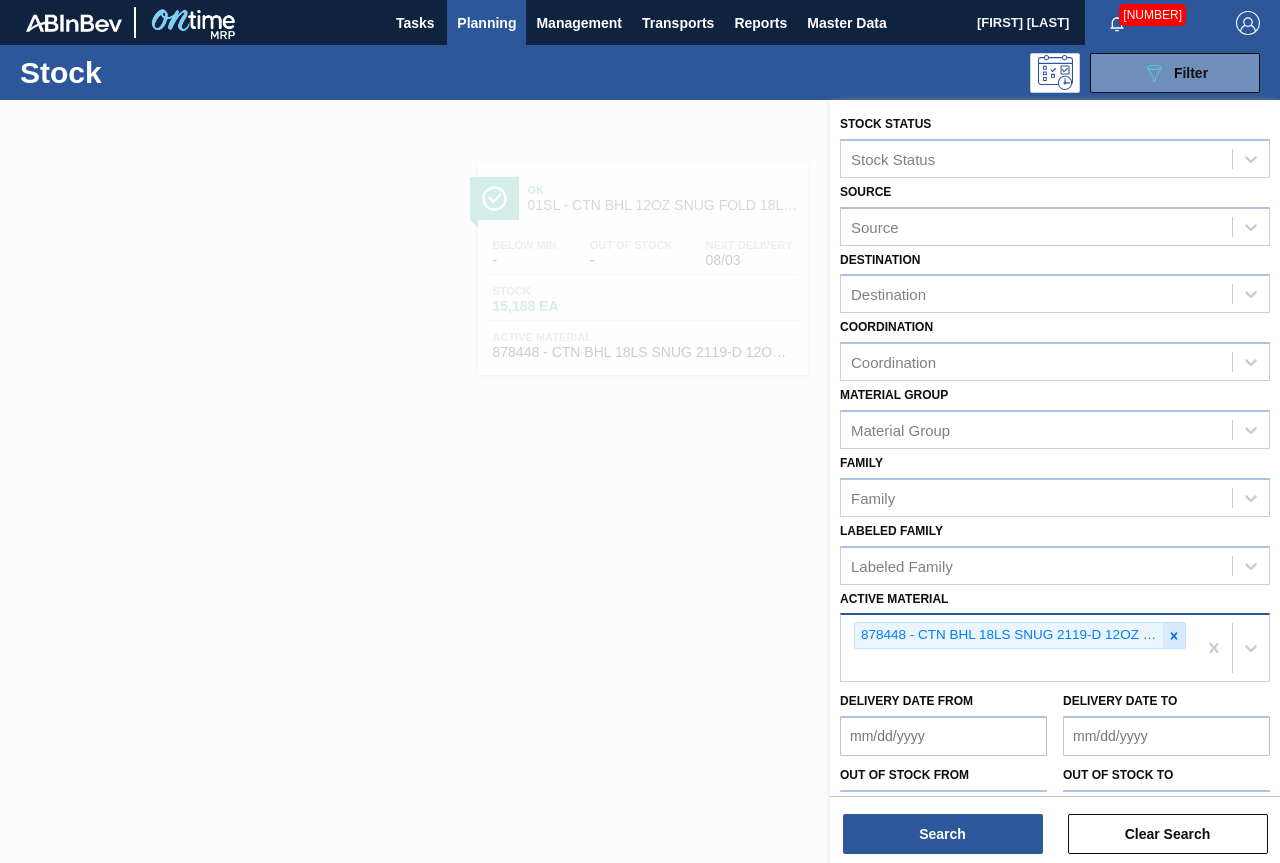 click at bounding box center (1174, 635) 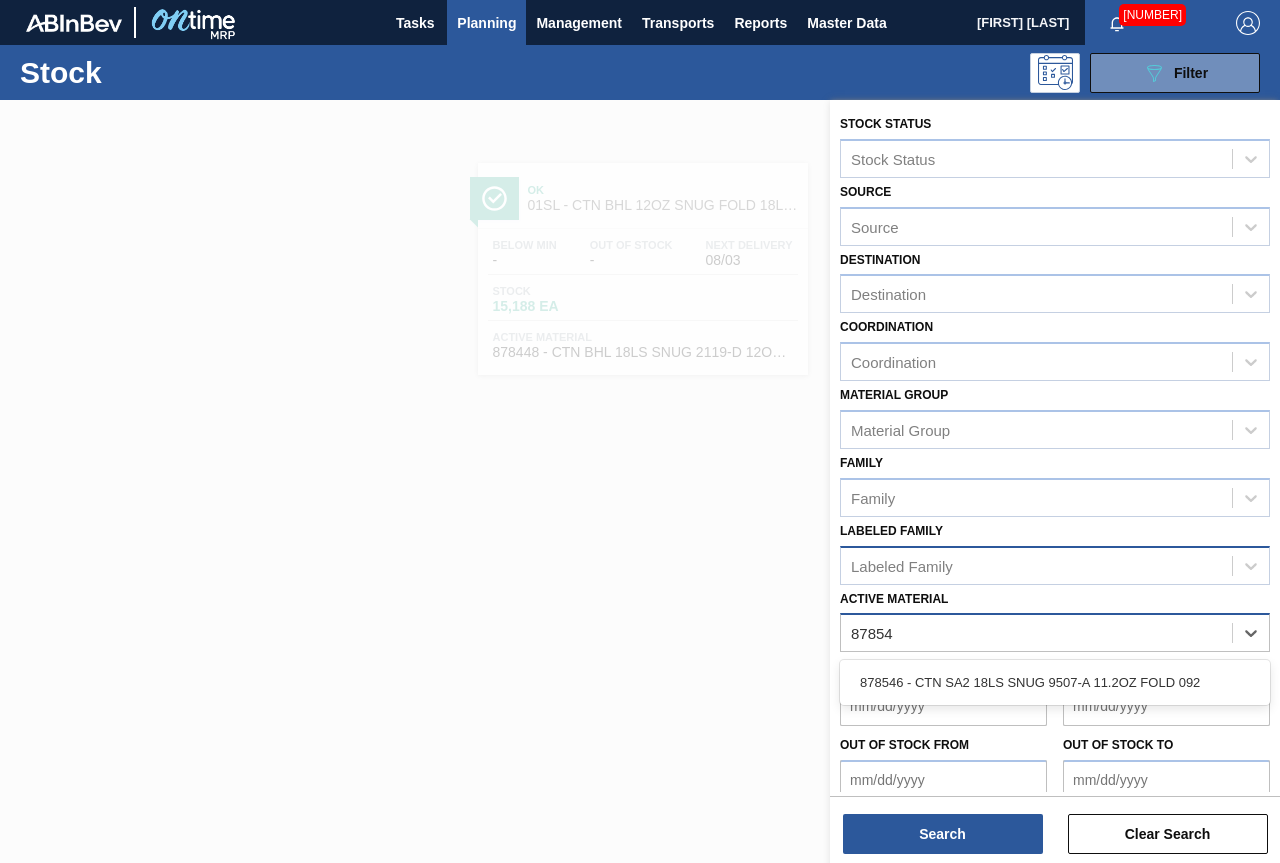 type on "[NUMBER]" 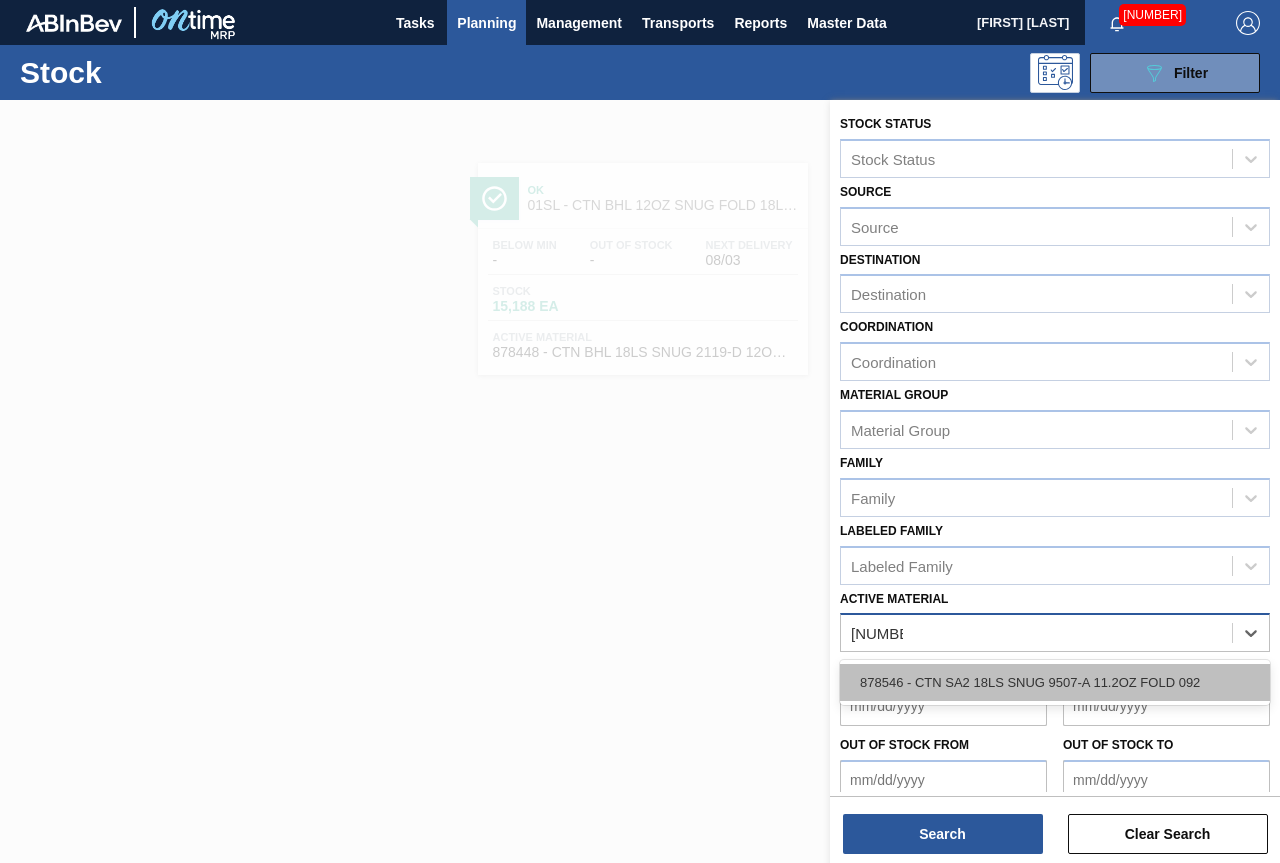 click on "878546 - CTN SA2 18LS SNUG 9507-A 11.2OZ FOLD 092" at bounding box center (1055, 682) 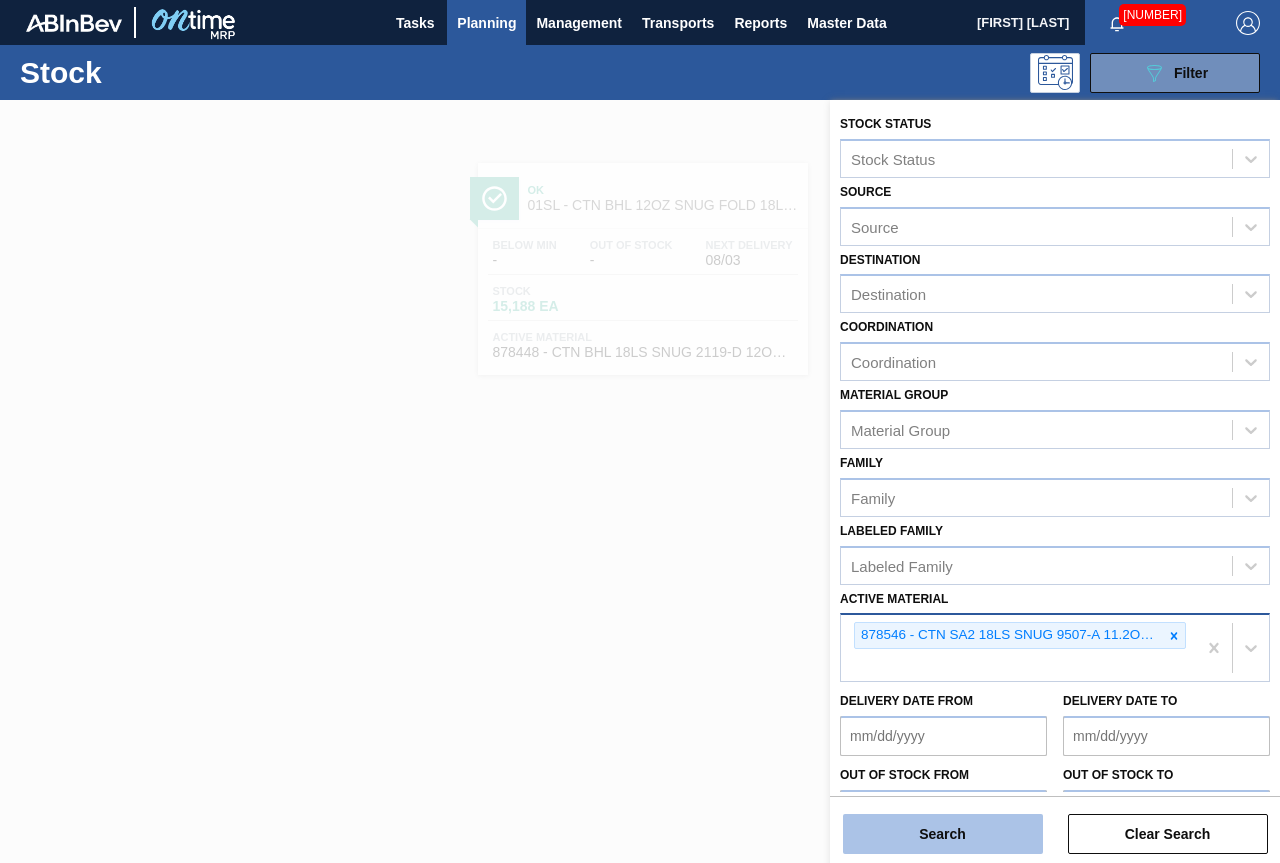 click on "Search" at bounding box center (943, 834) 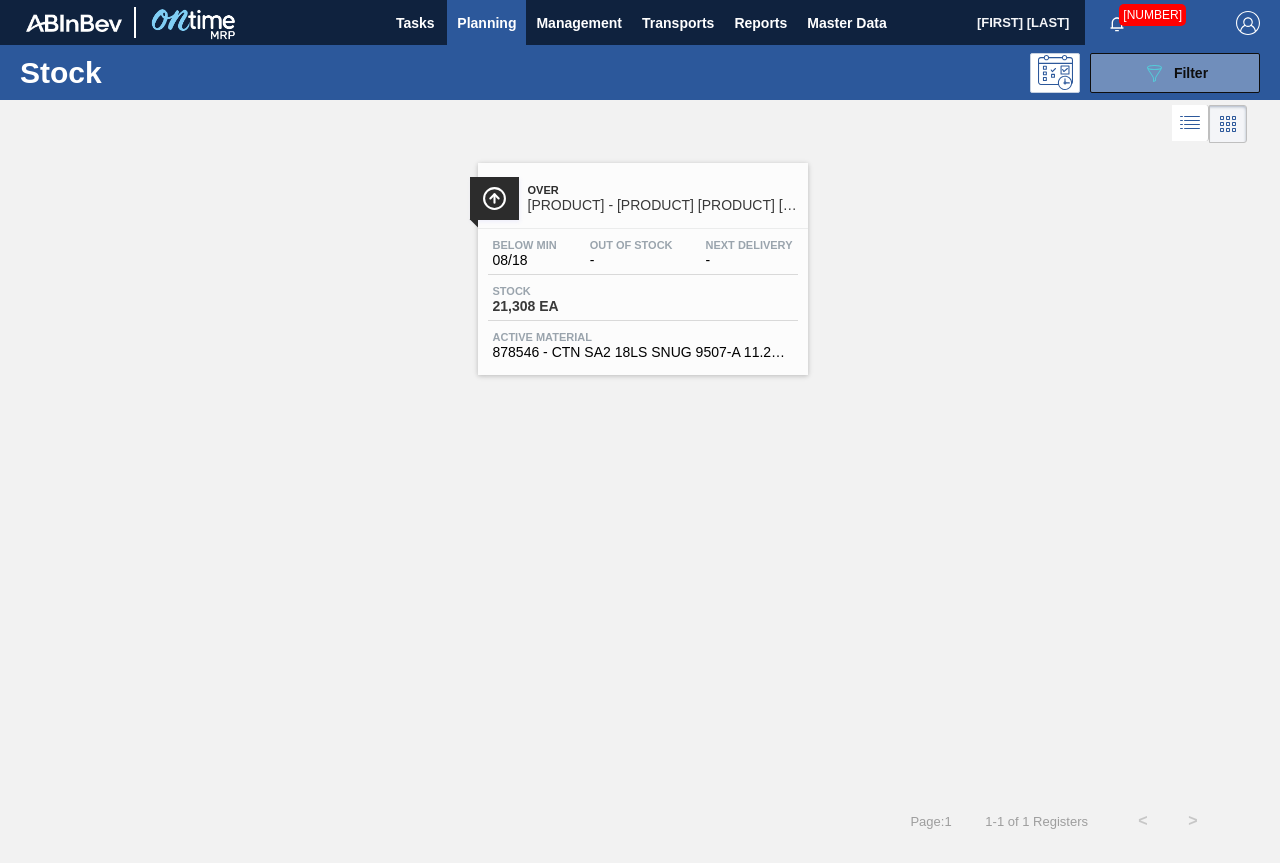click on "Over" at bounding box center [663, 190] 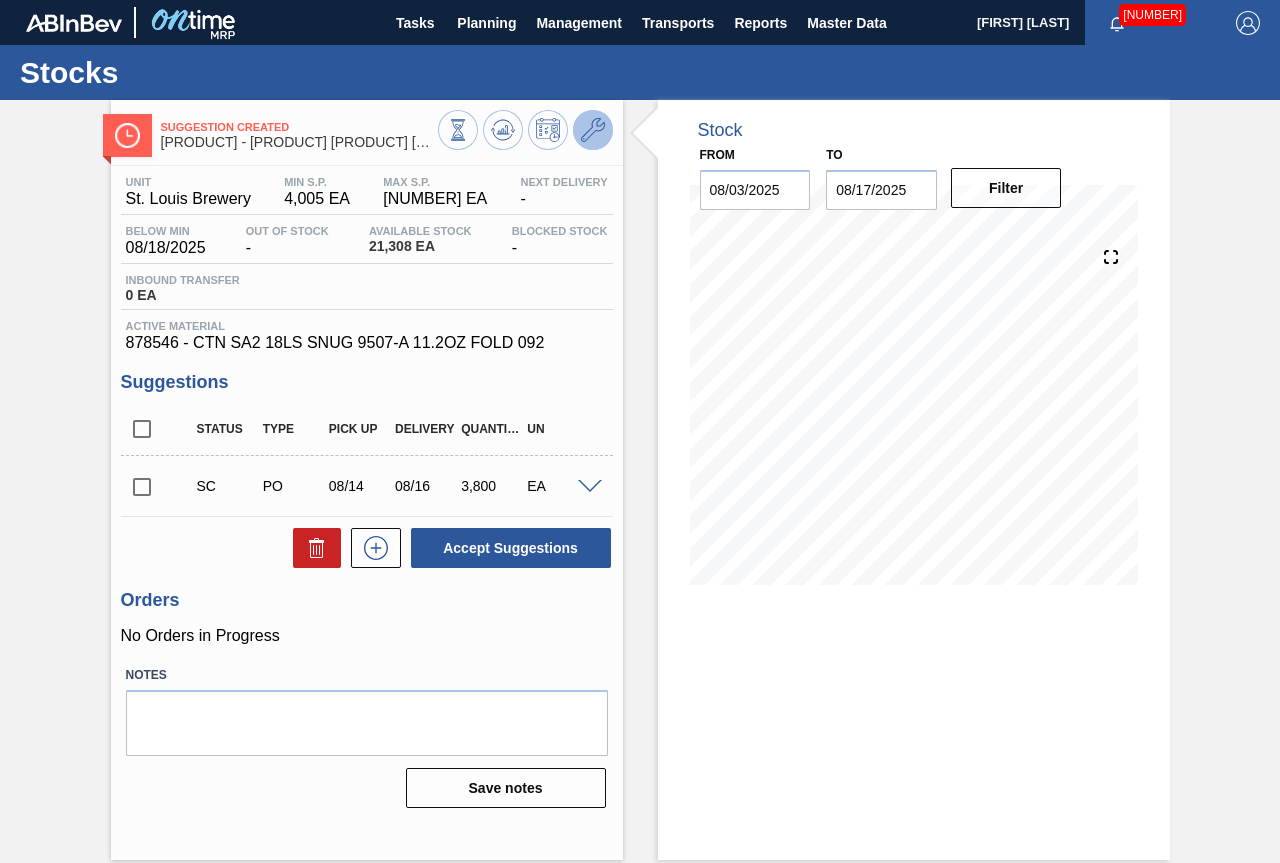 click 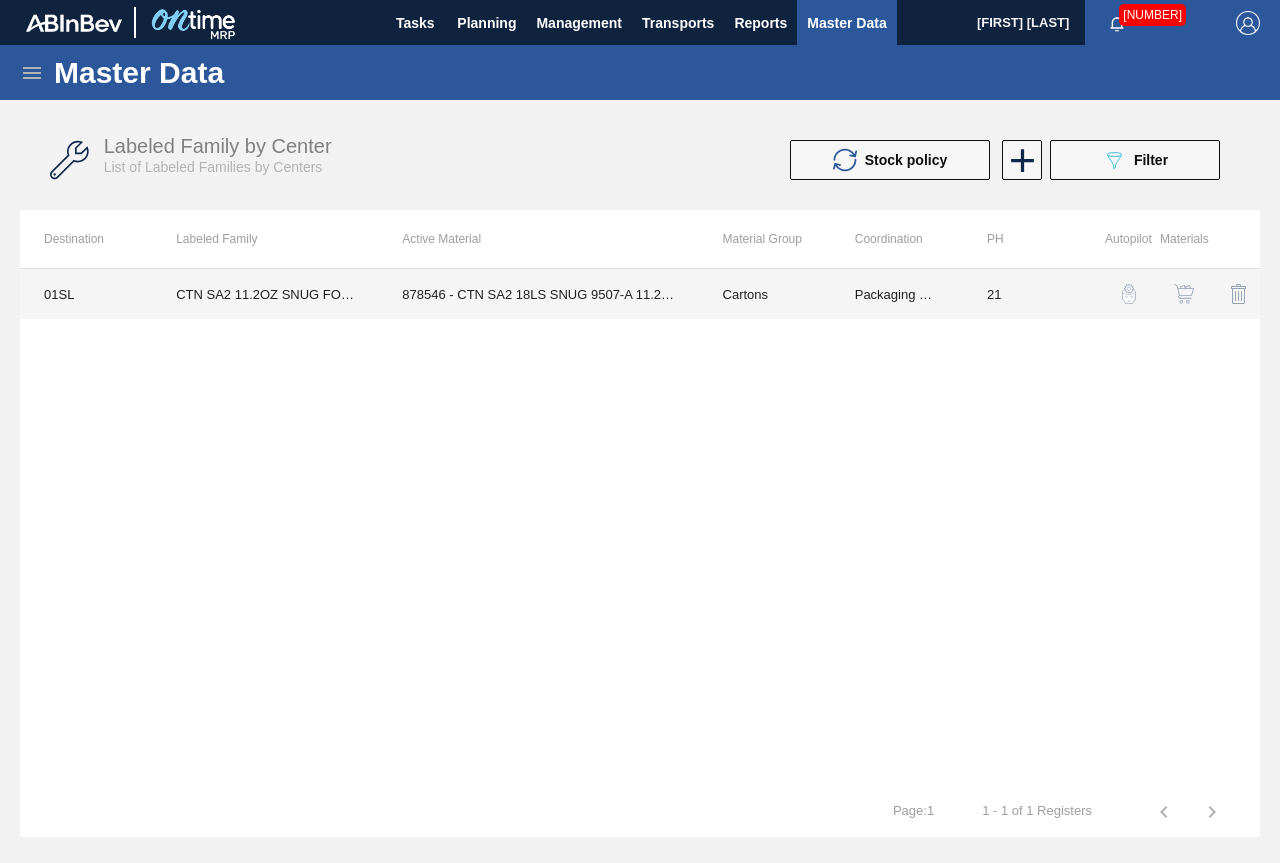 click on "878546 - CTN SA2 18LS SNUG 9507-A 11.2OZ FOLD 092" at bounding box center [538, 294] 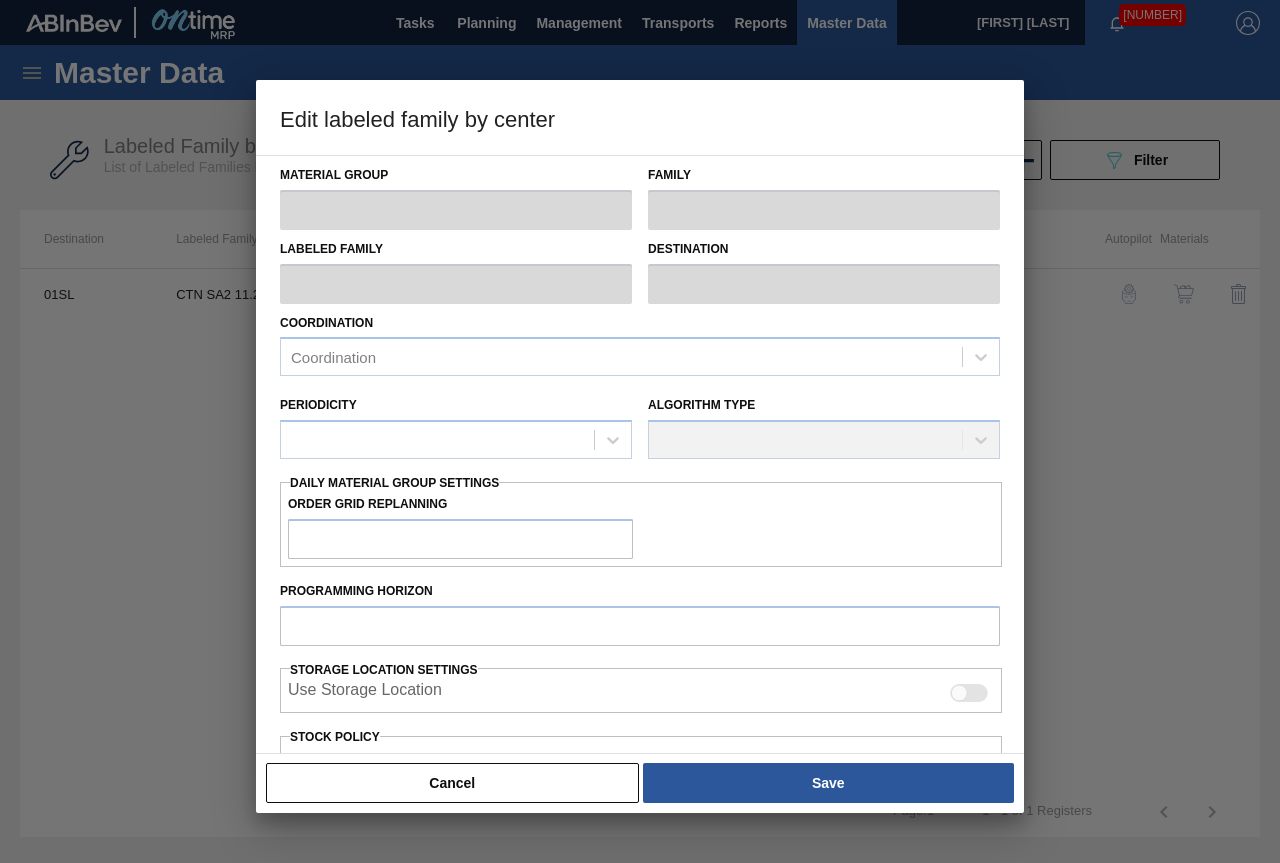 type on "Cartons" 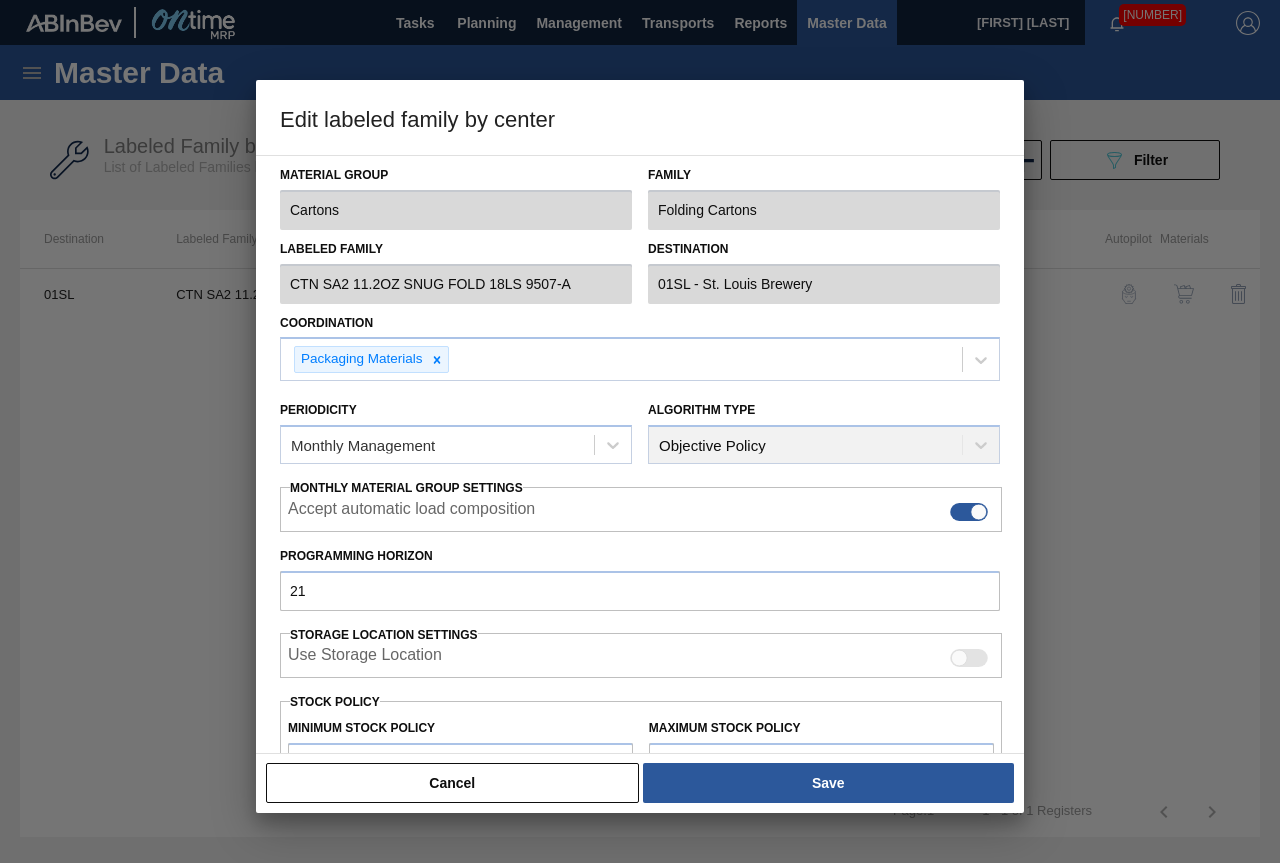 scroll, scrollTop: 291, scrollLeft: 0, axis: vertical 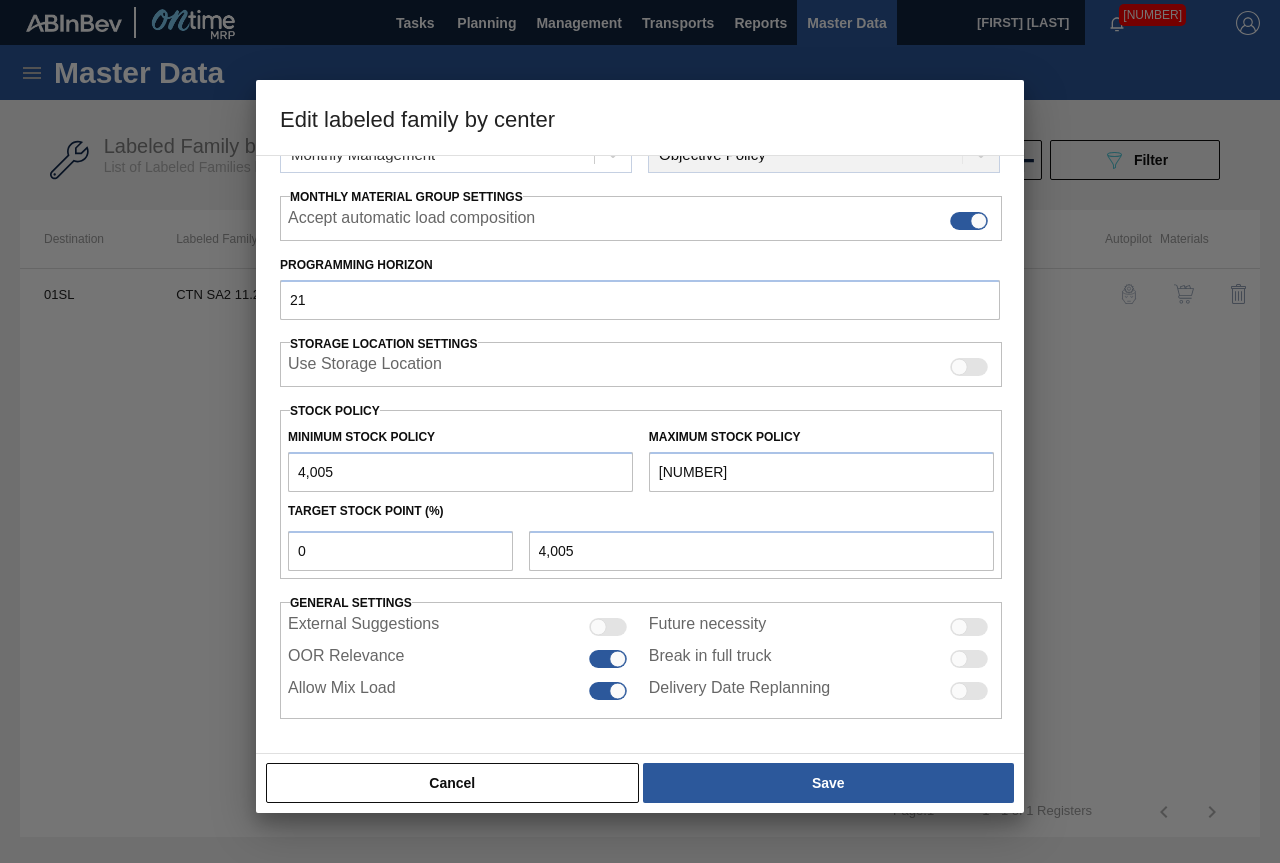 drag, startPoint x: 603, startPoint y: 780, endPoint x: 643, endPoint y: 780, distance: 40 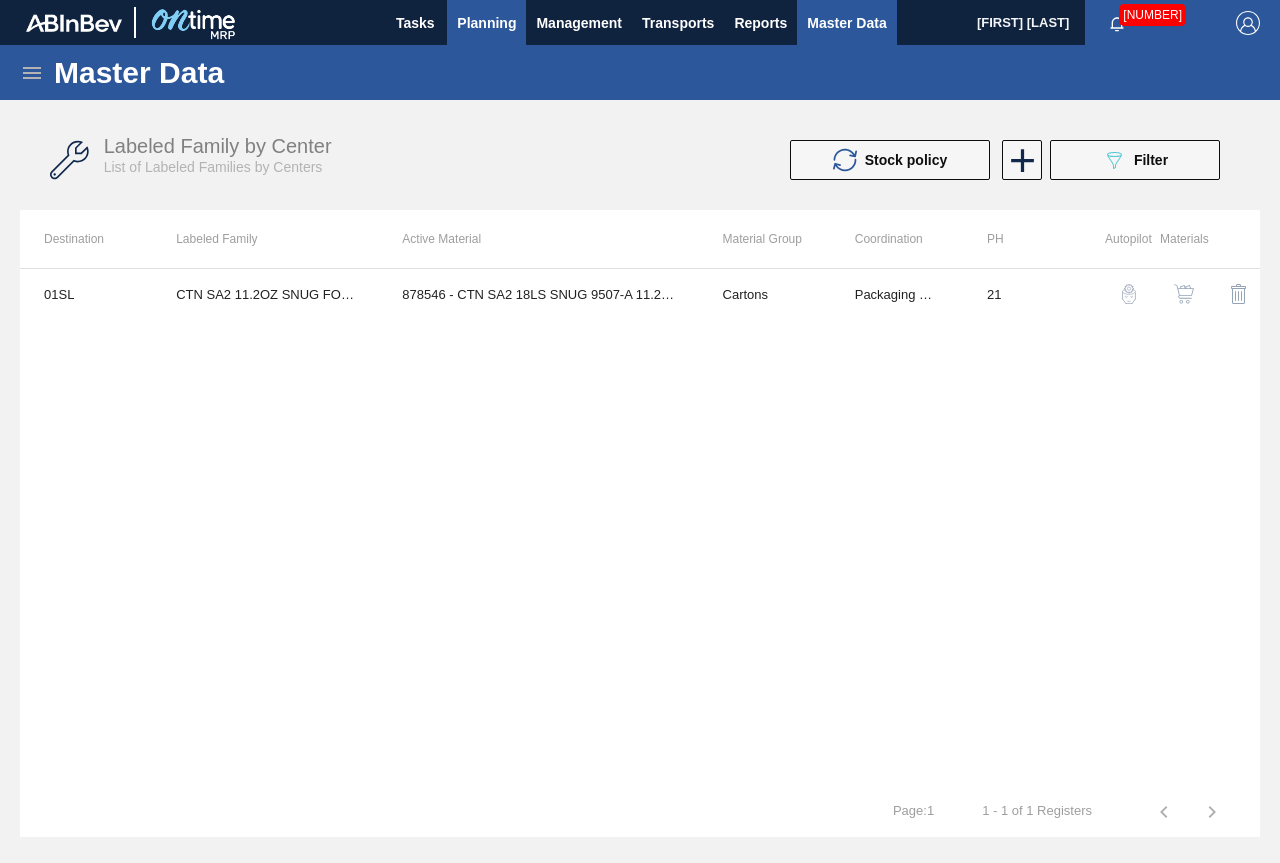 click on "Planning" at bounding box center [486, 23] 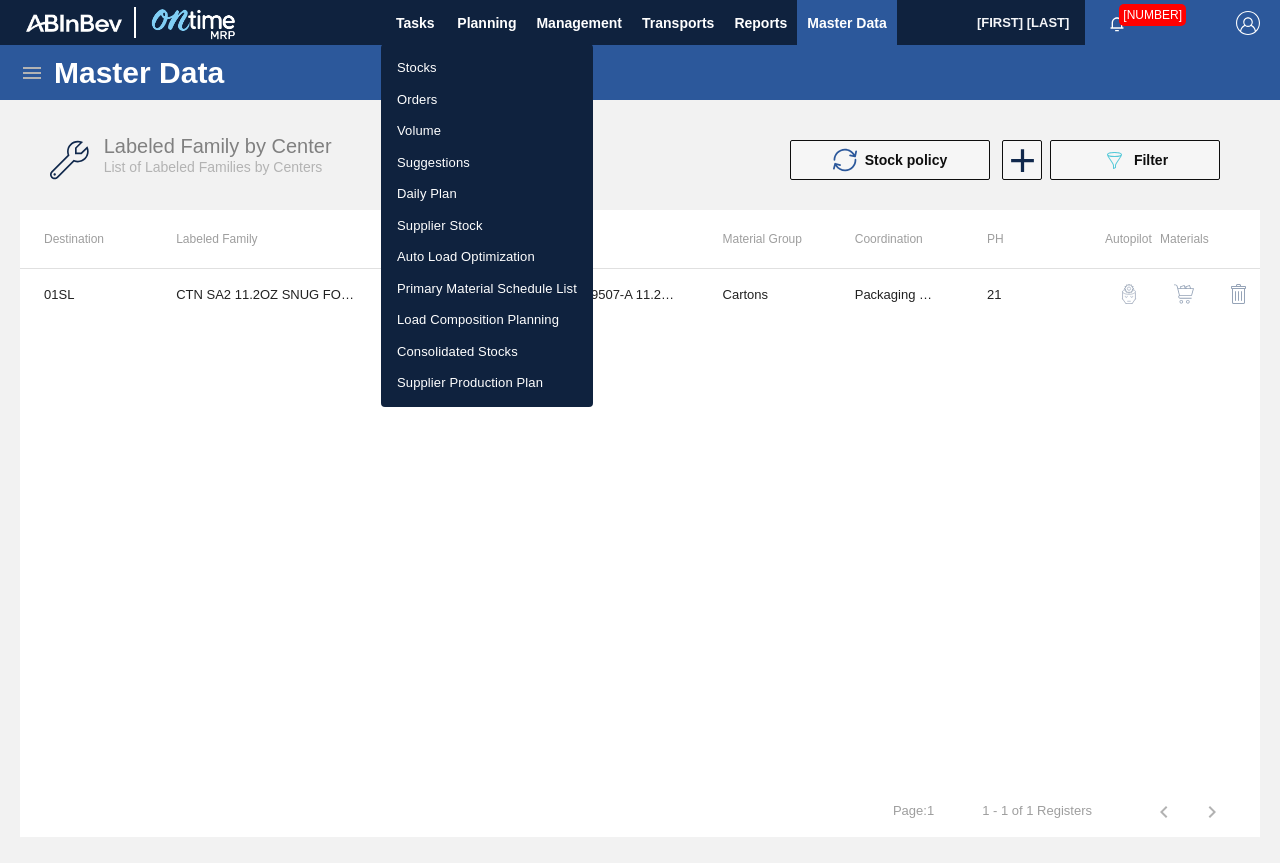 click on "Stocks" at bounding box center (487, 68) 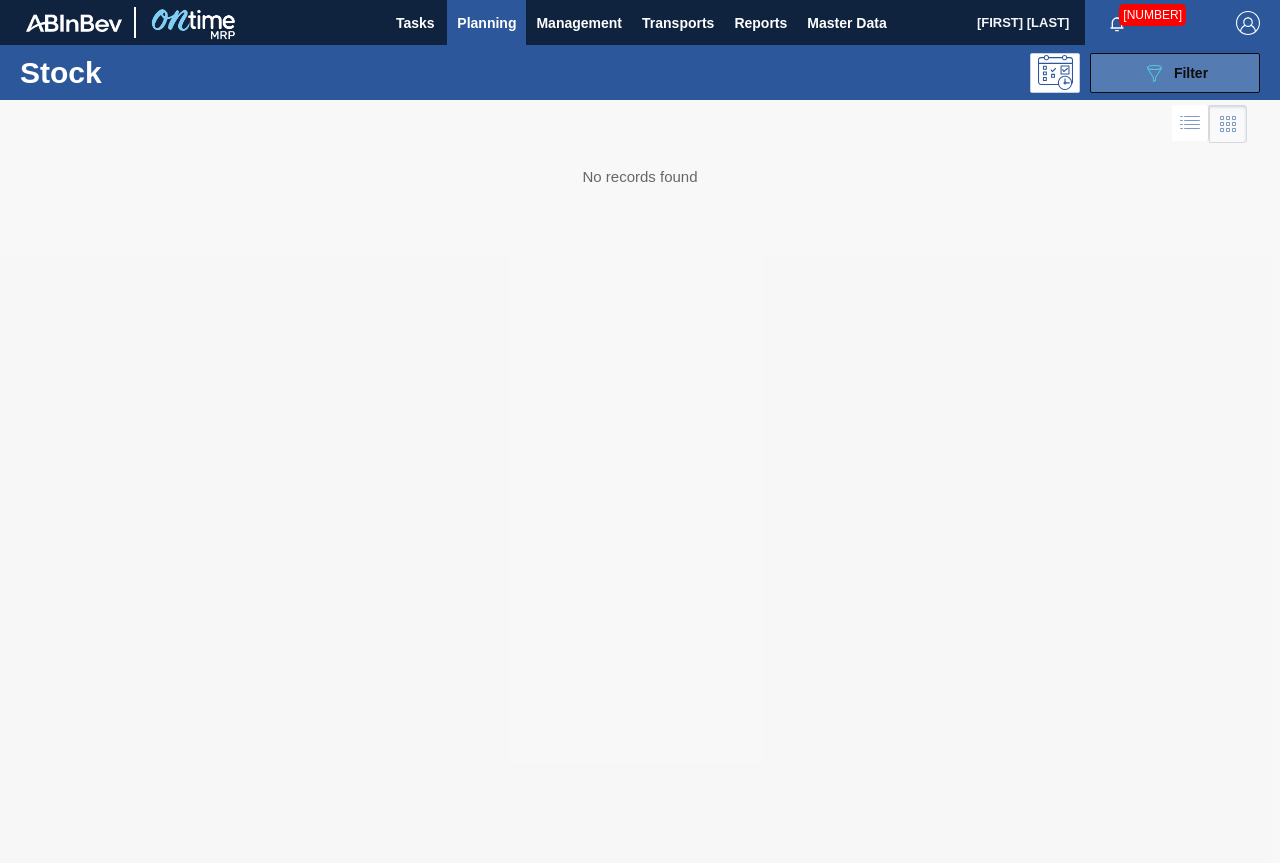 click on "089F7B8B-B2A5-4AFE-B5C0-19BA573D28AC" 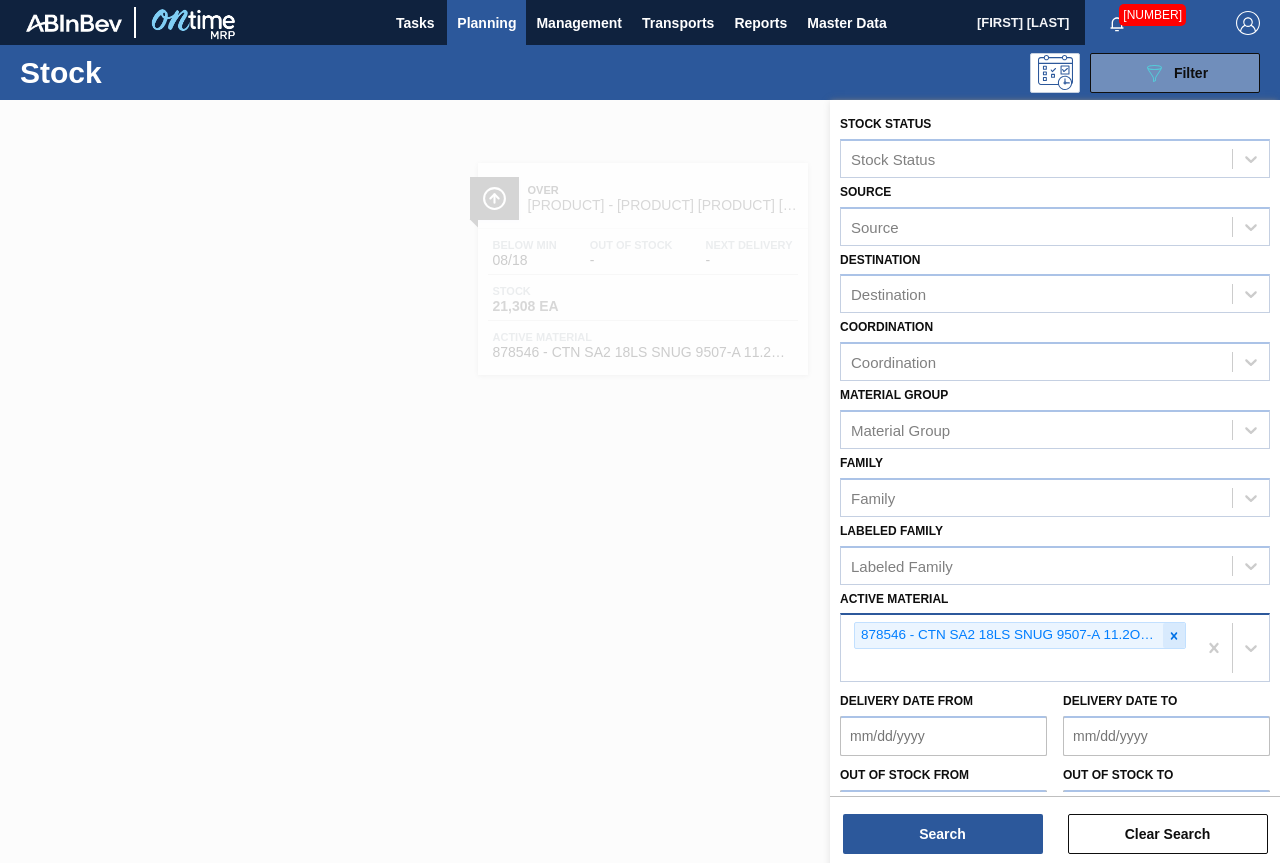 click 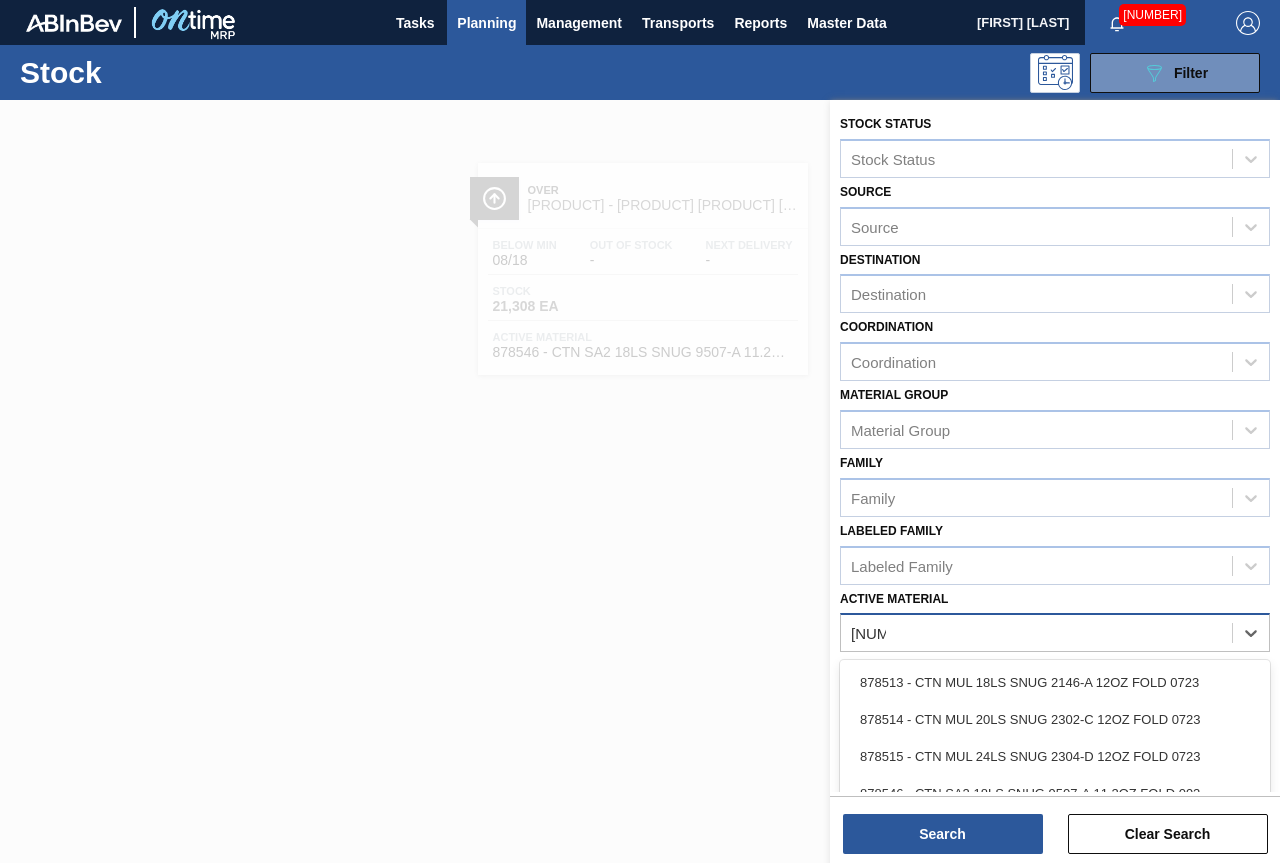 type on "[NUMBER]" 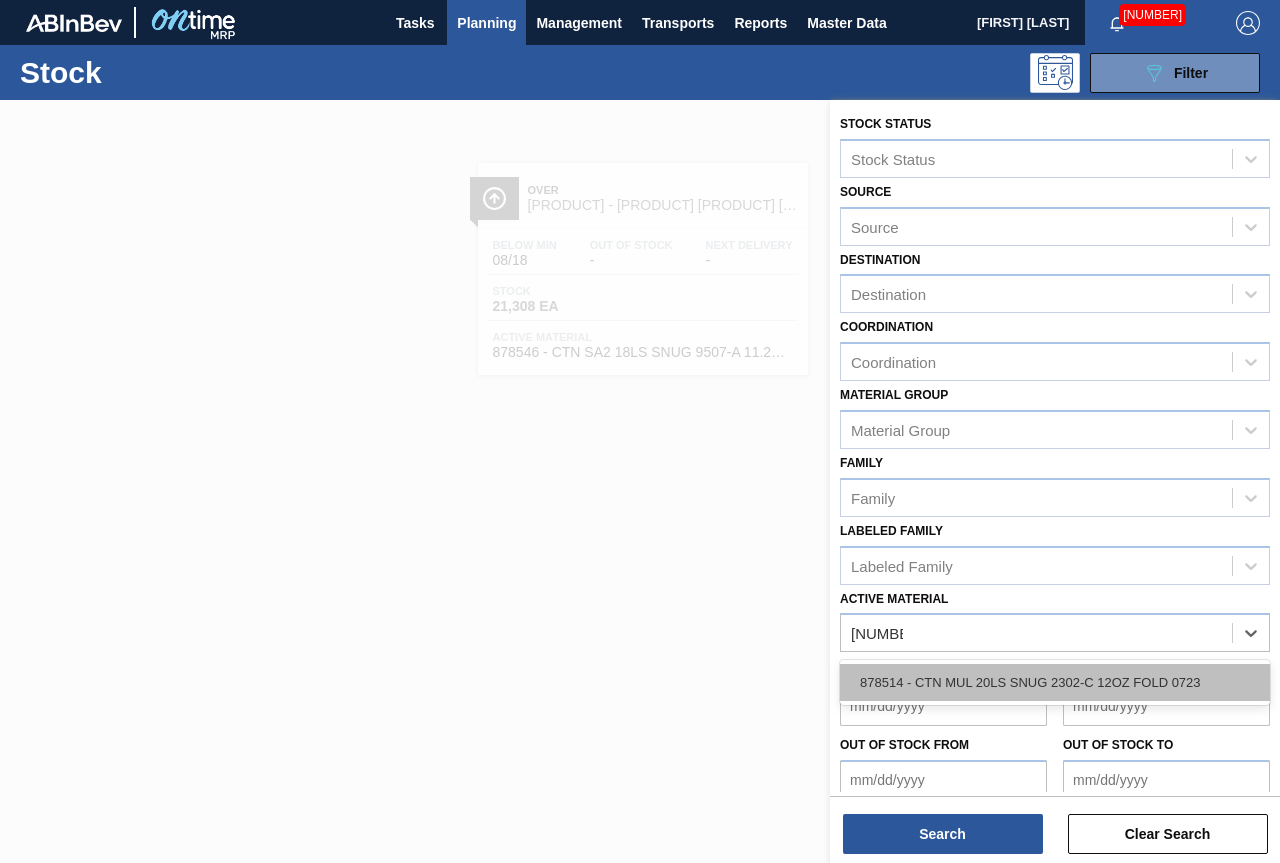 click on "878514 - CTN MUL 20LS SNUG 2302-C 12OZ FOLD 0723" at bounding box center (1055, 682) 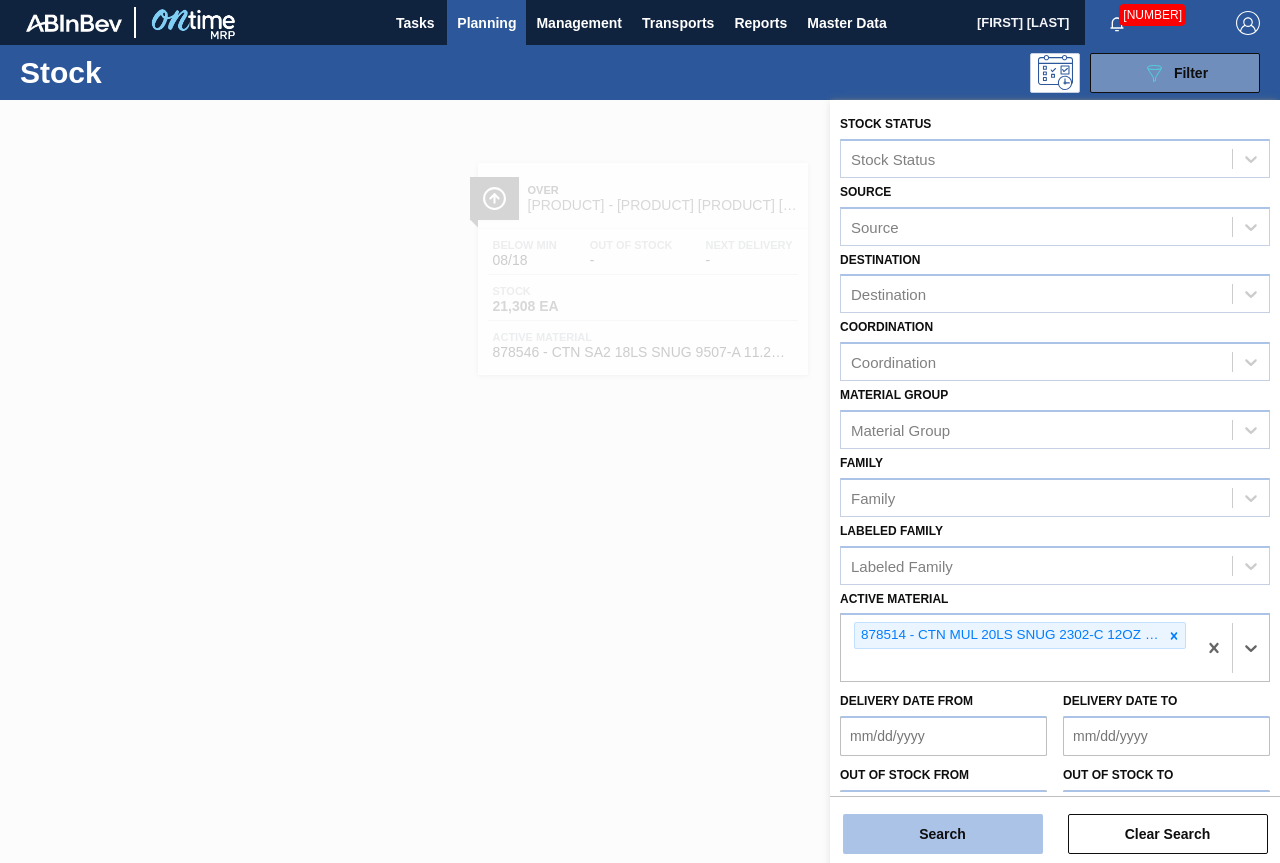 click on "Search" at bounding box center (943, 834) 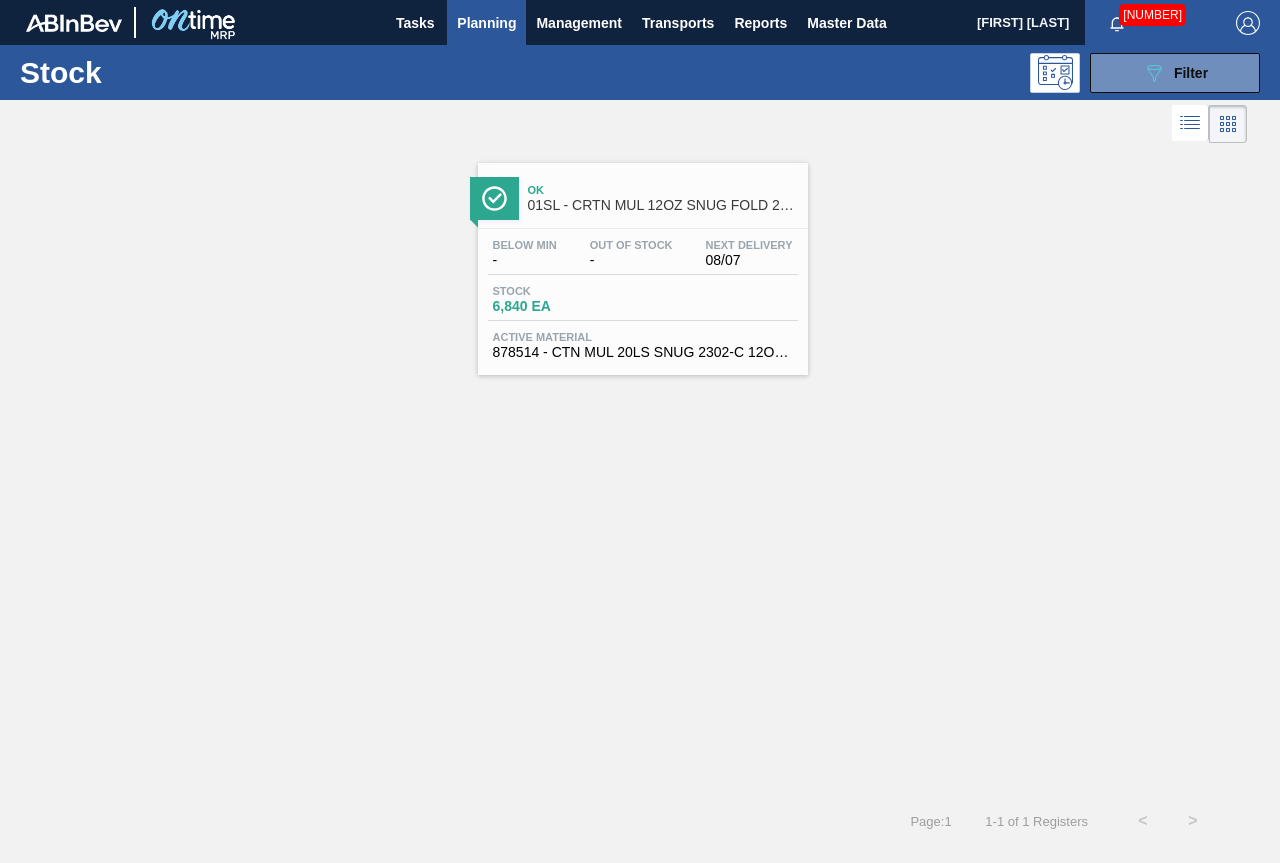 click on "01SL - CRTN MUL 12OZ SNUG FOLD 20LS 2301-A - AQUEOUS COATING" at bounding box center (663, 205) 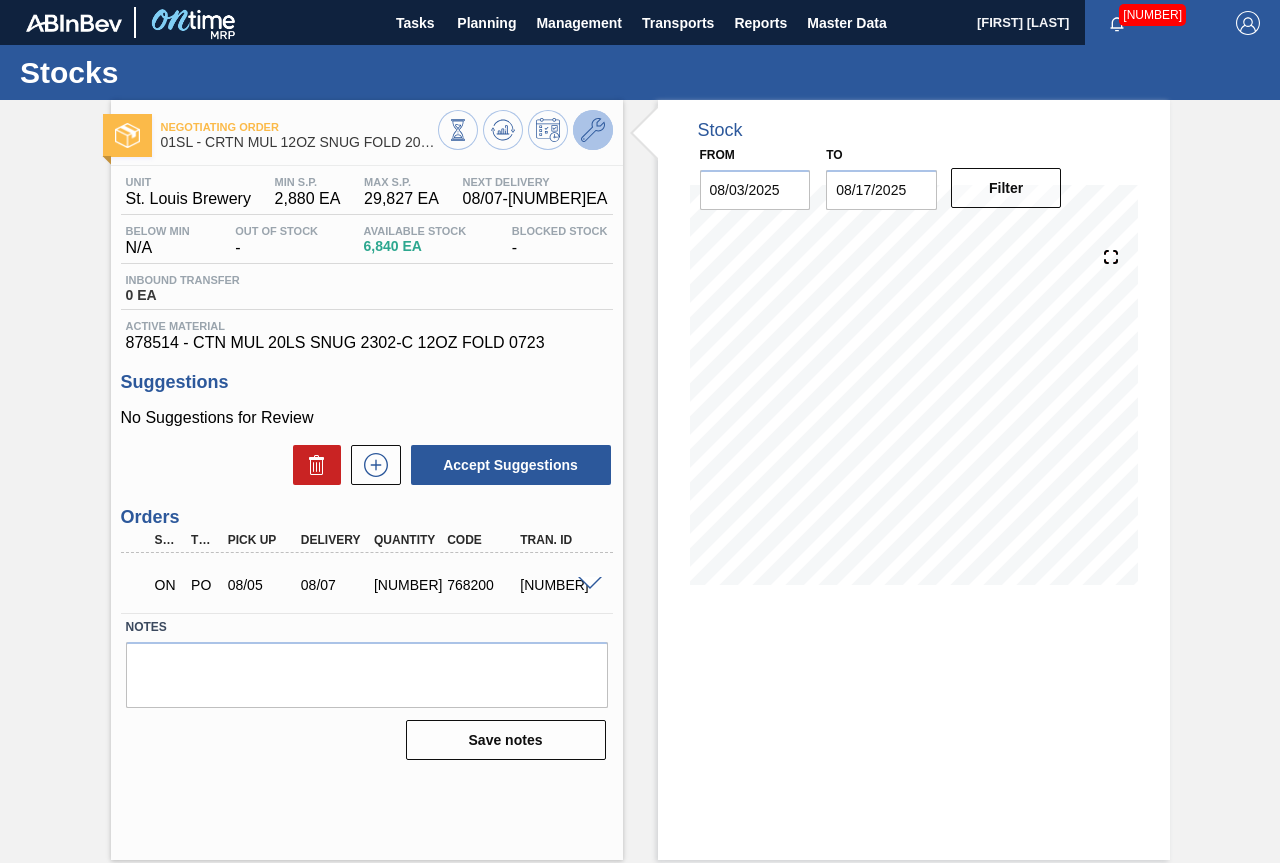 click 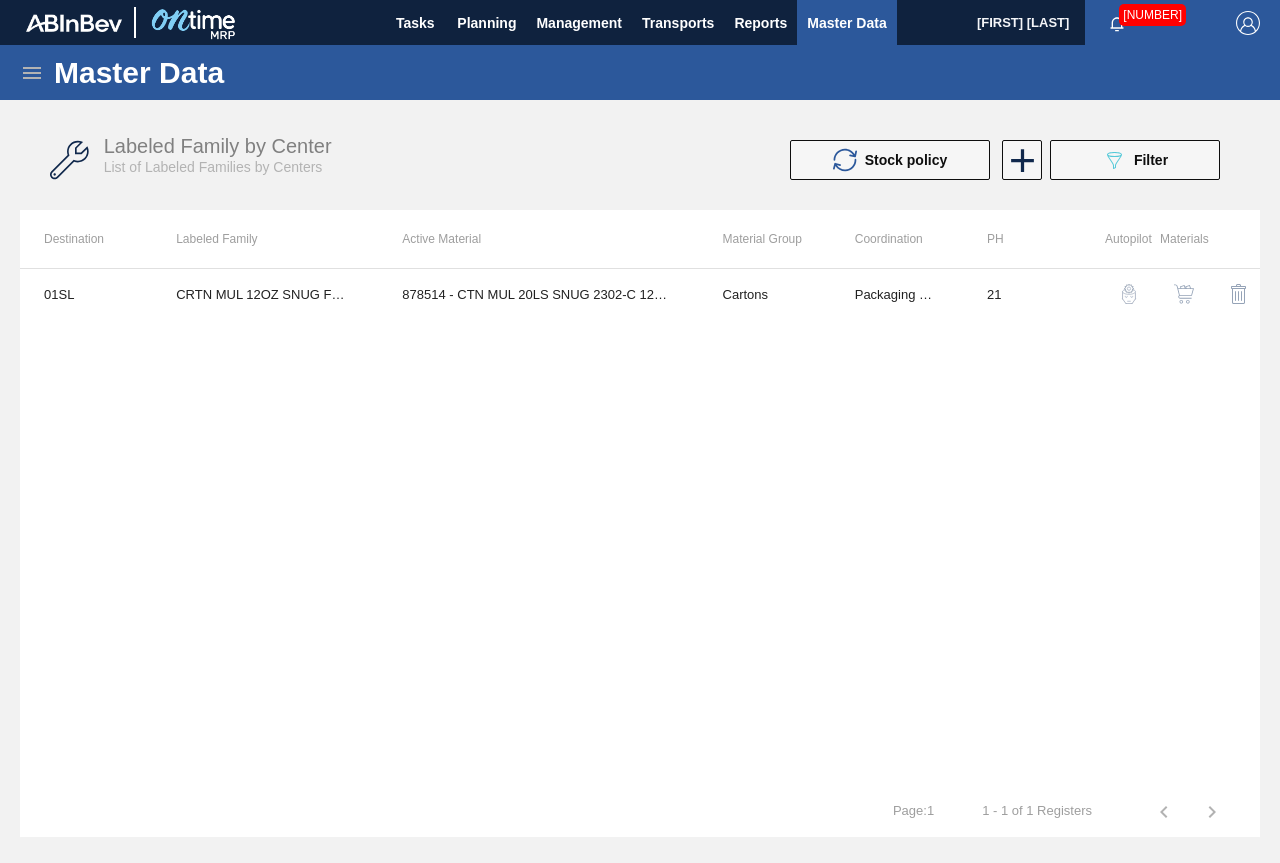 click on "01SL CRTN MUL 12OZ SNUG FOLD 20LS 2301-A - AQUEOUS COATING [NUMBER] - CTN MUL 20LS SNUG 2302-C 12OZ FOLD [DATE] Cartons Packaging Materials [NUMBER]" at bounding box center [640, 527] 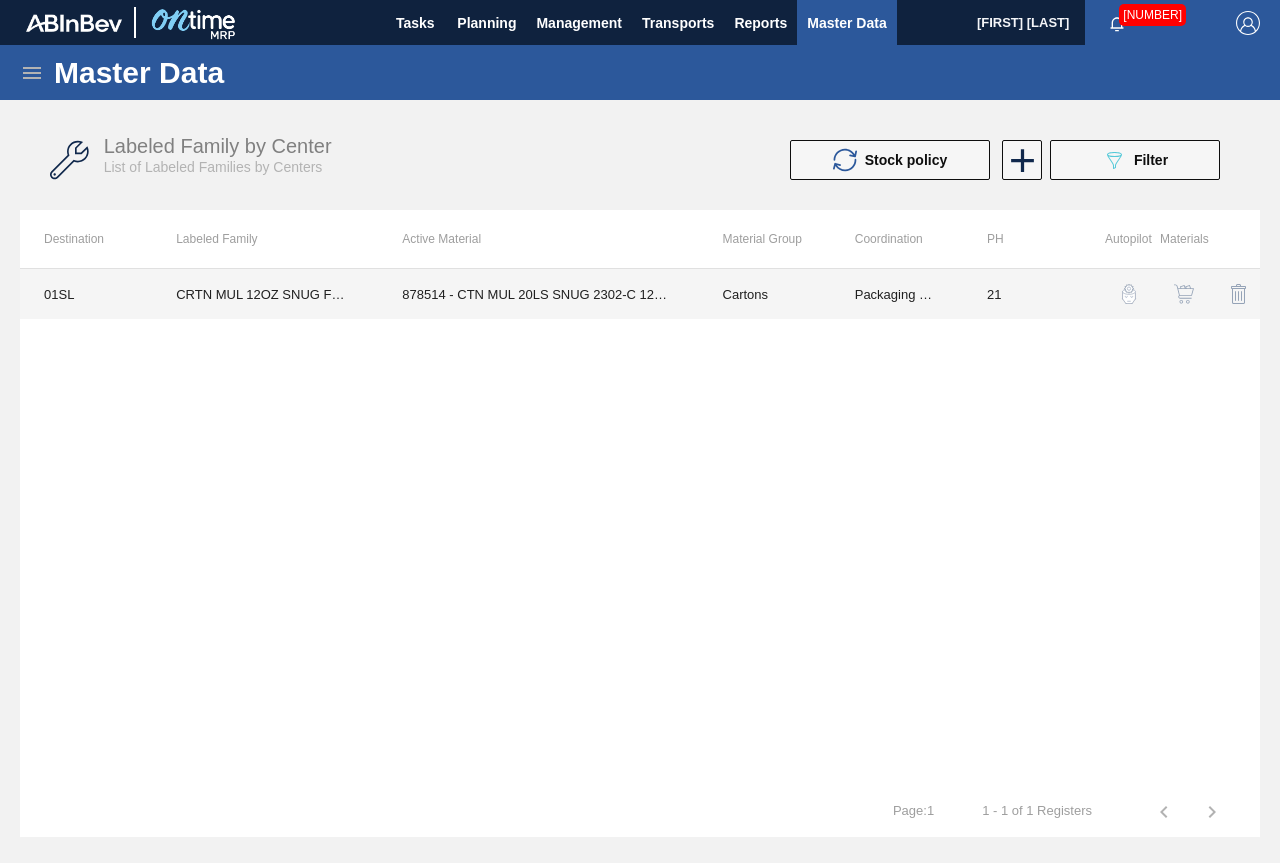 click on "878514 - CTN MUL 20LS SNUG 2302-C 12OZ FOLD 0723" at bounding box center (538, 294) 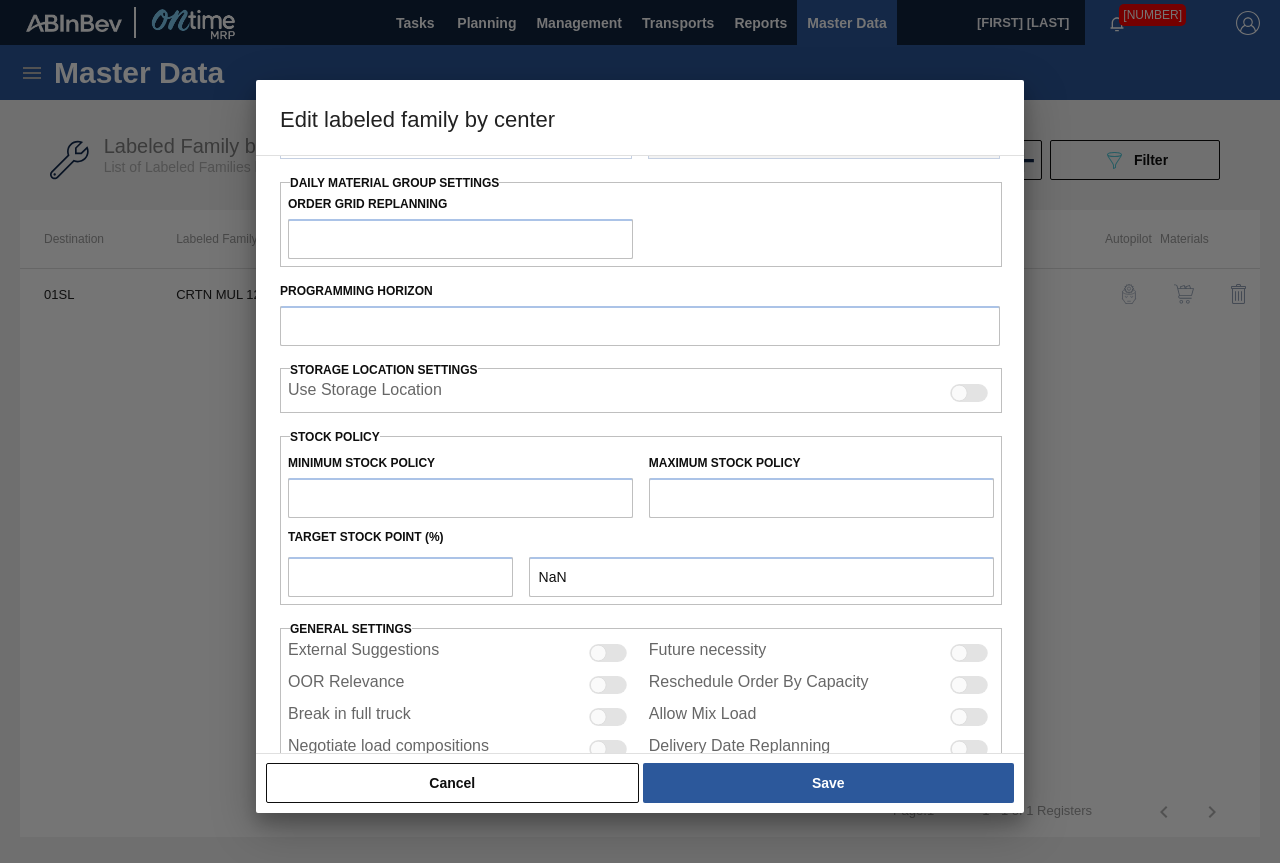 type on "Cartons" 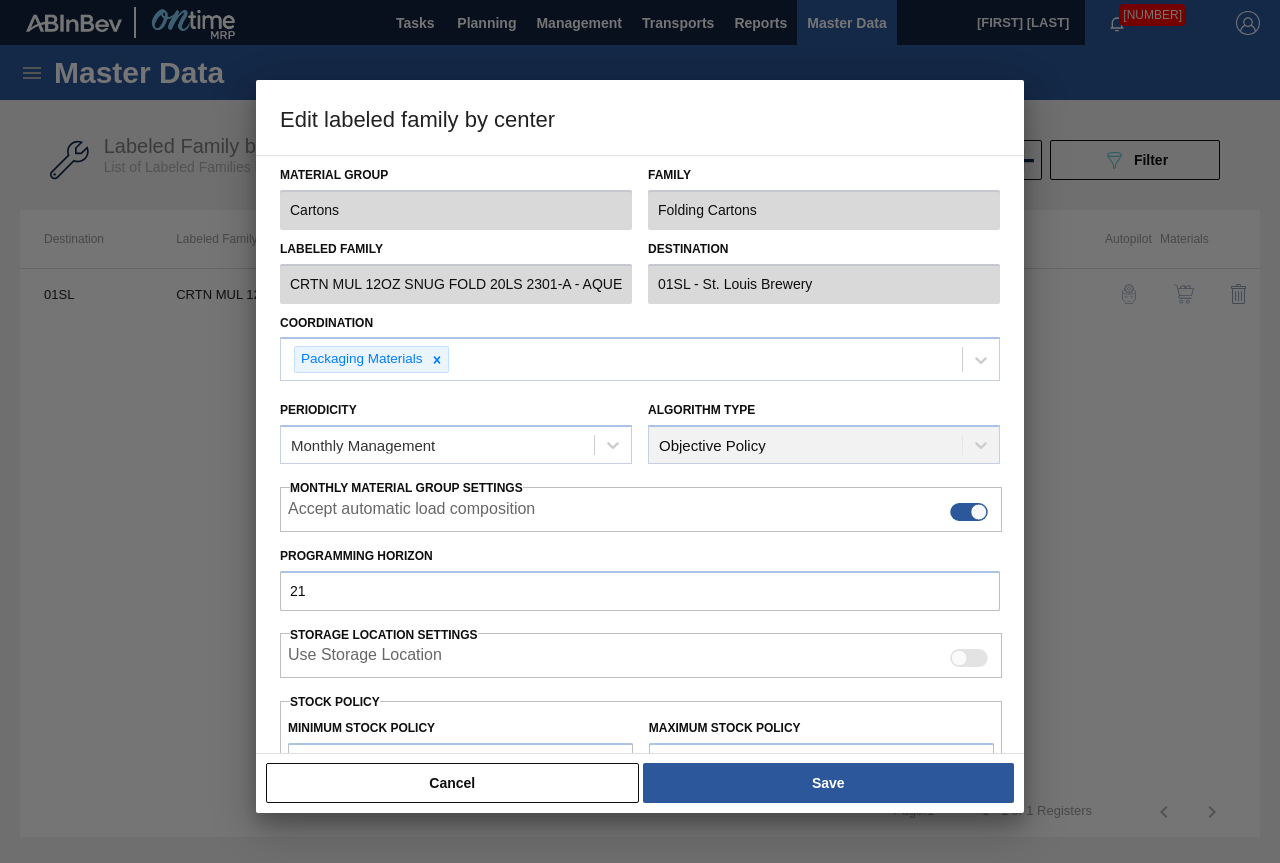 scroll, scrollTop: 291, scrollLeft: 0, axis: vertical 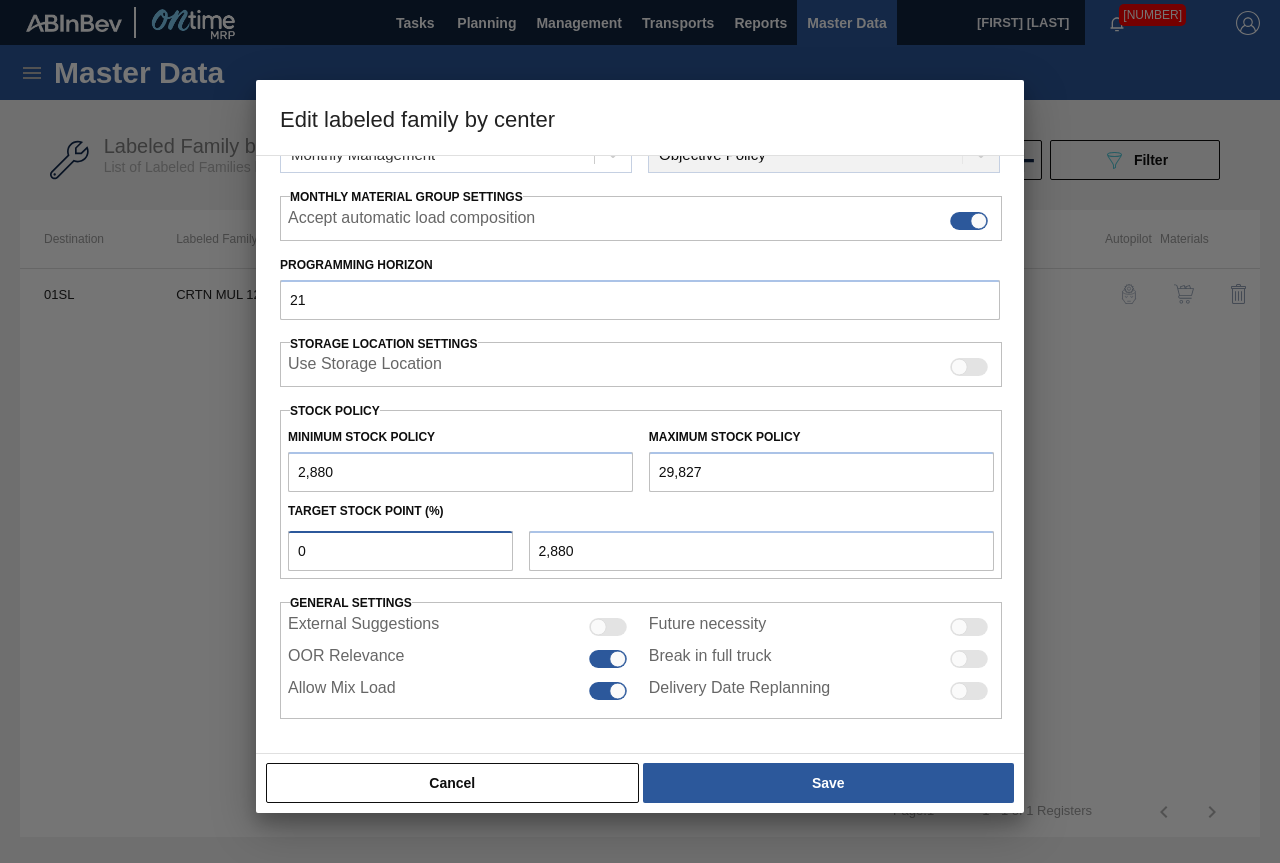 click on "Edit labeled family by center Material Group Cartons Family Folding Cartons Labeled Family CRTN MUL 12OZ SNUG FOLD 20LS 2301-A - AQUEOUS COATING Destination 01SL - [CITY] Brewery Coordination Packaging Materials Periodicity Monthly Management Algorithm Type Objective Policy Monthly Material Group Settings Accept automatic load composition Programming Horizon 21 Storage Location Settings Use Storage Location   Stock Policy   Minimum Stock Policy 2,880 Maximum Stock Policy 29,827 Target Stock Point (%) 0 2,880 General settings External Suggestions Future necessity OOR Relevance Break in full truck Allow Mix Load Delivery Date Replanning Cancel Save" at bounding box center [640, 431] 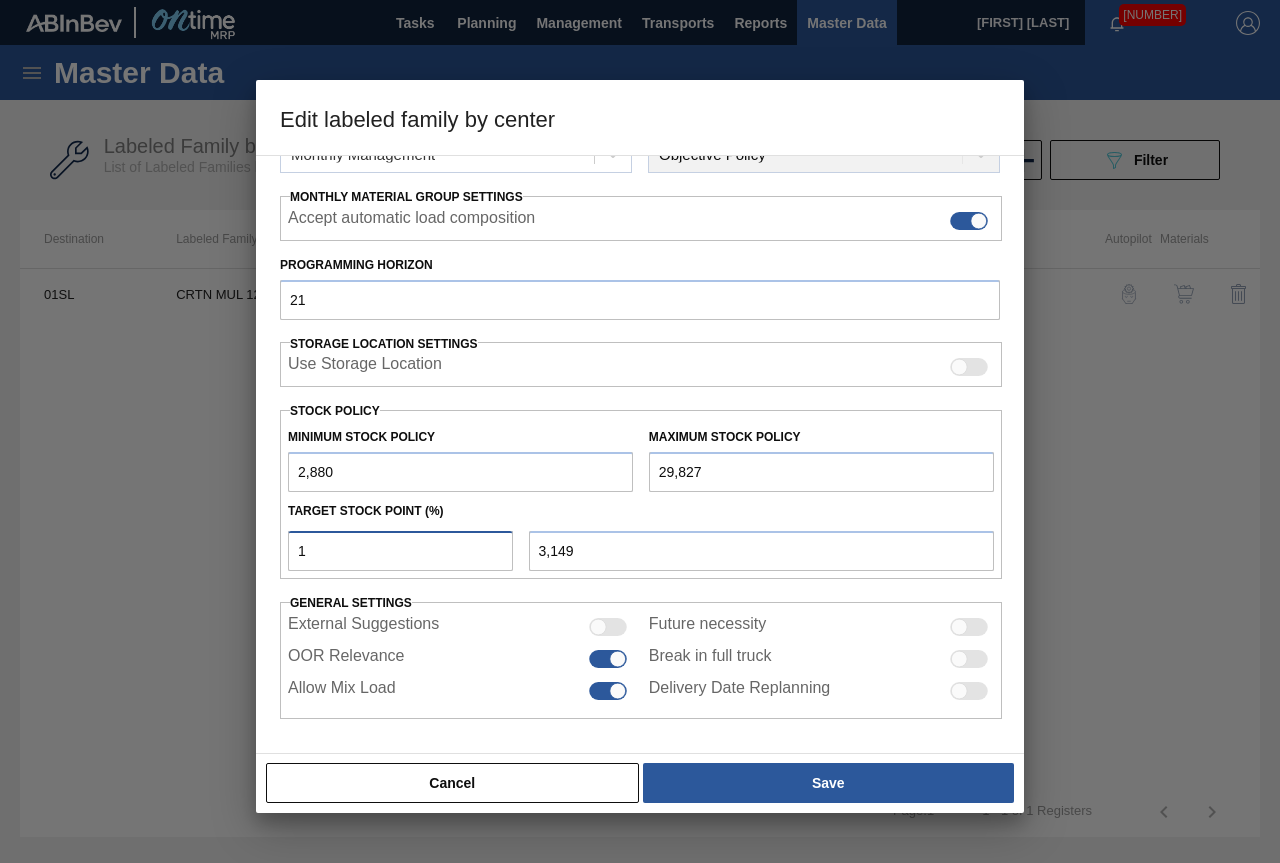 type on "10" 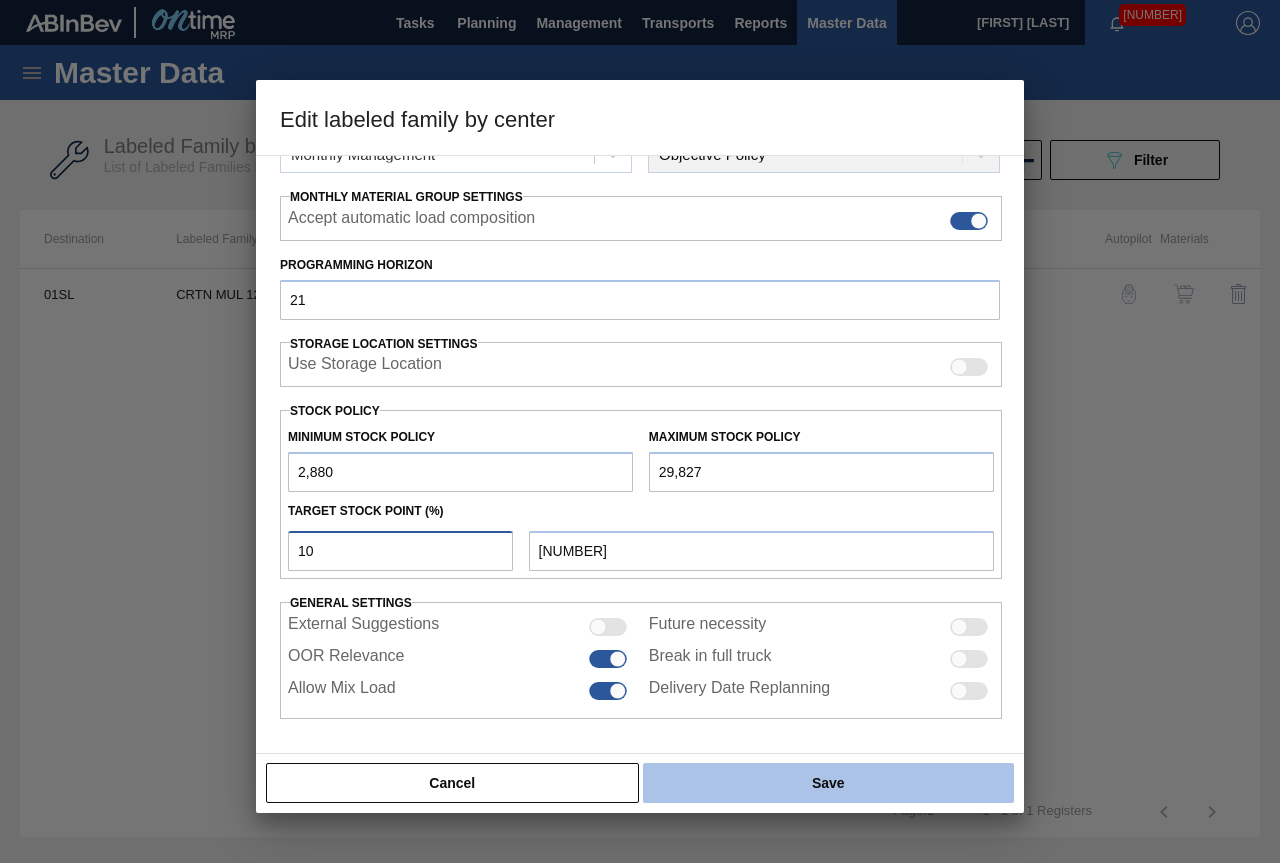 type on "10" 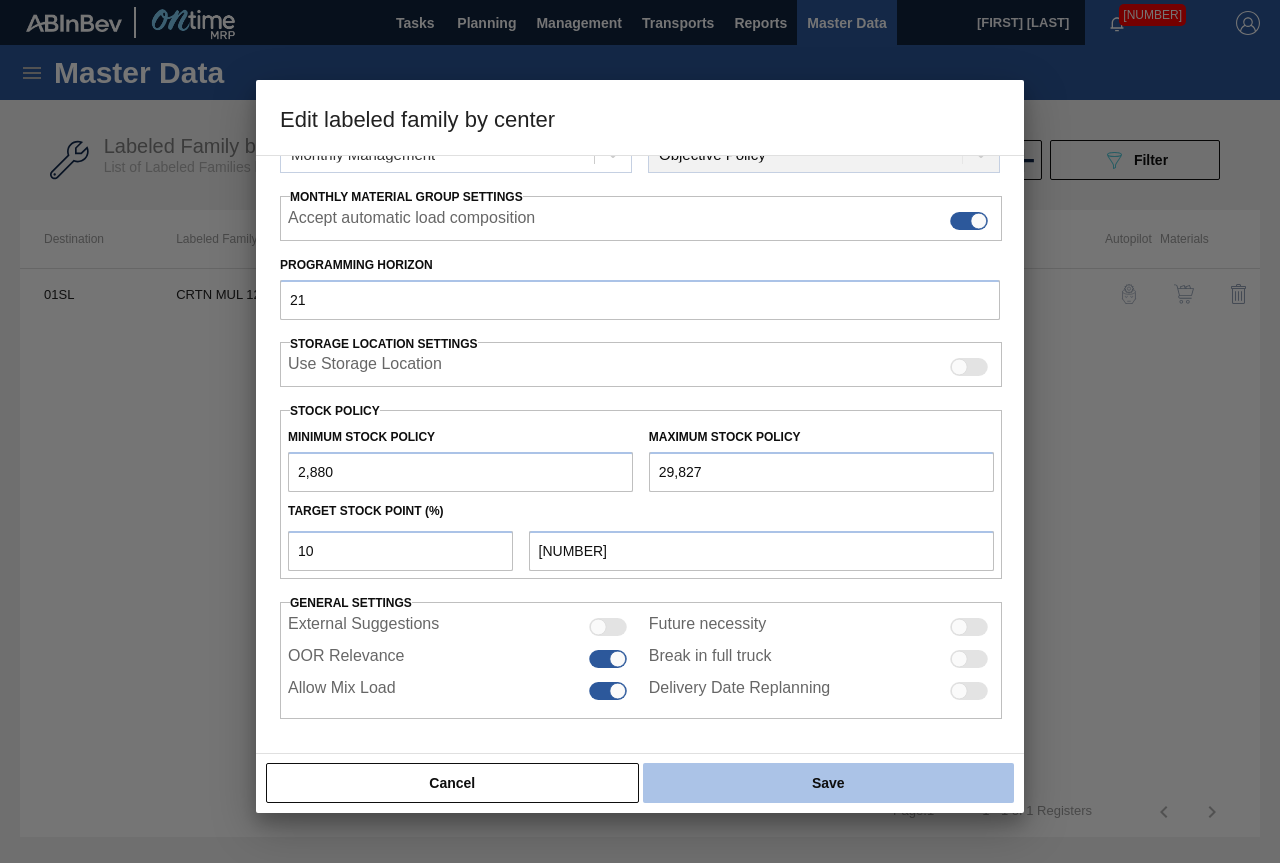 click on "Save" at bounding box center [828, 783] 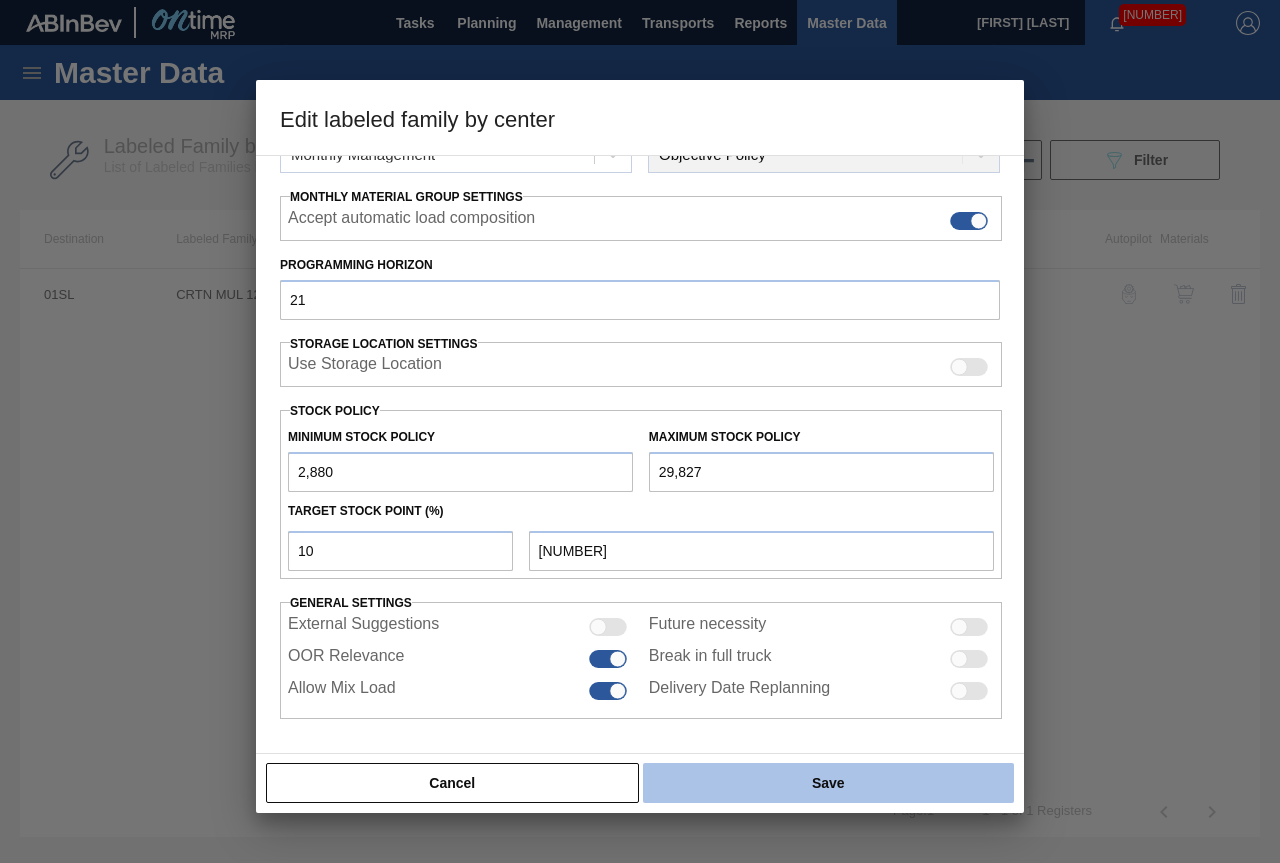 click on "Save" at bounding box center (828, 783) 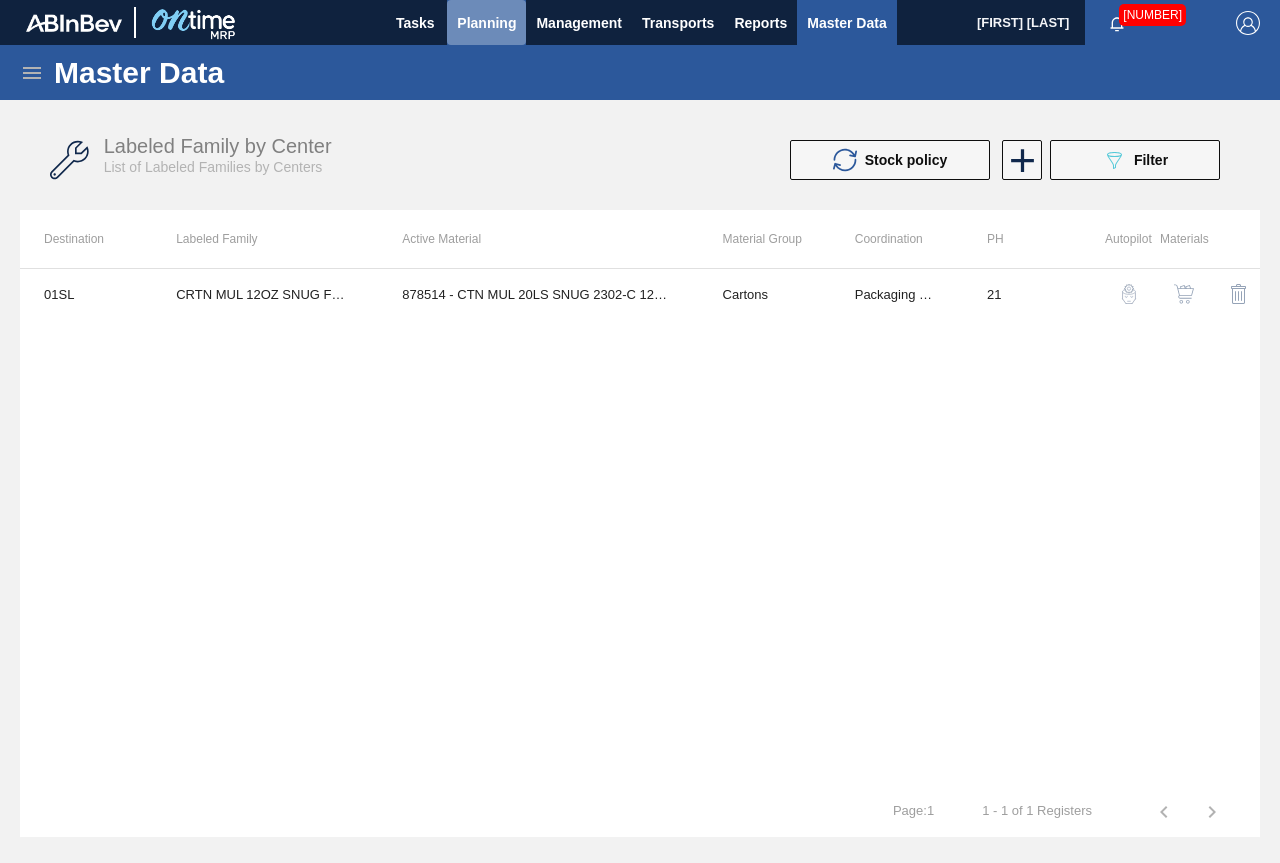 click on "Planning" at bounding box center (486, 23) 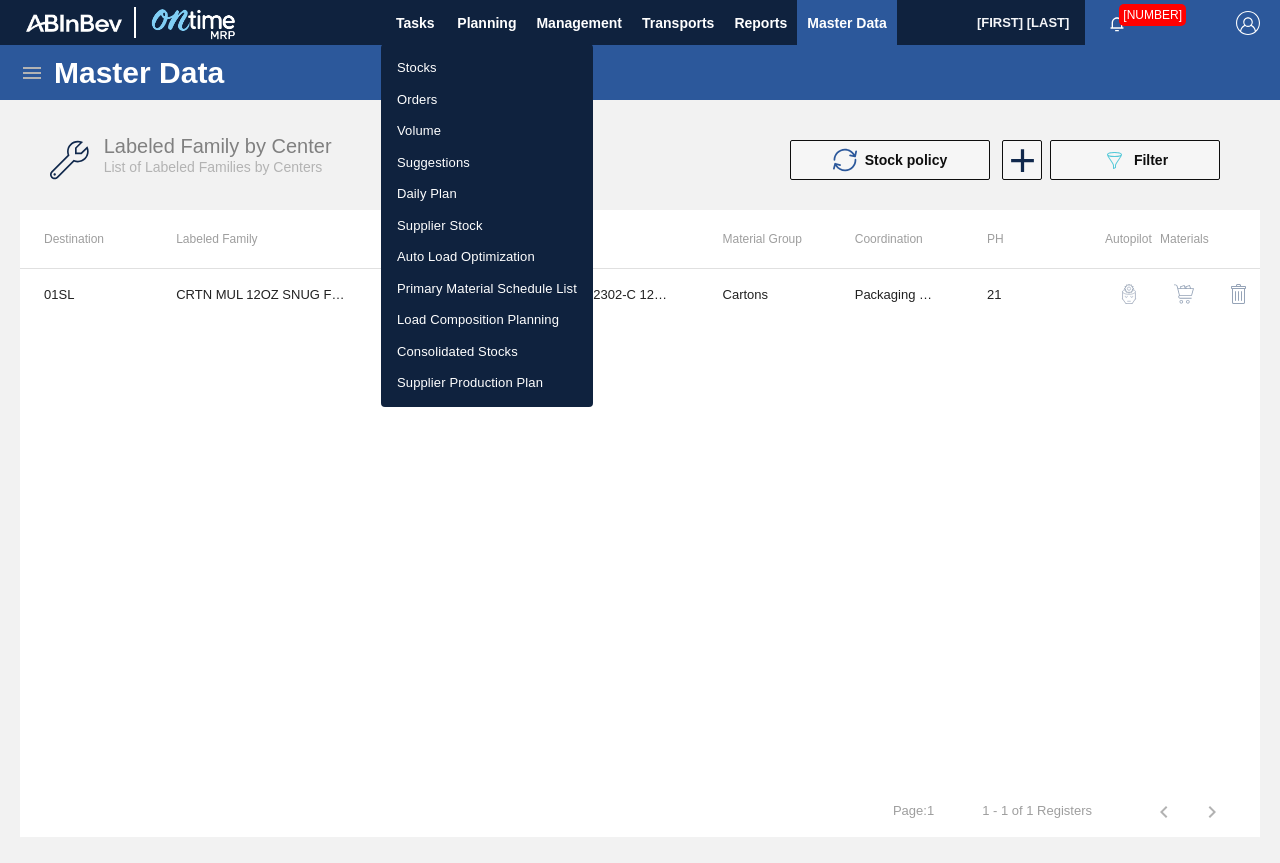 click on "Stocks" at bounding box center (487, 68) 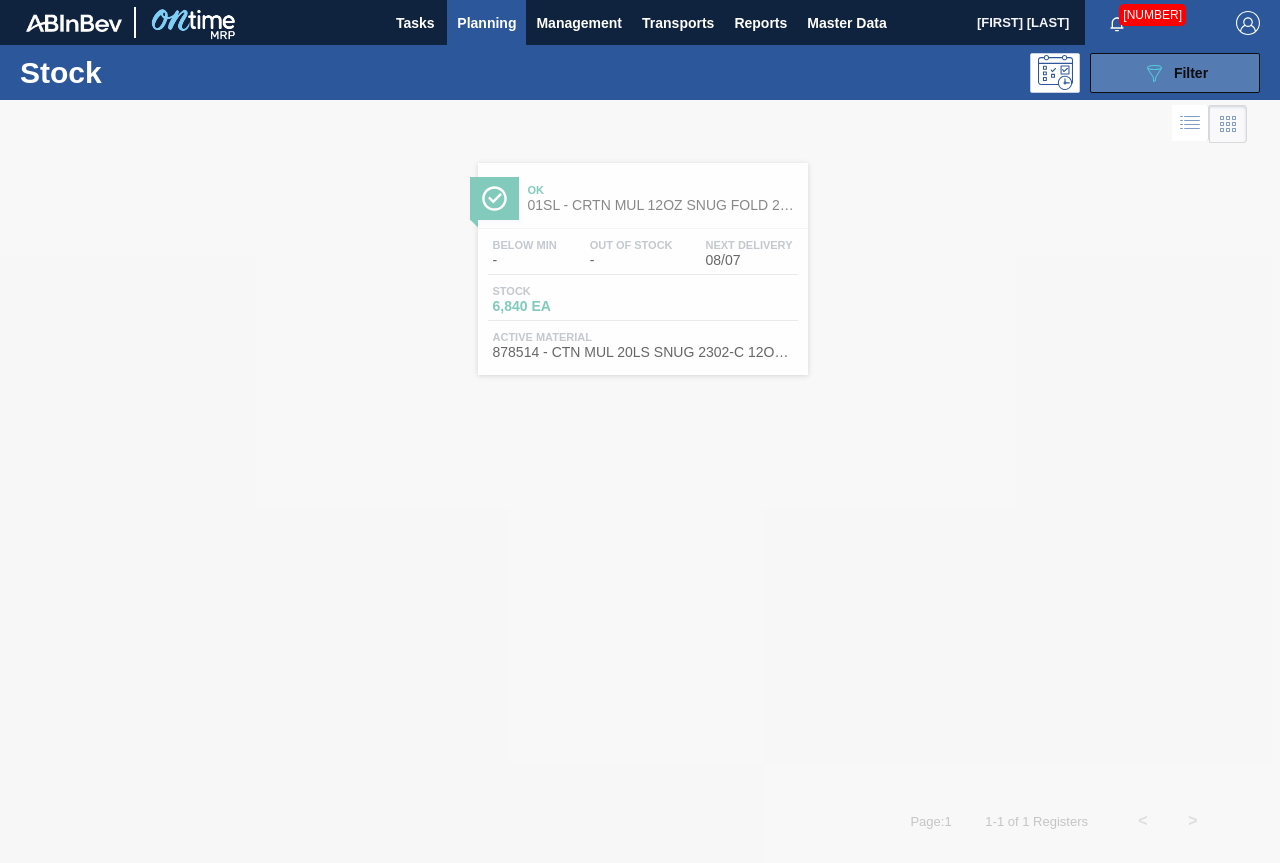 click on "089F7B8B-B2A5-4AFE-B5C0-19BA573D28AC" 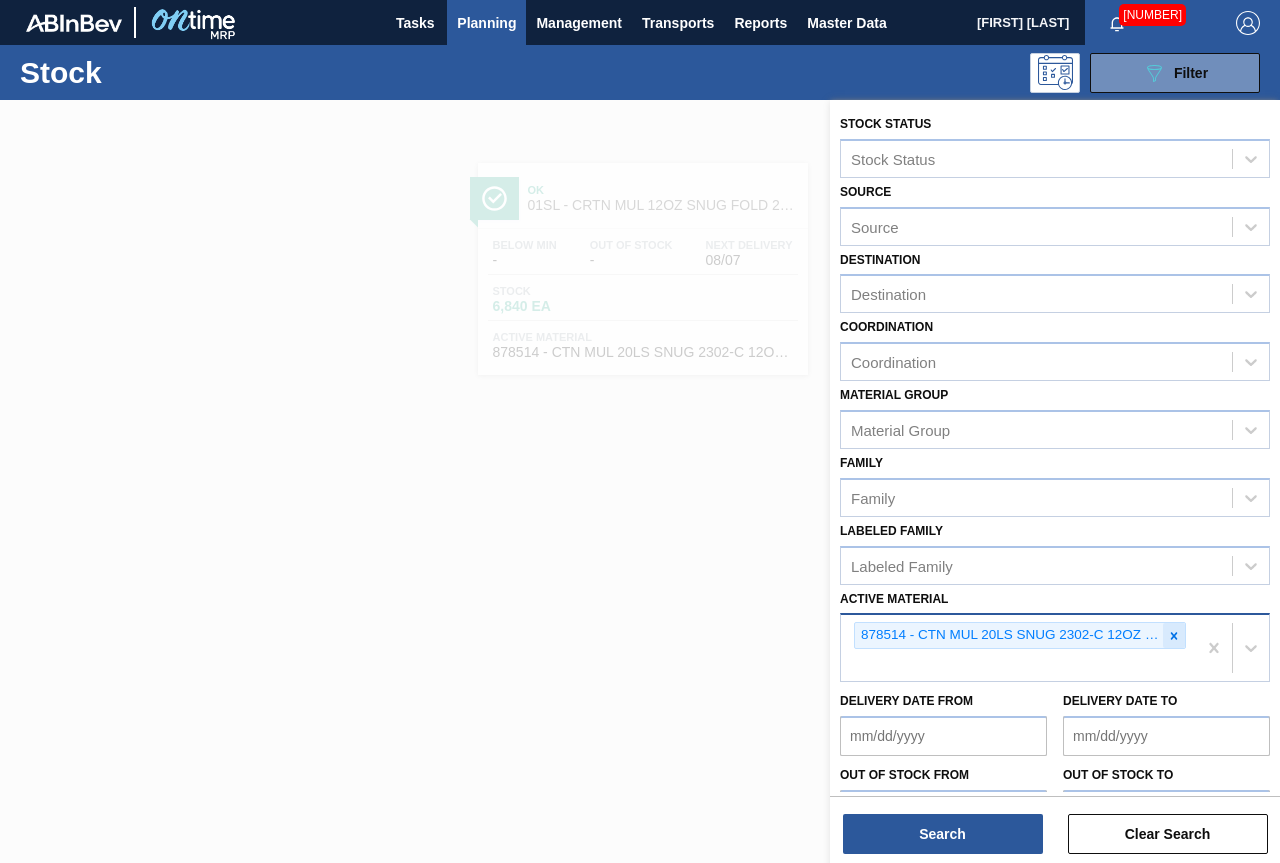 click 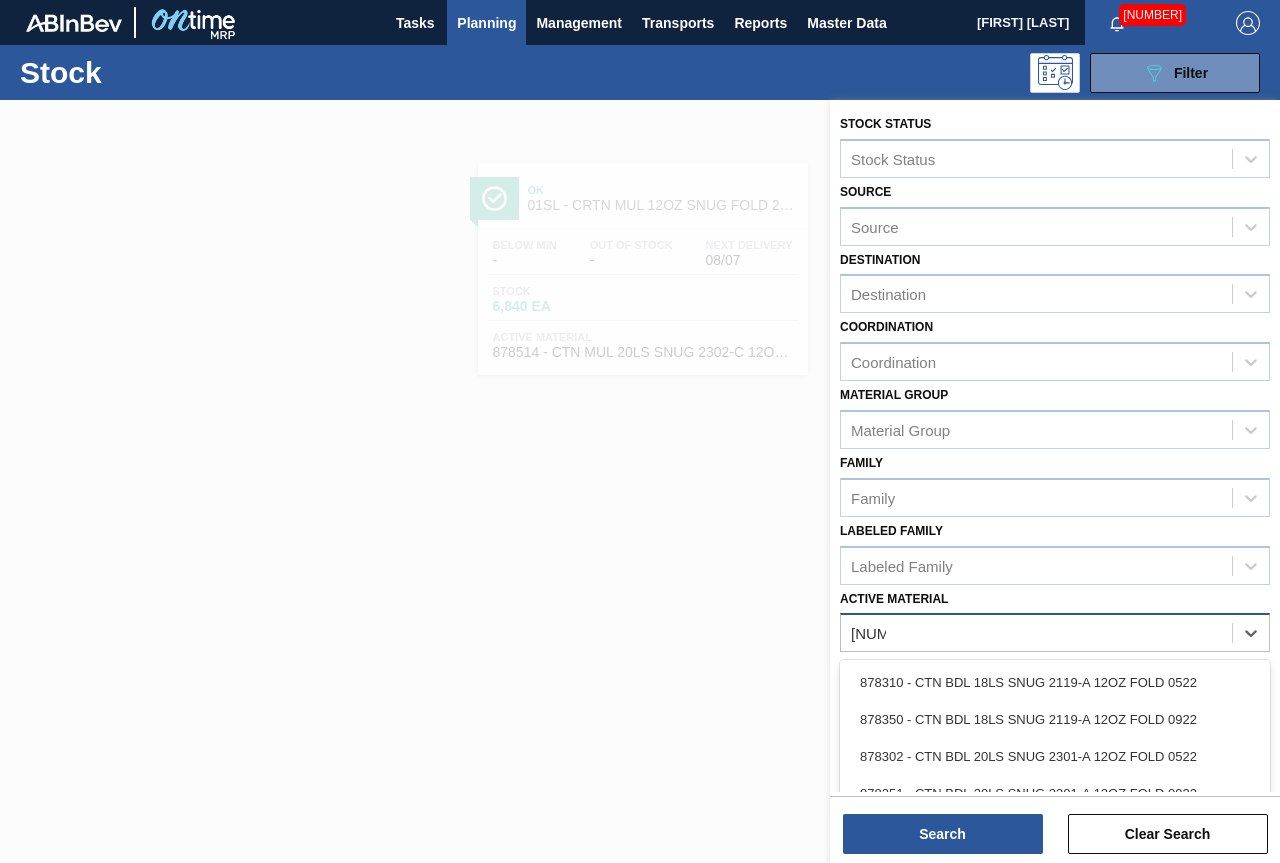 type on "[NUMBER]" 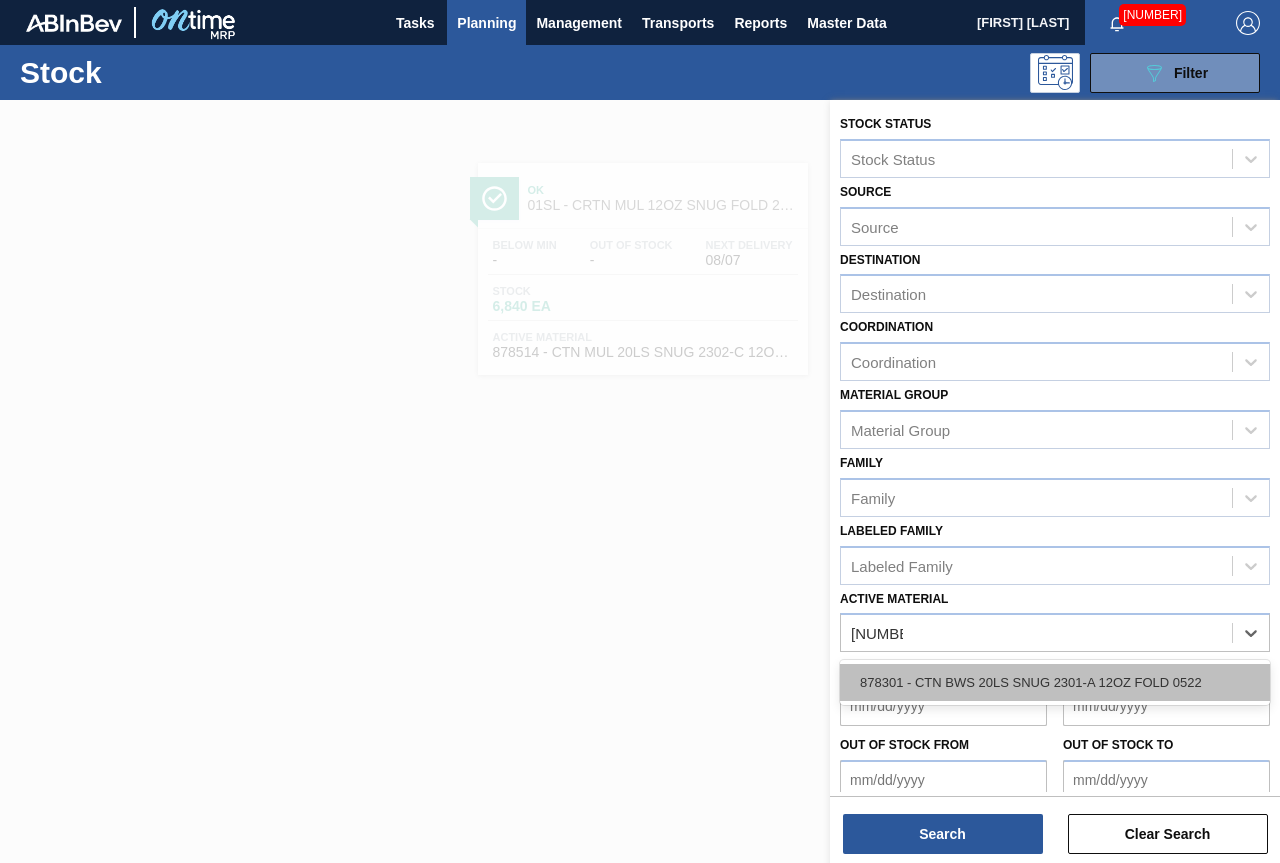 click on "878301 - CTN BWS 20LS SNUG 2301-A 12OZ FOLD 0522" at bounding box center (1055, 682) 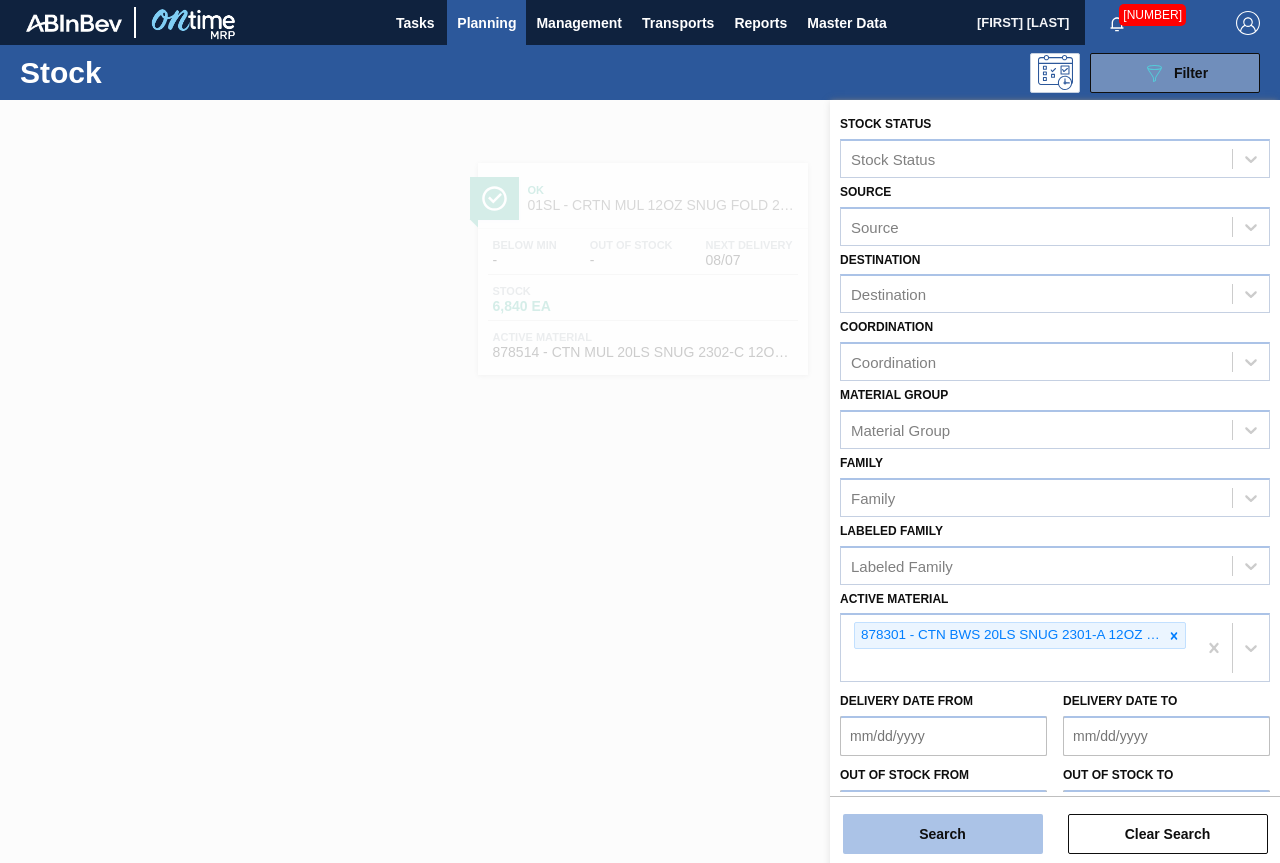 click on "Search" at bounding box center [943, 834] 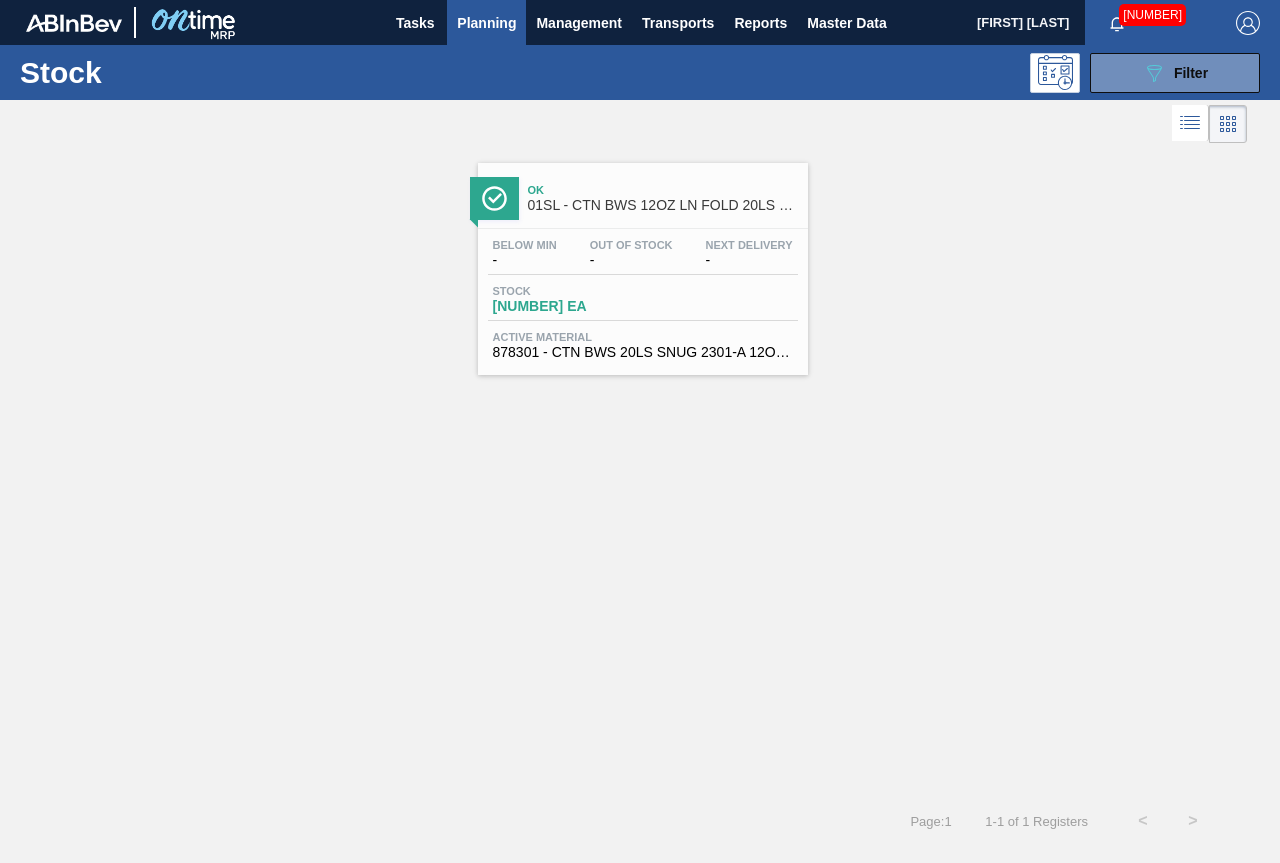 click on "Ok 01SL - CTN BWS 12OZ LN FOLD 20LS [NUMBER]-A Below Min - Out Of Stock - Next Delivery - Stock 5,083 EA Active Material [NUMBER] - CTN BWS 20LS SNUG [NUMBER]-A 12OZ FOLD 0522" at bounding box center (643, 269) 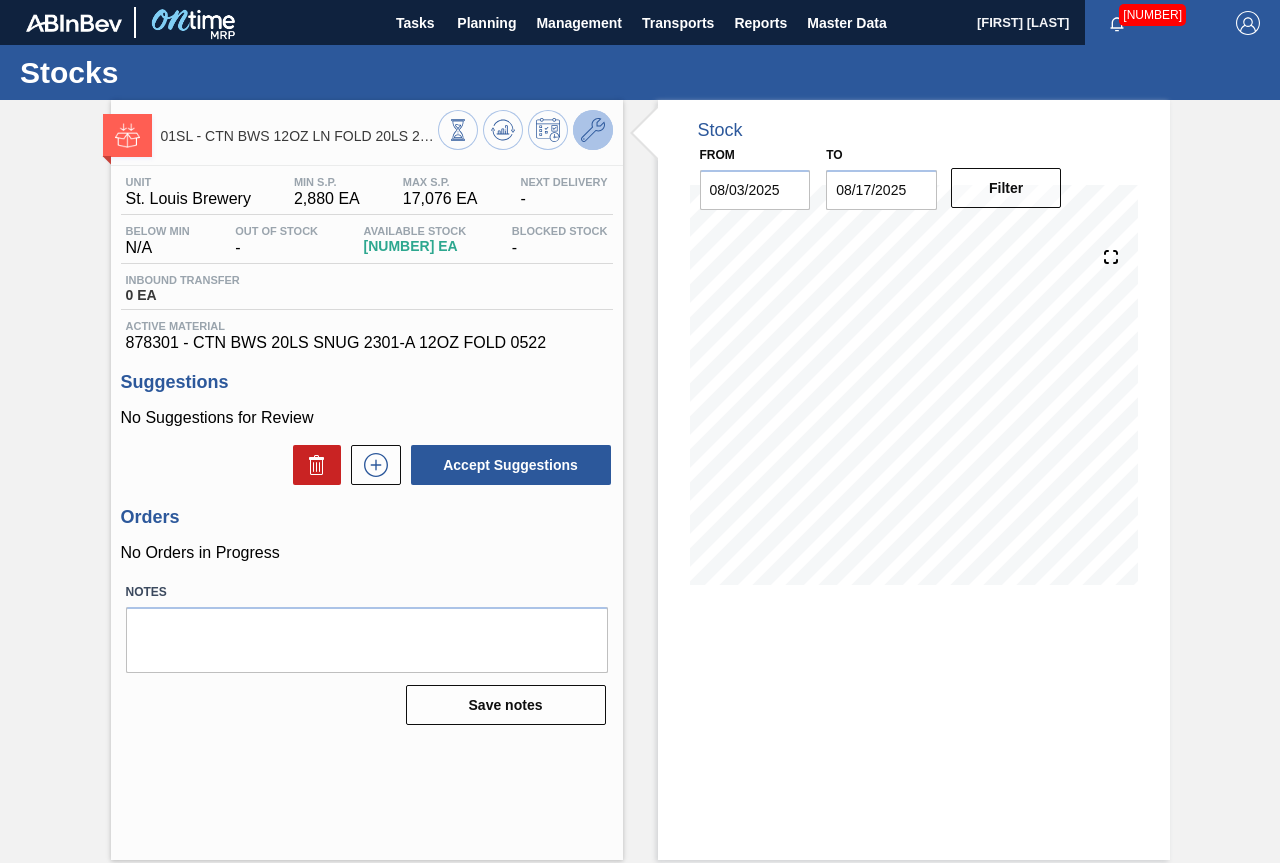 click at bounding box center [593, 130] 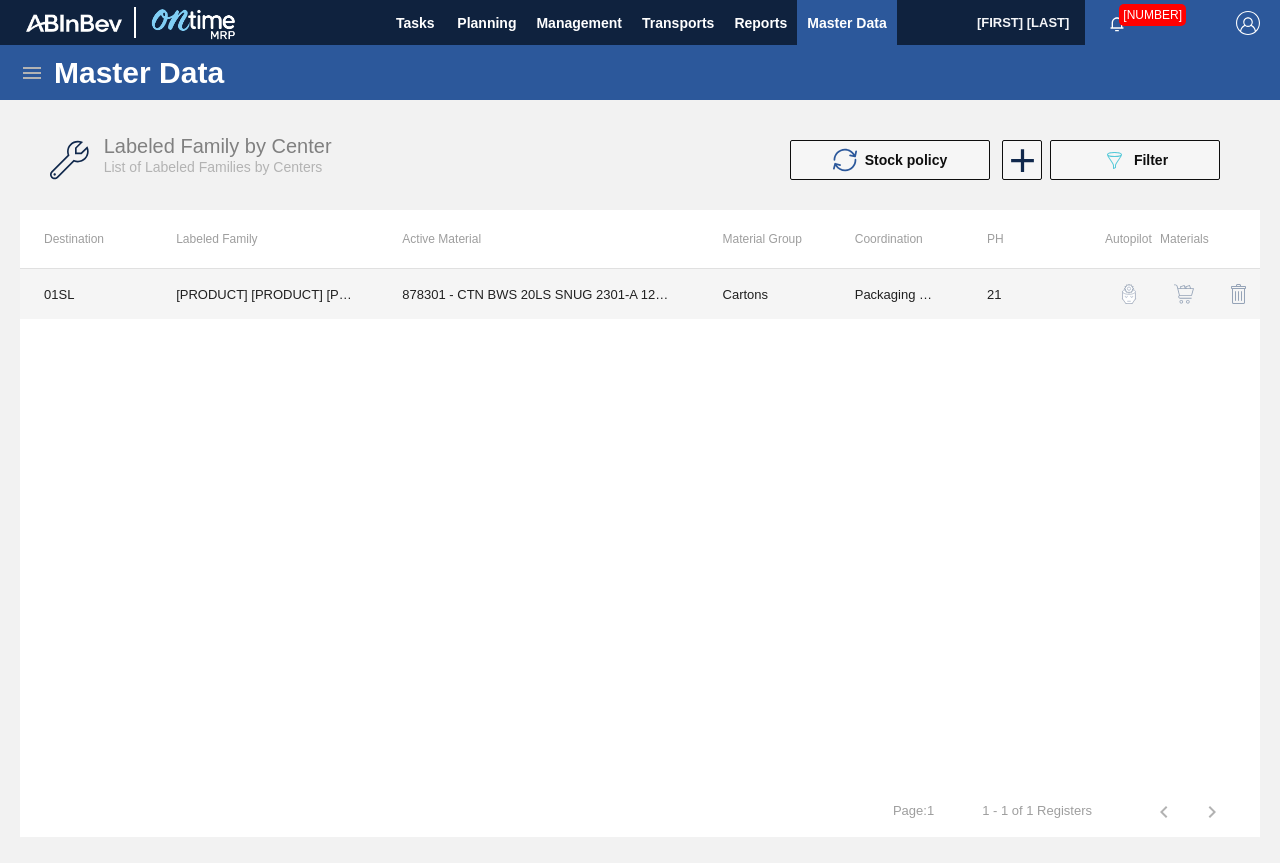 click on "Cartons" at bounding box center [765, 294] 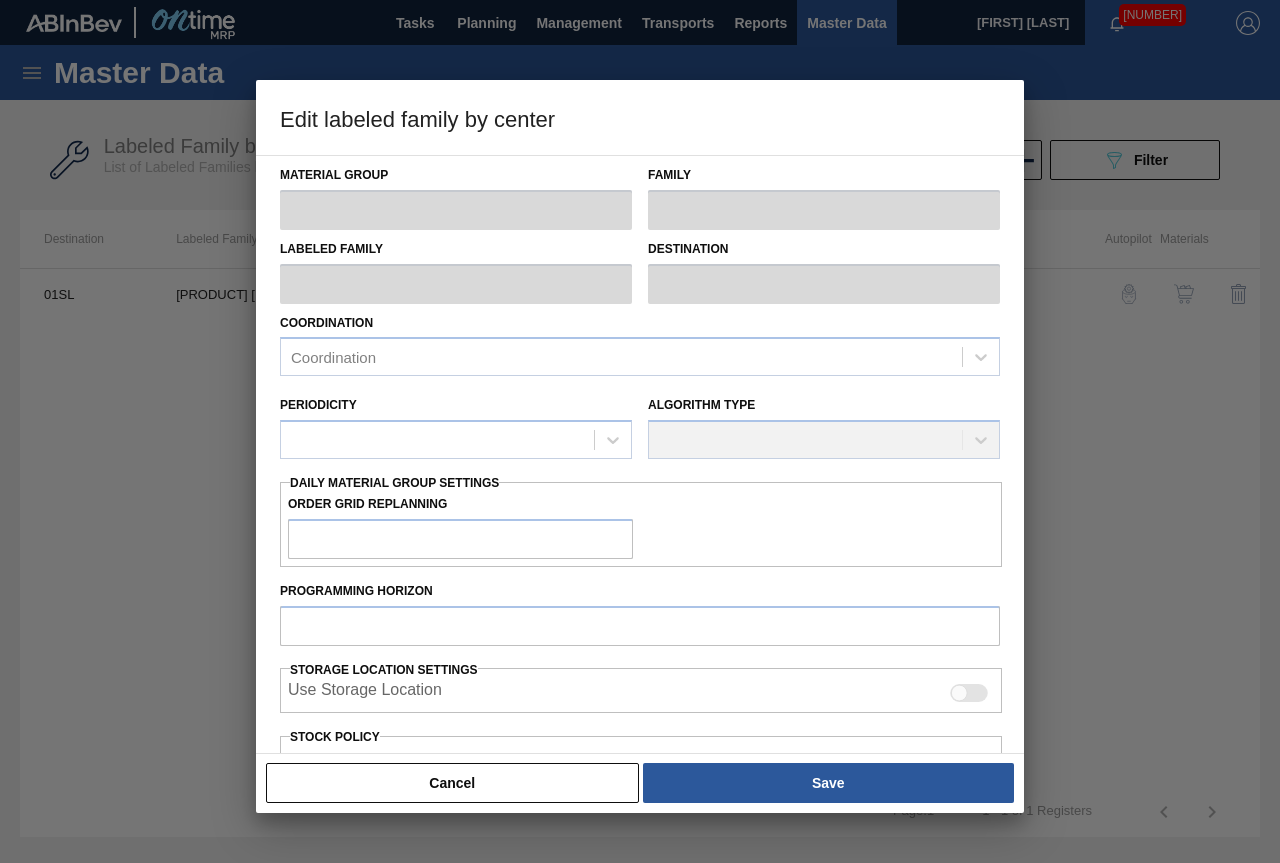 type on "Cartons" 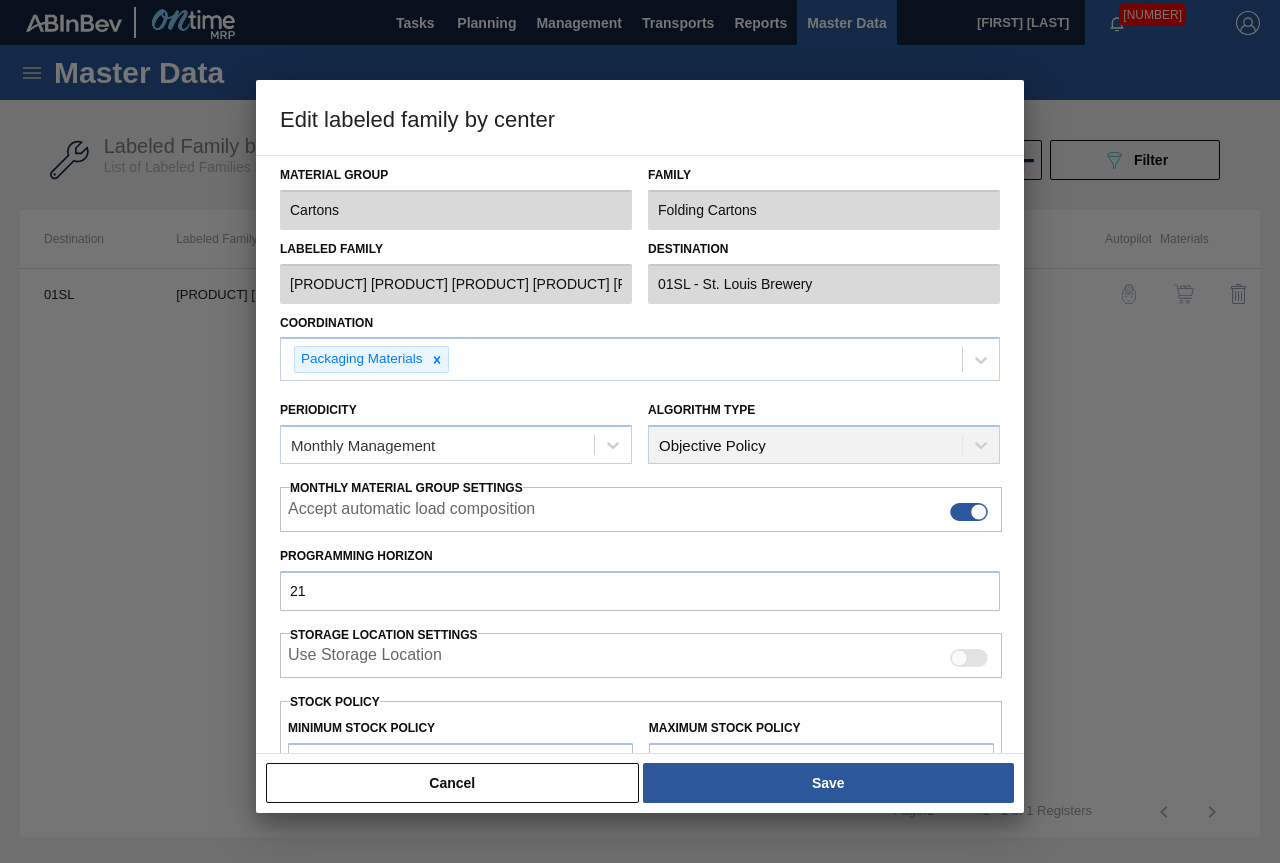 scroll, scrollTop: 291, scrollLeft: 0, axis: vertical 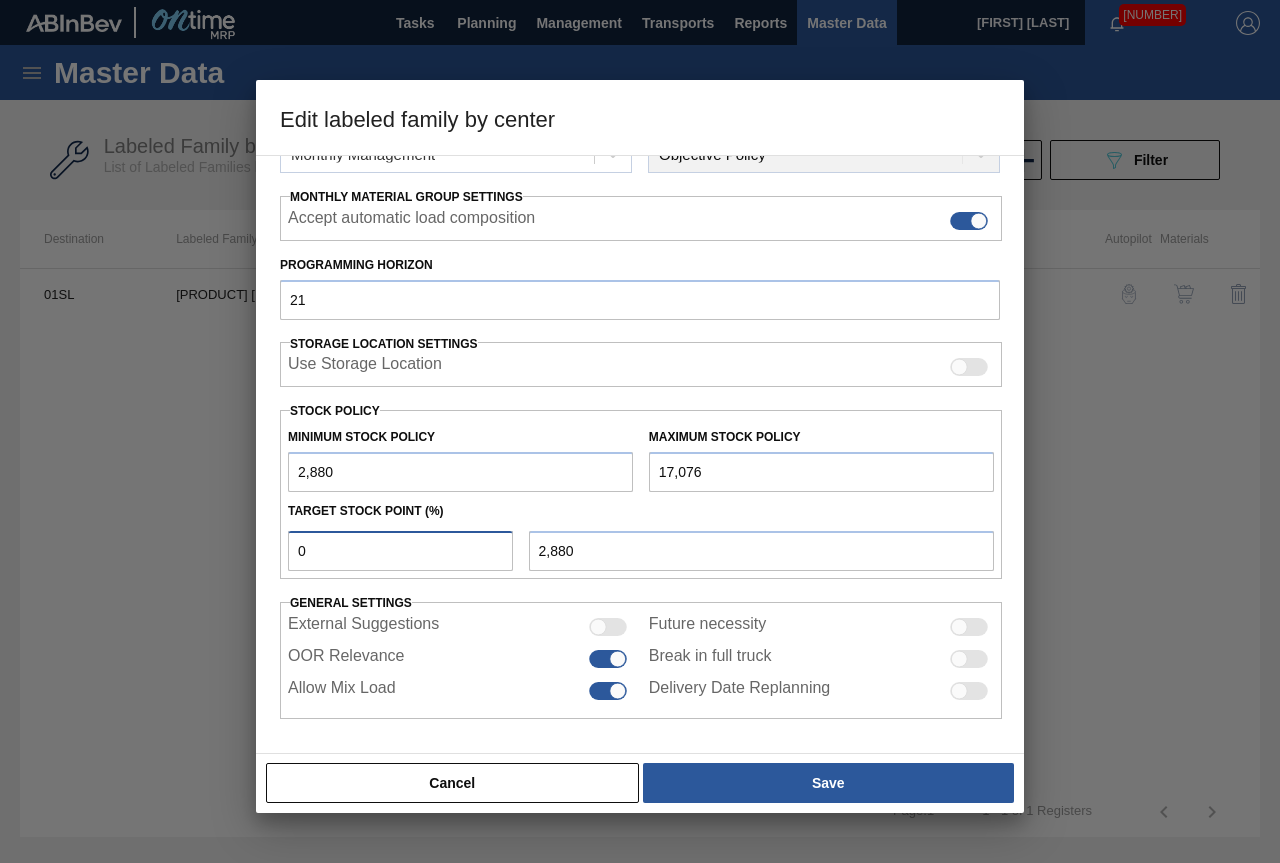 drag, startPoint x: 391, startPoint y: 558, endPoint x: 186, endPoint y: 557, distance: 205.00244 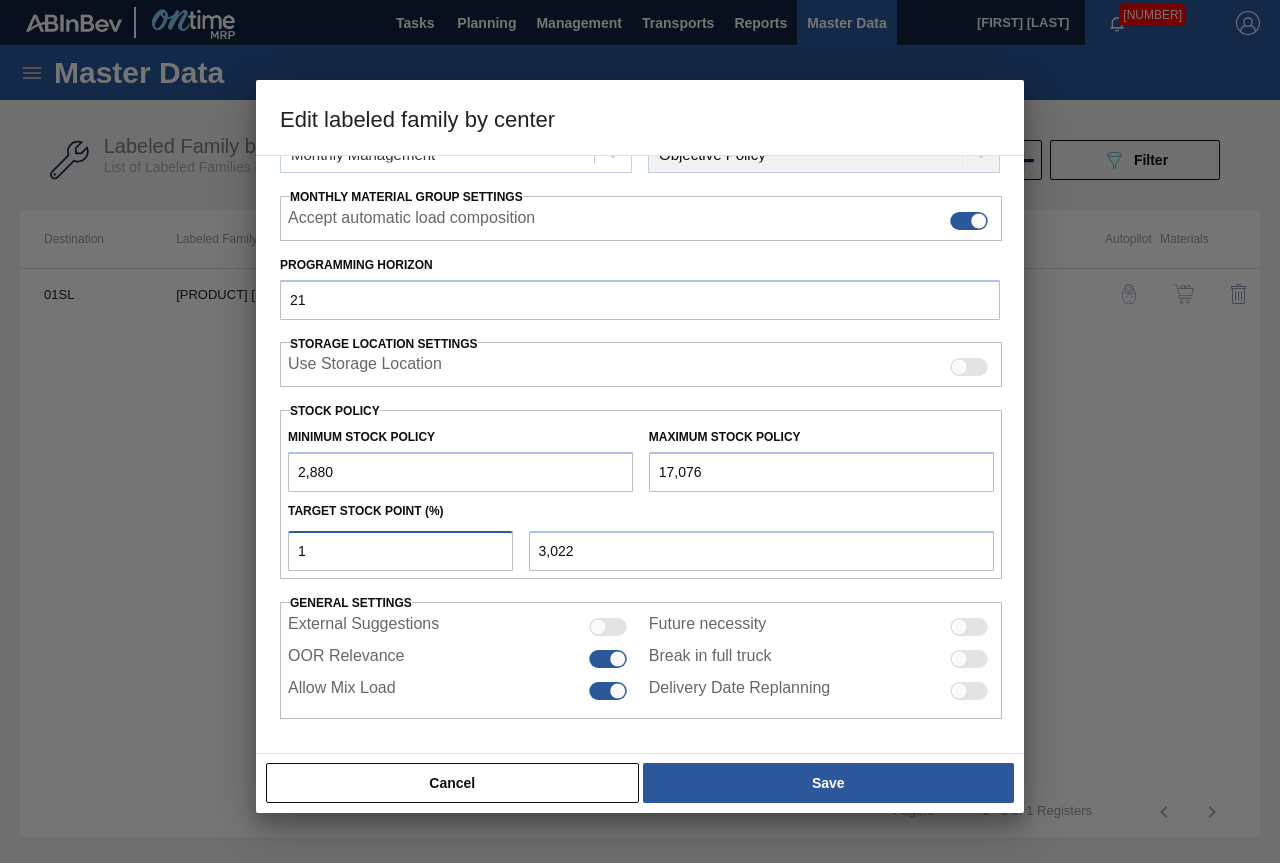 type on "10" 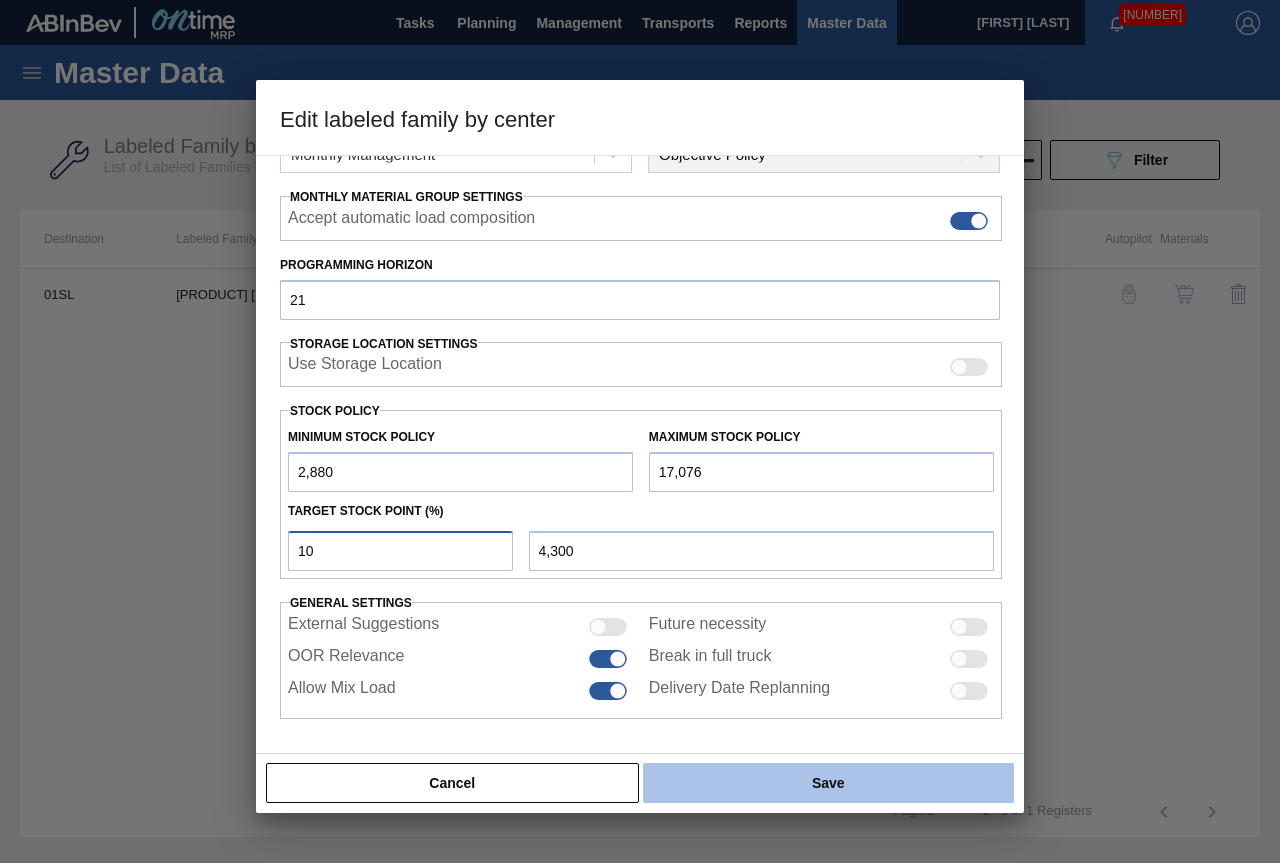 type on "10" 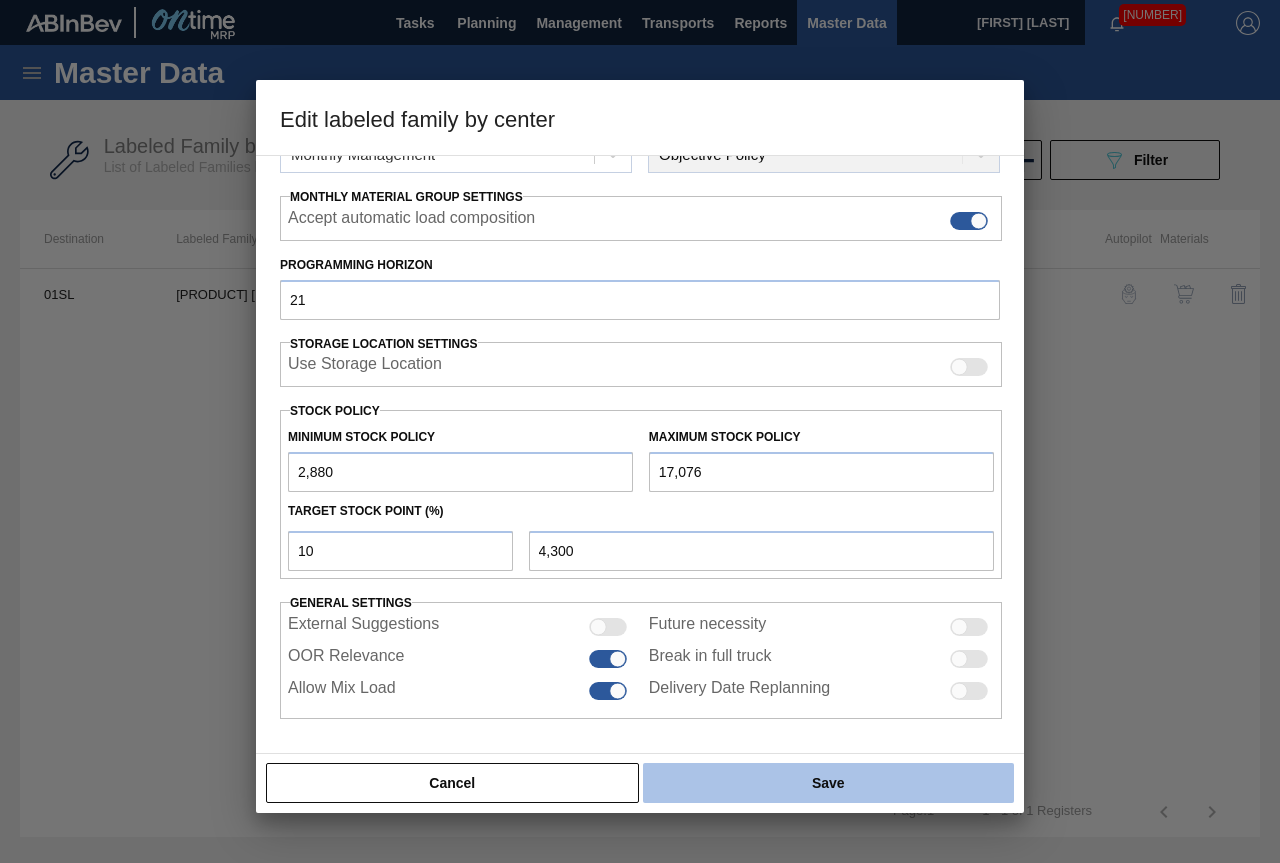 click on "Save" at bounding box center [828, 783] 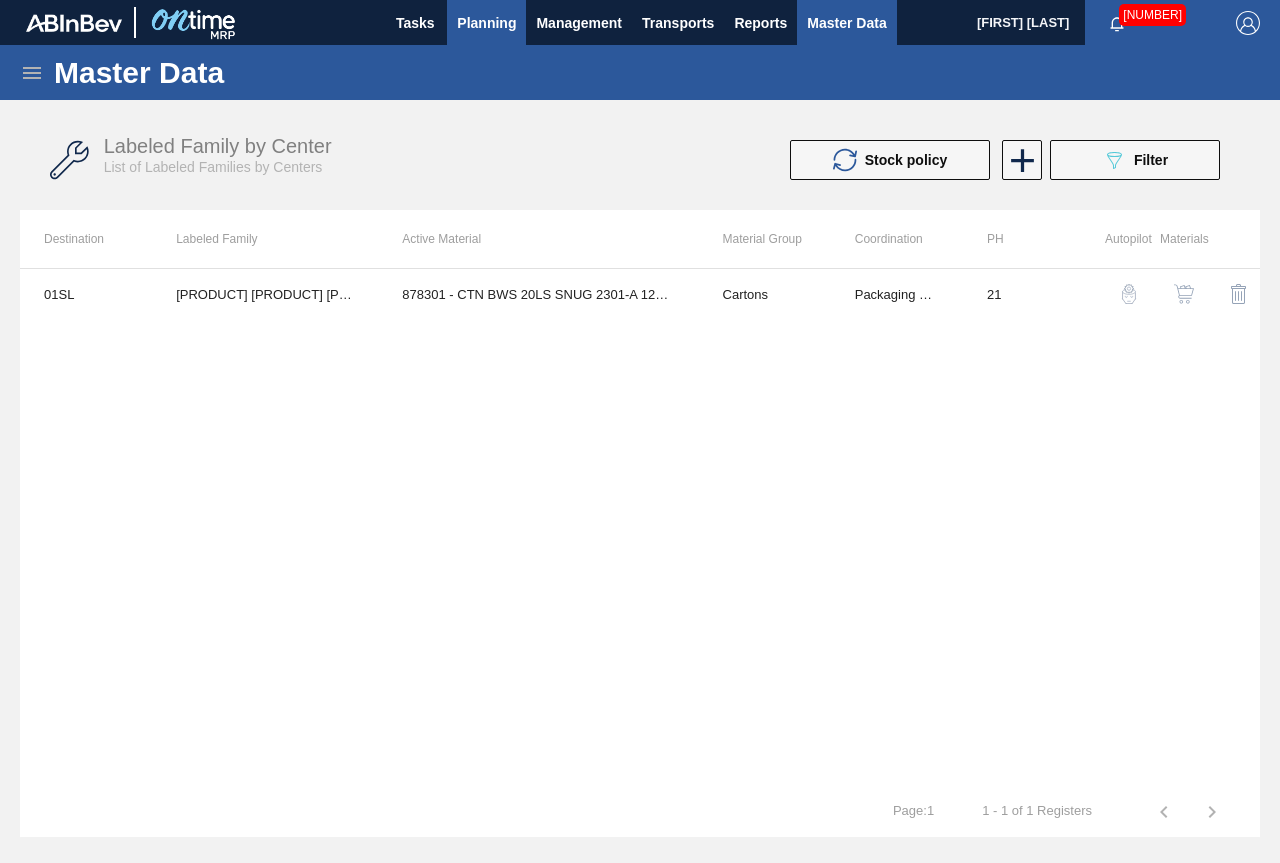 click on "Planning" at bounding box center (486, 23) 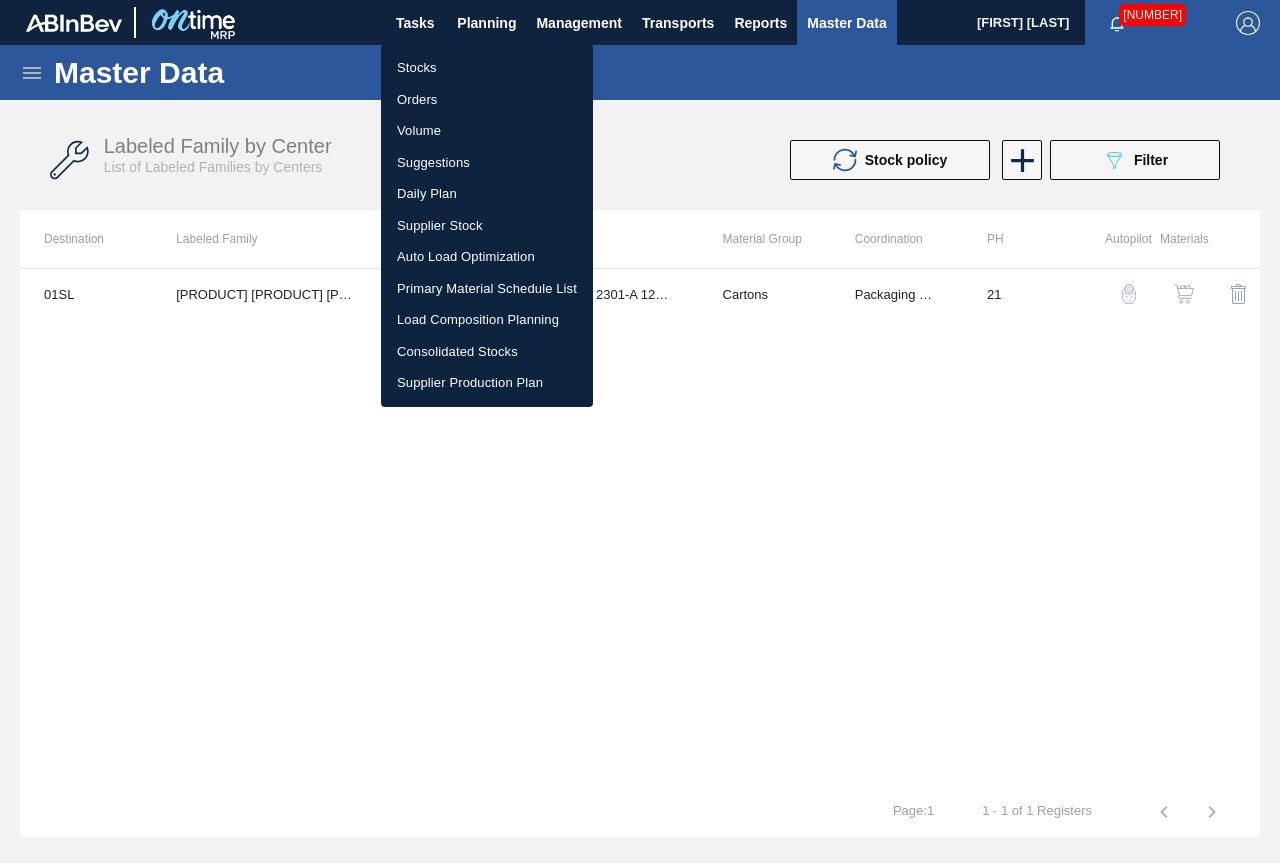 click on "Stocks" at bounding box center (487, 68) 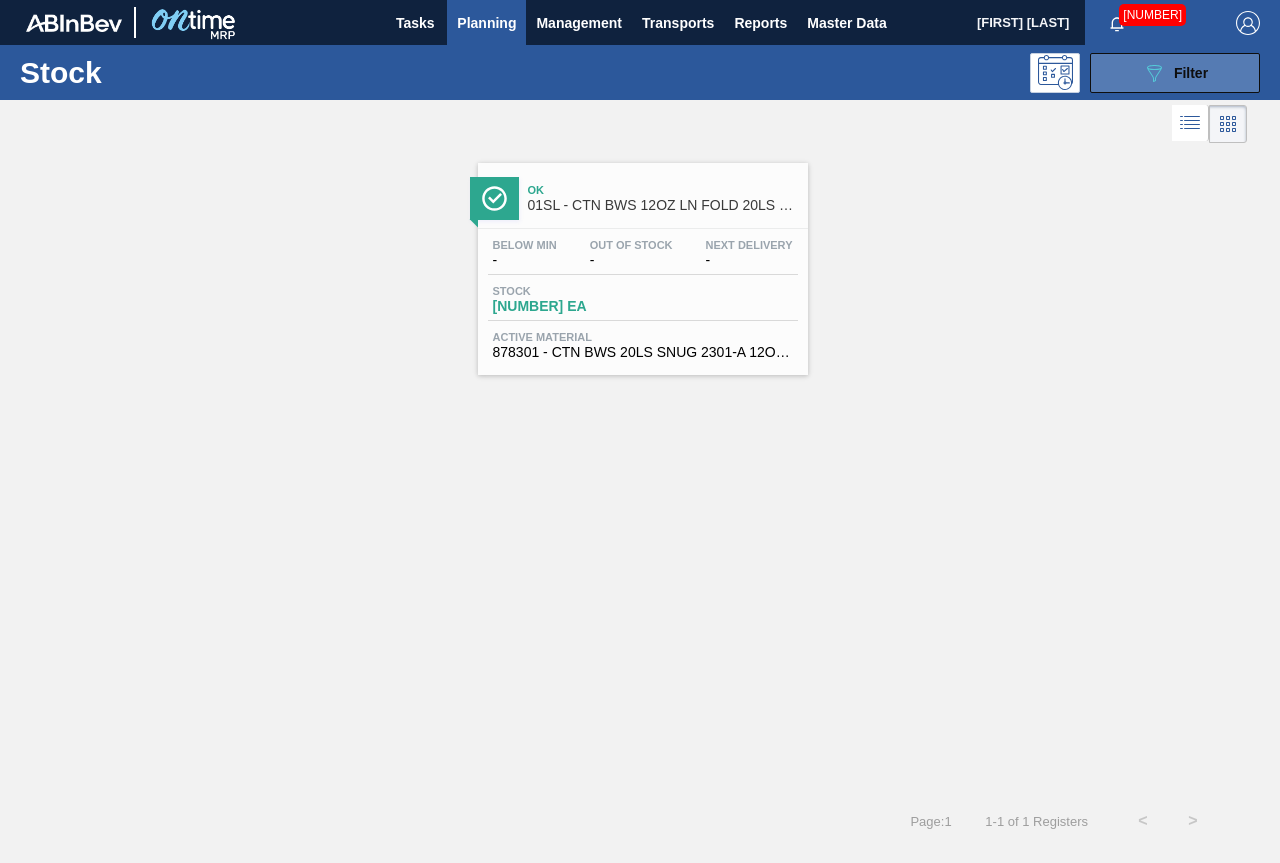 click on "089F7B8B-B2A5-4AFE-B5C0-19BA573D28AC" 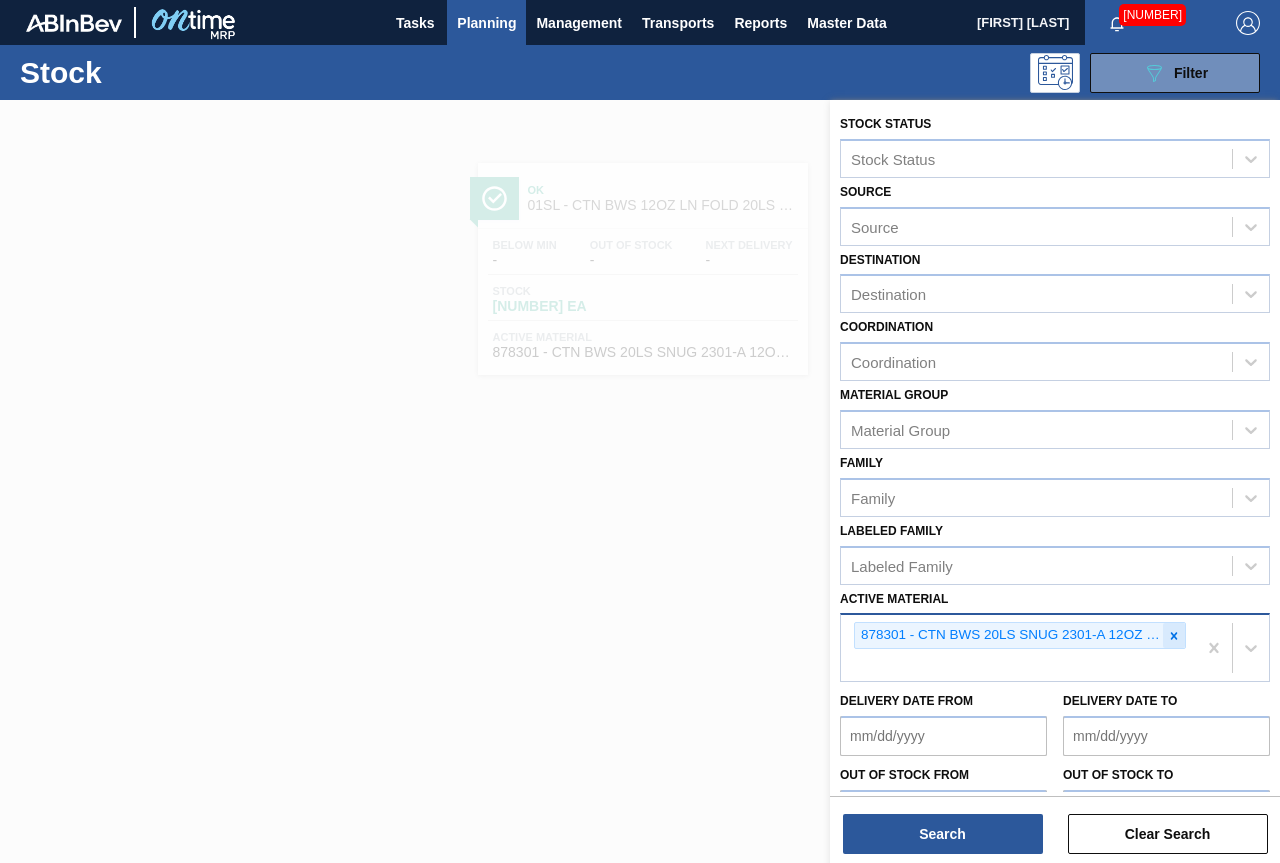drag, startPoint x: 1169, startPoint y: 629, endPoint x: 1200, endPoint y: 660, distance: 43.840622 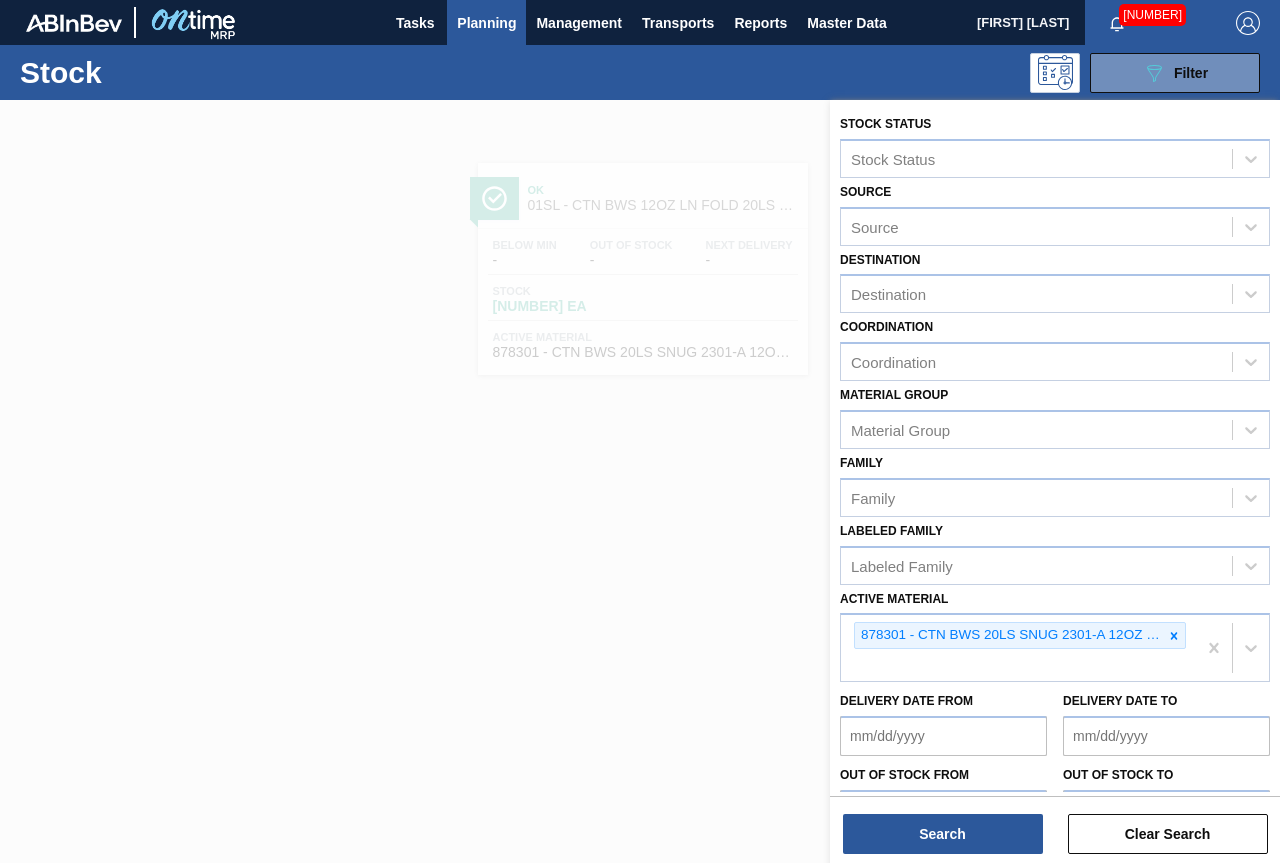 click 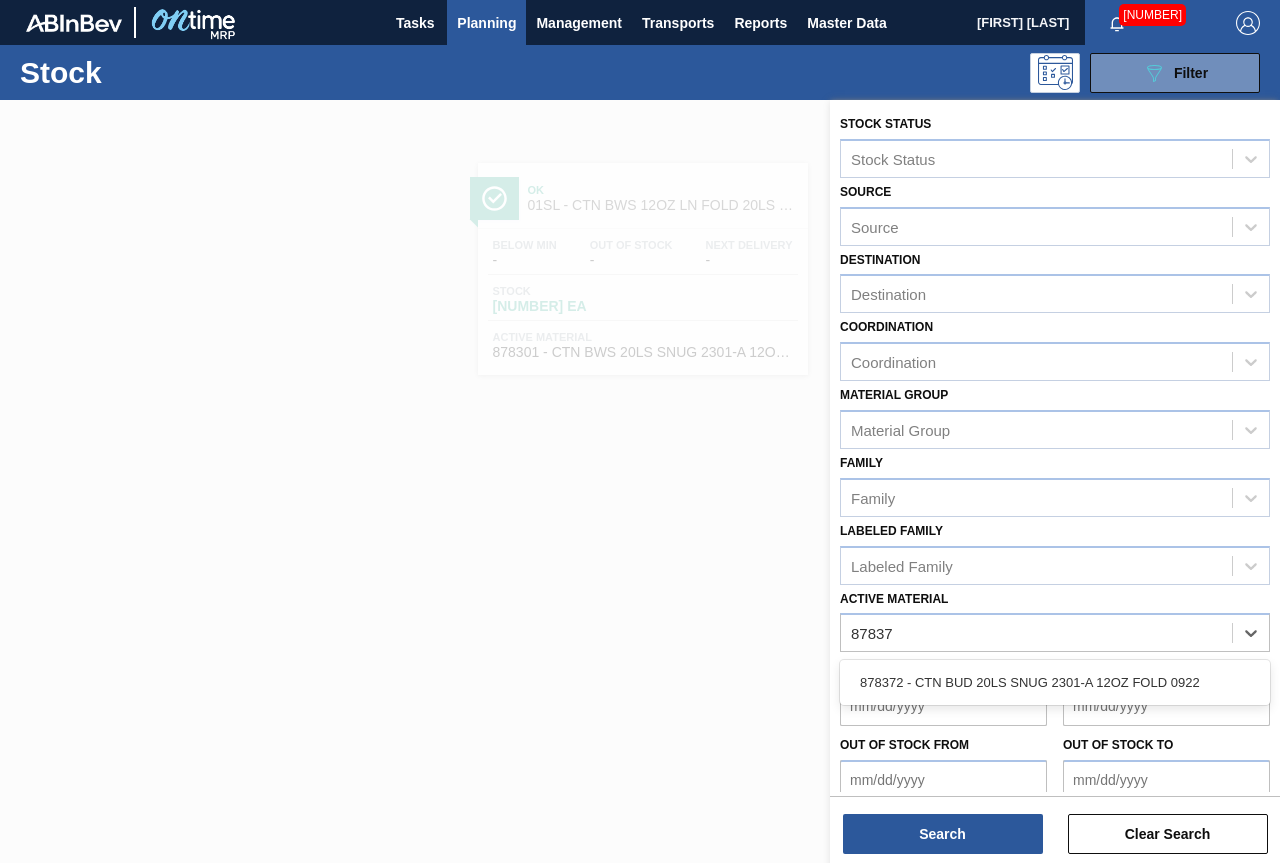 type on "878372" 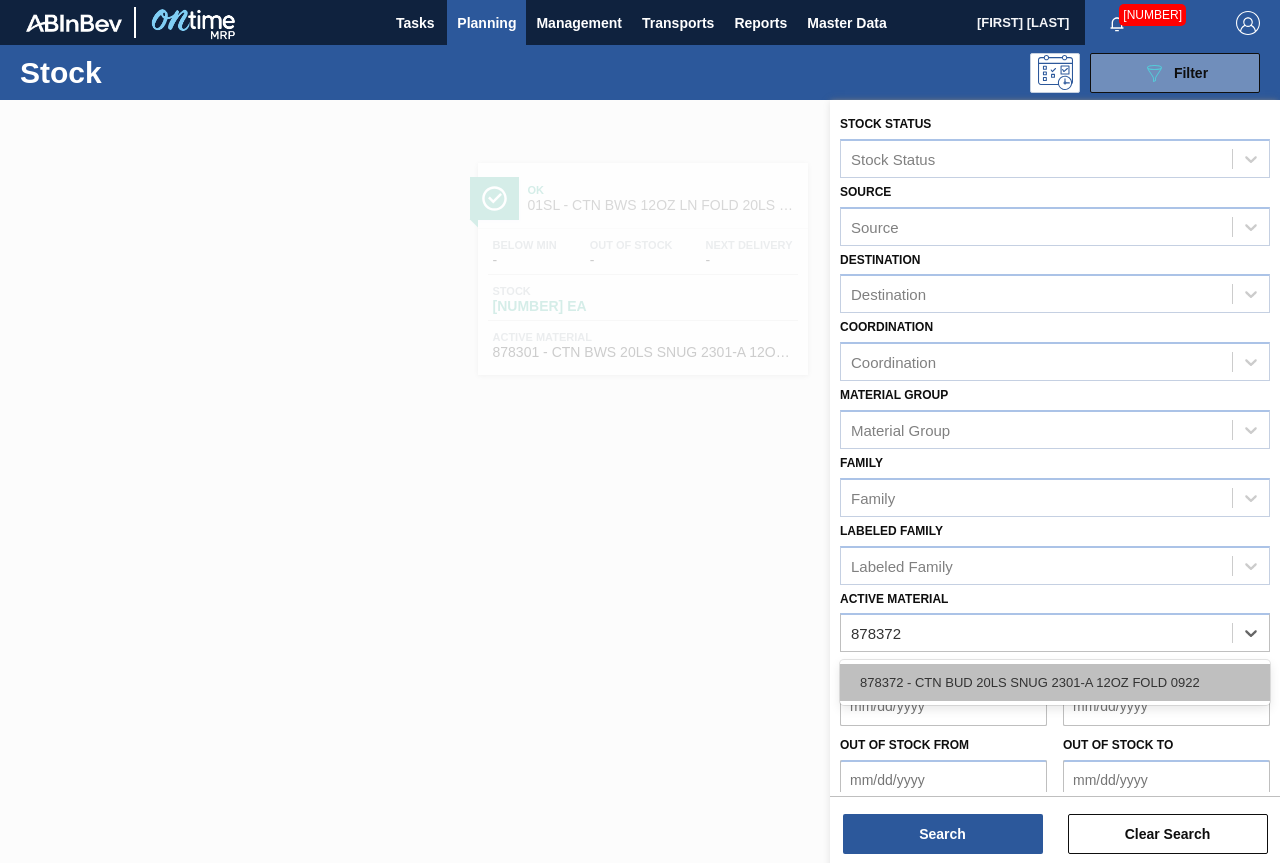 click on "878372 - CTN BUD 20LS SNUG 2301-A 12OZ FOLD 0922" at bounding box center [1055, 682] 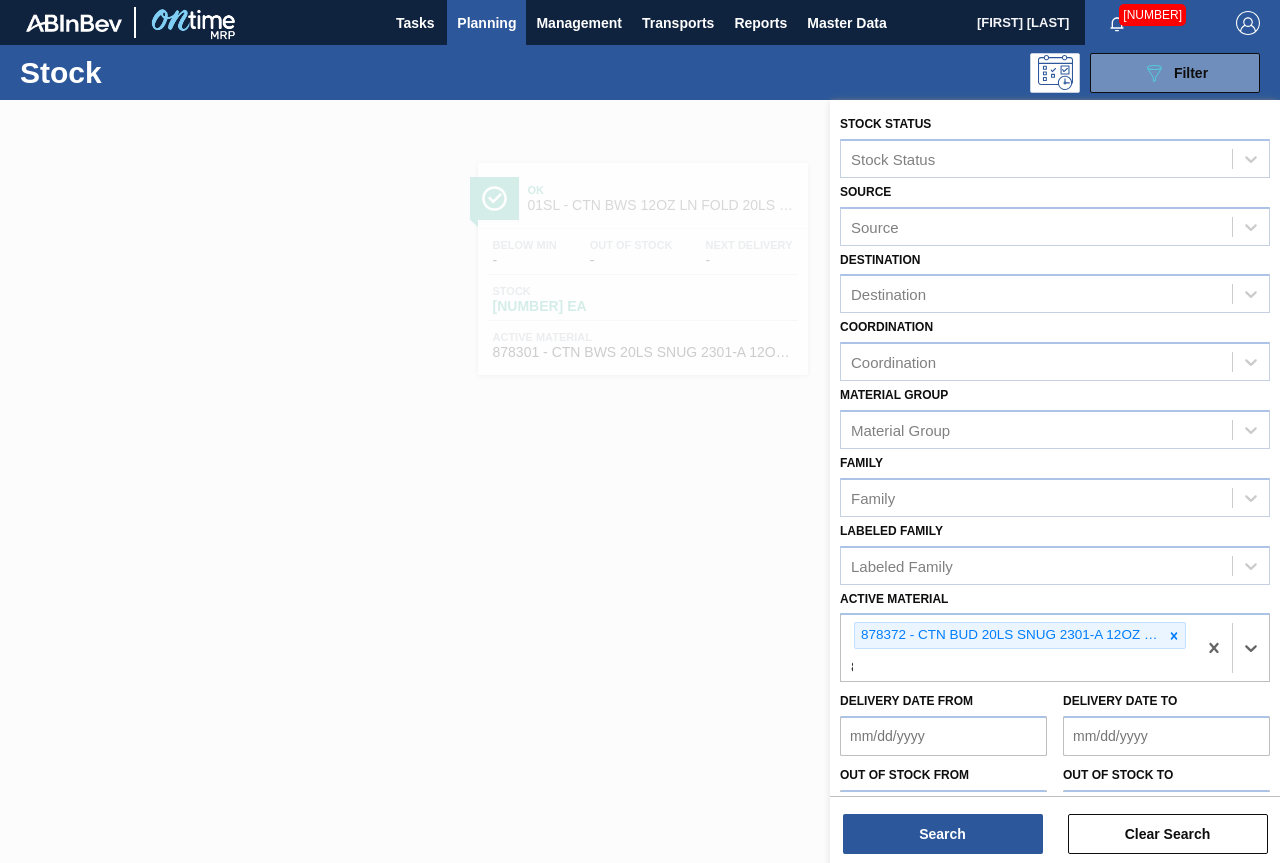 type 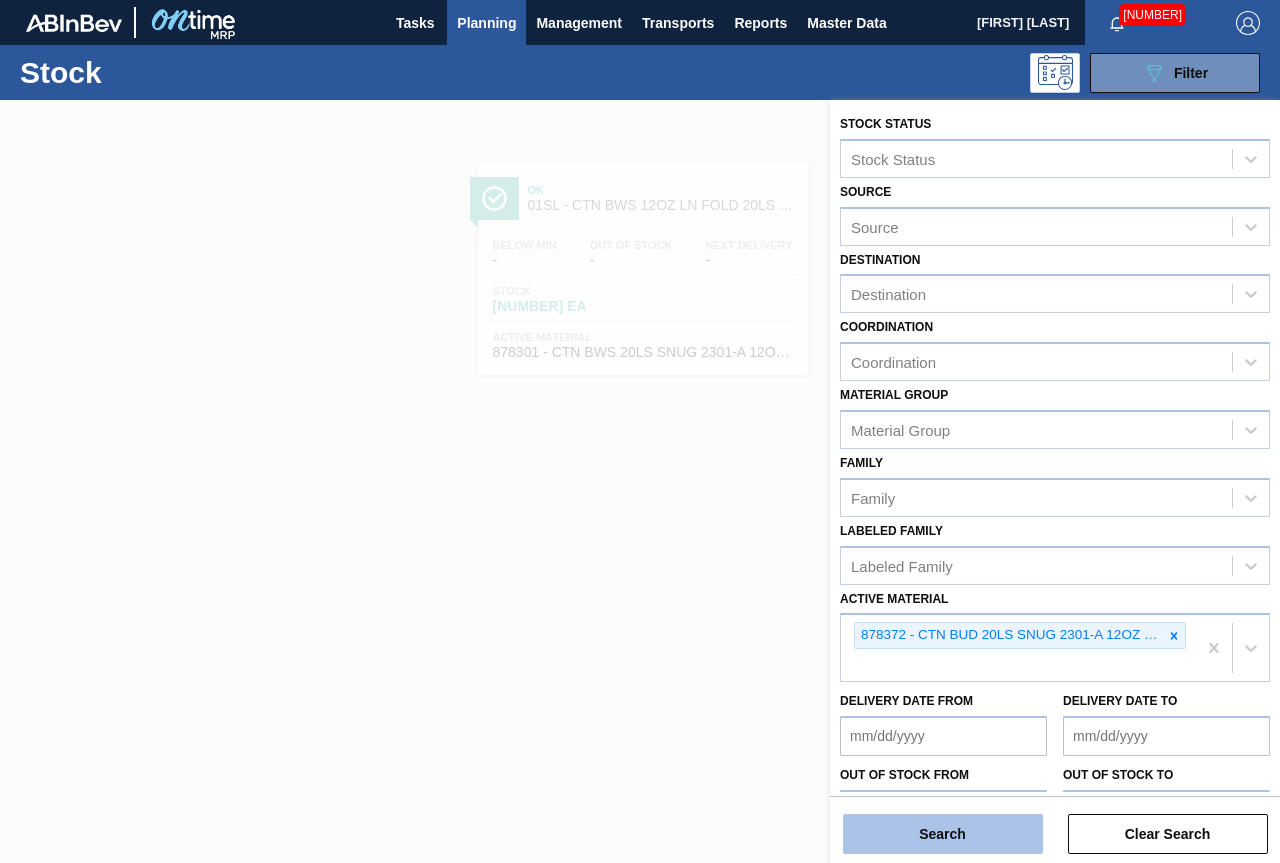 click on "Search" at bounding box center (943, 834) 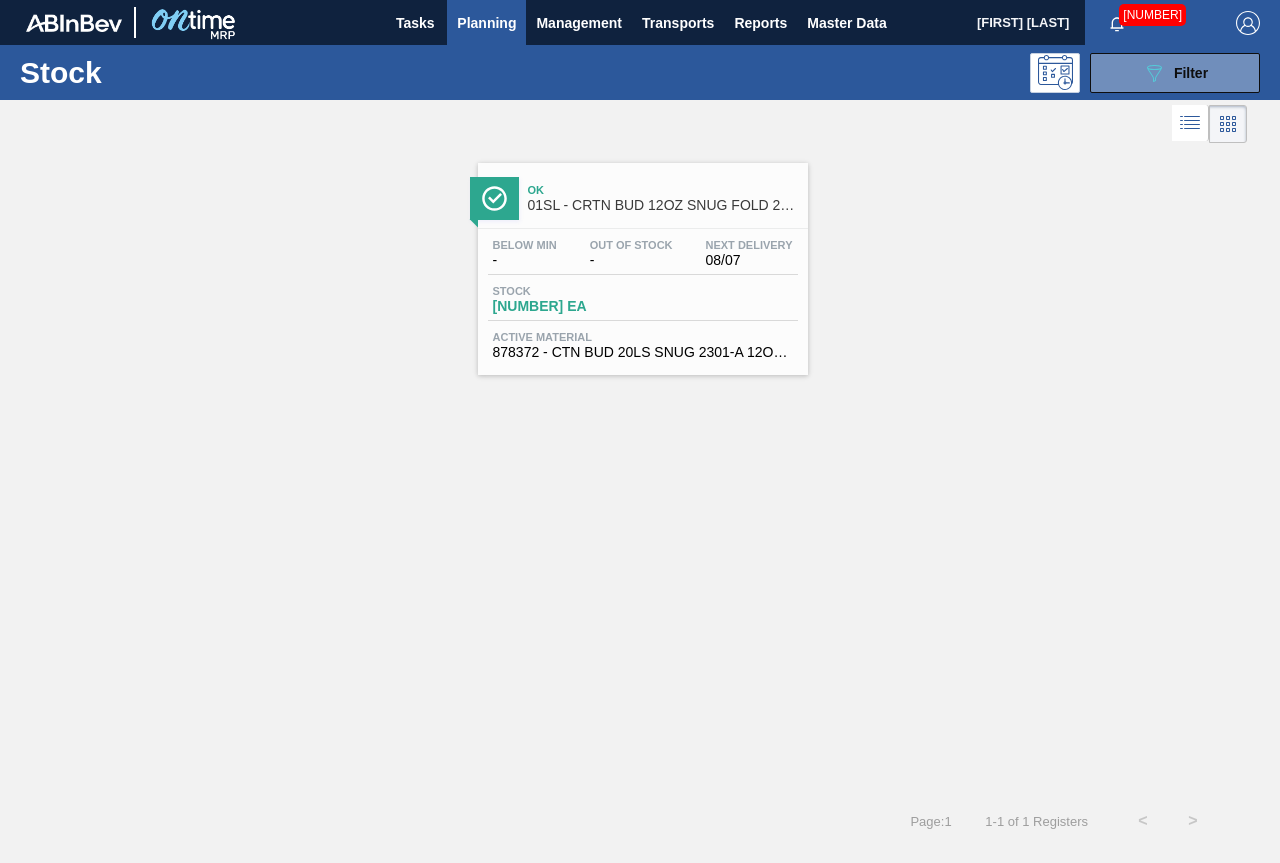 click on "Ok 01SL - CRTN BUD 12OZ SNUG FOLD 20LS 2301-A - VBI" at bounding box center (643, 190) 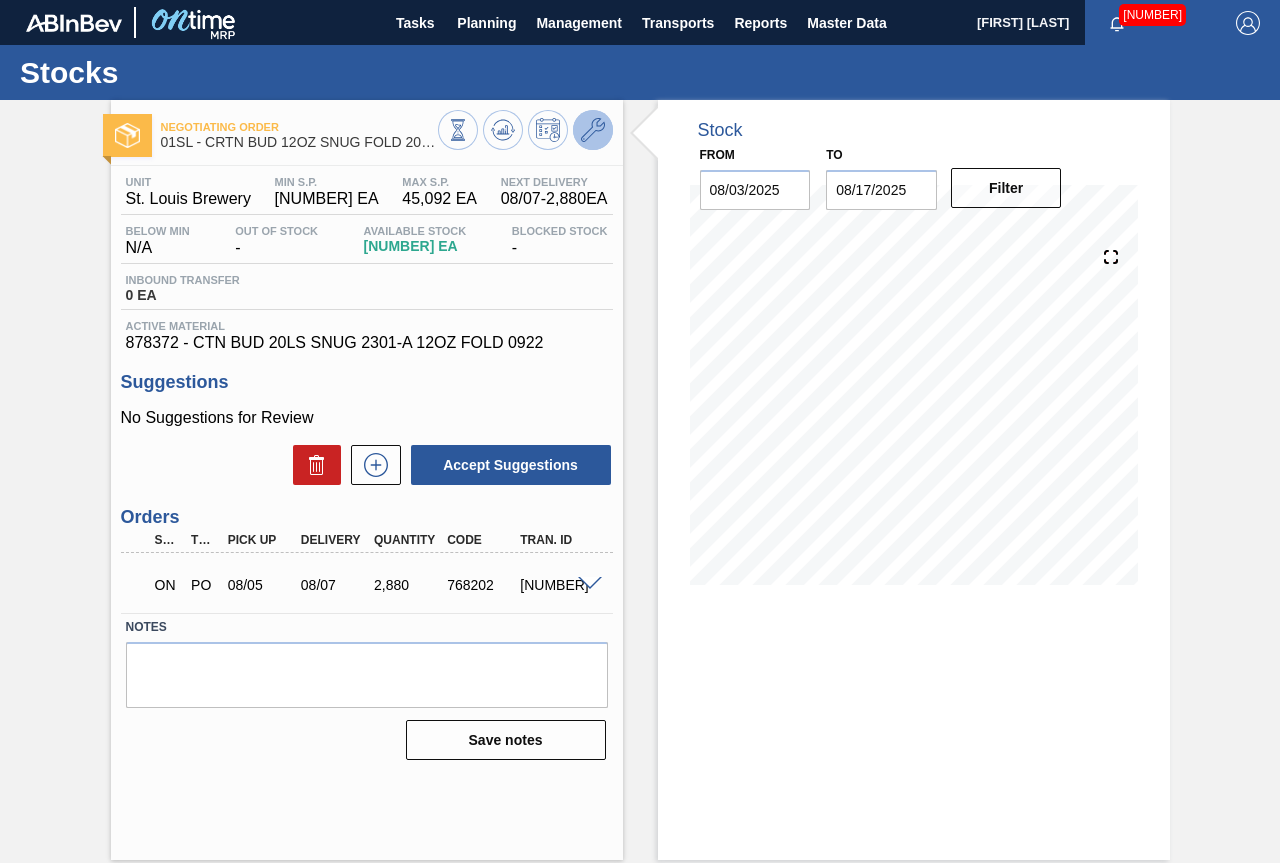 click at bounding box center [593, 130] 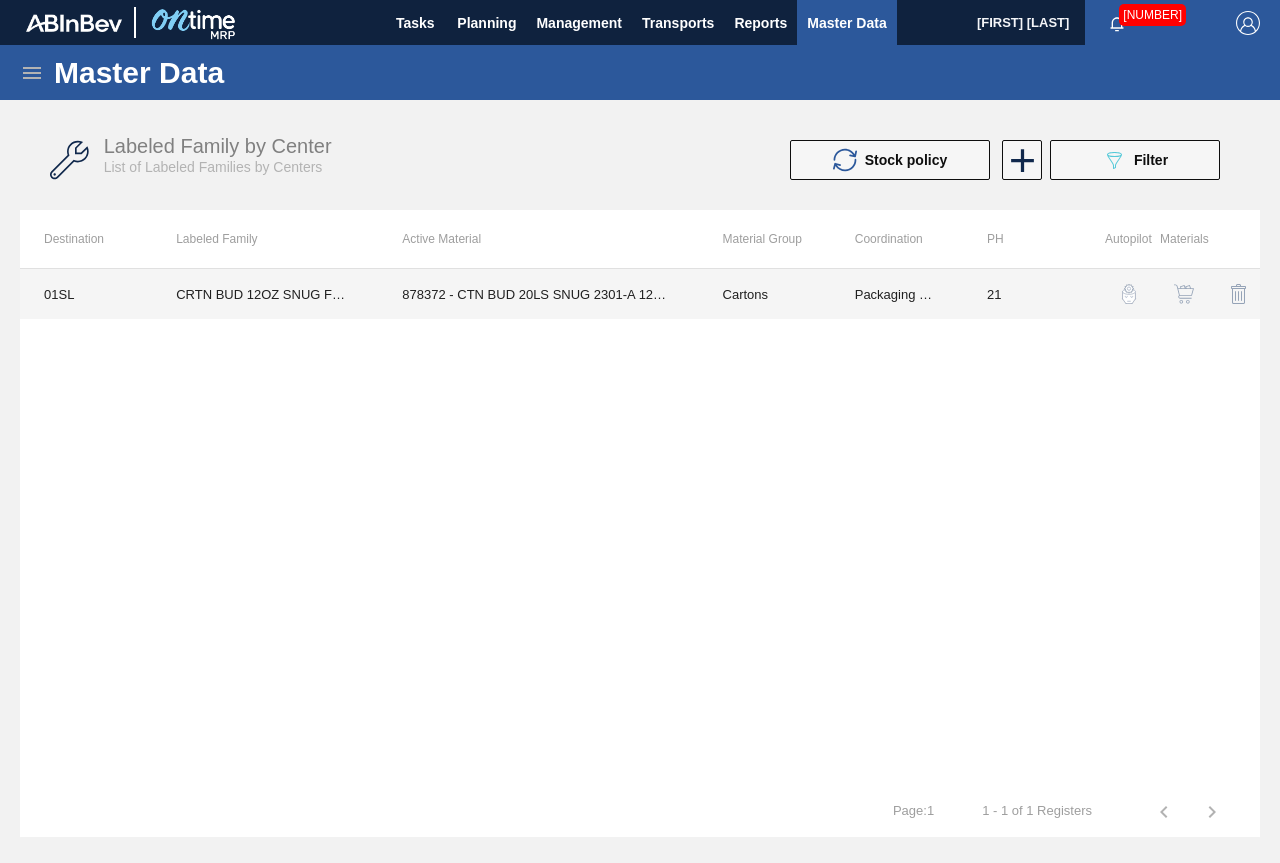 click on "Cartons" at bounding box center (765, 294) 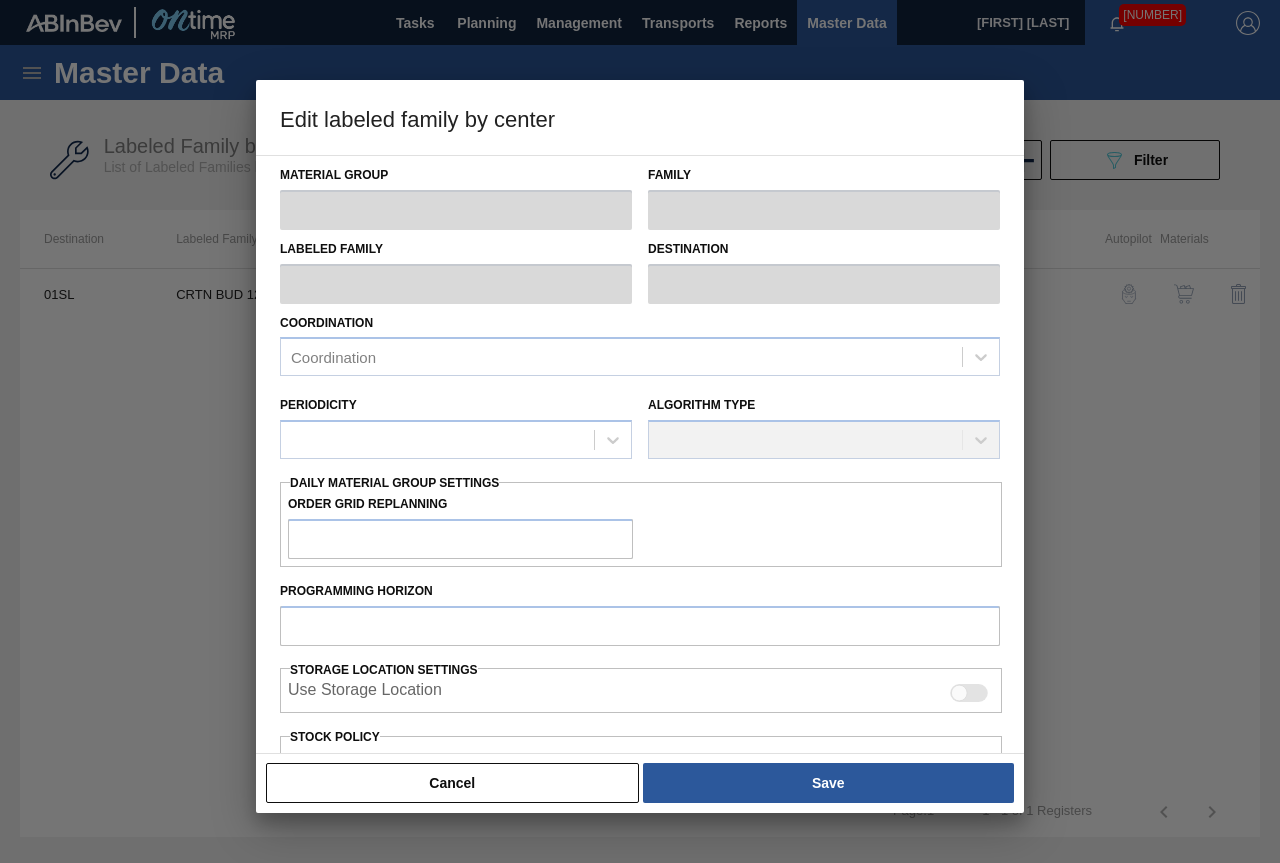 type on "Cartons" 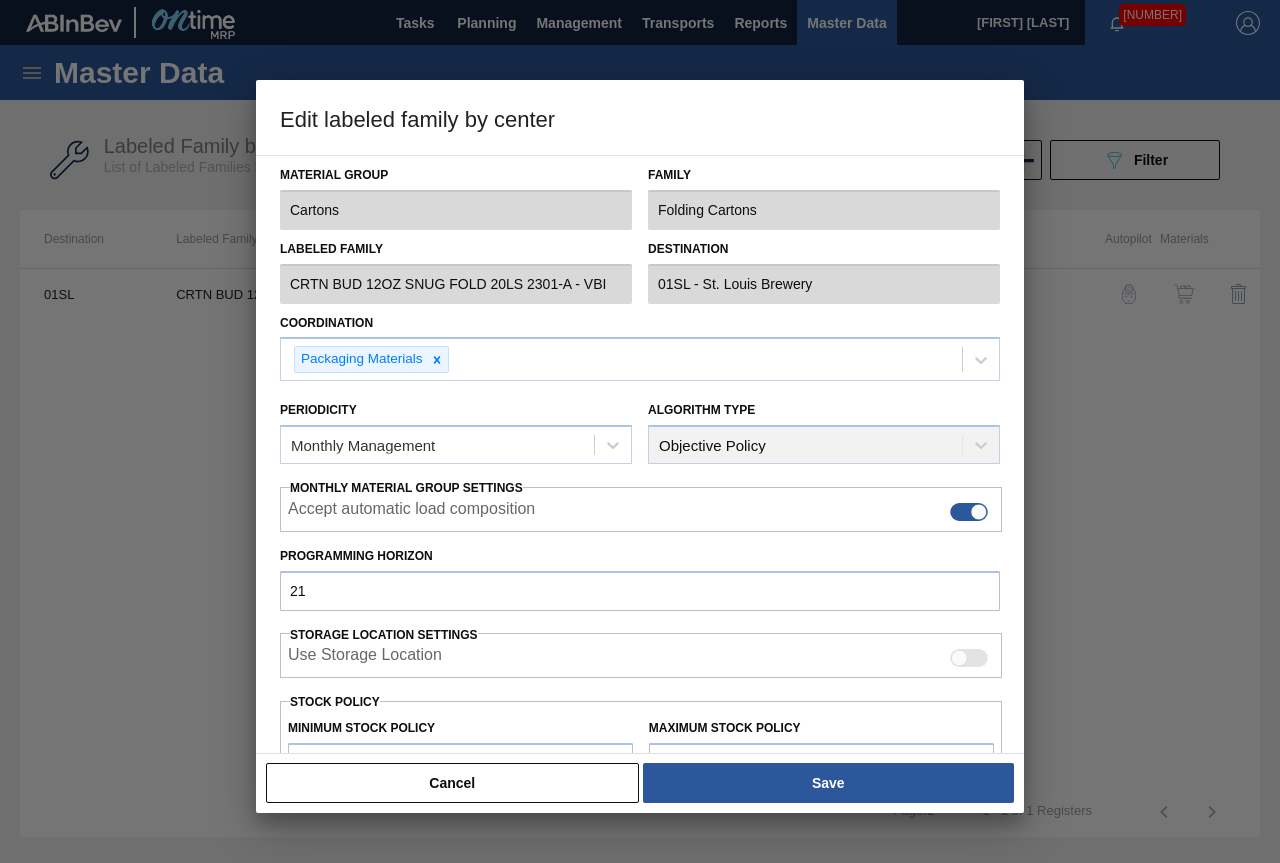 scroll, scrollTop: 291, scrollLeft: 0, axis: vertical 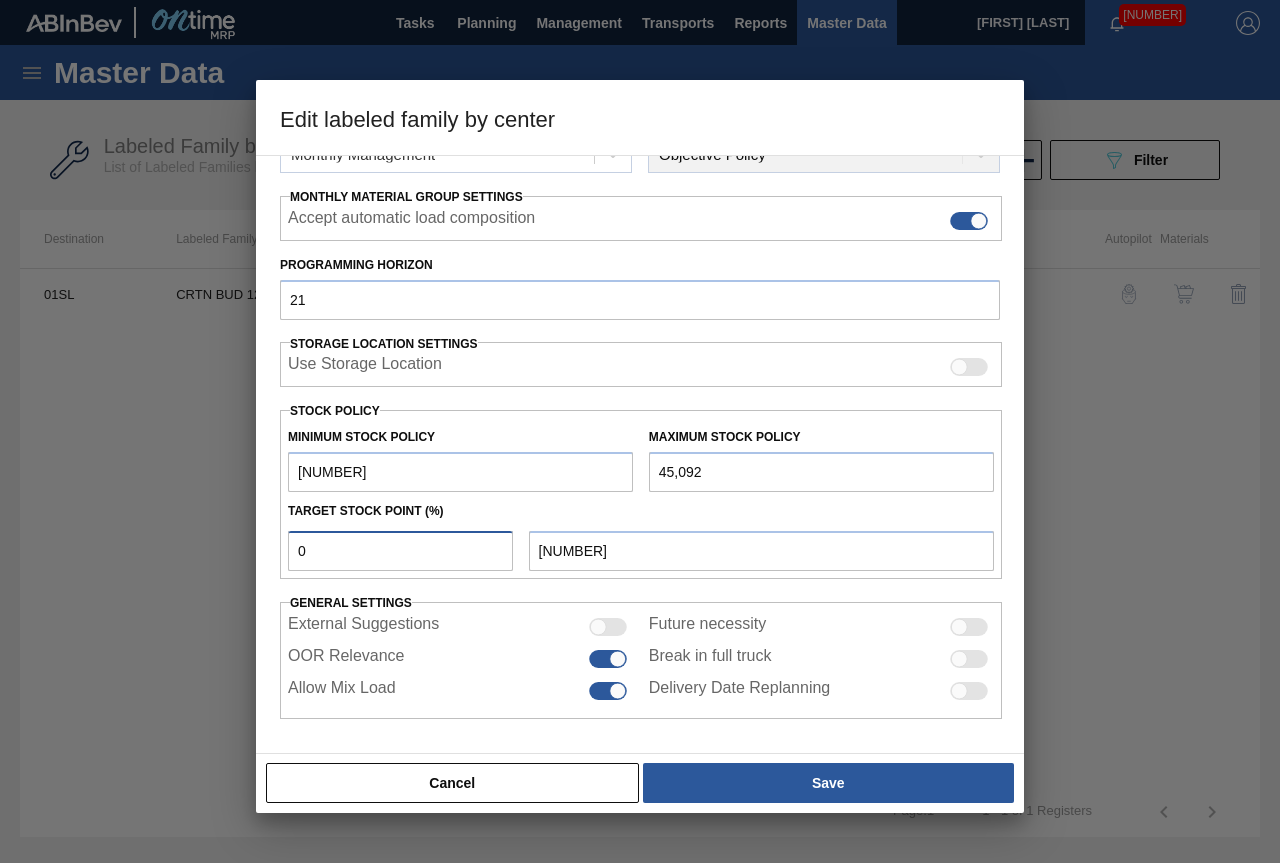 drag, startPoint x: 341, startPoint y: 546, endPoint x: 192, endPoint y: 542, distance: 149.05368 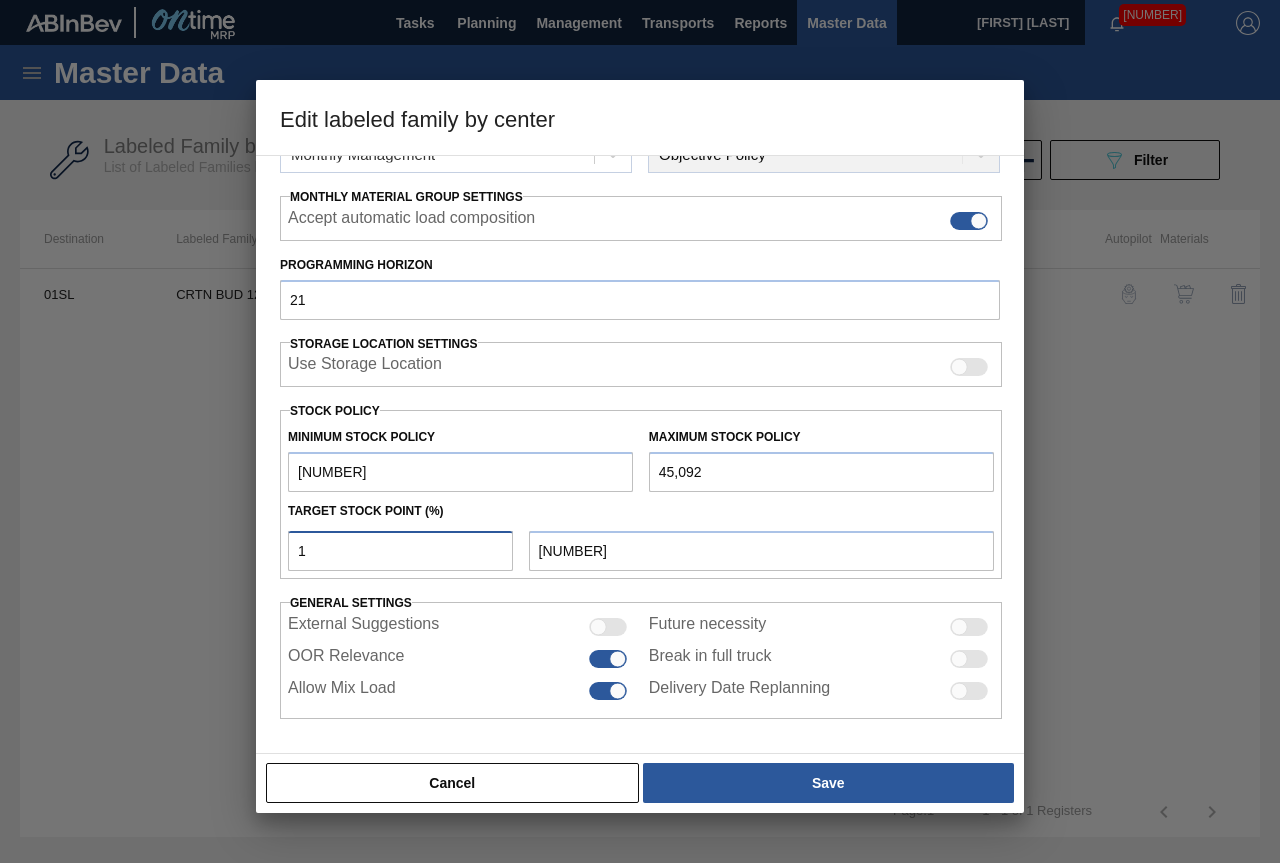 type on "10" 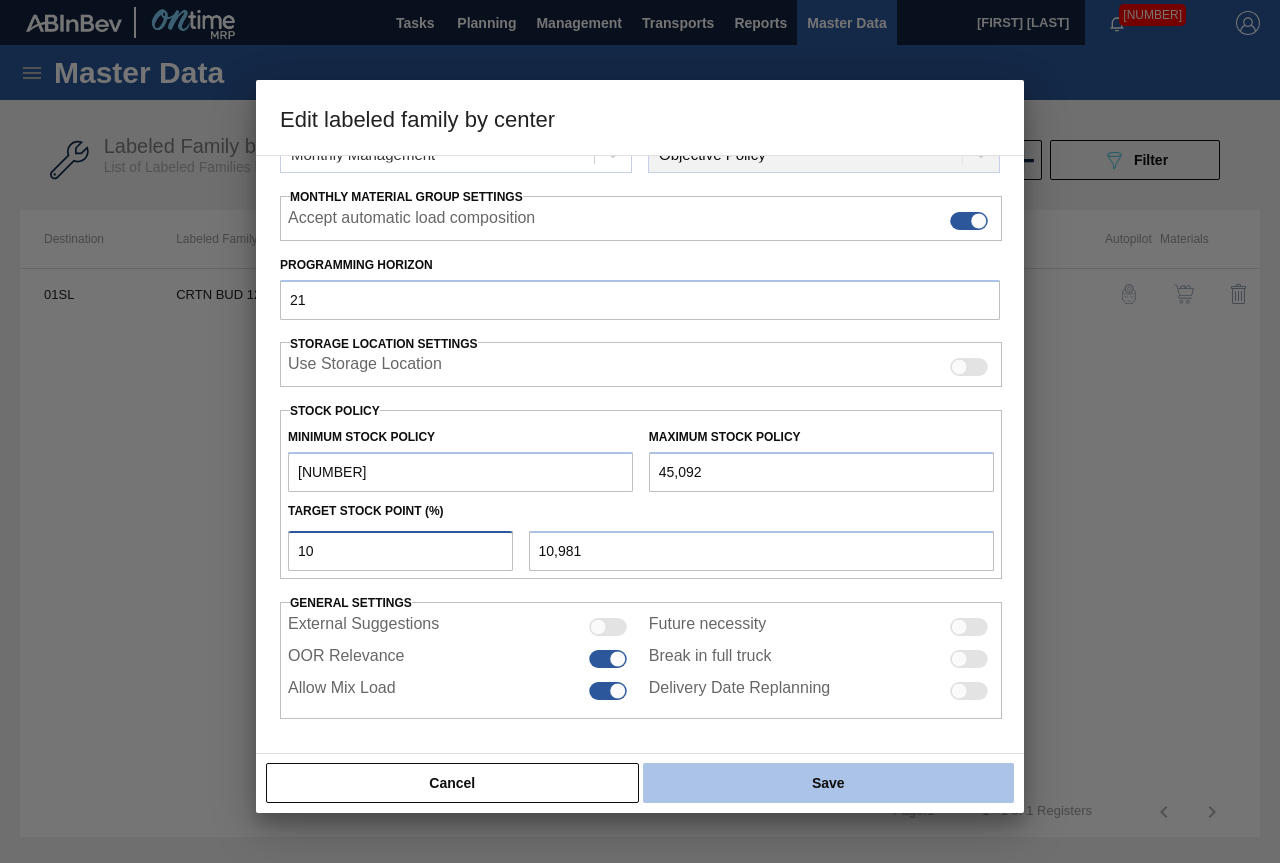 type on "10" 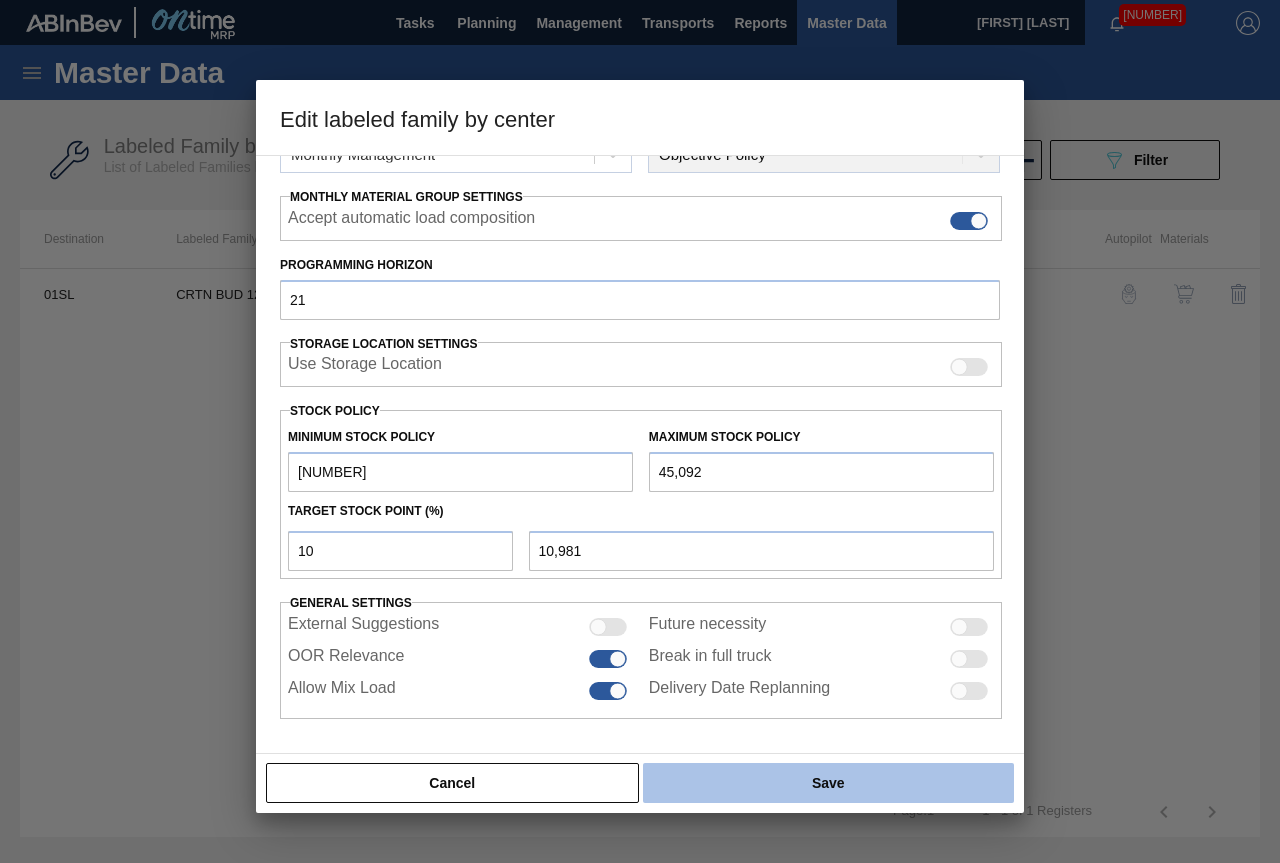click on "Save" at bounding box center (828, 783) 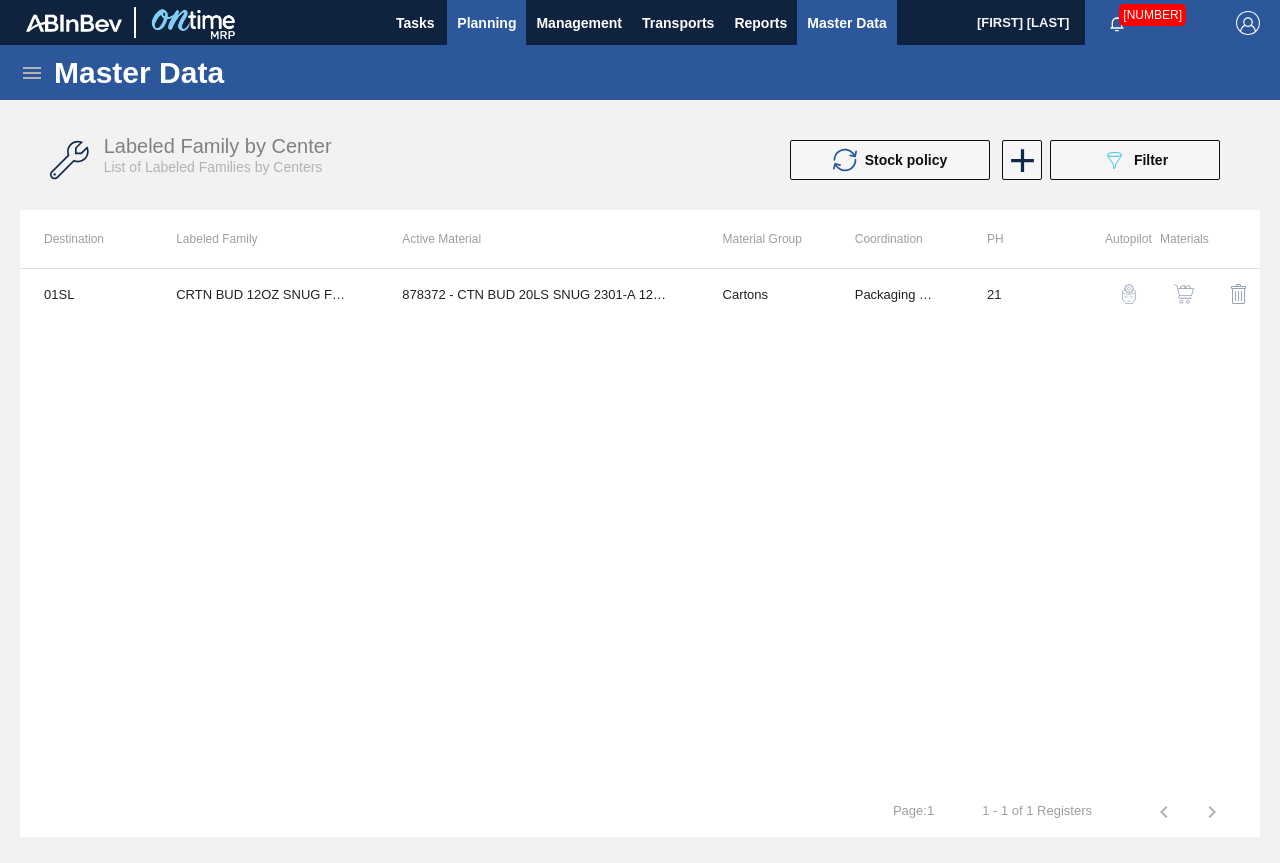 click on "Planning" at bounding box center (486, 22) 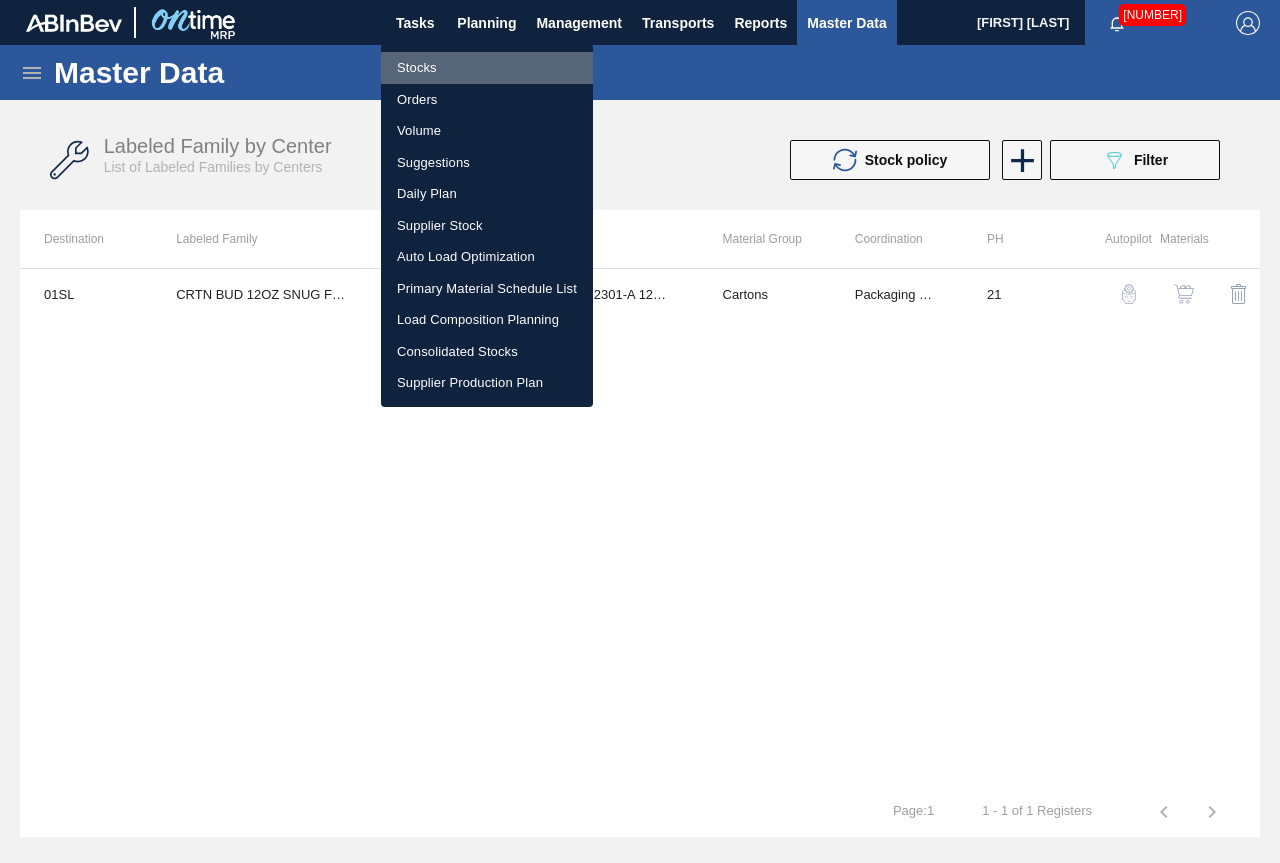 click on "Stocks" at bounding box center [487, 68] 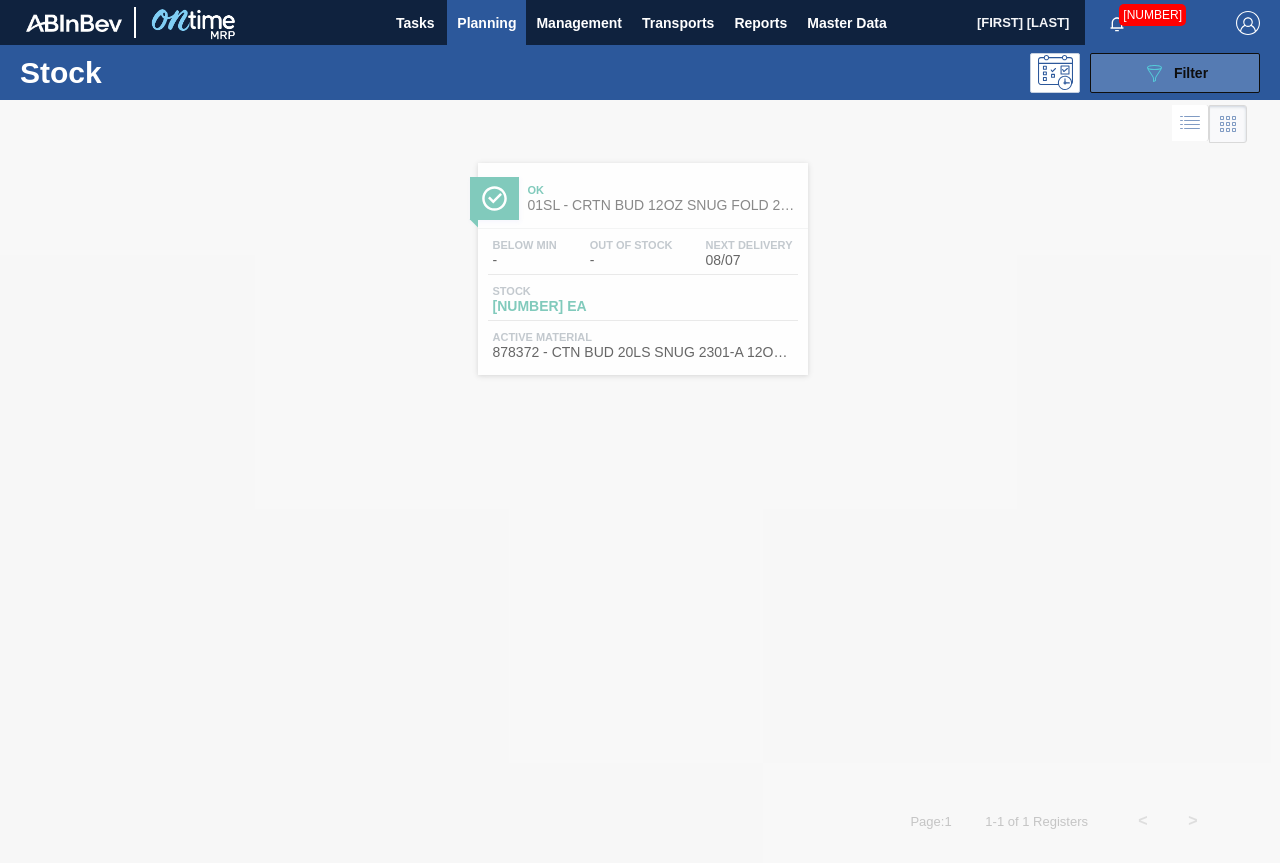click on "Filter" at bounding box center [1191, 73] 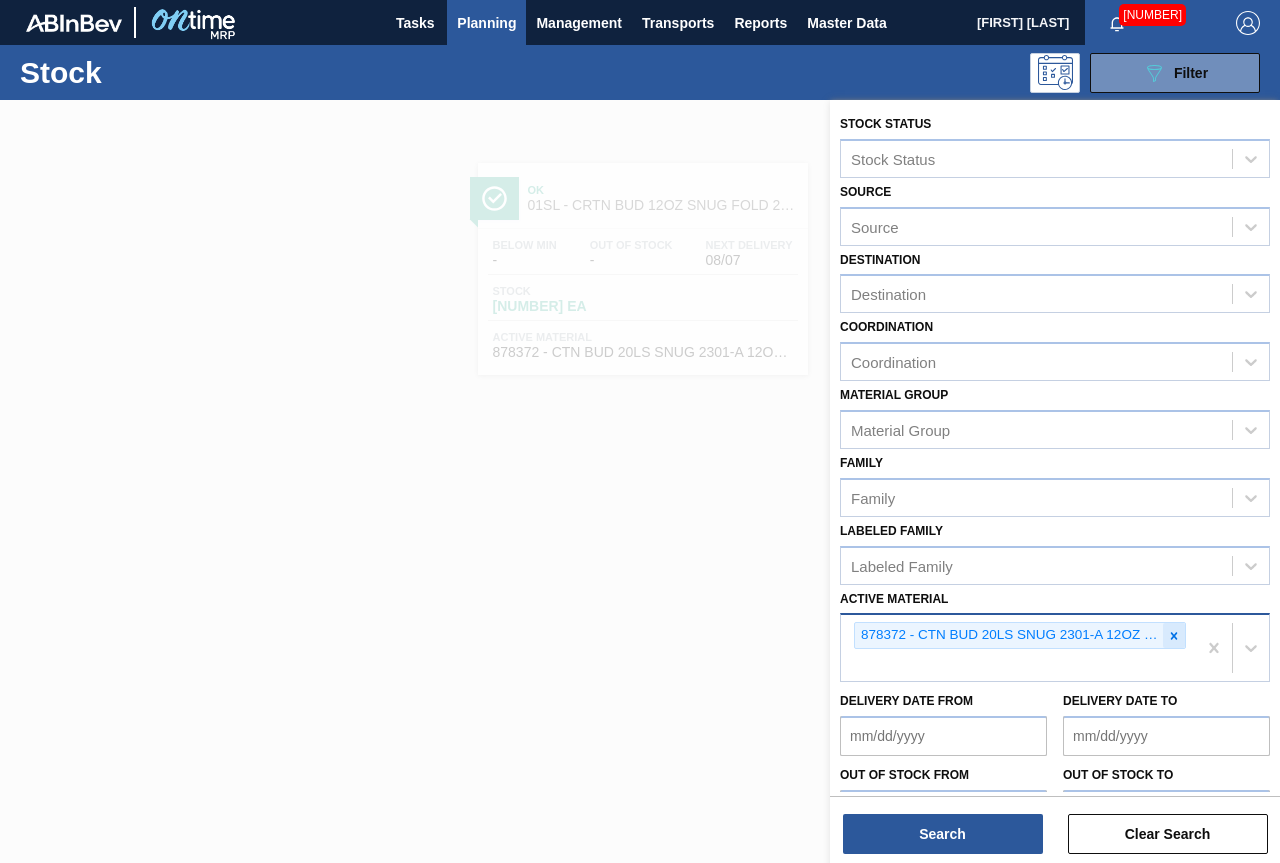 click 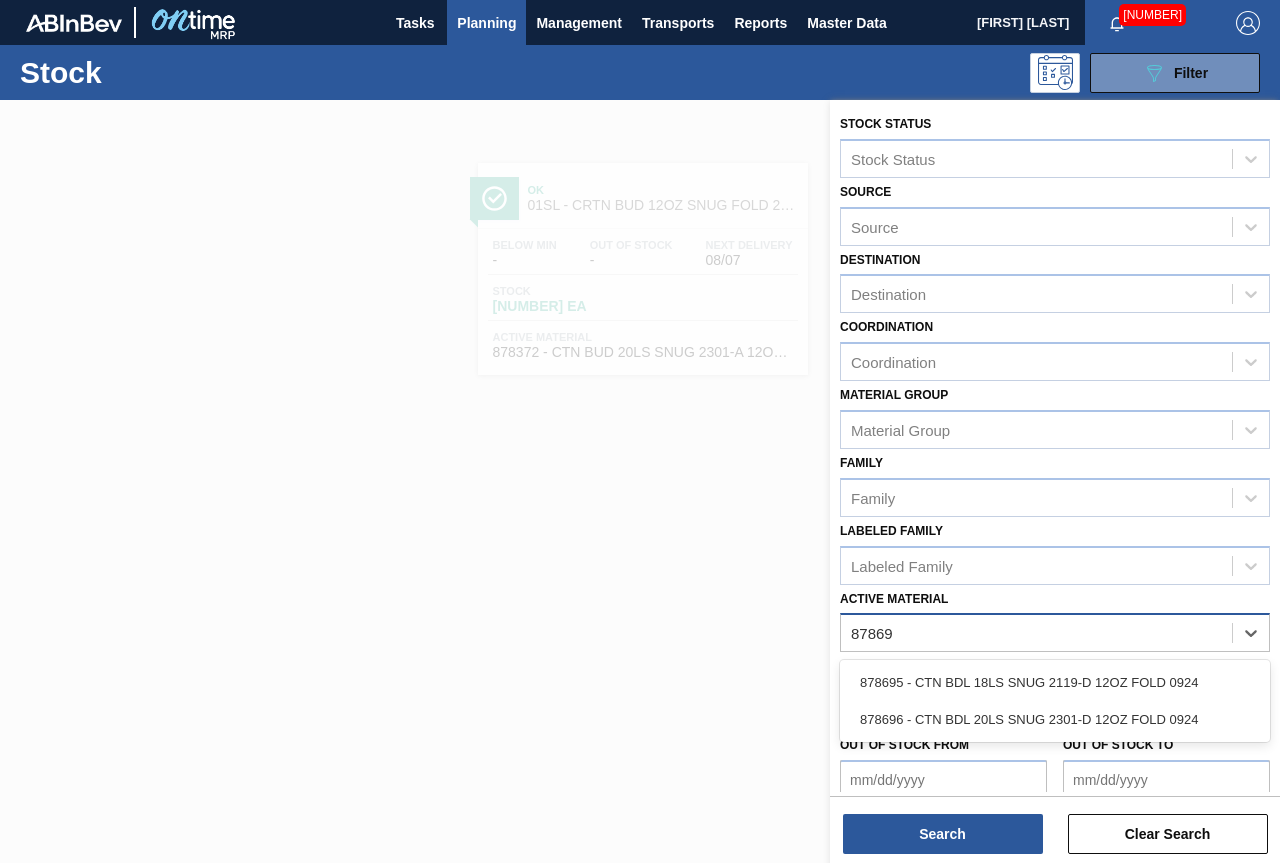 type on "878696" 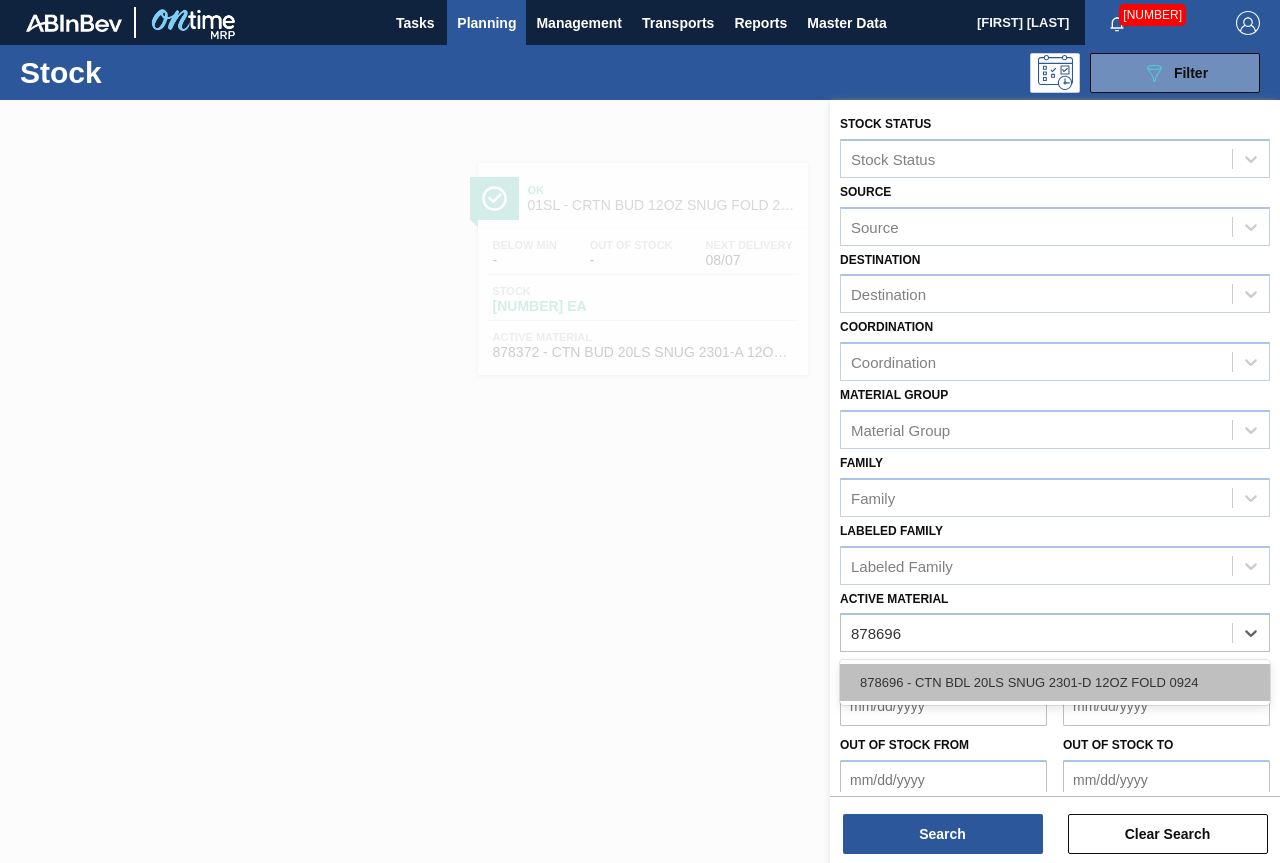 click on "878696 - CTN BDL 20LS SNUG 2301-D 12OZ FOLD 0924" at bounding box center (1055, 682) 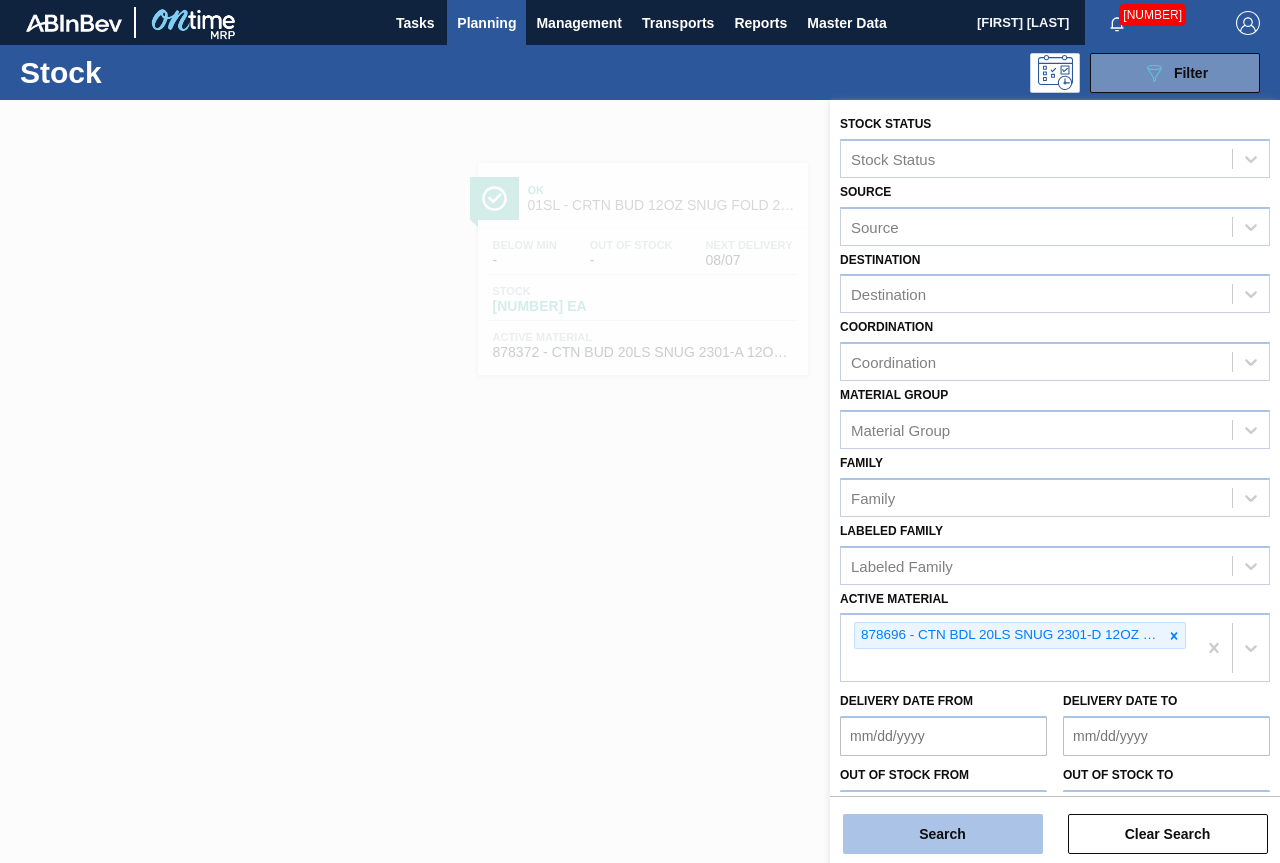 click on "Search" at bounding box center [943, 834] 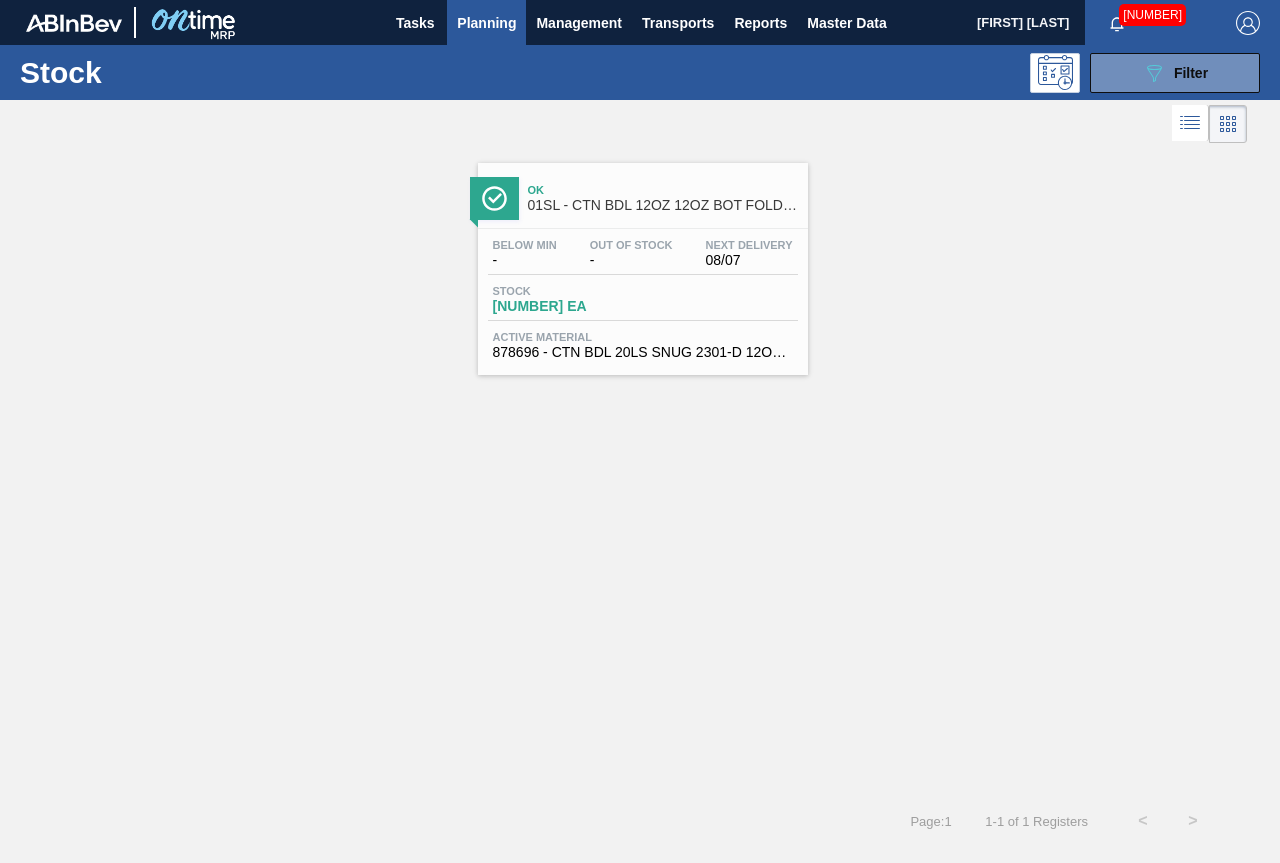 click on "Ok" at bounding box center (663, 190) 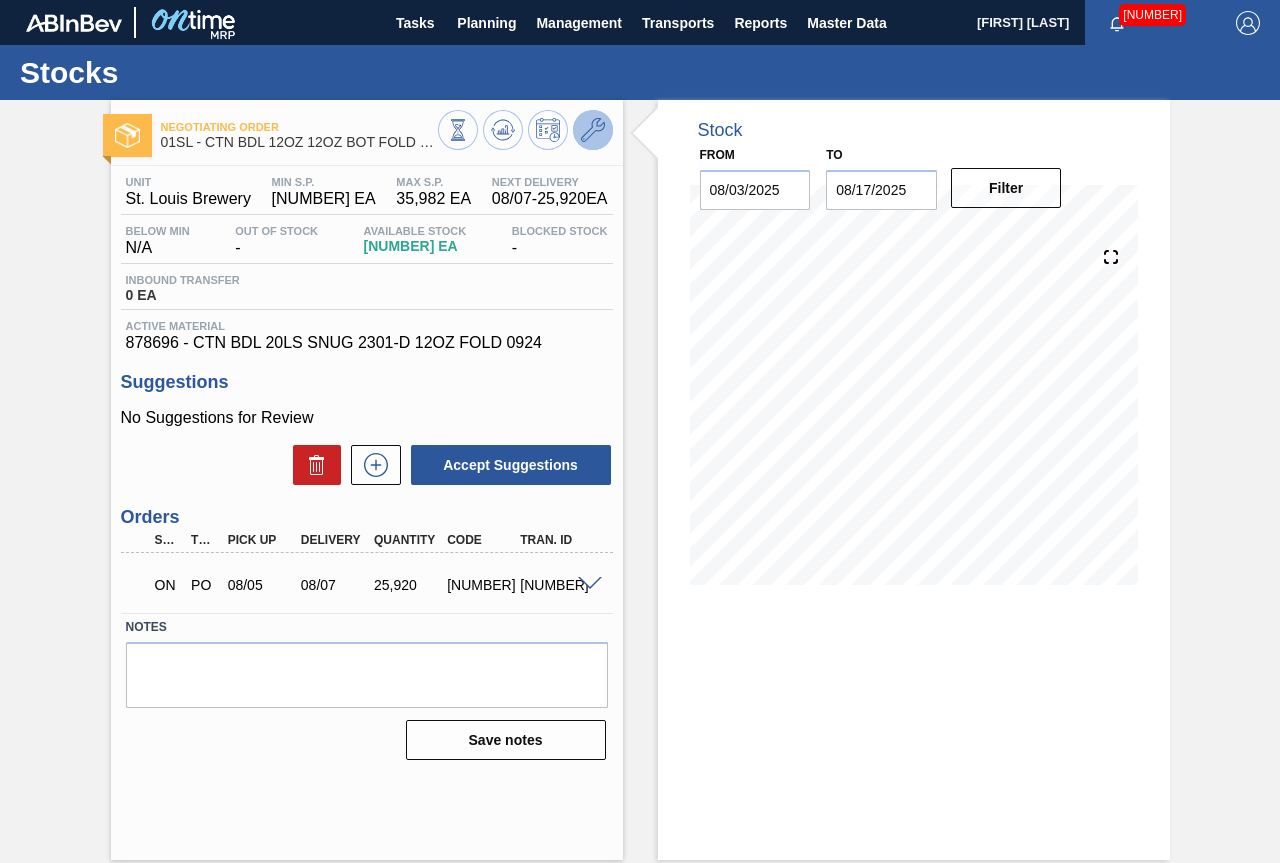 click 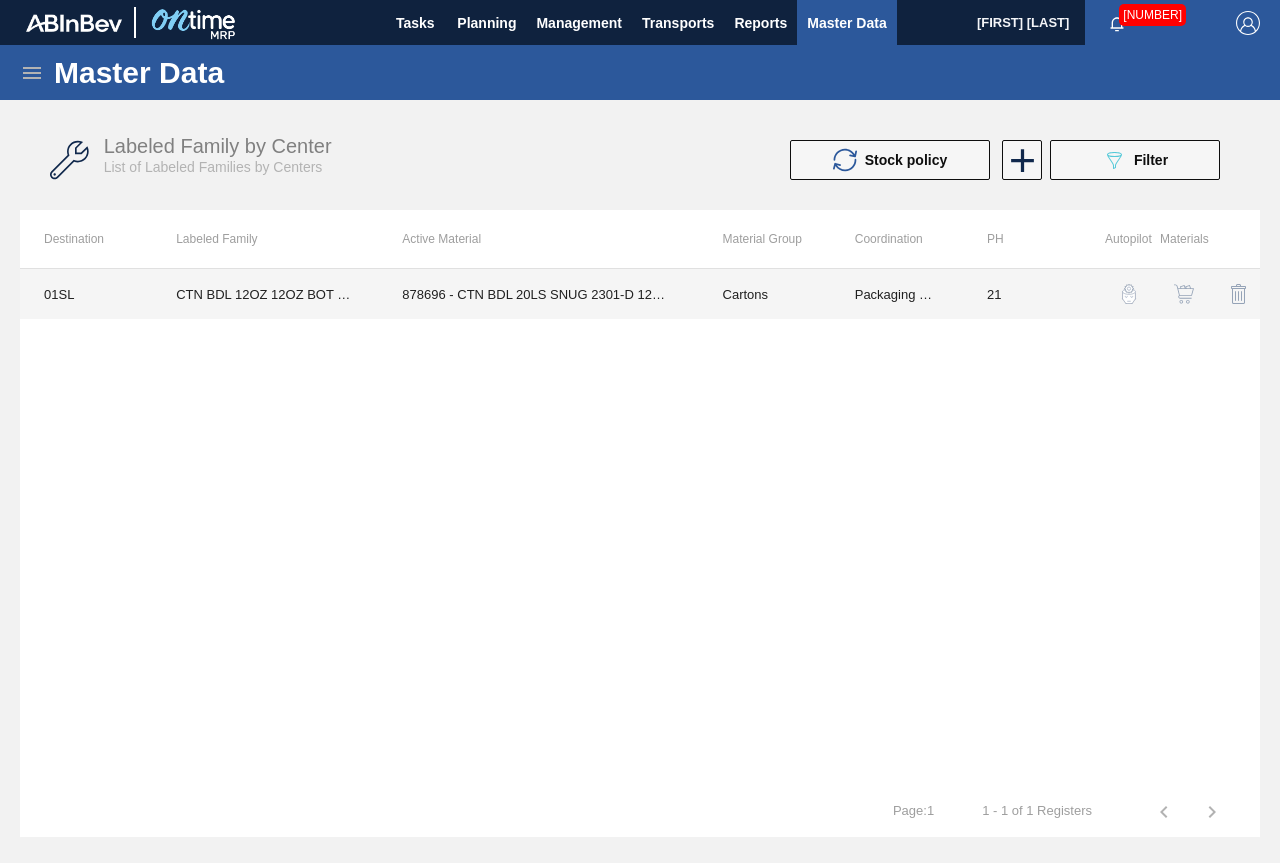 click on "878696 - CTN BDL 20LS SNUG 2301-D 12OZ FOLD 0924" at bounding box center [538, 294] 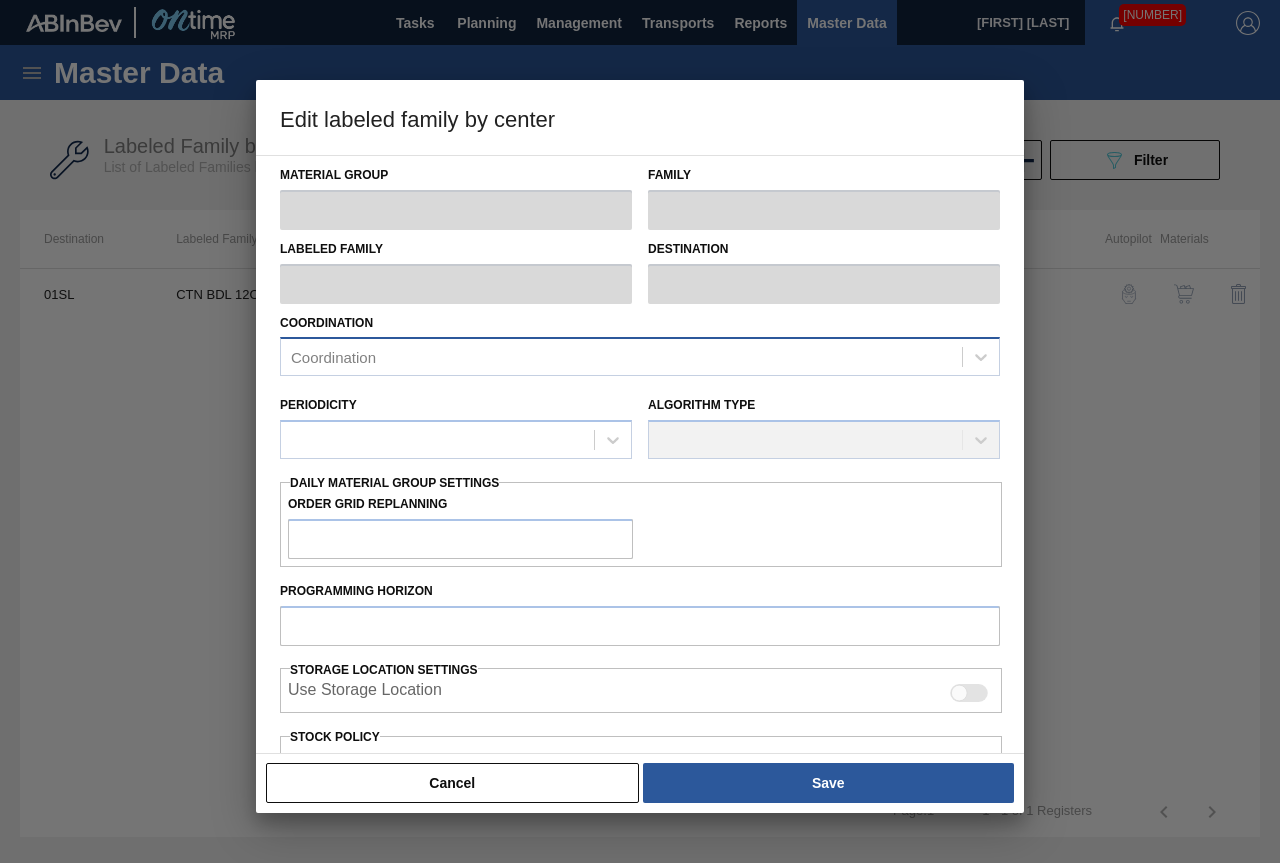 type on "Cartons" 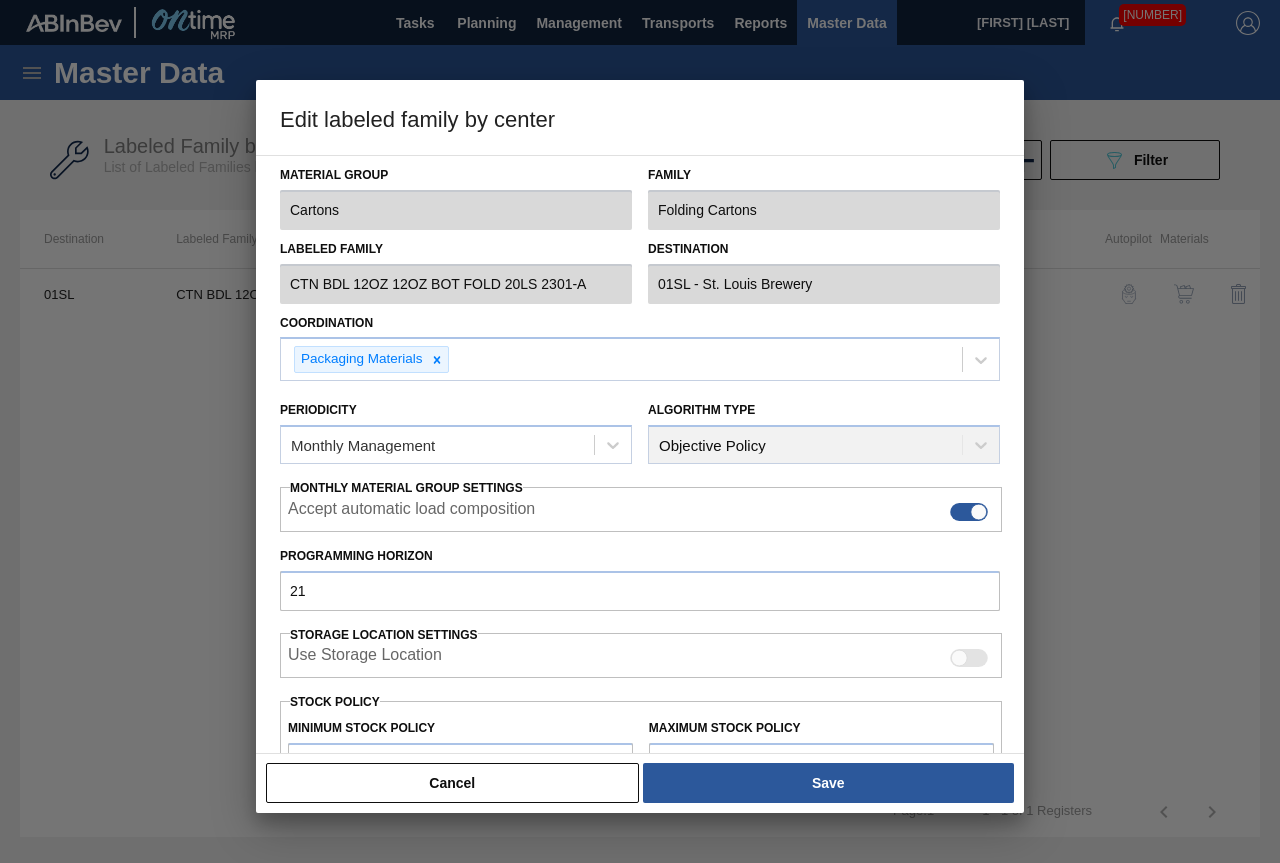 scroll, scrollTop: 291, scrollLeft: 0, axis: vertical 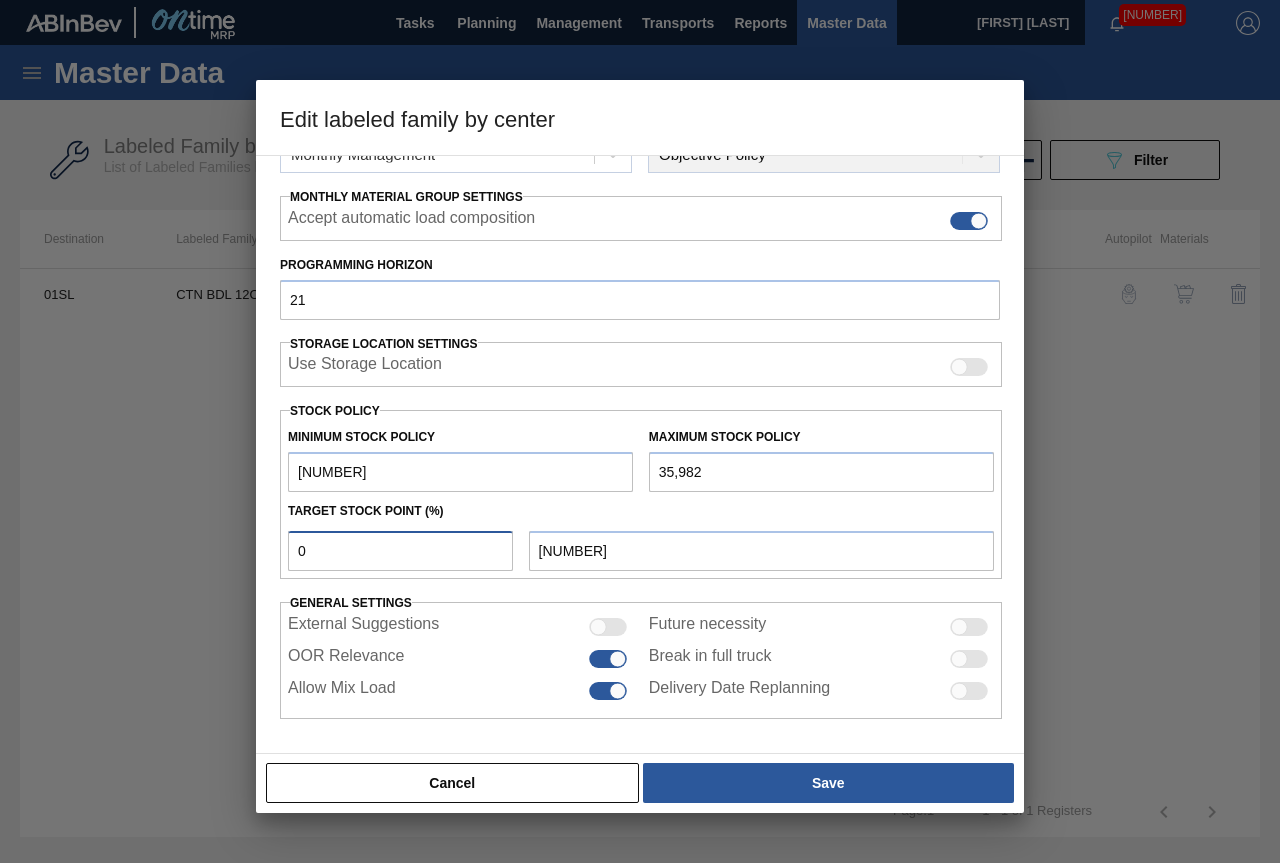 drag, startPoint x: 379, startPoint y: 550, endPoint x: 239, endPoint y: 554, distance: 140.05713 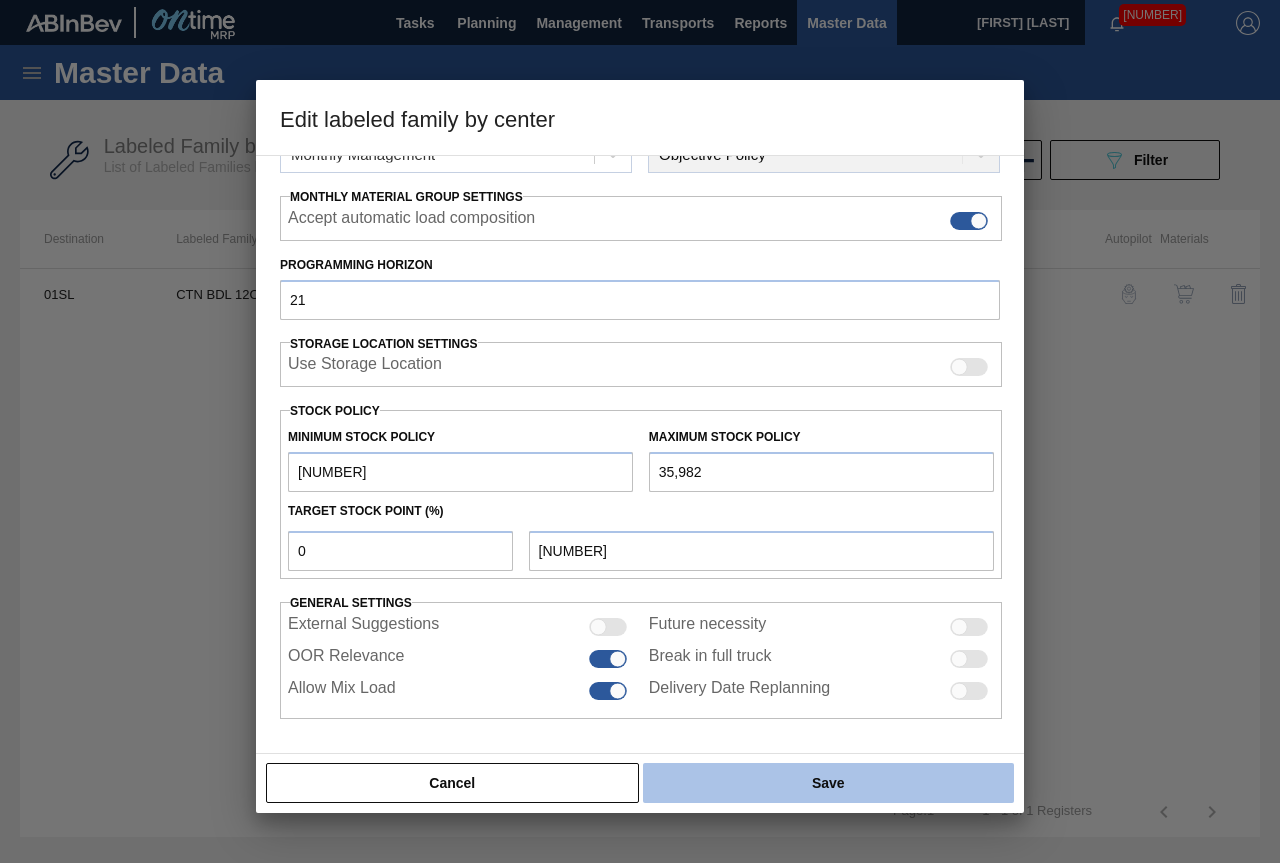 click on "Save" at bounding box center (828, 783) 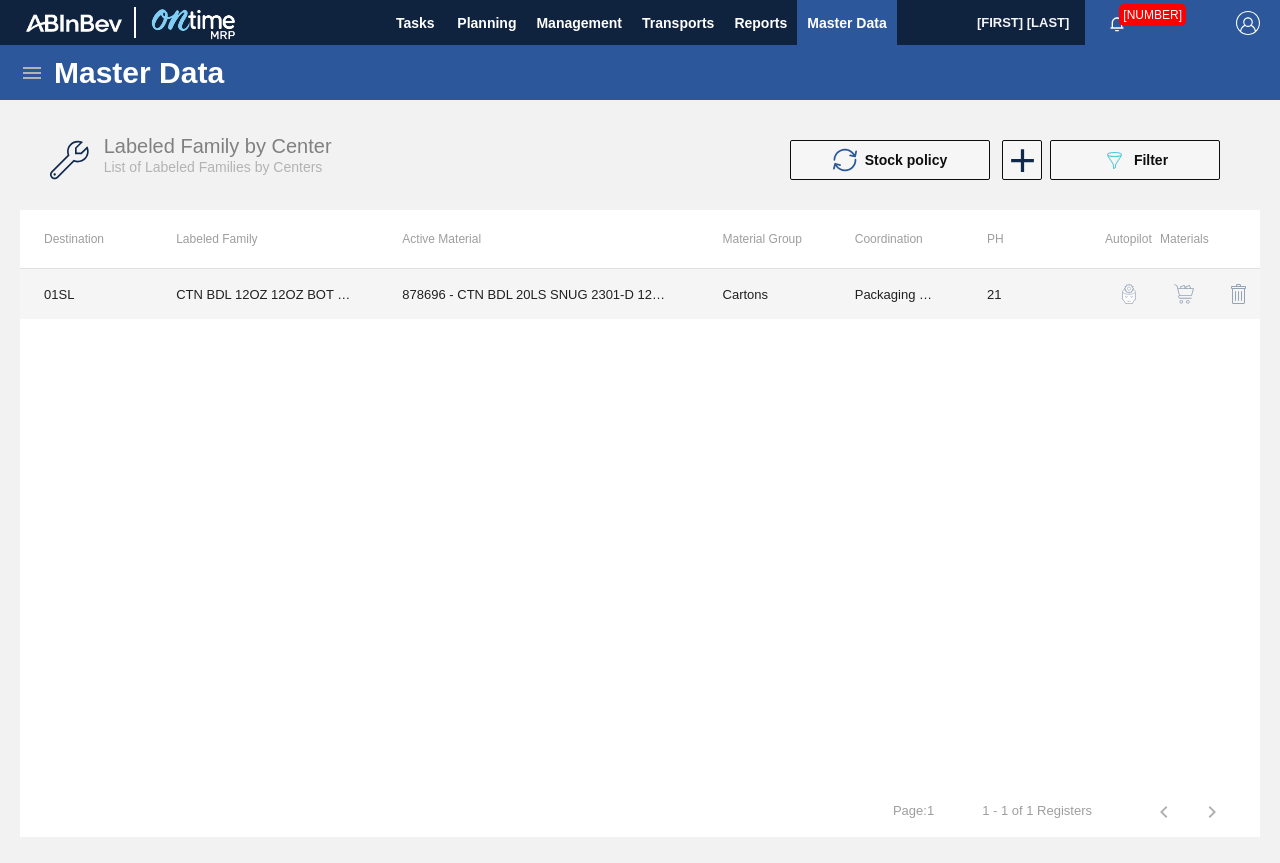 click on "878696 - CTN BDL 20LS SNUG 2301-D 12OZ FOLD 0924" at bounding box center (538, 294) 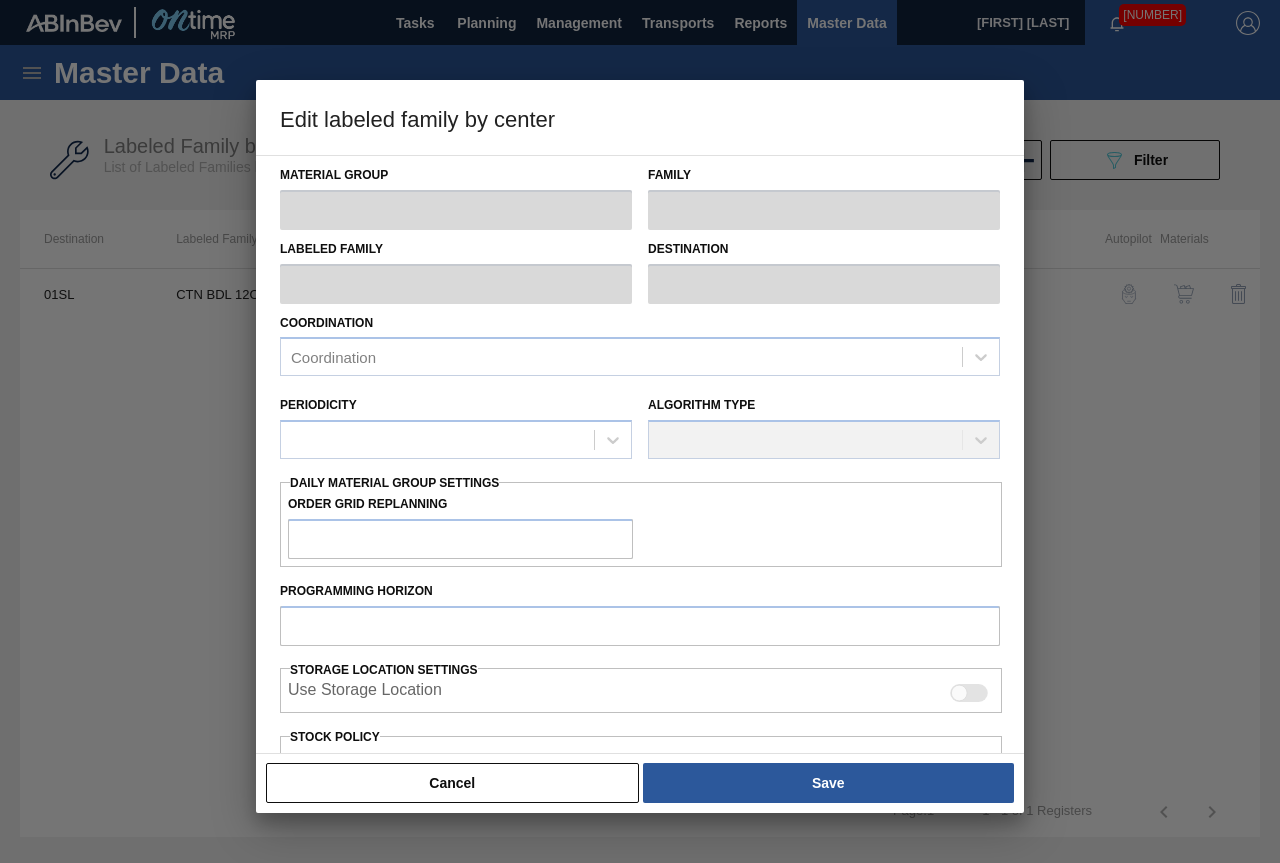type on "Cartons" 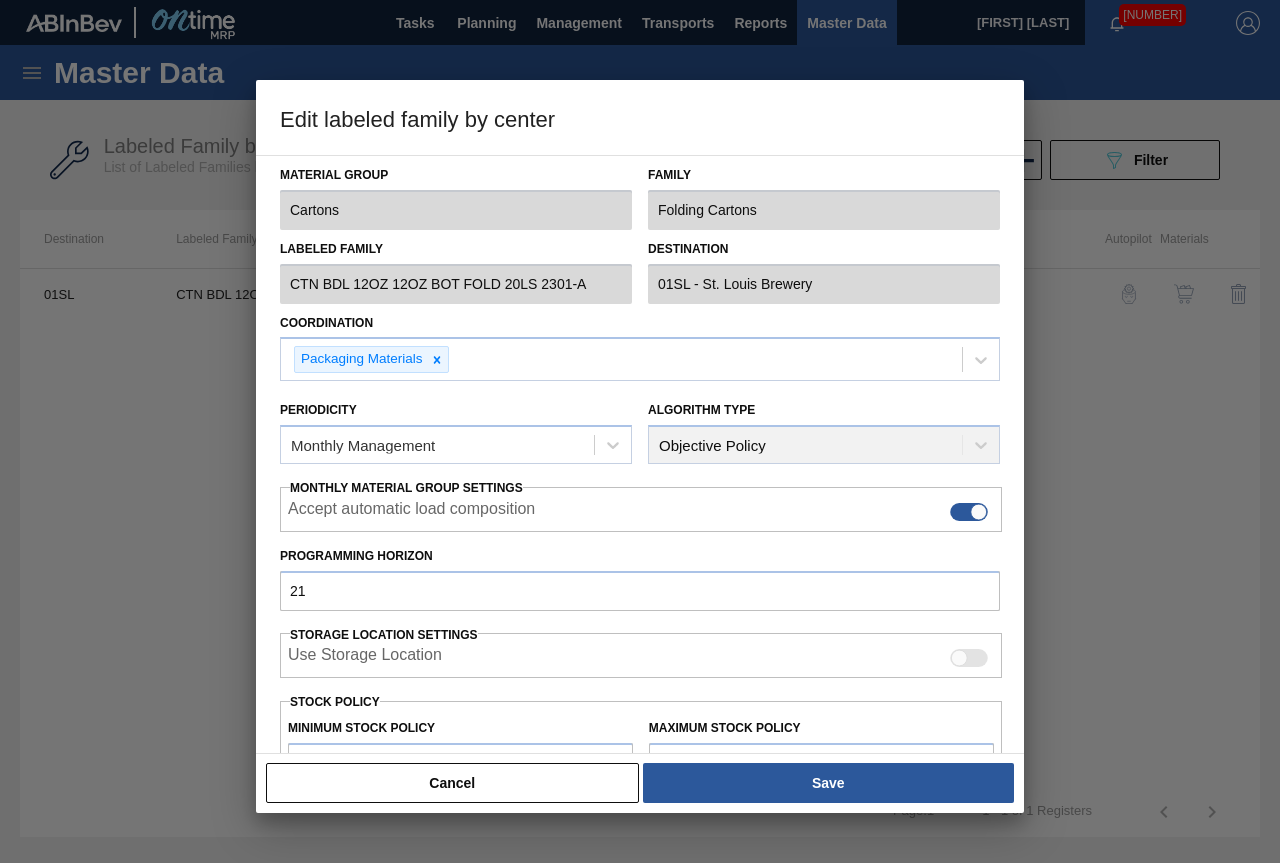 scroll, scrollTop: 291, scrollLeft: 0, axis: vertical 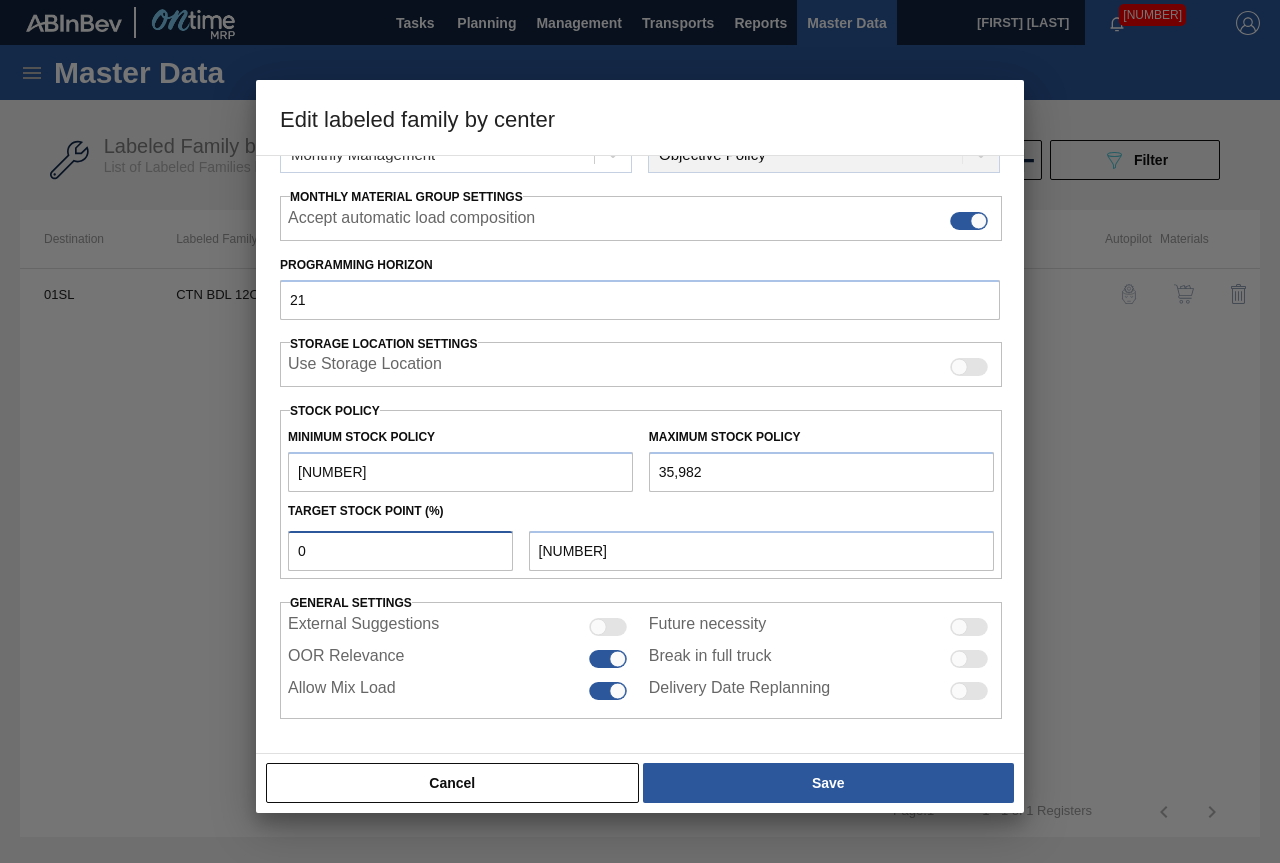 drag, startPoint x: 300, startPoint y: 548, endPoint x: 202, endPoint y: 548, distance: 98 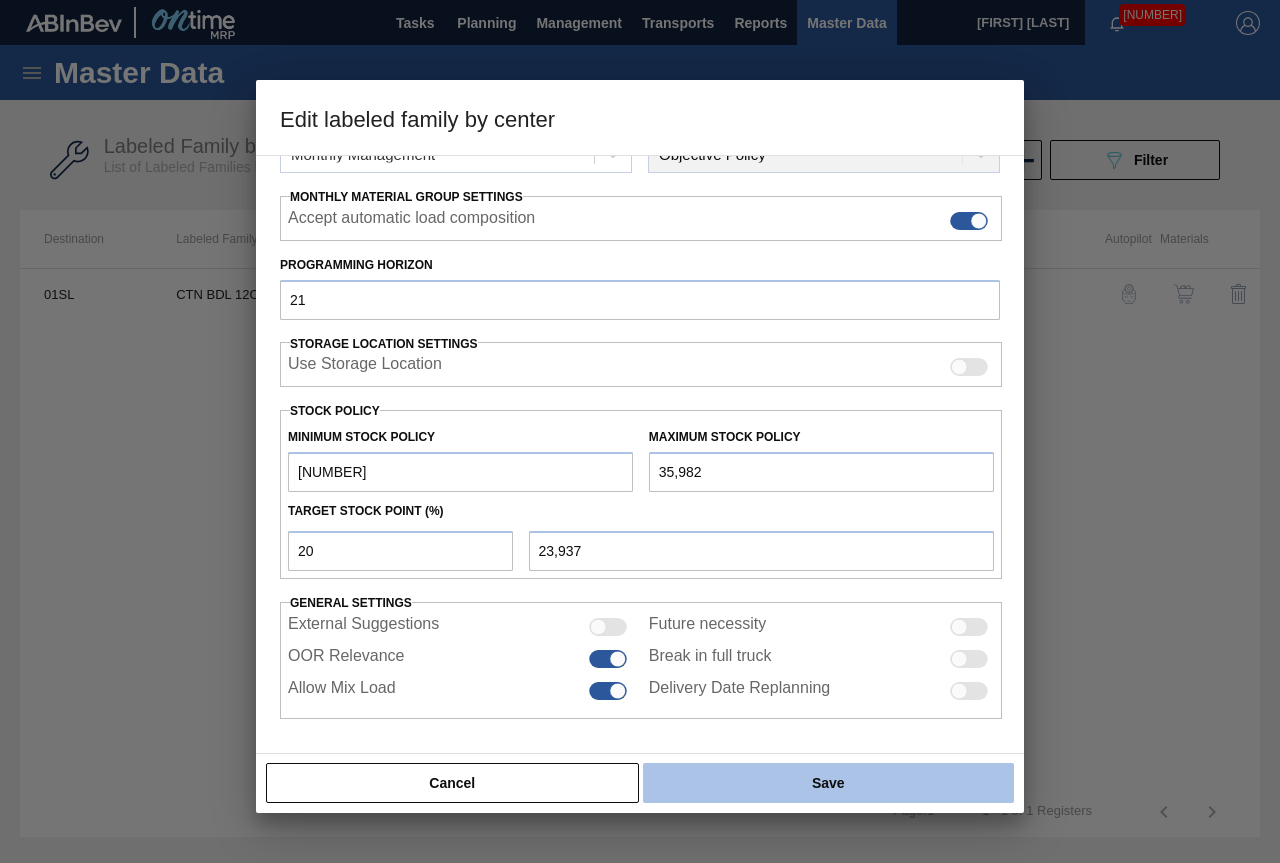 click on "Save" at bounding box center (828, 783) 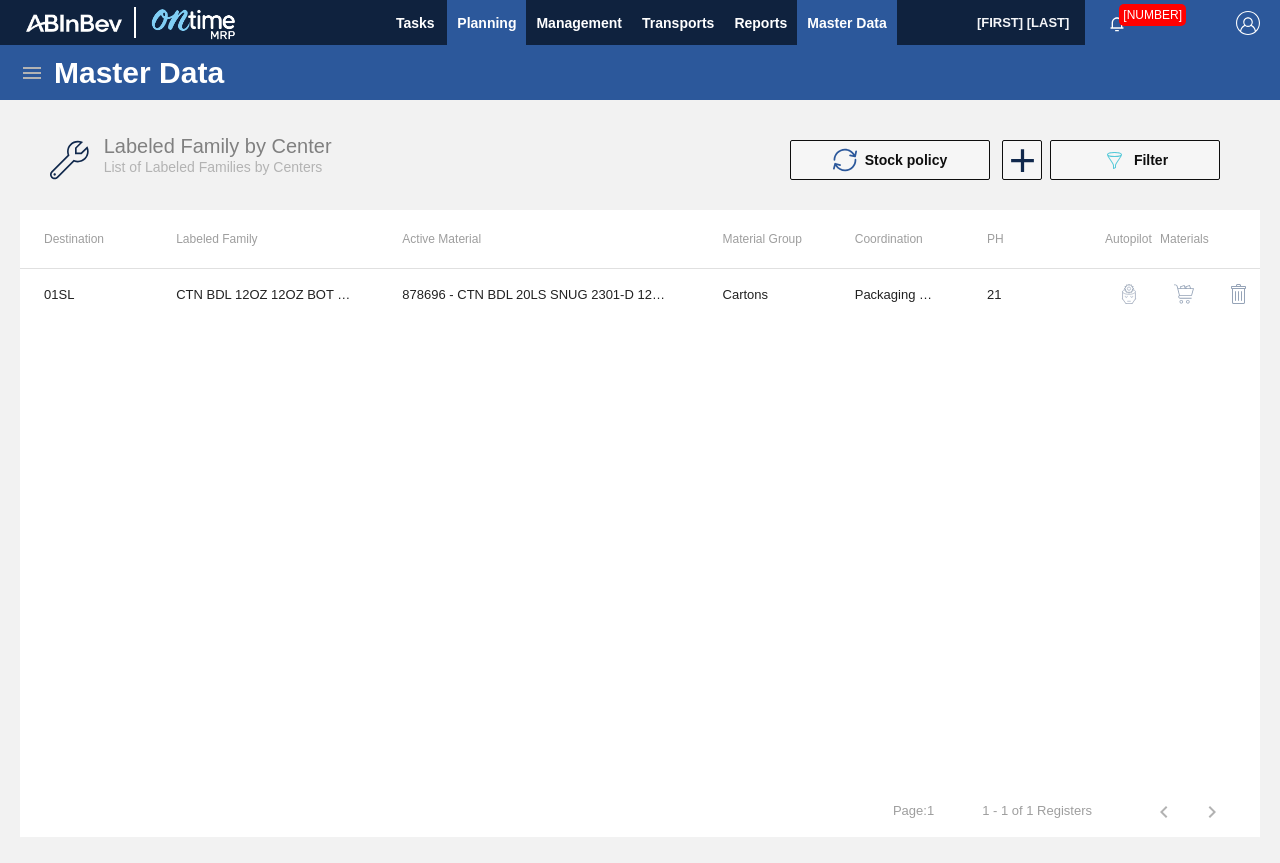 click on "Planning" at bounding box center (486, 23) 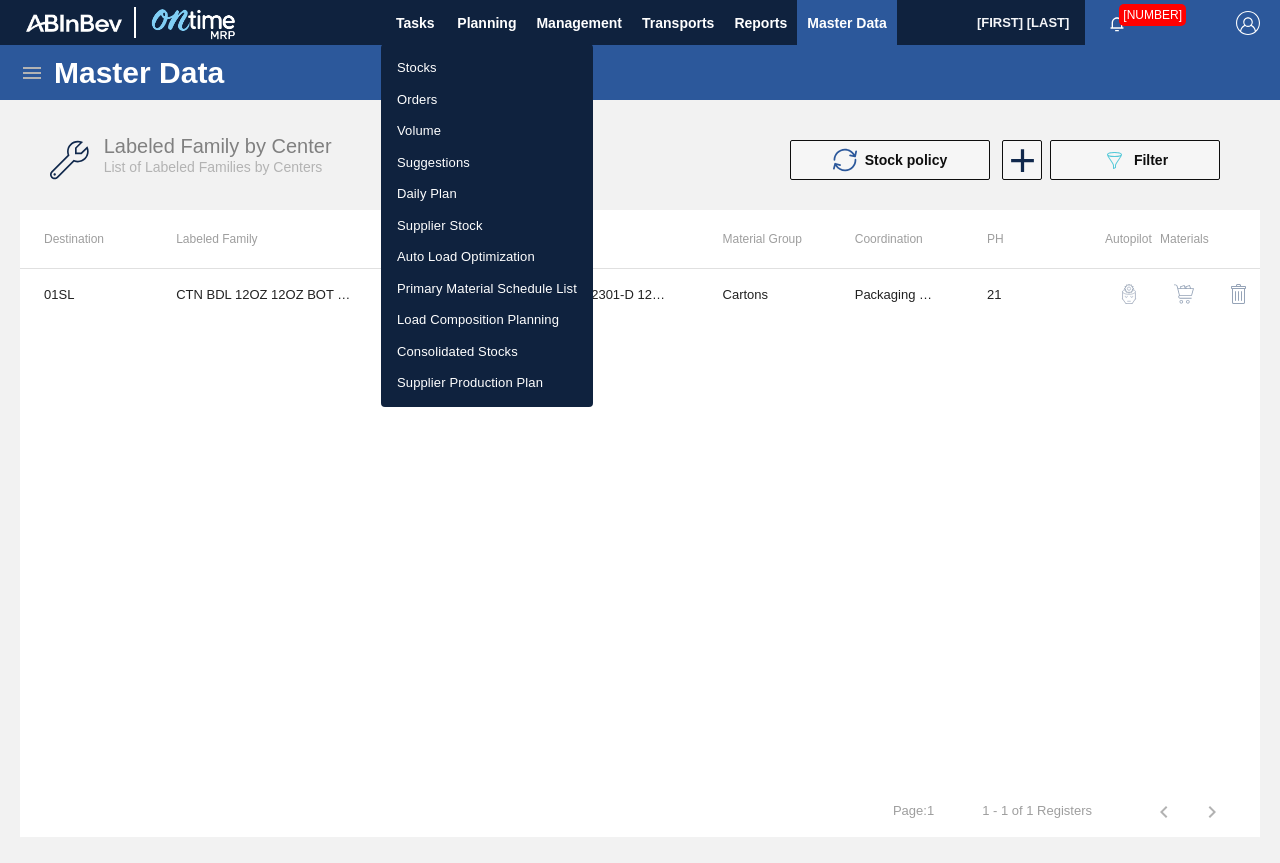 click on "Stocks" at bounding box center [487, 68] 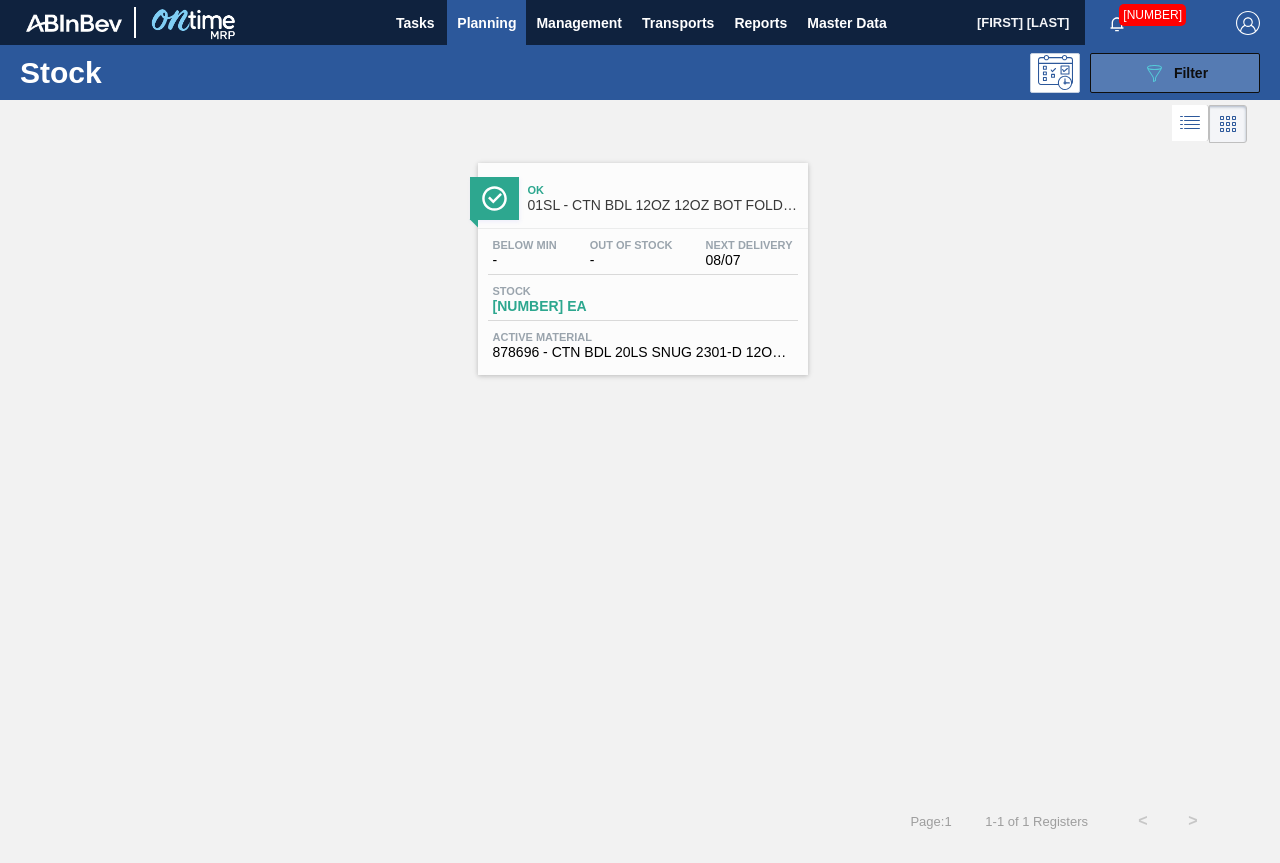 click on "Filter" at bounding box center [1191, 73] 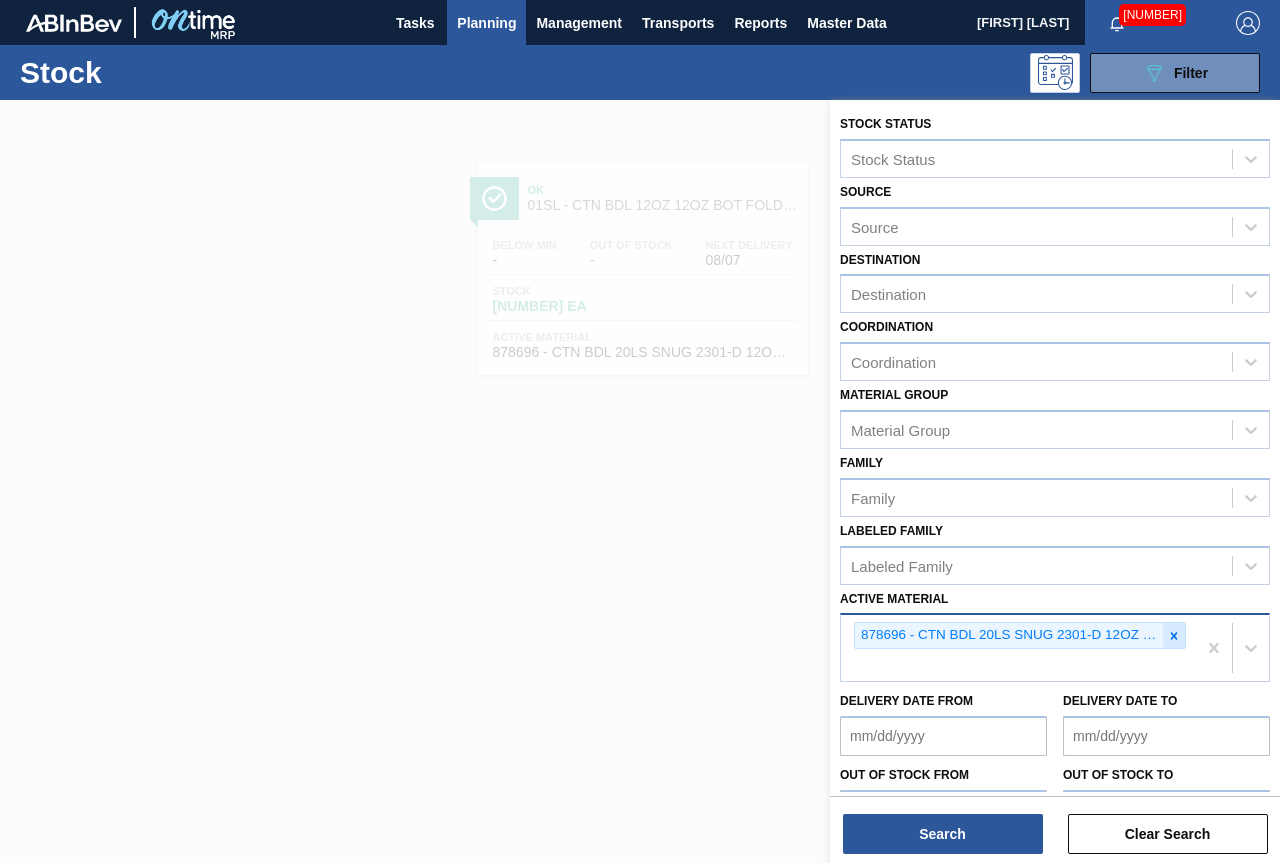 click 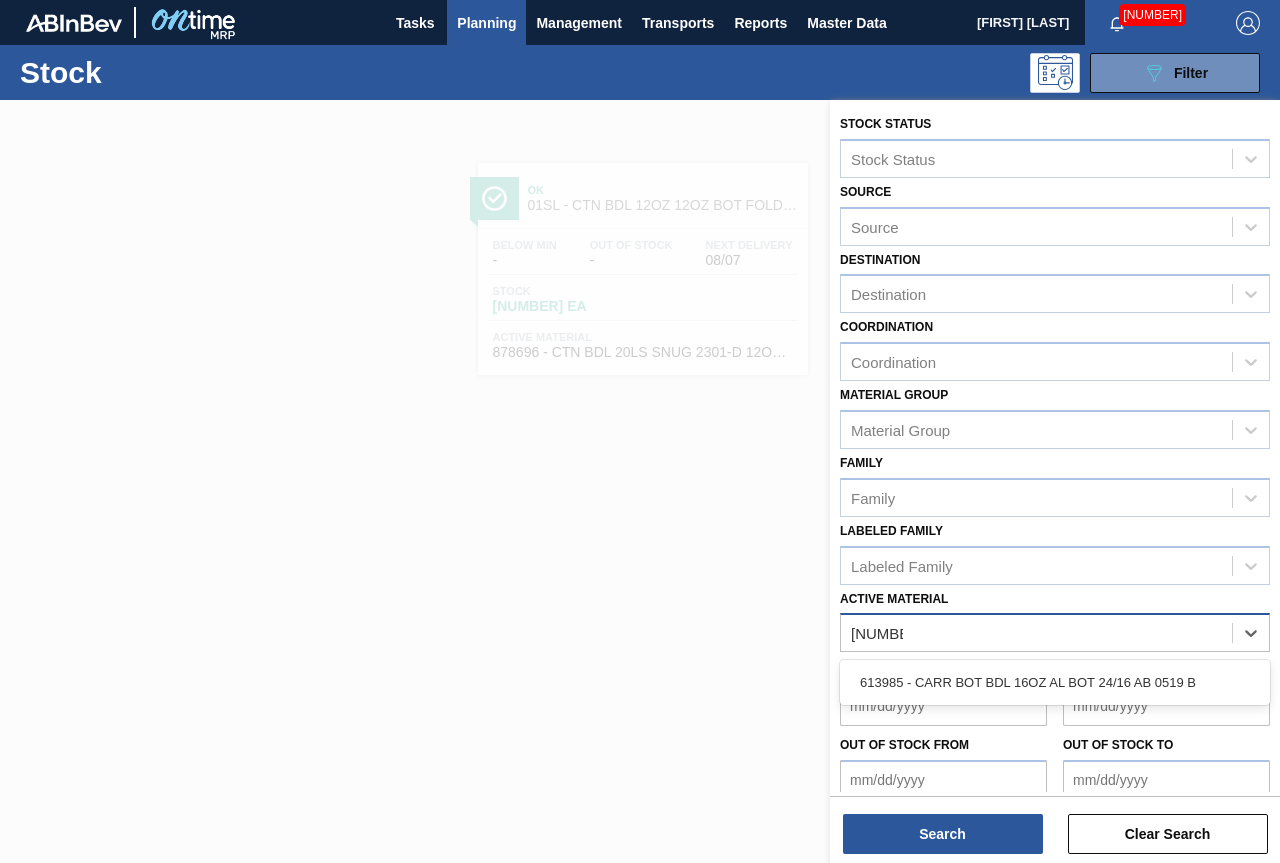 click on "613985 - CARR BOT BDL 16OZ AL BOT 24/16 AB 0519 B" at bounding box center (1055, 682) 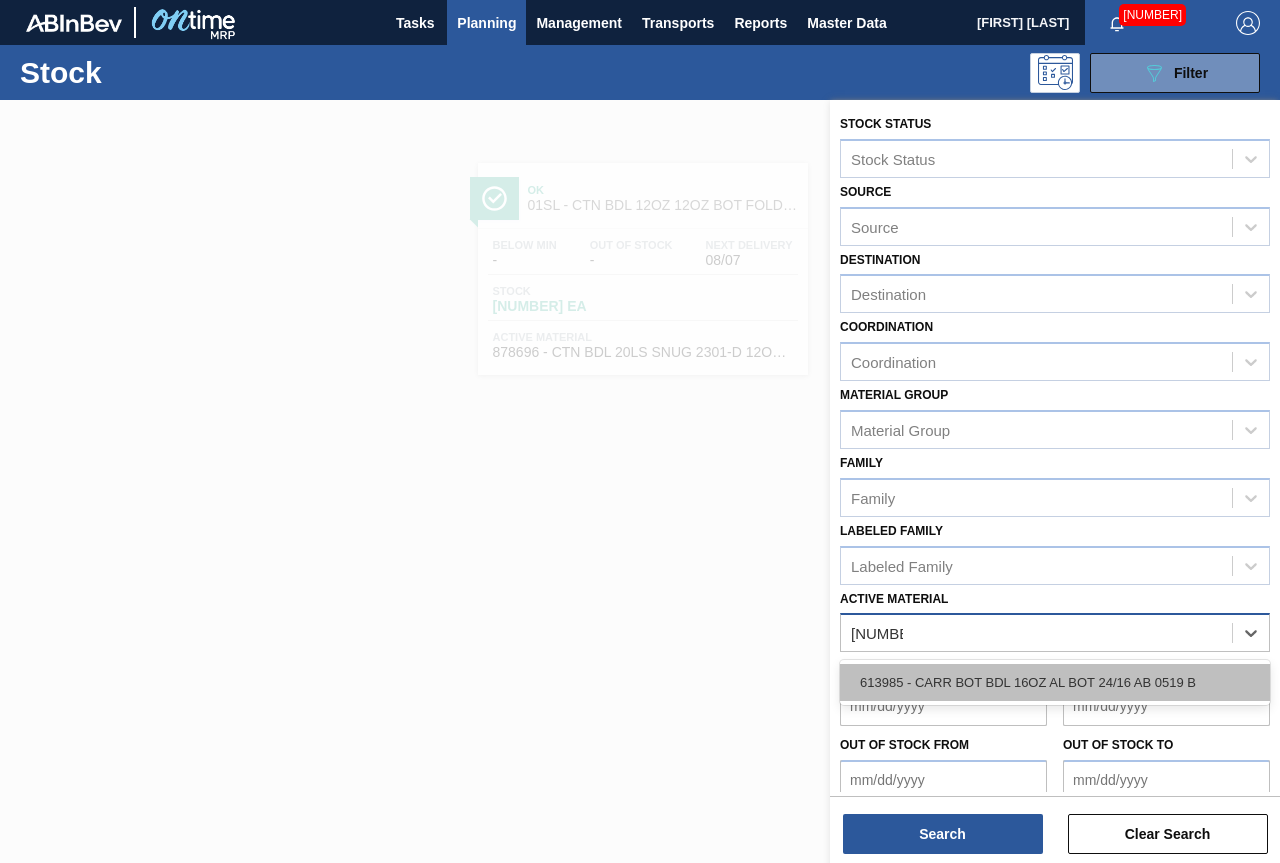 click on "613985 - CARR BOT BDL 16OZ AL BOT 24/16 AB 0519 B" at bounding box center (1055, 682) 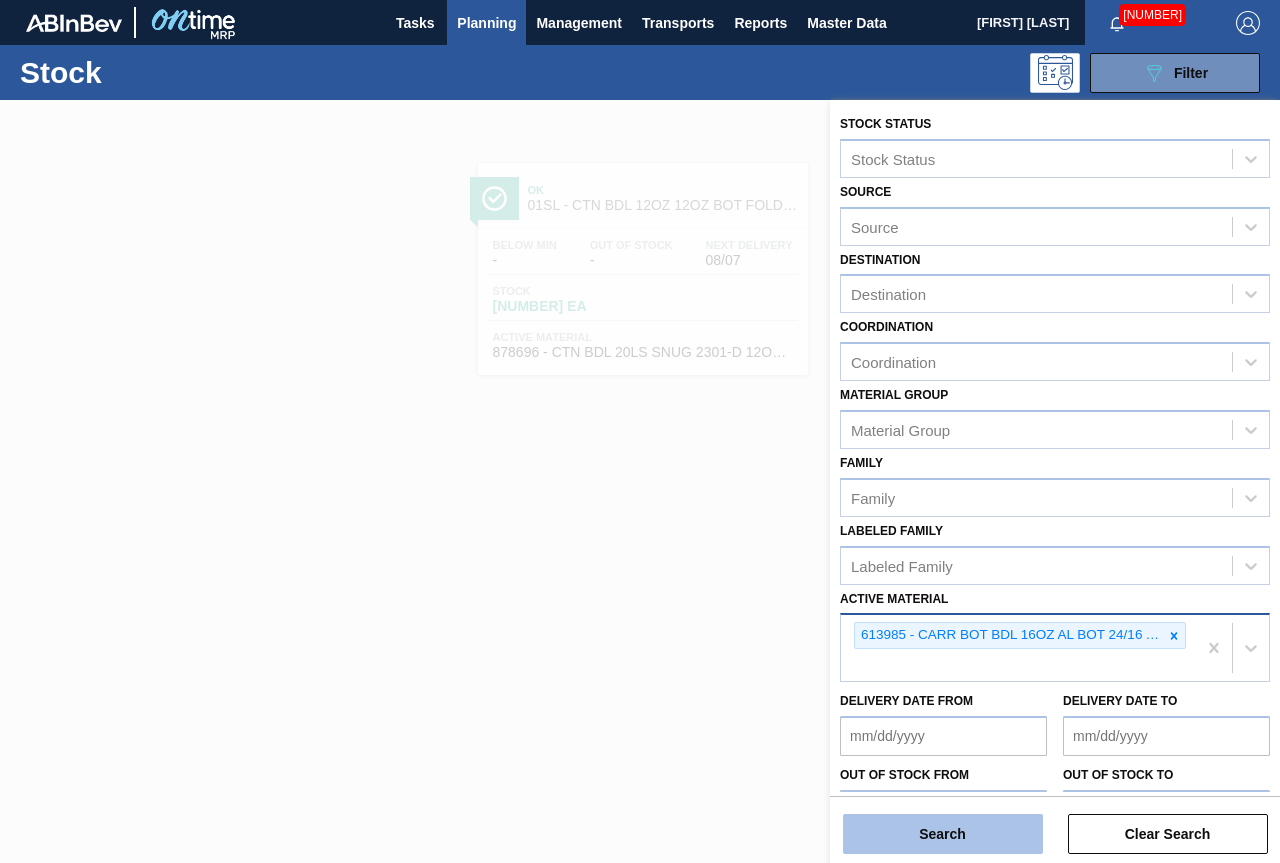 click on "Search" at bounding box center (943, 834) 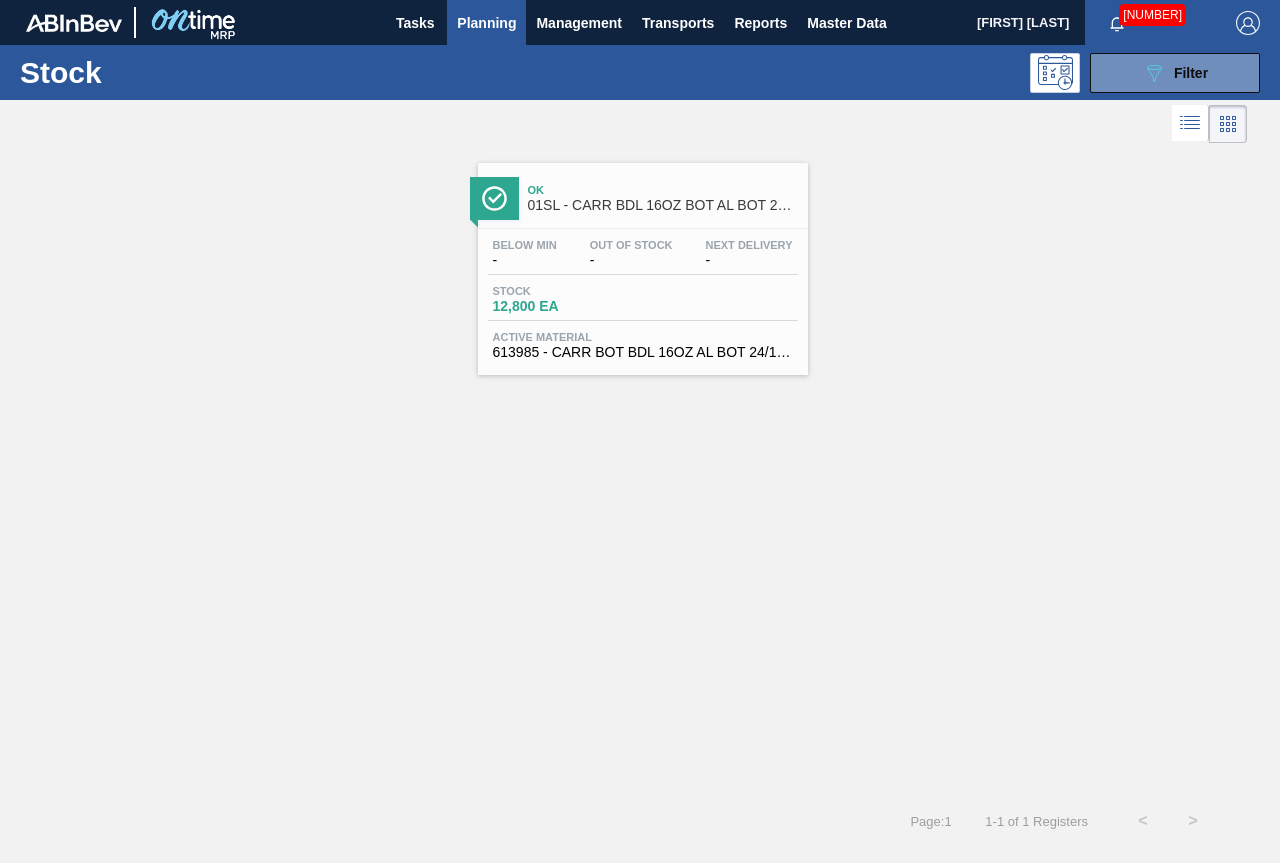 click on "Ok" at bounding box center [663, 190] 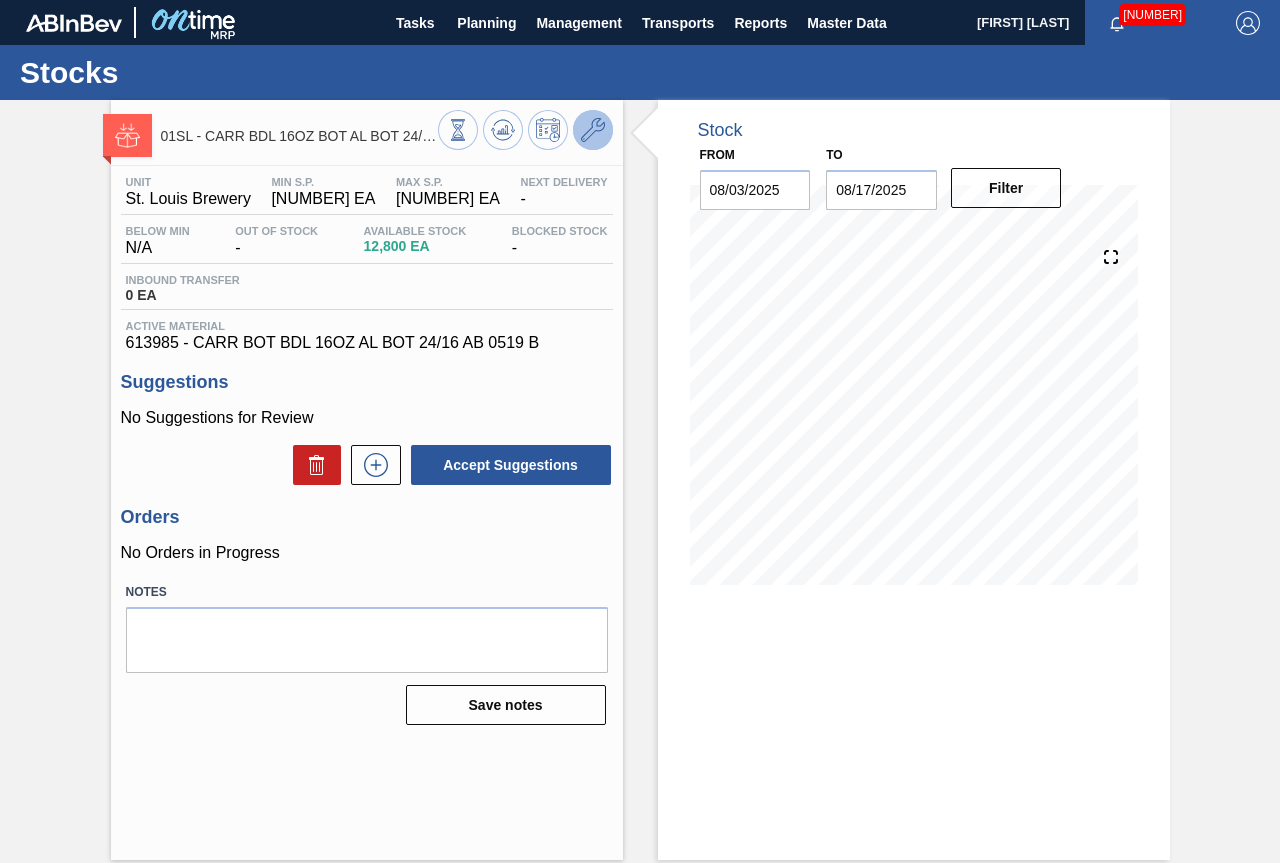 click 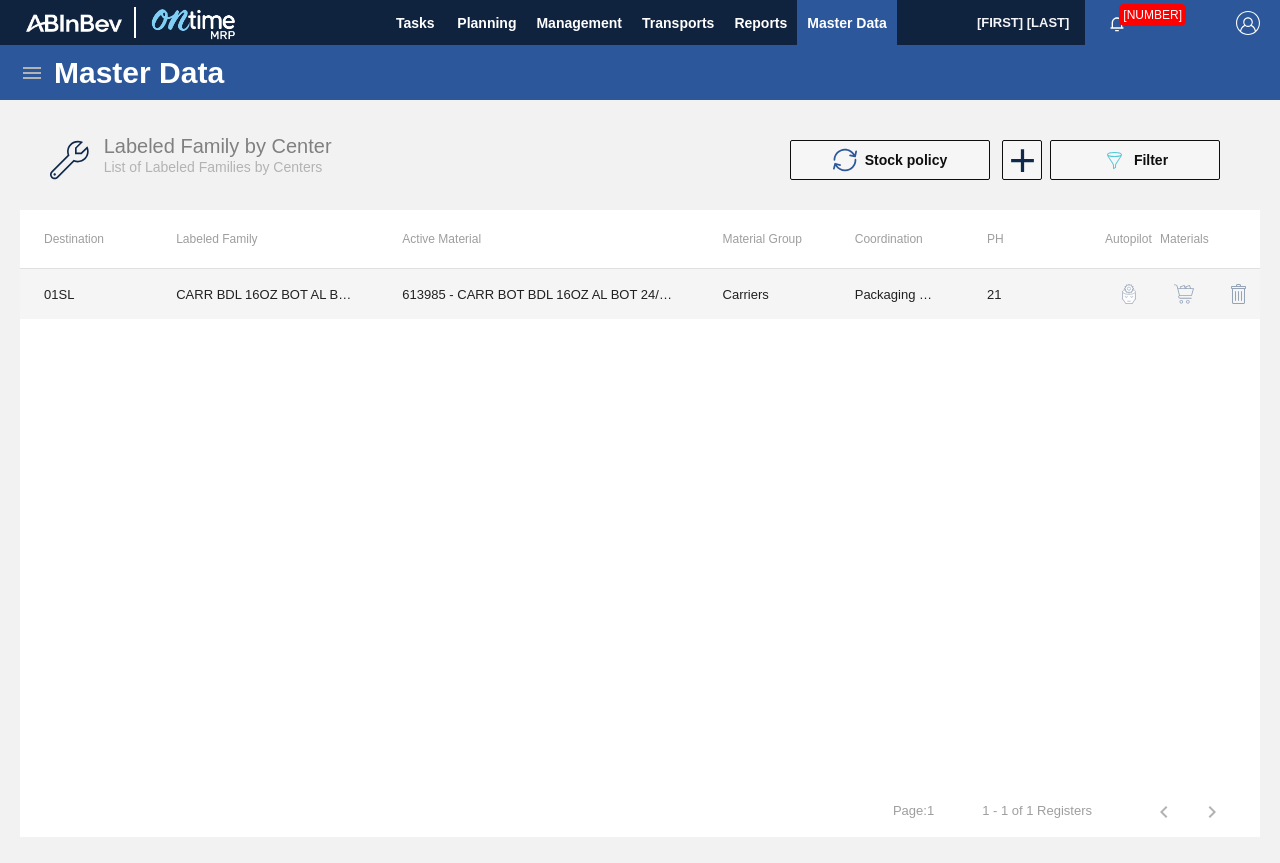 click on "613985 - CARR BOT BDL 16OZ AL BOT 24/16 AB 0519 B" at bounding box center (538, 294) 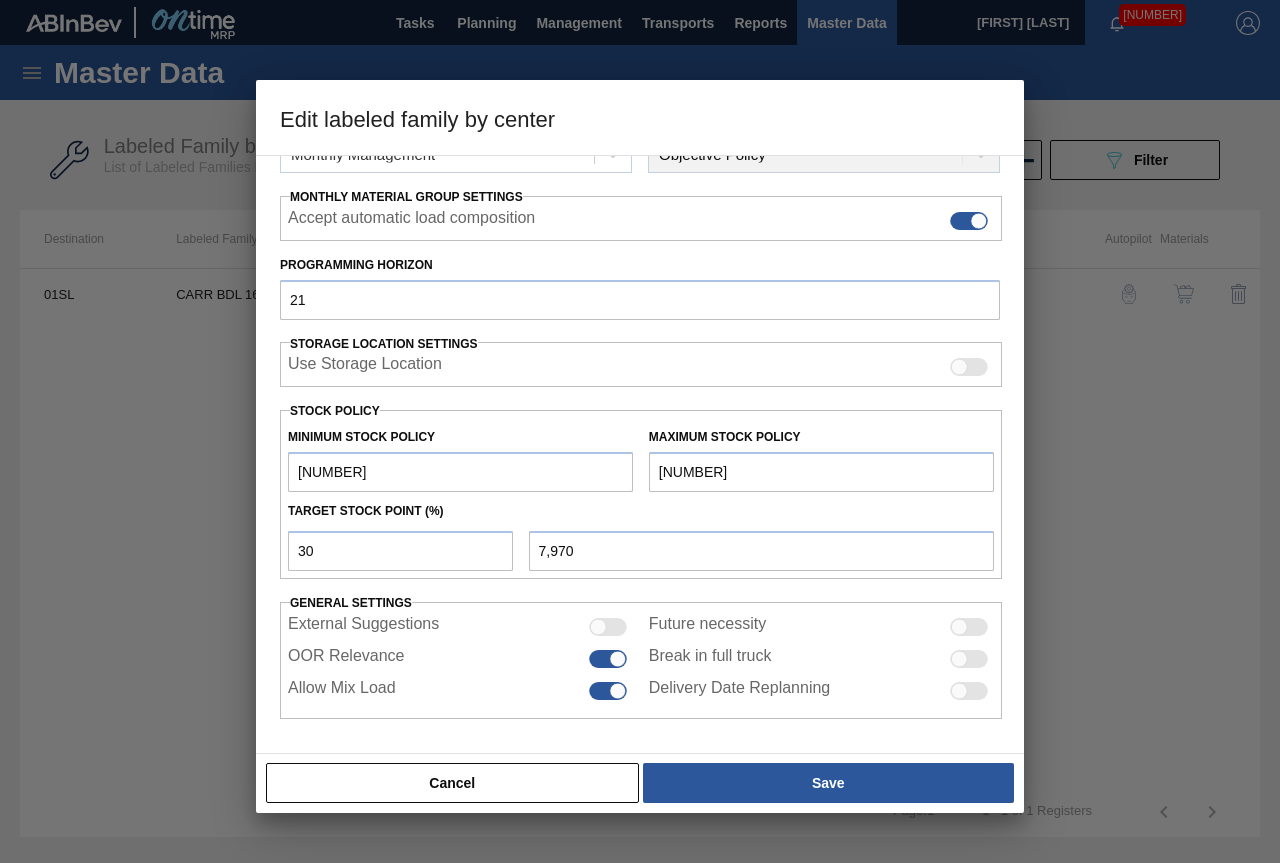 scroll, scrollTop: 291, scrollLeft: 0, axis: vertical 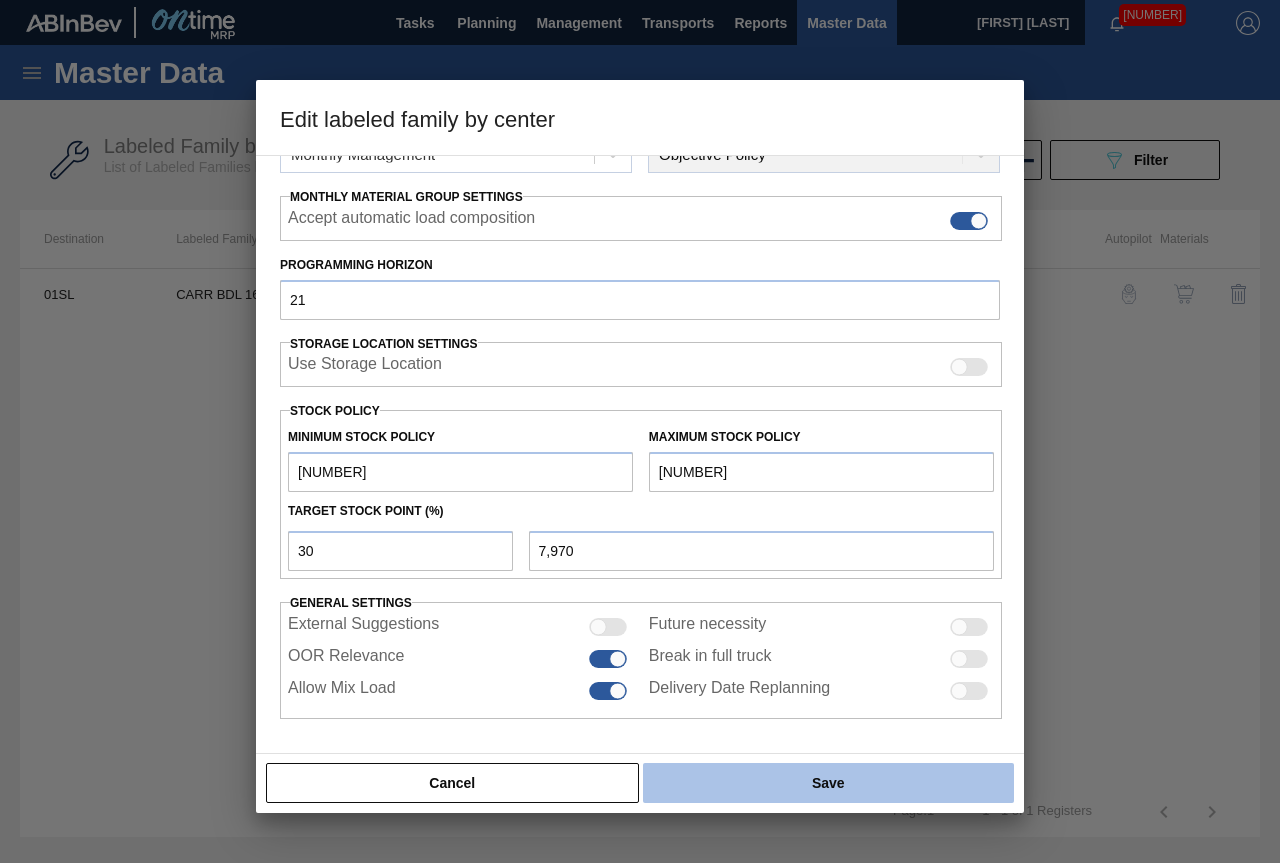 click on "Save" at bounding box center (828, 783) 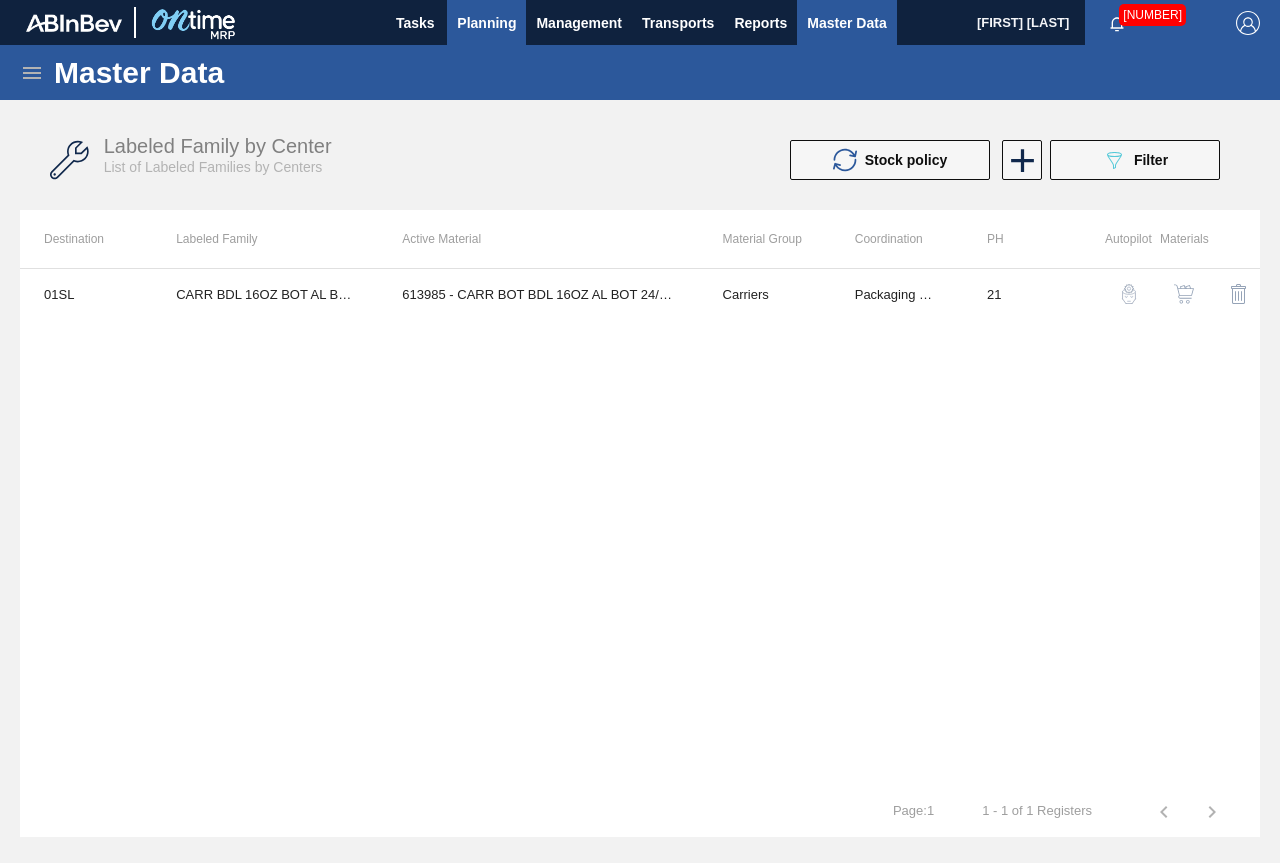 click on "Planning" at bounding box center [486, 23] 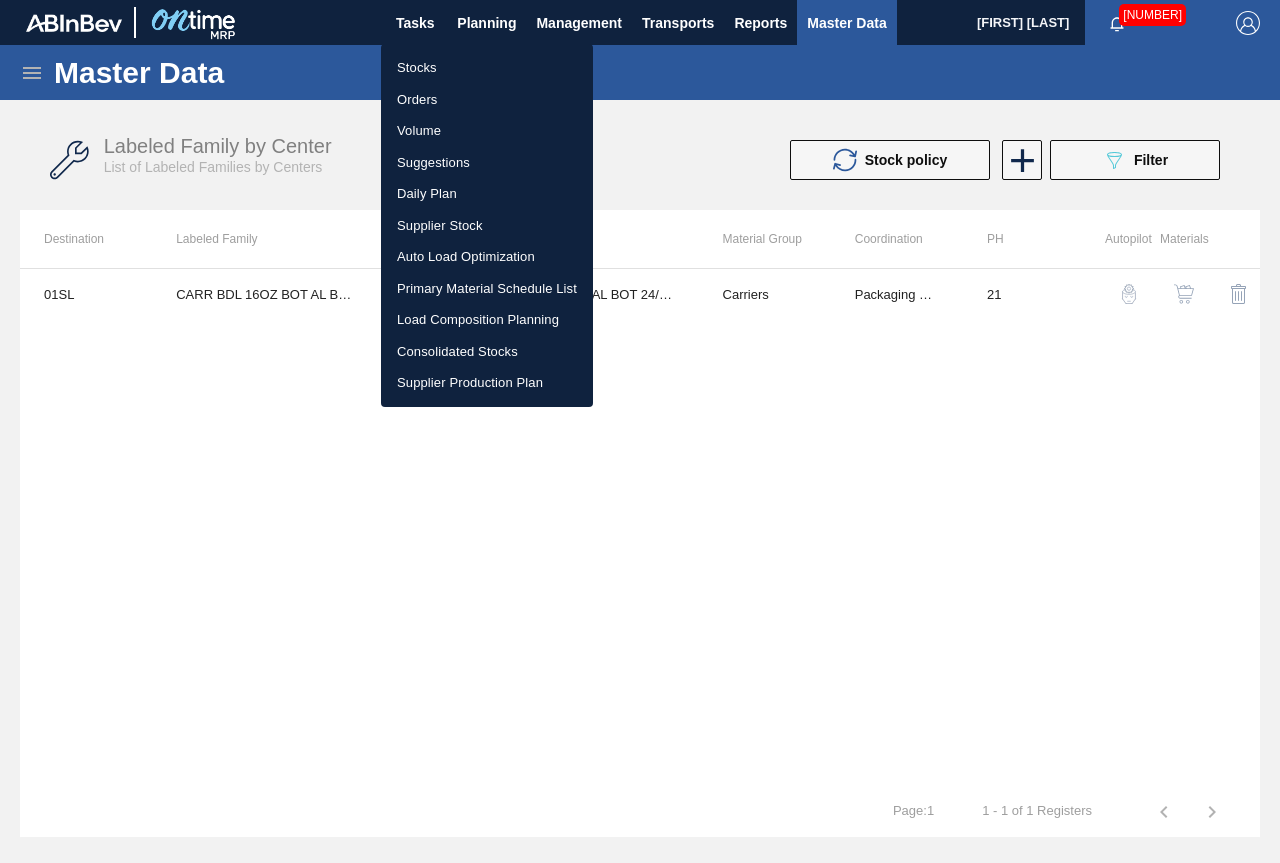 click on "Stocks" at bounding box center (487, 68) 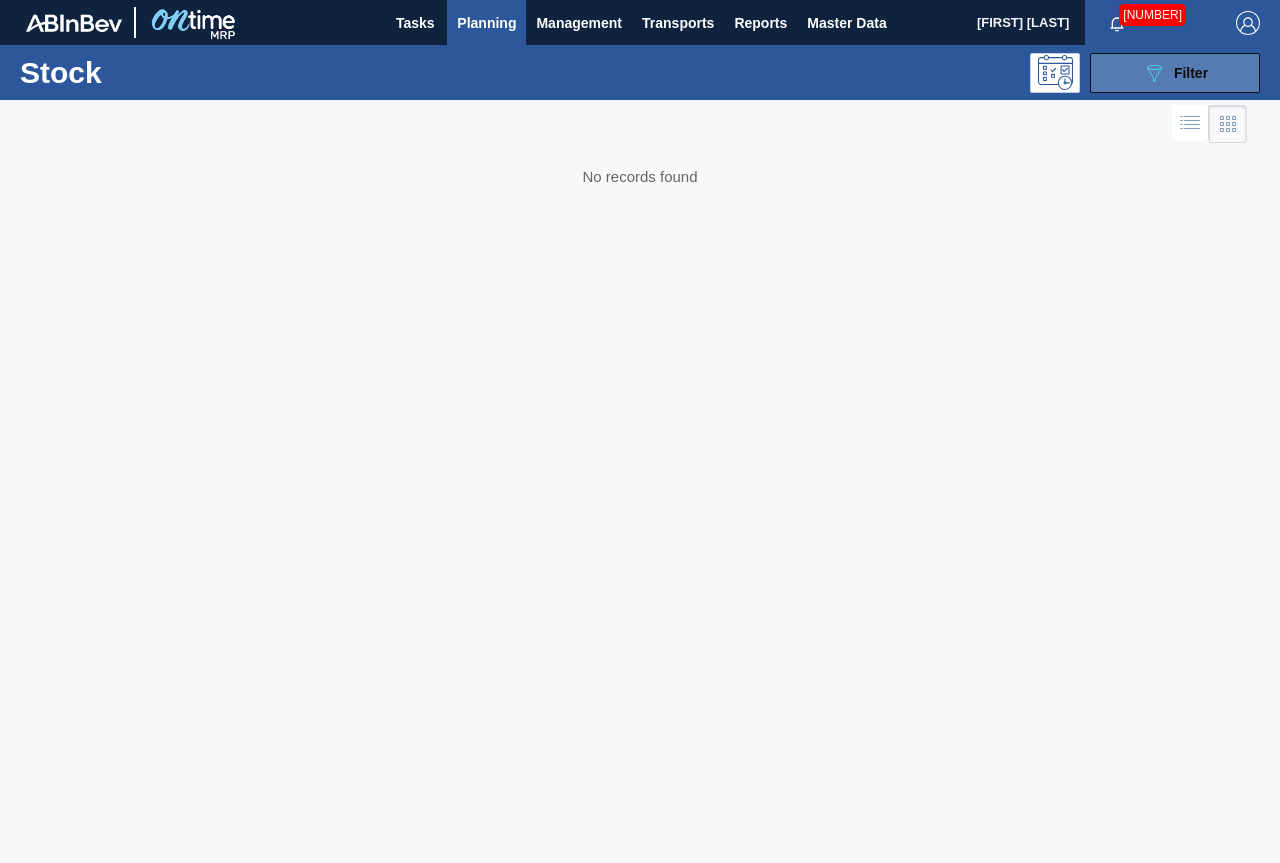 click on "Filter" at bounding box center [1191, 73] 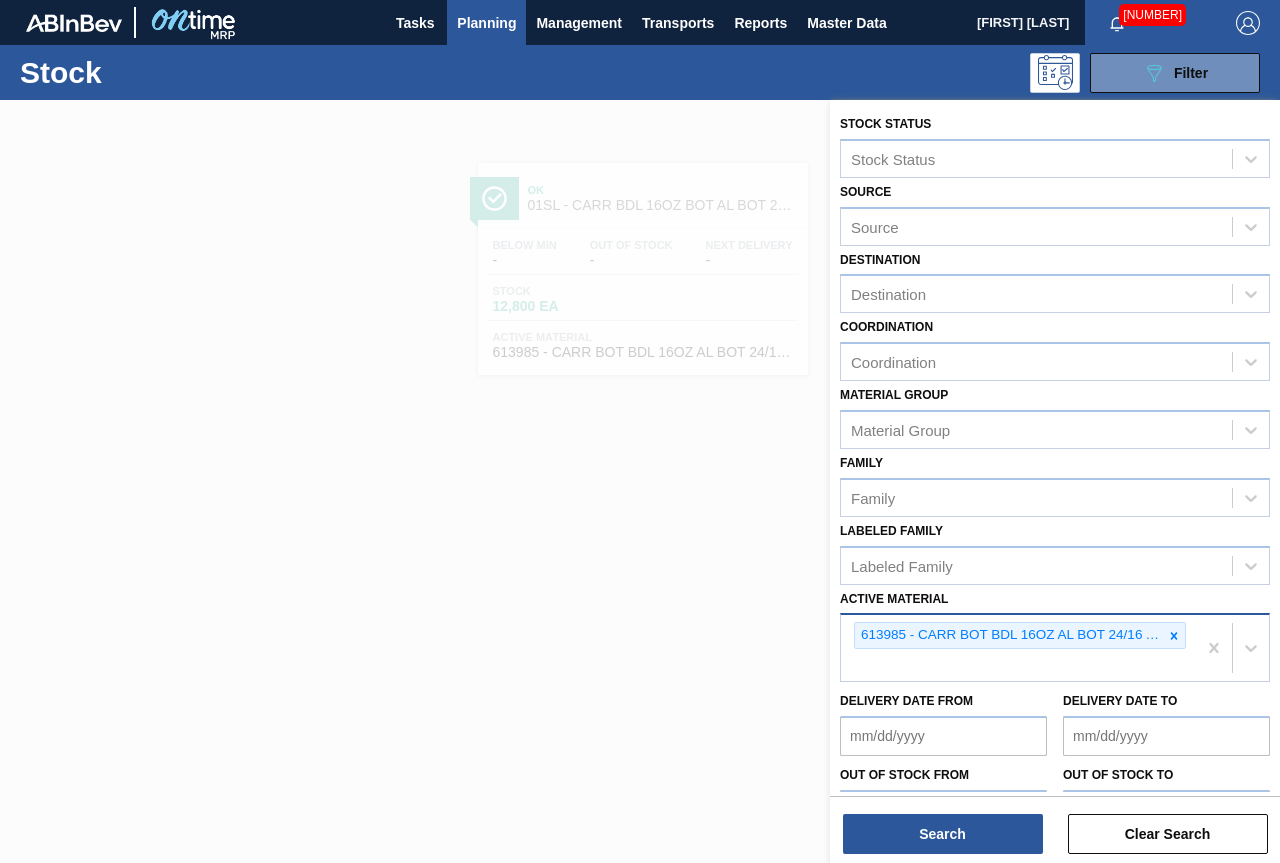 drag, startPoint x: 1168, startPoint y: 636, endPoint x: 1132, endPoint y: 622, distance: 38.626415 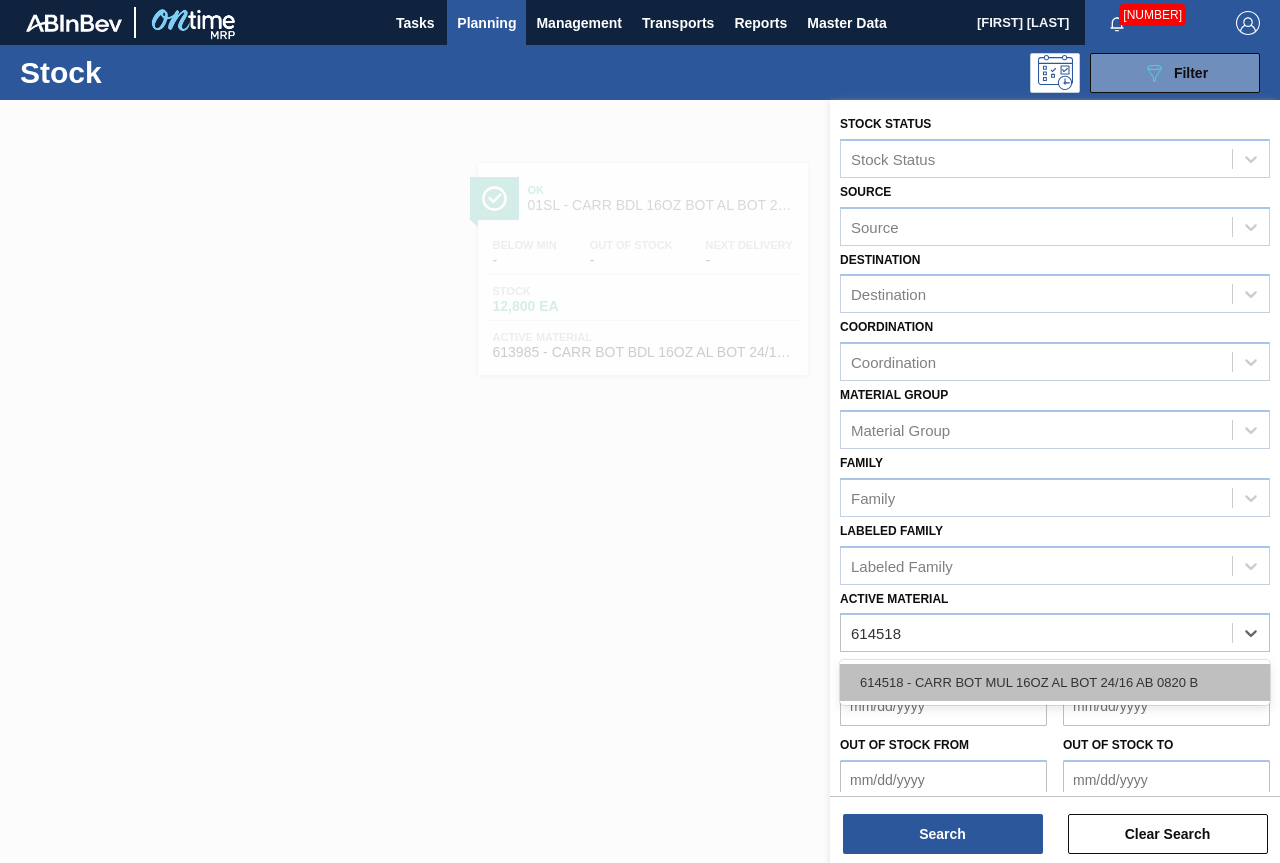 click on "614518 - CARR BOT MUL 16OZ AL BOT 24/16 AB 0820 B" at bounding box center (1055, 682) 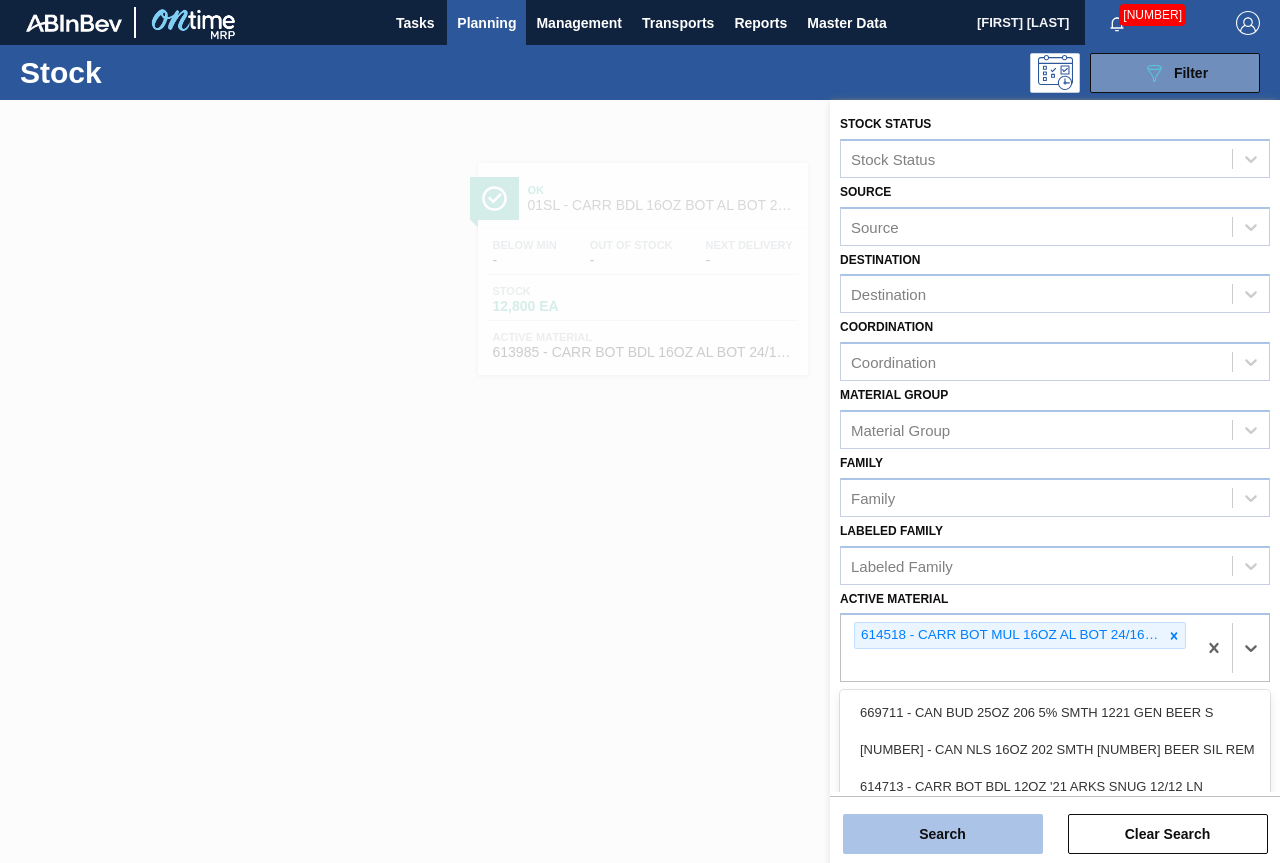 drag, startPoint x: 1102, startPoint y: 670, endPoint x: 957, endPoint y: 844, distance: 226.49724 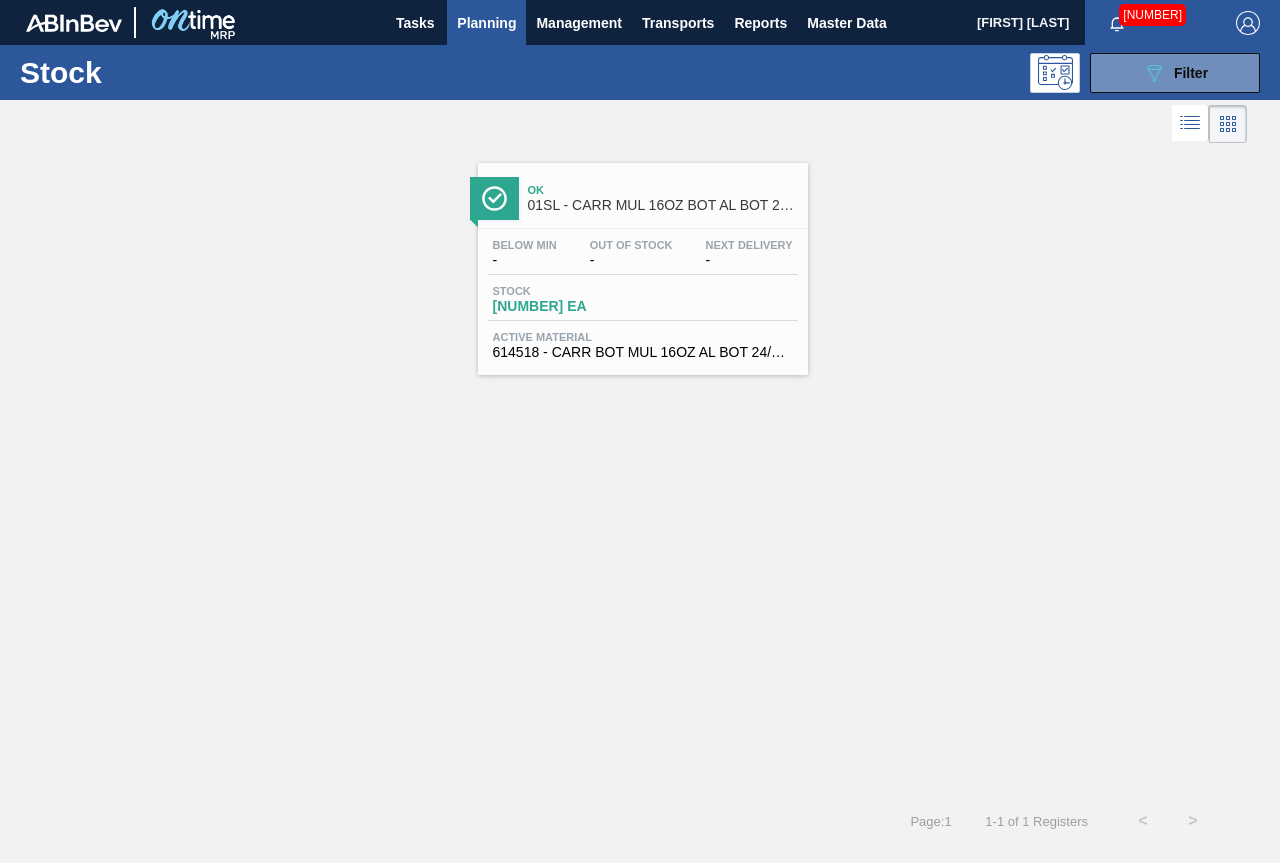 click on "Ok 01SL - CARR MUL 16OZ BOT AL BOT 24/16 AB" at bounding box center [643, 195] 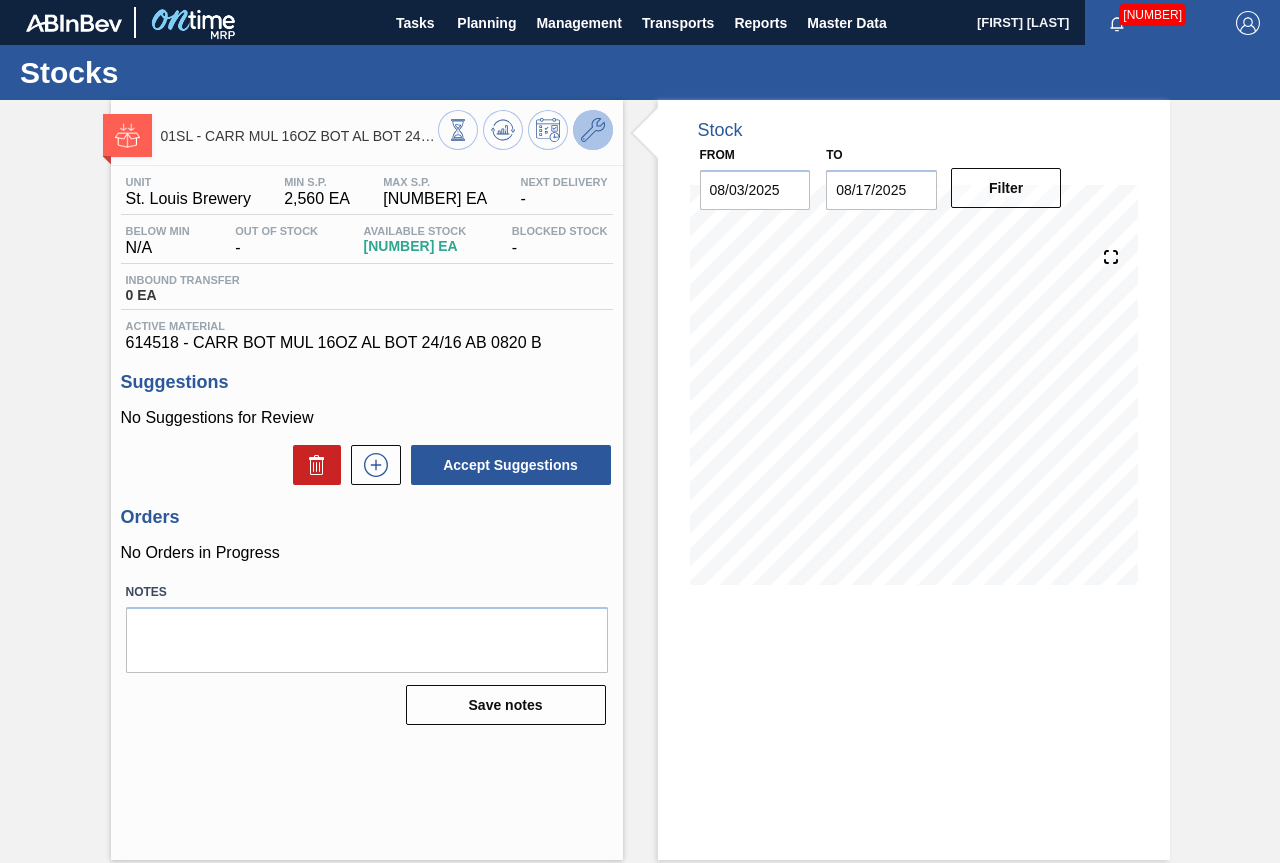 click 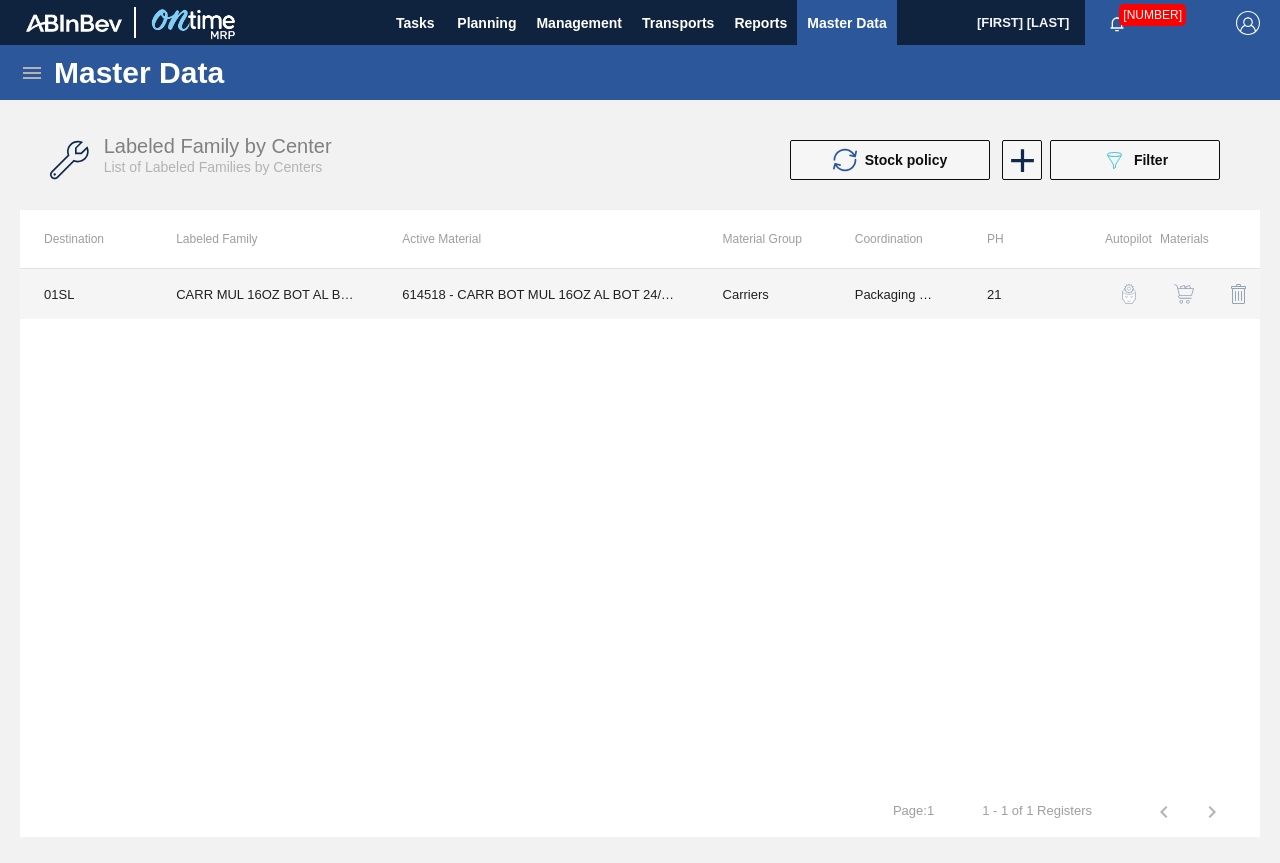 click on "614518 - CARR BOT MUL 16OZ AL BOT 24/16 AB 0820 B" at bounding box center [538, 294] 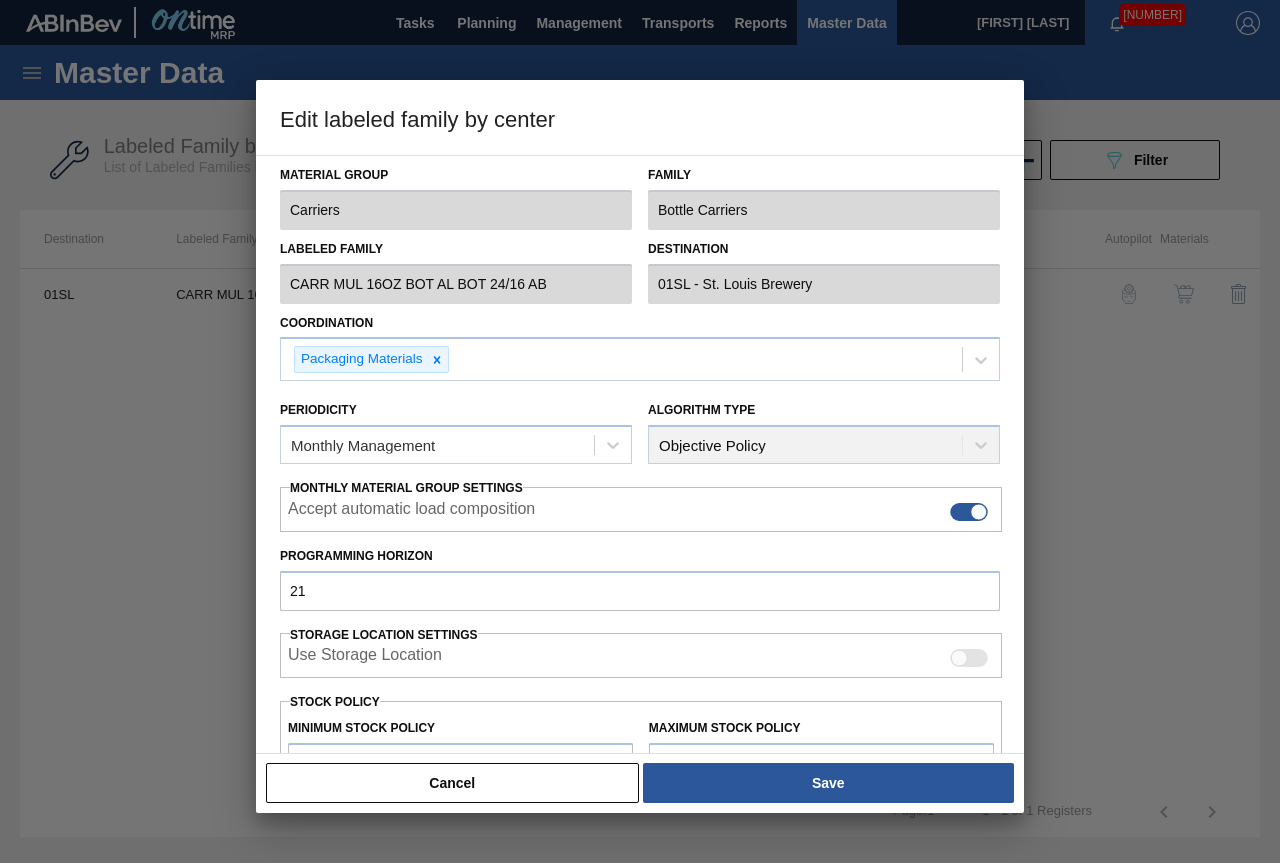 scroll, scrollTop: 291, scrollLeft: 0, axis: vertical 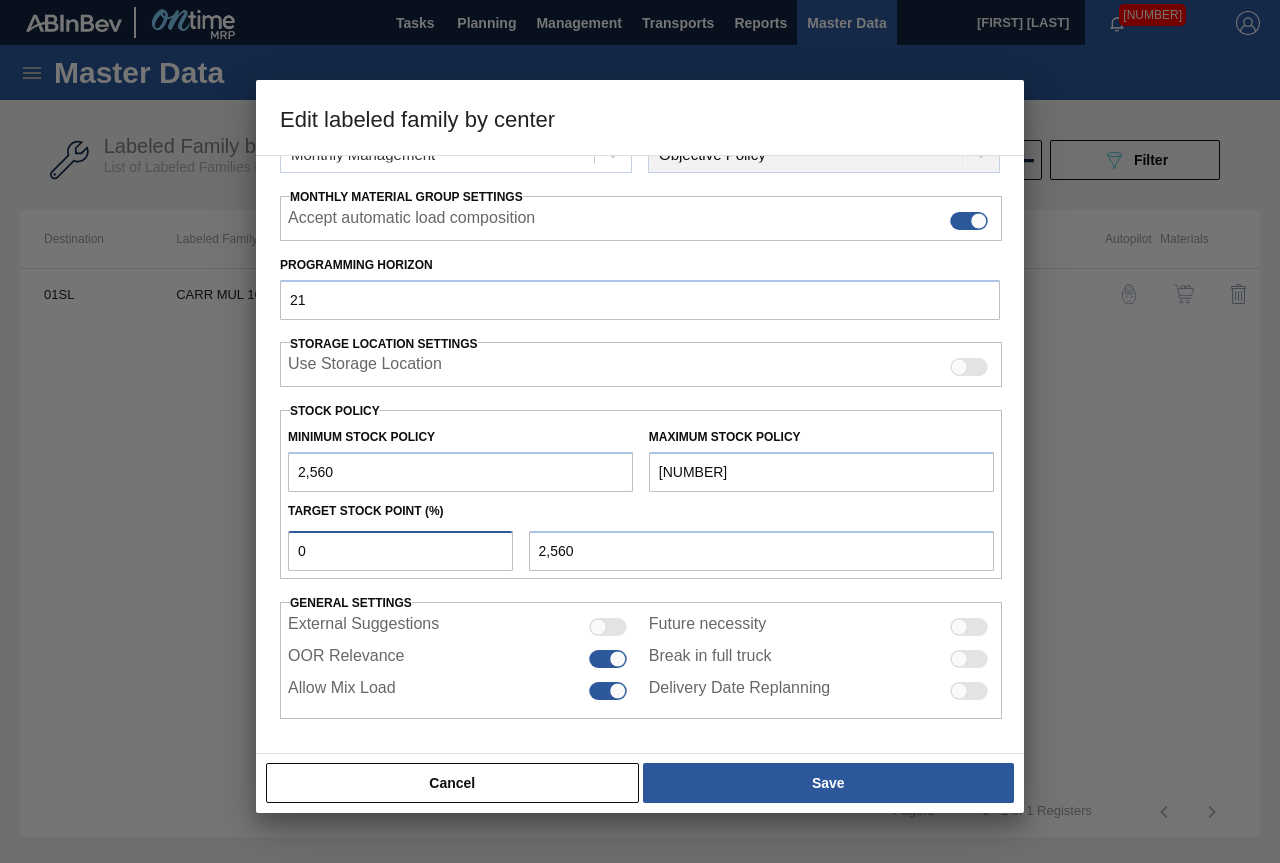 drag, startPoint x: 190, startPoint y: 526, endPoint x: 176, endPoint y: 526, distance: 14 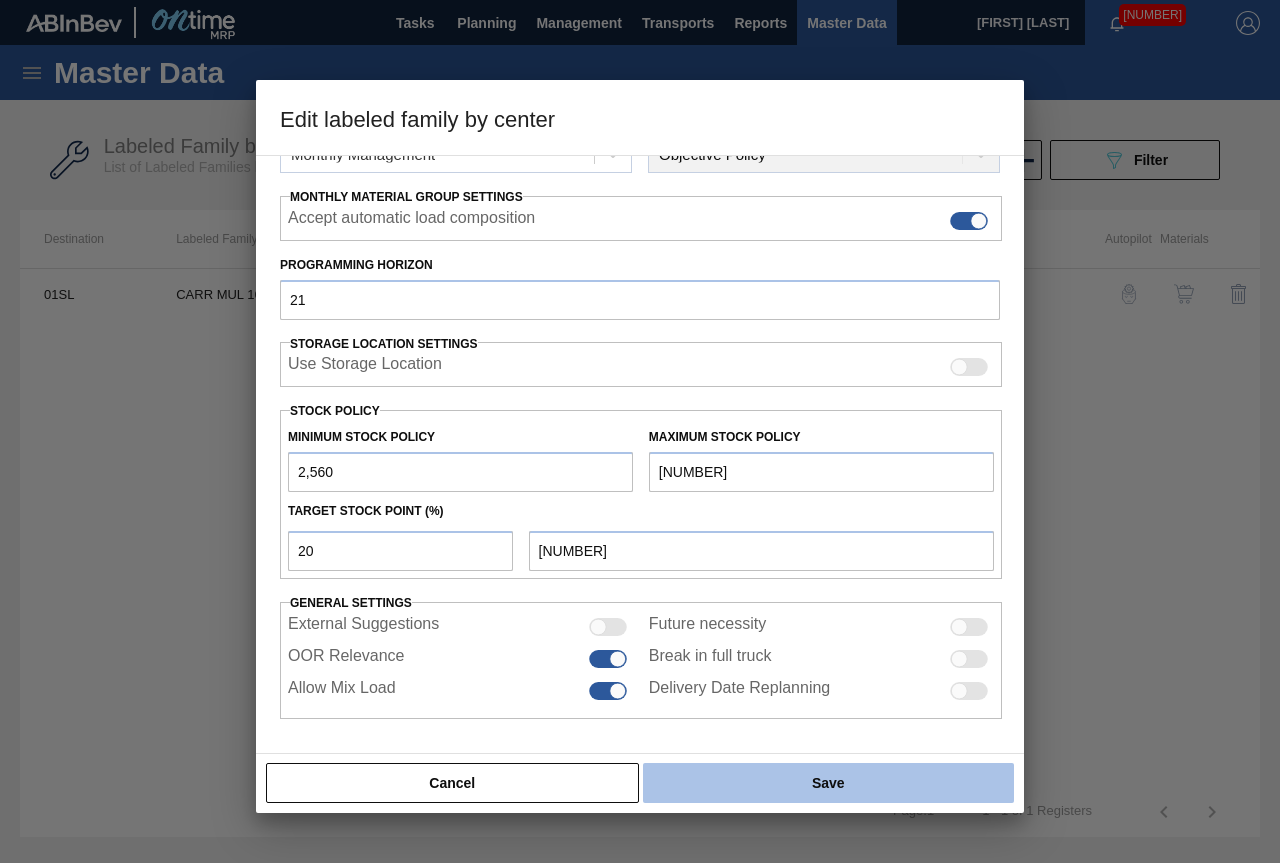 drag, startPoint x: 851, startPoint y: 784, endPoint x: 865, endPoint y: 784, distance: 14 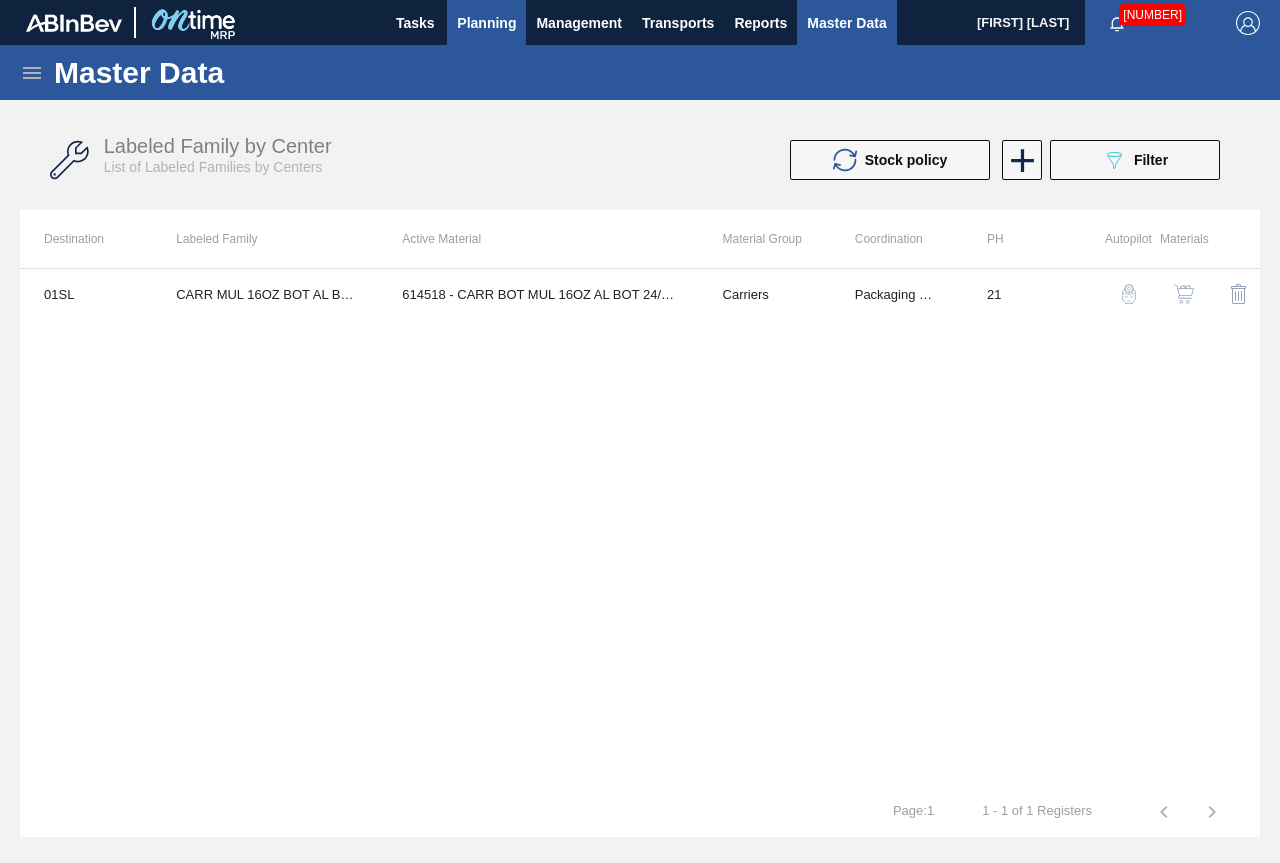 click on "Planning" at bounding box center [486, 23] 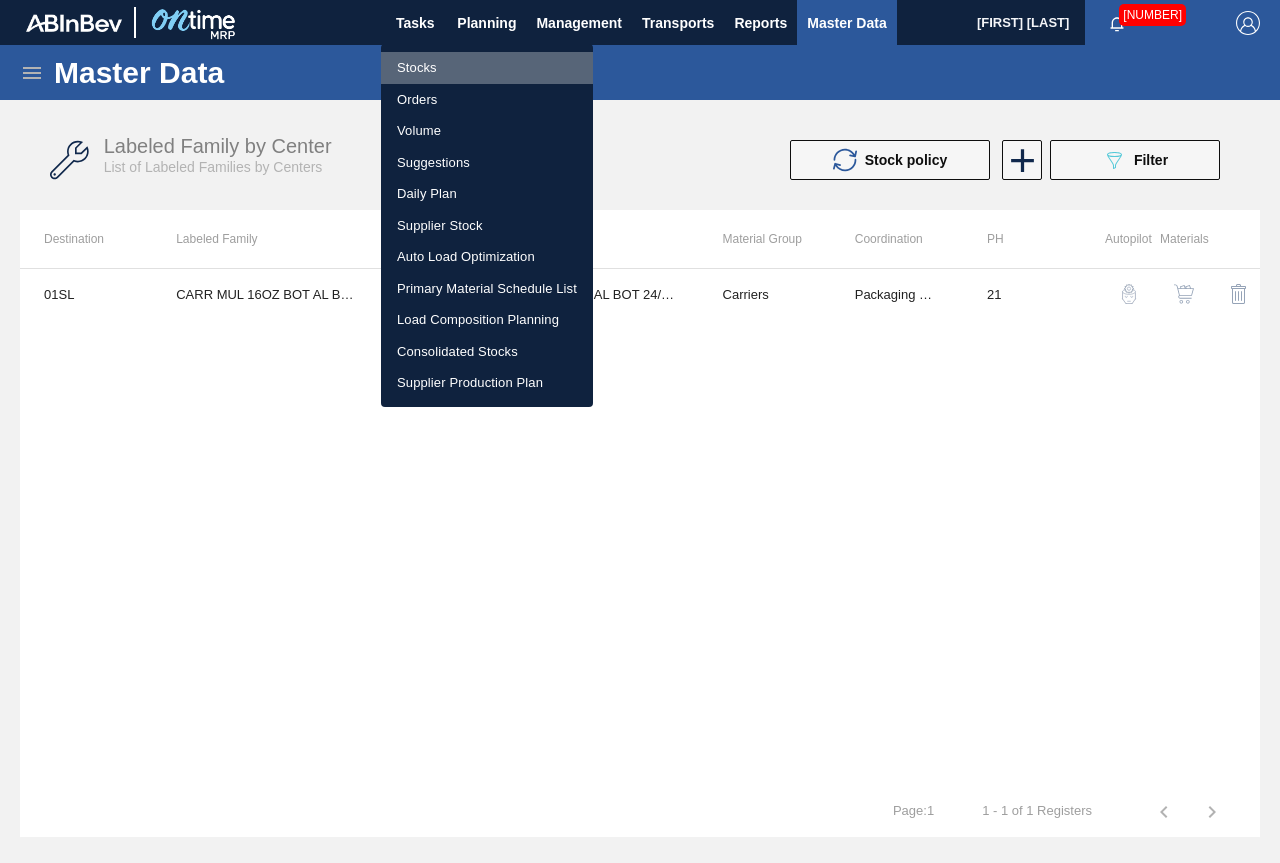 click on "Stocks" at bounding box center (487, 68) 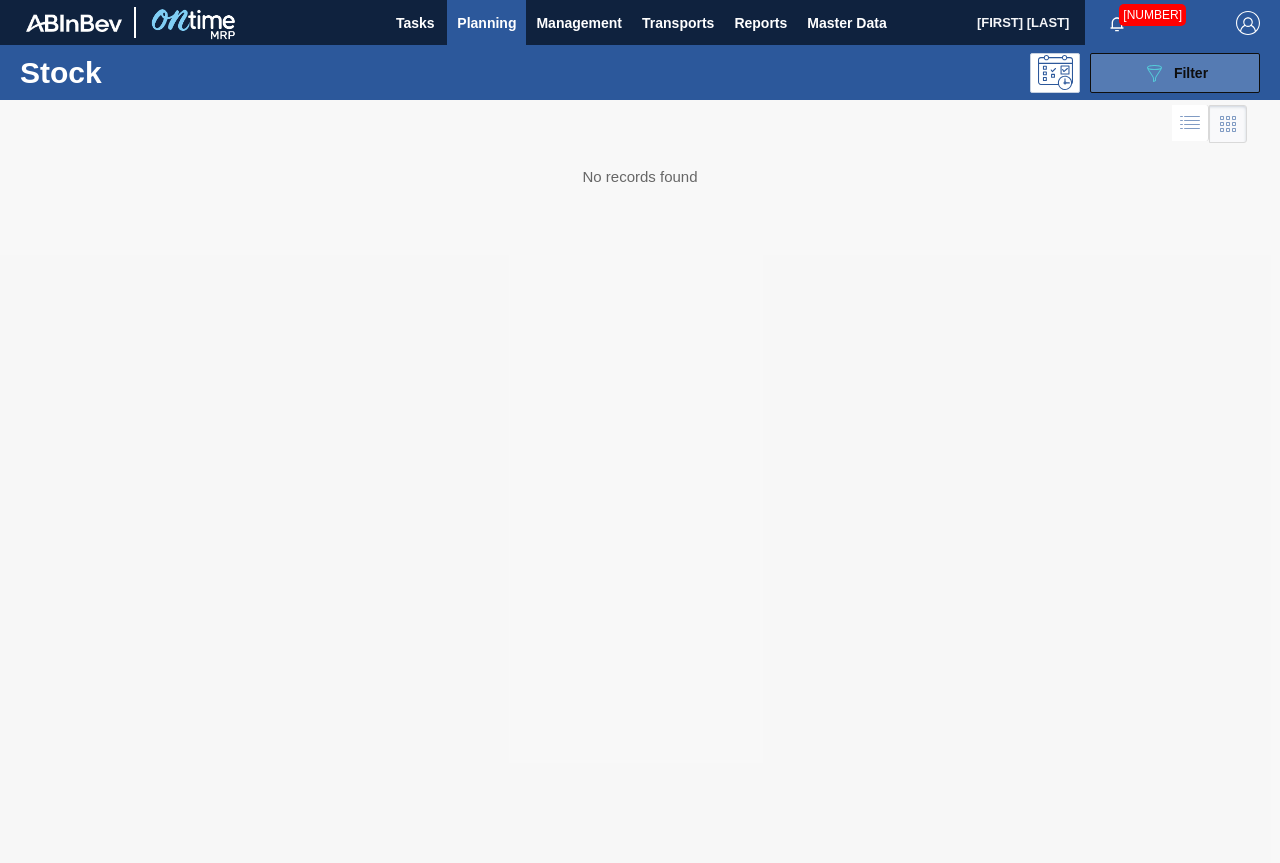 click on "Filter" at bounding box center (1191, 73) 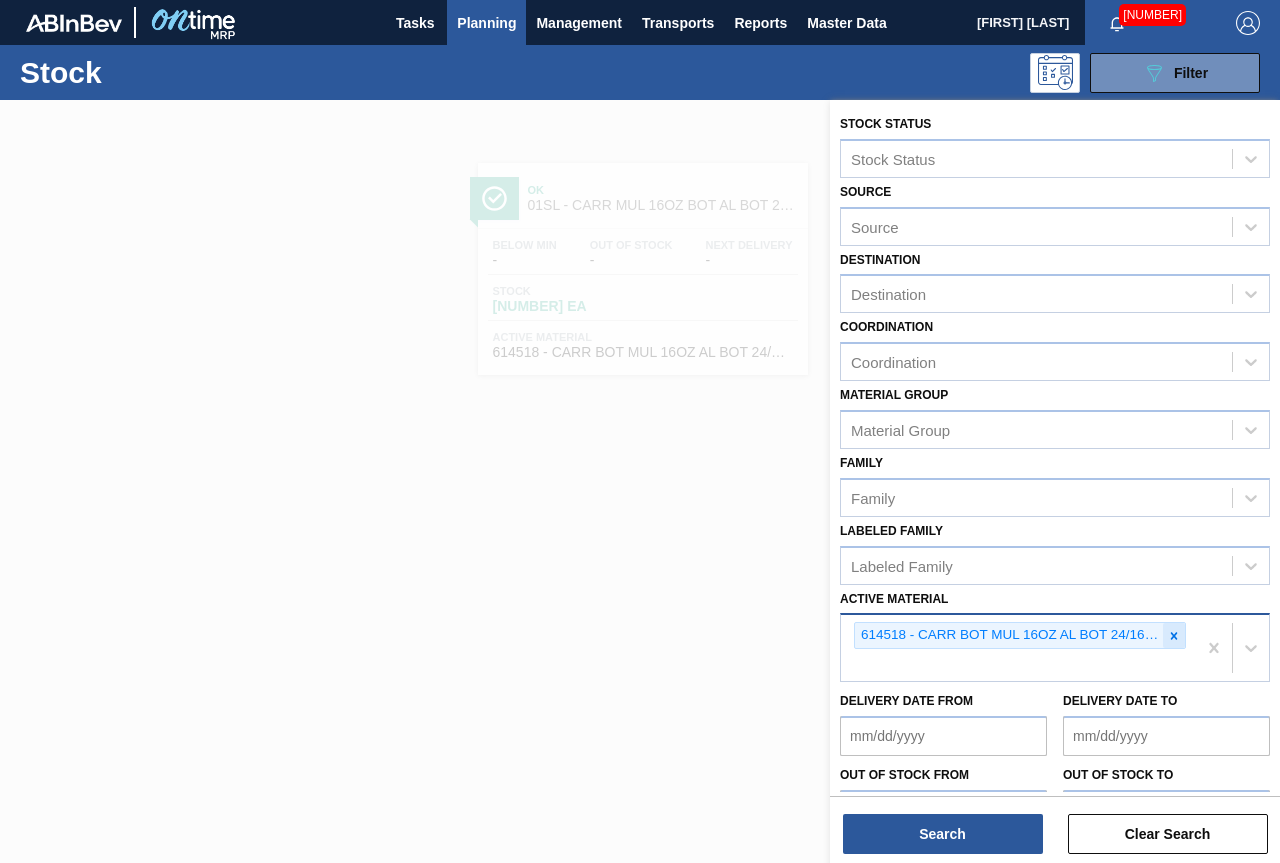 click 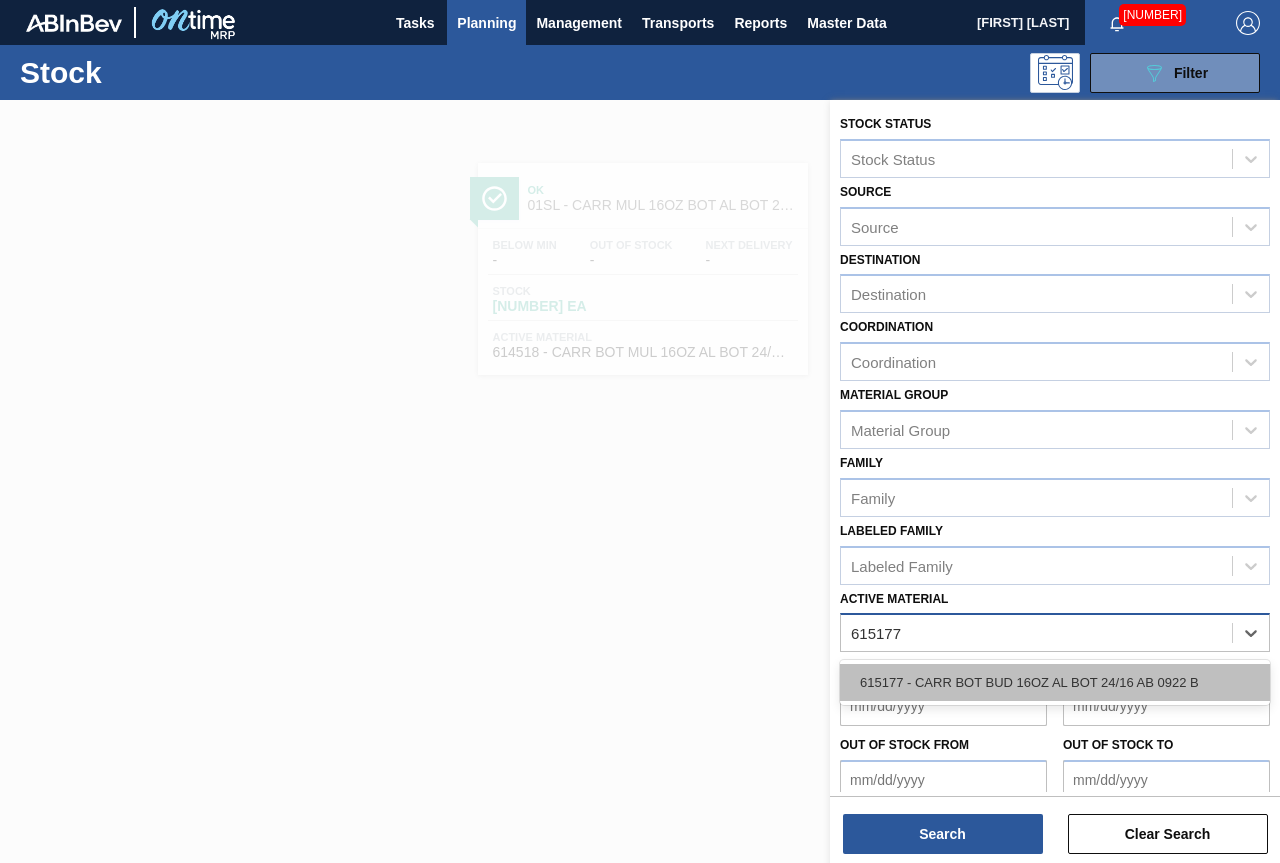 click on "615177 - CARR BOT BUD 16OZ AL BOT 24/16 AB 0922 B" at bounding box center (1055, 682) 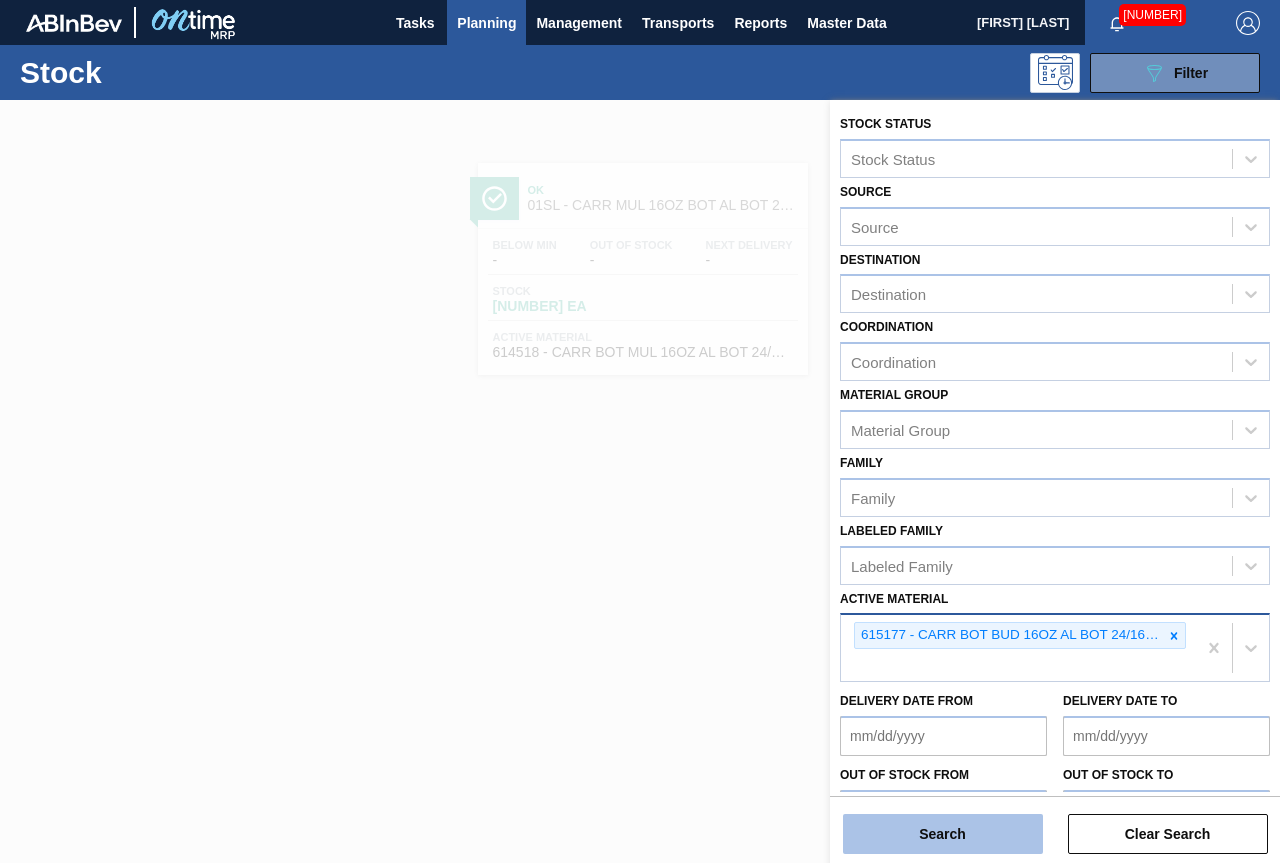 click on "Search" at bounding box center [943, 834] 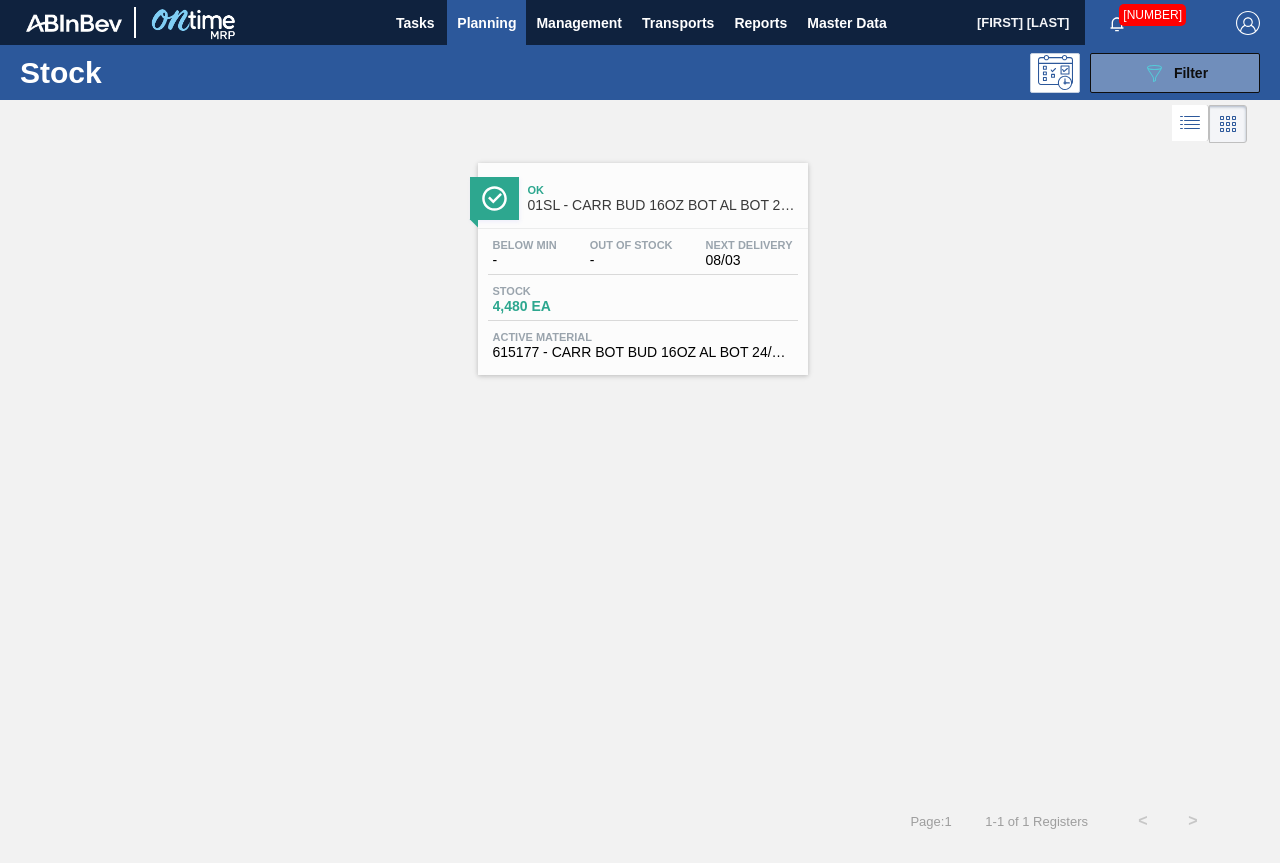 click on "01SL - CARR BUD 16OZ BOT AL BOT 24/16 TWIST WHITE BAR BOX" at bounding box center [663, 205] 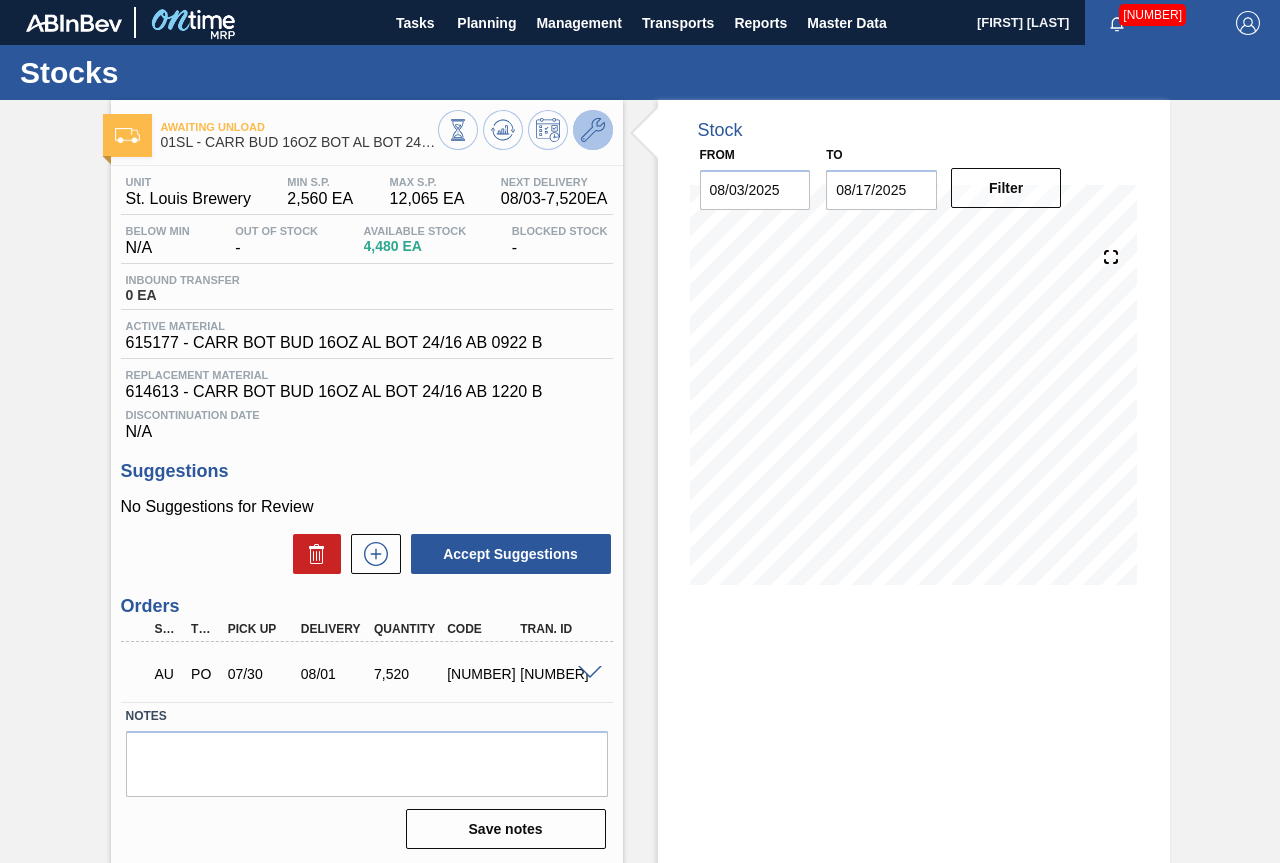 click at bounding box center [593, 130] 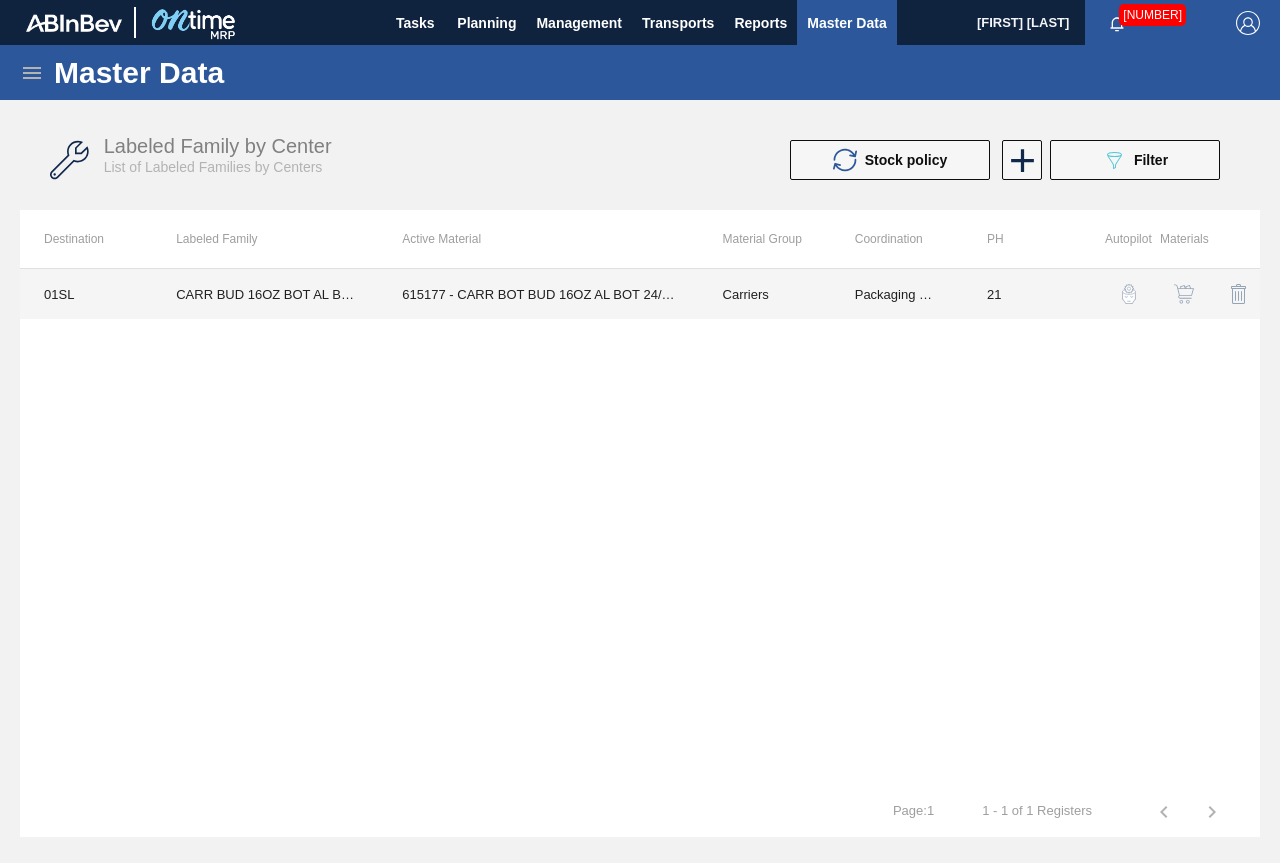 click on "615177 - CARR BOT BUD 16OZ AL BOT 24/16 AB 0922 B" at bounding box center (538, 294) 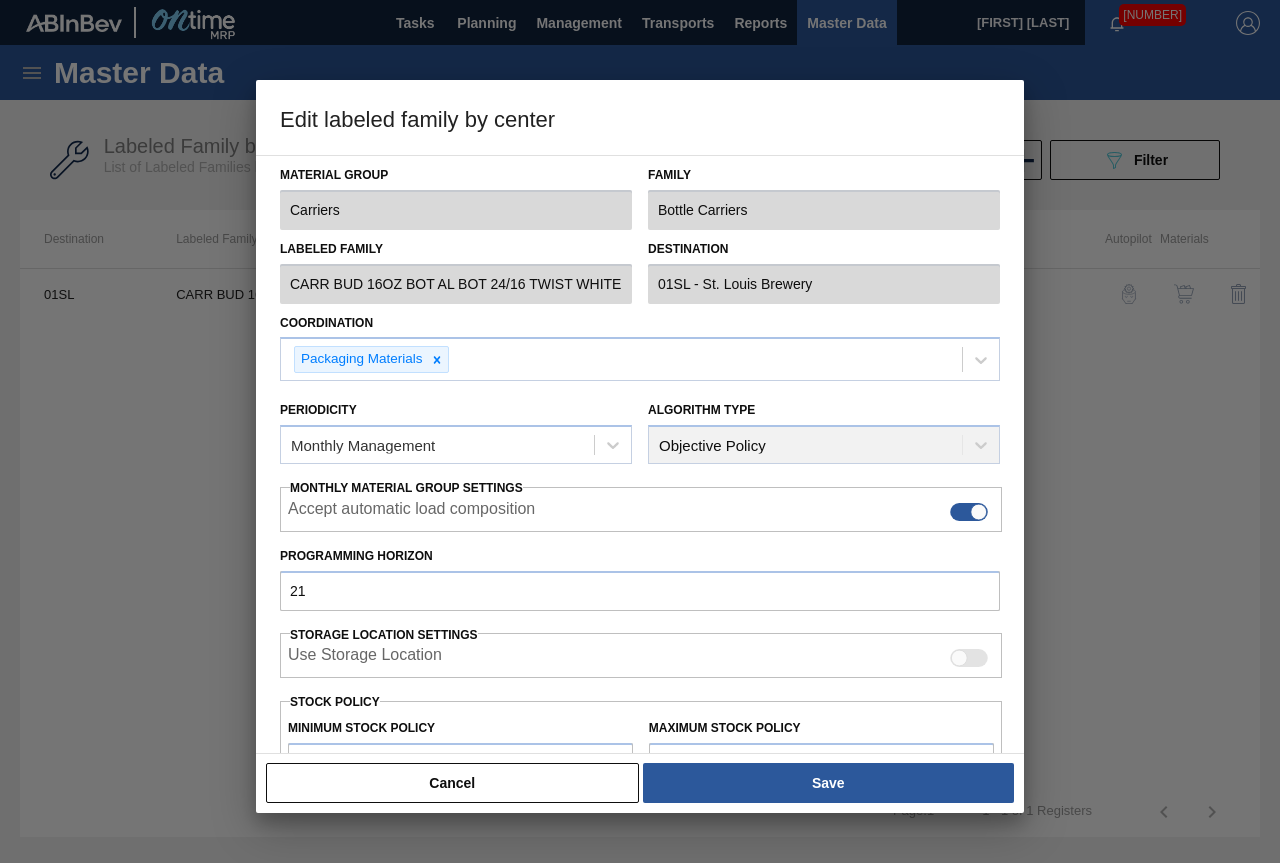 scroll, scrollTop: 291, scrollLeft: 0, axis: vertical 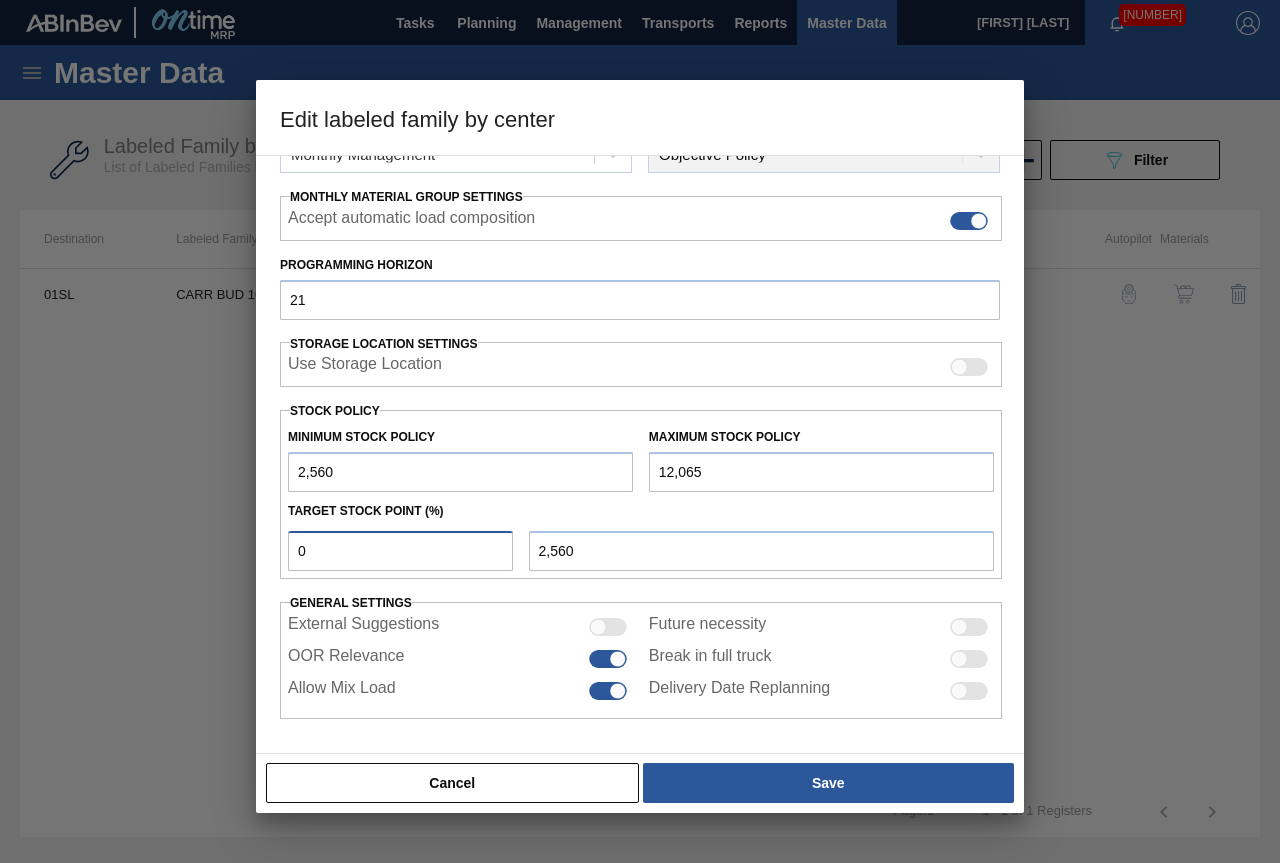 drag, startPoint x: 385, startPoint y: 562, endPoint x: 186, endPoint y: 540, distance: 200.21239 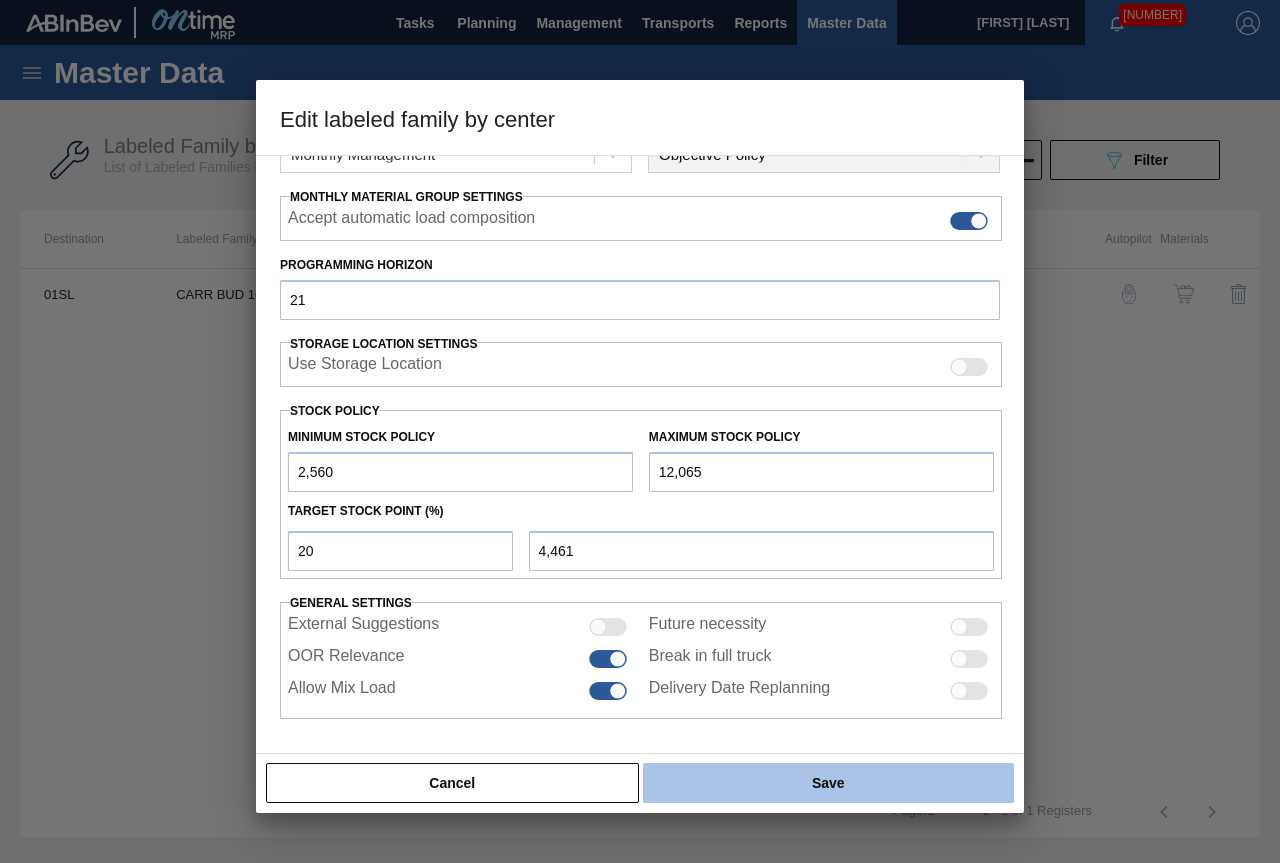 click on "Save" at bounding box center [828, 783] 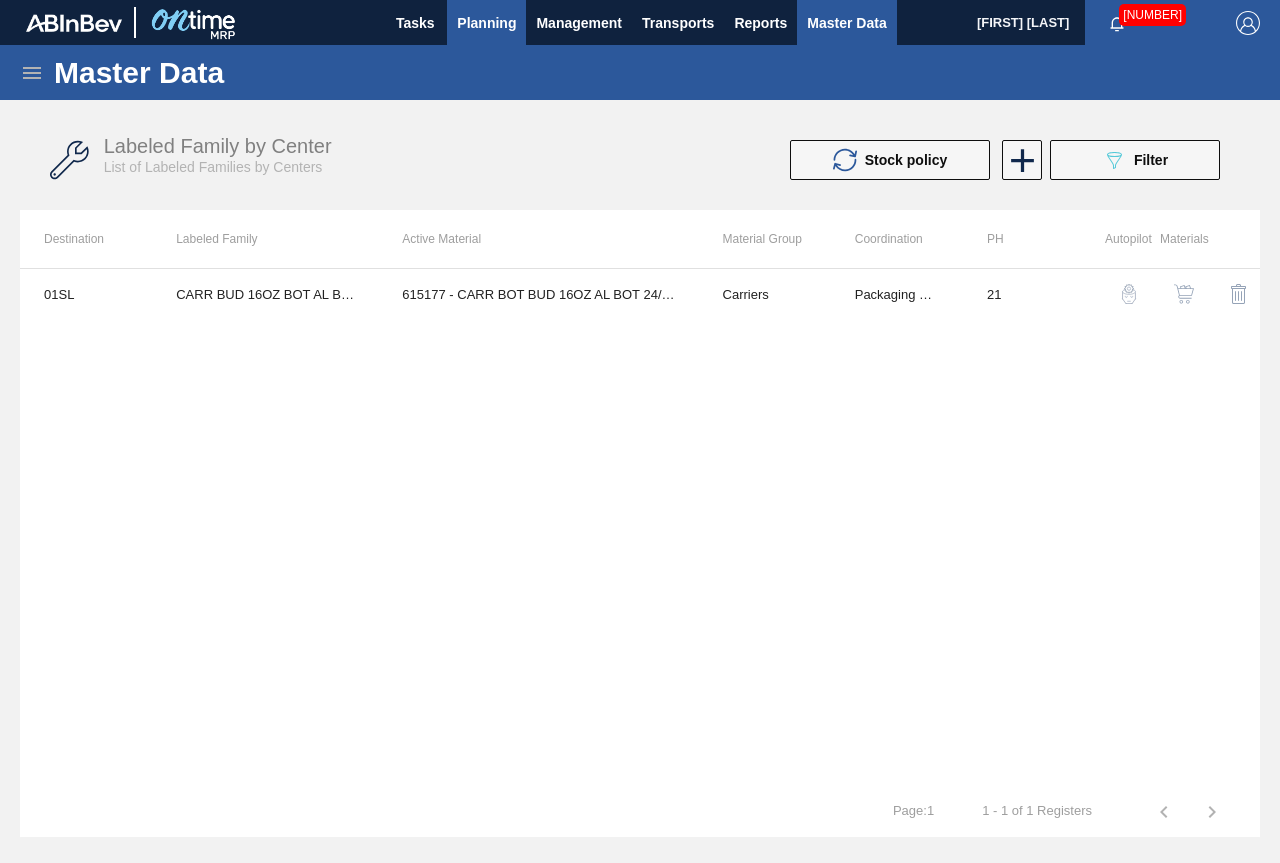click on "Planning" at bounding box center (486, 23) 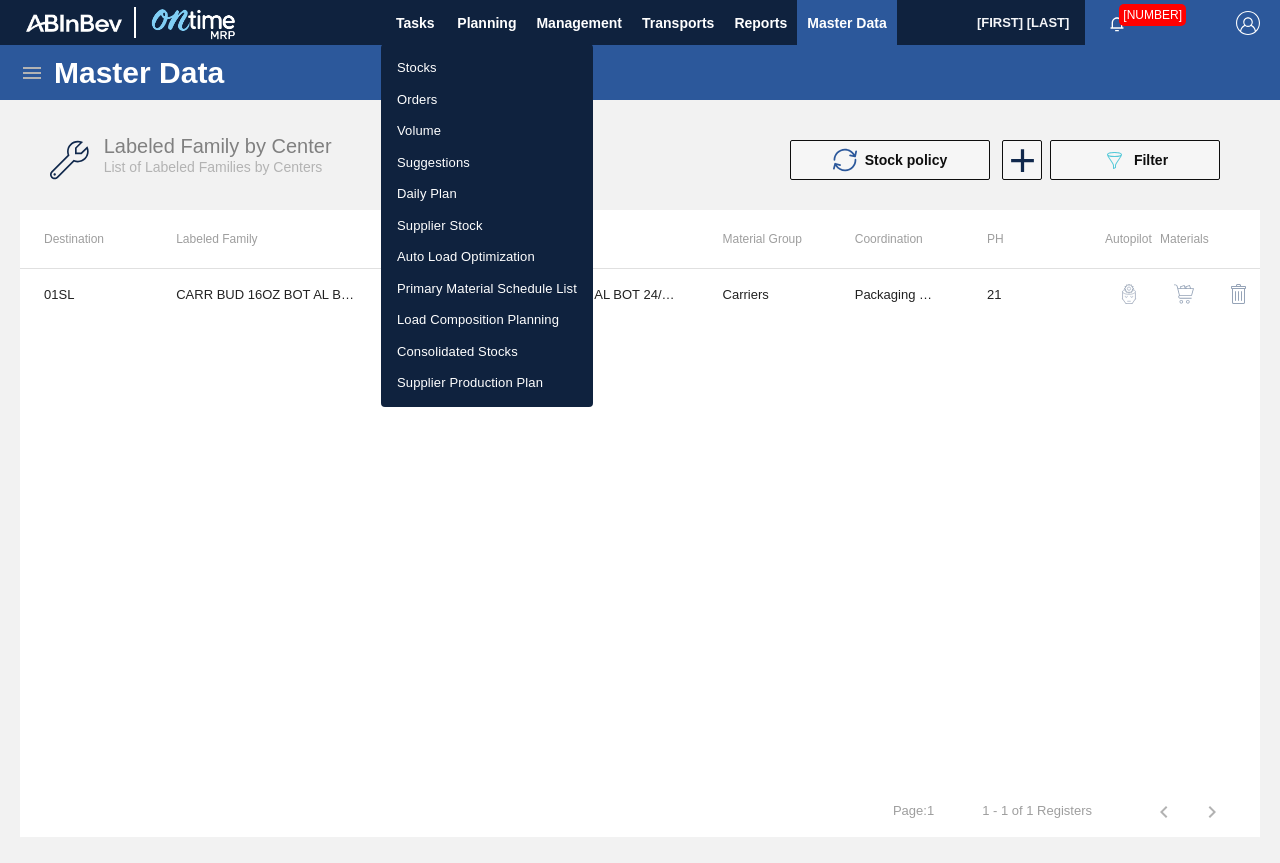 click on "Stocks" at bounding box center [487, 68] 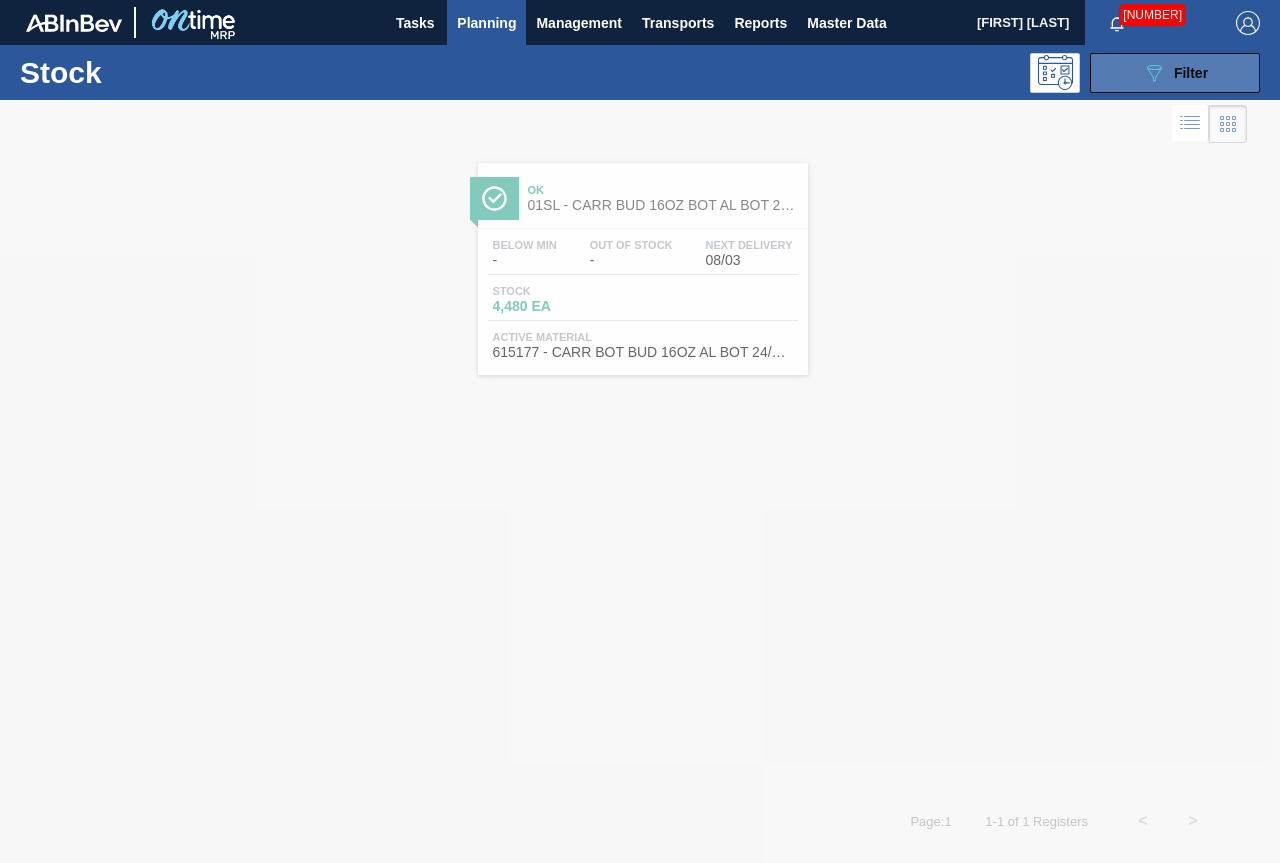 click on "089F7B8B-B2A5-4AFE-B5C0-19BA573D28AC Filter" at bounding box center (1175, 73) 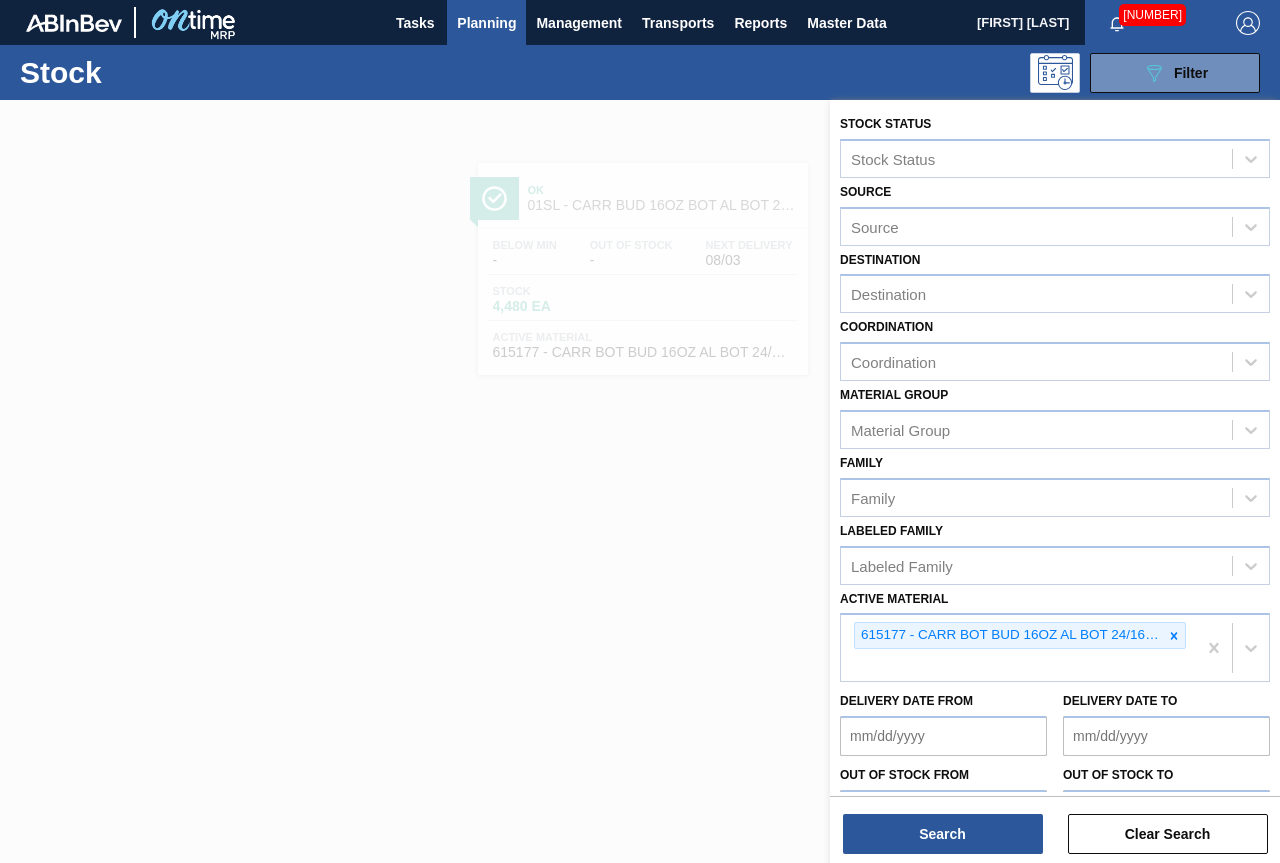 drag, startPoint x: 1171, startPoint y: 637, endPoint x: 1092, endPoint y: 664, distance: 83.48653 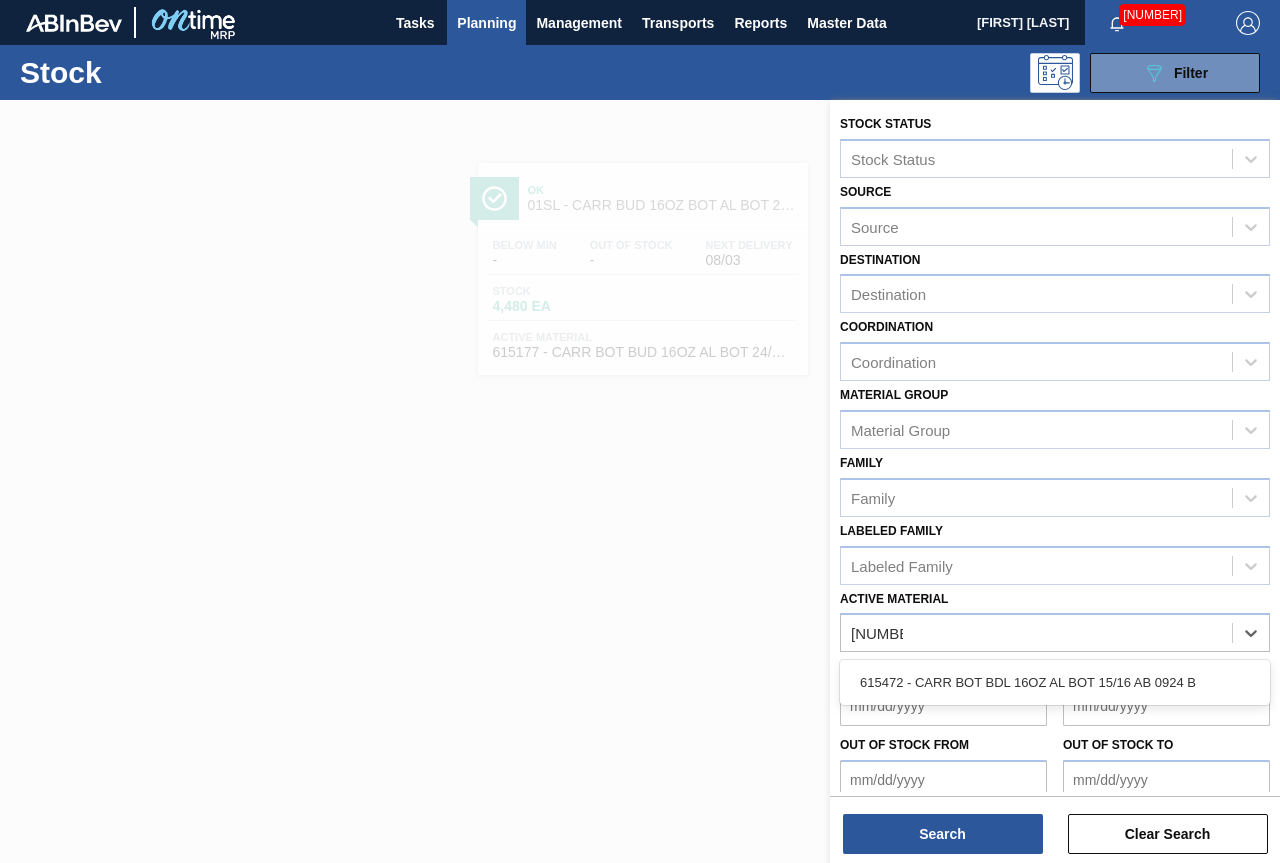 click on "615472 - CARR BOT BDL 16OZ AL BOT 15/16 AB 0924 B" at bounding box center [1055, 682] 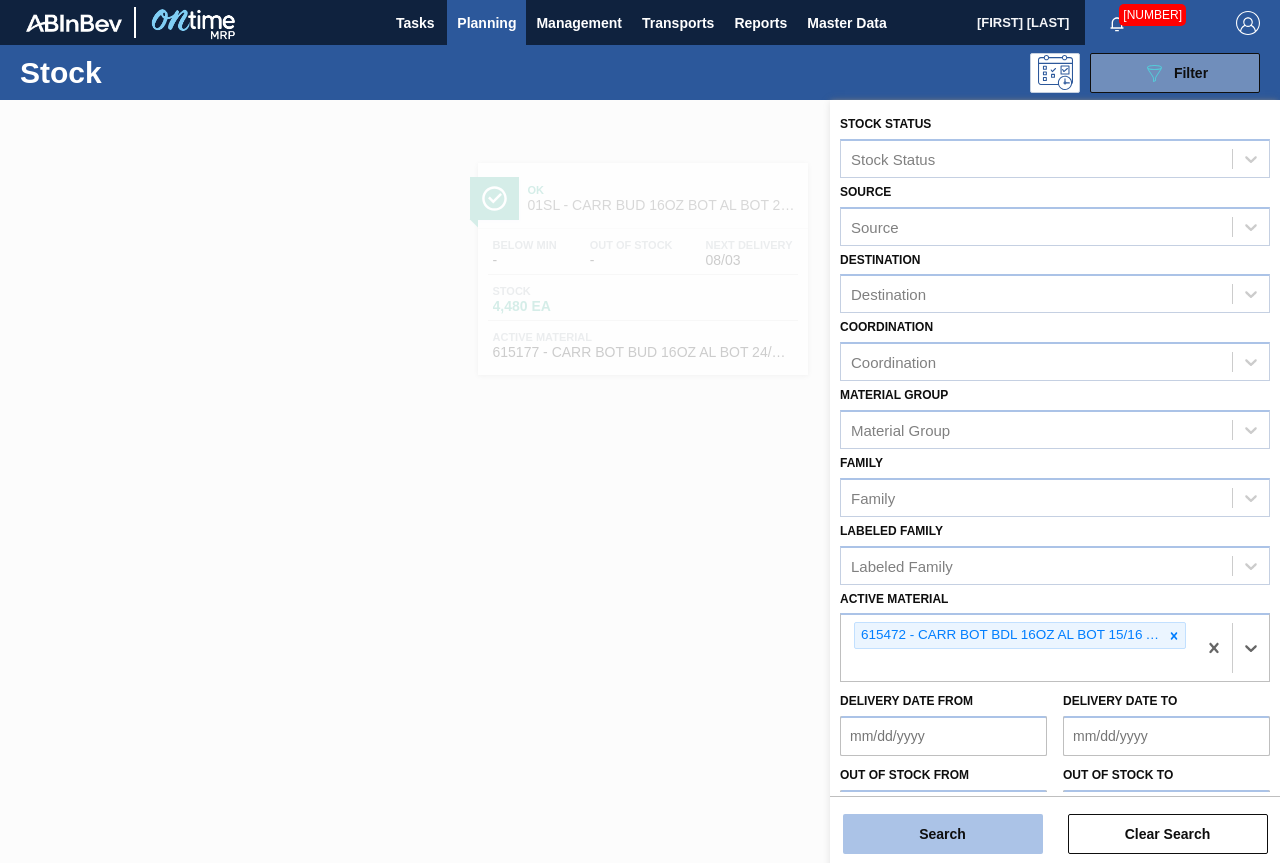 click on "Search" at bounding box center [943, 834] 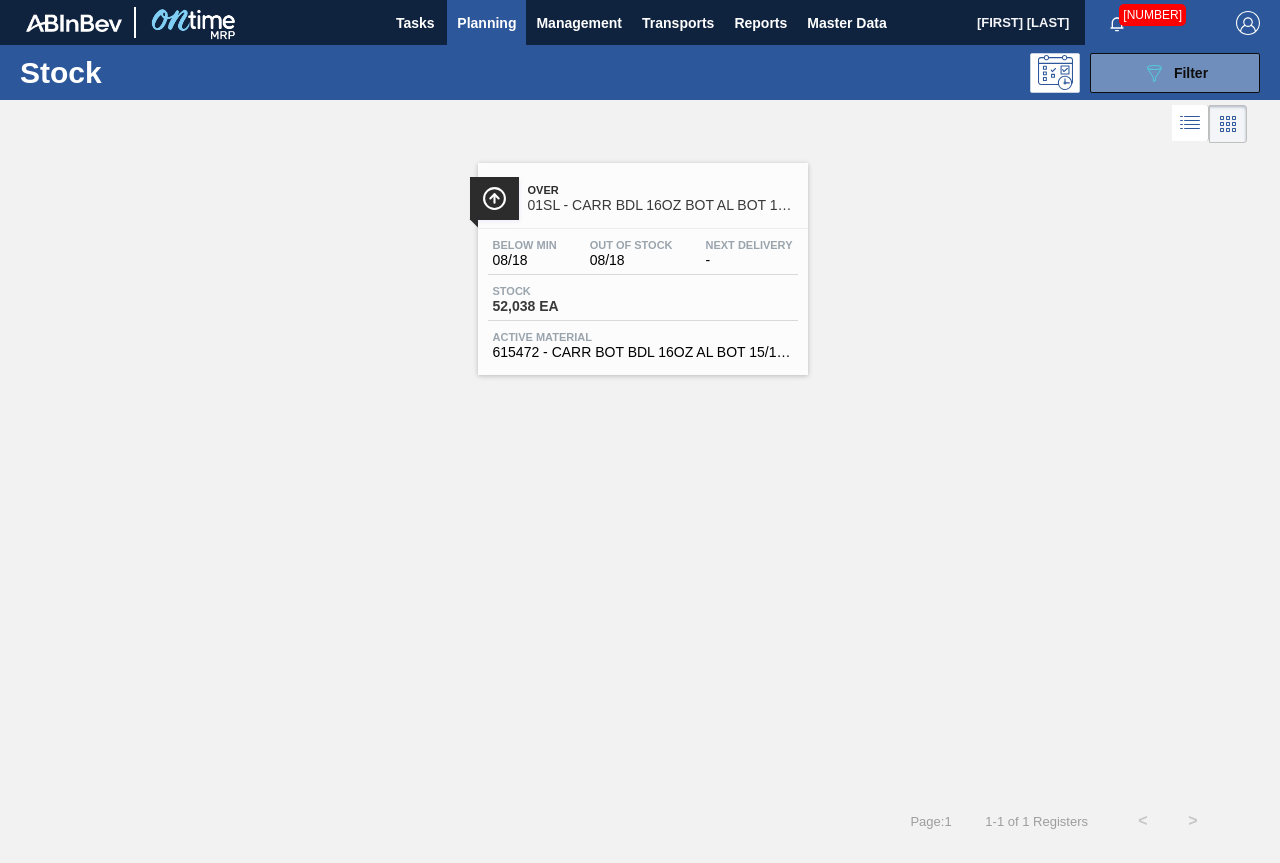click on "Over 01SL - CARR BDL 16OZ BOT AL BOT 15/16 AB AQUEOUS COATING" at bounding box center [663, 198] 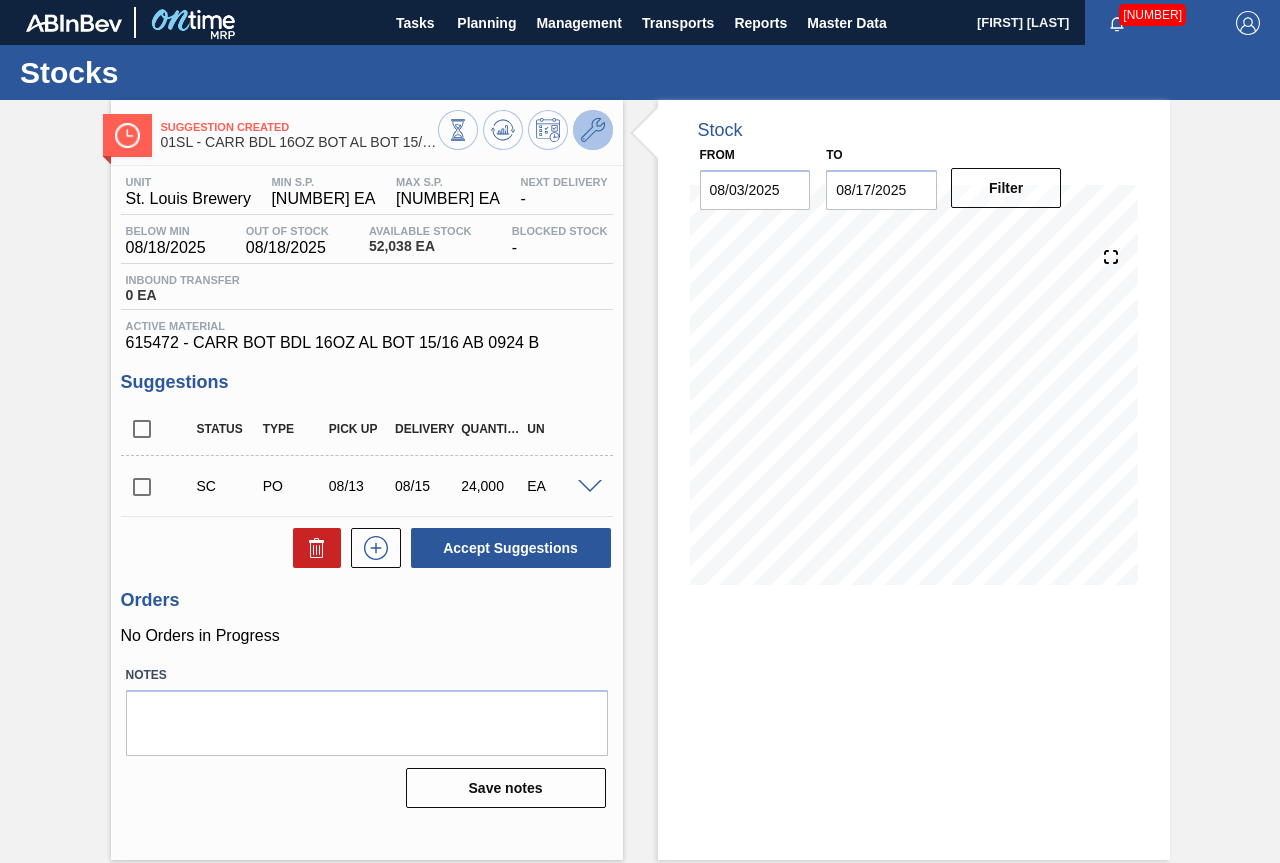 click 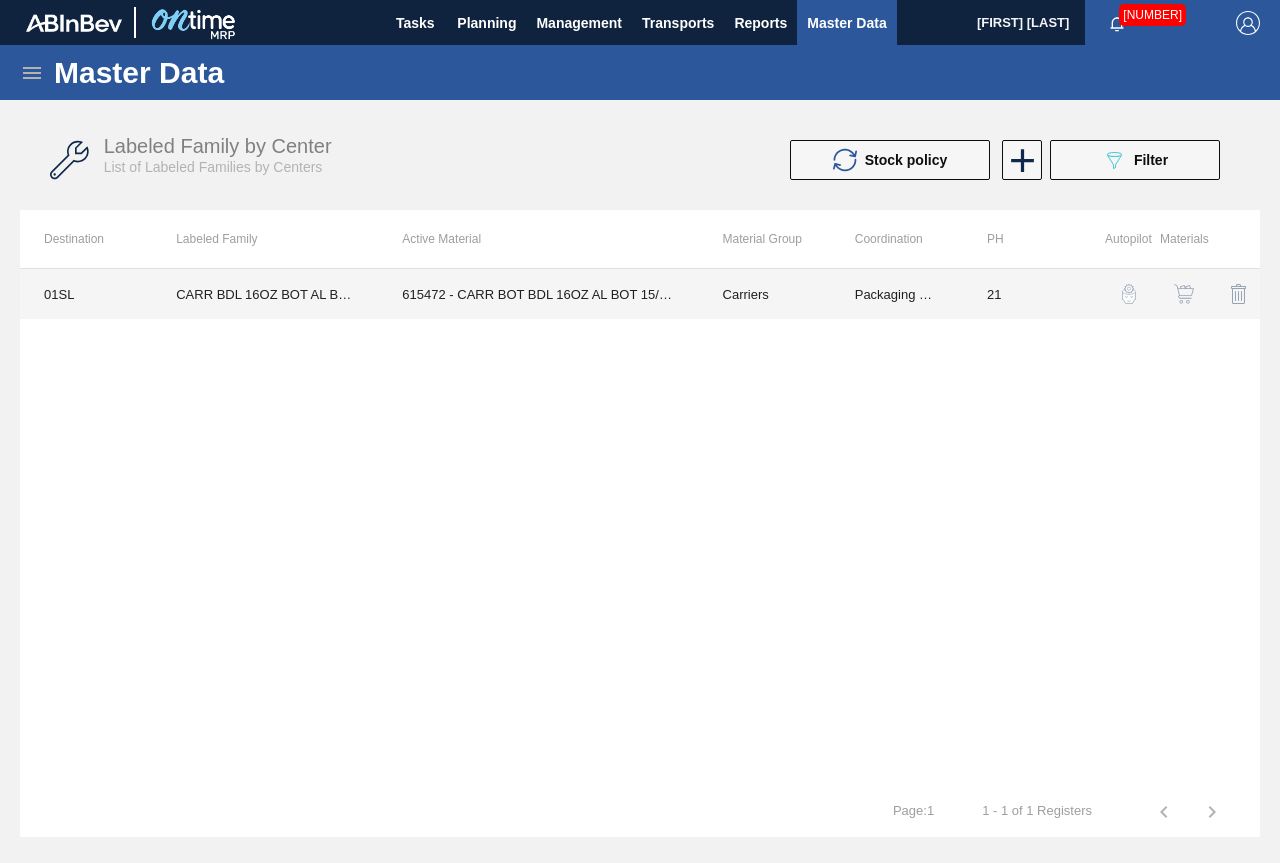 click on "615472 - CARR BOT BDL 16OZ AL BOT 15/16 AB 0924 B" at bounding box center (538, 294) 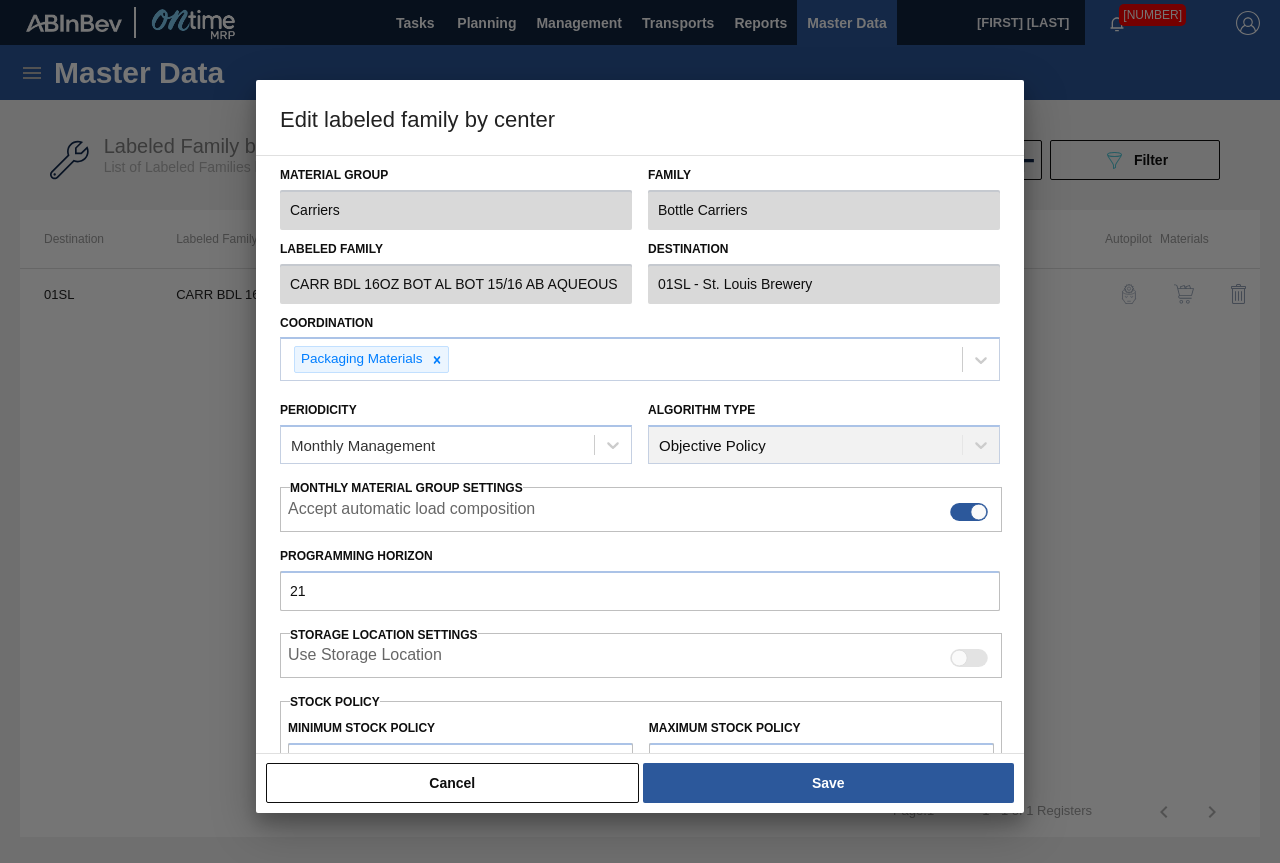 scroll, scrollTop: 291, scrollLeft: 0, axis: vertical 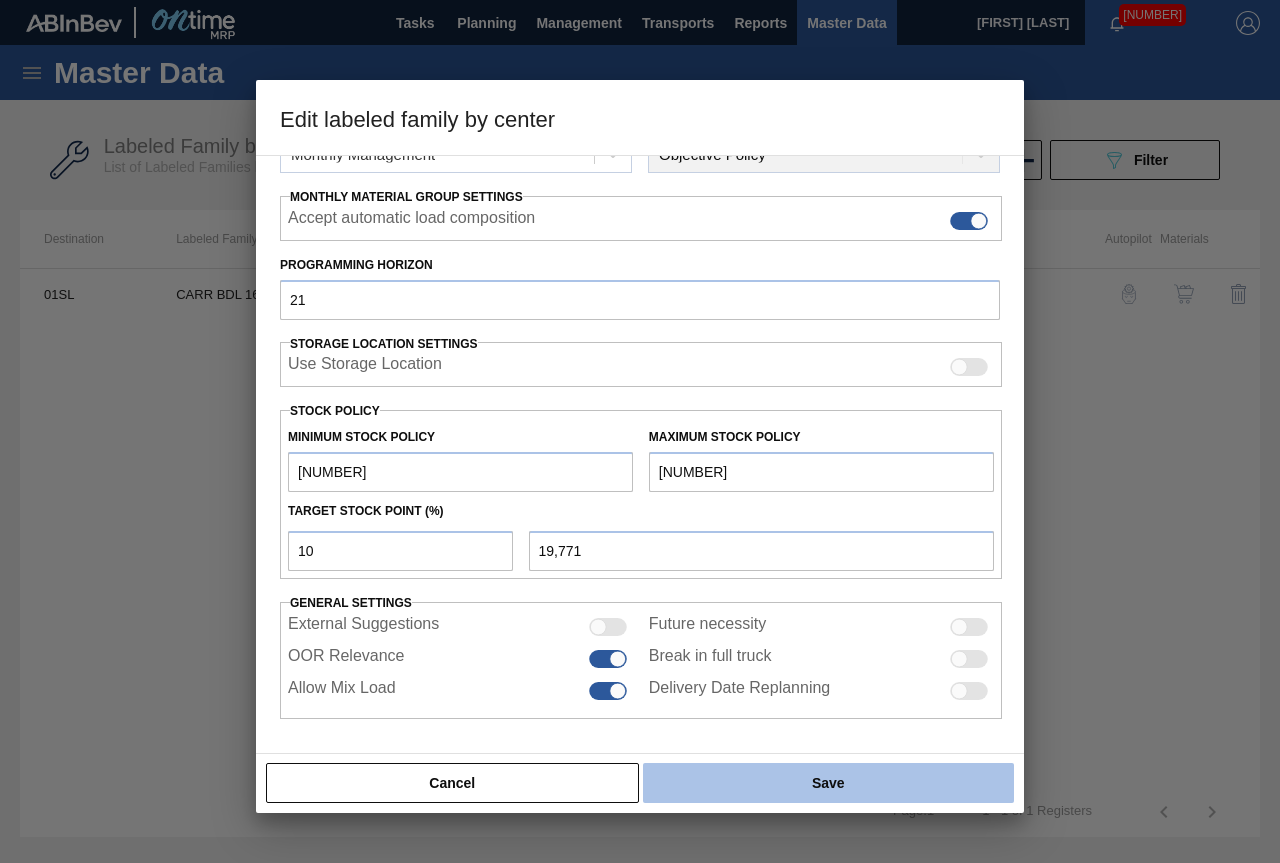 click on "Save" at bounding box center (828, 783) 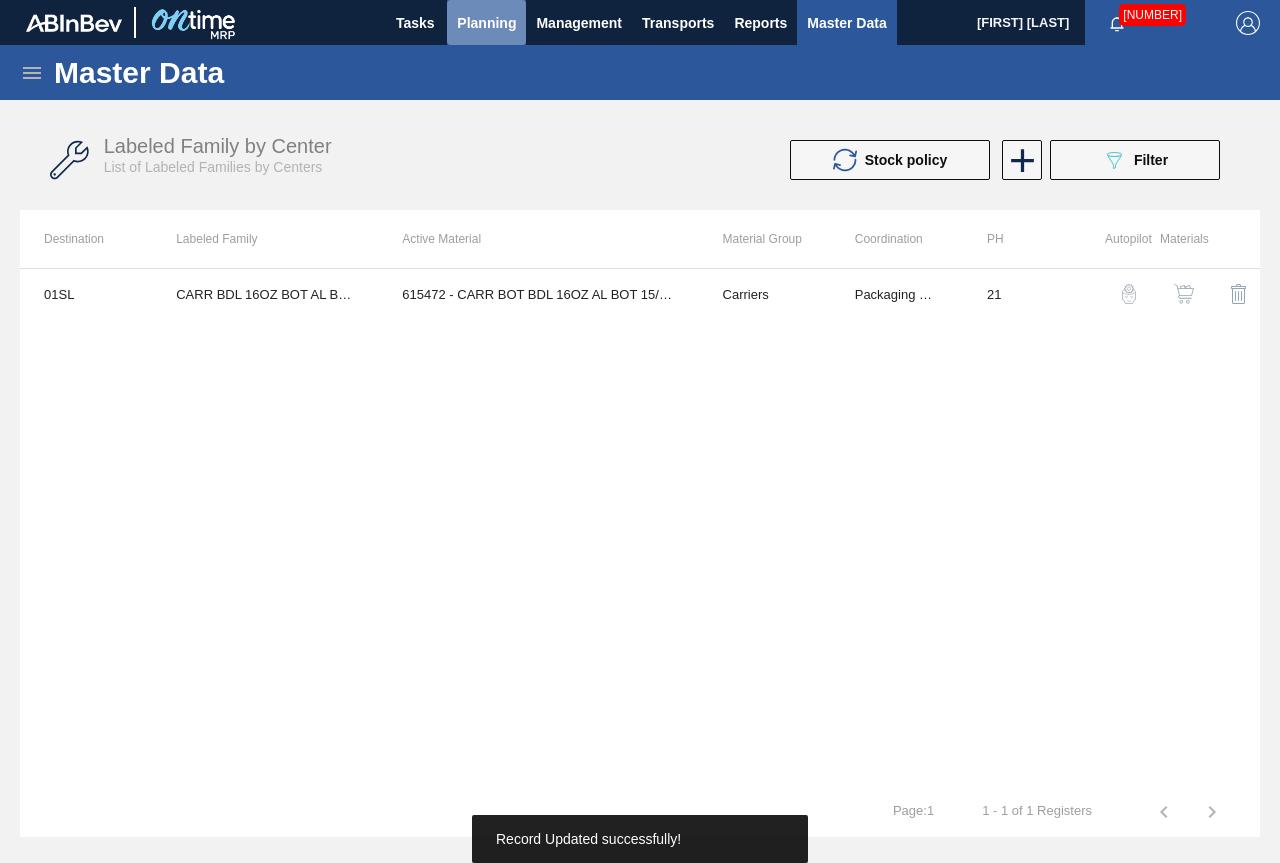 click on "Planning" at bounding box center (486, 23) 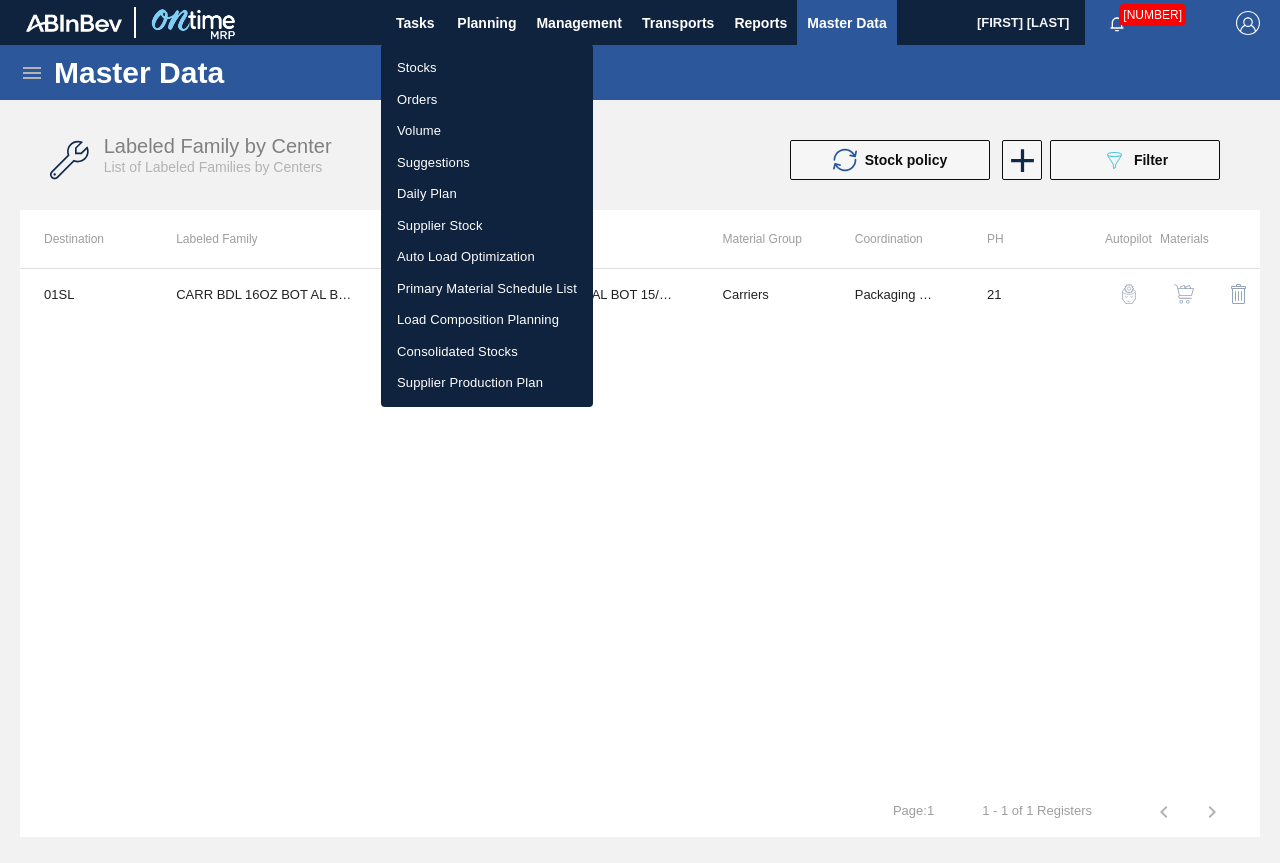 click on "Stocks" at bounding box center (487, 68) 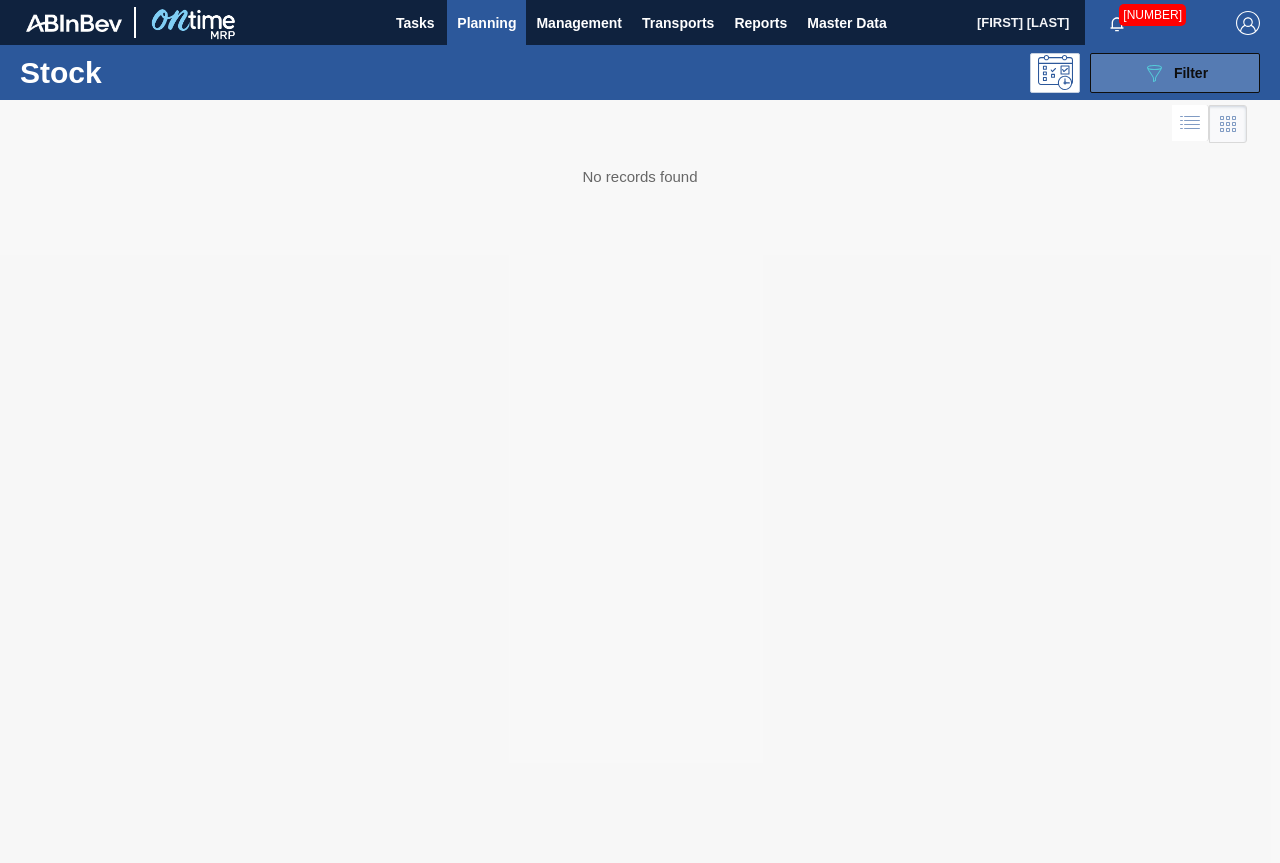 click on "089F7B8B-B2A5-4AFE-B5C0-19BA573D28AC Filter" at bounding box center [1175, 73] 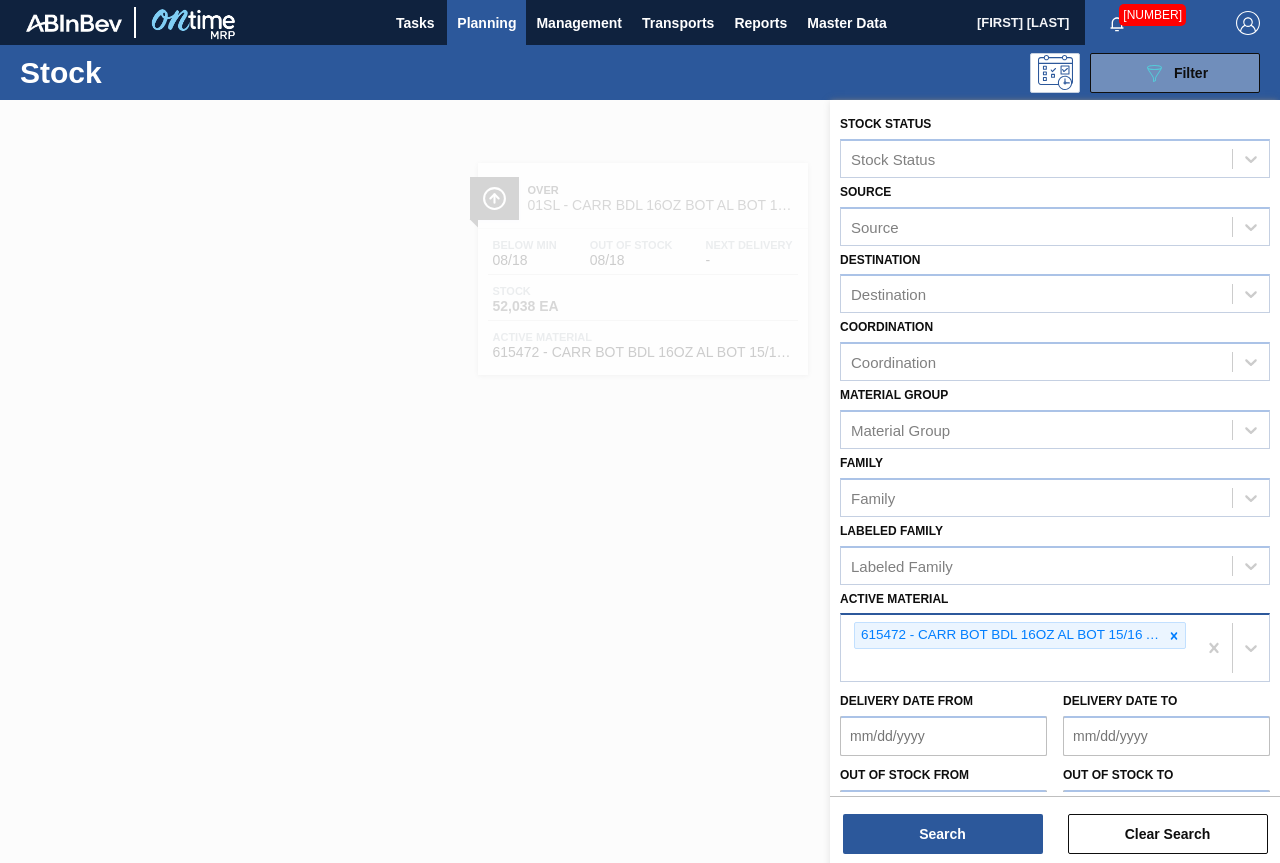 click 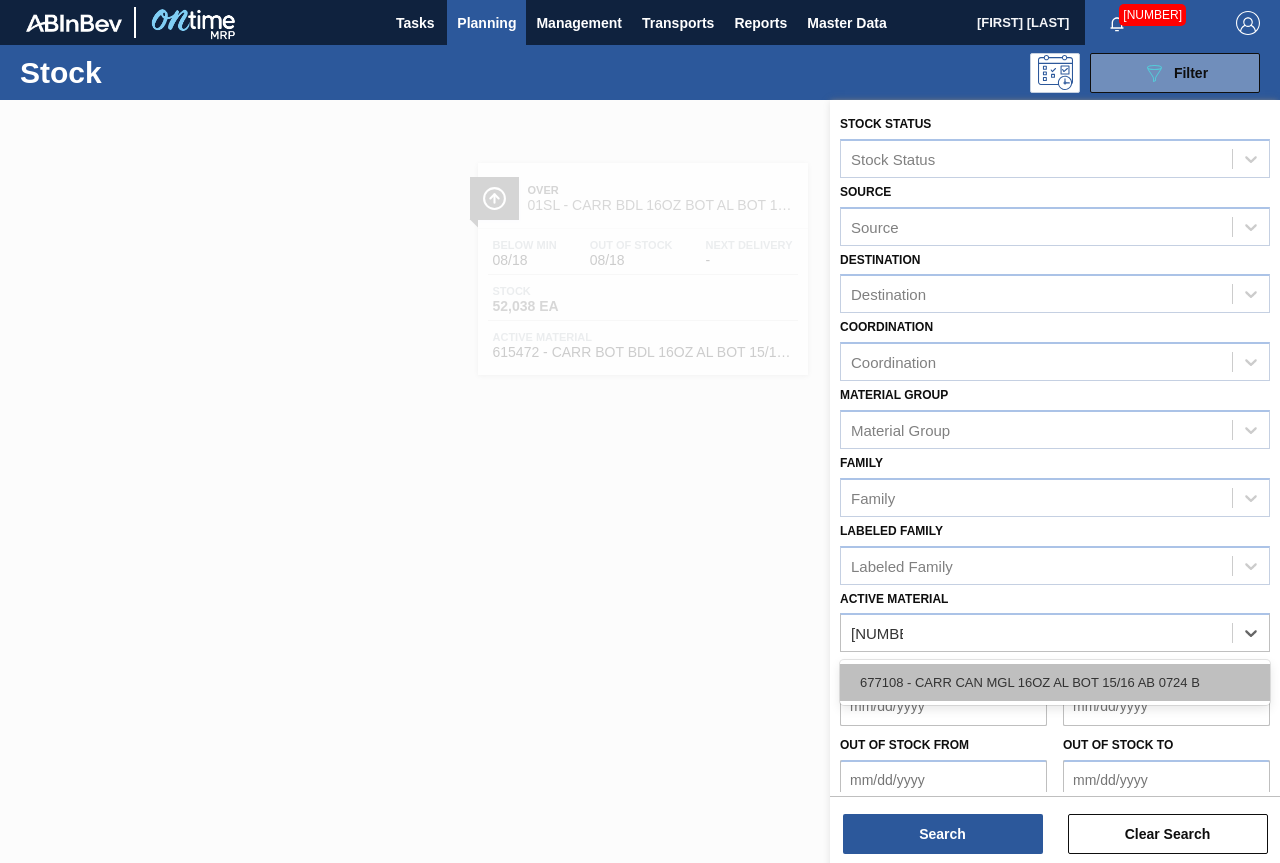 click on "677108 - CARR CAN MGL 16OZ AL BOT 15/16 AB 0724 B" at bounding box center [1055, 682] 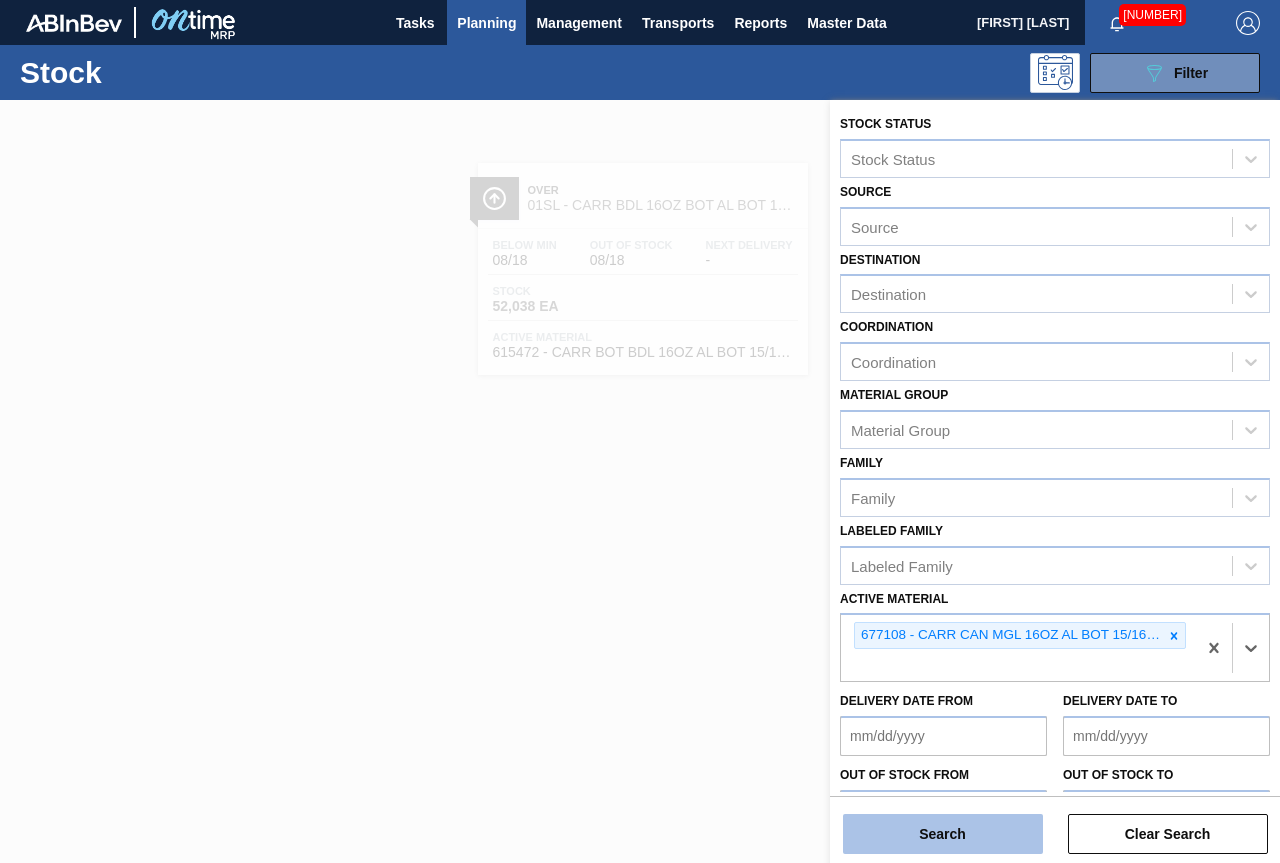 click on "Search" at bounding box center (943, 834) 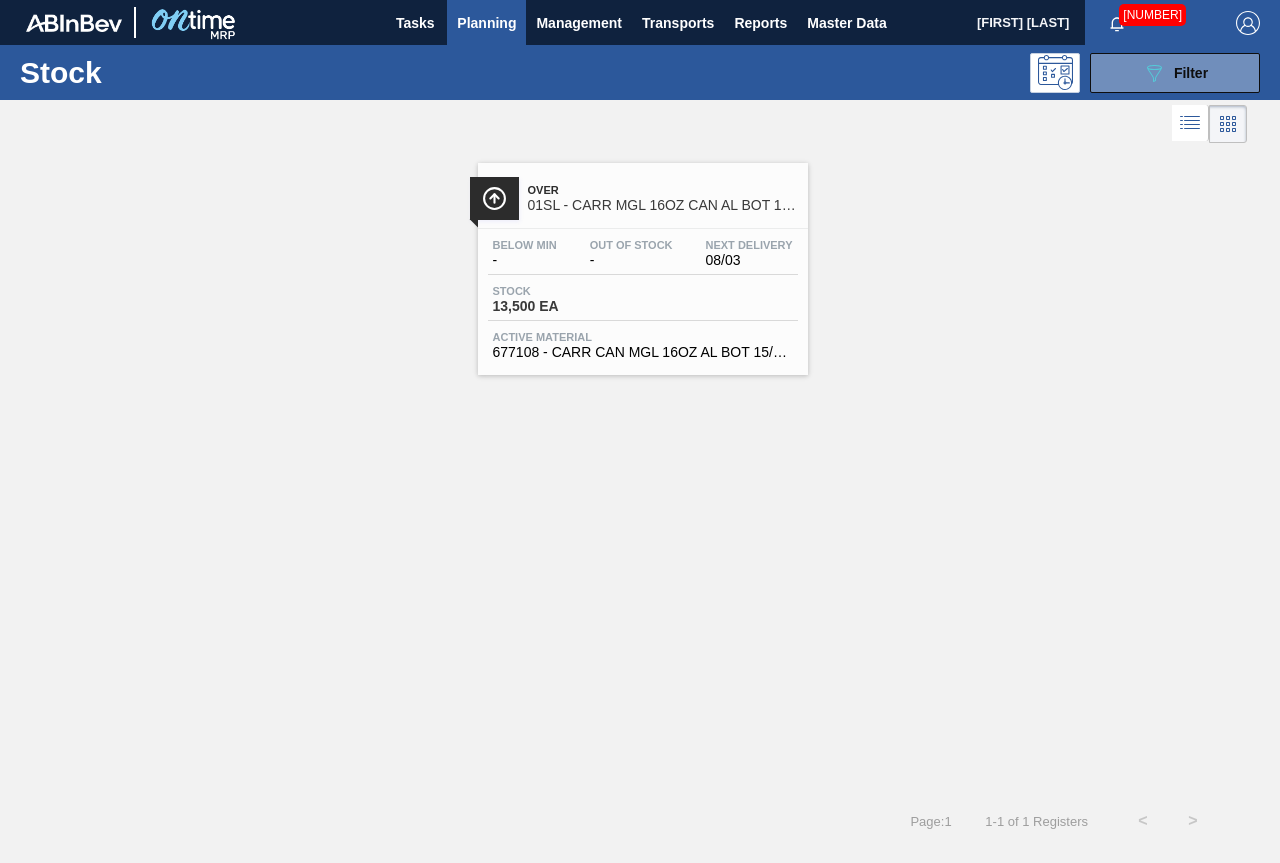 click on "01SL - CARR MGL 16OZ CAN AL BOT 15/16 AB" at bounding box center (663, 205) 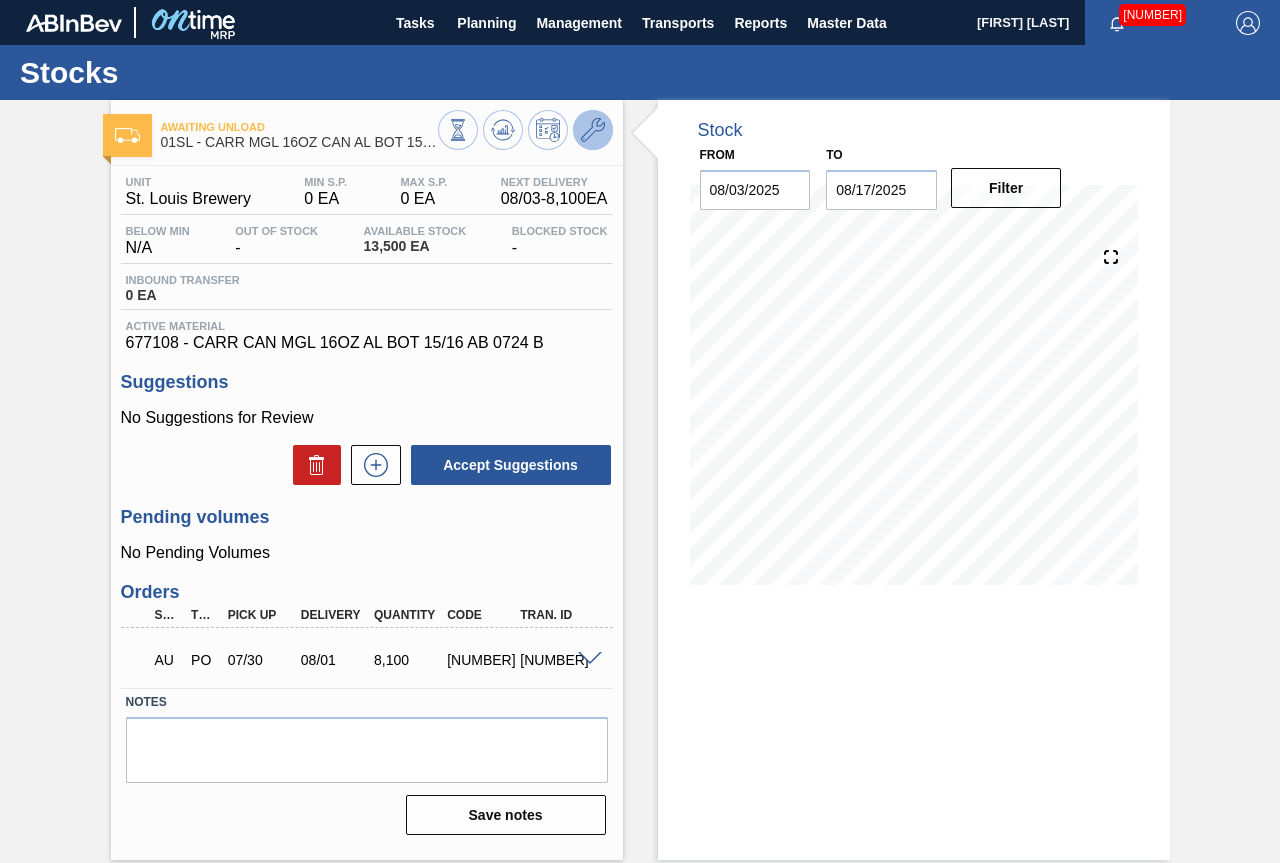 click at bounding box center (593, 130) 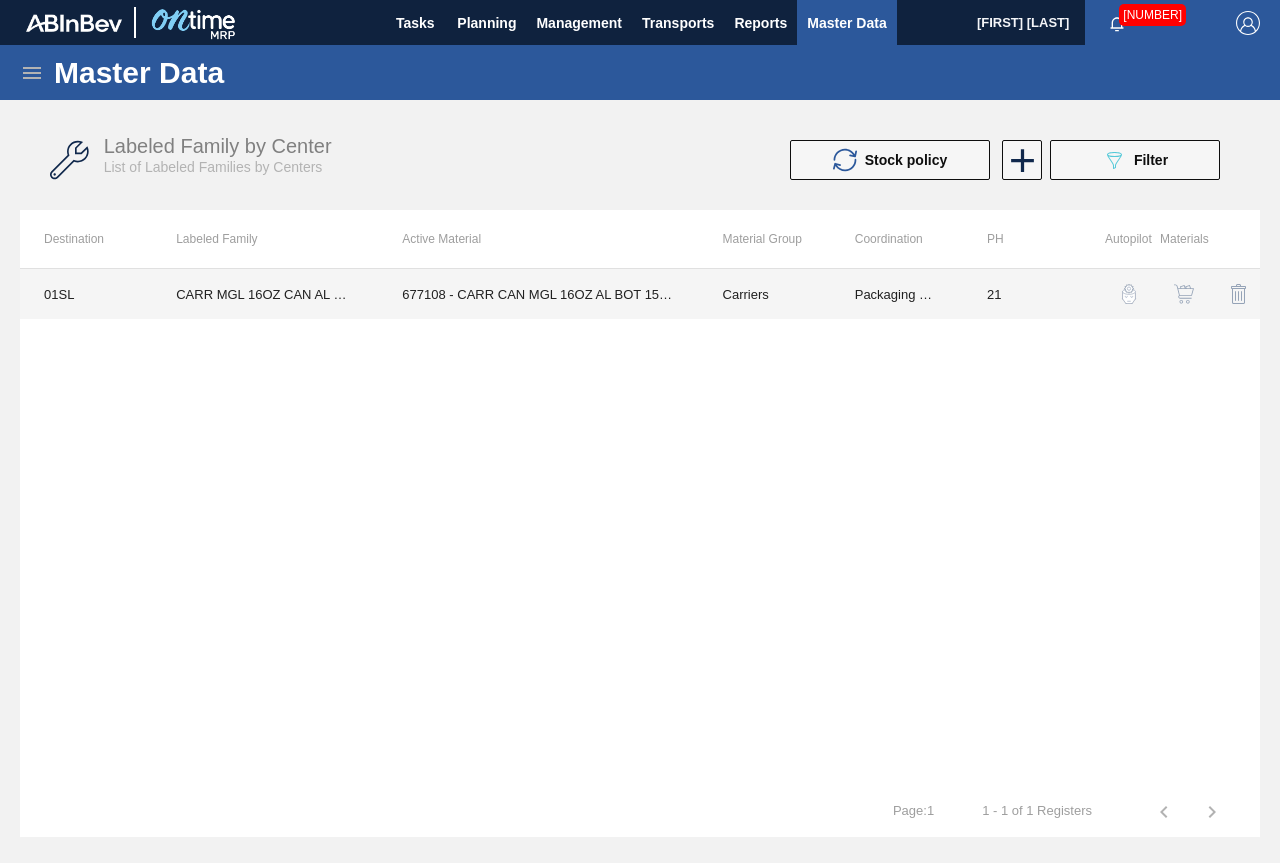 click on "677108 - CARR CAN MGL 16OZ AL BOT 15/16 AB 0724 B" at bounding box center (538, 294) 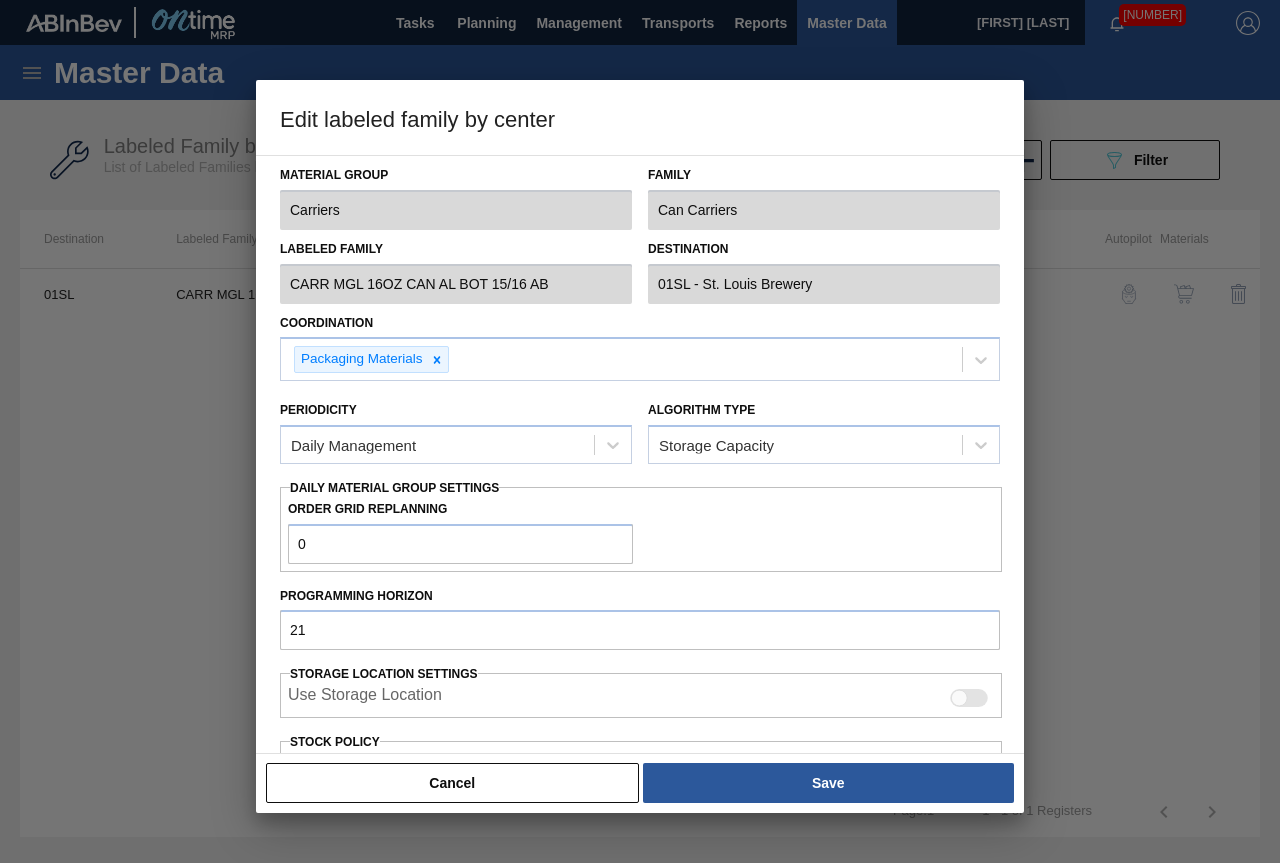 scroll, scrollTop: 362, scrollLeft: 0, axis: vertical 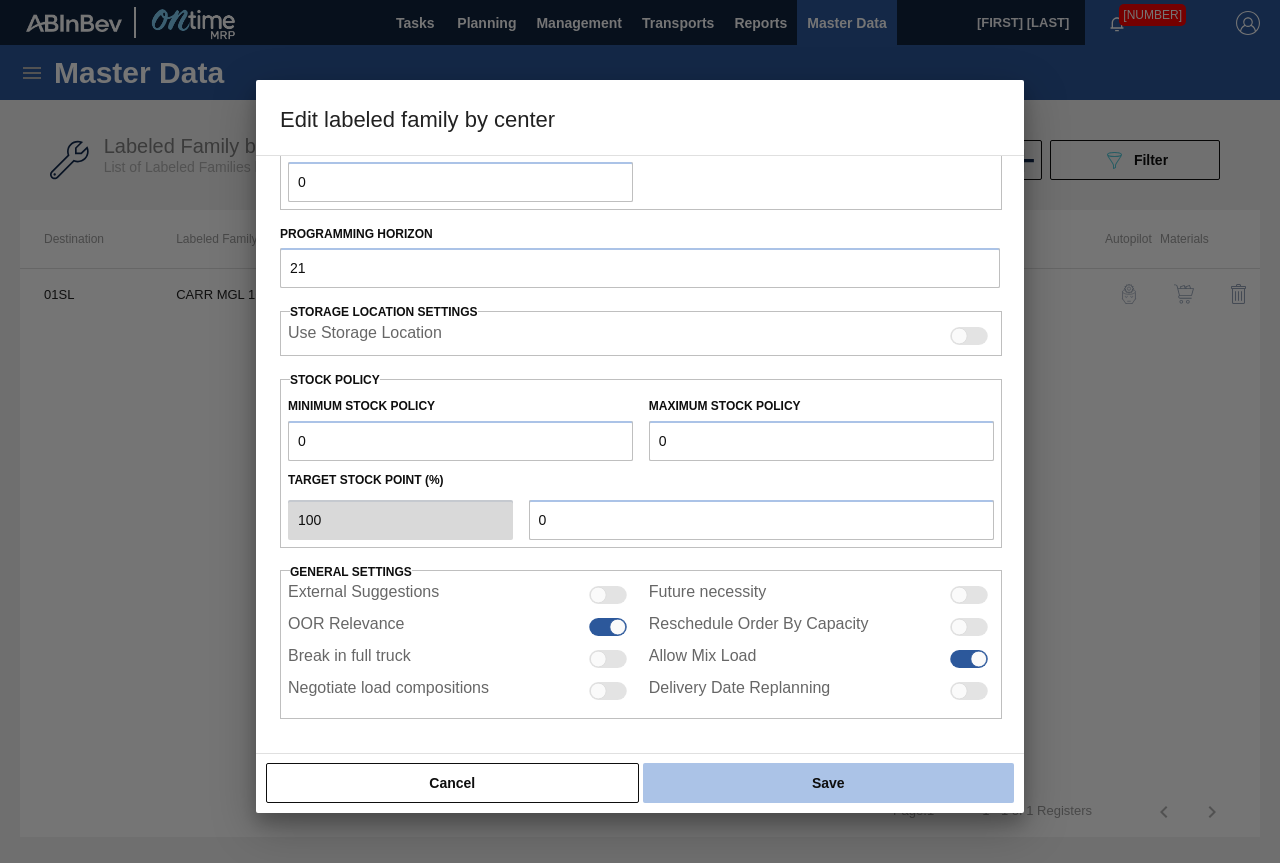 click on "Save" at bounding box center [828, 783] 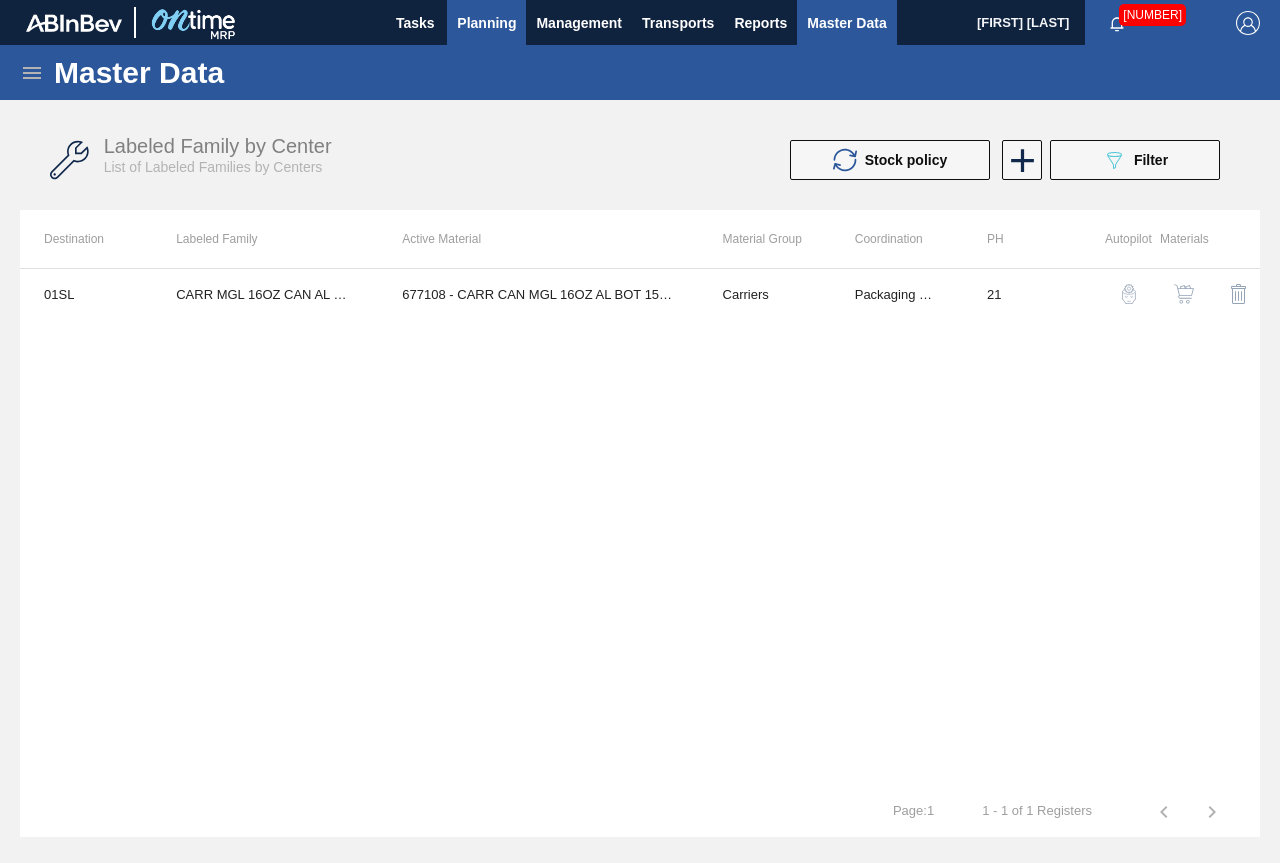 click on "Planning" at bounding box center (486, 23) 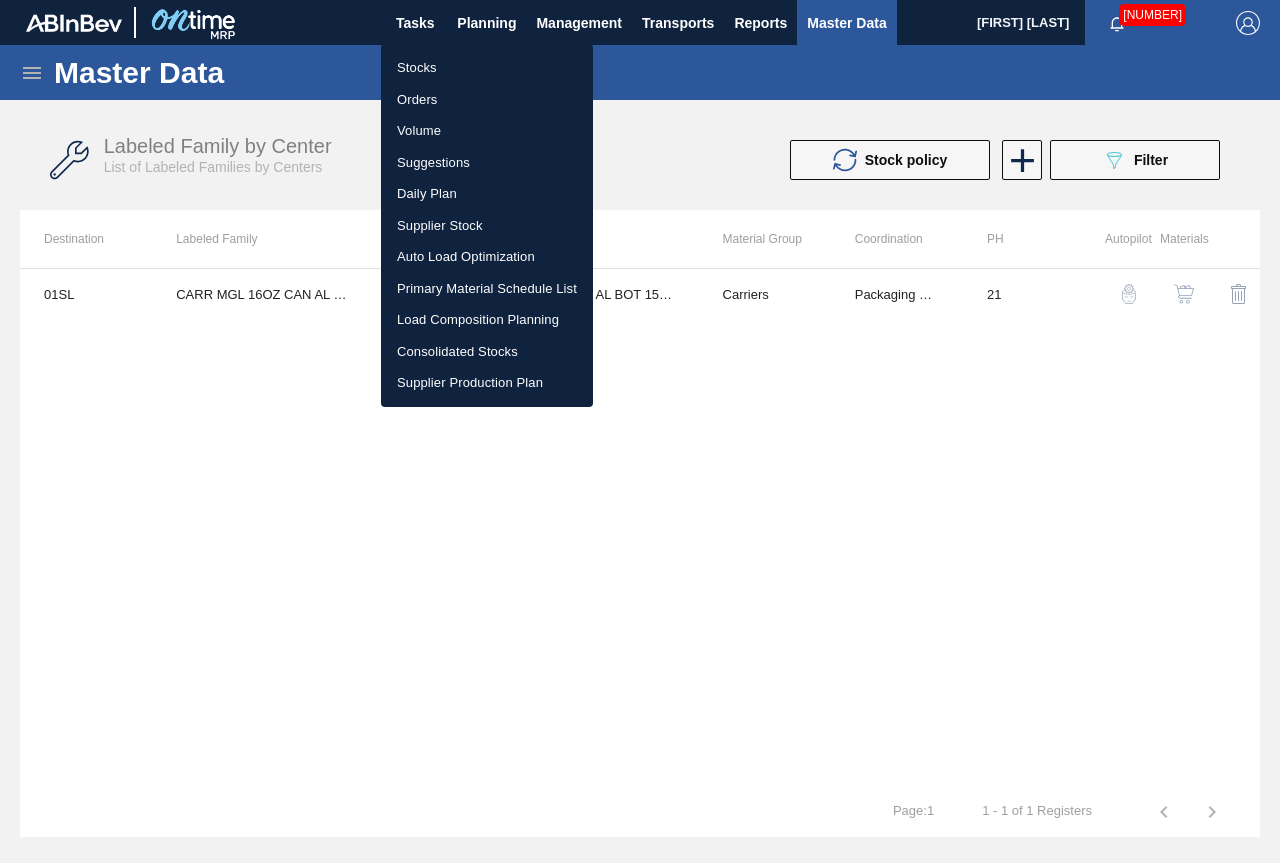 click on "Stocks" at bounding box center [487, 68] 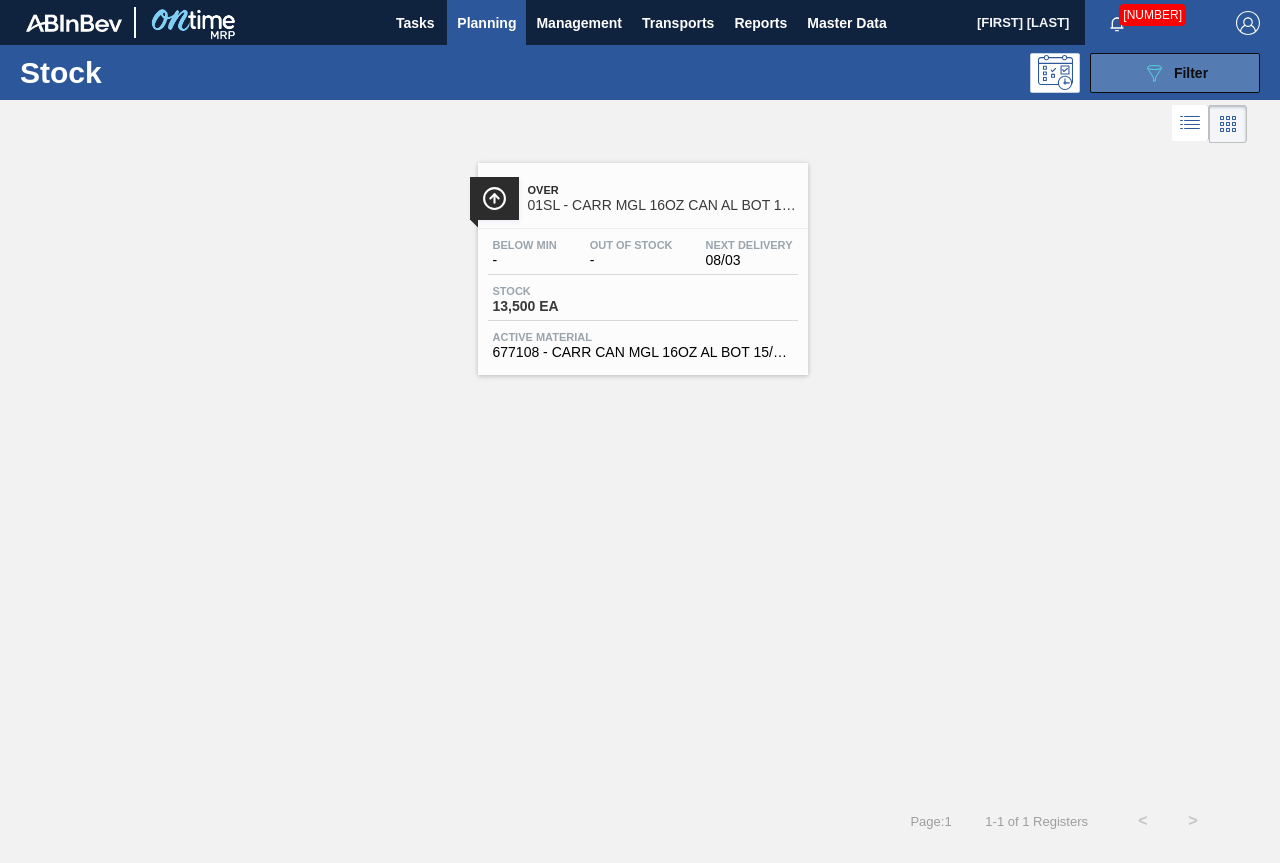 click on "Filter" at bounding box center (1191, 73) 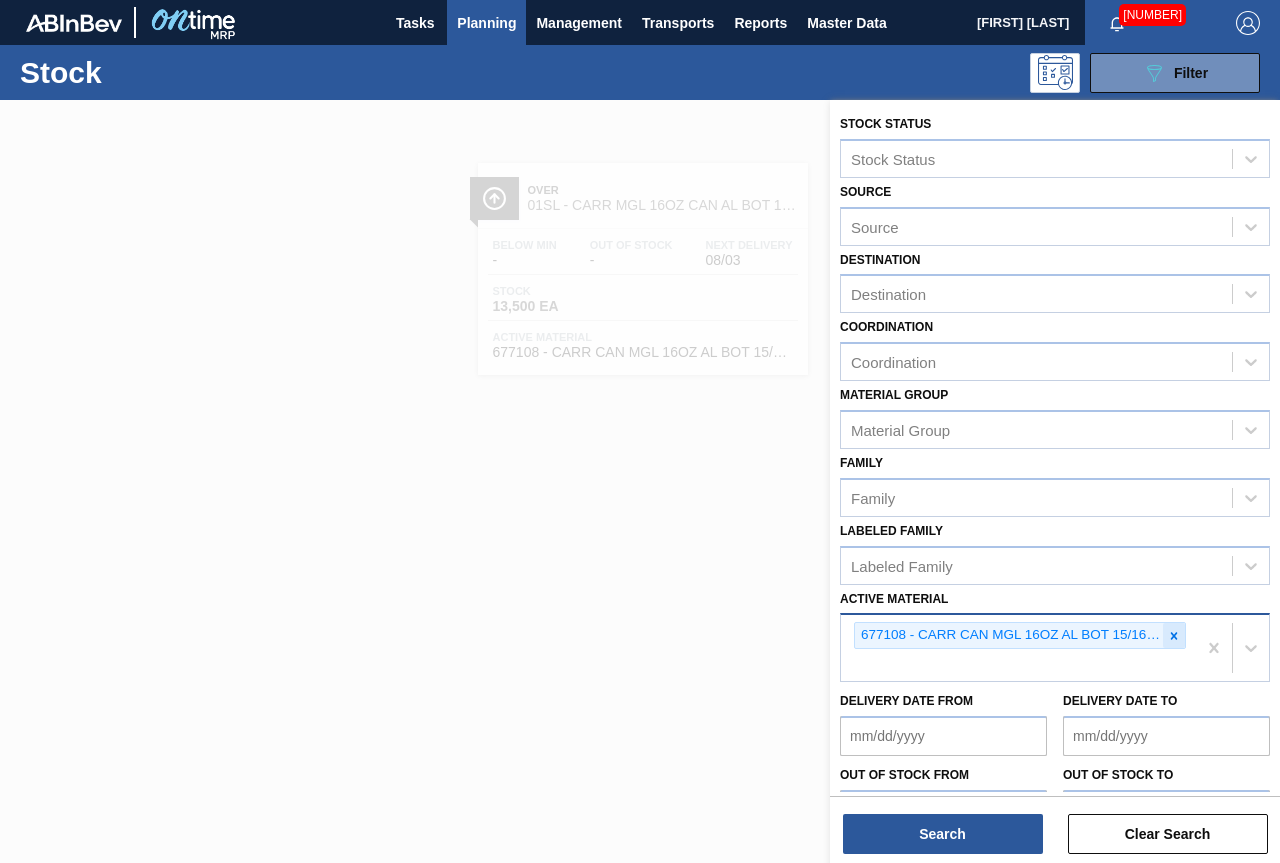 click 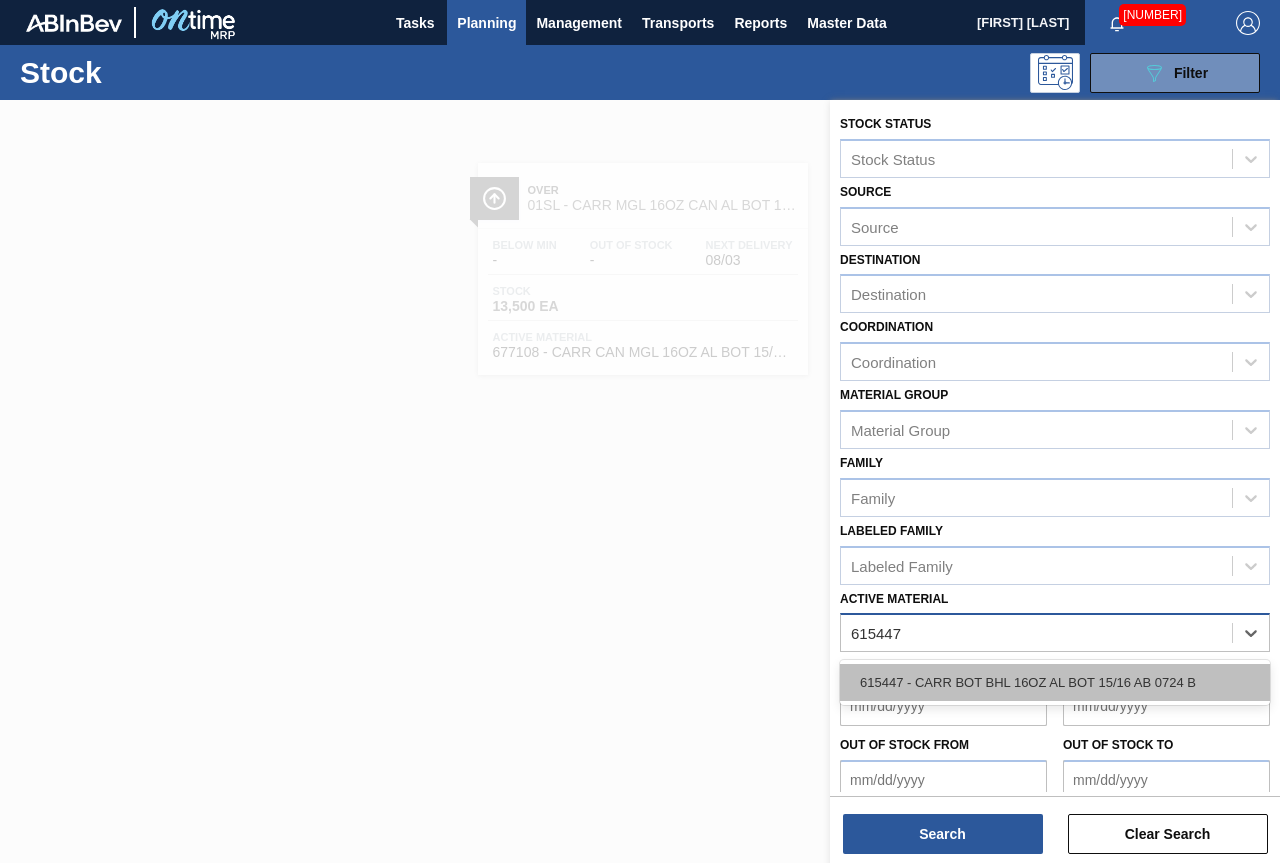 click on "615447 - CARR BOT BHL 16OZ AL BOT 15/16 AB 0724 B" at bounding box center (1055, 682) 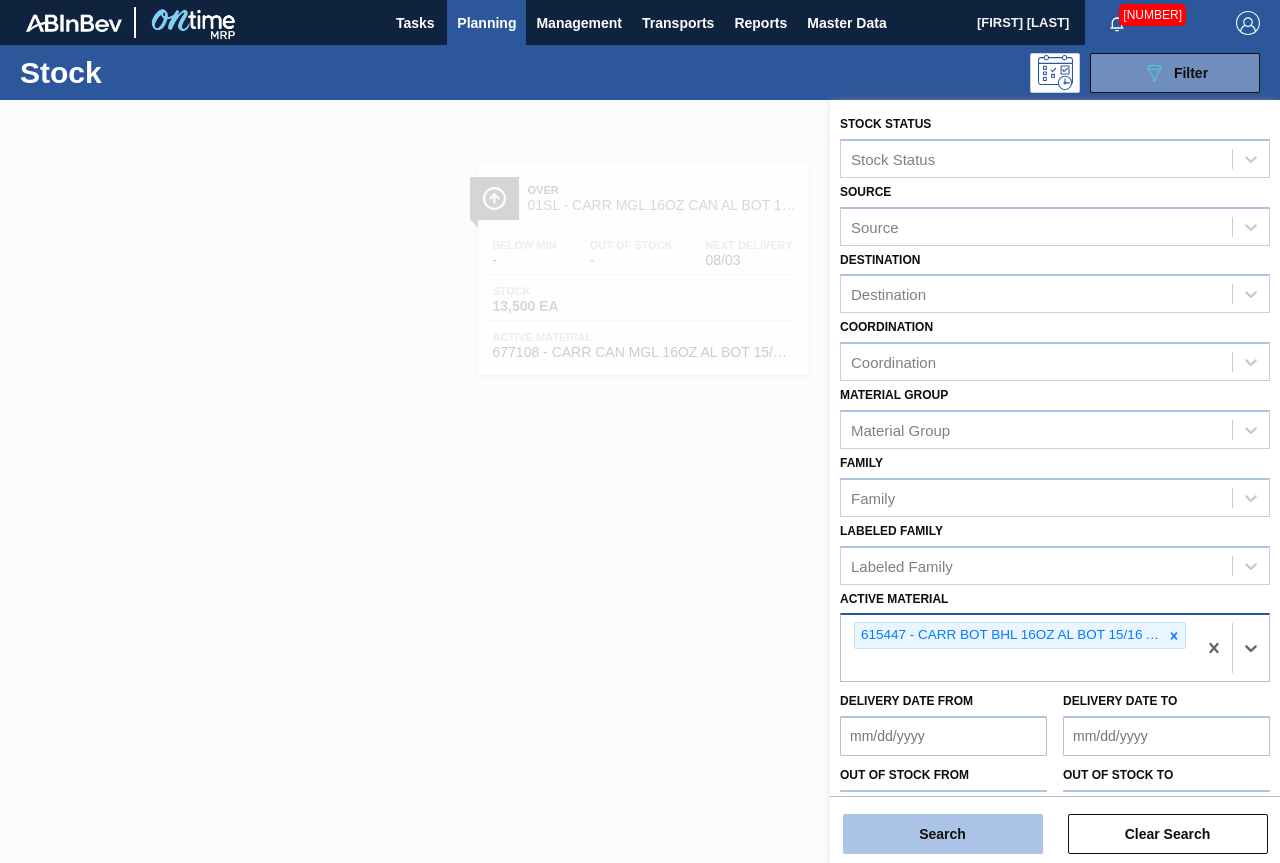 click on "Search" at bounding box center (943, 834) 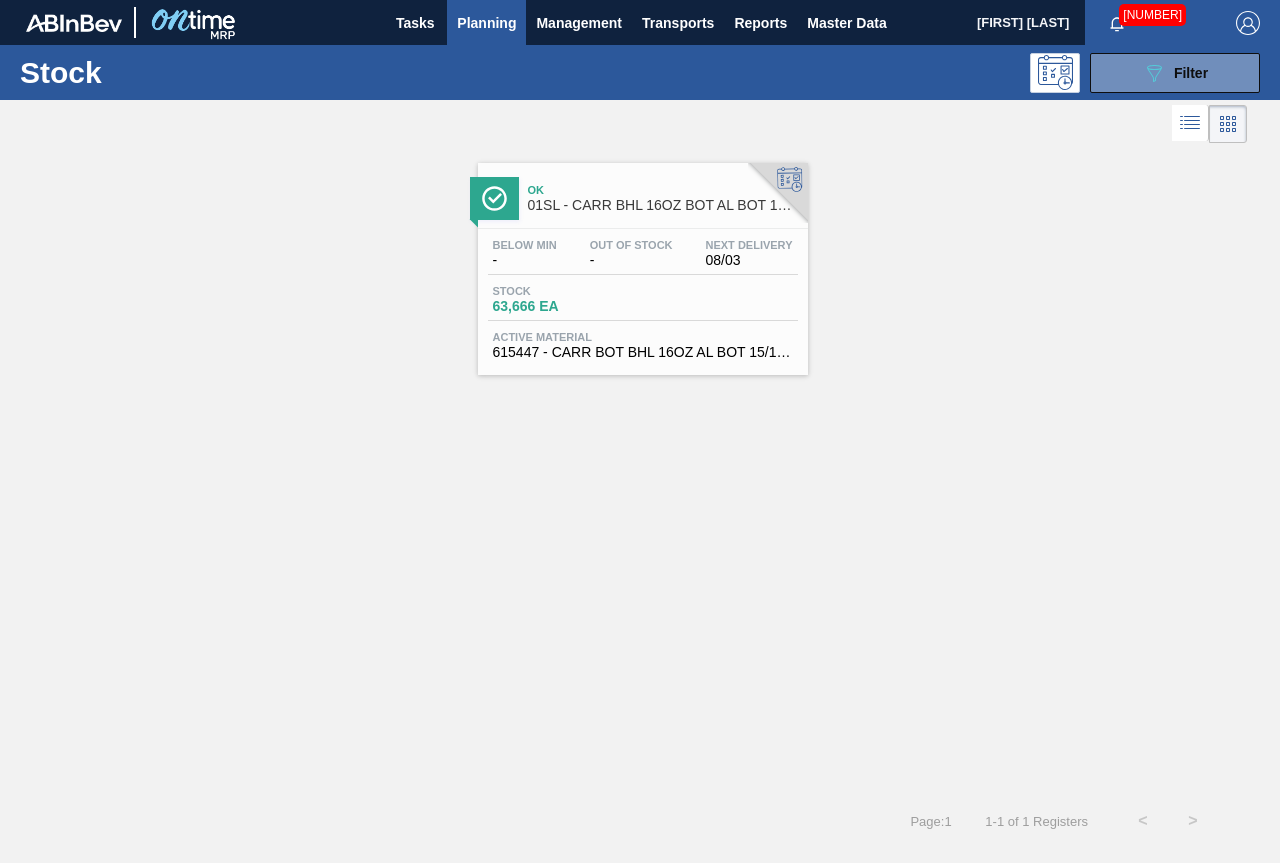 click on "Ok 01SL - CARR BHL 16OZ BOT AL BOT 15/16 AB" at bounding box center (663, 198) 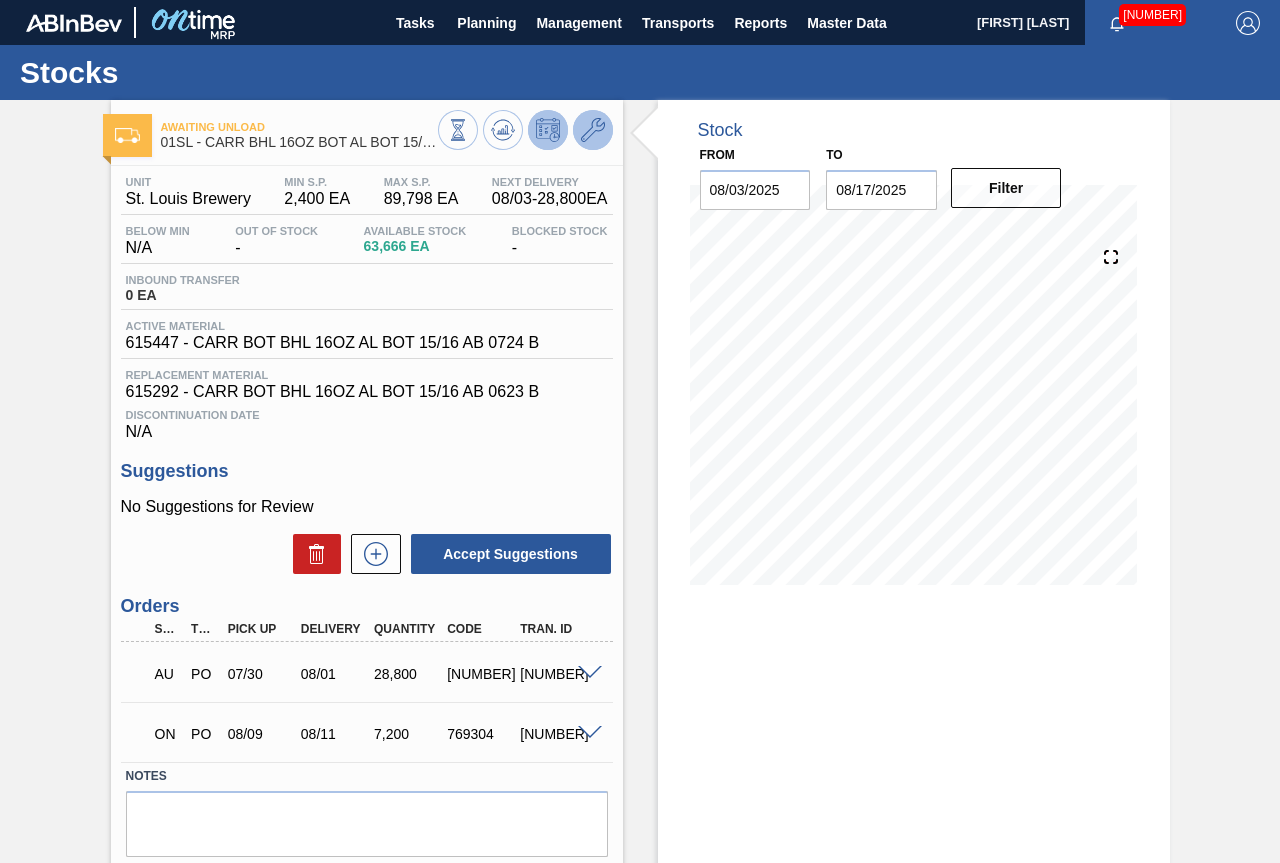 click 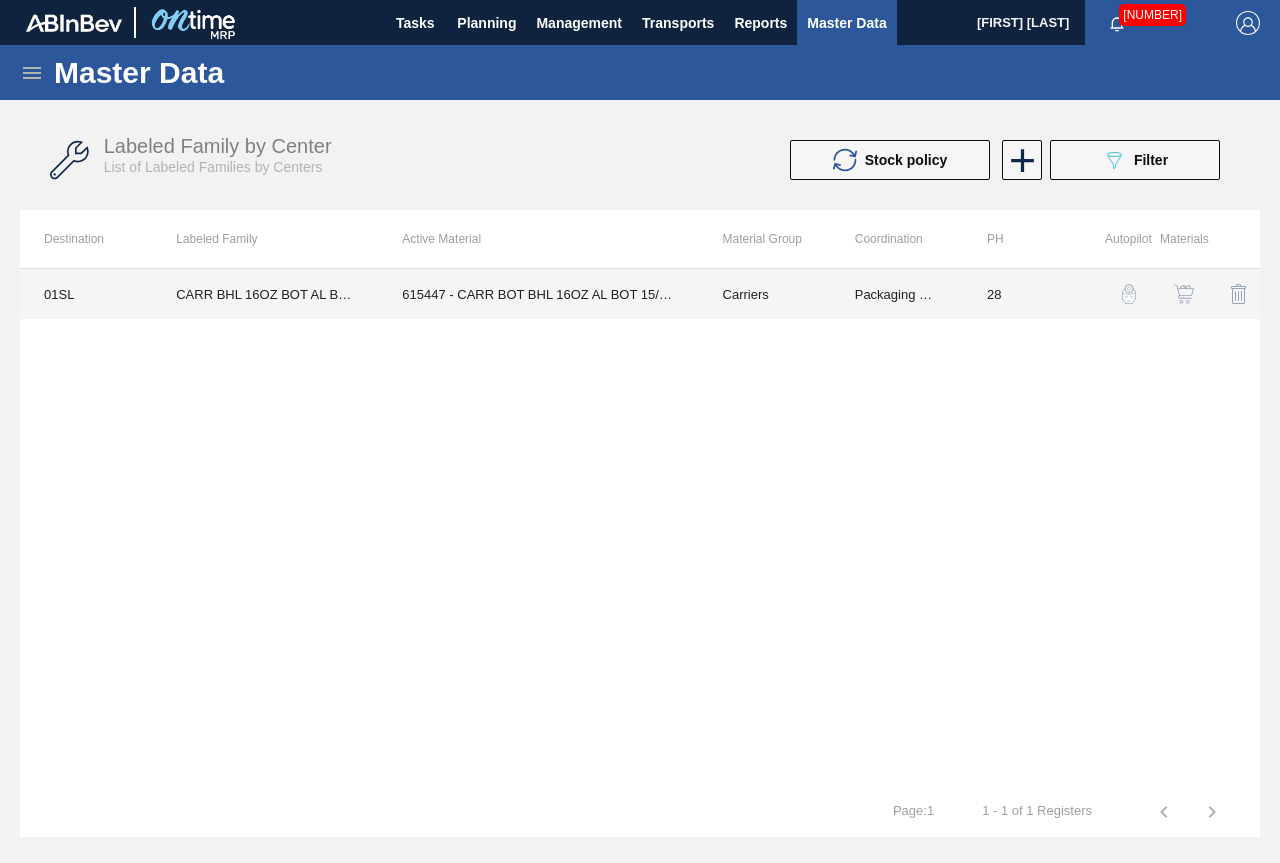 click on "615447 - CARR BOT BHL 16OZ AL BOT 15/16 AB 0724 B" at bounding box center (538, 294) 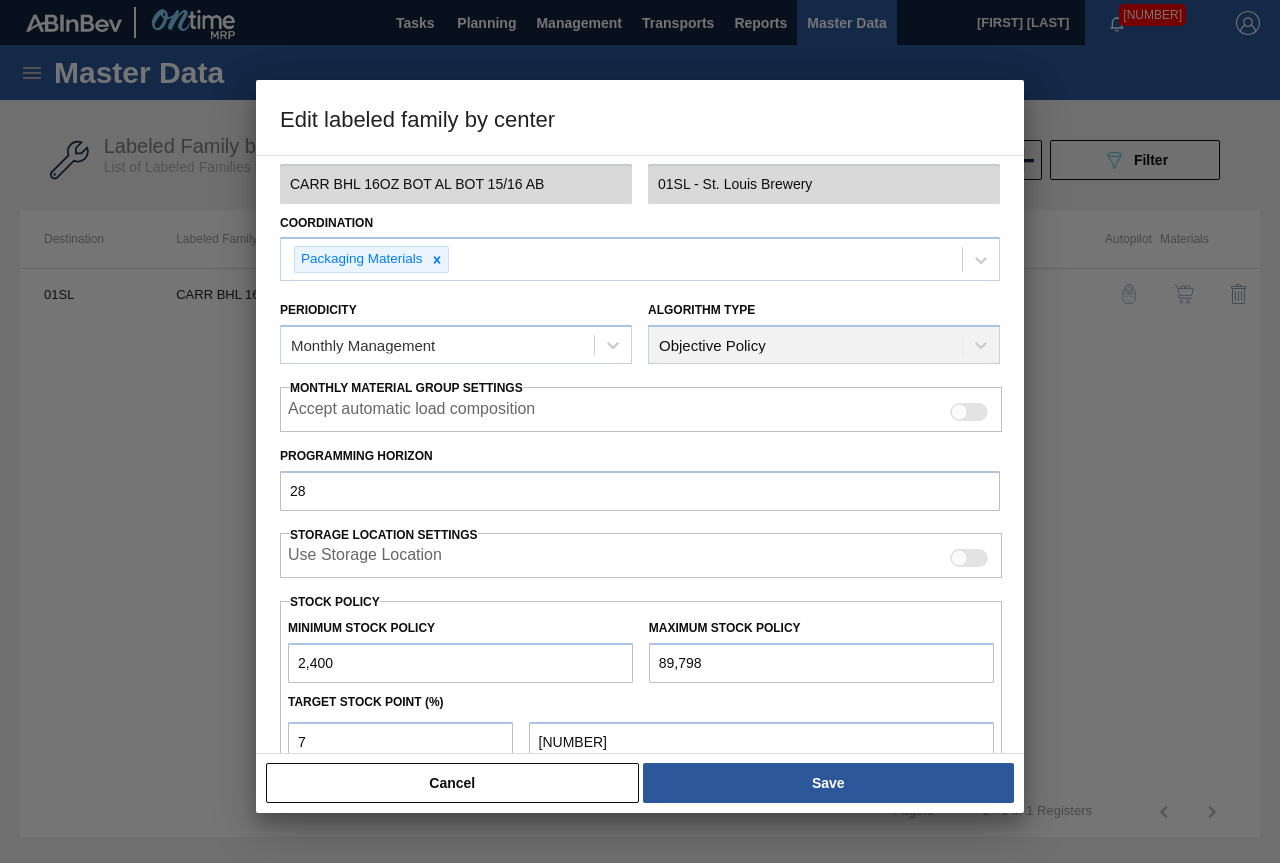 scroll, scrollTop: 291, scrollLeft: 0, axis: vertical 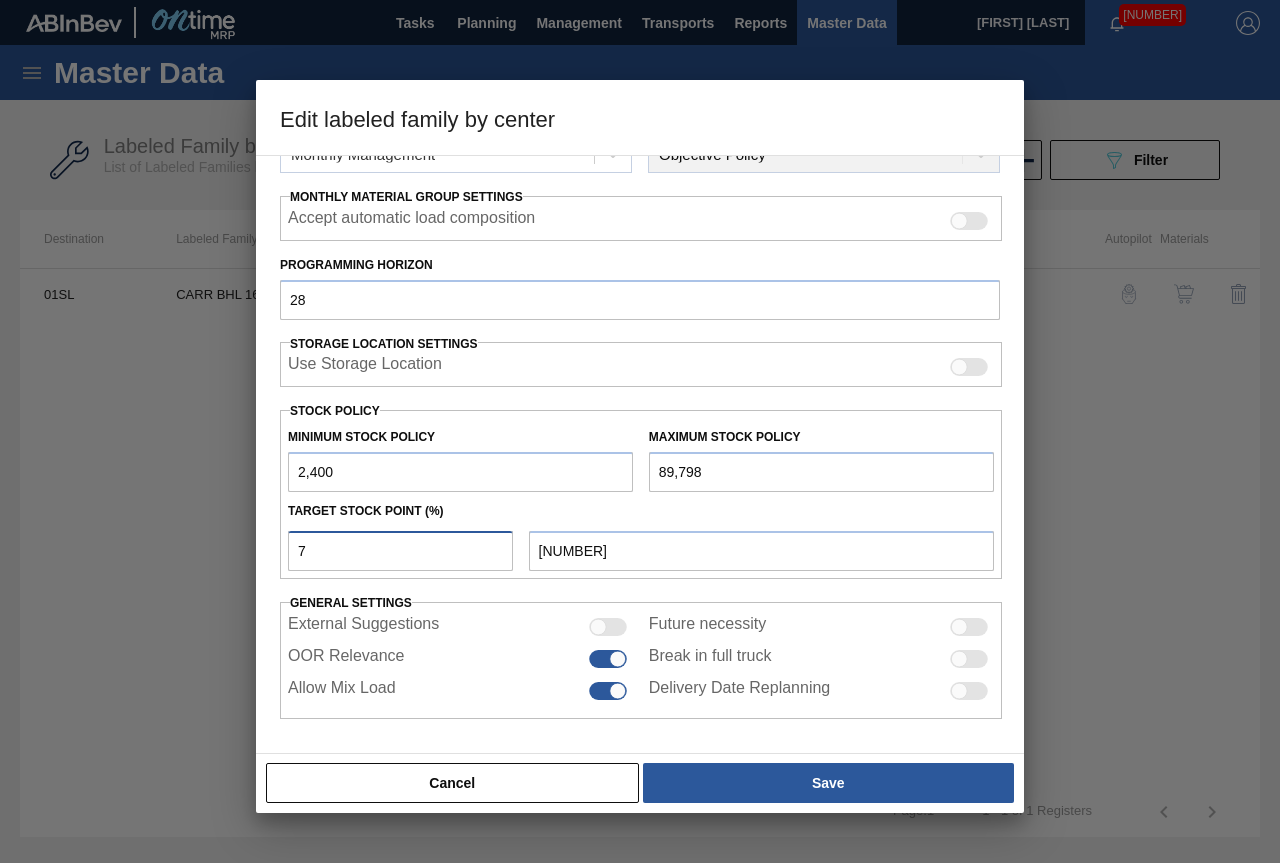 drag, startPoint x: 327, startPoint y: 550, endPoint x: 266, endPoint y: 553, distance: 61.073727 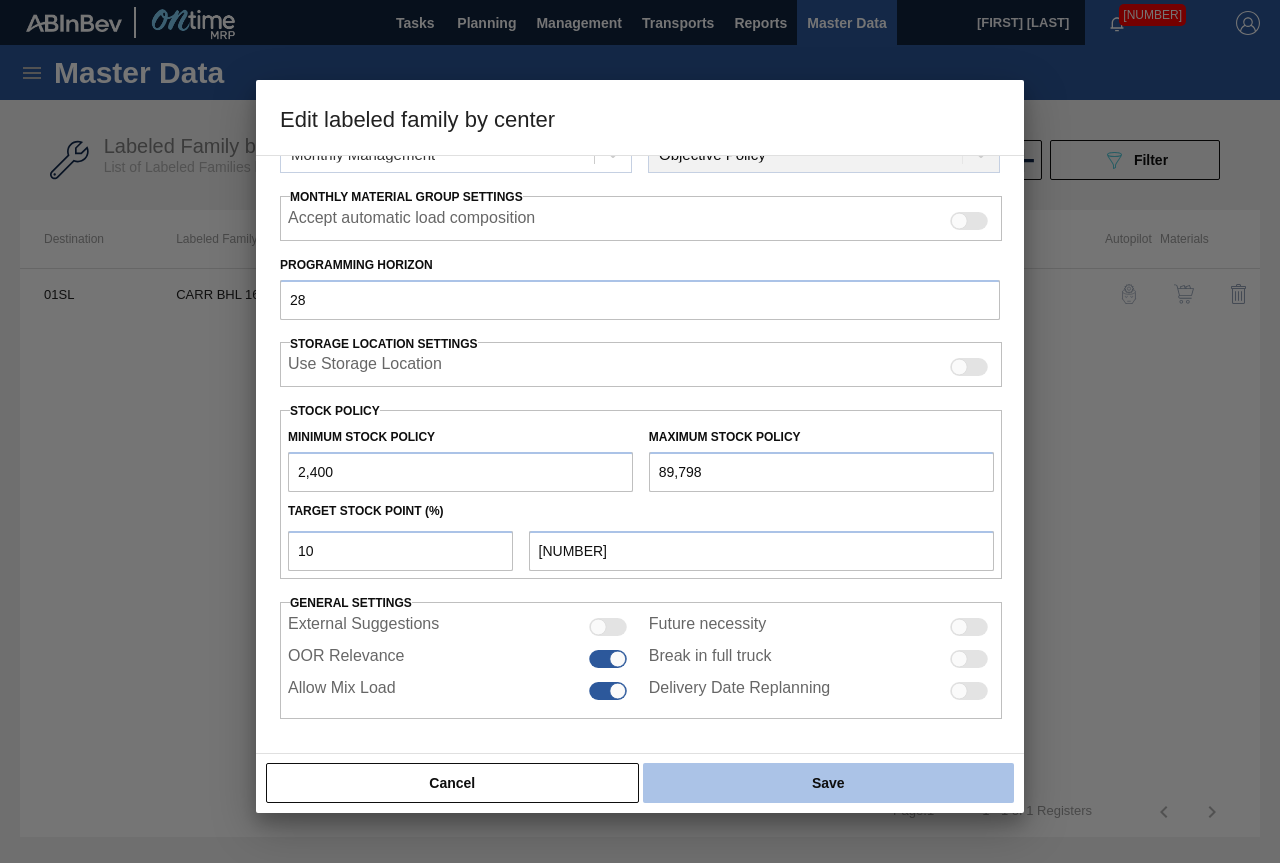 click on "Save" at bounding box center (828, 783) 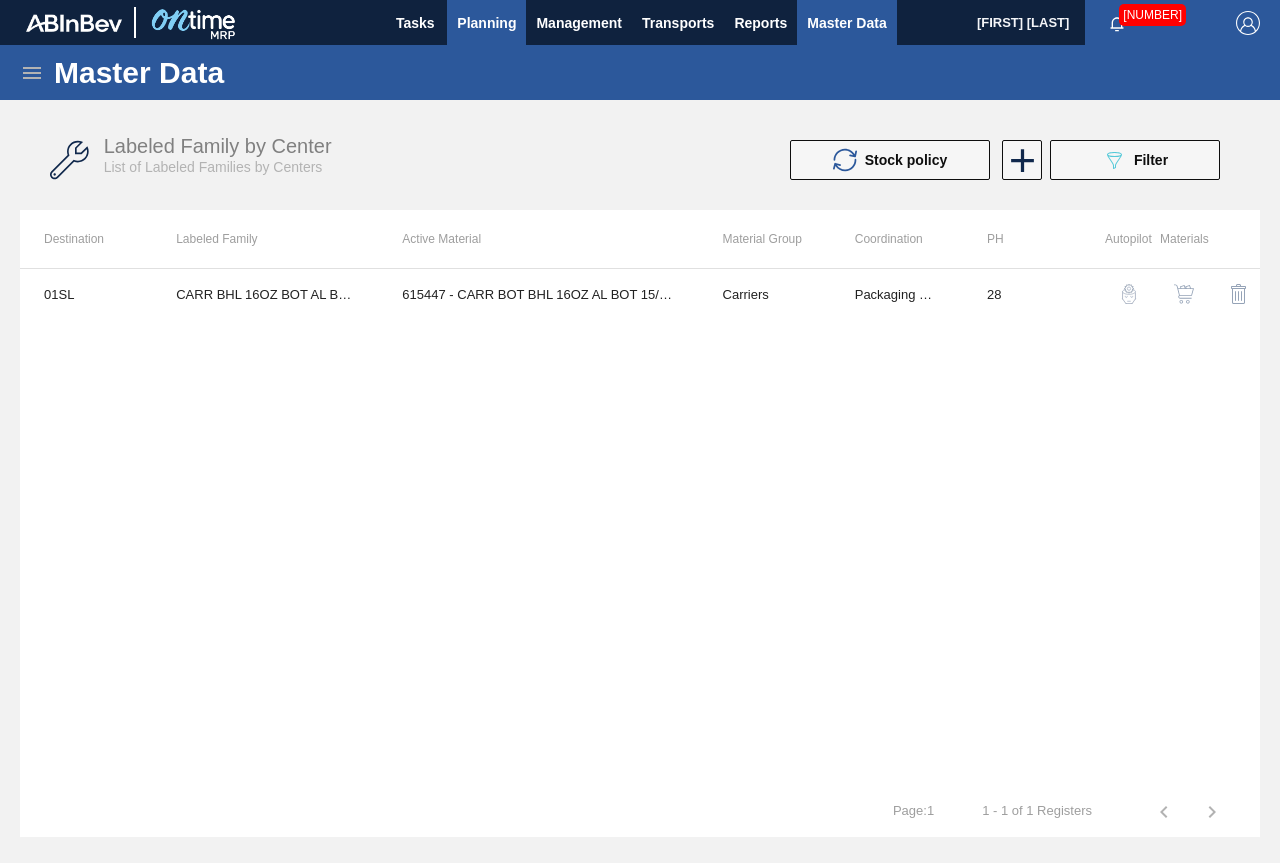 click on "Planning" at bounding box center (486, 23) 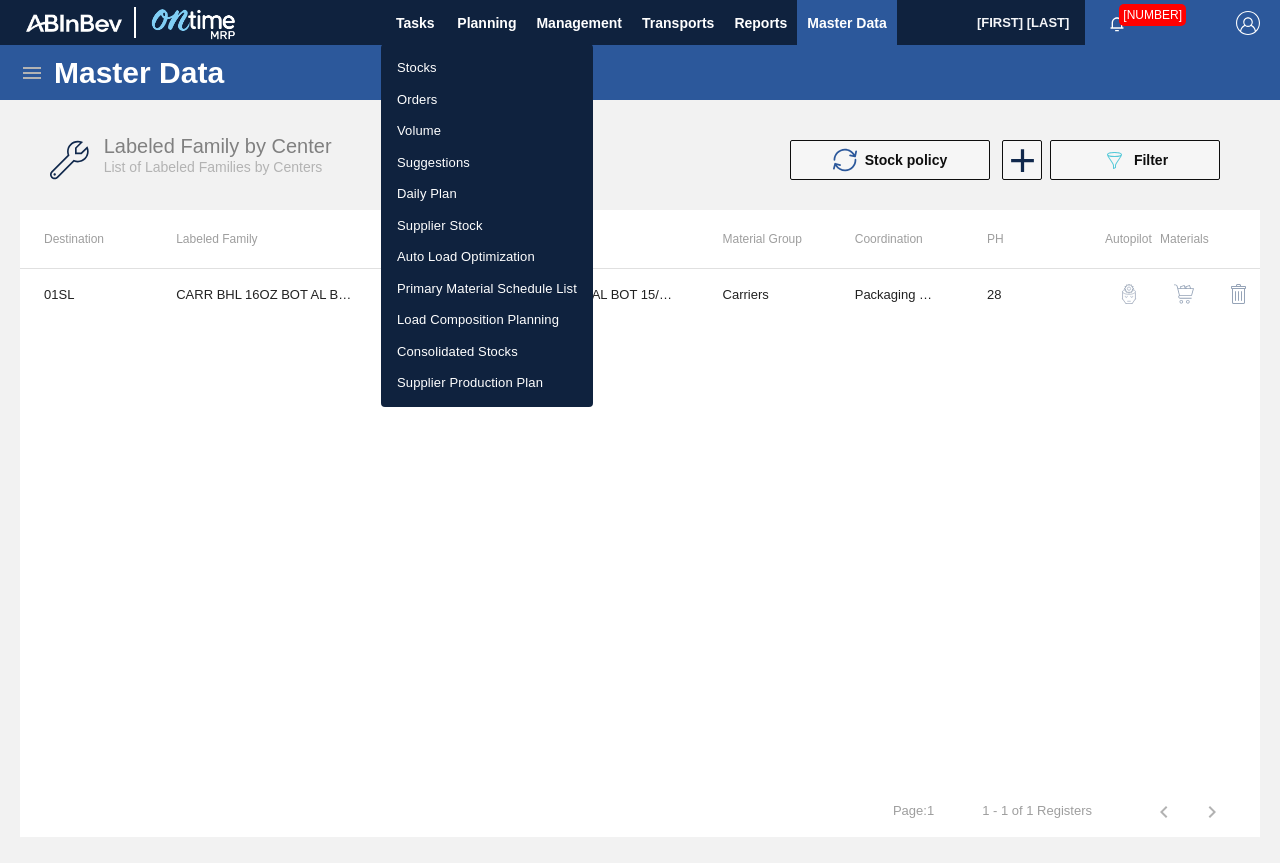 click on "Stocks" at bounding box center (487, 68) 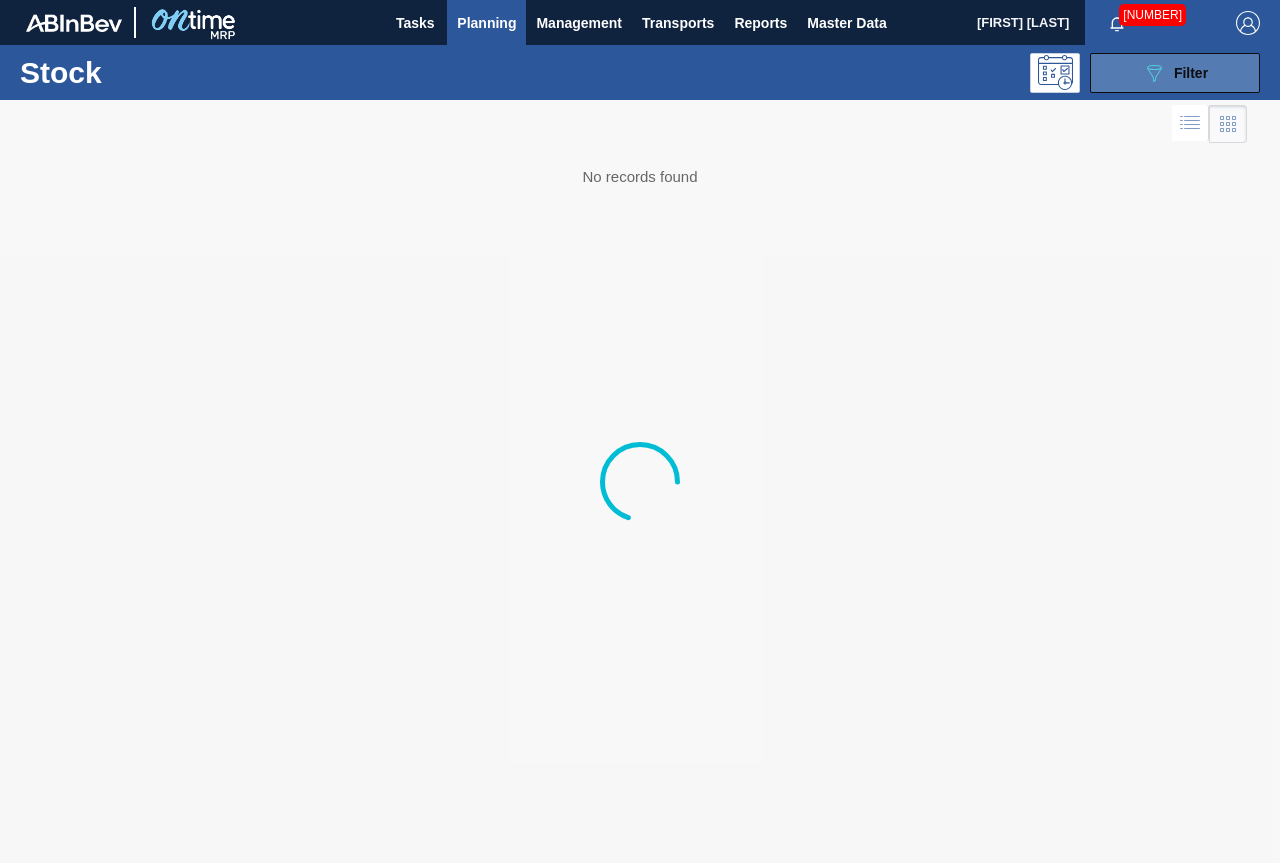 click on "089F7B8B-B2A5-4AFE-B5C0-19BA573D28AC Filter" at bounding box center (1175, 73) 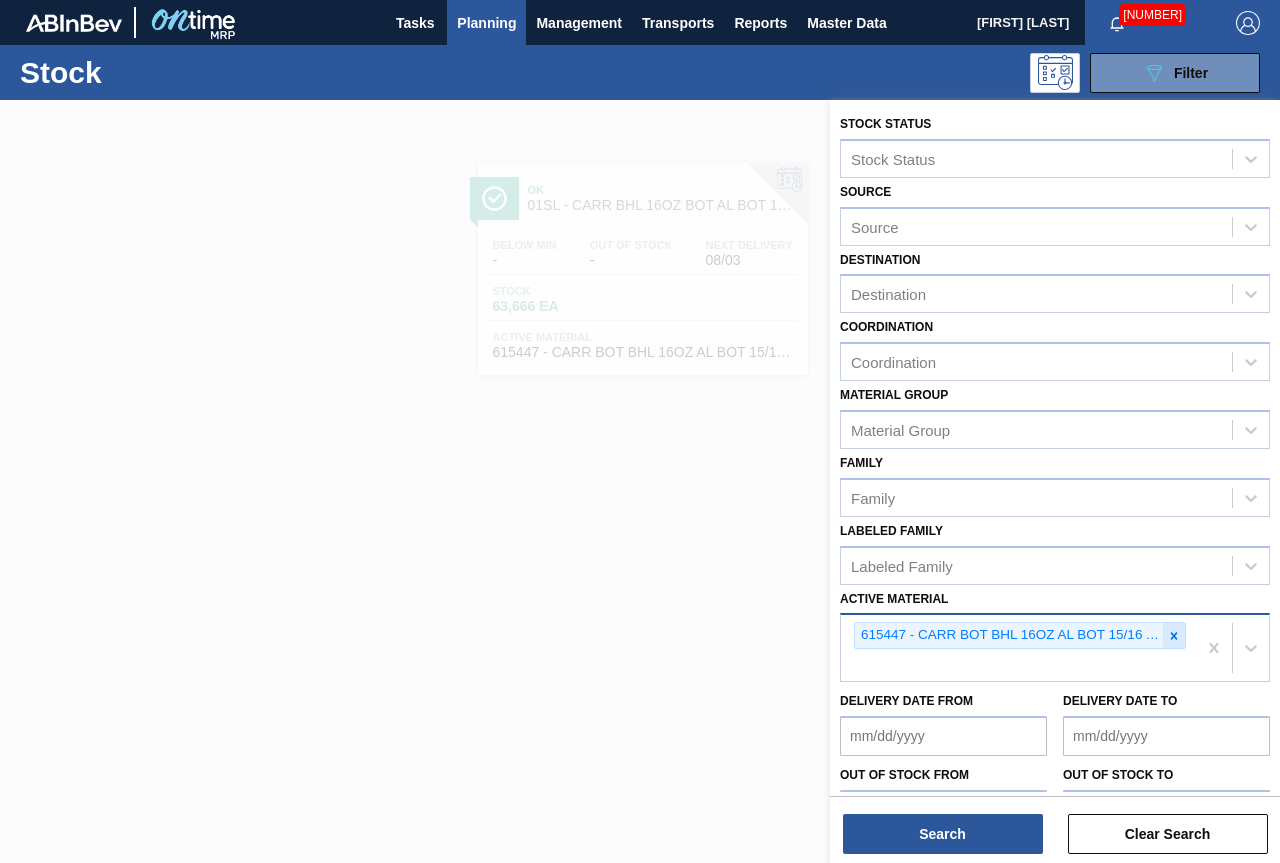 click 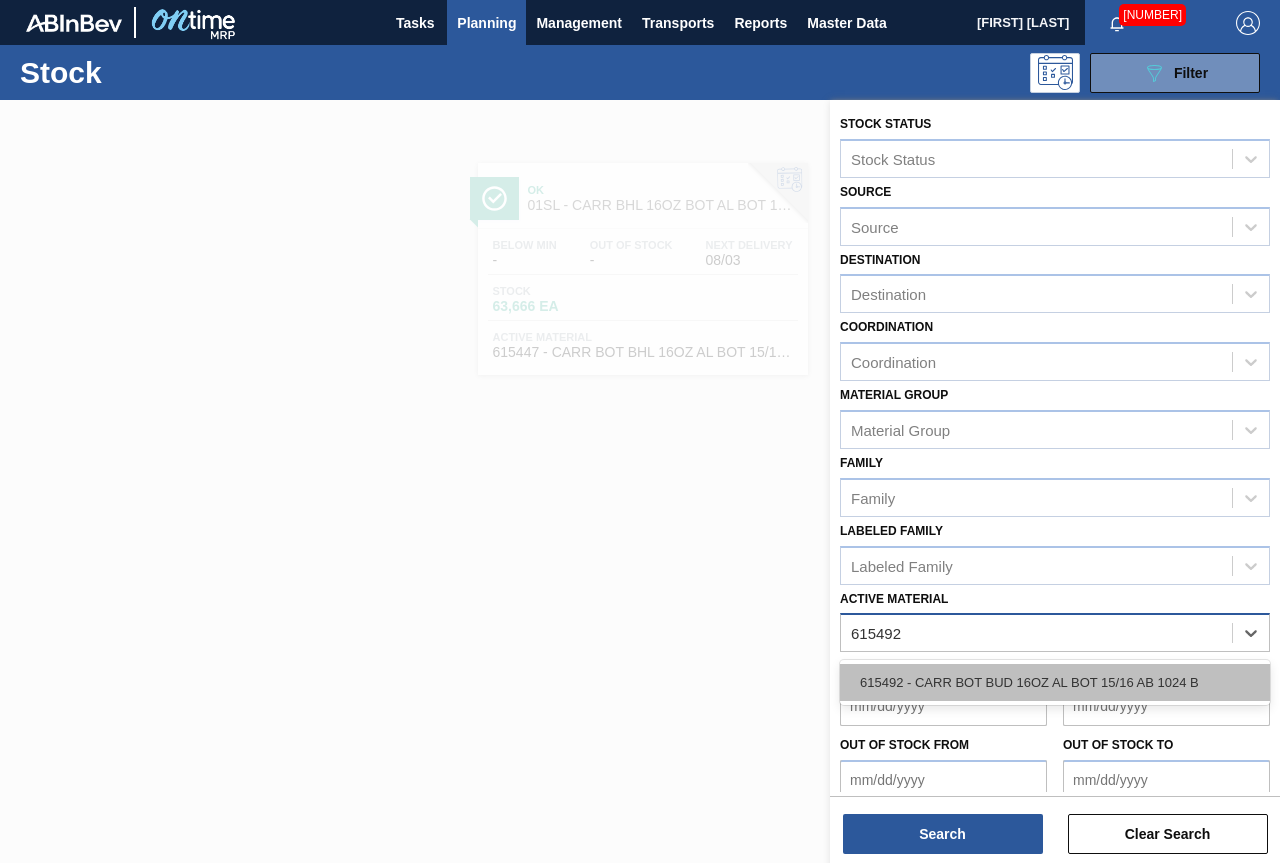 click on "615492 - CARR BOT BUD 16OZ AL BOT 15/16 AB 1024 B" at bounding box center [1055, 682] 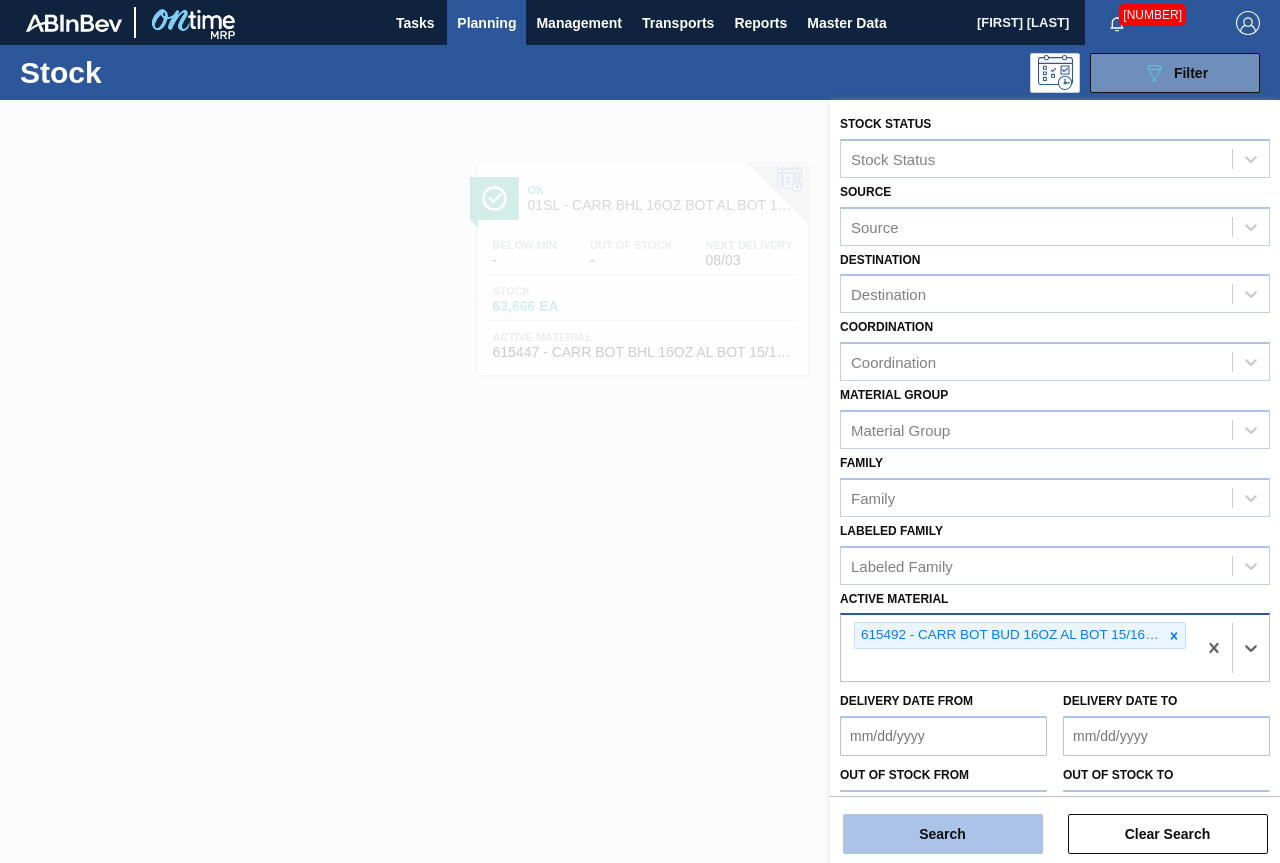 click on "Search" at bounding box center [943, 834] 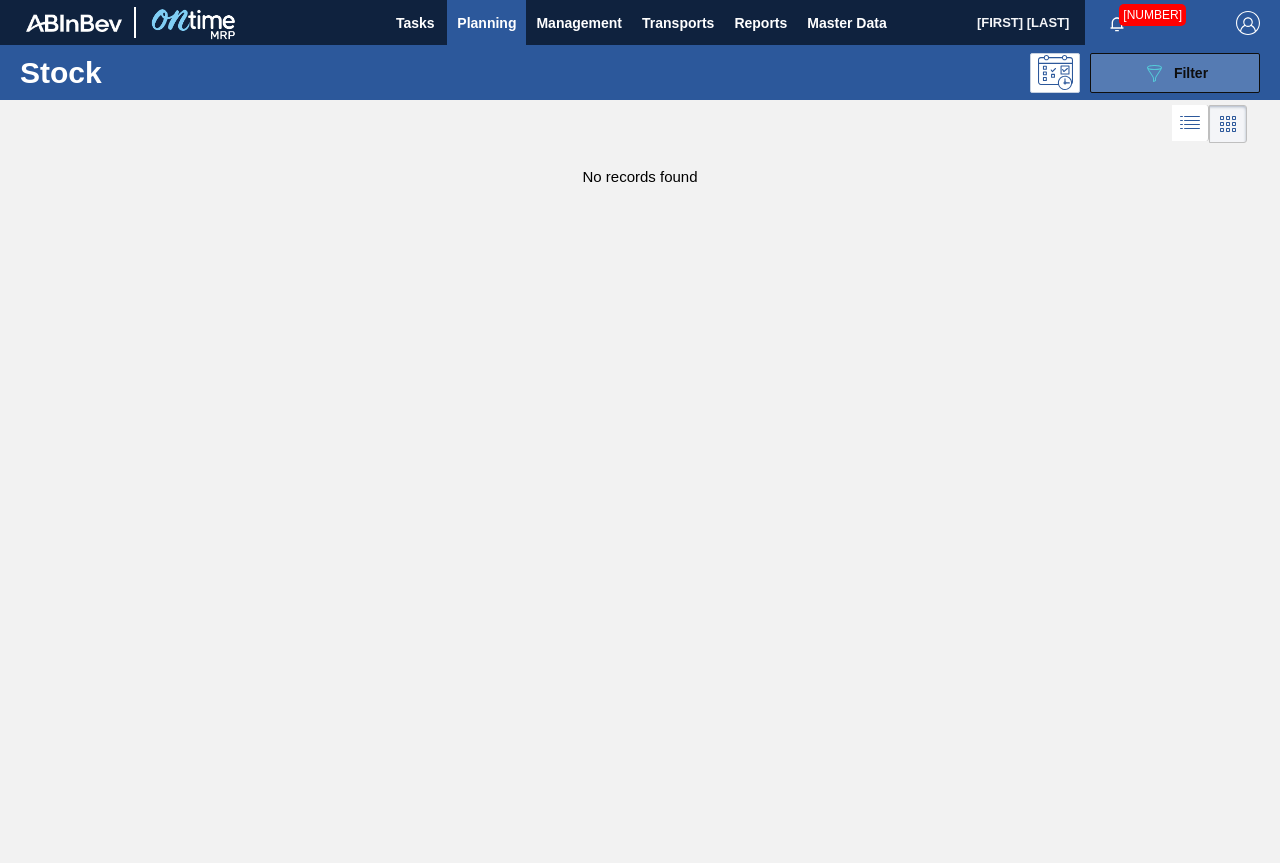click on "089F7B8B-B2A5-4AFE-B5C0-19BA573D28AC Filter" at bounding box center [1175, 73] 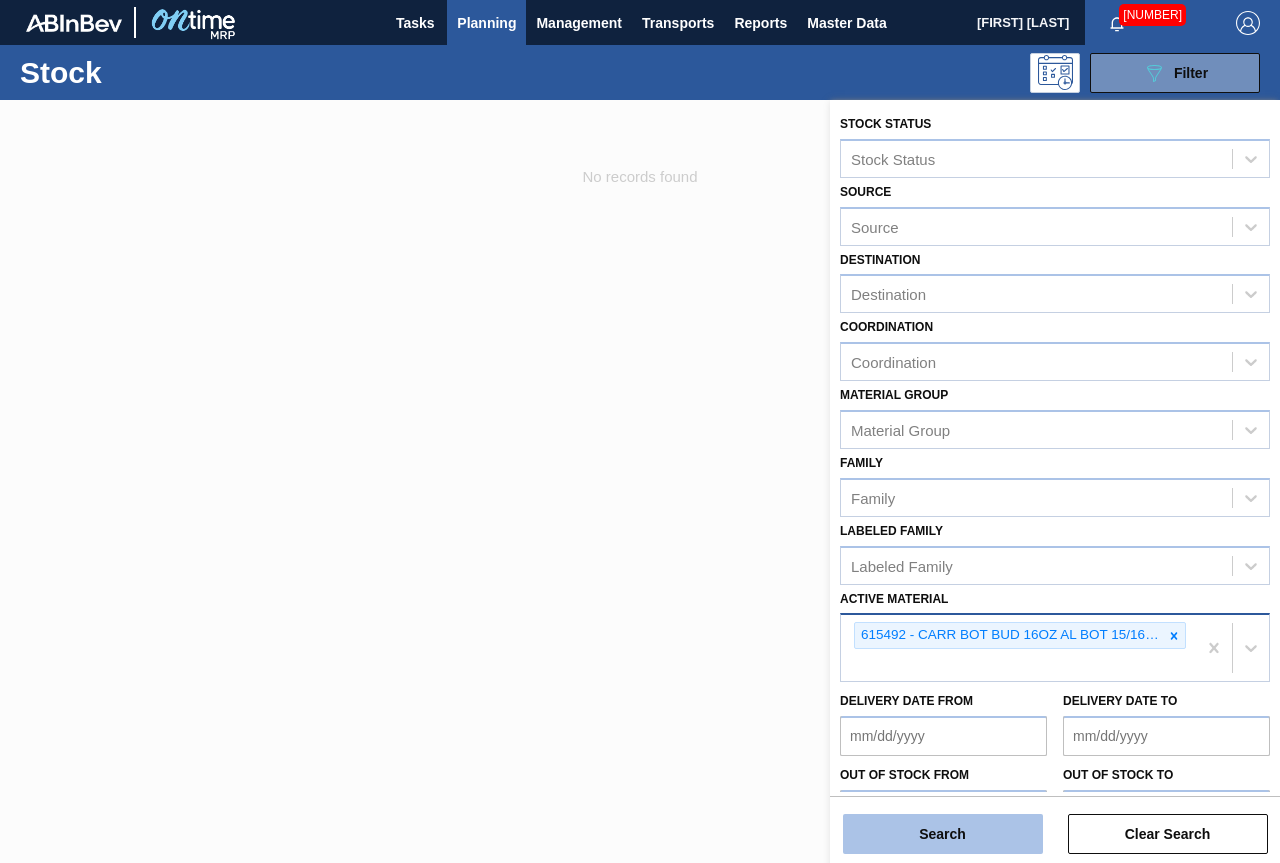 click on "Search" at bounding box center (943, 834) 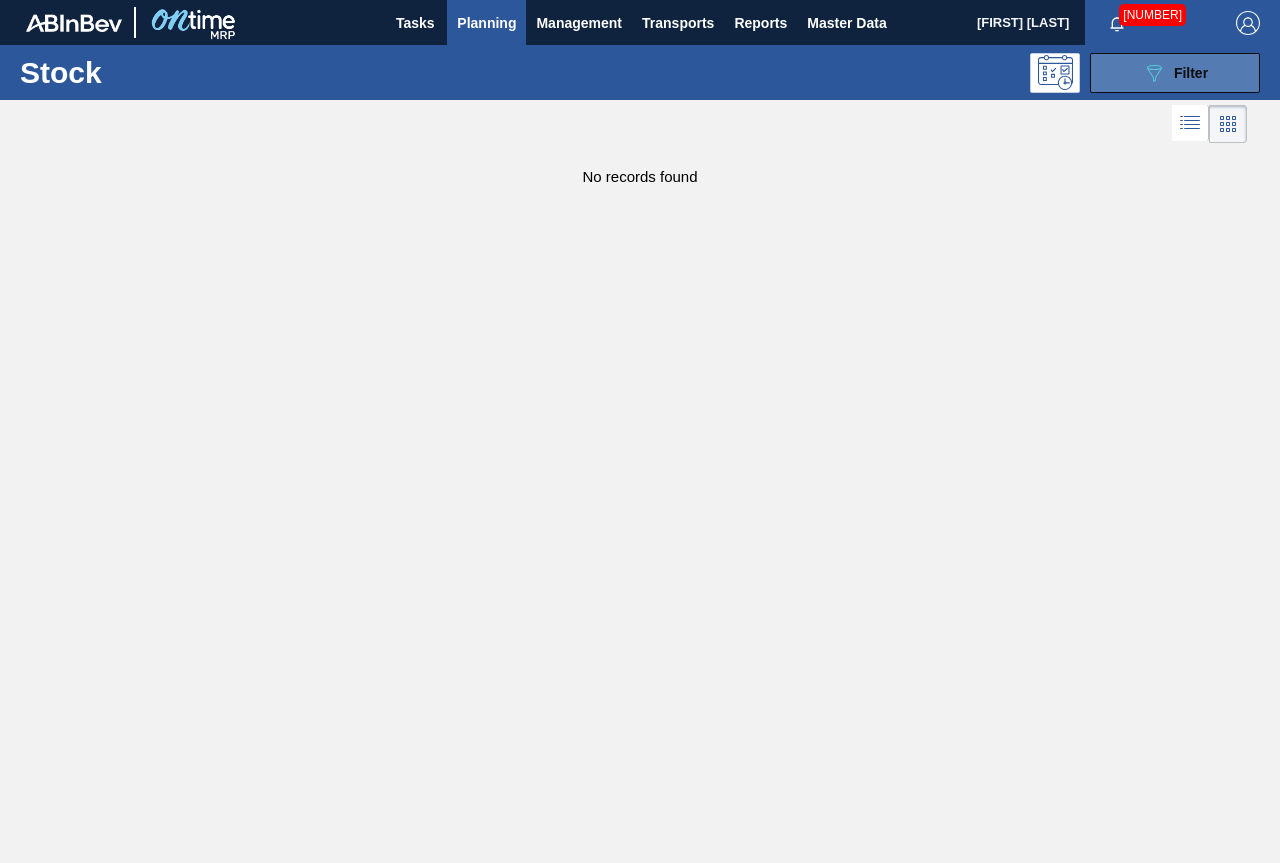 click on "Filter" at bounding box center (1191, 73) 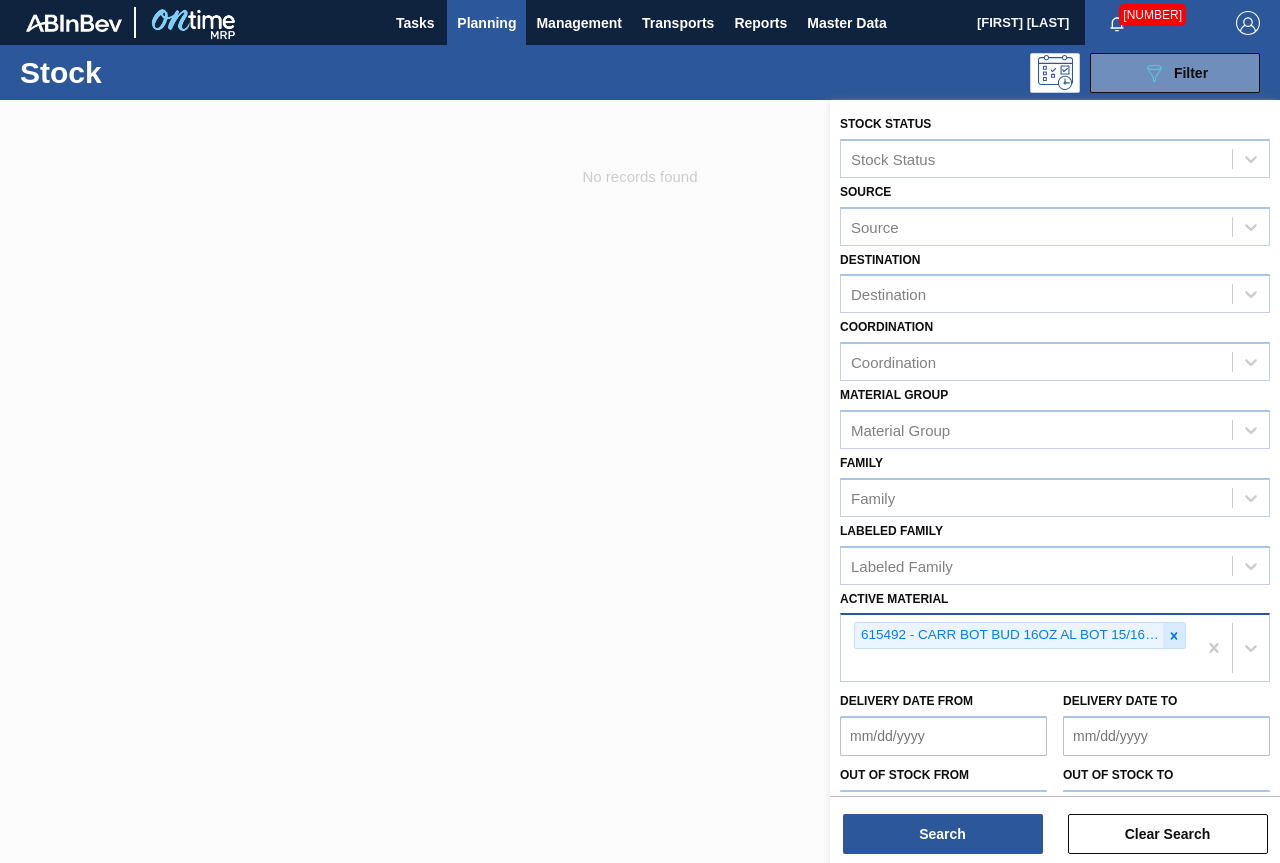 click at bounding box center (1174, 635) 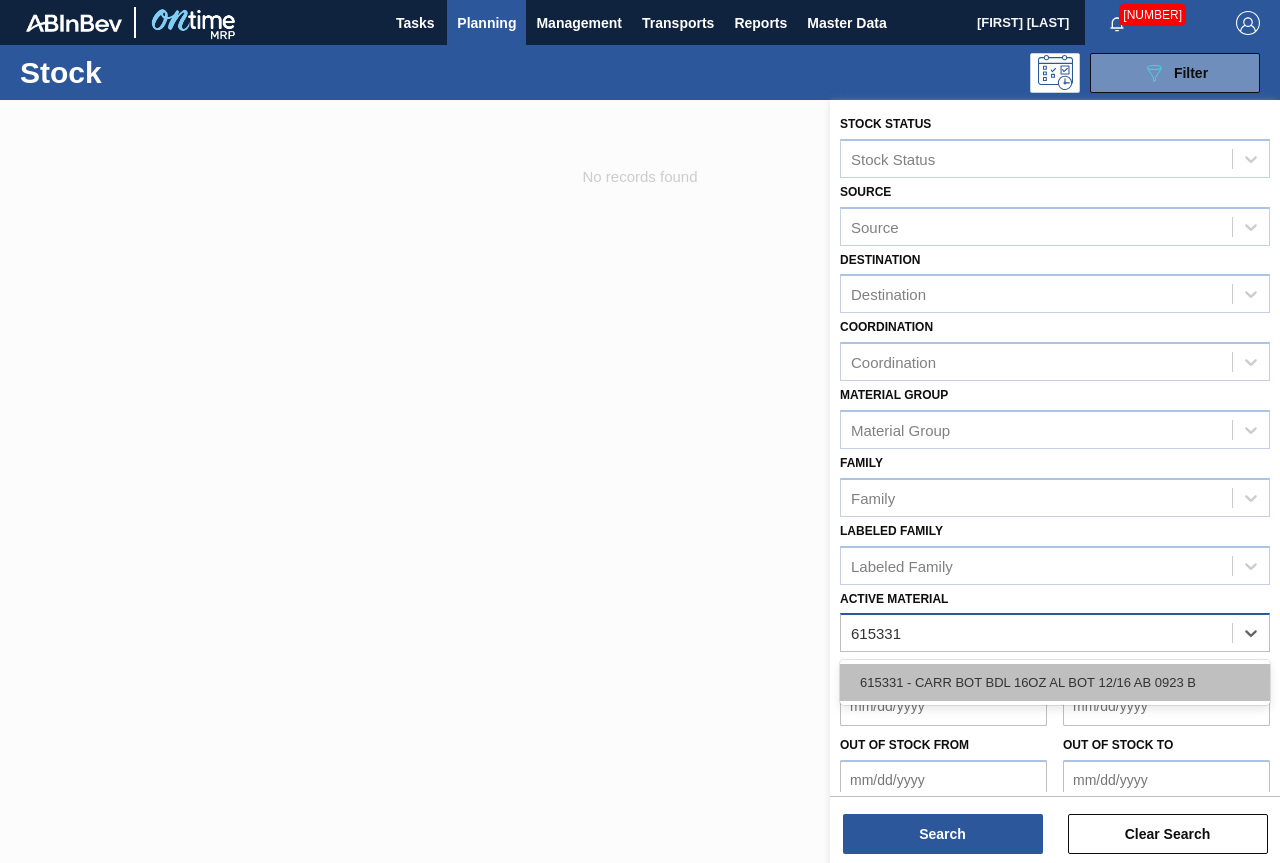 click on "615331 - CARR BOT BDL 16OZ AL BOT 12/16 AB 0923 B" at bounding box center [1055, 682] 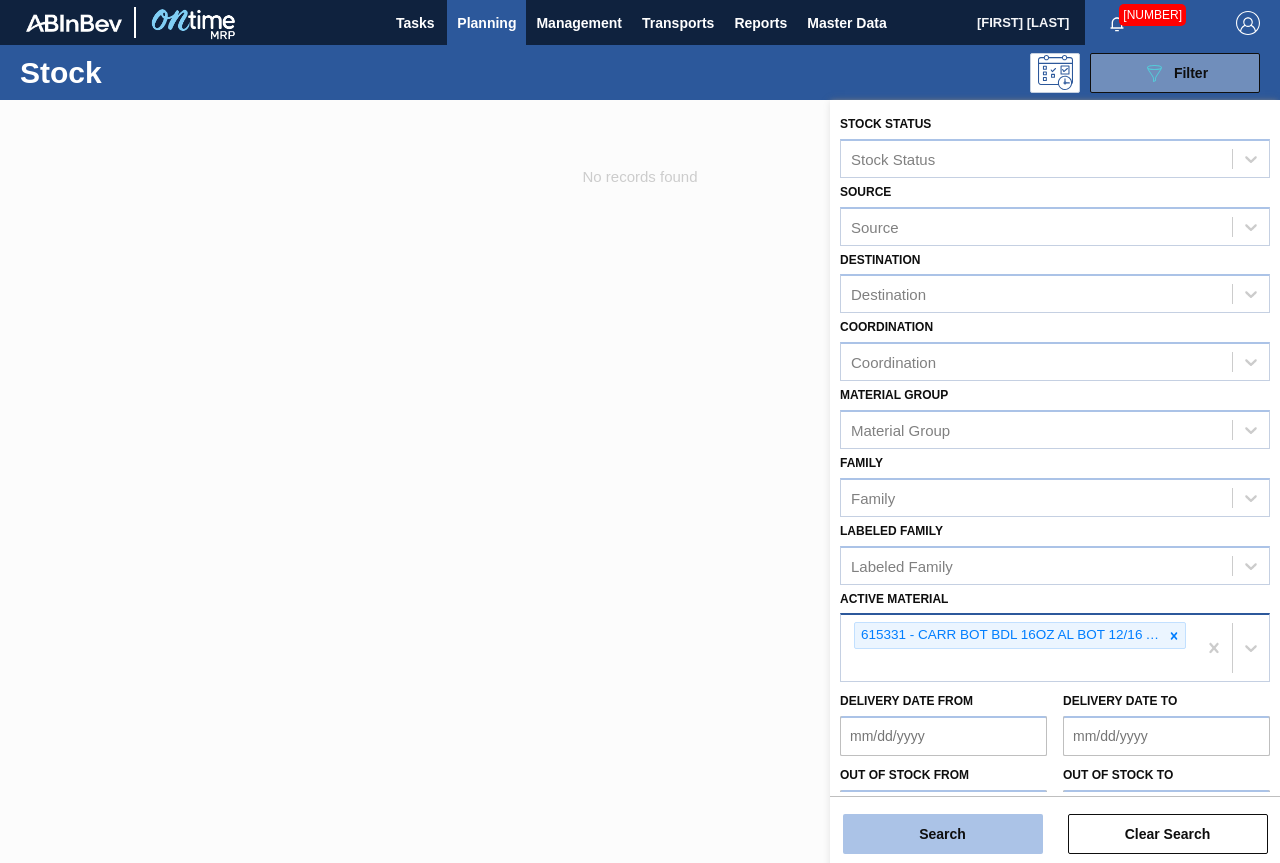 click on "Search" at bounding box center (943, 834) 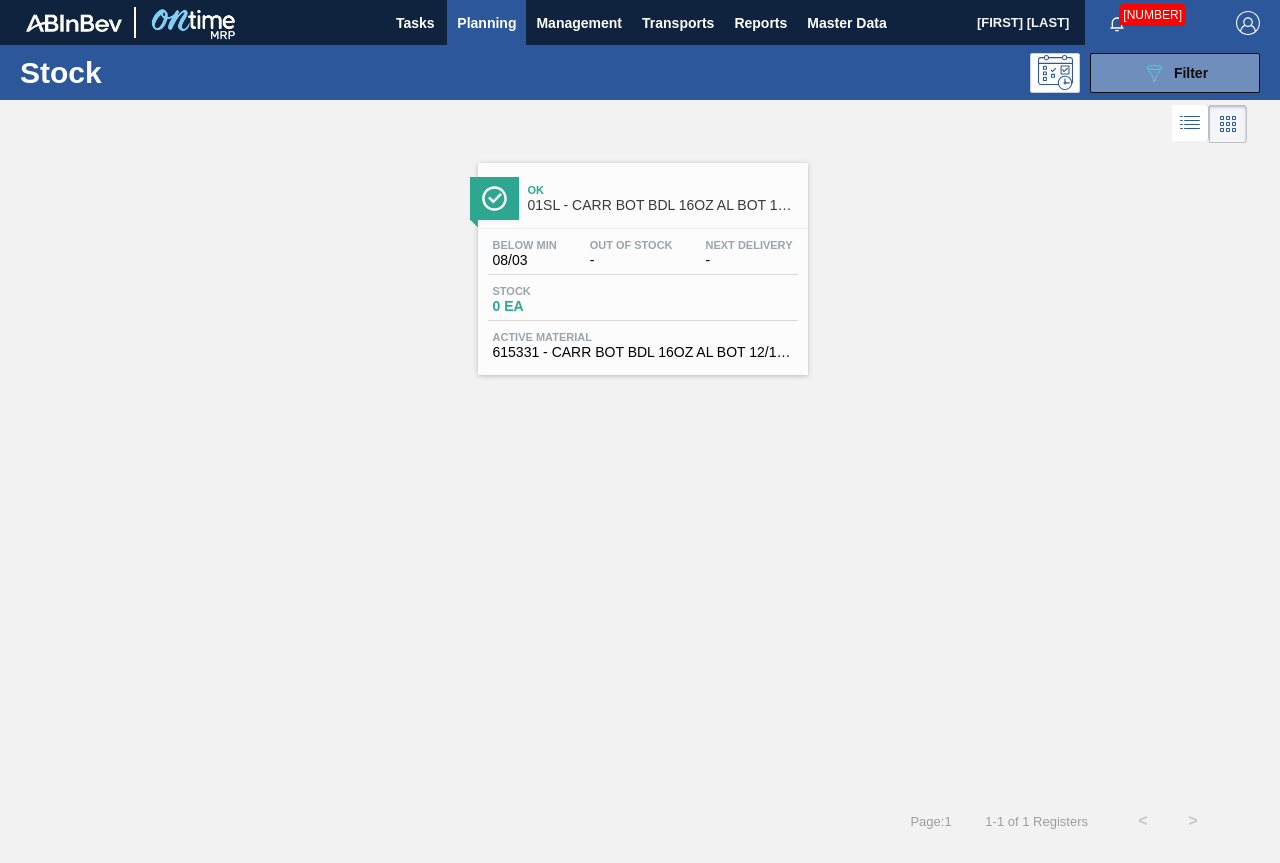click on "Ok 01SL - CARR BOT BDL 16OZ AL BOT 12/16 AB [DATE] B" at bounding box center (663, 198) 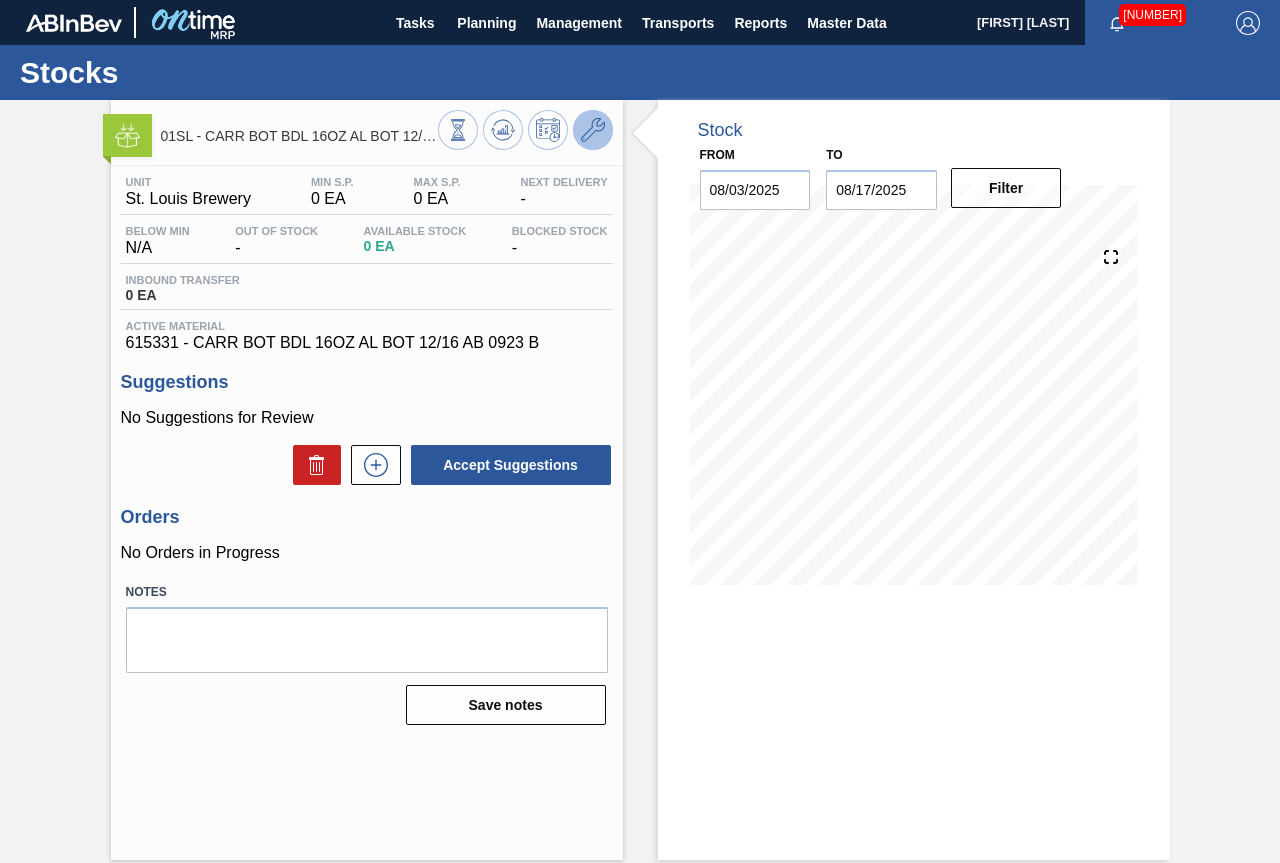 click 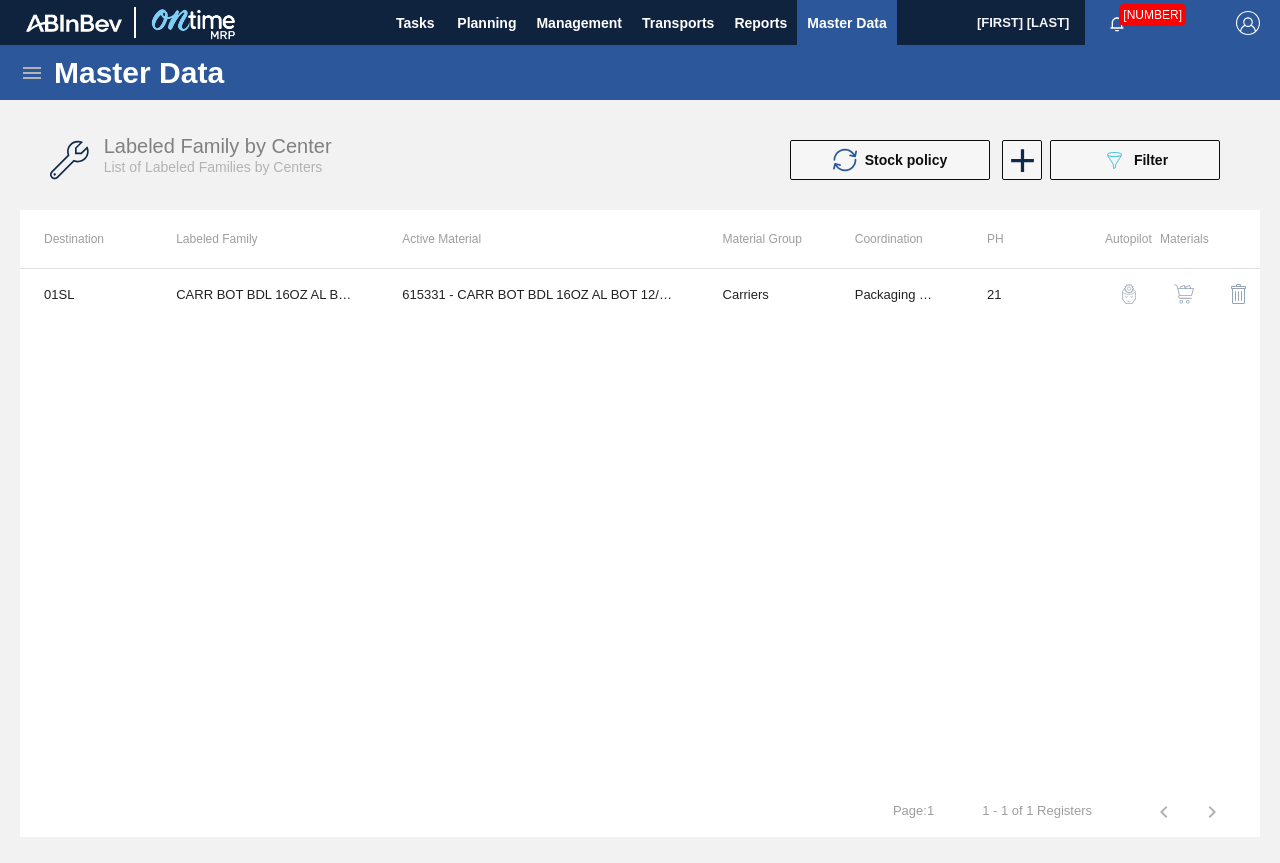 click on "01SL CARR BOT BDL 16OZ AL BOT 12/16 AB [NUMBER] [NUMBER] - CARR BOT BDL 16OZ AL BOT 12/16 AB [NUMBER] B Carriers Packaging Materials 21" at bounding box center [640, 527] 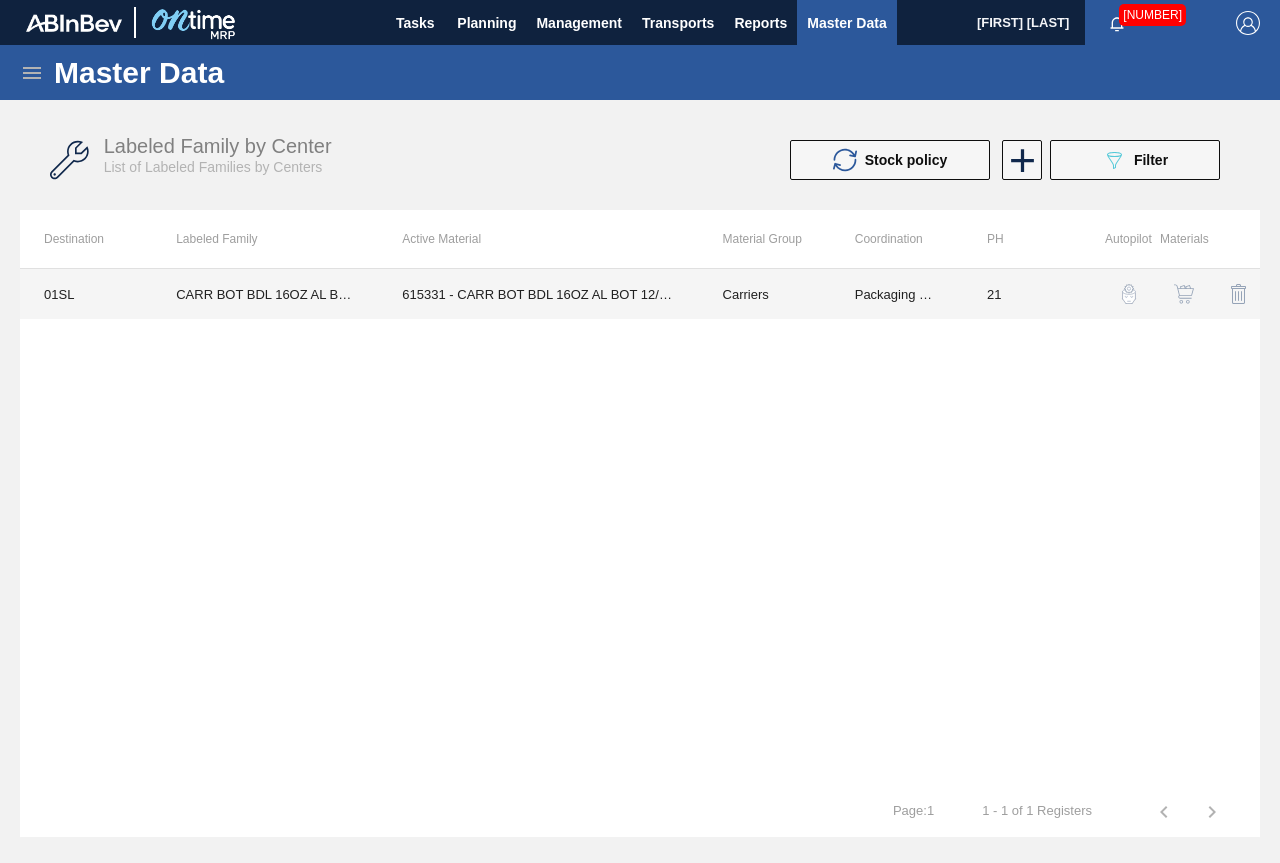 click on "Carriers" at bounding box center (765, 294) 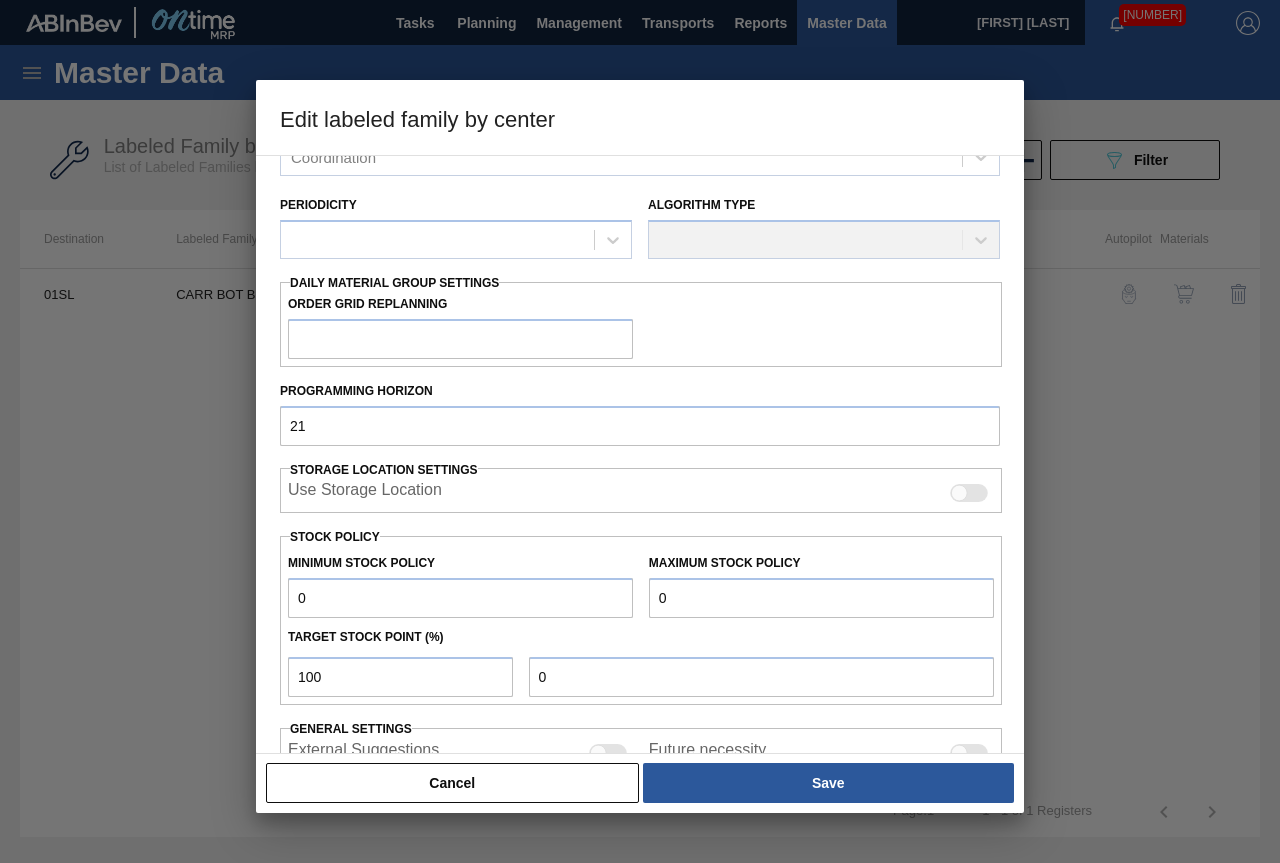 scroll, scrollTop: 202, scrollLeft: 0, axis: vertical 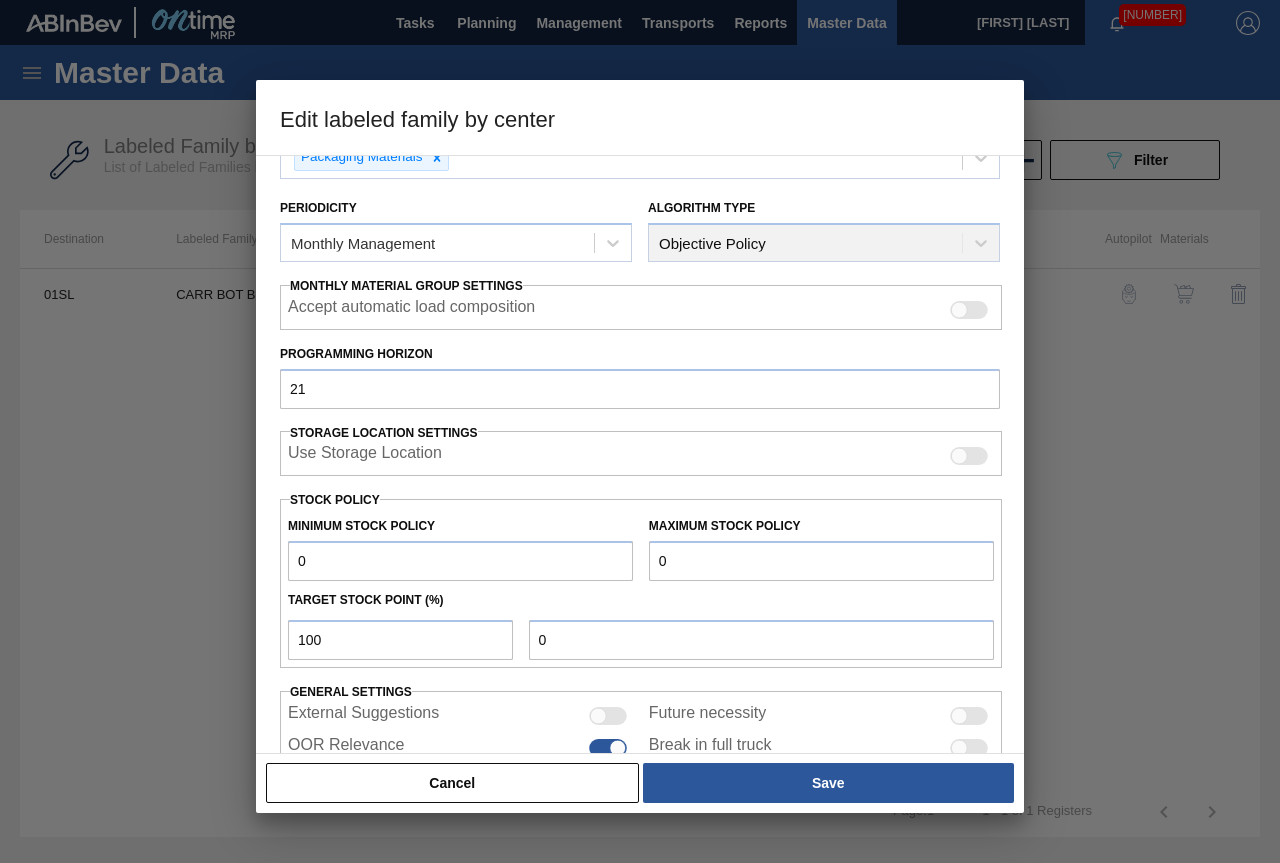 drag, startPoint x: 598, startPoint y: 775, endPoint x: 650, endPoint y: 772, distance: 52.086468 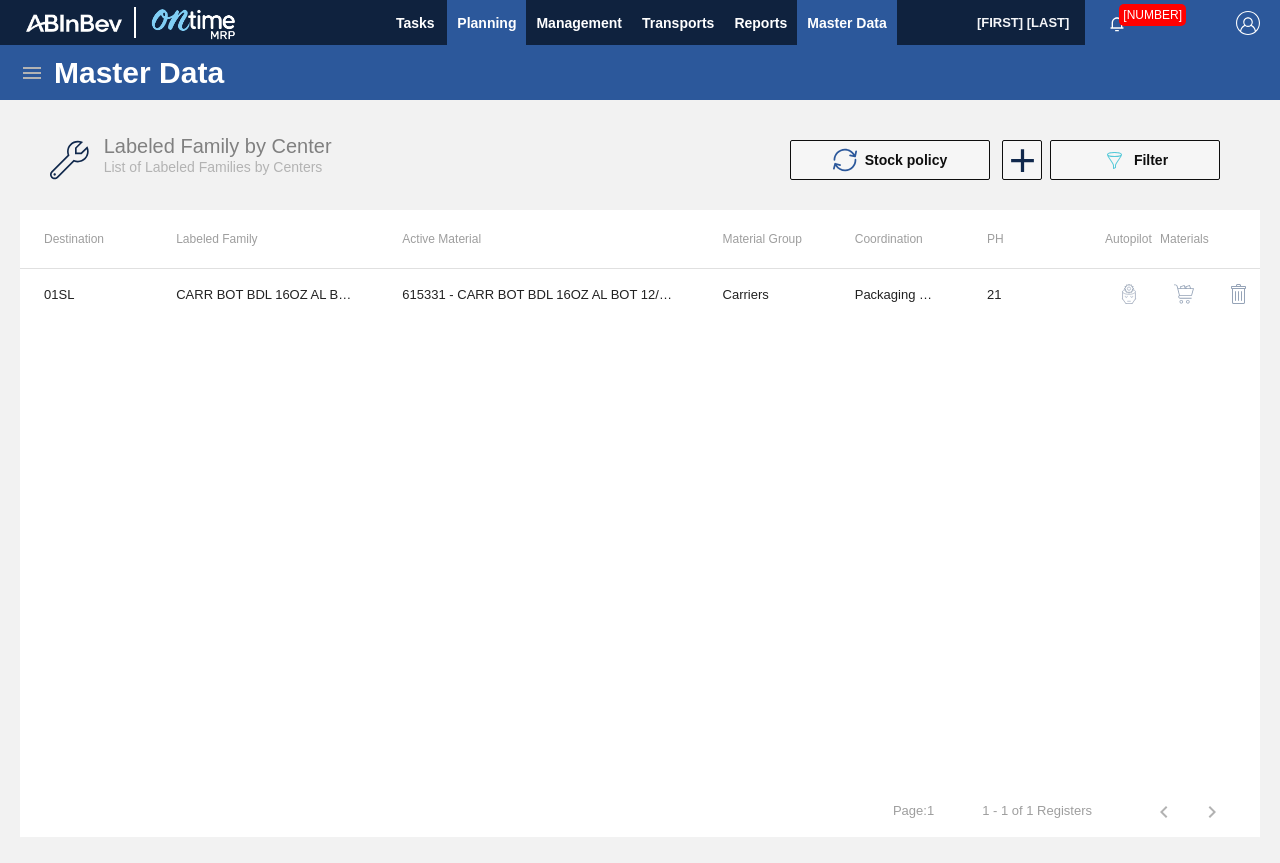 click on "Planning" at bounding box center (486, 23) 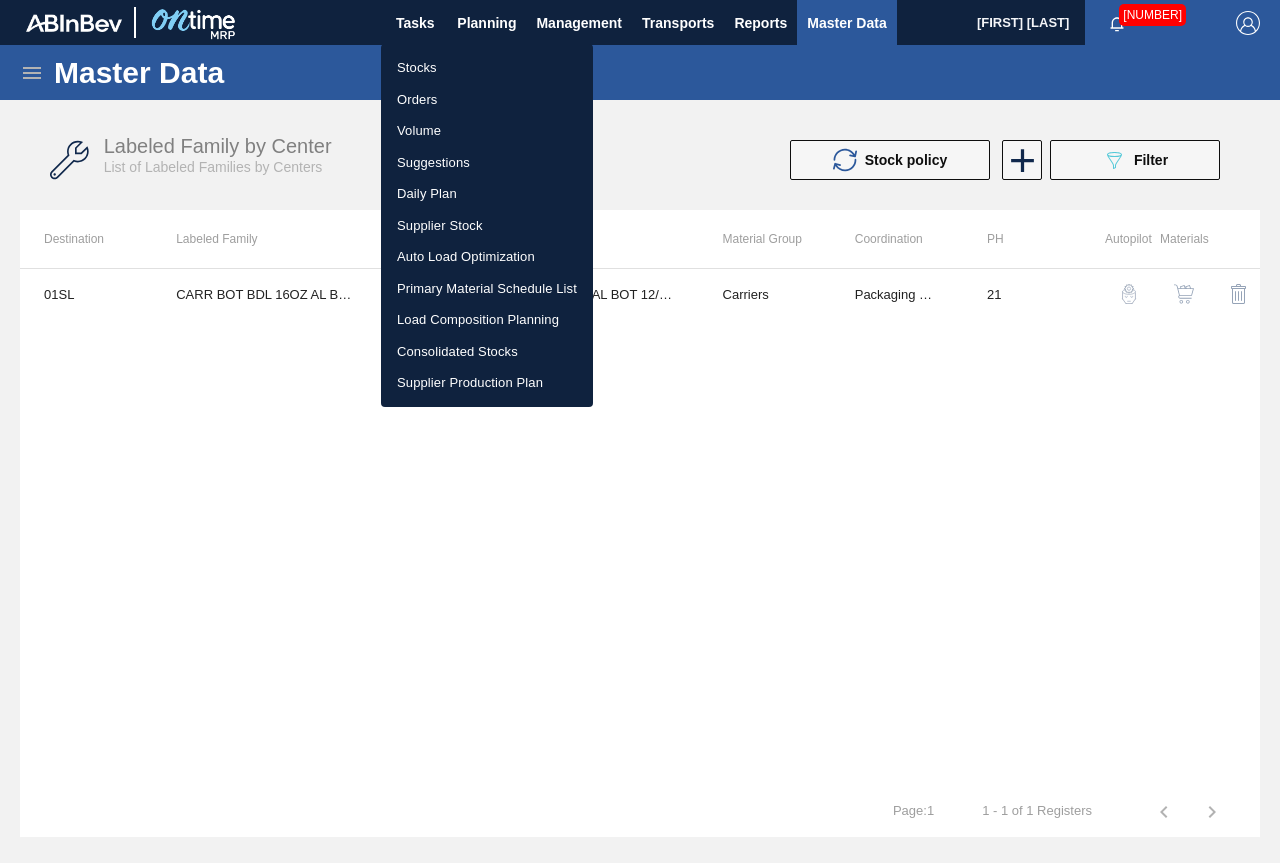 click on "Stocks" at bounding box center [487, 68] 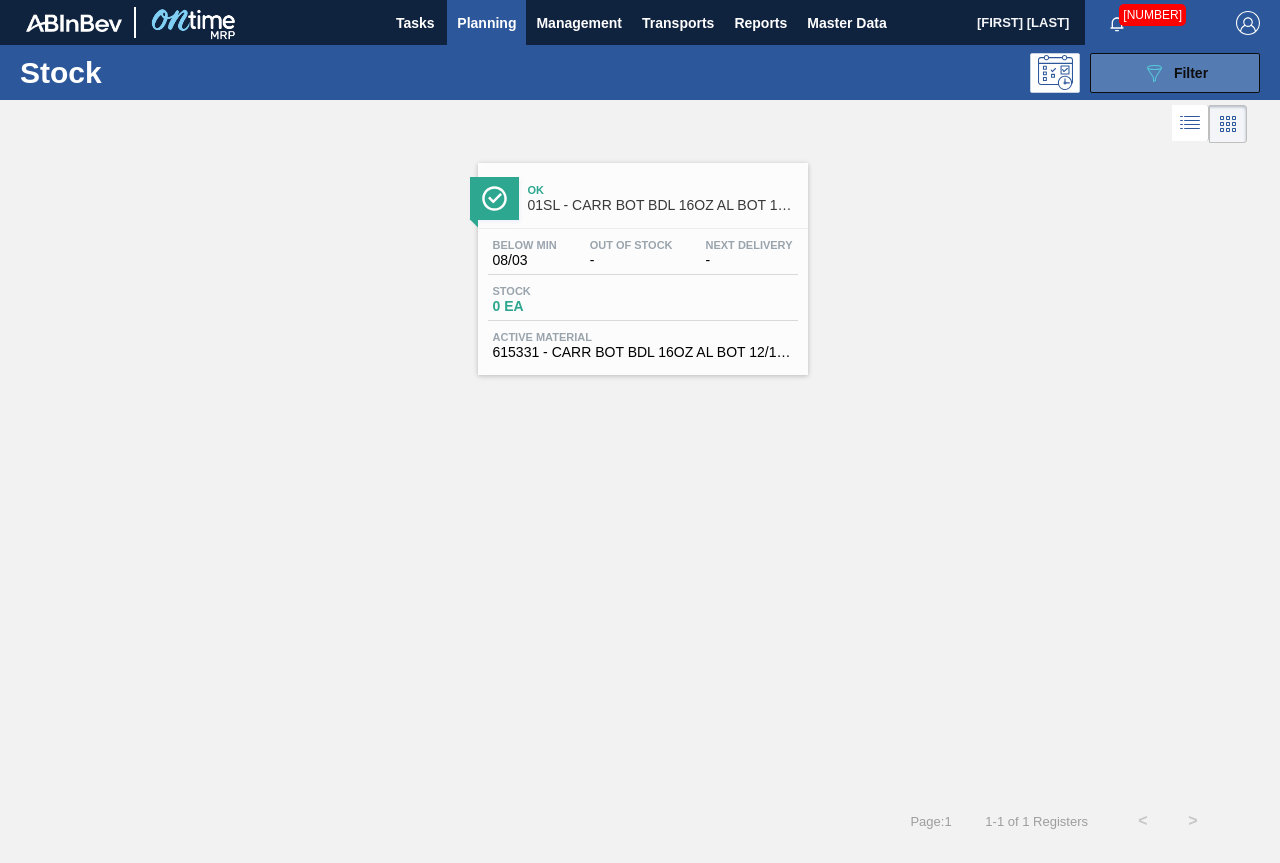 click on "Filter" at bounding box center [1191, 73] 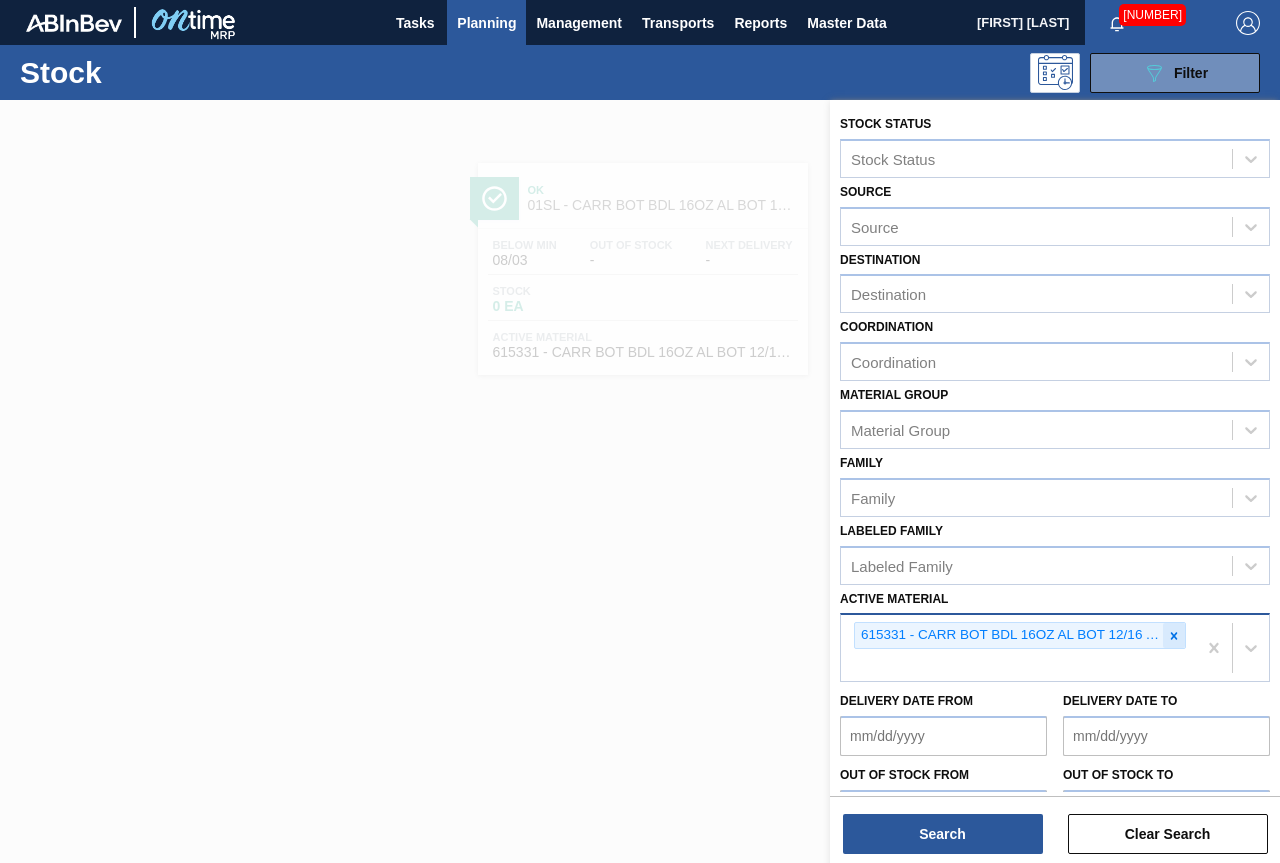 click 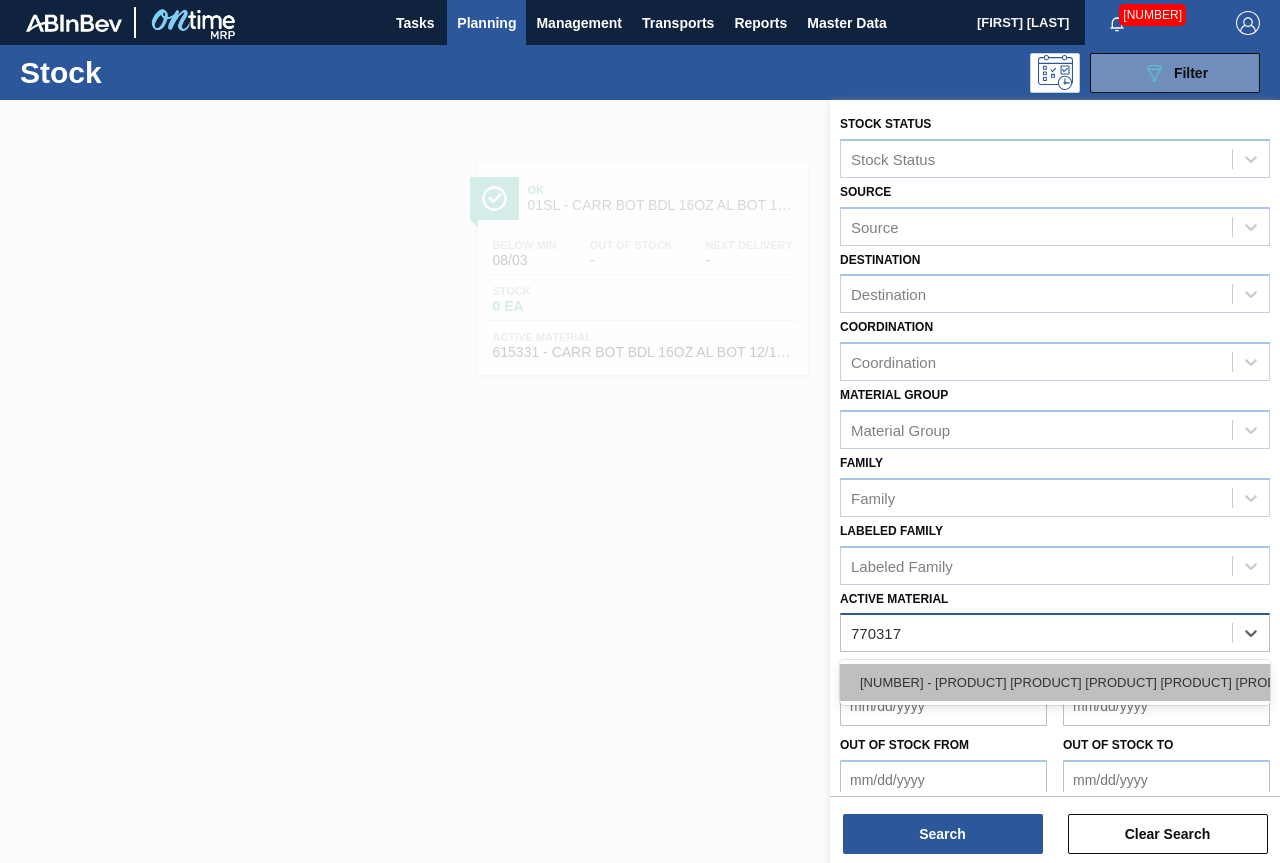 click on "[NUMBER] - [PRODUCT] [PRODUCT] [PRODUCT] [PRODUCT] [PRODUCT] [PRODUCT] [PRODUCT] [PRODUCT] [PRODUCT]" at bounding box center [1055, 682] 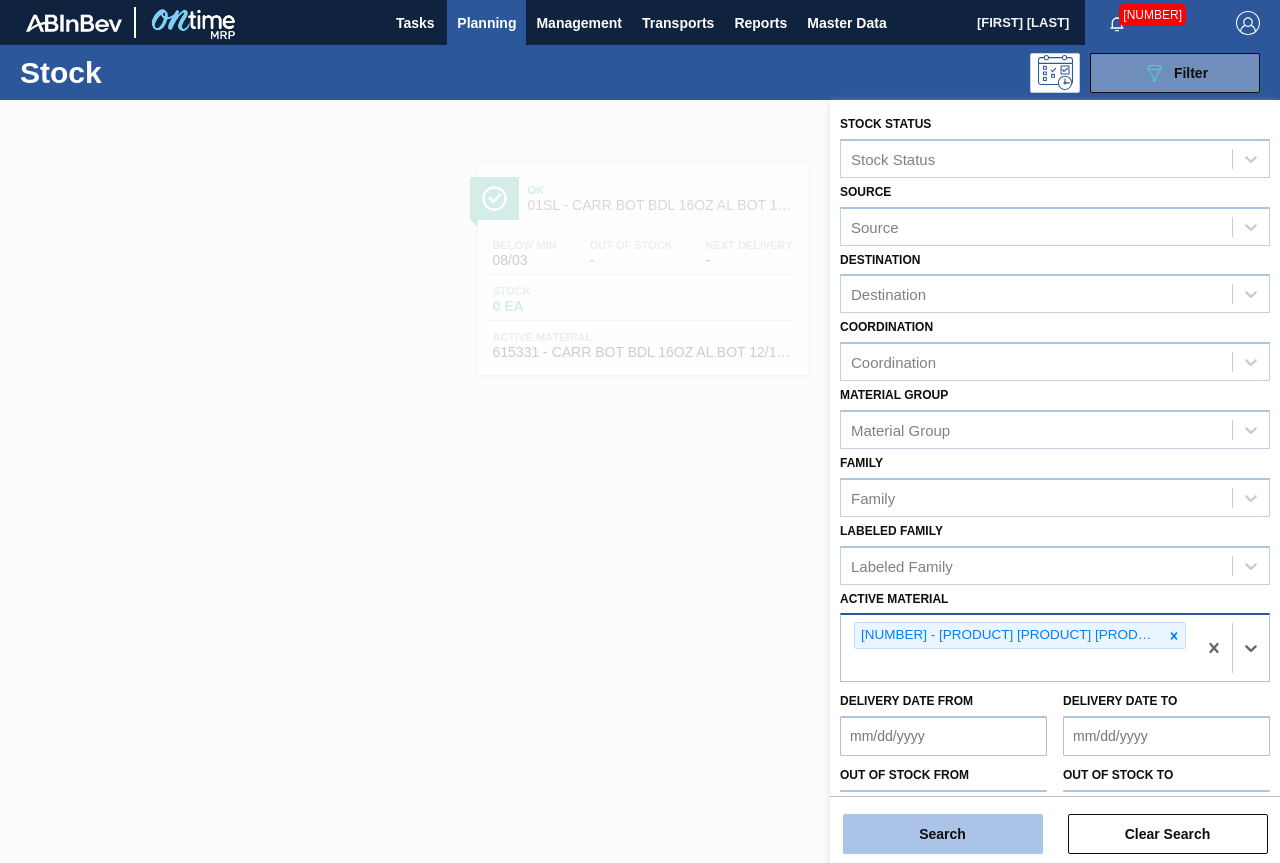 click on "Search" at bounding box center (943, 834) 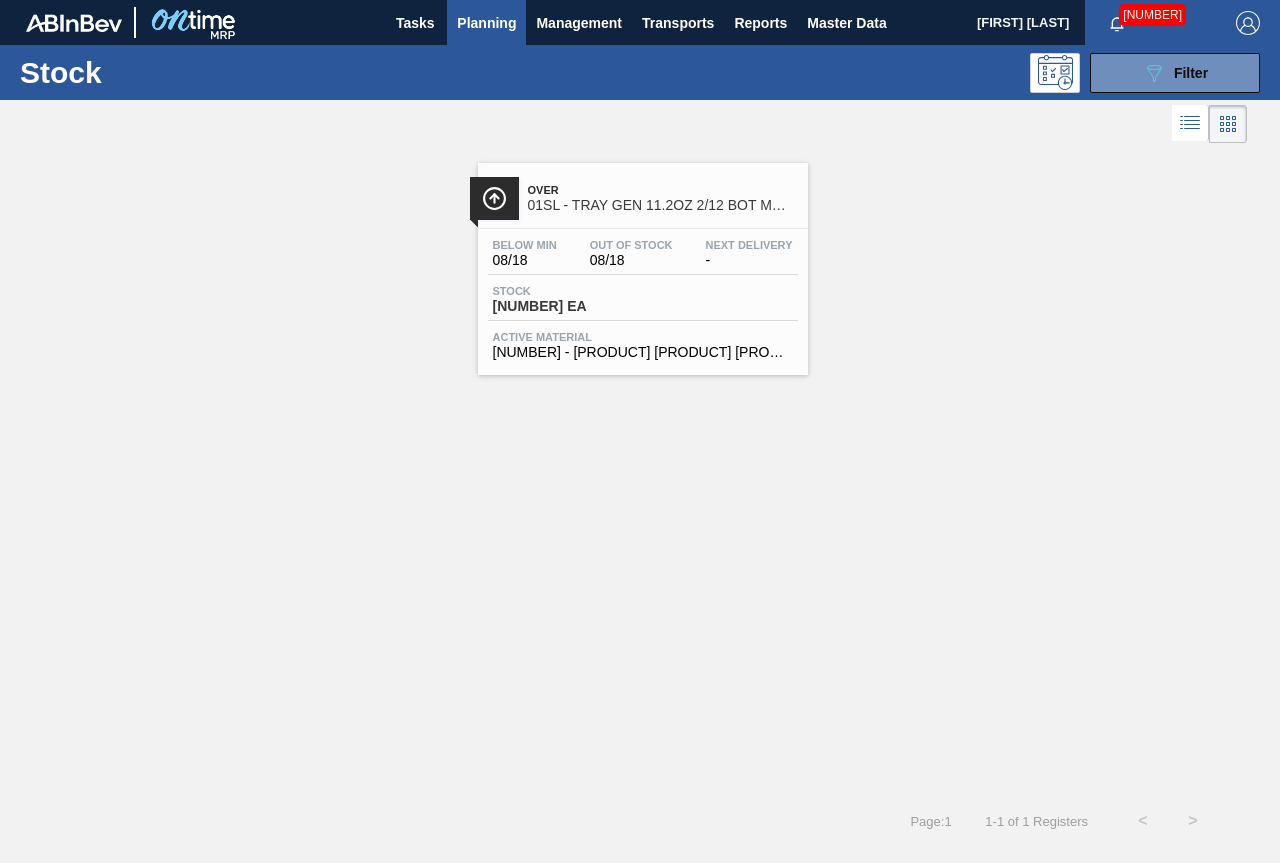 click on "Over" at bounding box center (663, 190) 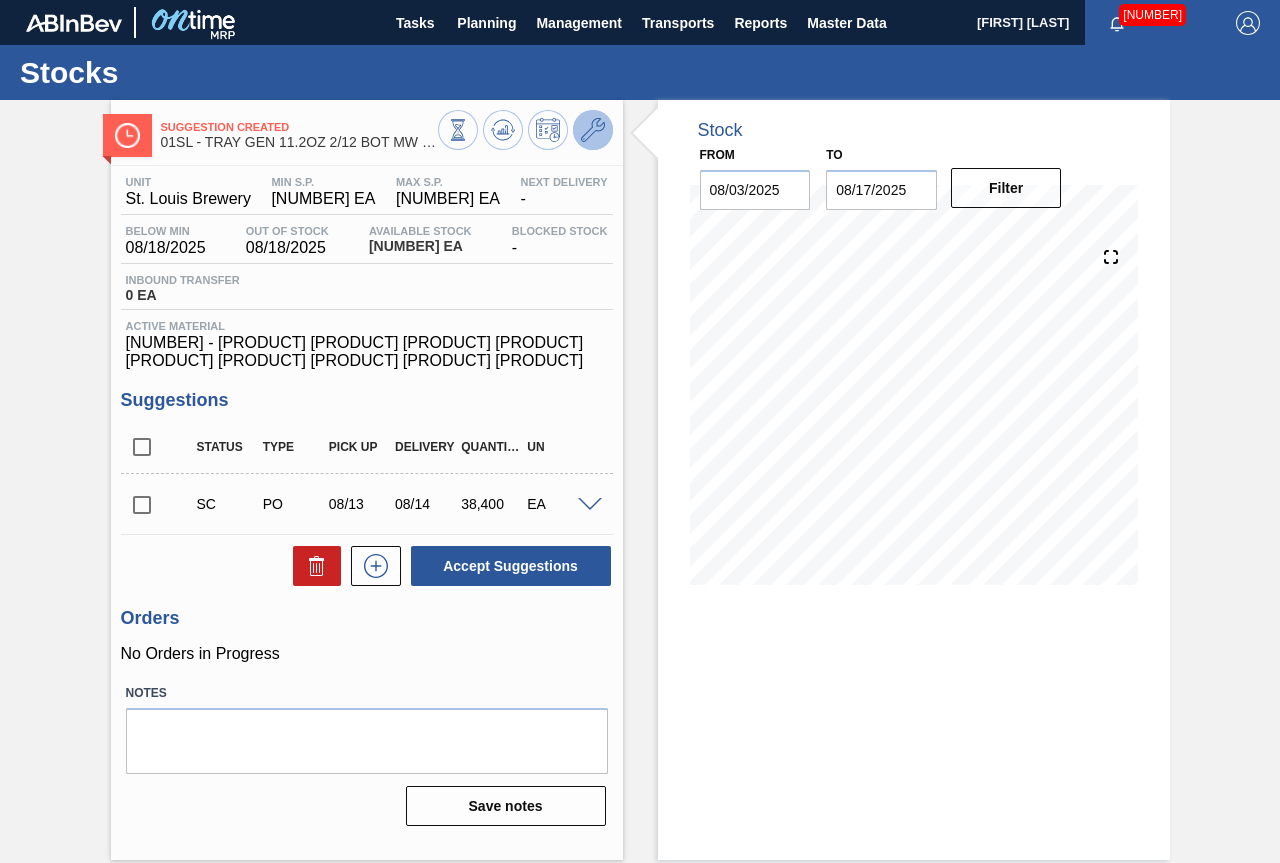 click at bounding box center (593, 130) 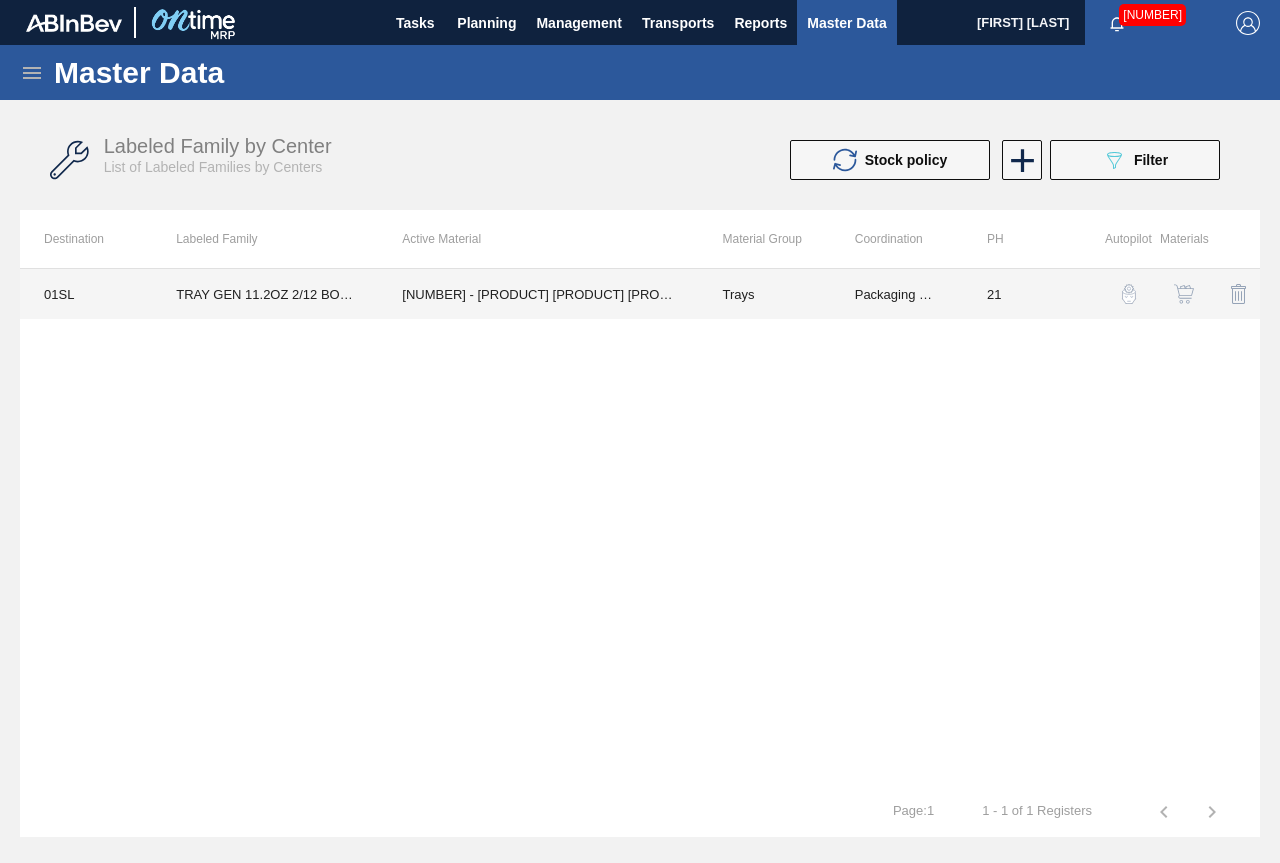 click on "[NUMBER] - [PRODUCT] [PRODUCT] [PRODUCT] [PRODUCT] [PRODUCT] [PRODUCT] [PRODUCT] [PRODUCT] [PRODUCT]" at bounding box center (538, 294) 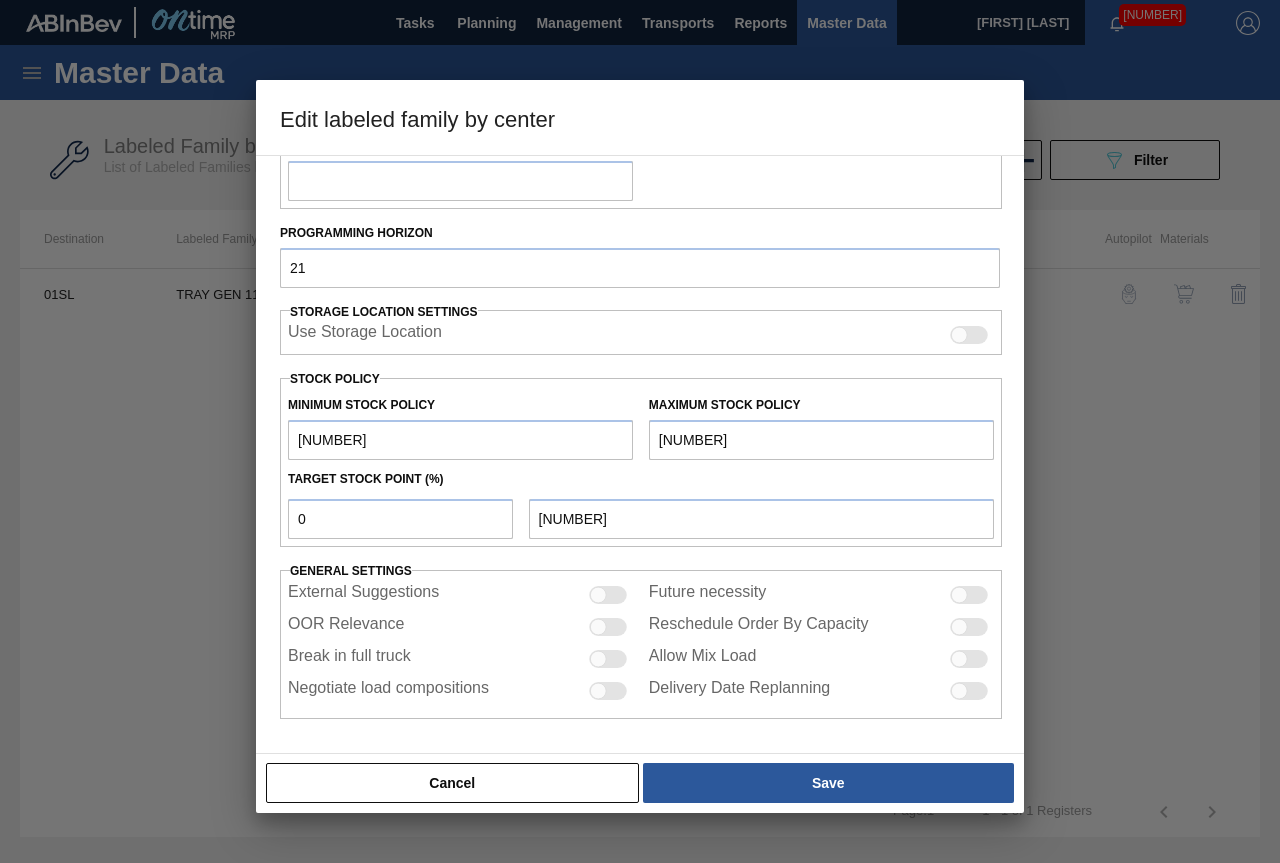 scroll, scrollTop: 291, scrollLeft: 0, axis: vertical 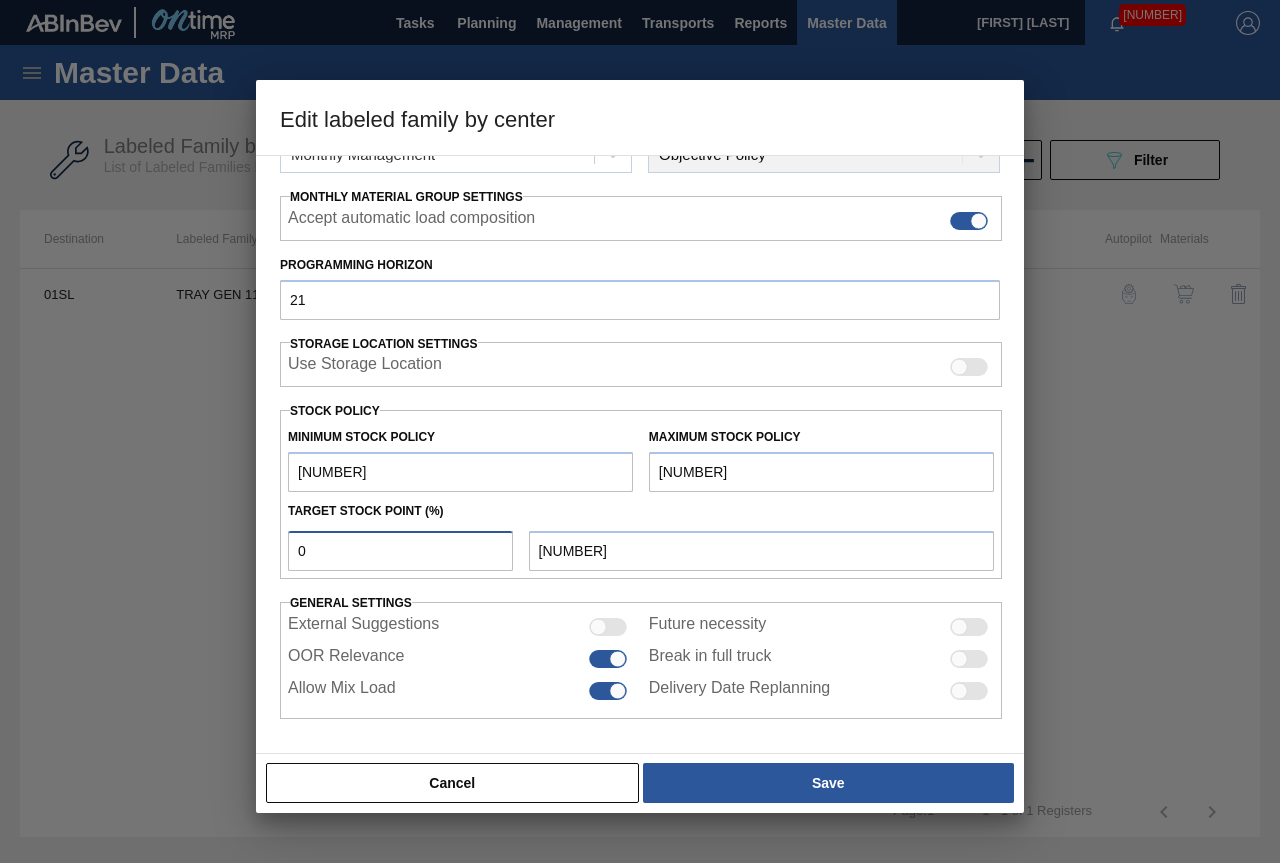 click on "Edit labeled family by center Material Group Trays Family Trays Labeled Family TRAY GEN 11.2OZ 2/12 BOT MW 2952-B Destination 01SL - [CITY] Brewery Coordination Packaging Materials Periodicity Monthly Management Algorithm Type Objective Policy Monthly Material Group Settings Accept automatic load composition Programming Horizon 21 Storage Location Settings Use Storage Location   Stock Policy   Minimum Stock Policy 18,055 Maximum Stock Policy 84,630 Target Stock Point (%) 0 18,055 General settings External Suggestions Future necessity OOR Relevance Break in full truck Allow Mix Load Delivery Date Replanning Cancel Save" at bounding box center [640, 431] 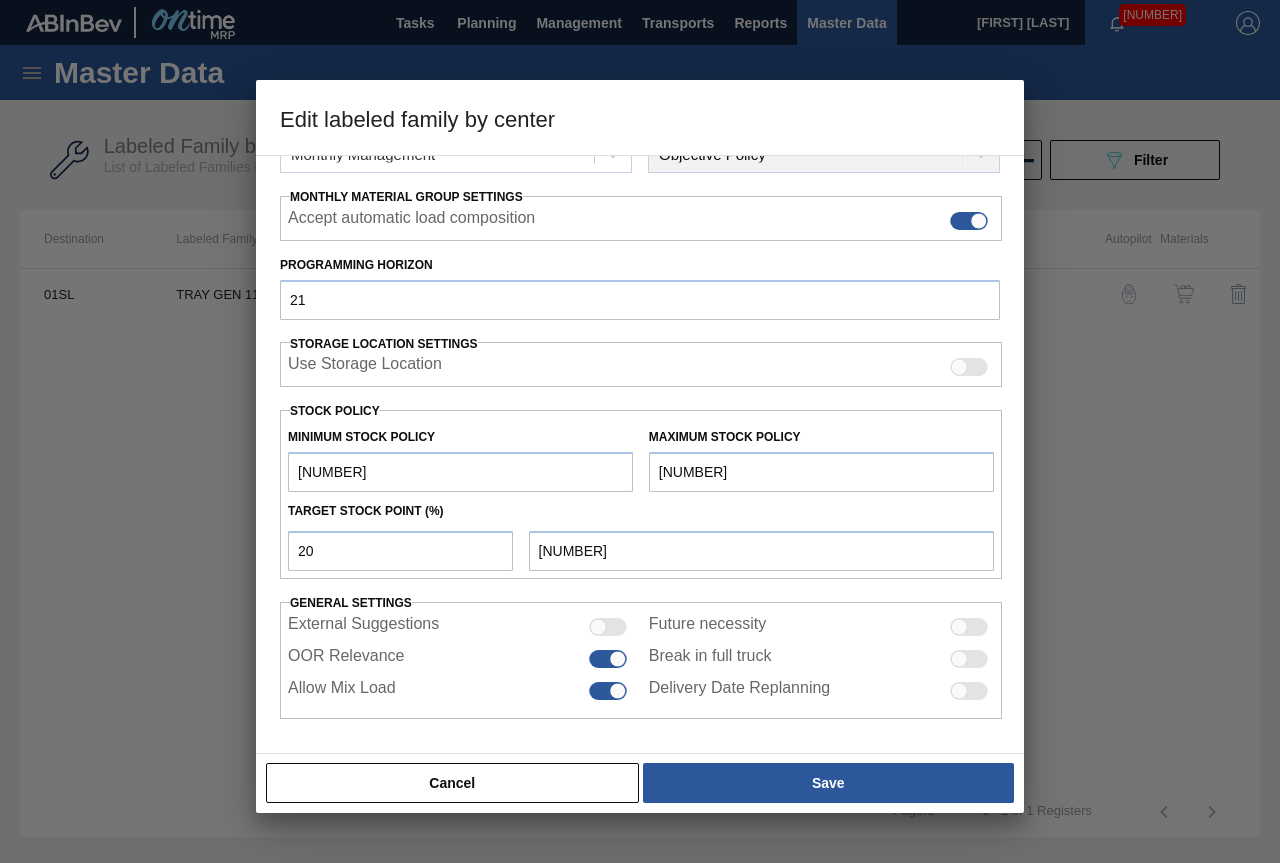 click on "Minimum Stock Policy 18,055 Maximum Stock Policy 84,630 Target Stock Point (%) 20 31,370" at bounding box center [641, 494] 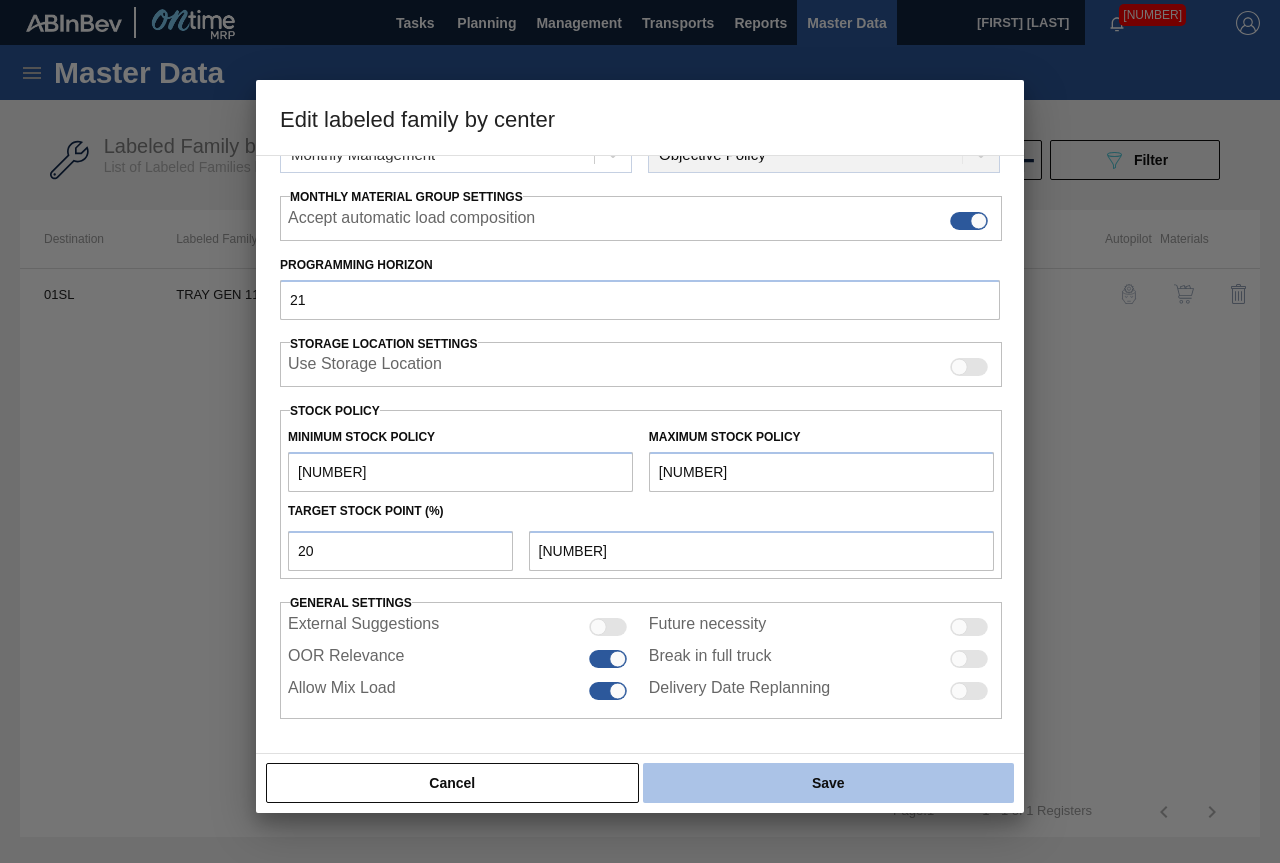 click on "Save" at bounding box center (828, 783) 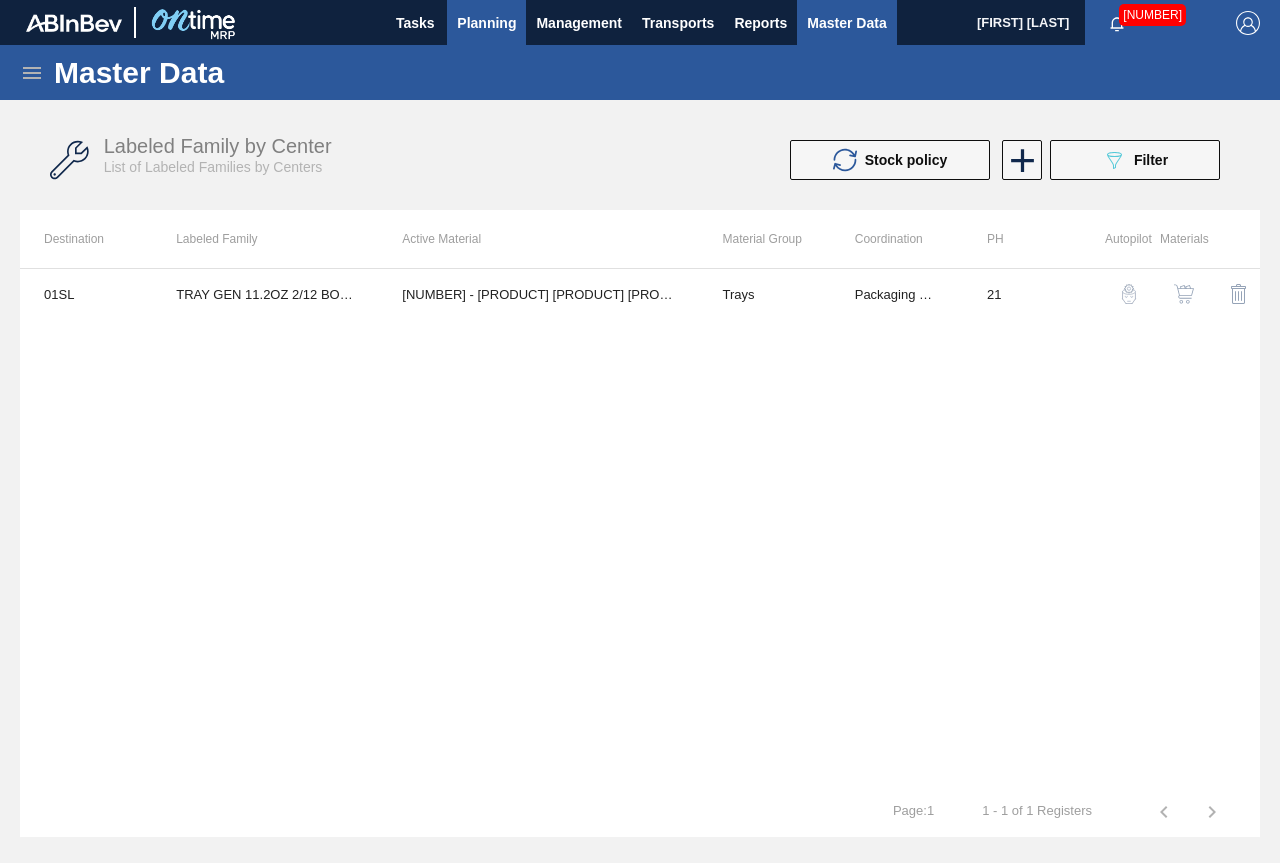 click on "Planning" at bounding box center (486, 23) 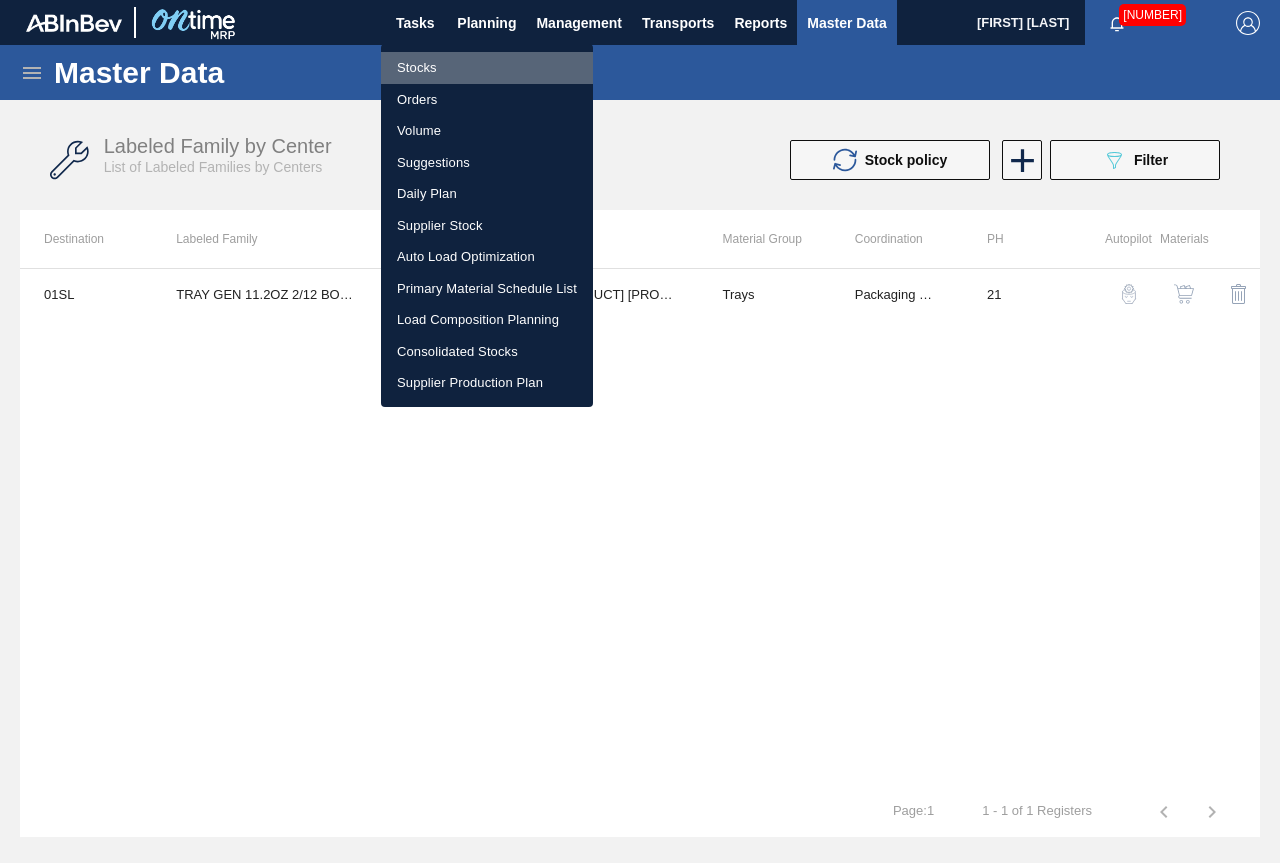 click on "Stocks" at bounding box center [487, 68] 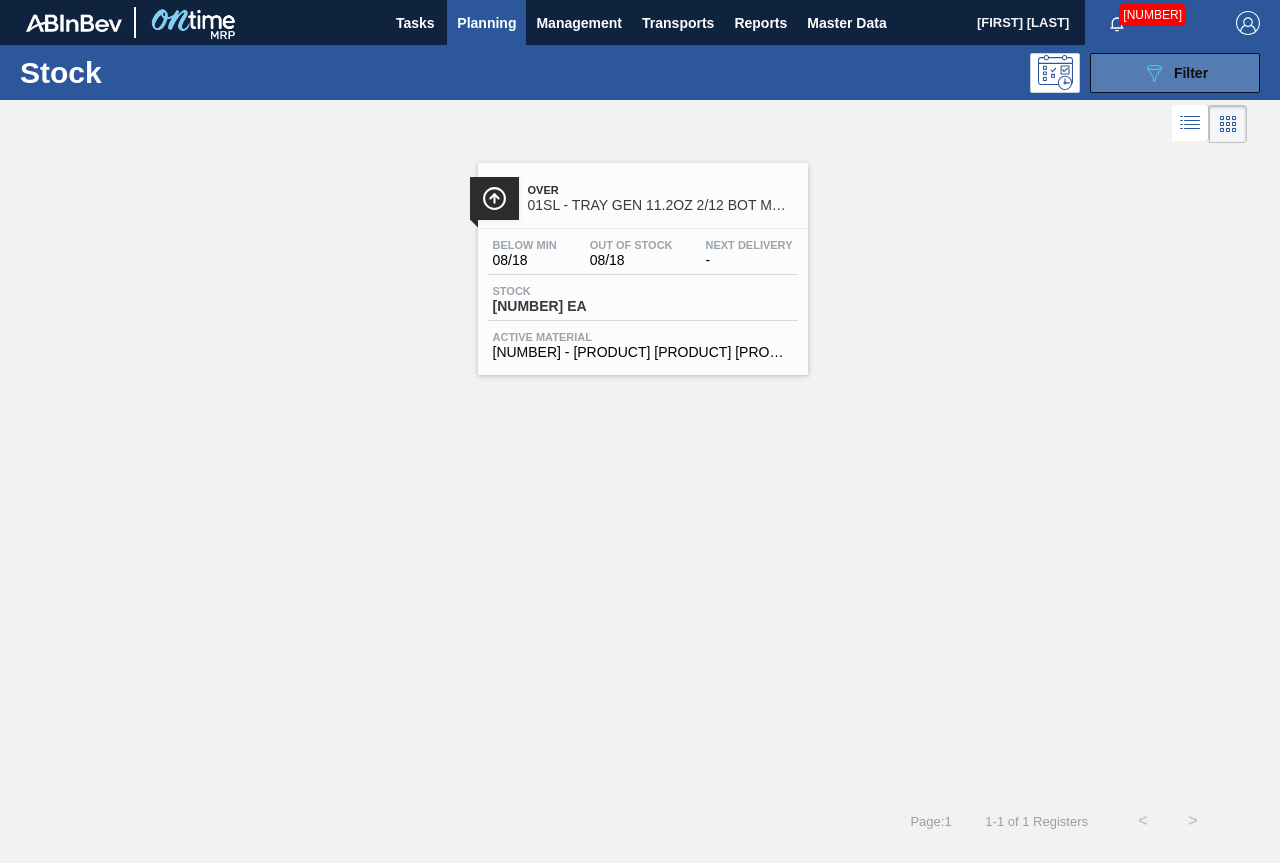 click on "Filter" at bounding box center [1191, 73] 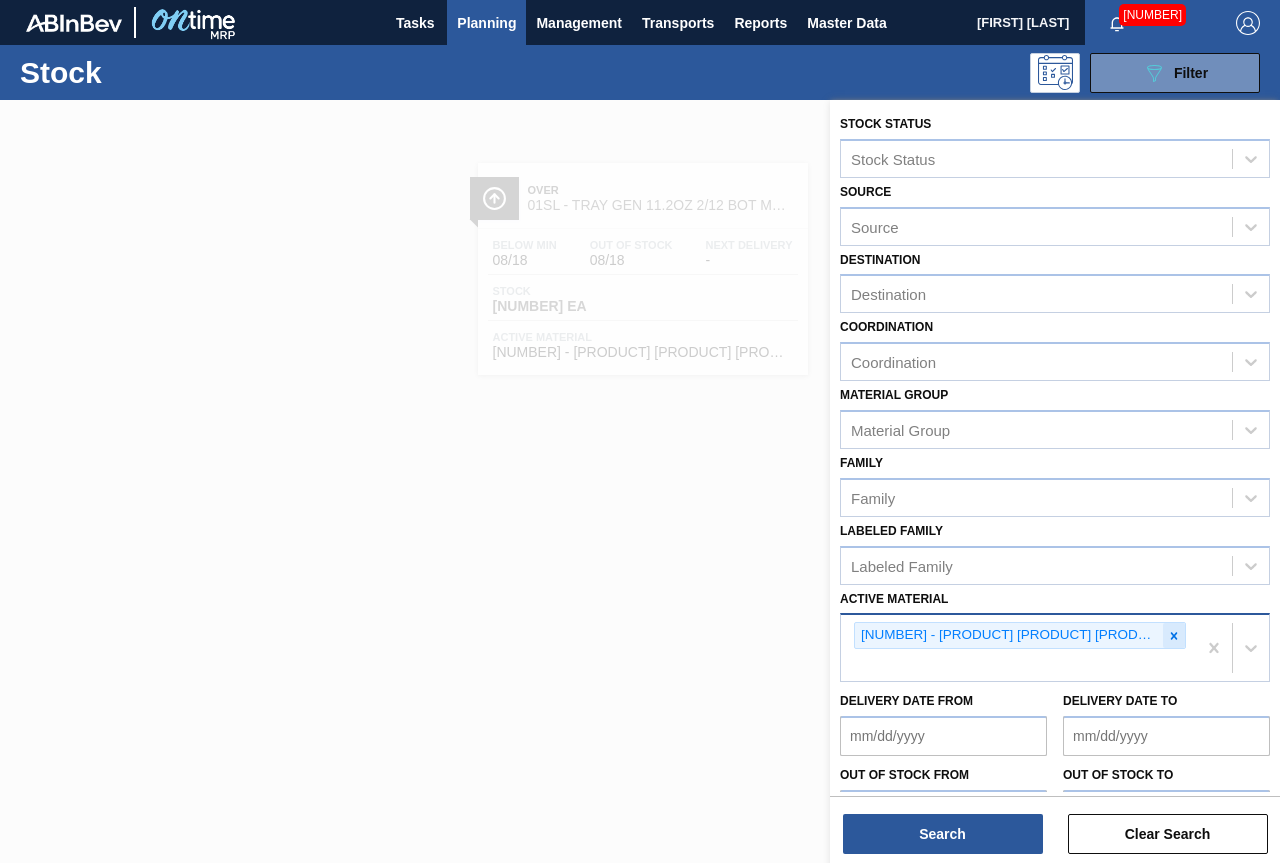 click 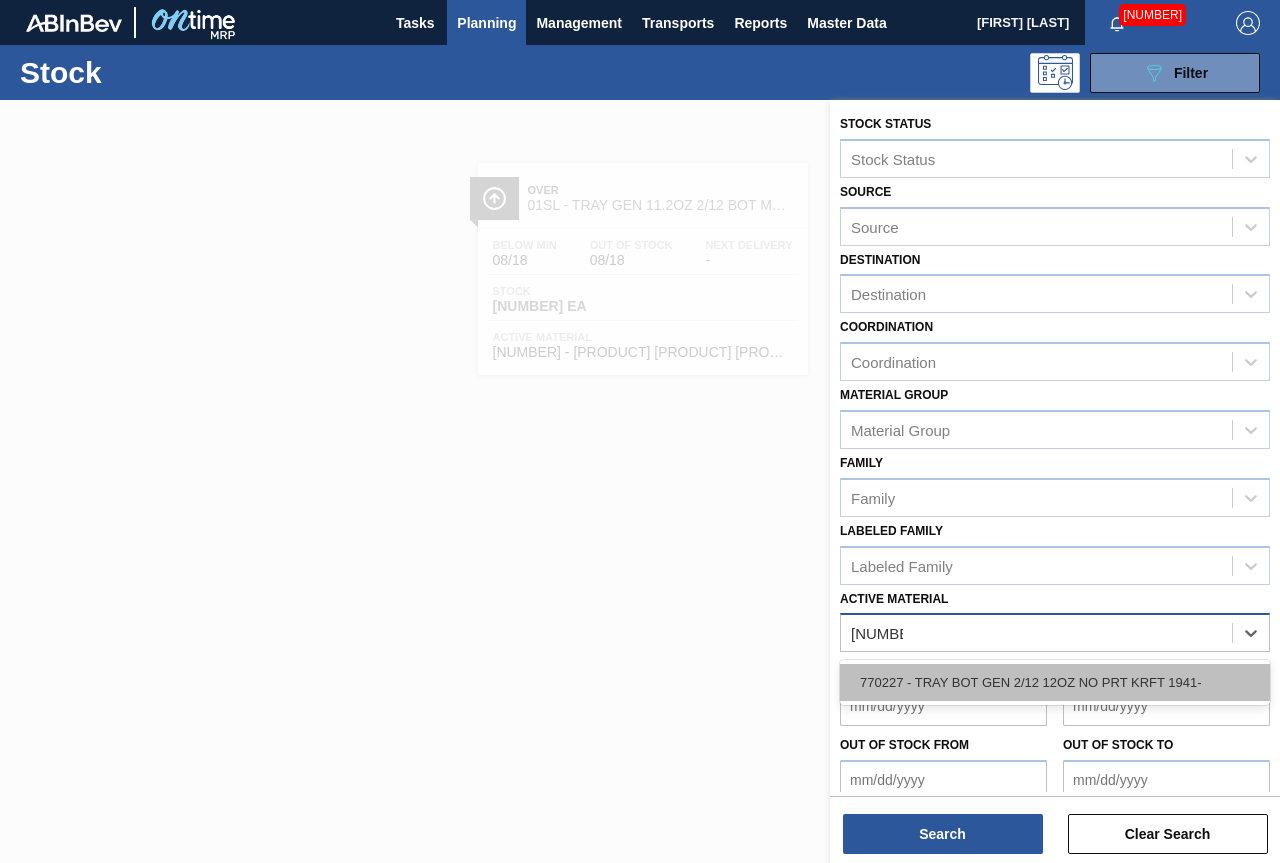 click on "770227 - TRAY BOT GEN 2/12 12OZ NO PRT KRFT 1941-" at bounding box center [1055, 682] 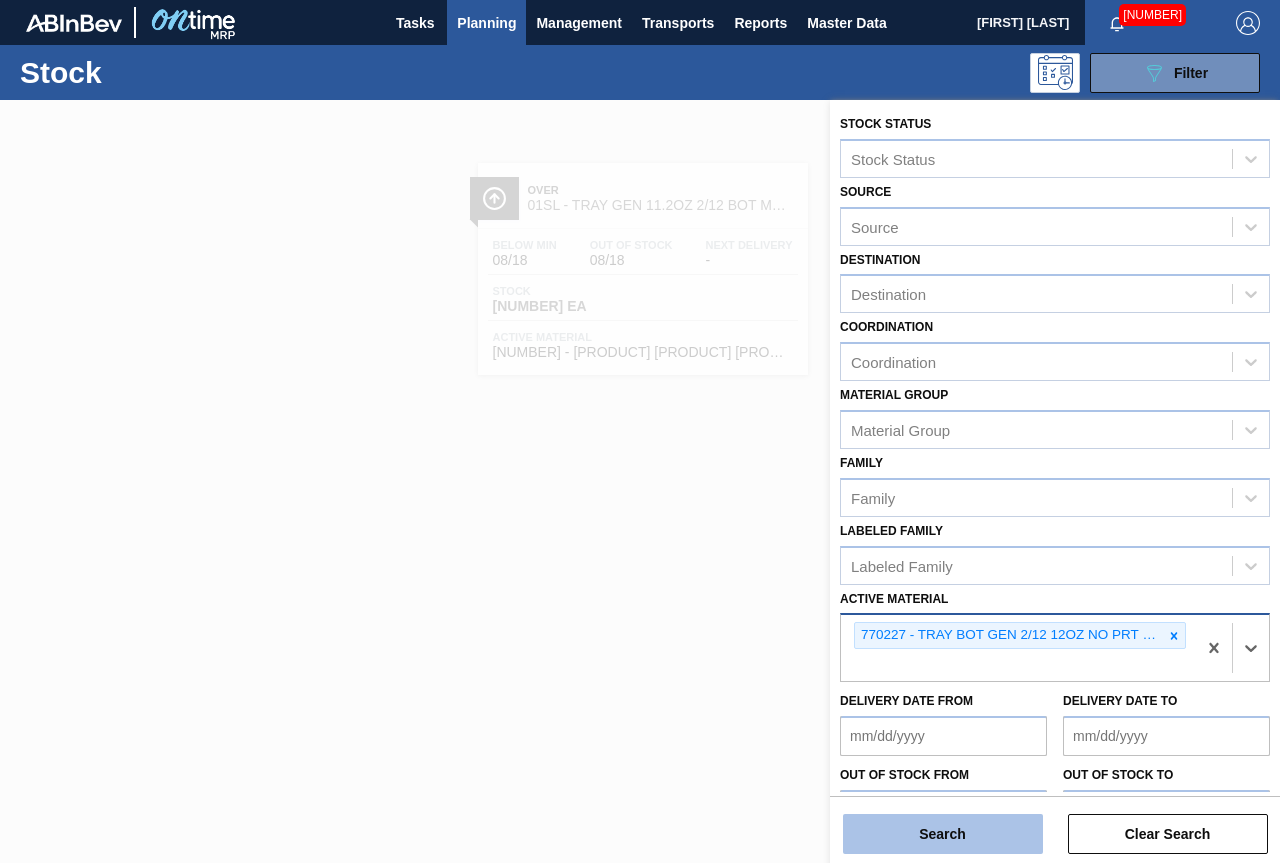 click on "Search" at bounding box center (943, 834) 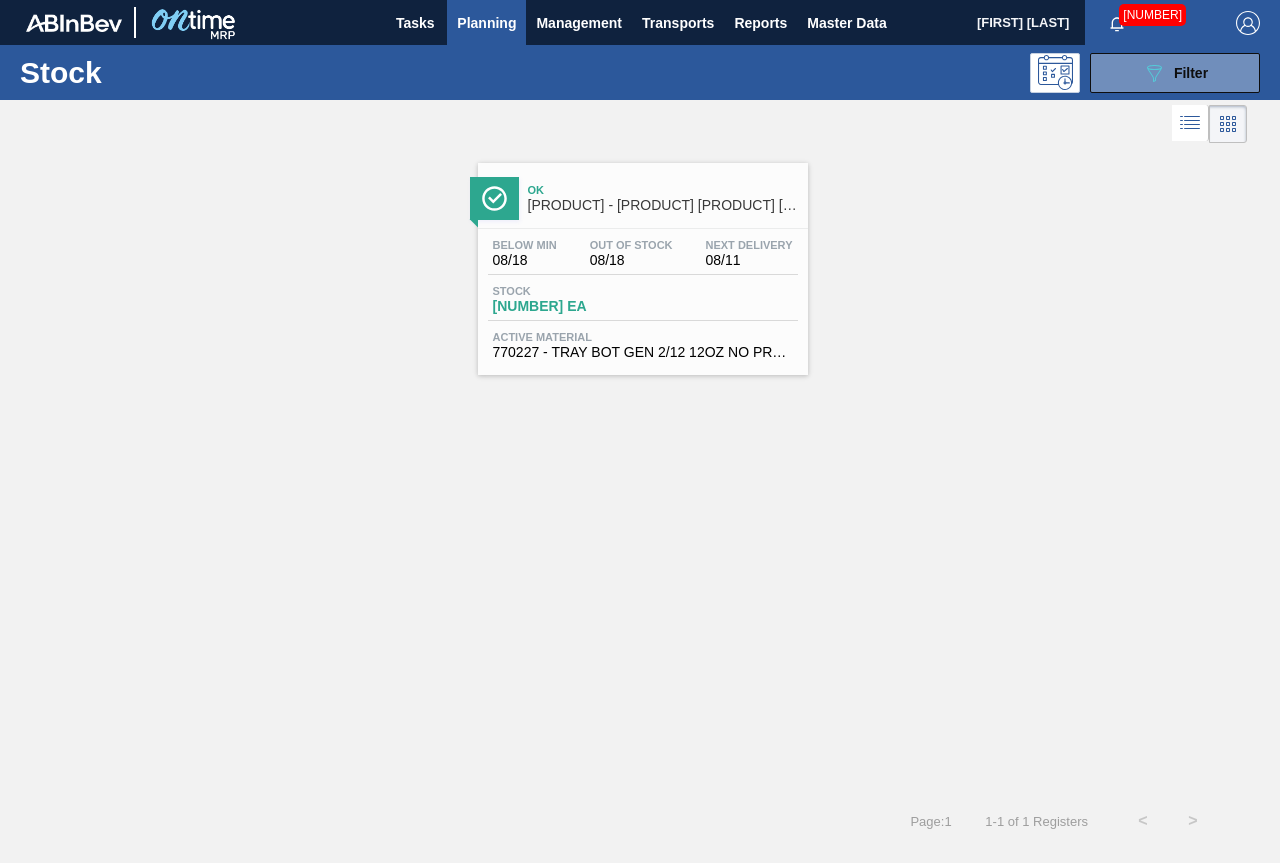 click on "[PRODUCT] - [PRODUCT] [PRODUCT] [PRODUCT] [PRODUCT] [PRODUCT] [PRODUCT]" at bounding box center [663, 205] 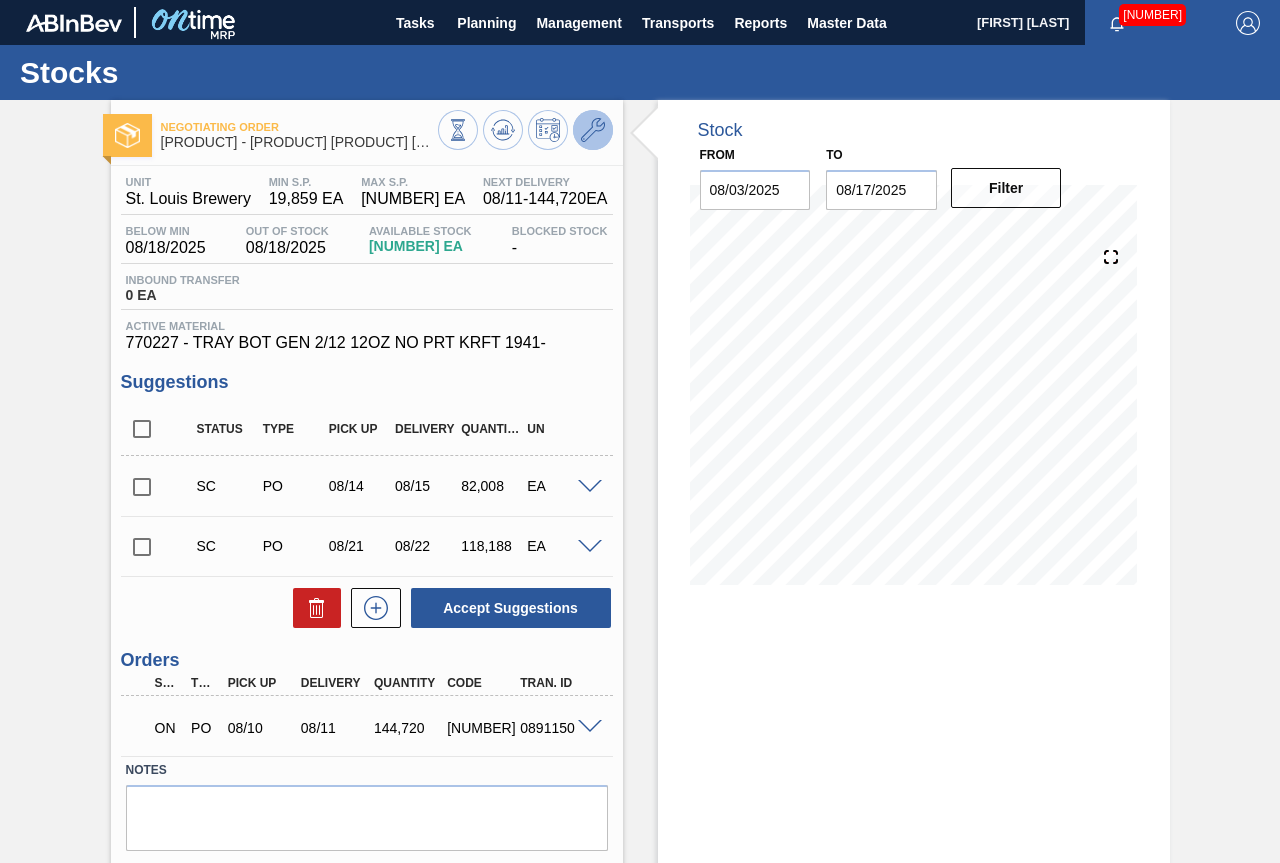 click 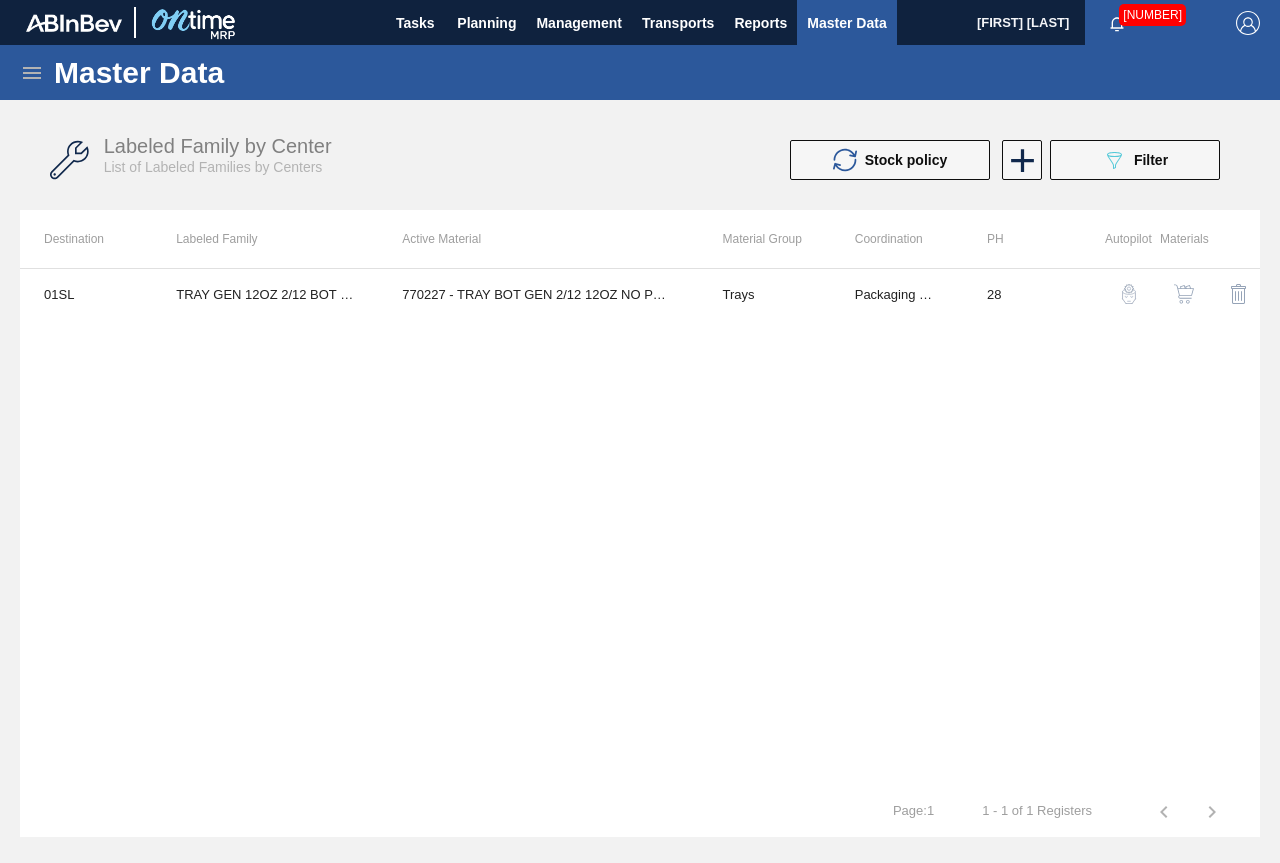 click on "01SL TRAY GEN 12OZ 2/12 BOT KRFT 1941-C [NUMBER] - TRAY BOT GEN 2/12 12OZ NO PRT KRFT 1941- Trays Packaging Materials [NUMBER]" at bounding box center [640, 527] 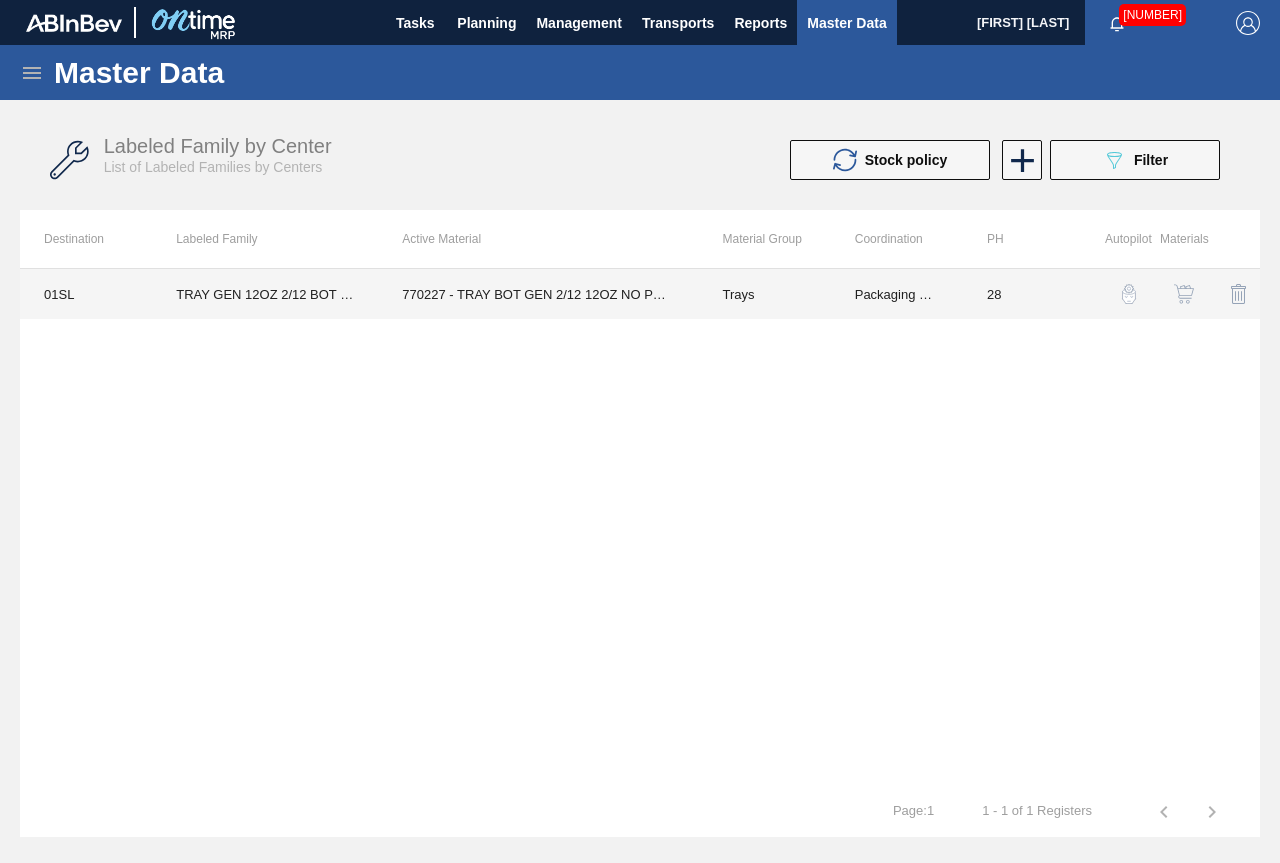 click on "770227 - TRAY BOT GEN 2/12 12OZ NO PRT KRFT 1941-" at bounding box center (538, 294) 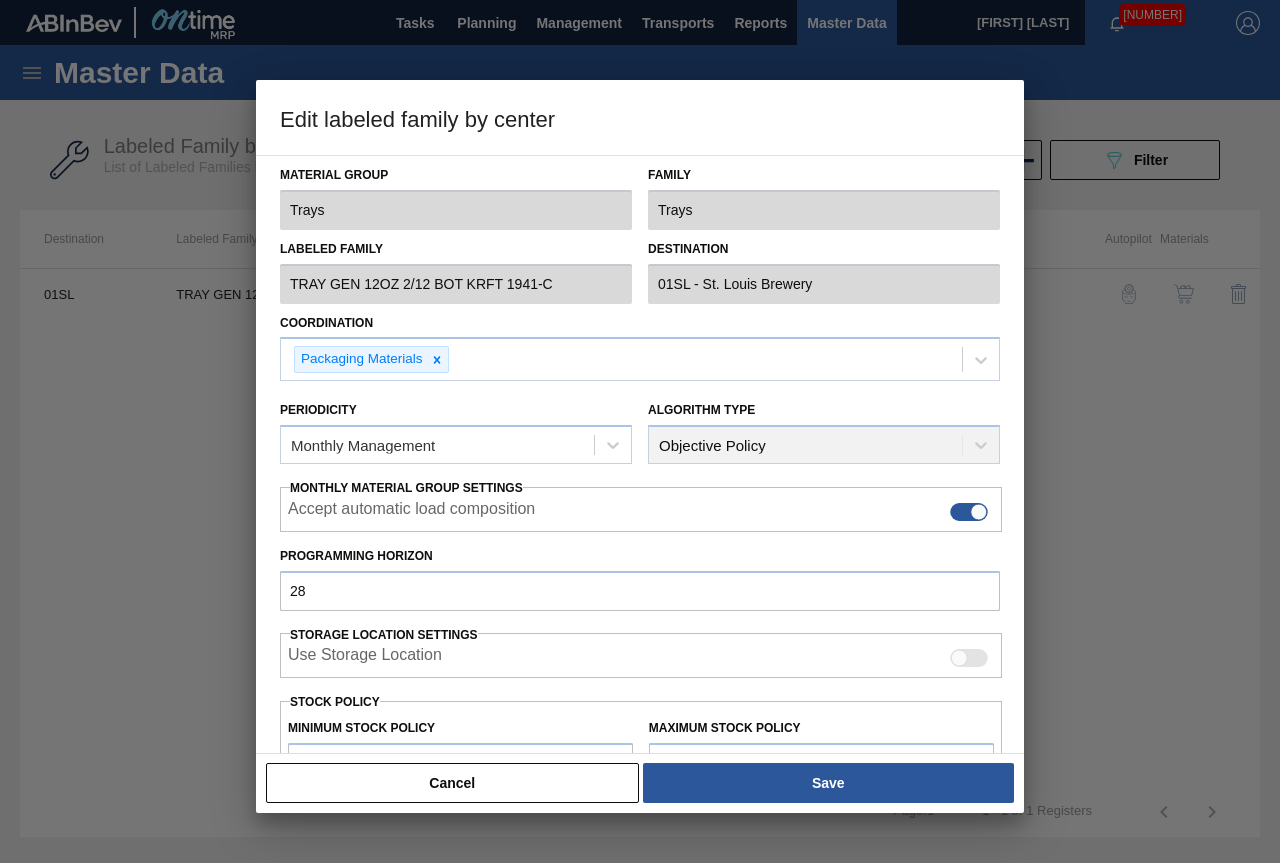 scroll, scrollTop: 291, scrollLeft: 0, axis: vertical 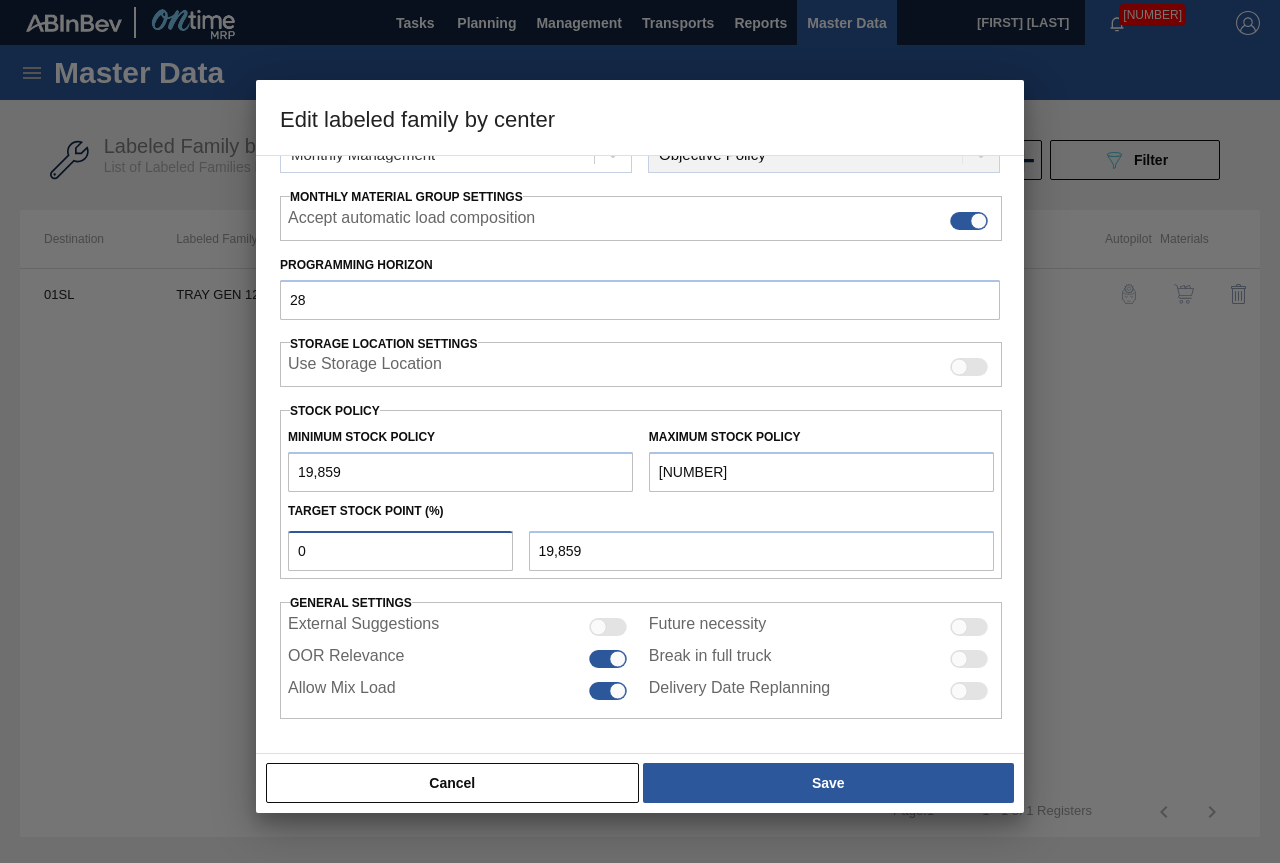 drag, startPoint x: 363, startPoint y: 553, endPoint x: 222, endPoint y: 549, distance: 141.05673 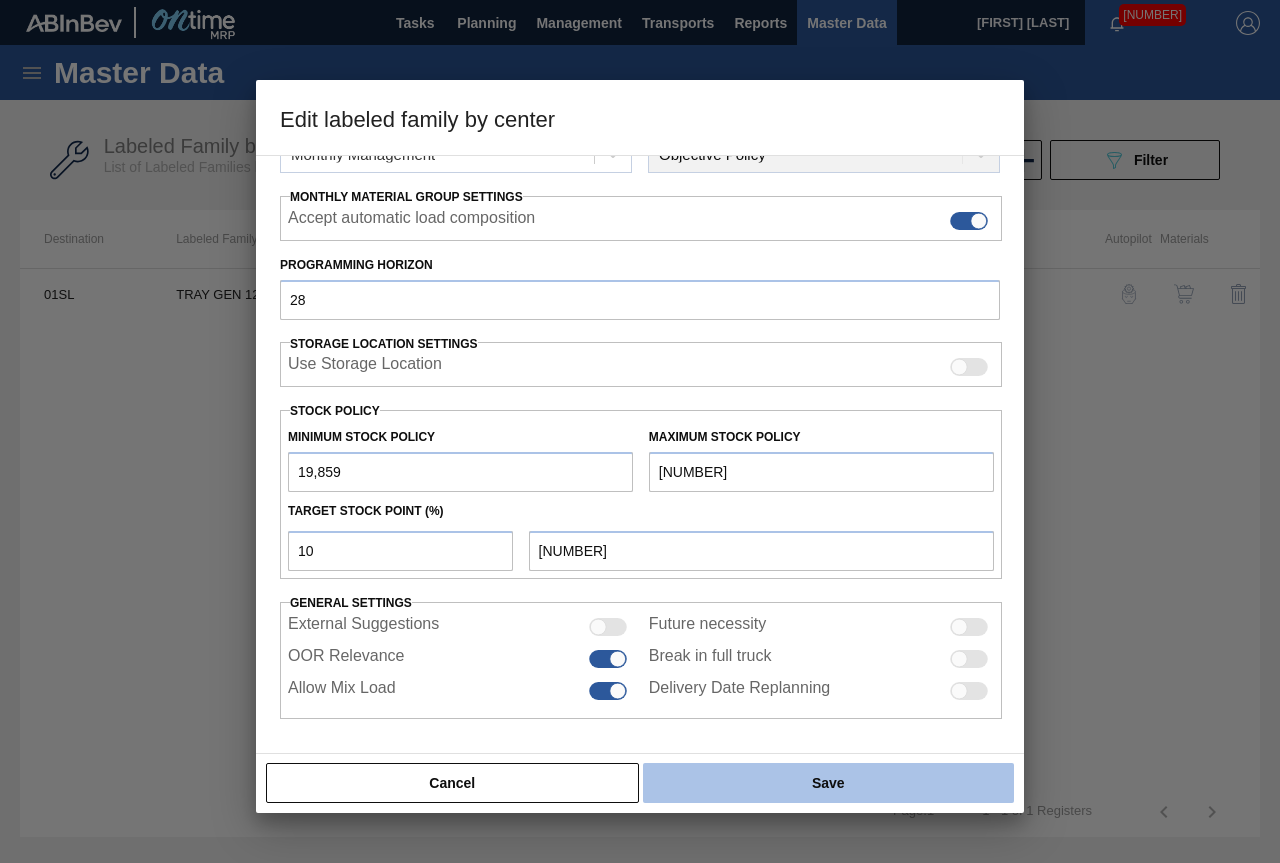 click on "Save" at bounding box center (828, 783) 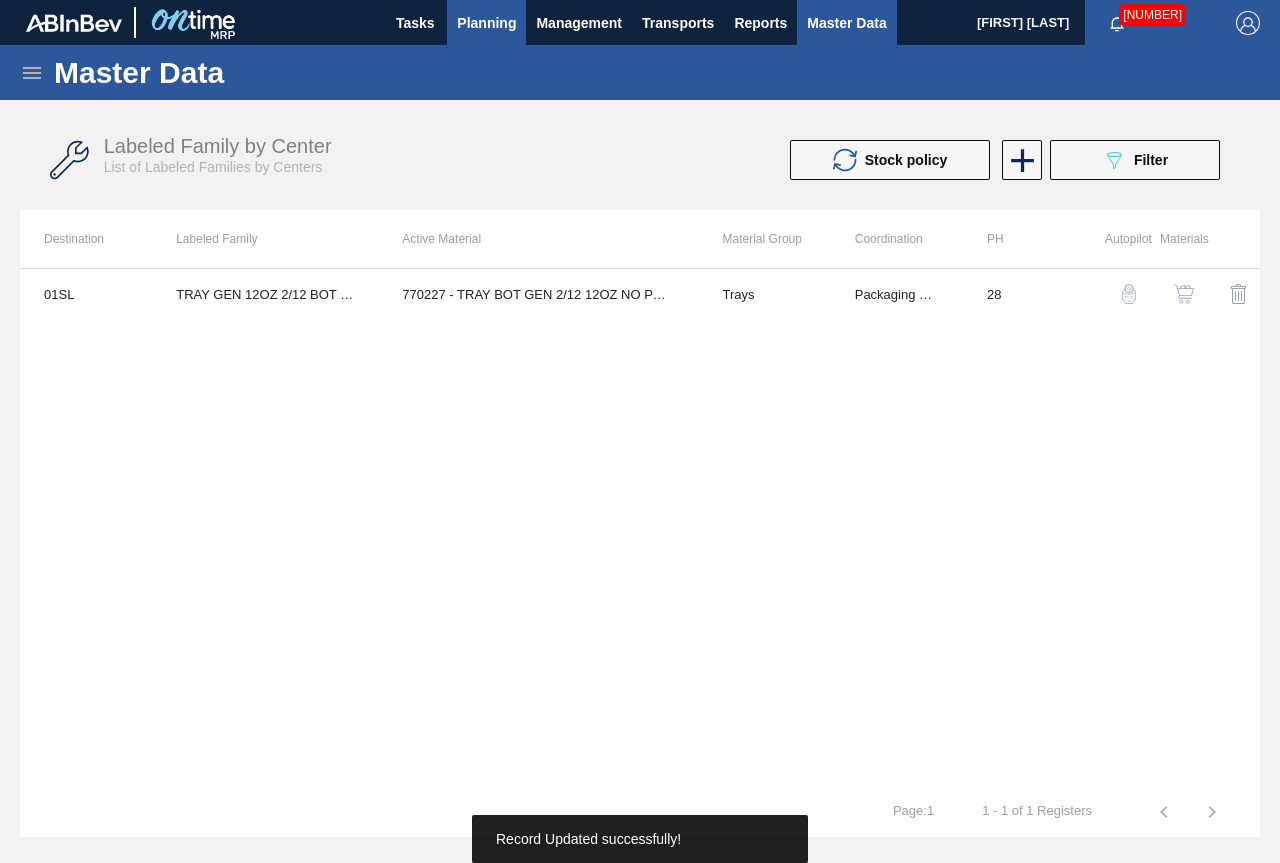 click on "Planning" at bounding box center [486, 23] 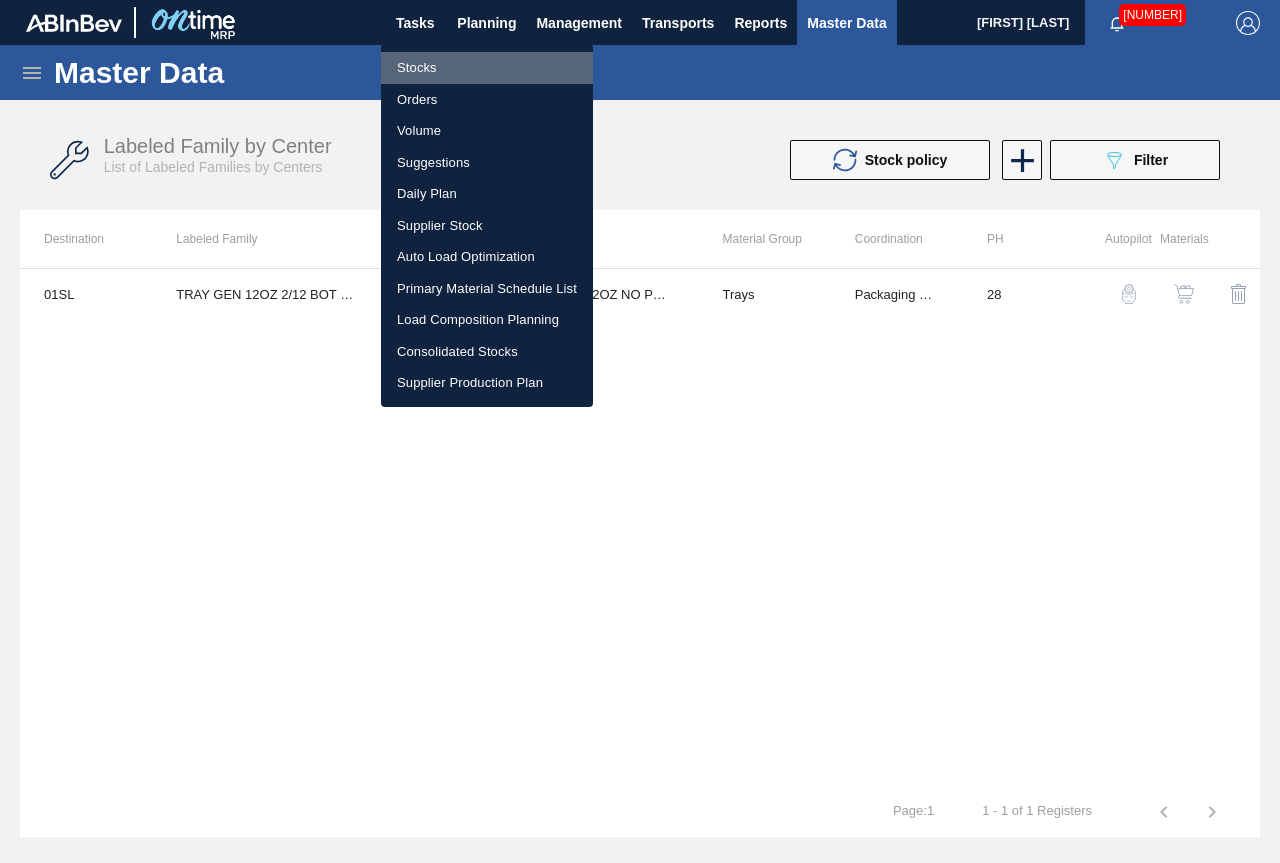 click on "Stocks" at bounding box center [487, 68] 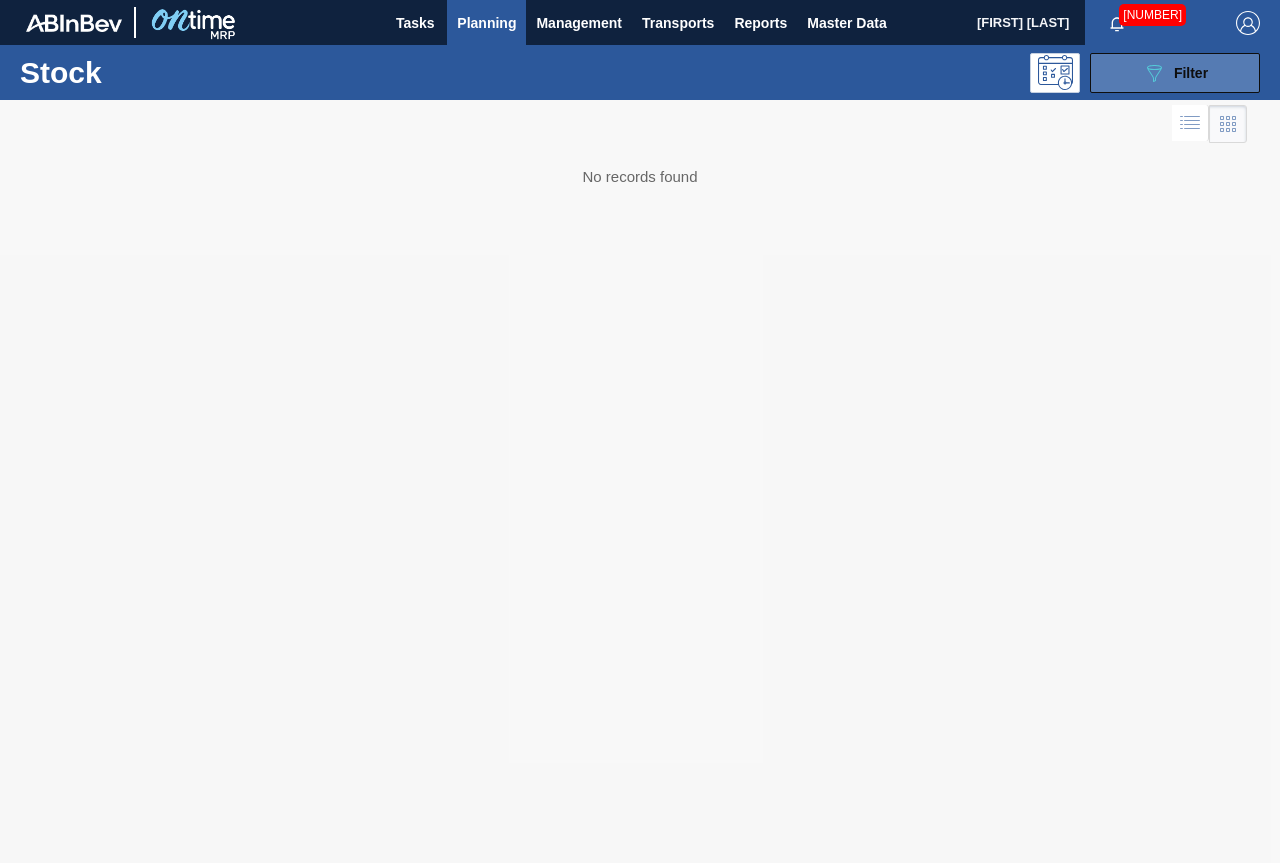 click on "Filter" at bounding box center (1191, 73) 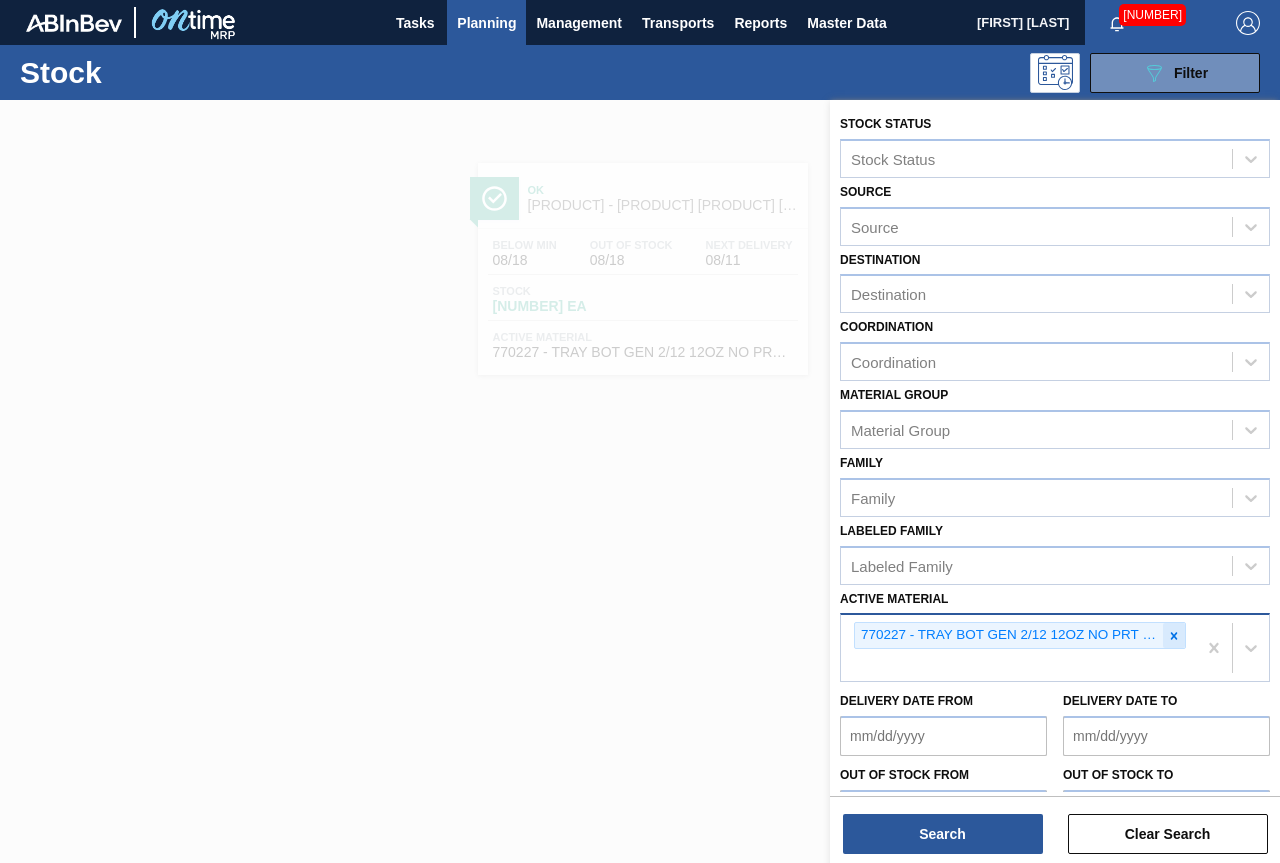 click 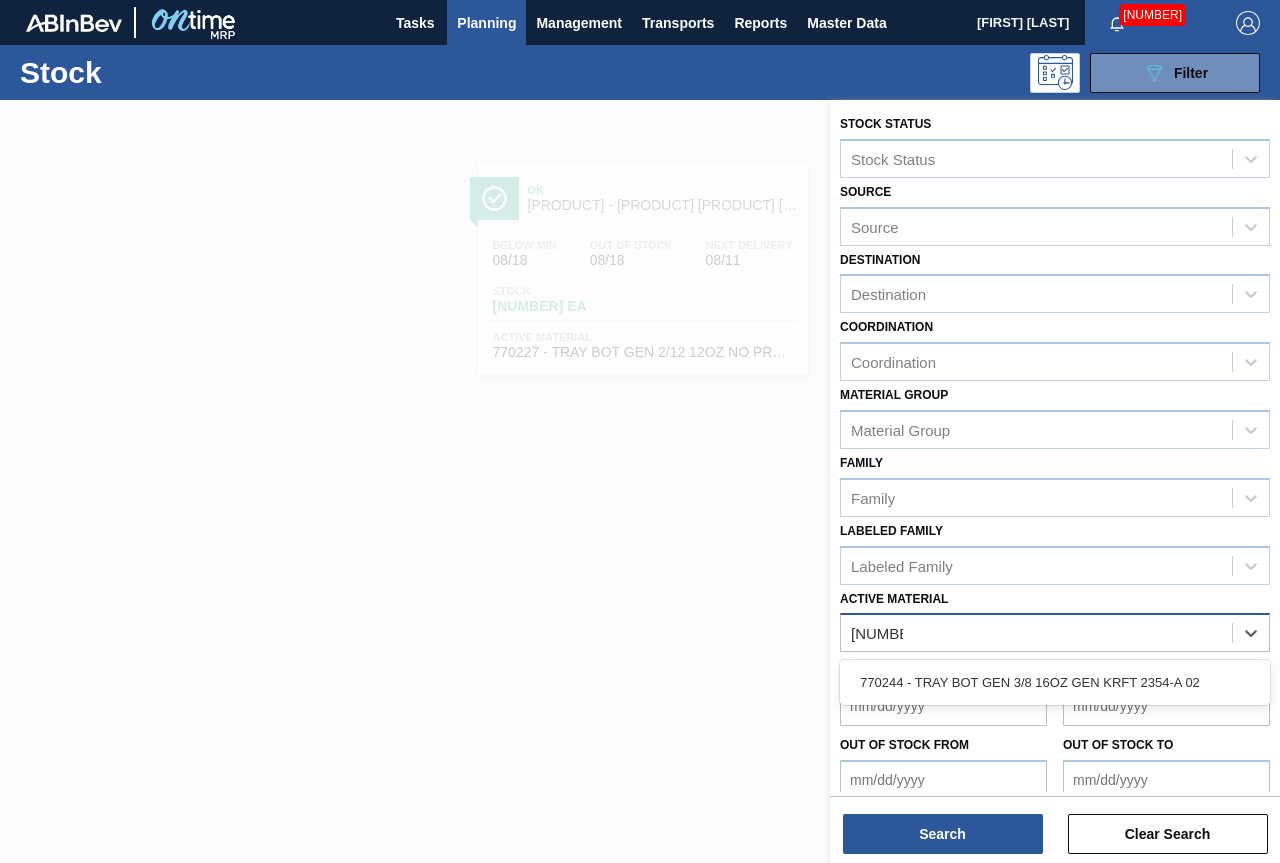 click on "770244 - TRAY BOT GEN 3/8 16OZ GEN KRFT 2354-A 02" at bounding box center (1055, 682) 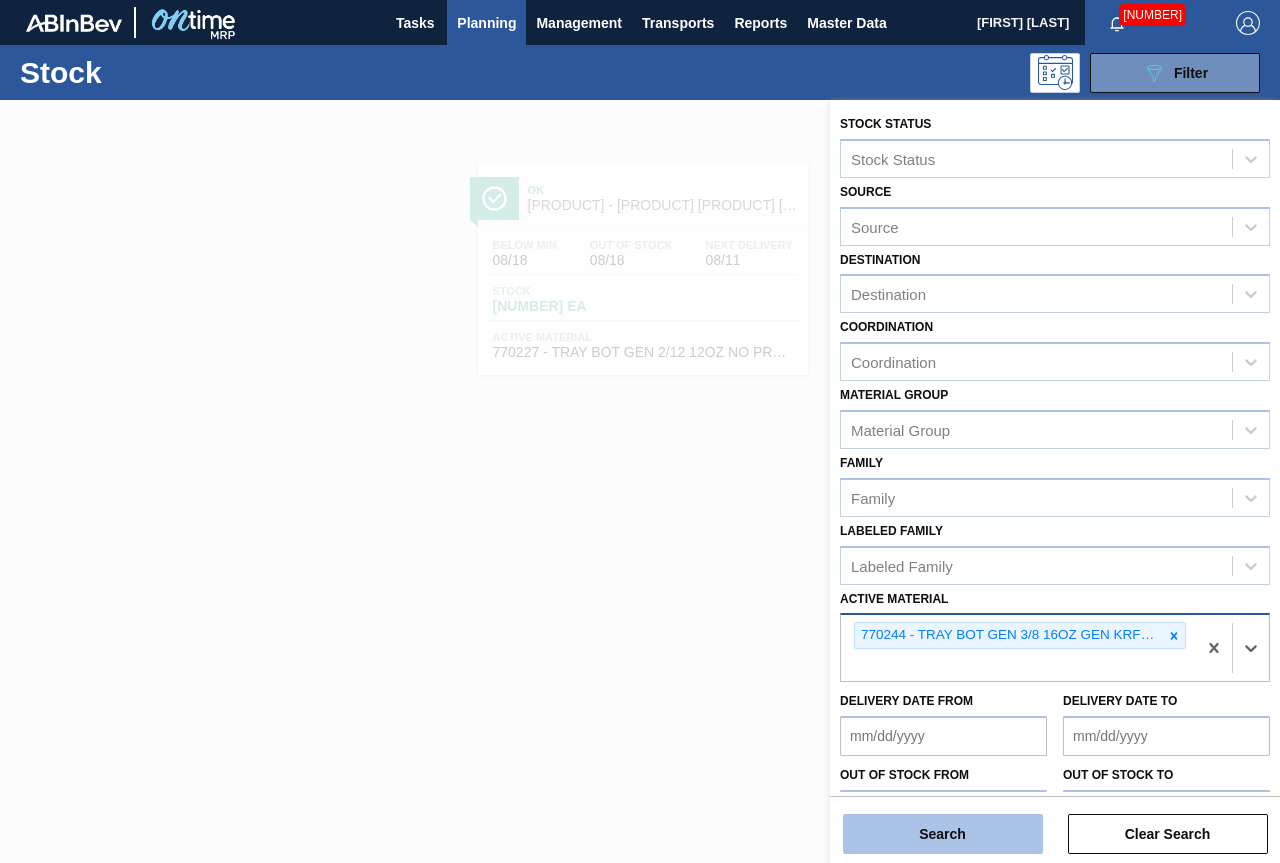 click on "Search" at bounding box center (943, 834) 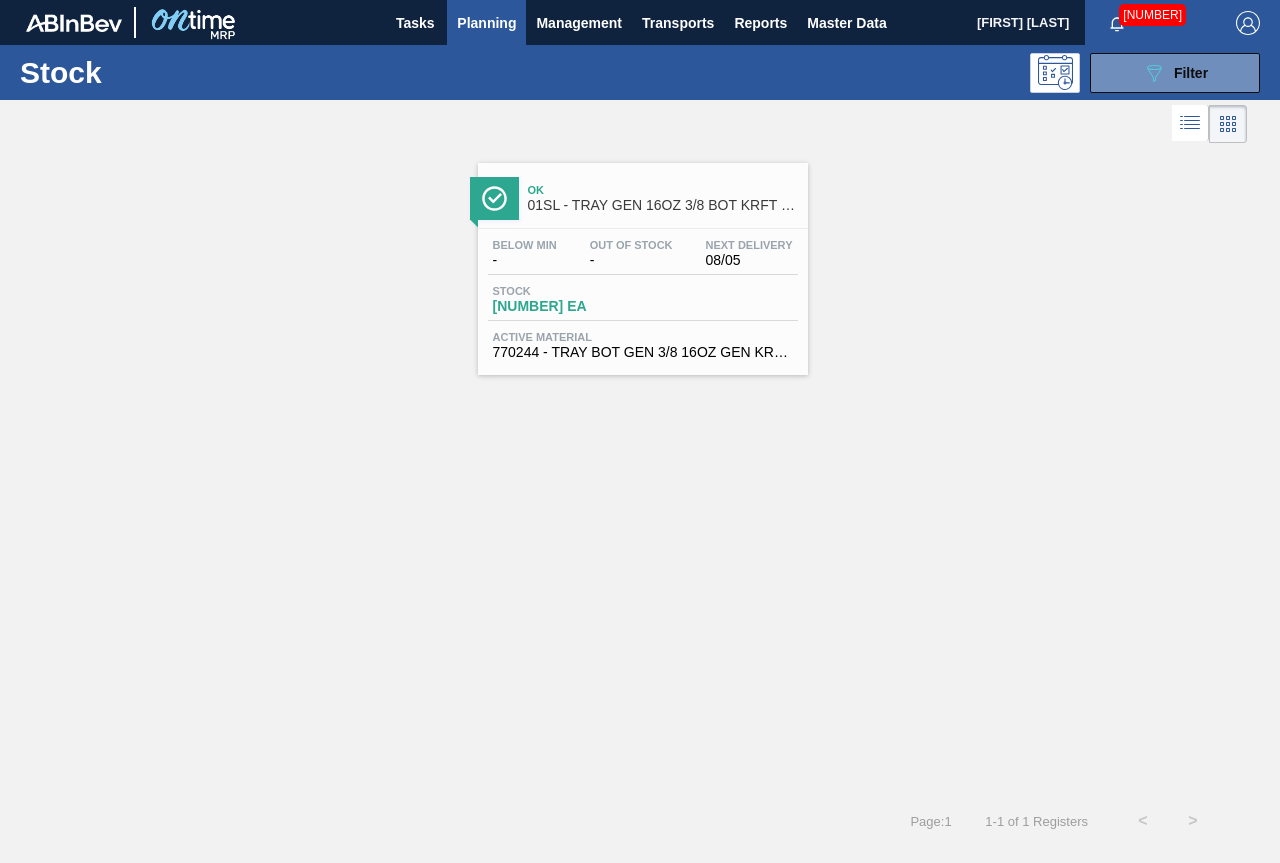 click on "Ok 01SL - TRAY GEN 16OZ 3/8 BOT KRFT 2354-A CA" at bounding box center [663, 198] 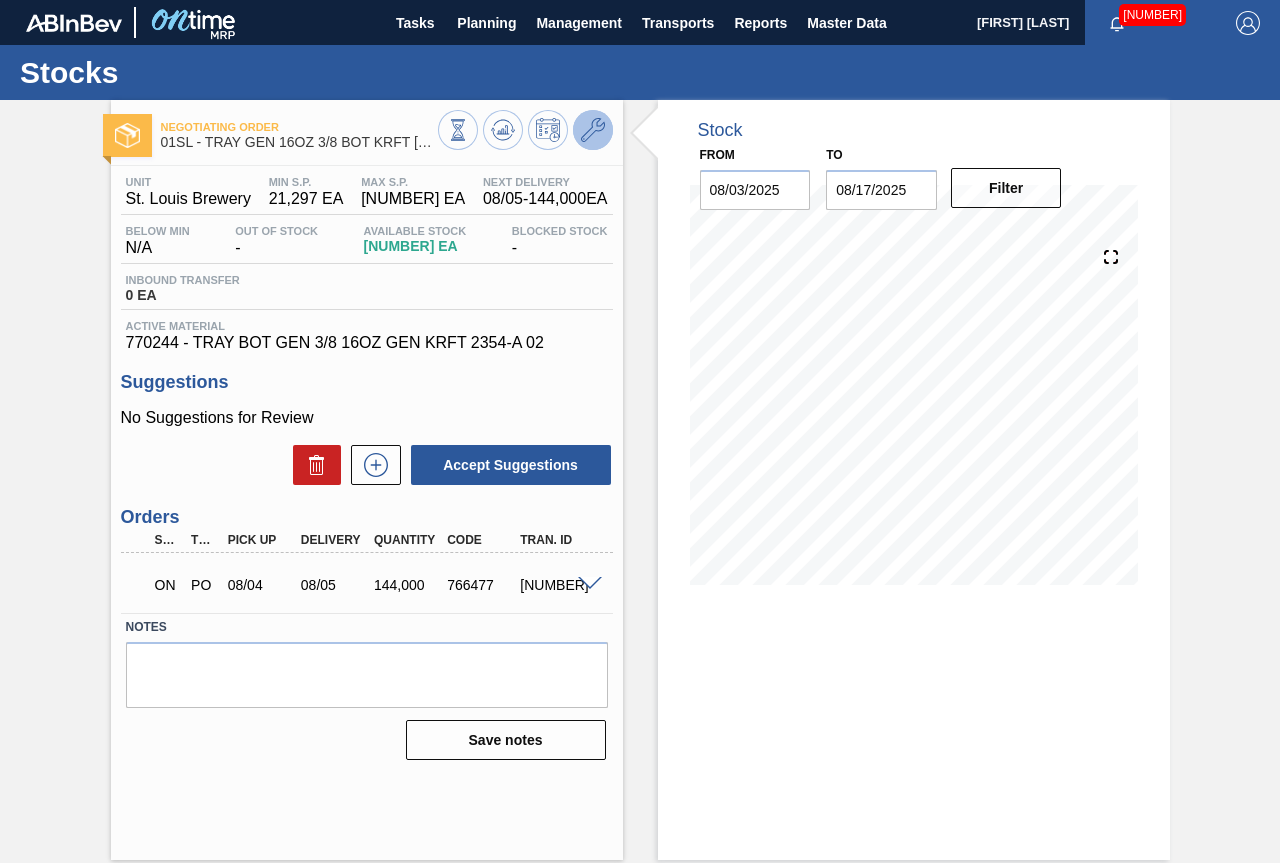 click 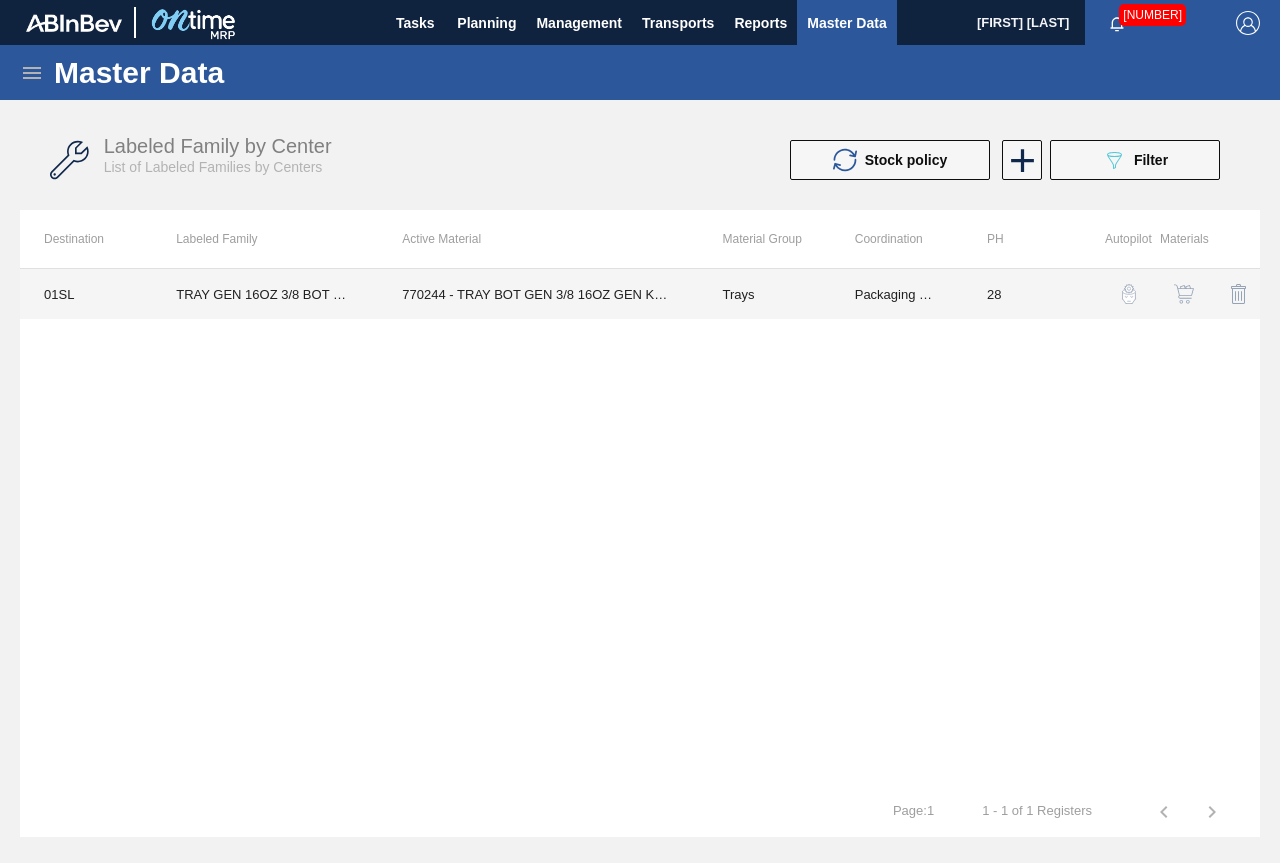 click on "770244 - TRAY BOT GEN 3/8 16OZ GEN KRFT 2354-A 02" at bounding box center [538, 294] 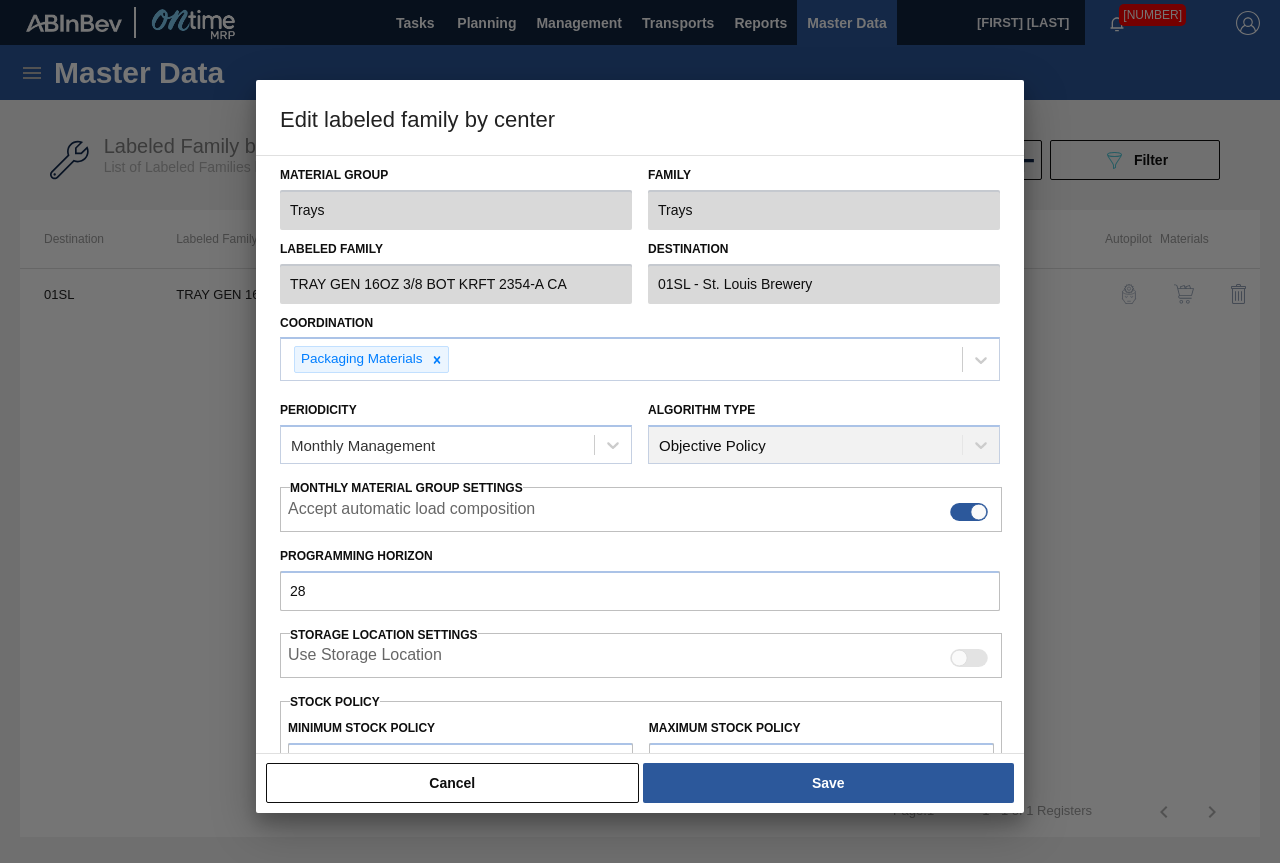 scroll, scrollTop: 291, scrollLeft: 0, axis: vertical 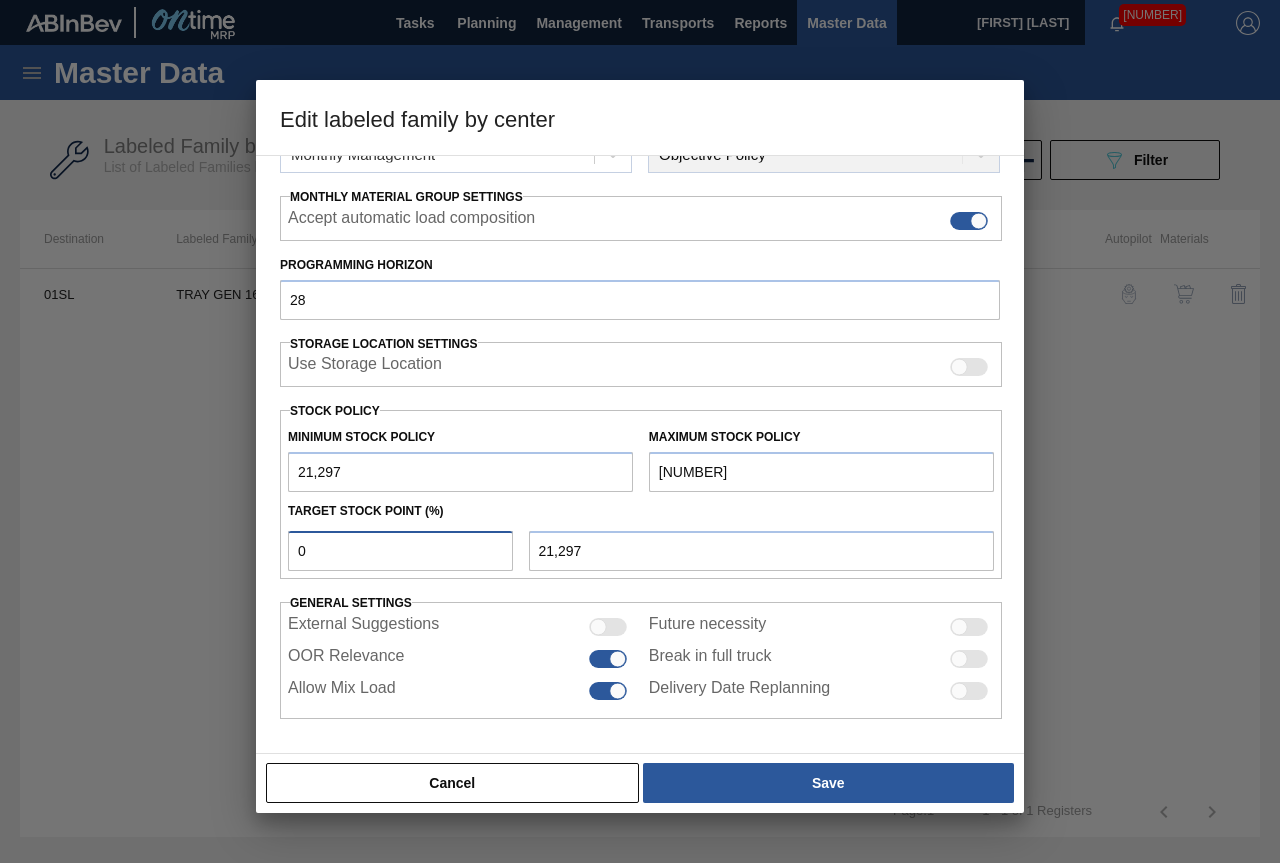 drag, startPoint x: 344, startPoint y: 554, endPoint x: 186, endPoint y: 550, distance: 158.05063 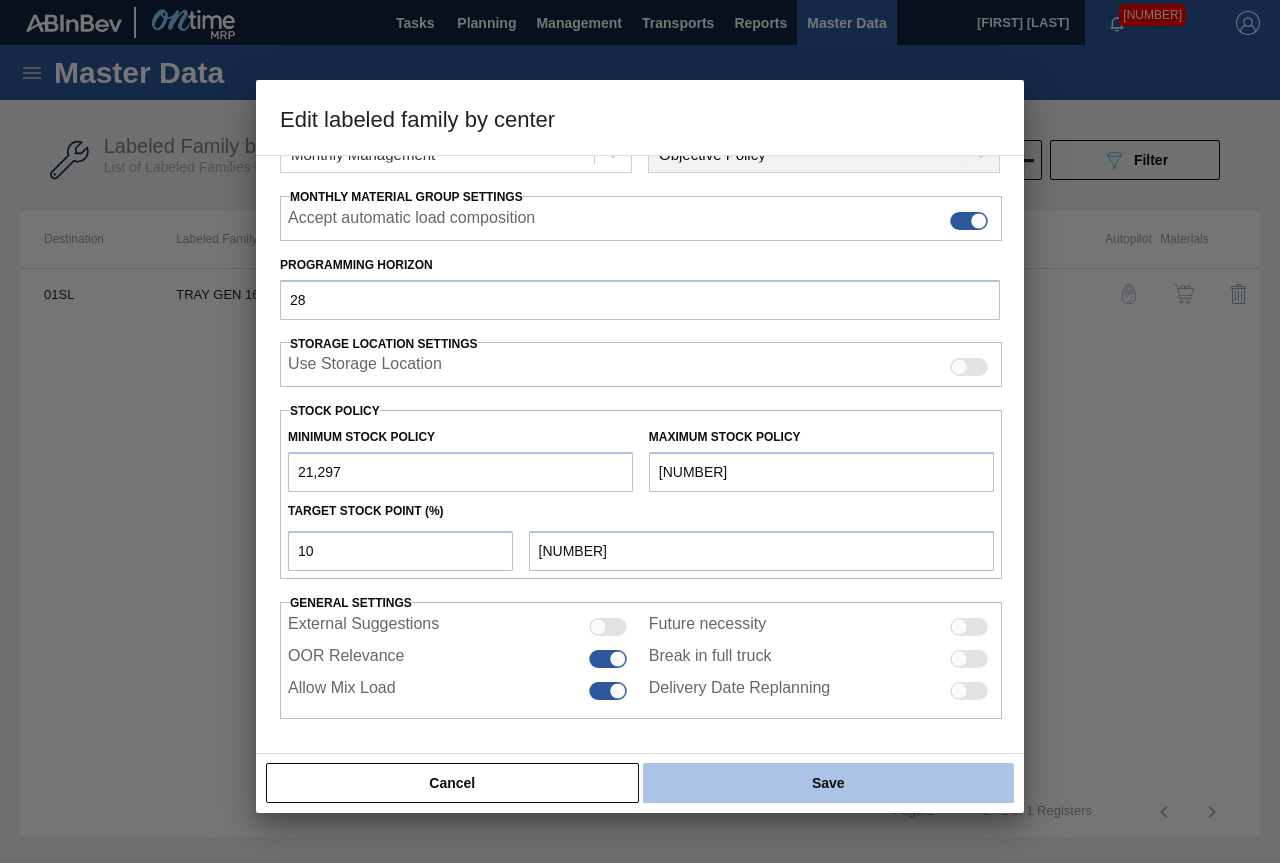click on "Save" at bounding box center (828, 783) 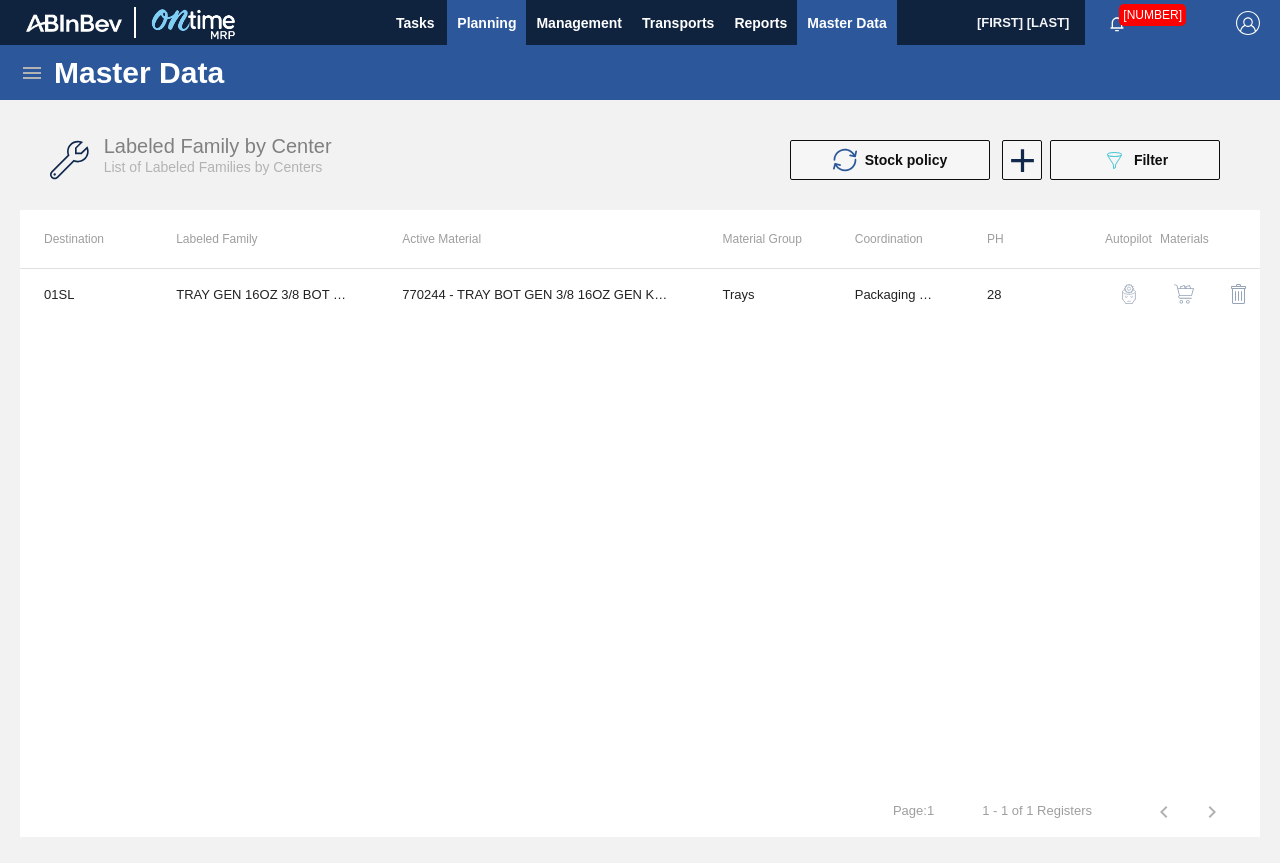 click on "Planning" at bounding box center [486, 23] 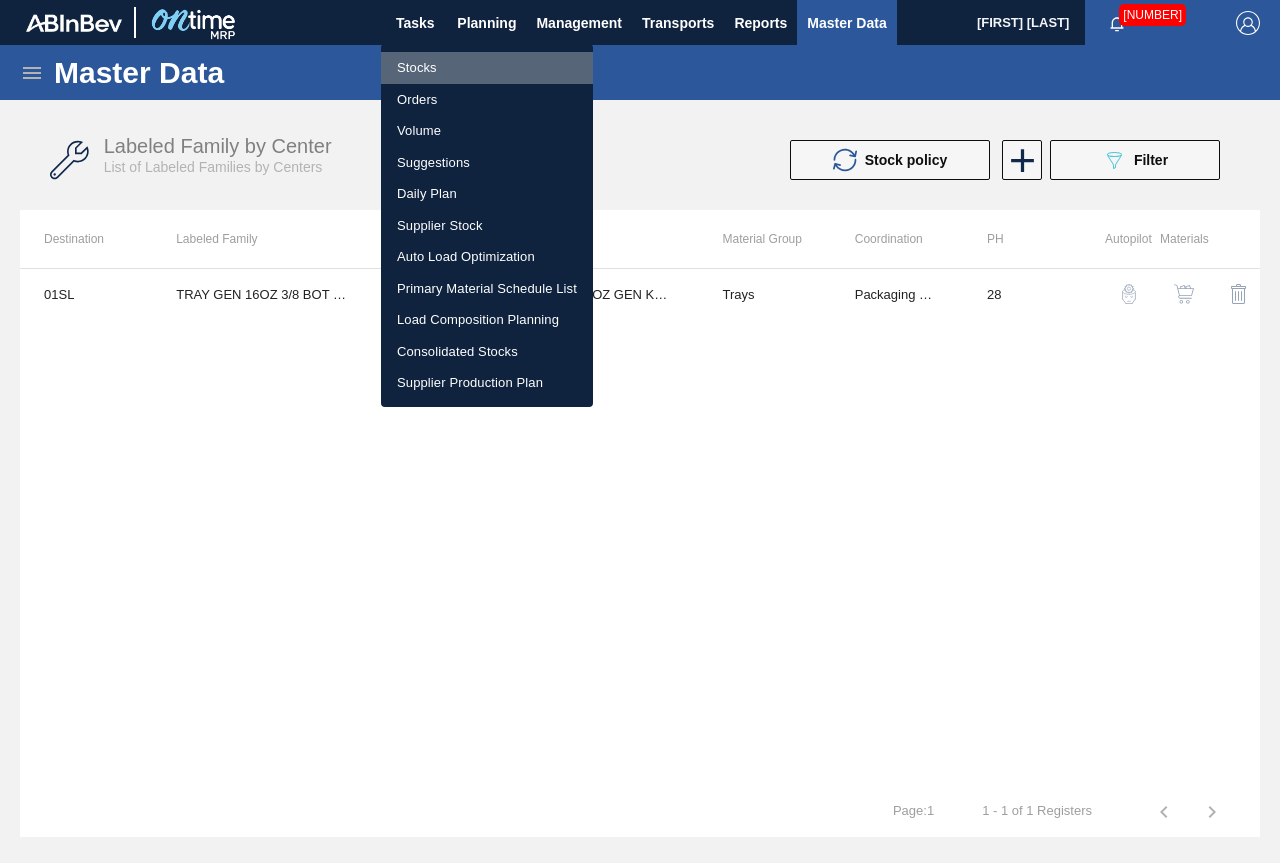 click on "Stocks" at bounding box center (487, 68) 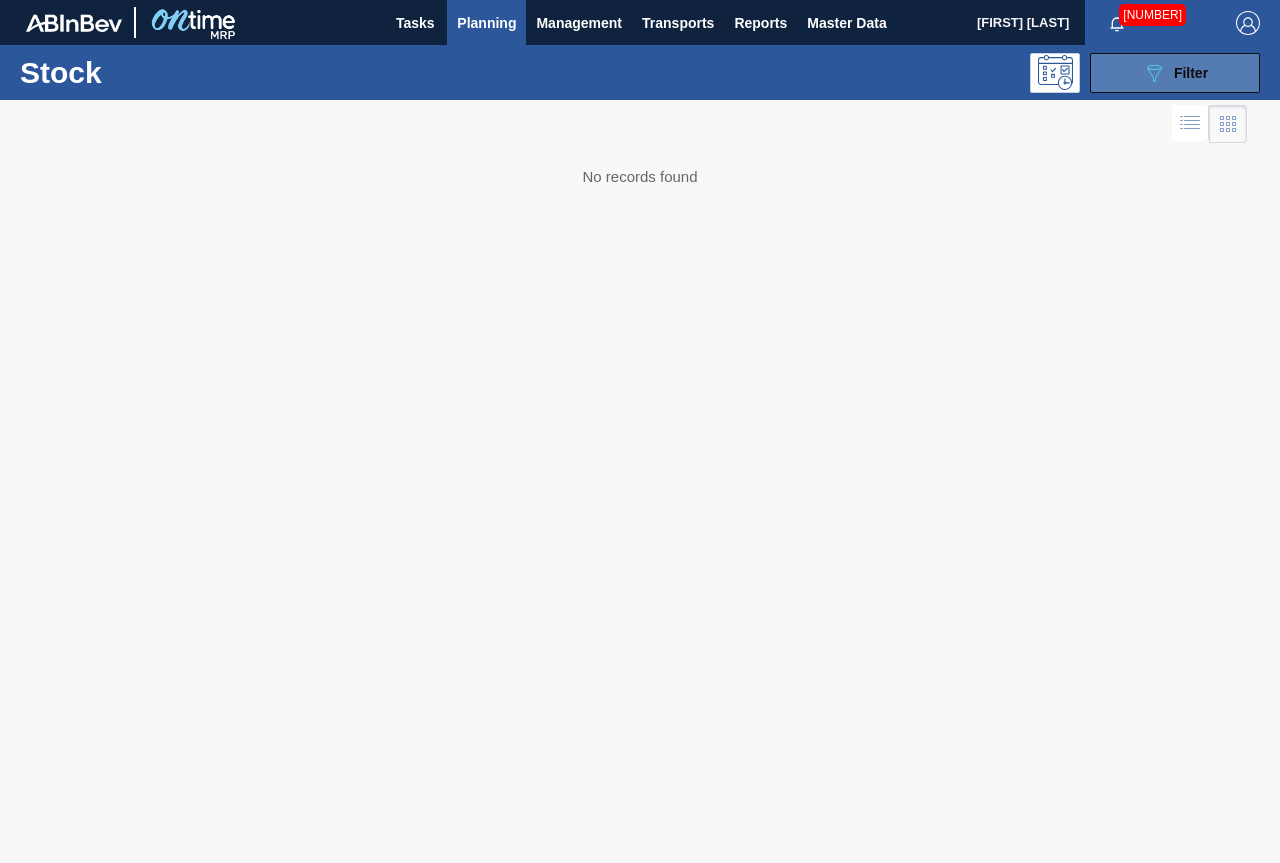 click on "089F7B8B-B2A5-4AFE-B5C0-19BA573D28AC Filter" at bounding box center (1175, 73) 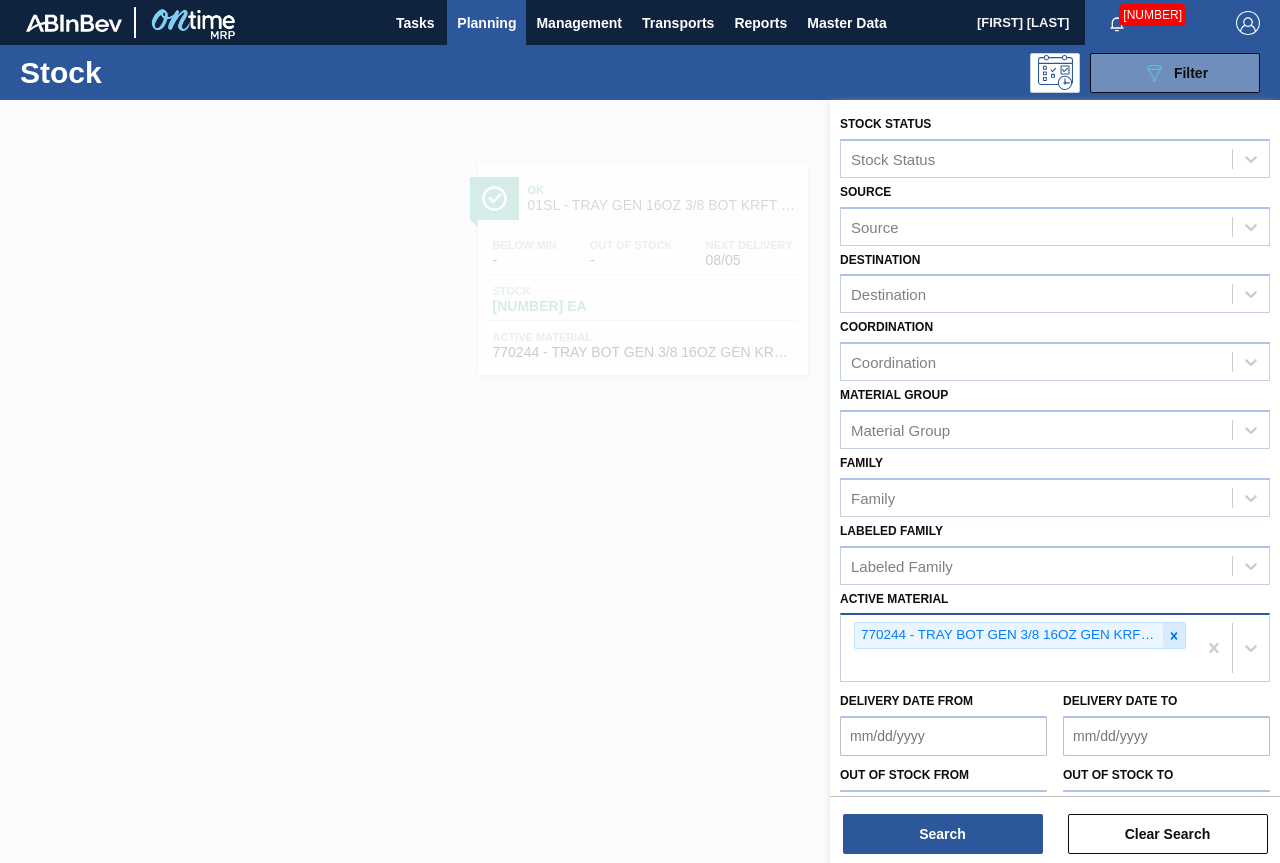 click 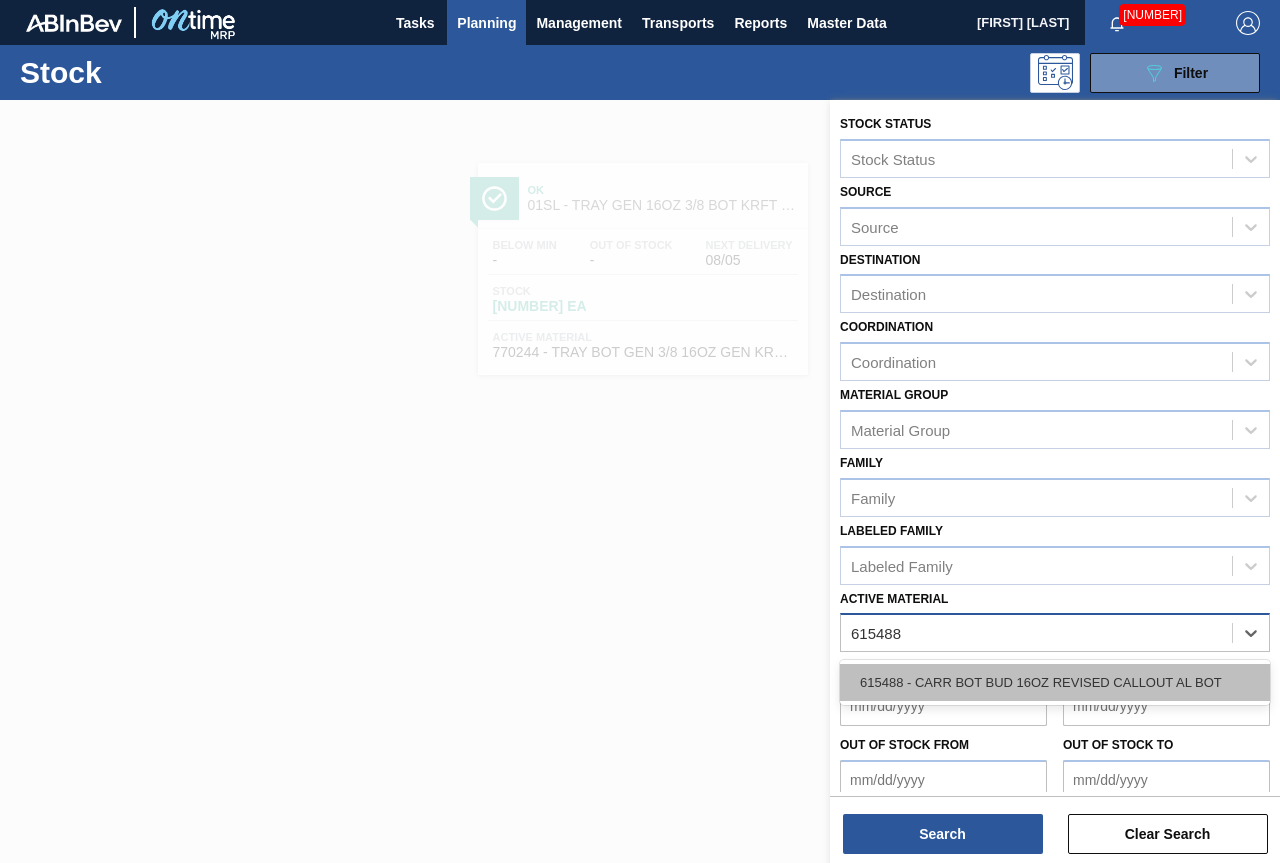 click on "615488 - CARR BOT BUD 16OZ REVISED CALLOUT AL BOT" at bounding box center (1055, 682) 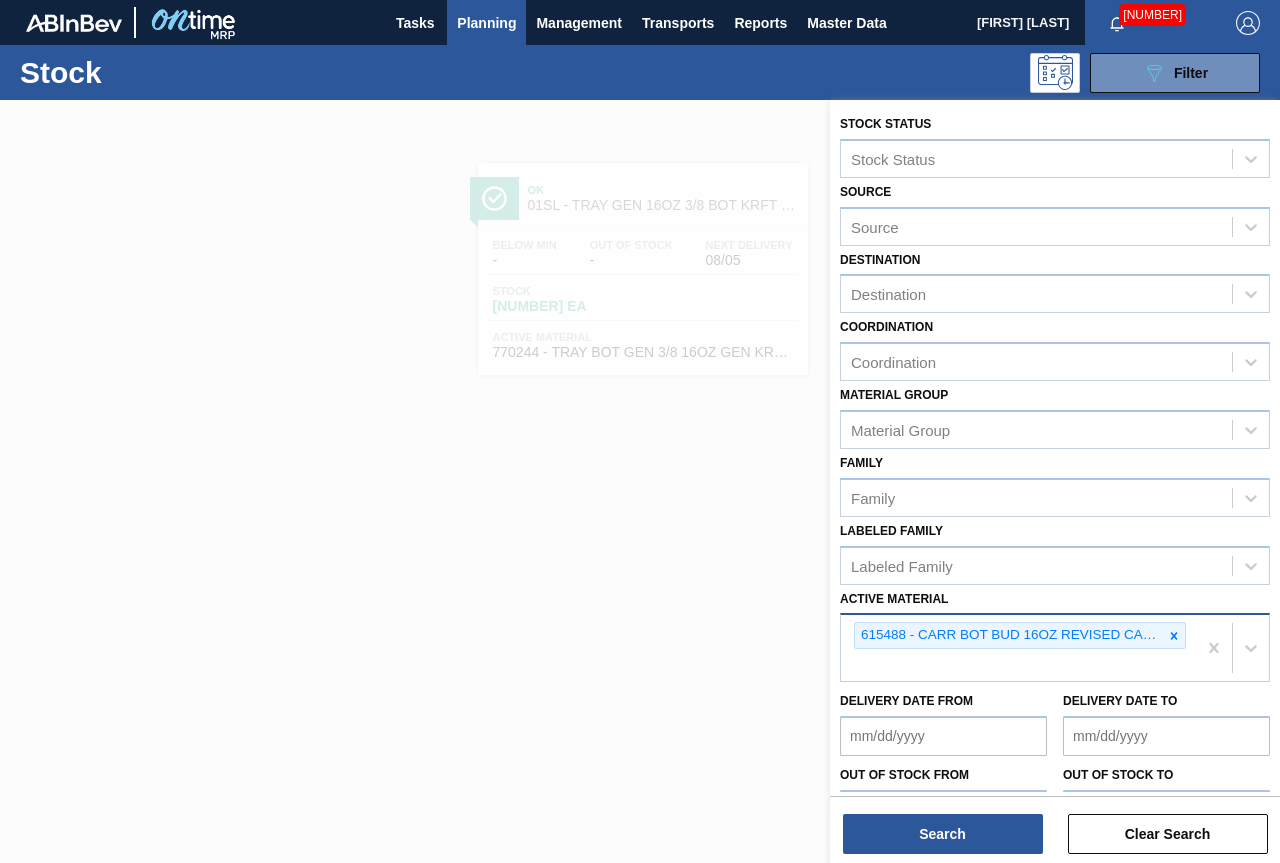 click on "Stock Status Stock Status Source Source Destination Destination Coordination Coordination Material Group Material Group Family Family Labeled Family Labeled Family Active Material [NUMBER] - [PRODUCT] [PRODUCT] [PRODUCT] [PRODUCT] [PRODUCT] [PRODUCT] [PRODUCT] [PRODUCT] Delivery Date from Delivery Date to Out of Stock from Out of Stock to Below Min from Below Min to Search Clear Search" at bounding box center [1055, 483] 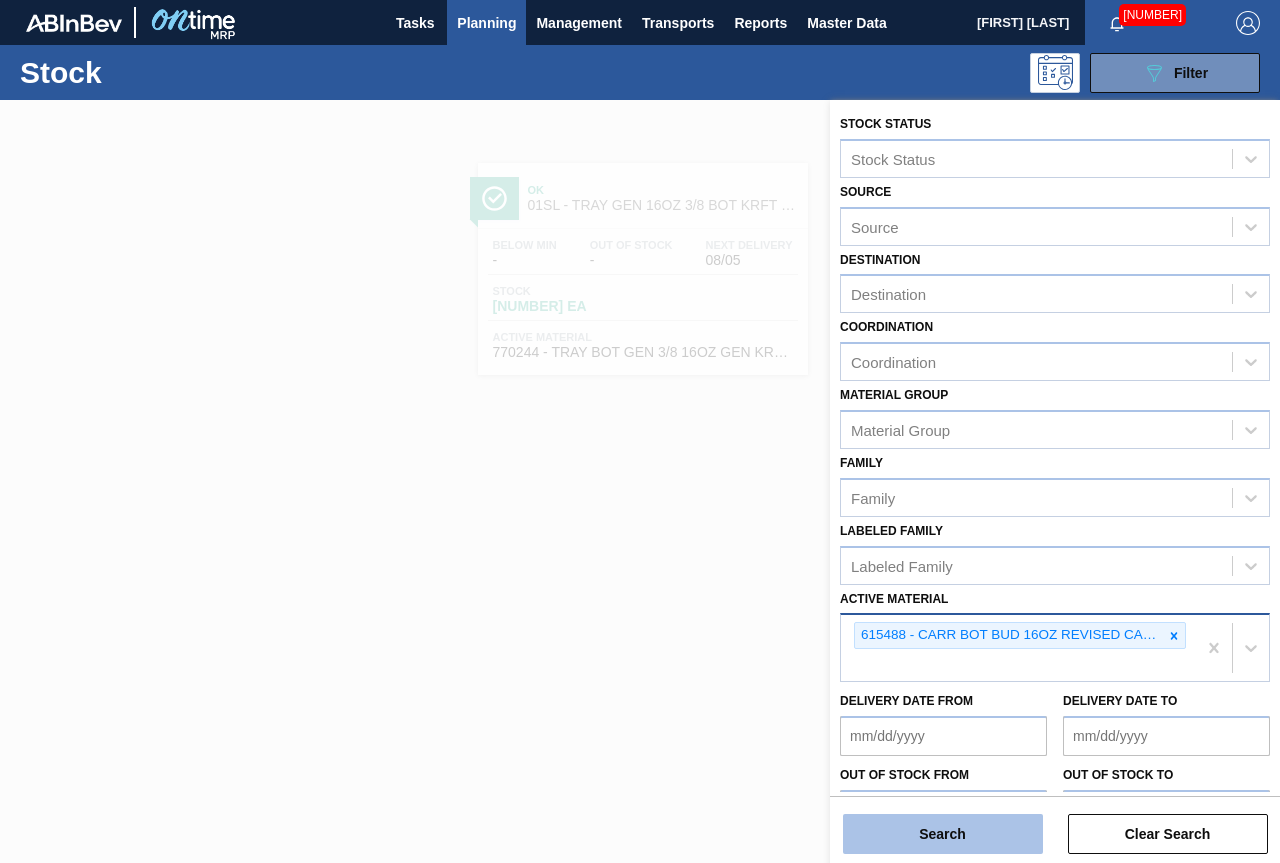 click on "Search" at bounding box center [943, 834] 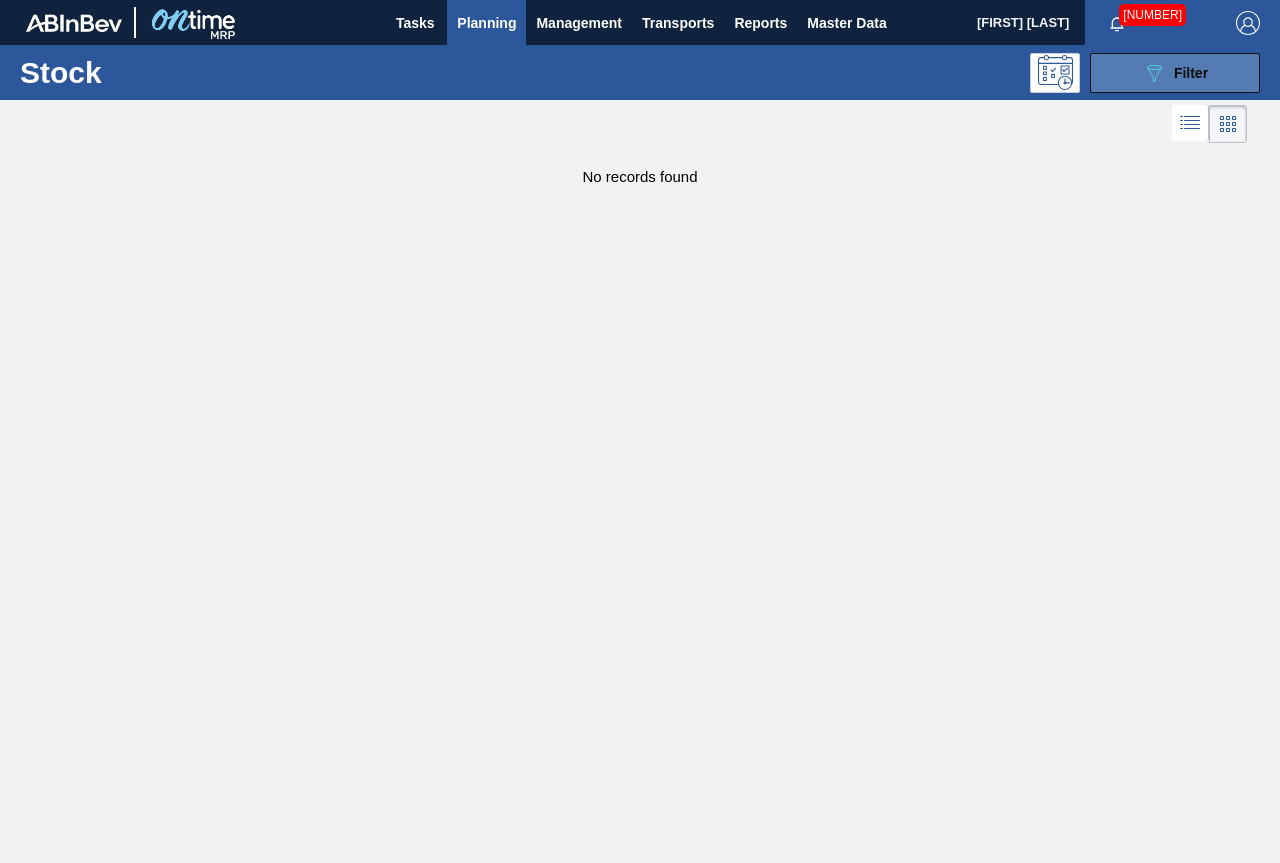 click on "089F7B8B-B2A5-4AFE-B5C0-19BA573D28AC Filter" at bounding box center (1175, 73) 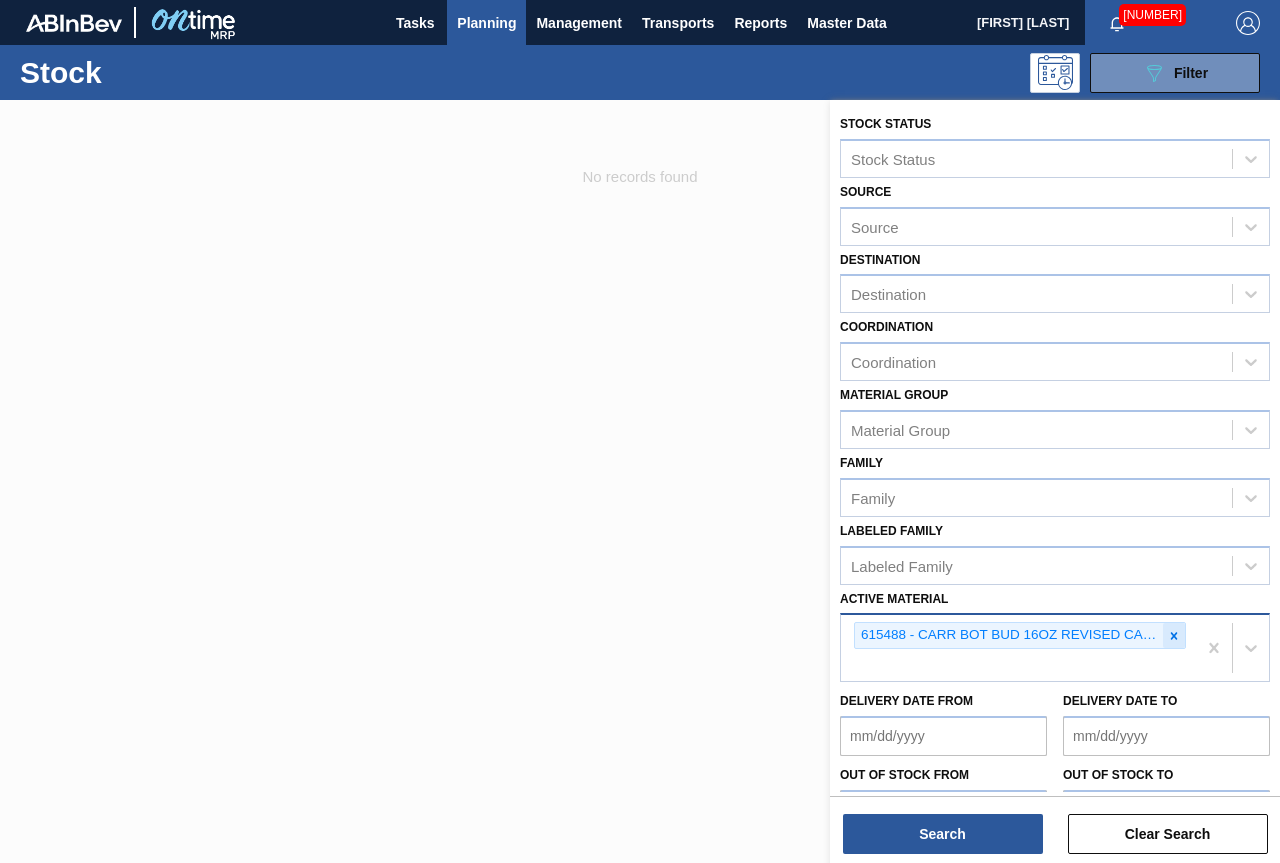 click 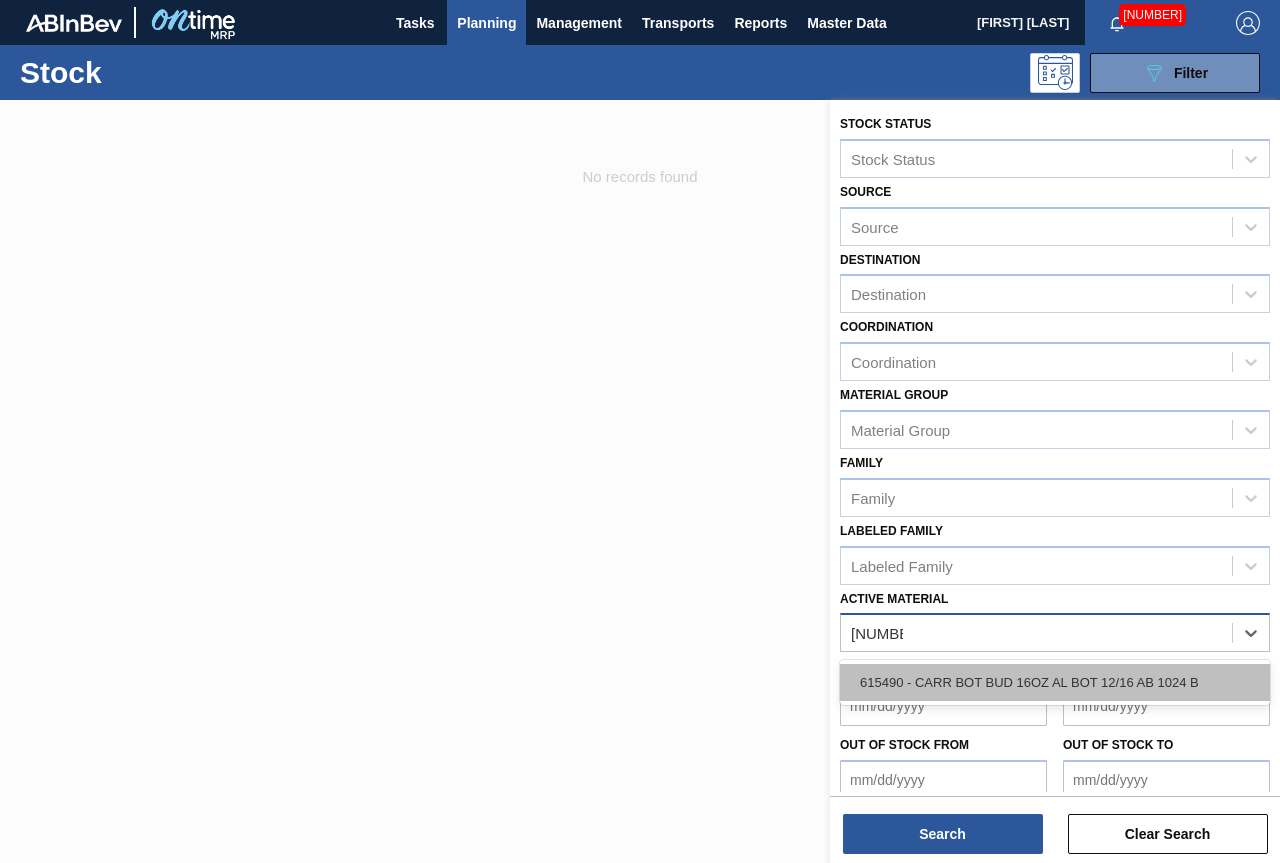 click on "615490 - CARR BOT BUD 16OZ AL BOT 12/16 AB 1024 B" at bounding box center [1055, 682] 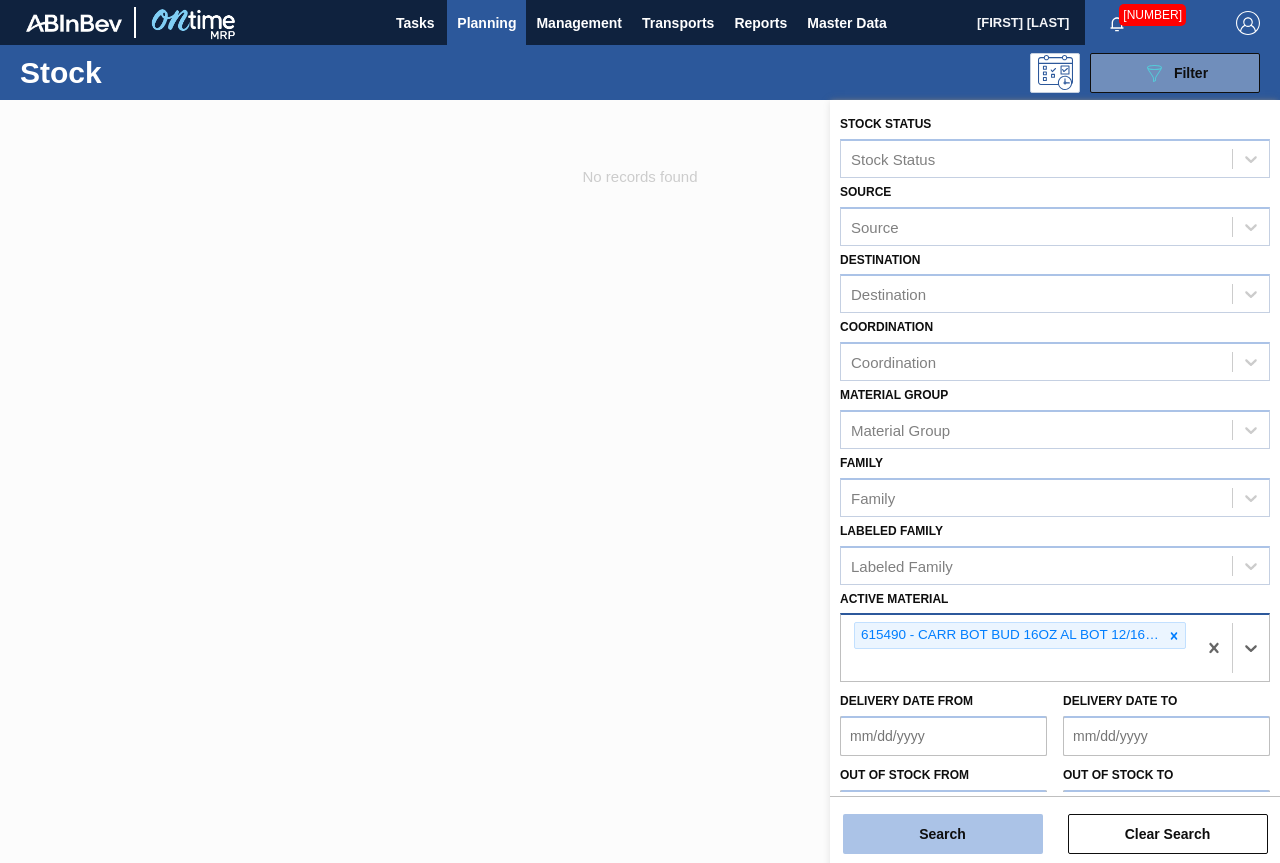 click on "Search" at bounding box center [943, 834] 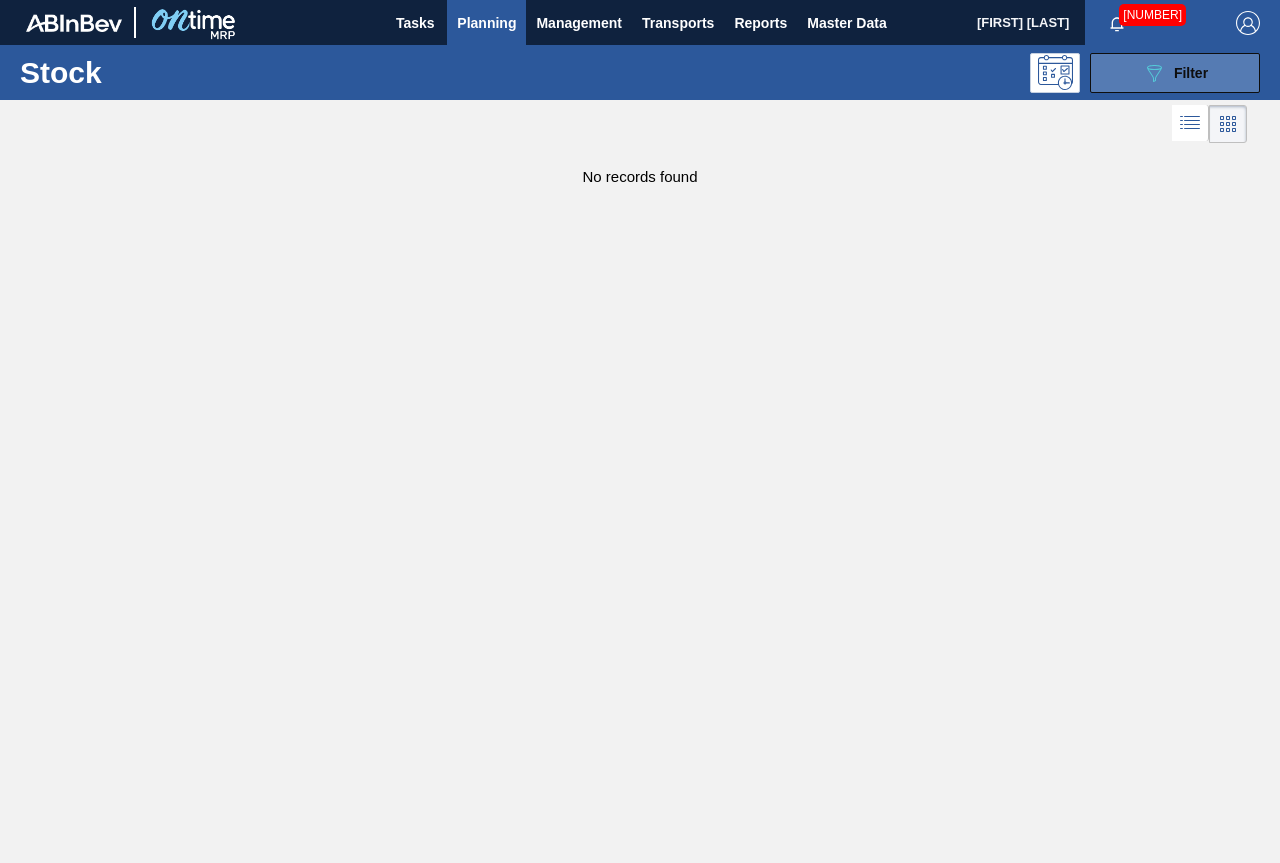 click on "089F7B8B-B2A5-4AFE-B5C0-19BA573D28AC" 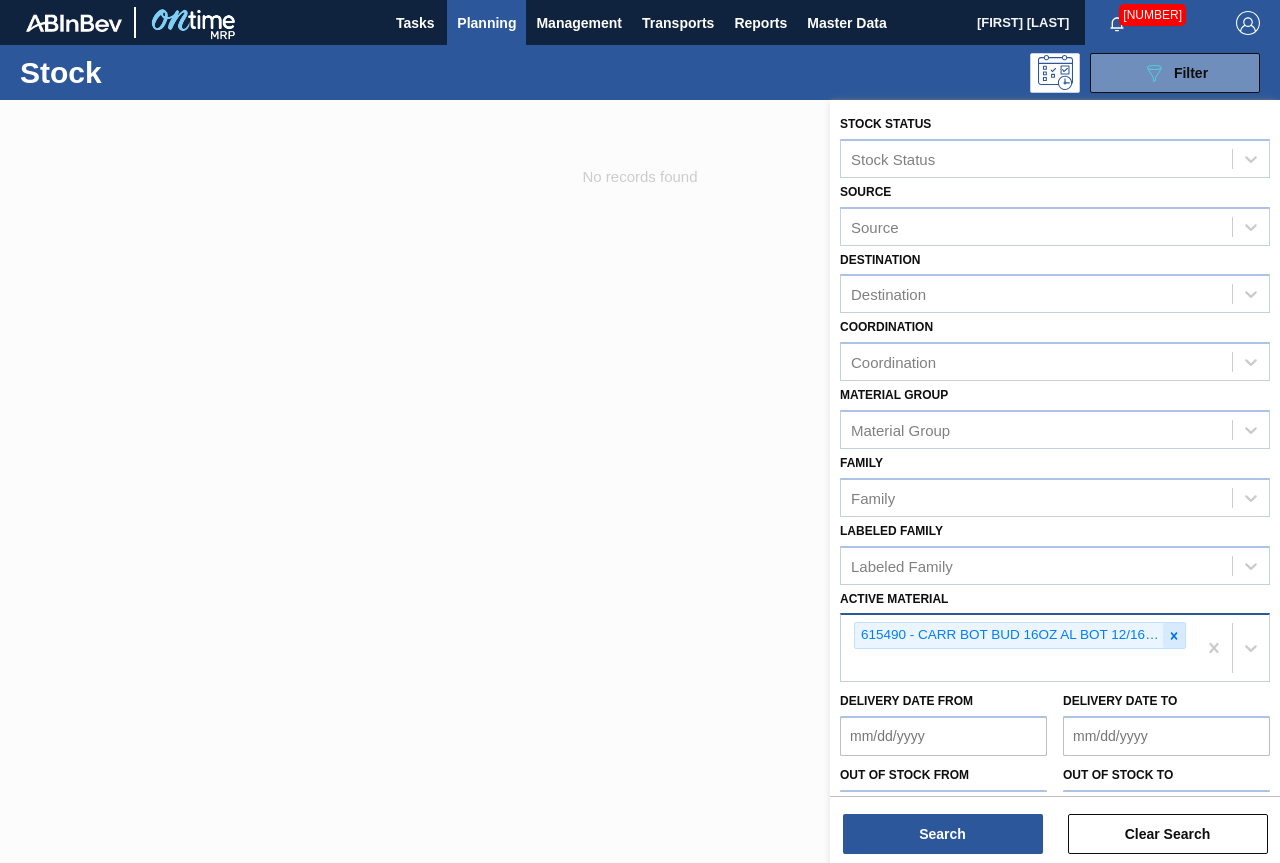 click 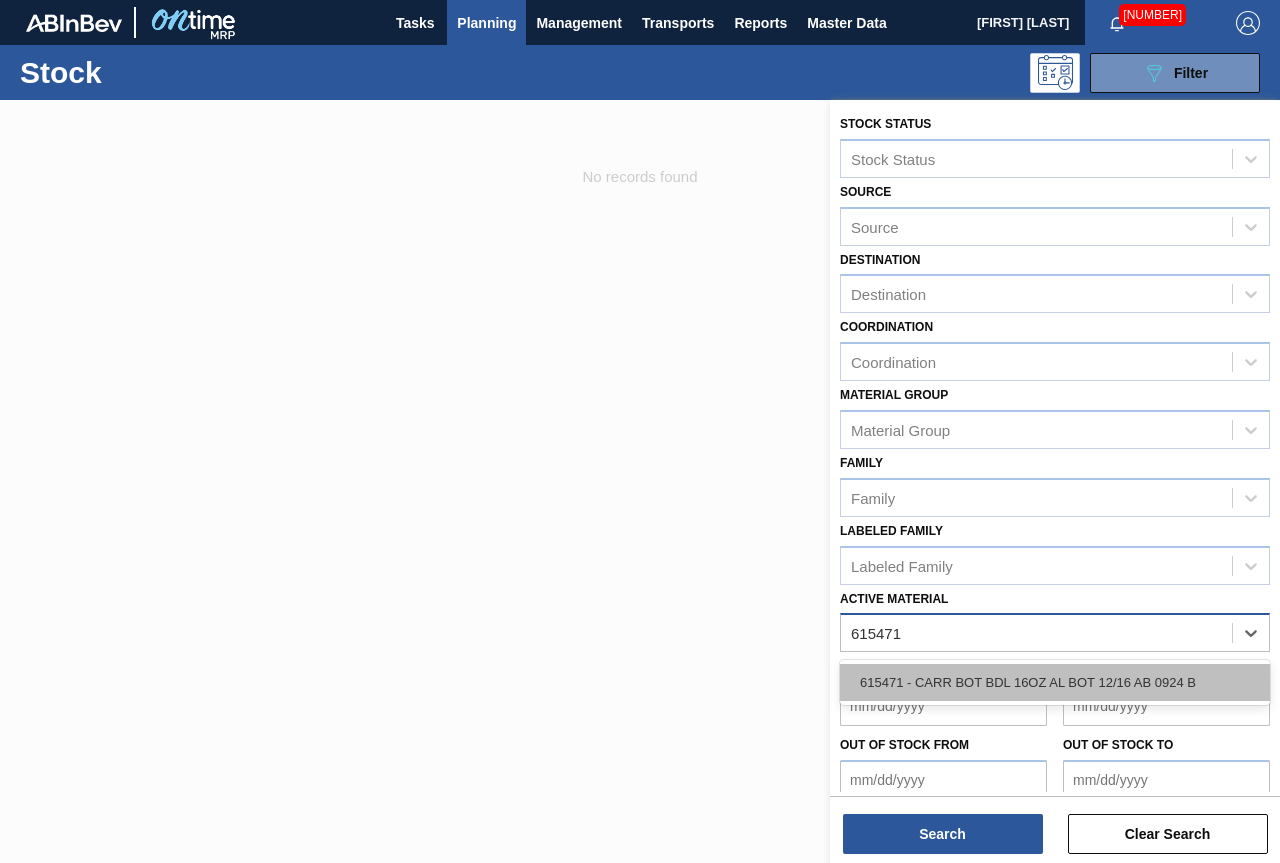 click on "615471 - CARR BOT BDL 16OZ AL BOT 12/16 AB 0924 B" at bounding box center (1055, 682) 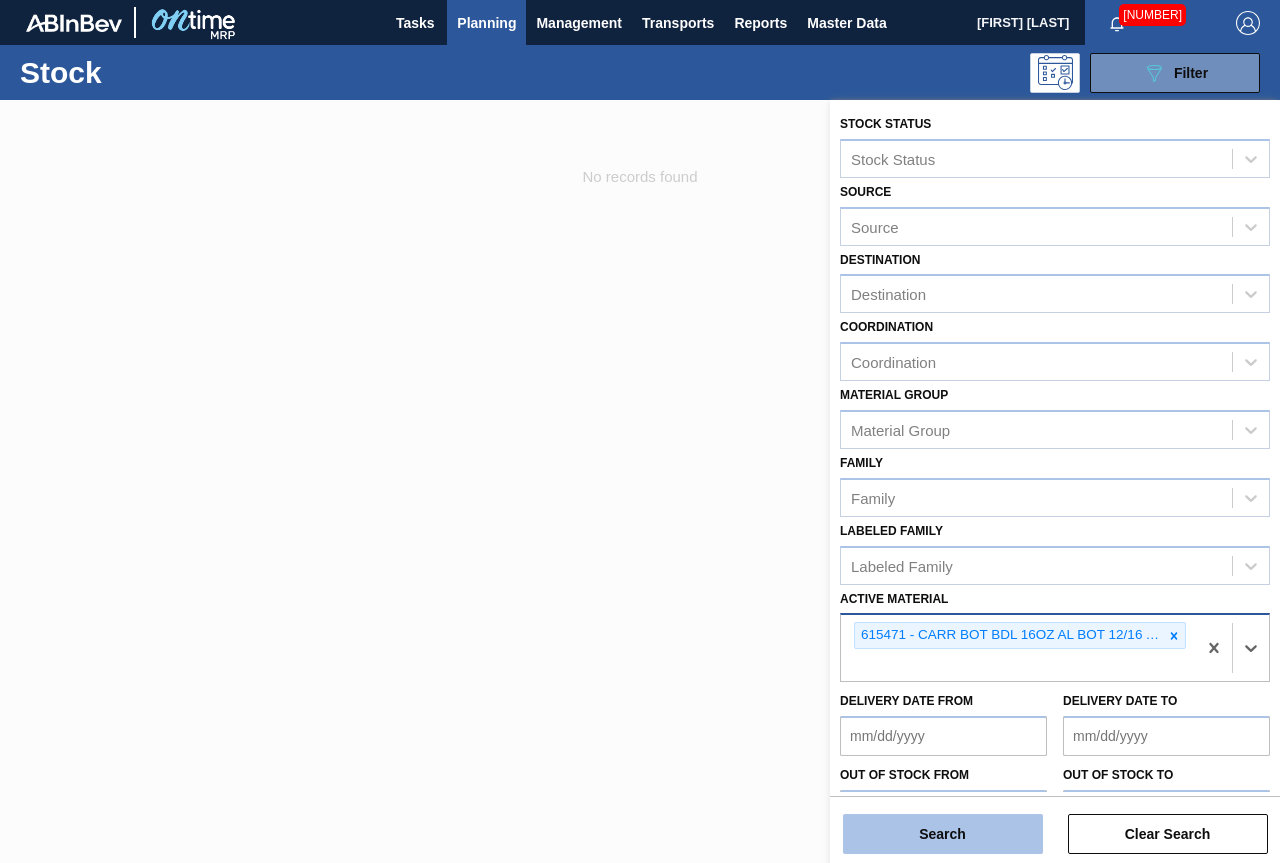 click on "Search" at bounding box center [943, 834] 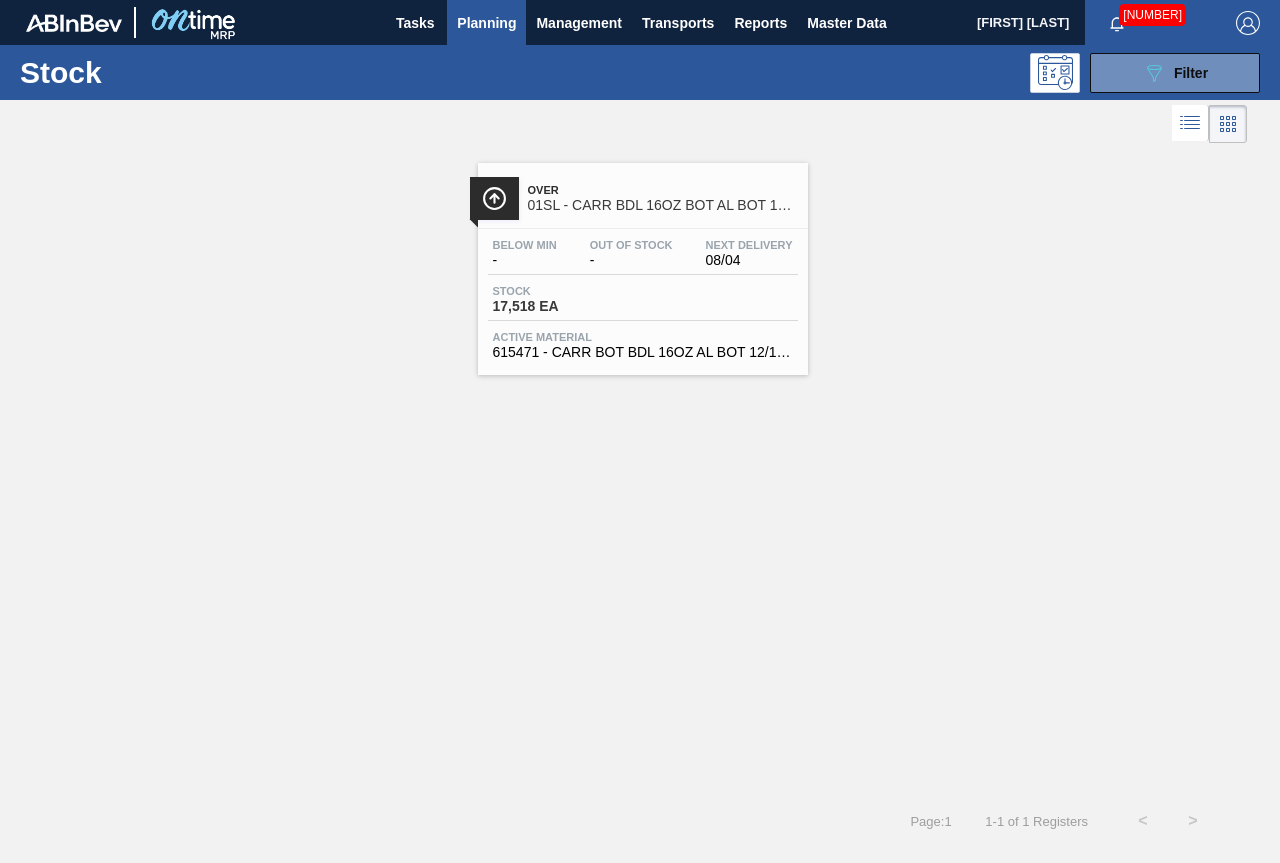 click on "Over" at bounding box center [663, 190] 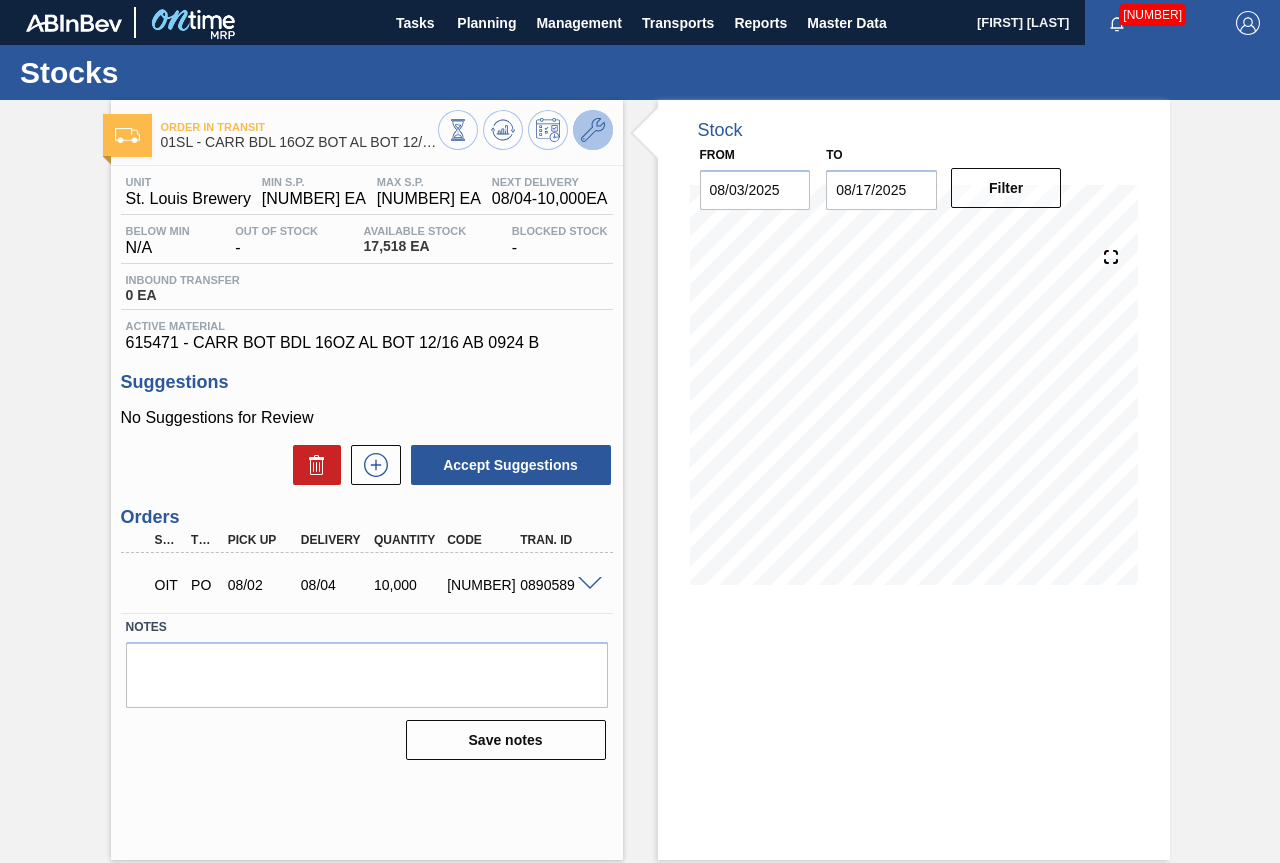 click 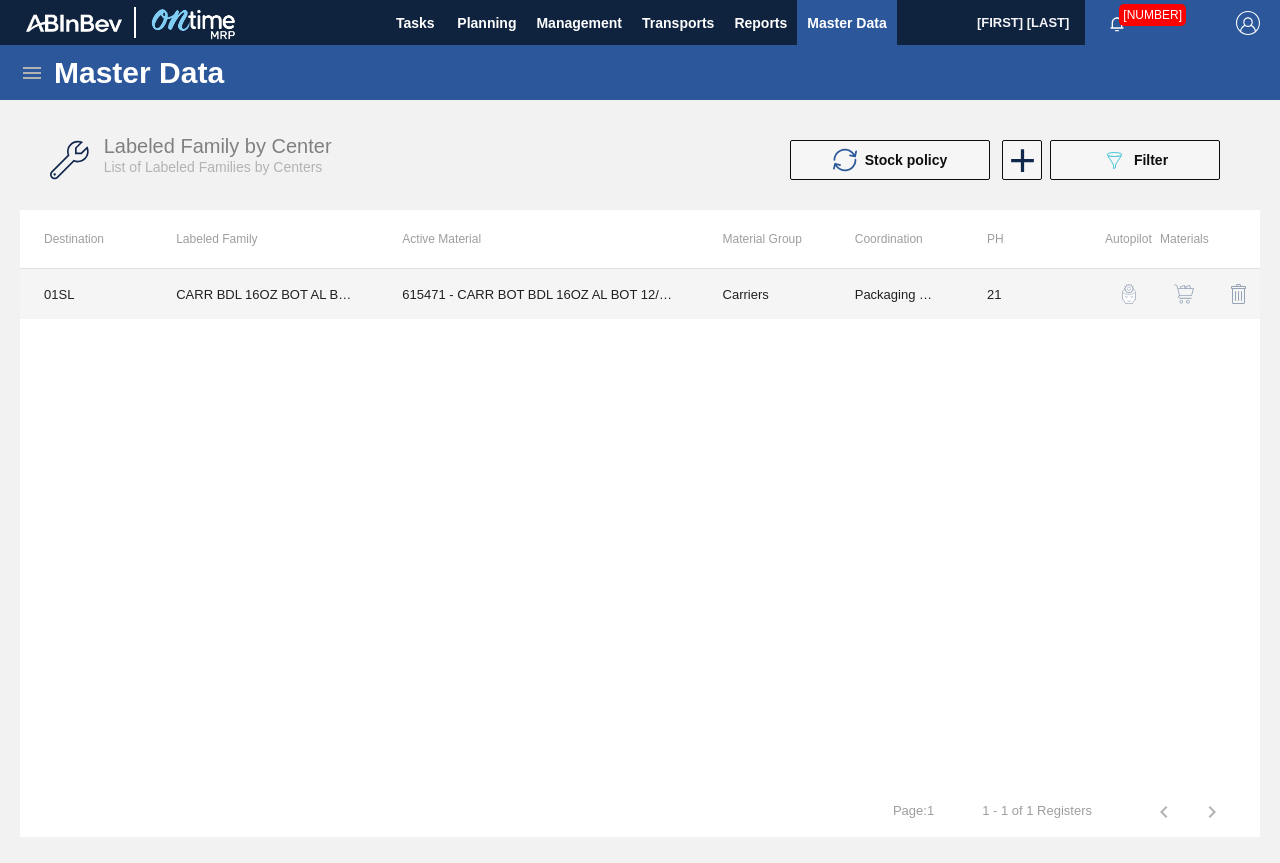 click on "615471 - CARR BOT BDL 16OZ AL BOT 12/16 AB 0924 B" at bounding box center (538, 294) 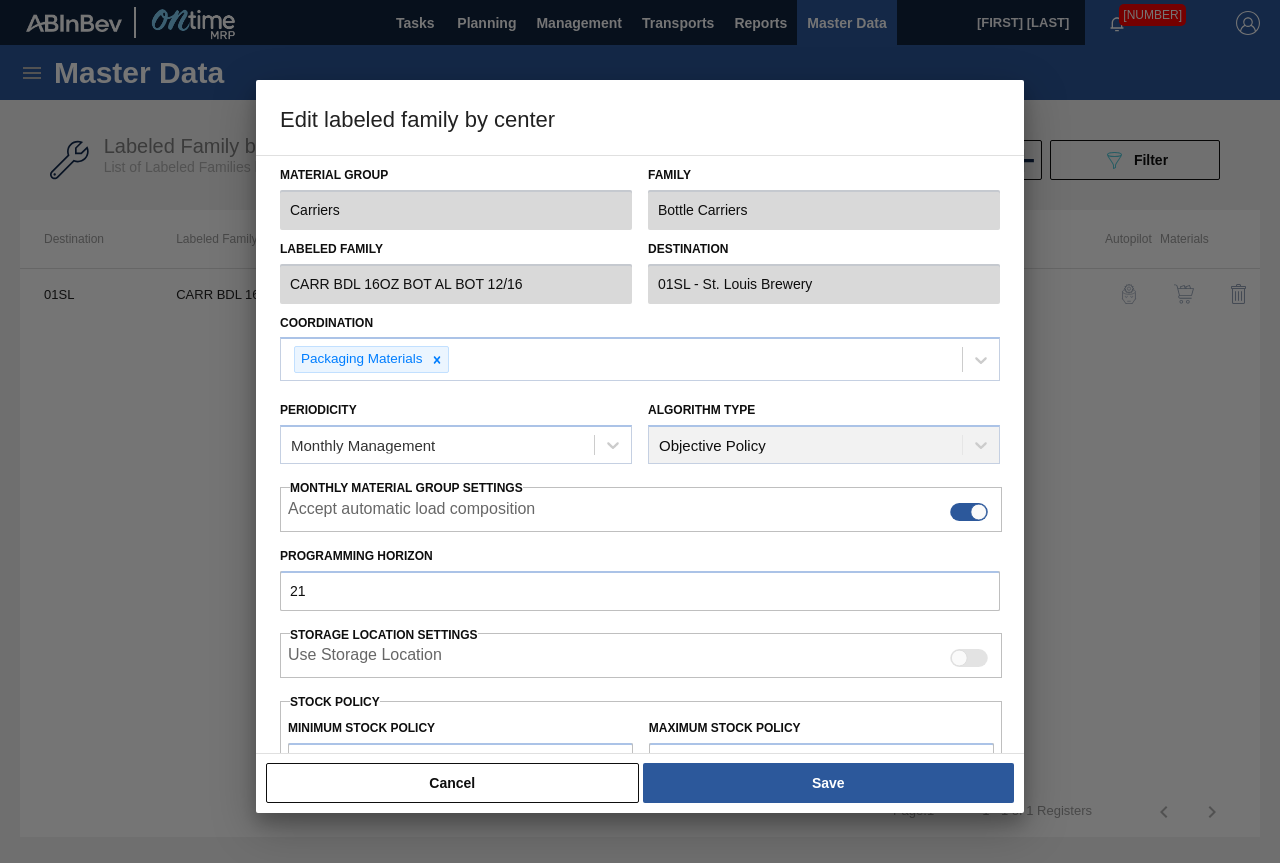 scroll, scrollTop: 200, scrollLeft: 0, axis: vertical 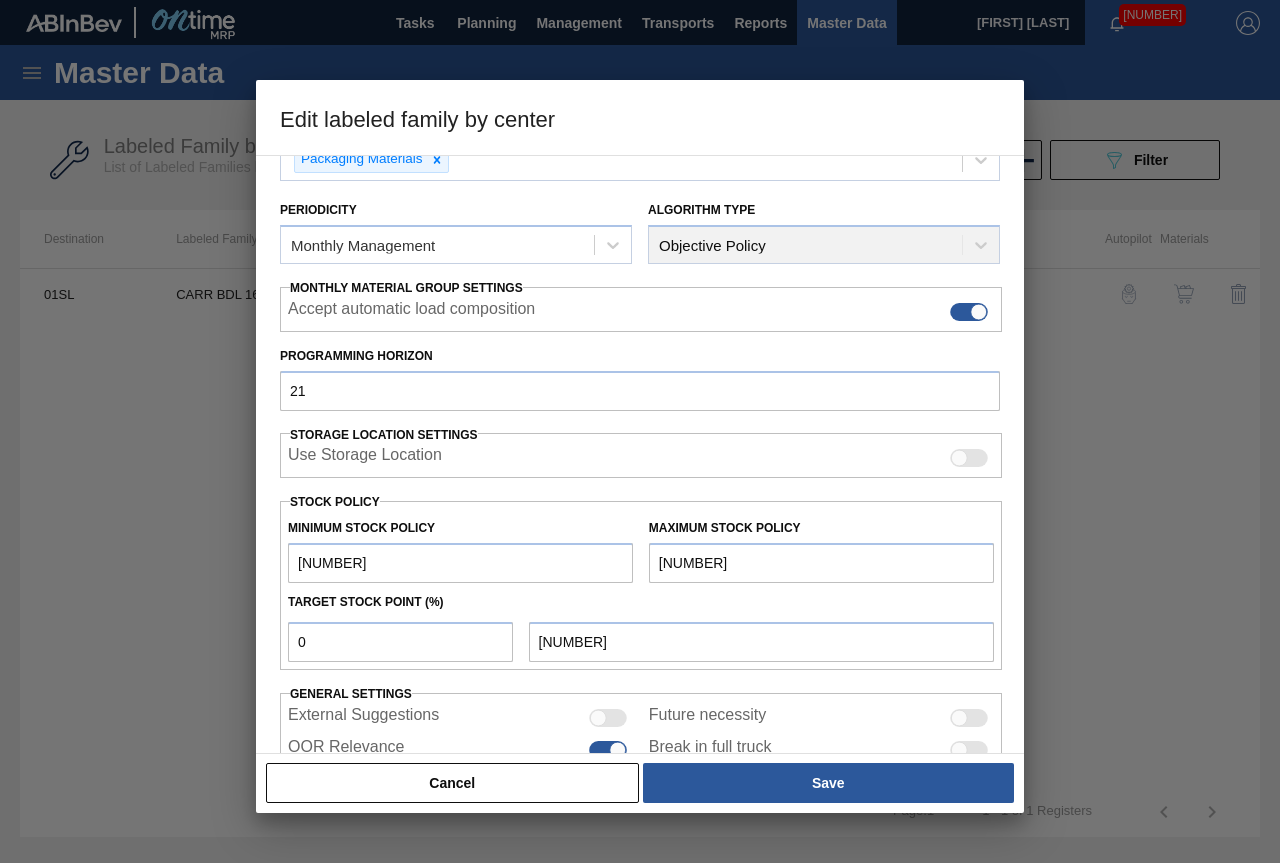 click on "Cancel" at bounding box center [452, 783] 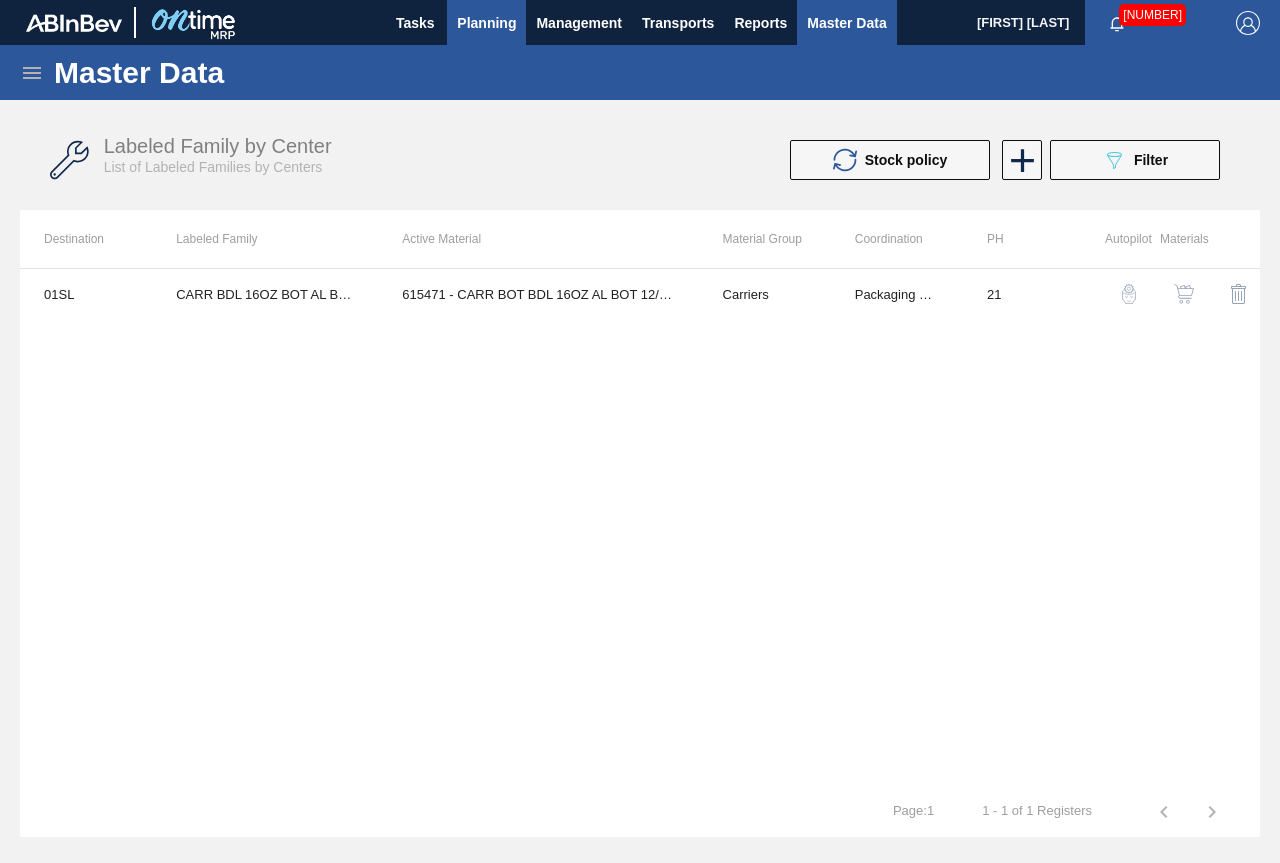 click on "Planning" at bounding box center [486, 23] 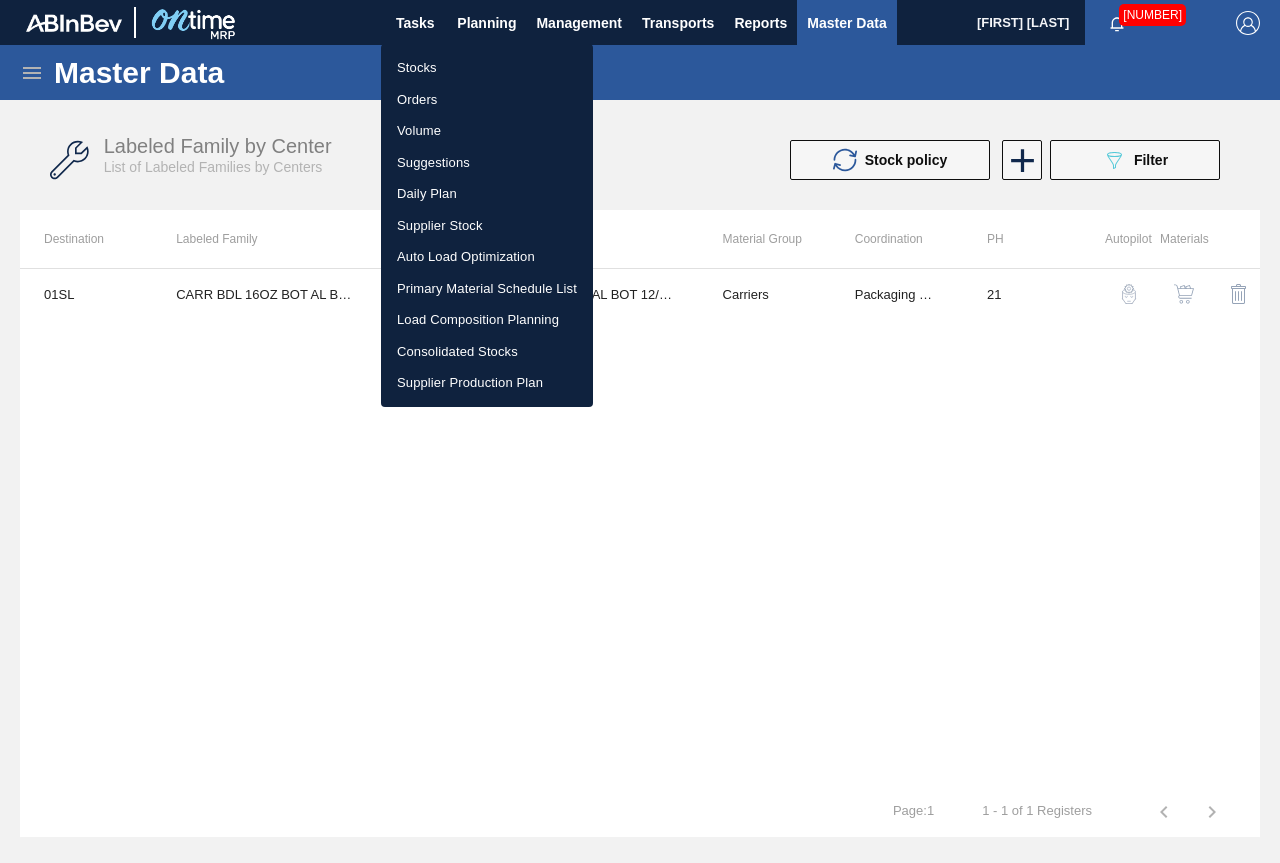 click on "Stocks" at bounding box center [487, 68] 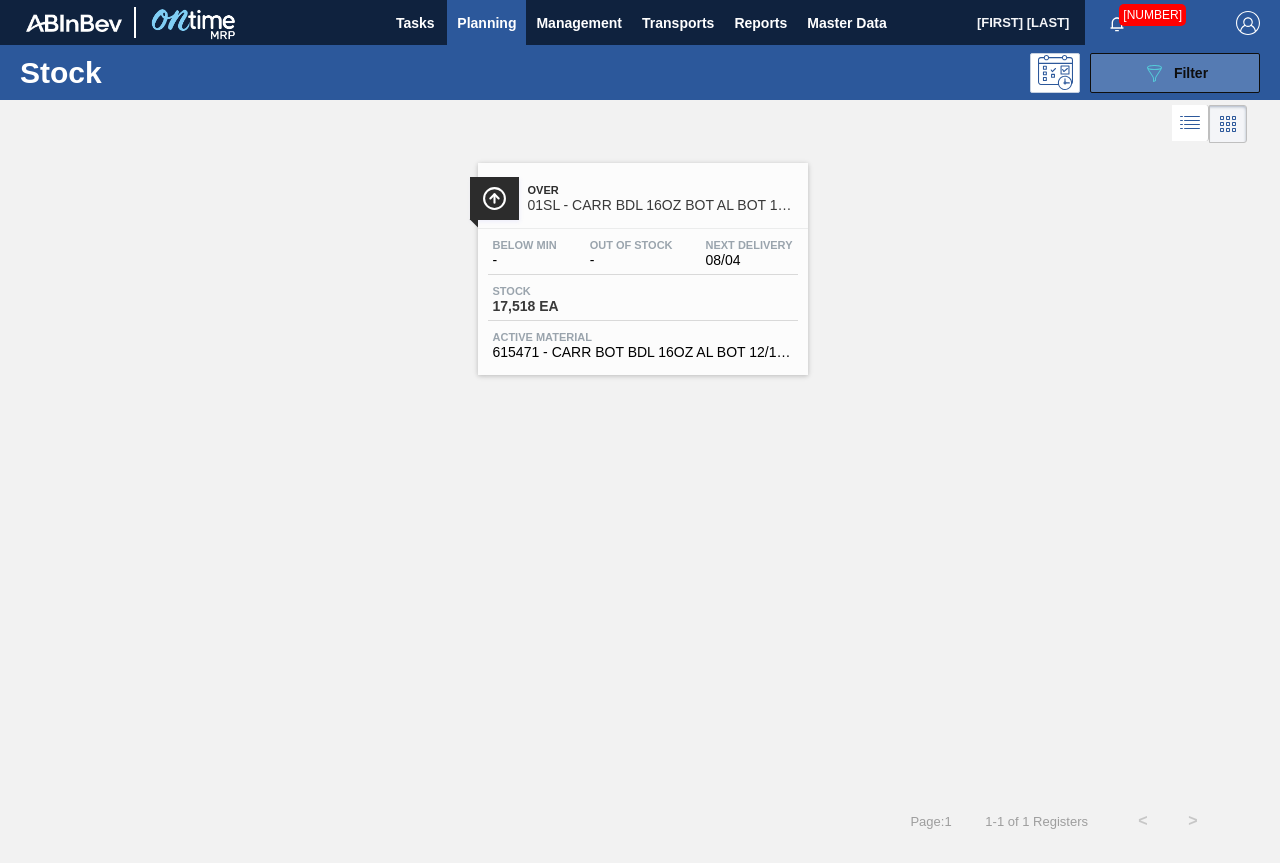 click on "089F7B8B-B2A5-4AFE-B5C0-19BA573D28AC" 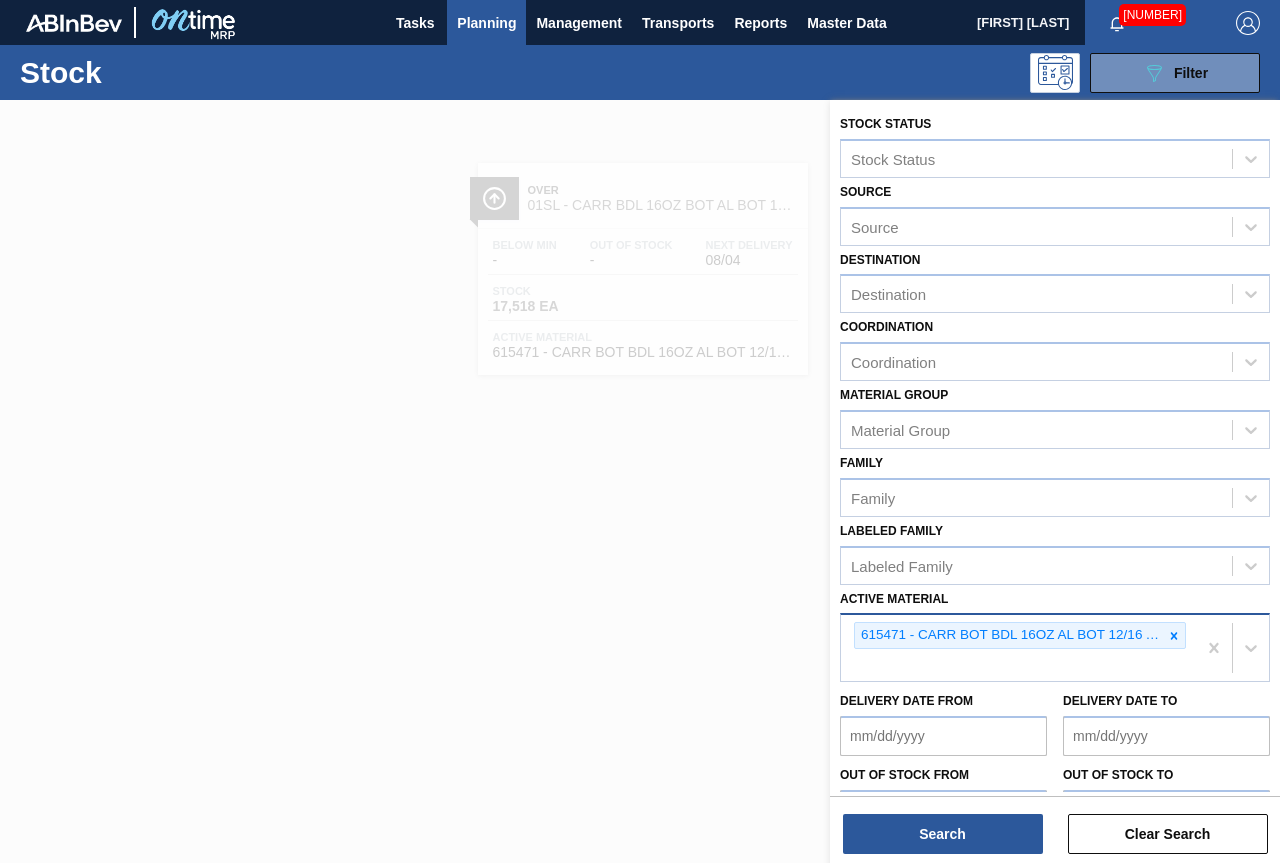 click 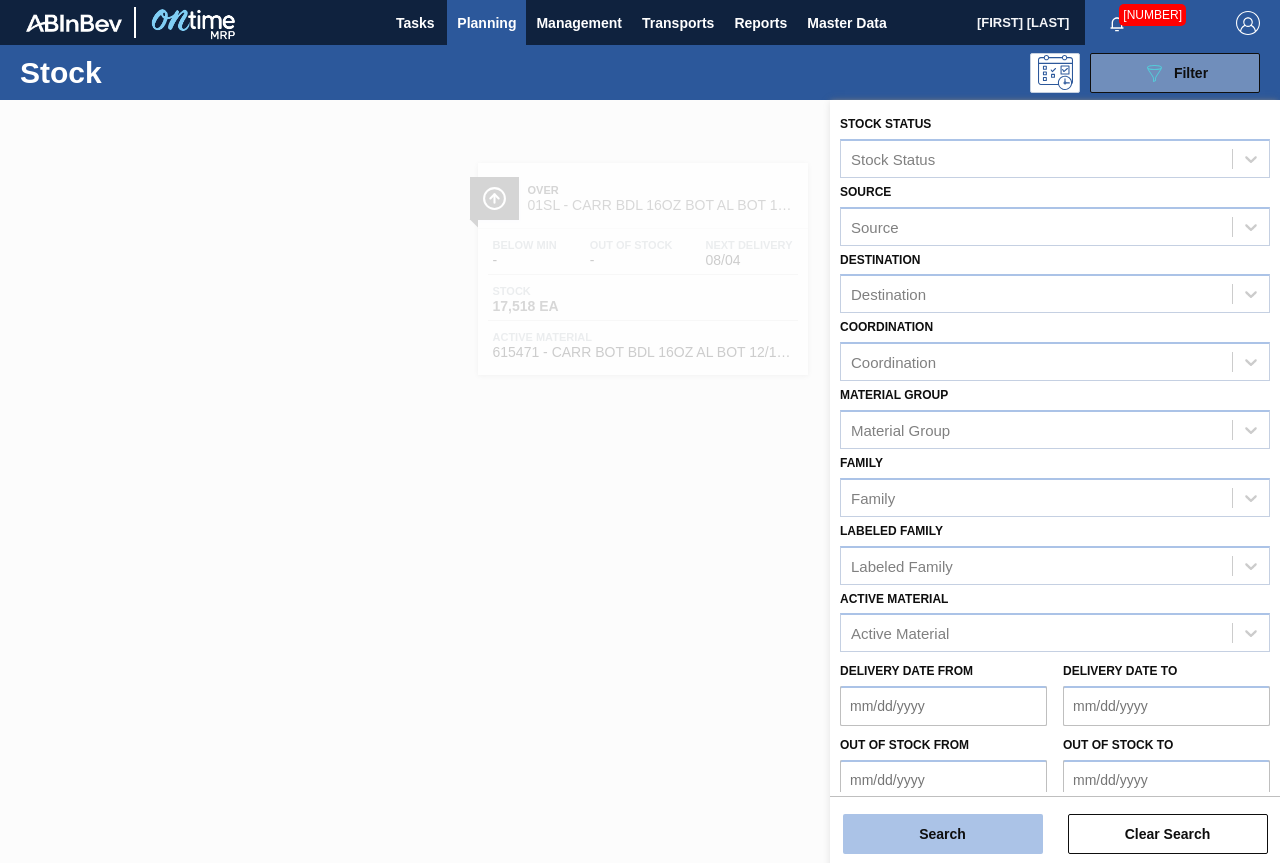 click on "Search" at bounding box center [943, 834] 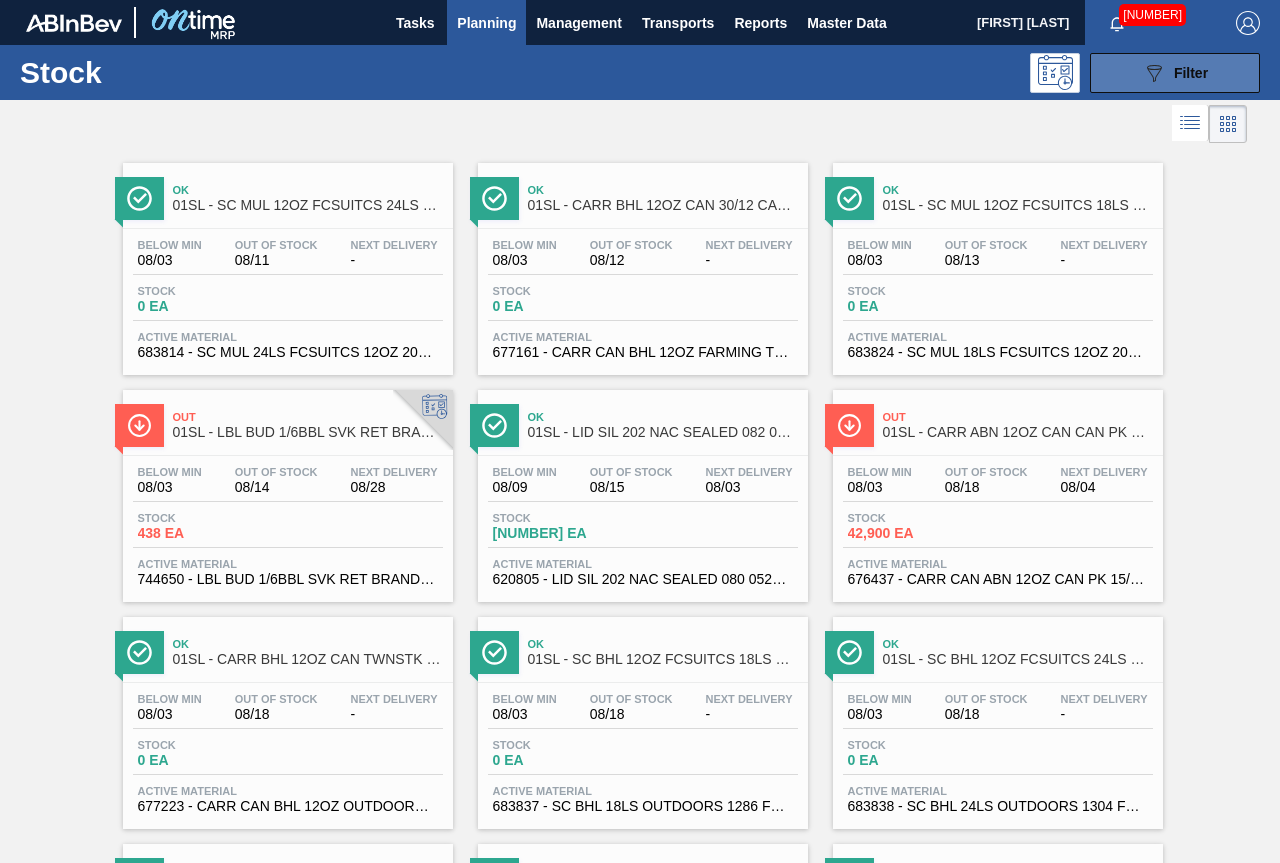 click on "089F7B8B-B2A5-4AFE-B5C0-19BA573D28AC Filter" at bounding box center (1175, 73) 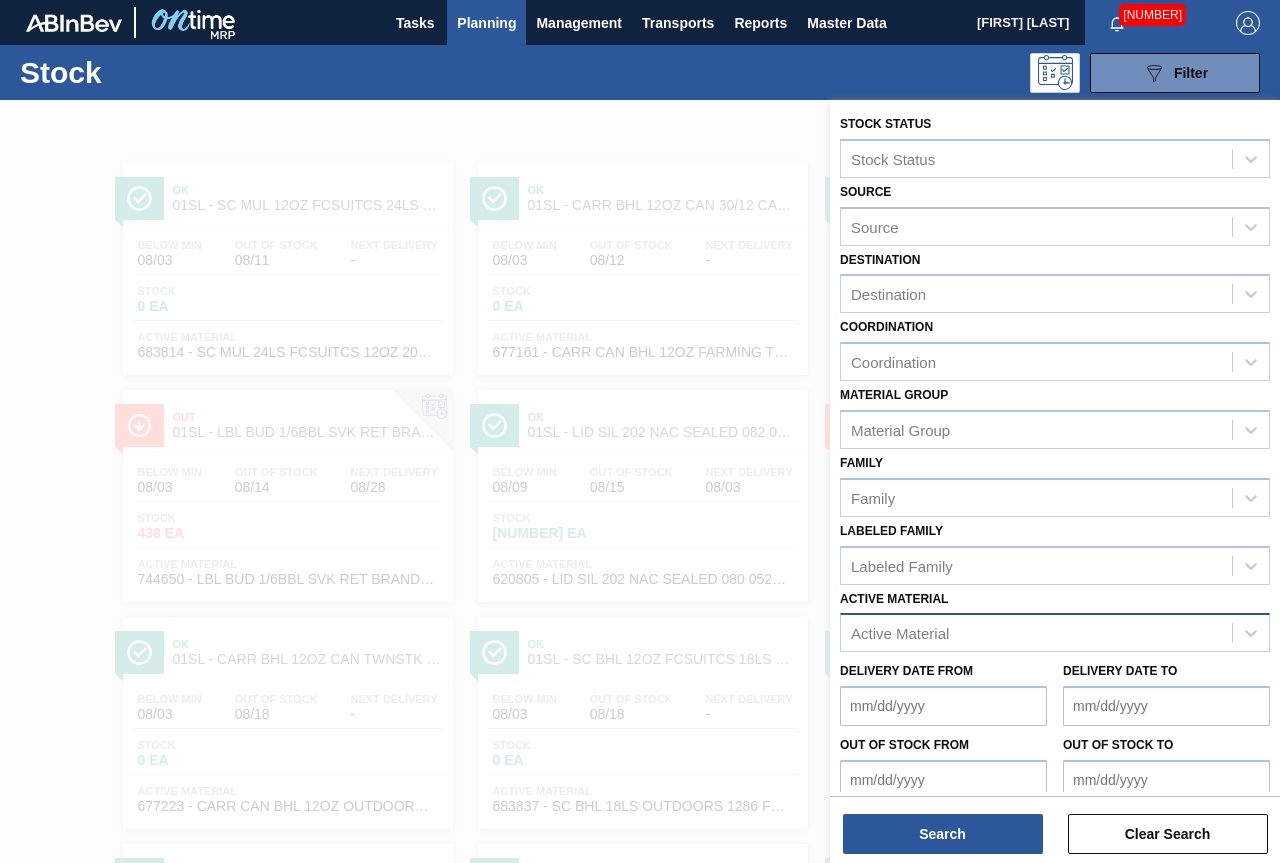 click on "Active Material" at bounding box center [1036, 633] 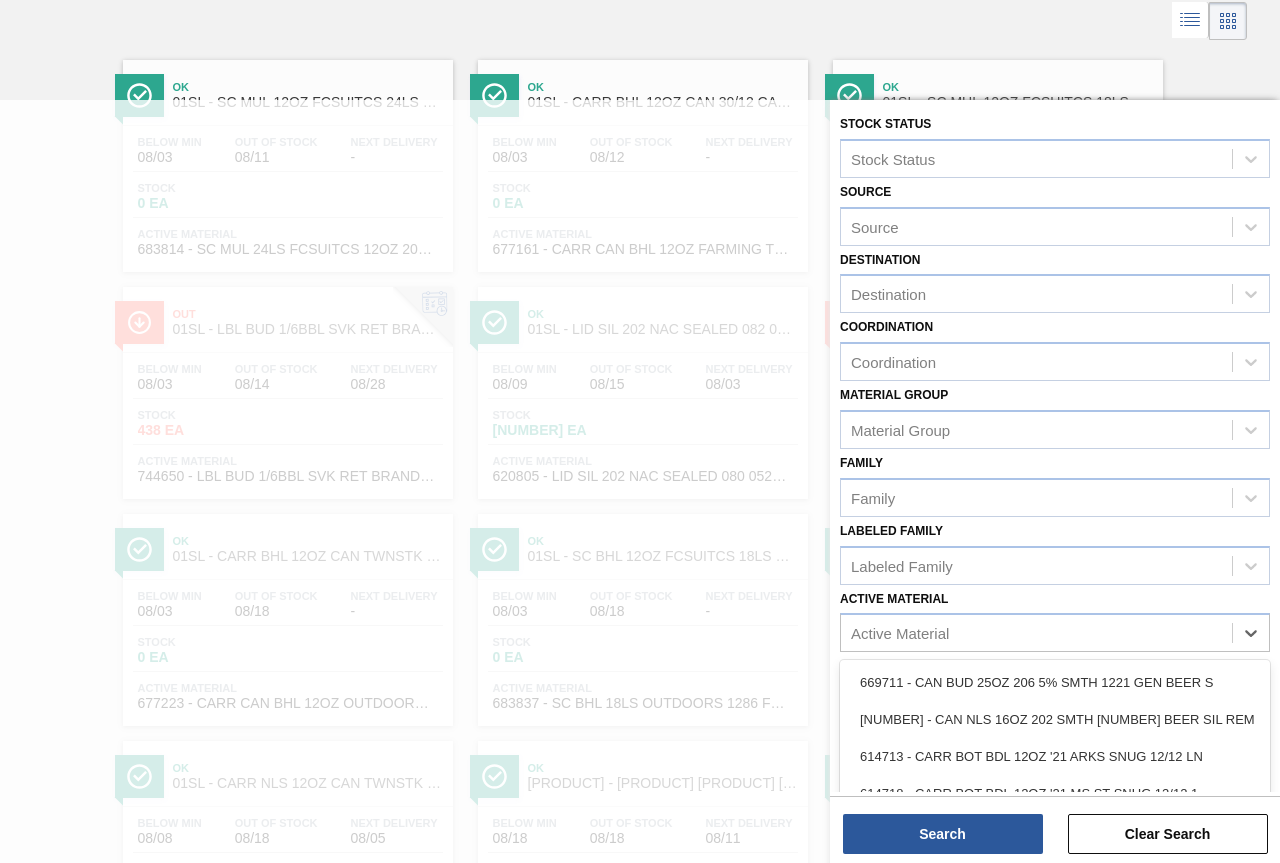 scroll, scrollTop: 105, scrollLeft: 0, axis: vertical 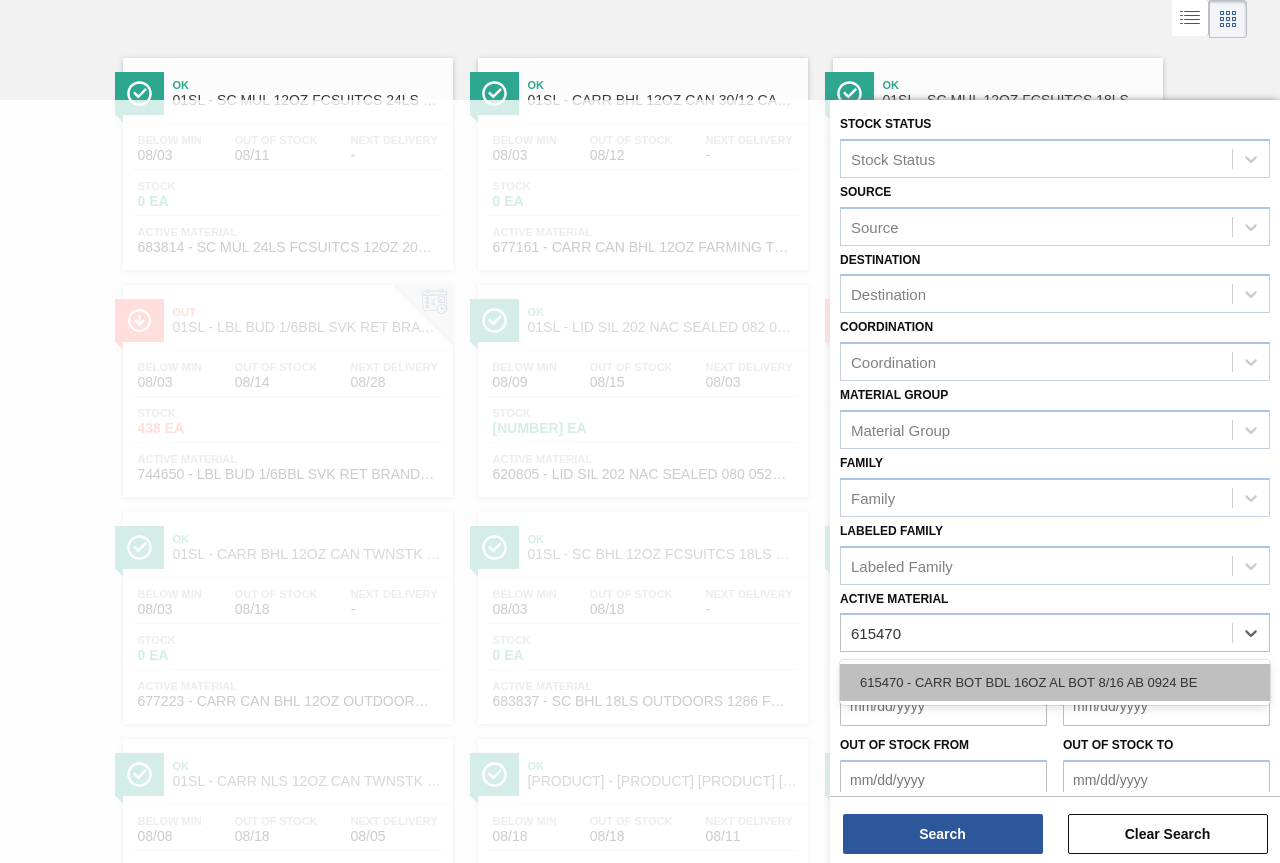 click on "615470 - CARR BOT BDL 16OZ AL BOT 8/16 AB 0924 BE" at bounding box center [1055, 682] 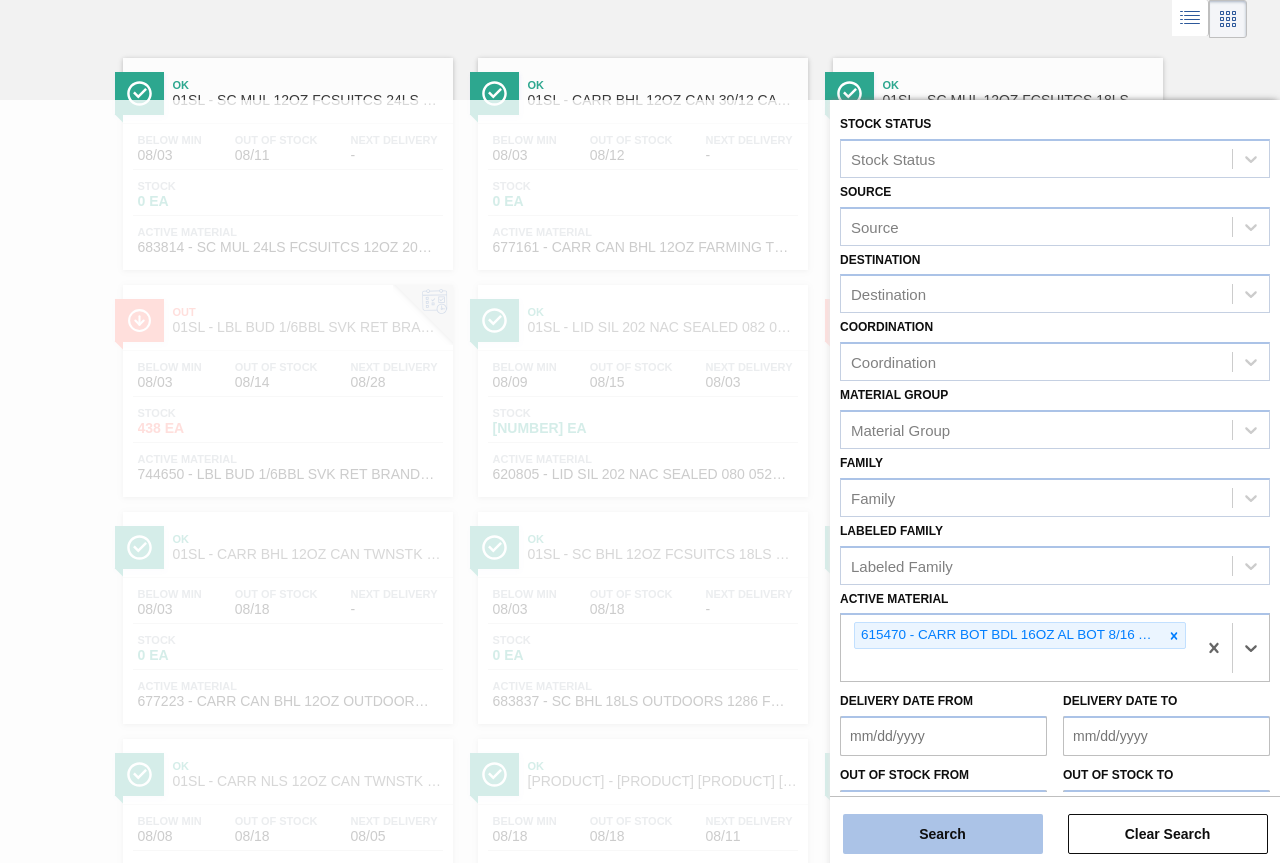 click on "Search" at bounding box center [943, 834] 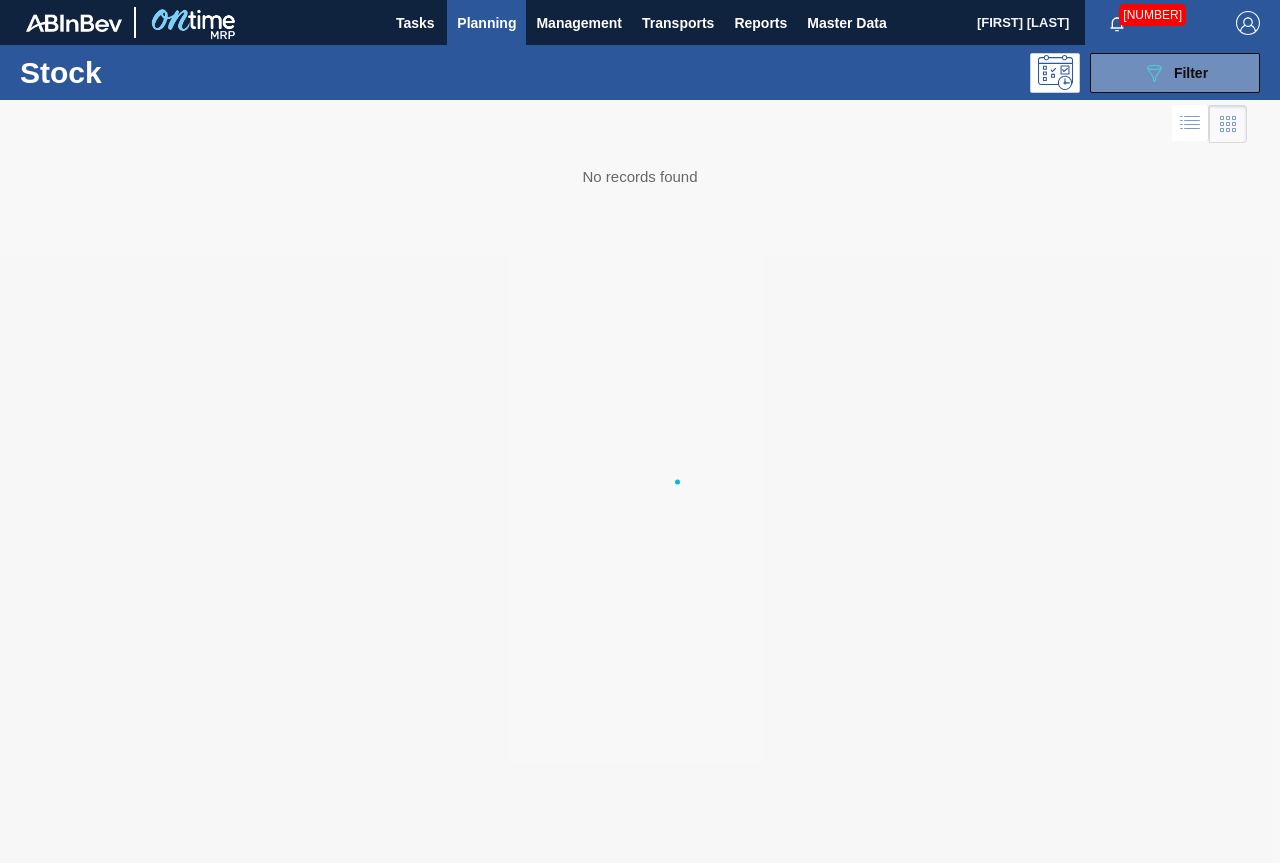 scroll, scrollTop: 0, scrollLeft: 0, axis: both 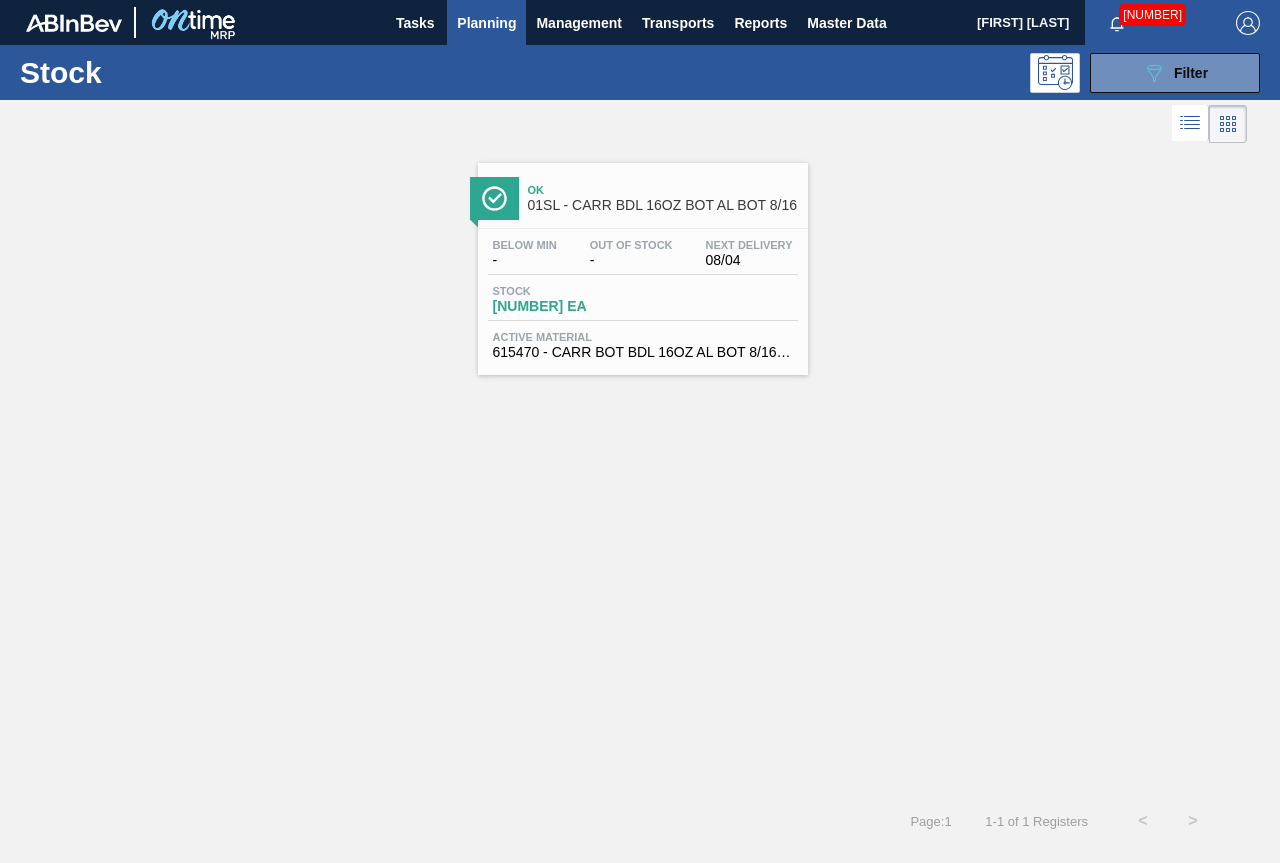 click on "01SL - CARR BDL 16OZ BOT AL BOT 8/16" at bounding box center [663, 205] 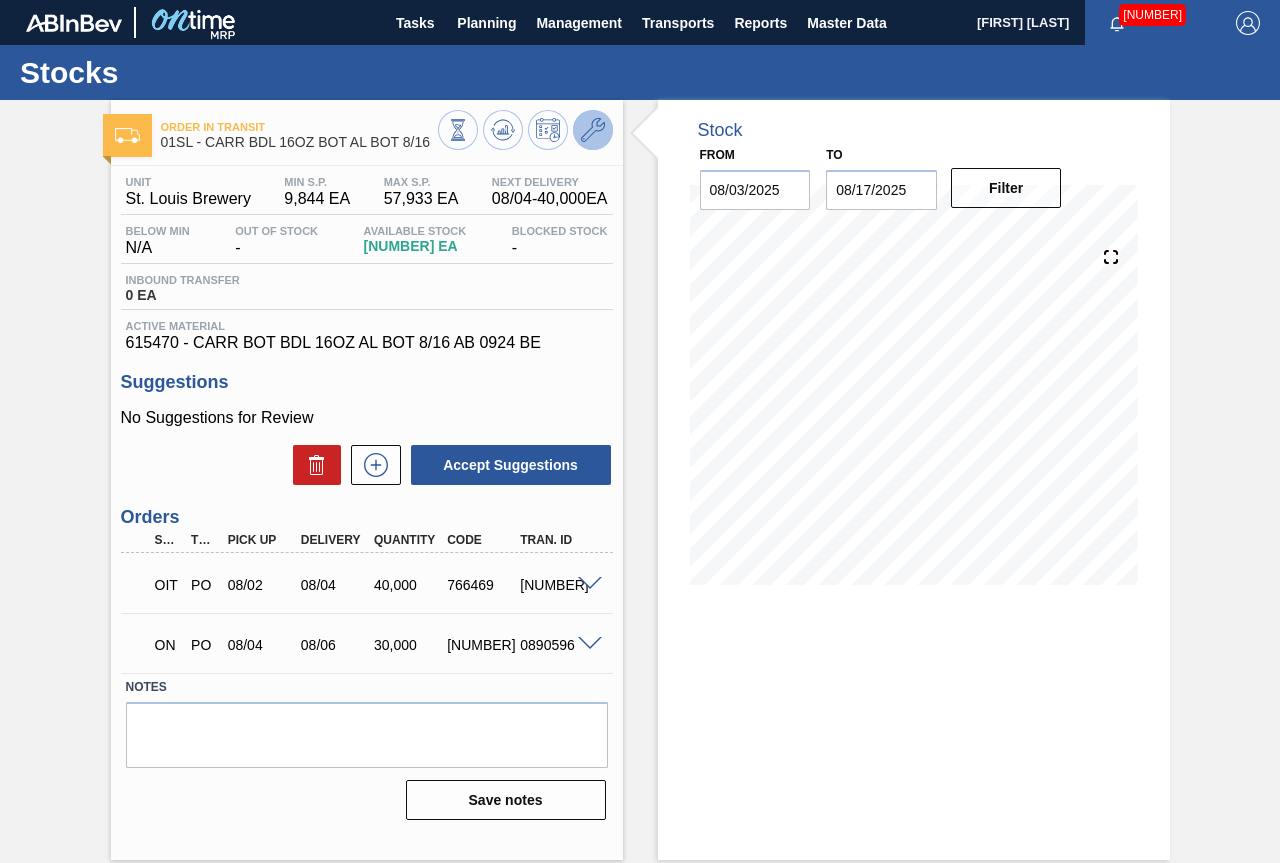 click 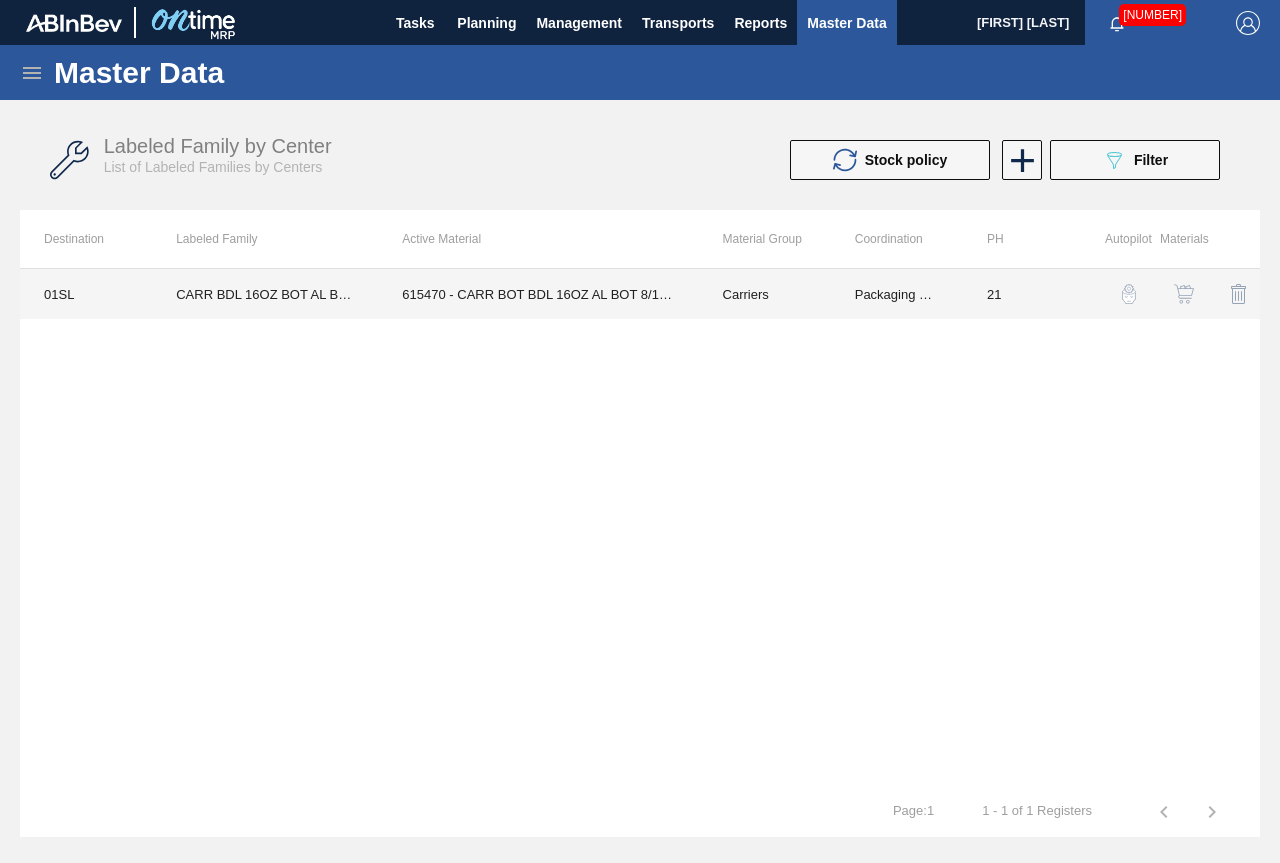 click on "615470 - CARR BOT BDL 16OZ AL BOT 8/16 AB 0924 BE" at bounding box center (538, 294) 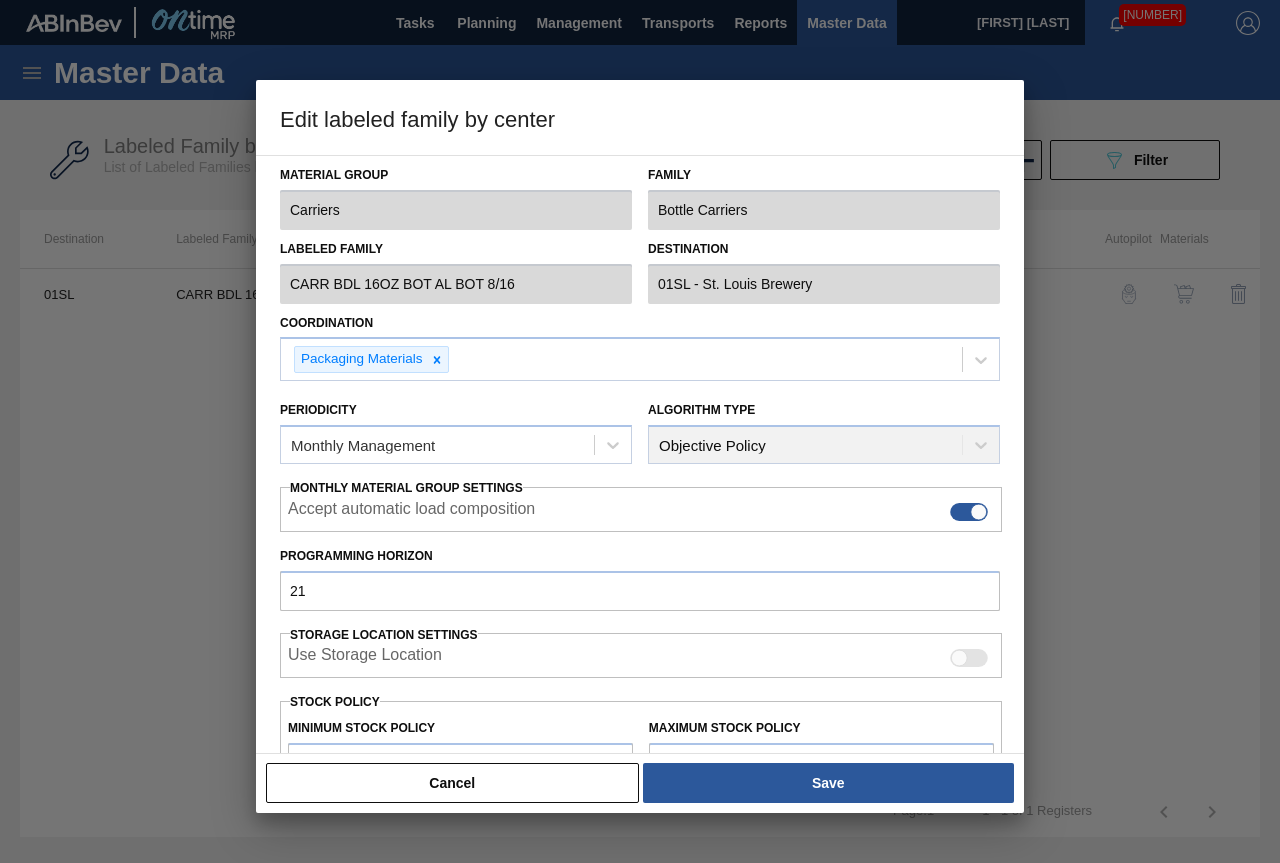 scroll, scrollTop: 200, scrollLeft: 0, axis: vertical 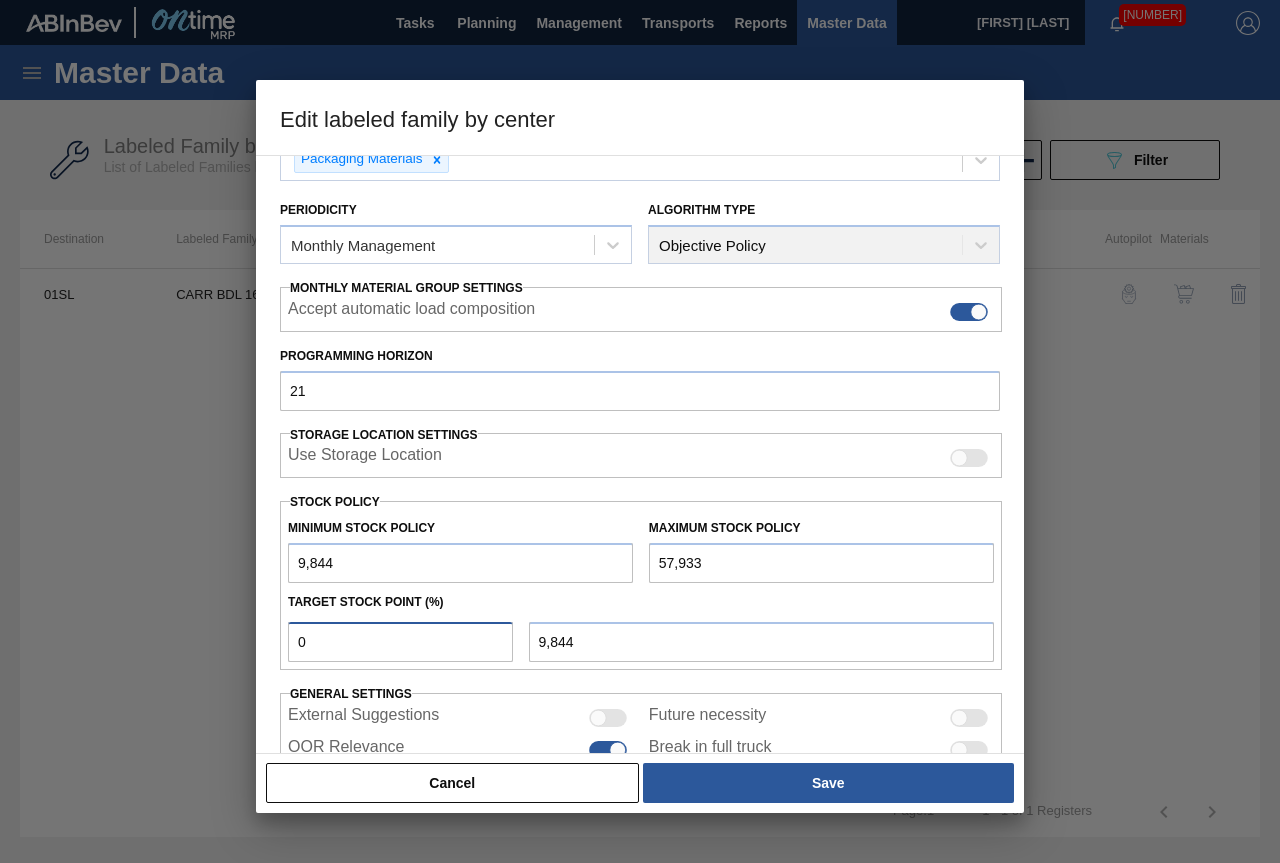 drag, startPoint x: 397, startPoint y: 635, endPoint x: 248, endPoint y: 636, distance: 149.00336 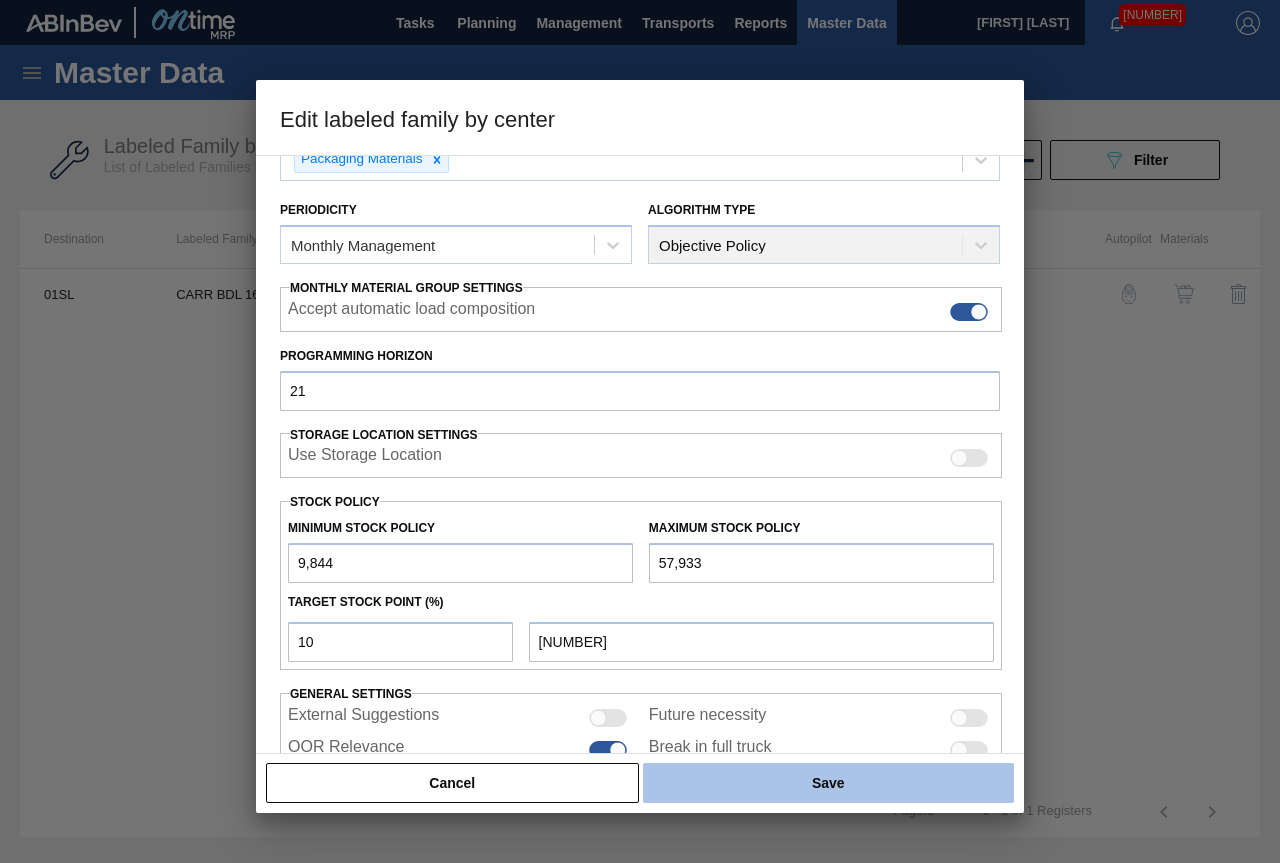 click on "Save" at bounding box center [828, 783] 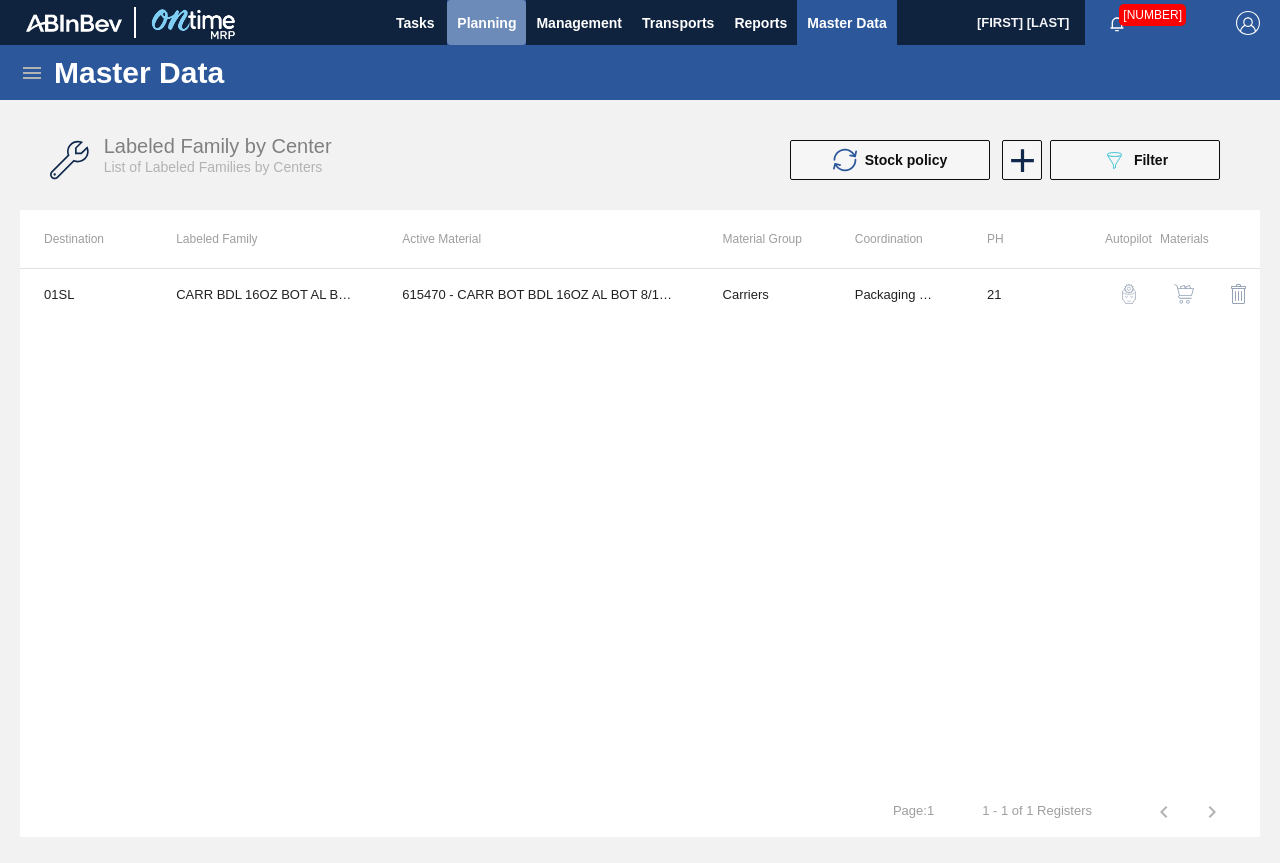 click on "Planning" at bounding box center (486, 23) 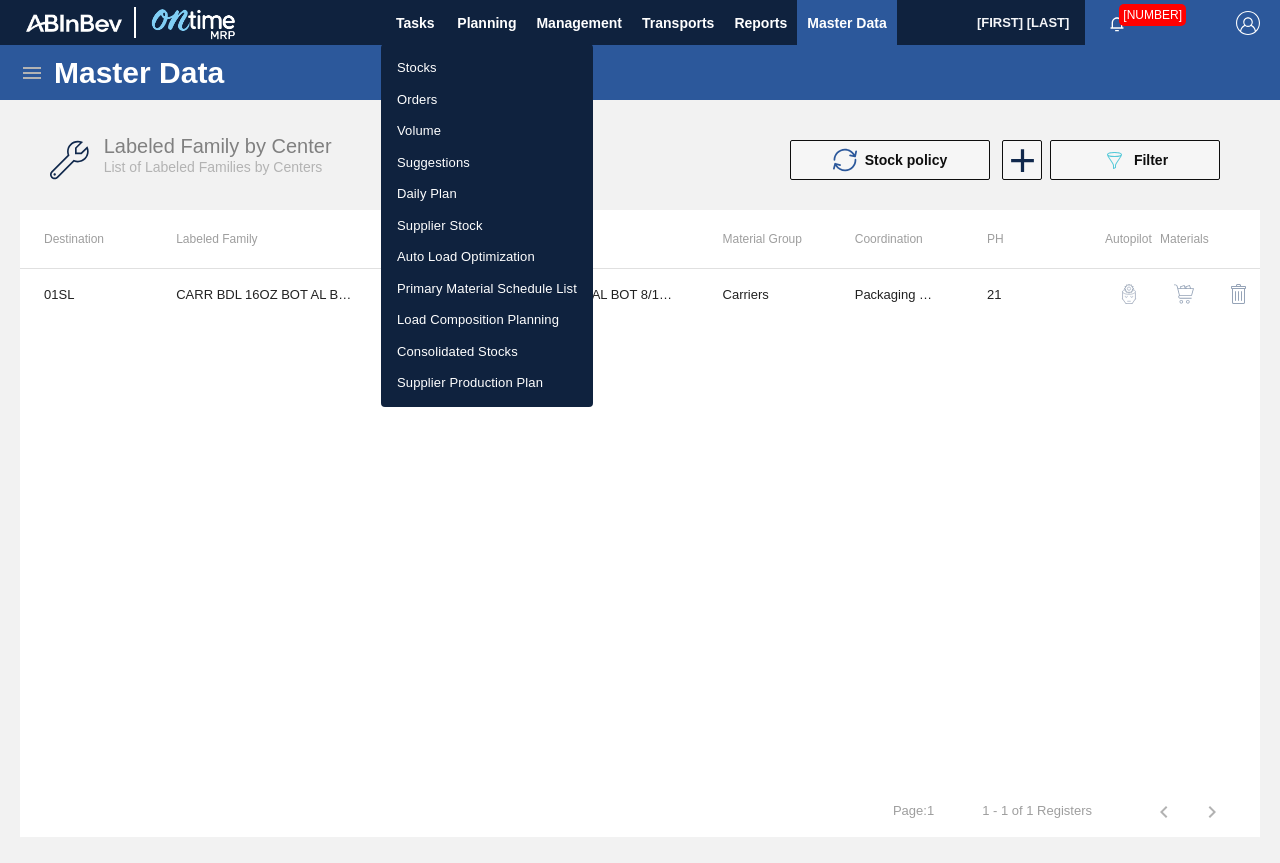 click on "Suggestions" at bounding box center (487, 163) 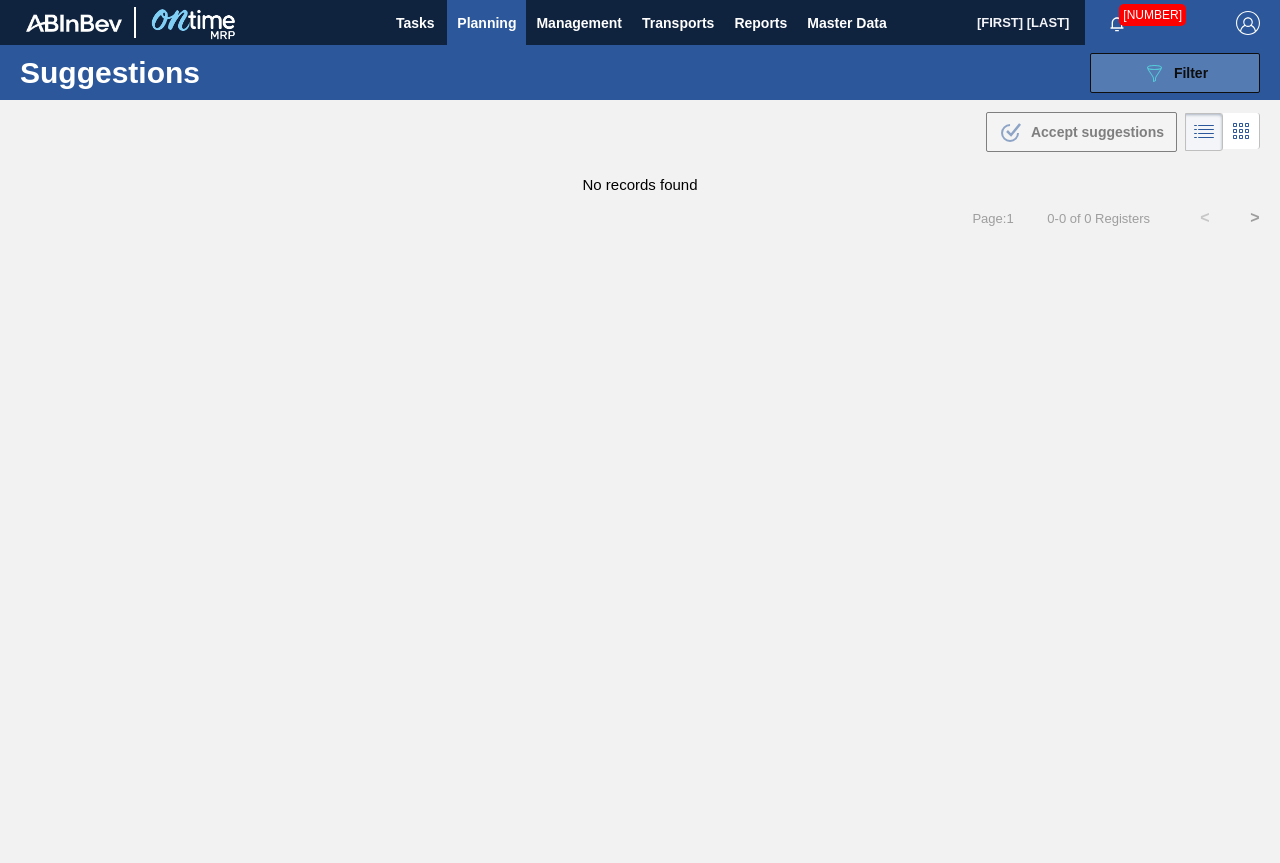 click on "089F7B8B-B2A5-4AFE-B5C0-19BA573D28AC" 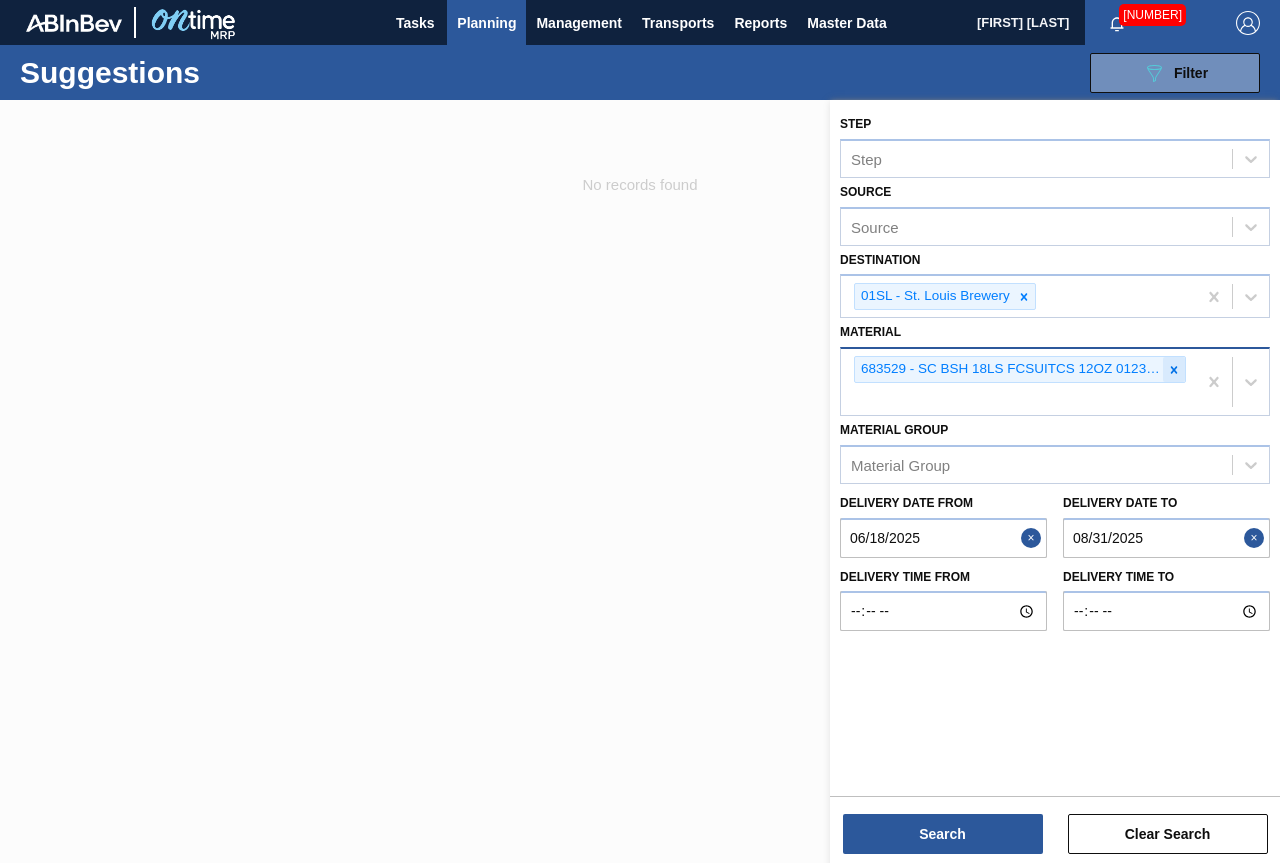 click 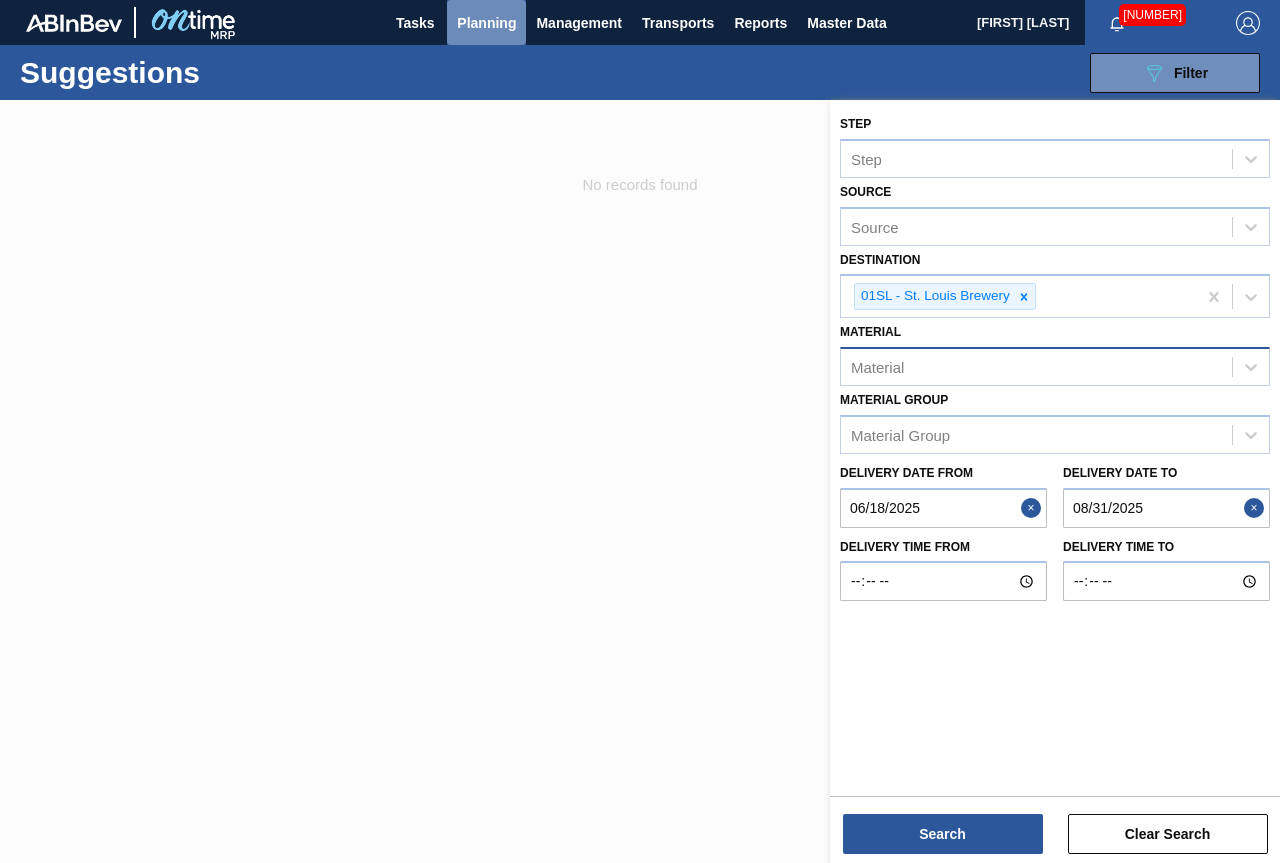 click on "Planning" at bounding box center (486, 23) 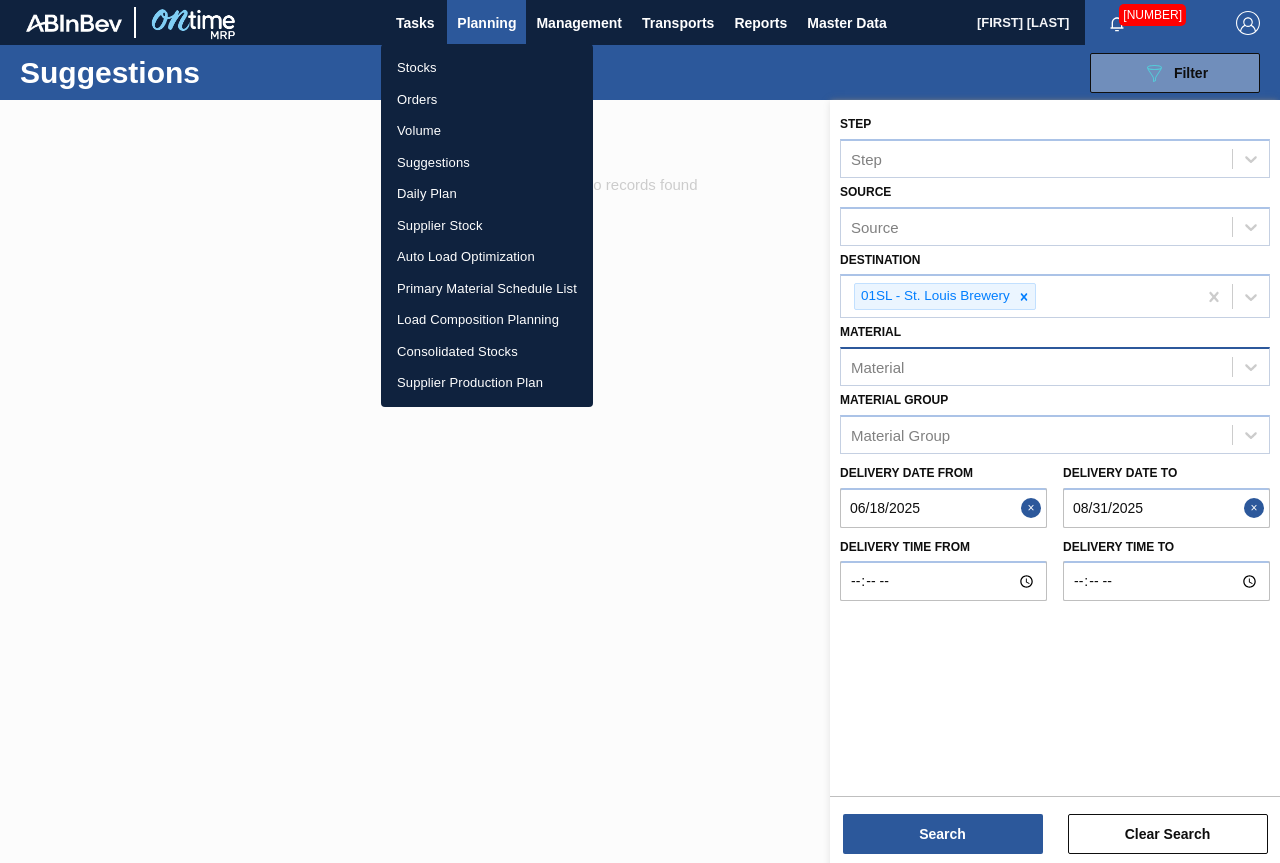 click on "Stocks" at bounding box center (487, 68) 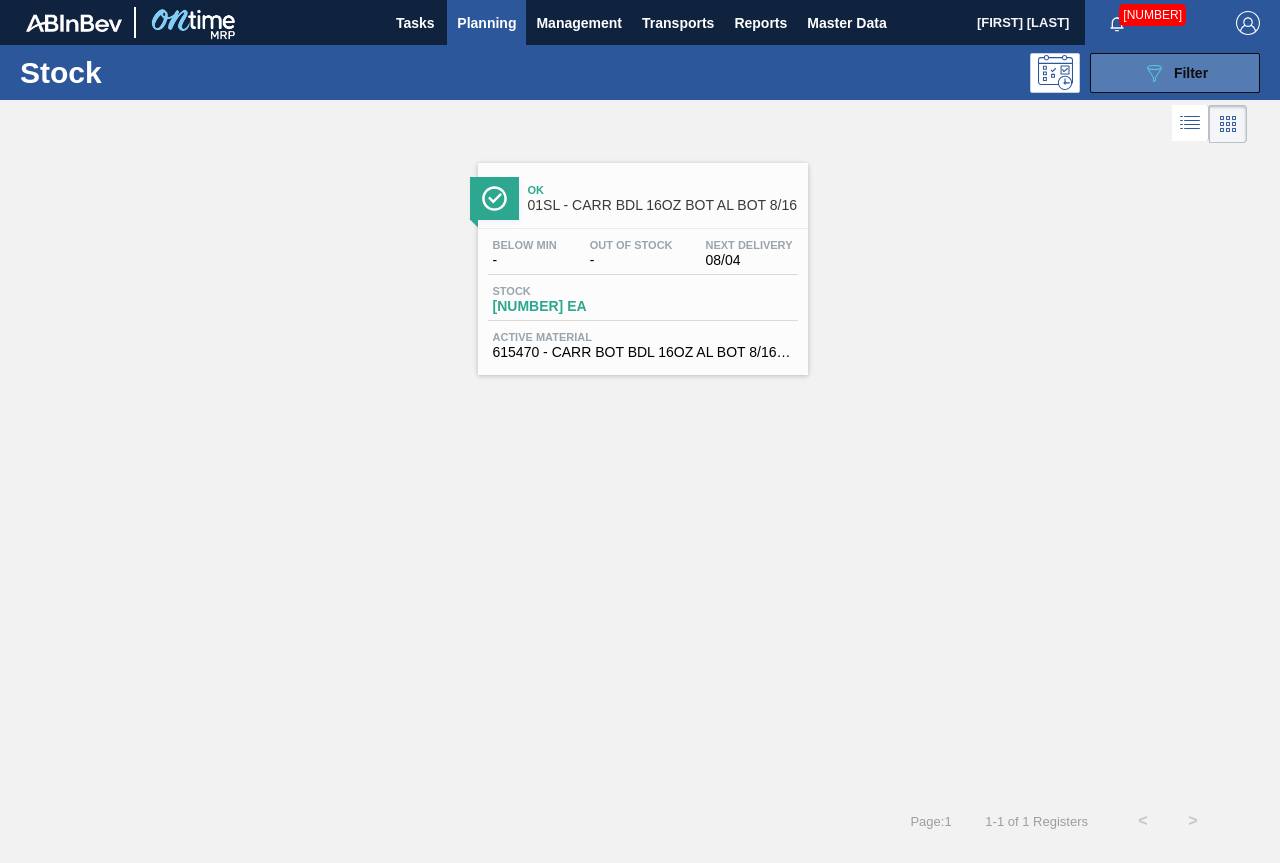 click on "089F7B8B-B2A5-4AFE-B5C0-19BA573D28AC" 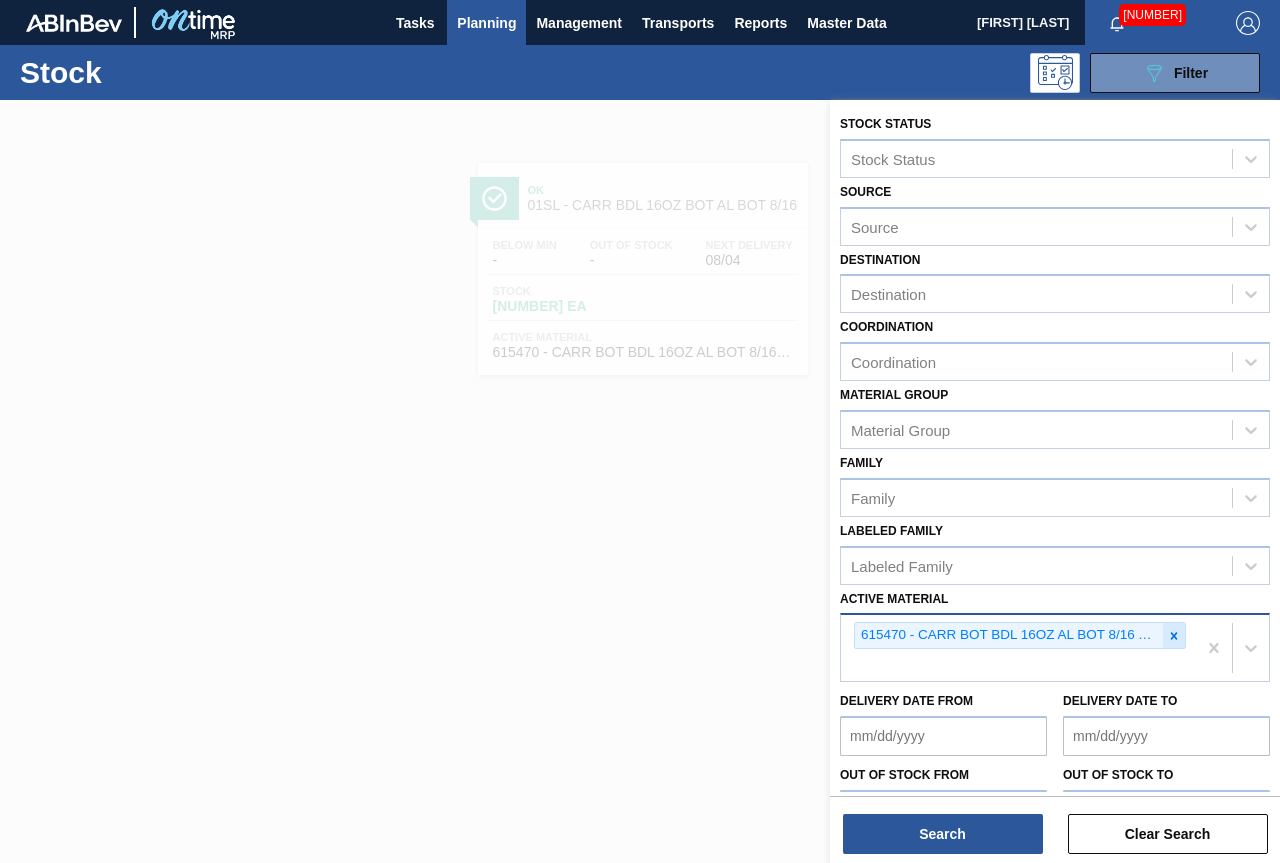 click at bounding box center [1174, 635] 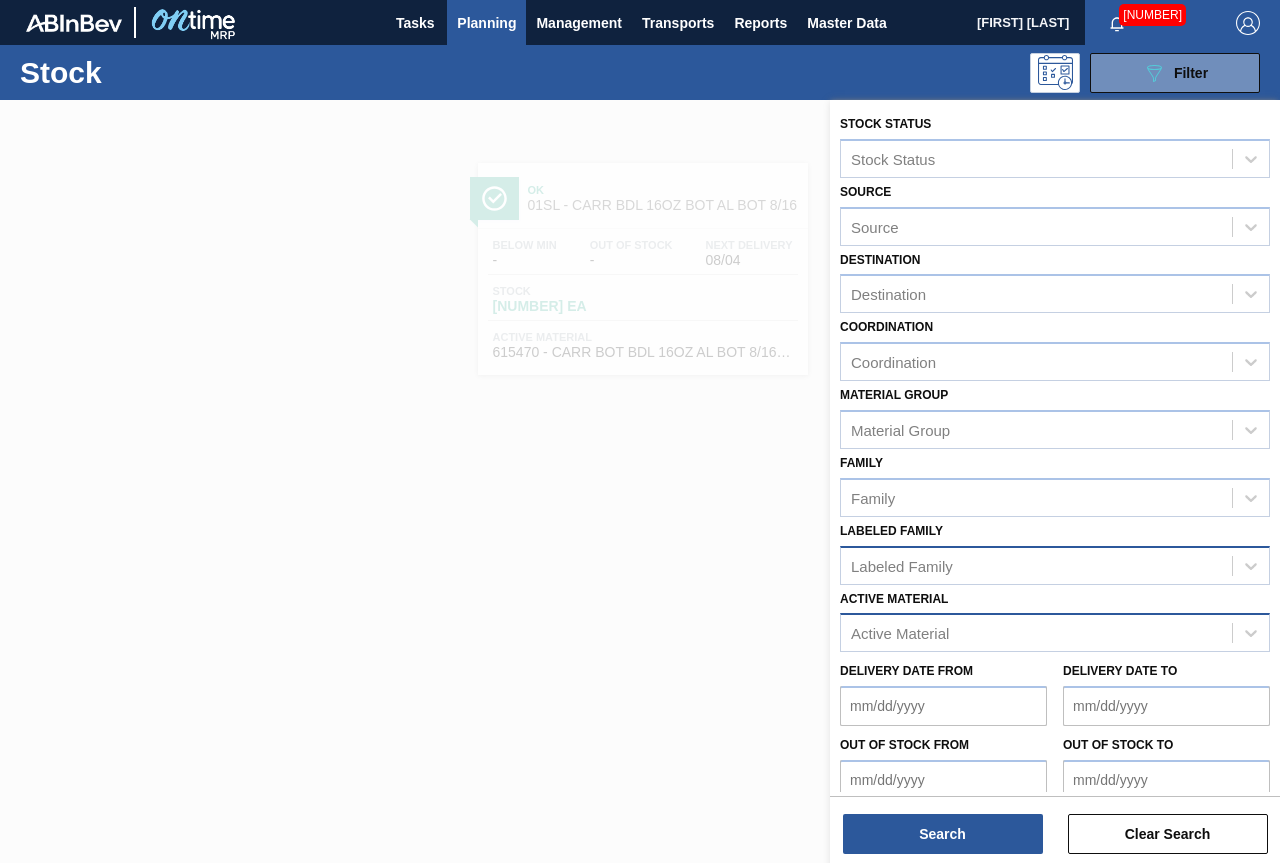 click on "Labeled Family" at bounding box center (1036, 565) 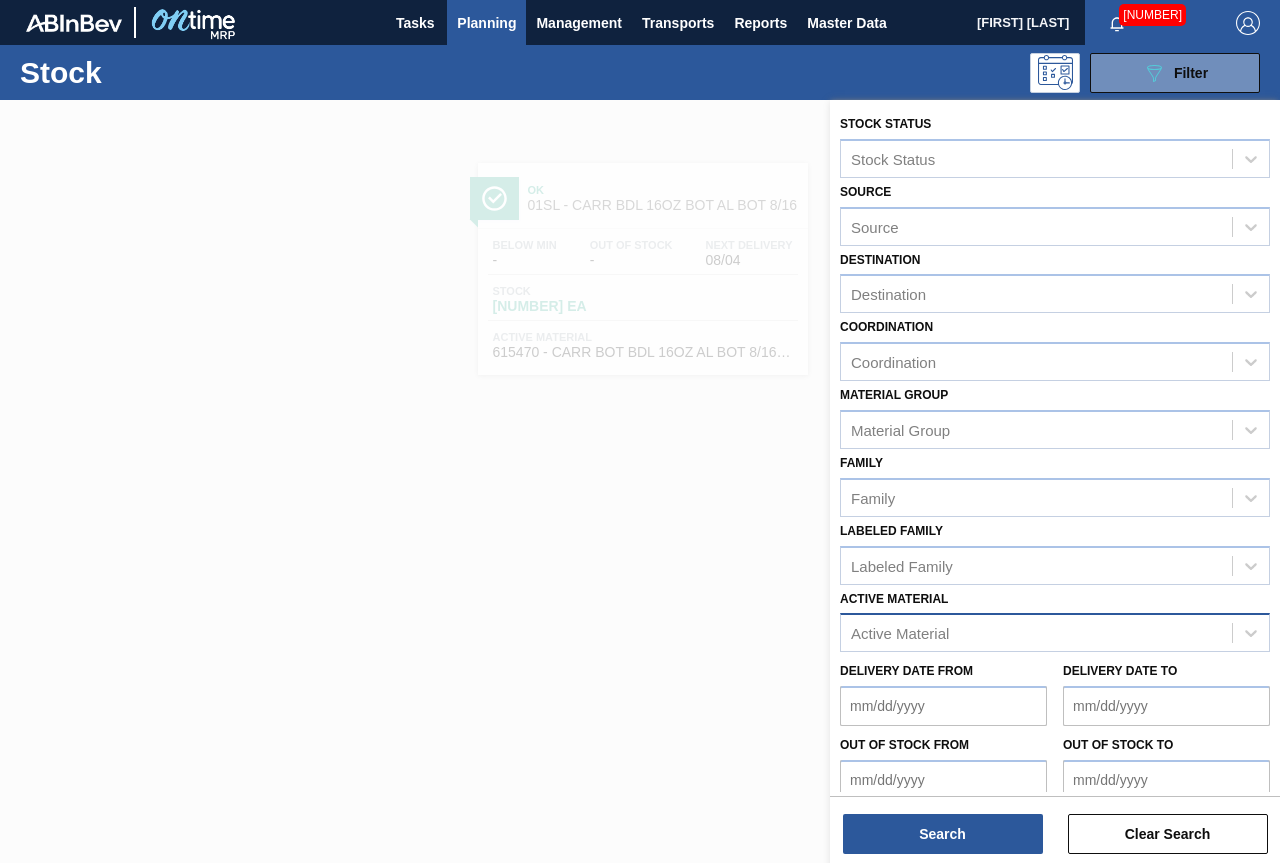 click on "Active Material" at bounding box center (1036, 633) 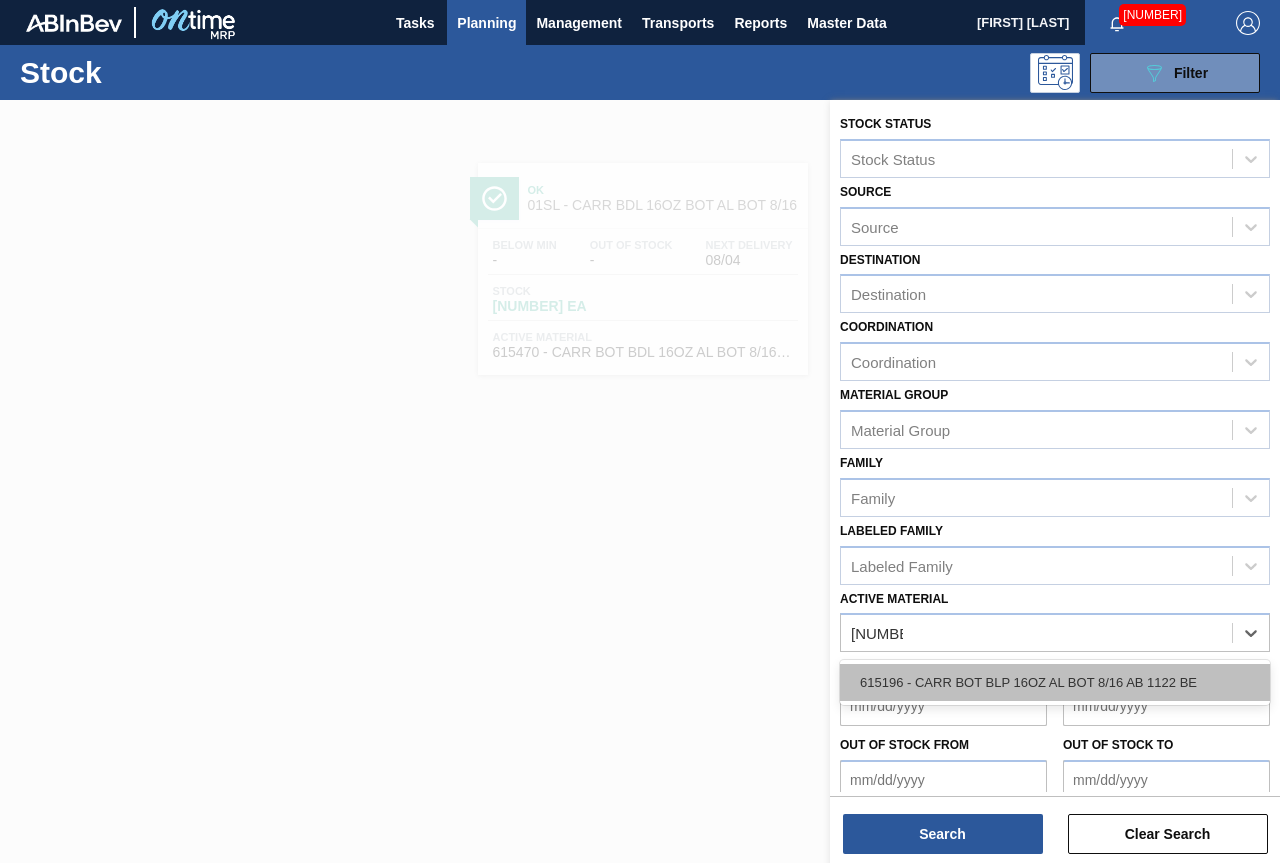 click on "615196 - CARR BOT BLP 16OZ AL BOT 8/16 AB 1122 BE" at bounding box center [1055, 682] 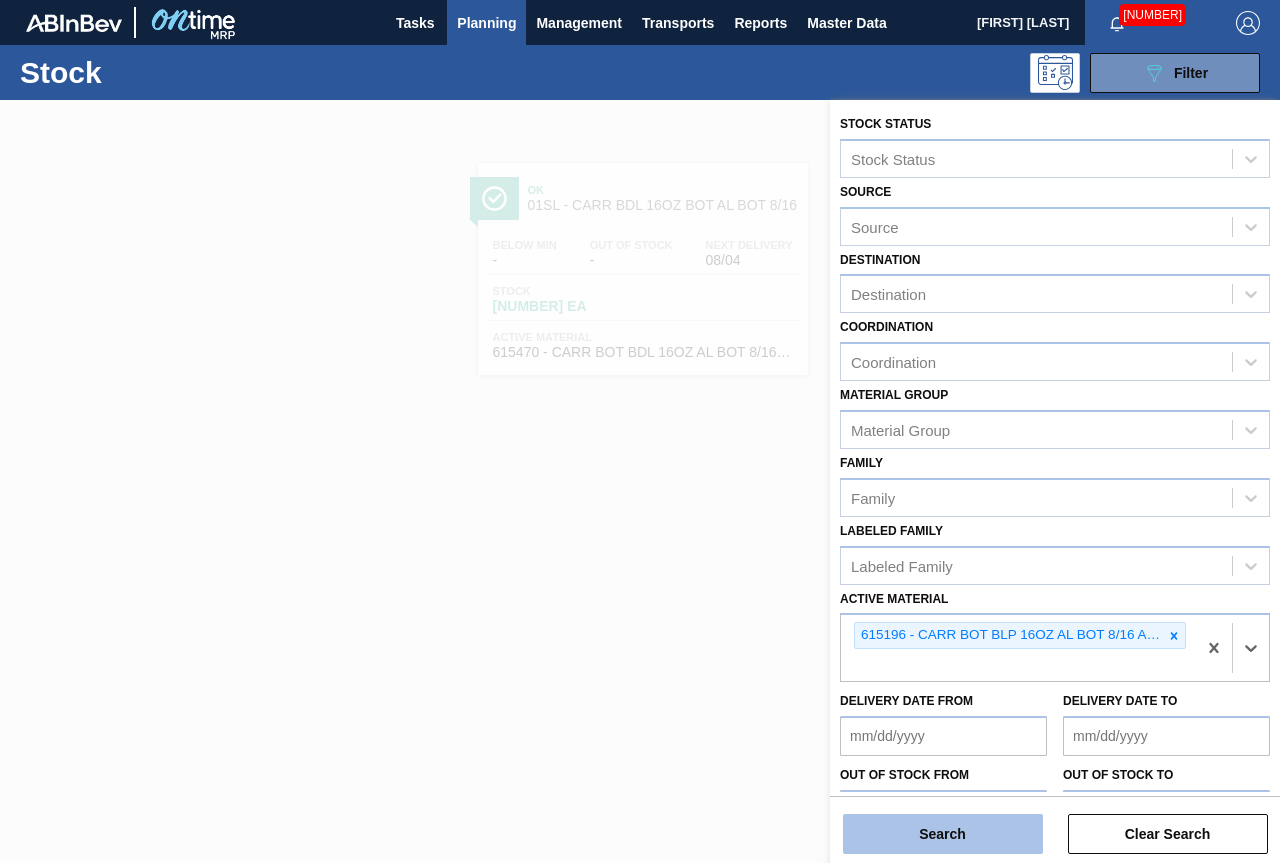click on "Search" at bounding box center (943, 834) 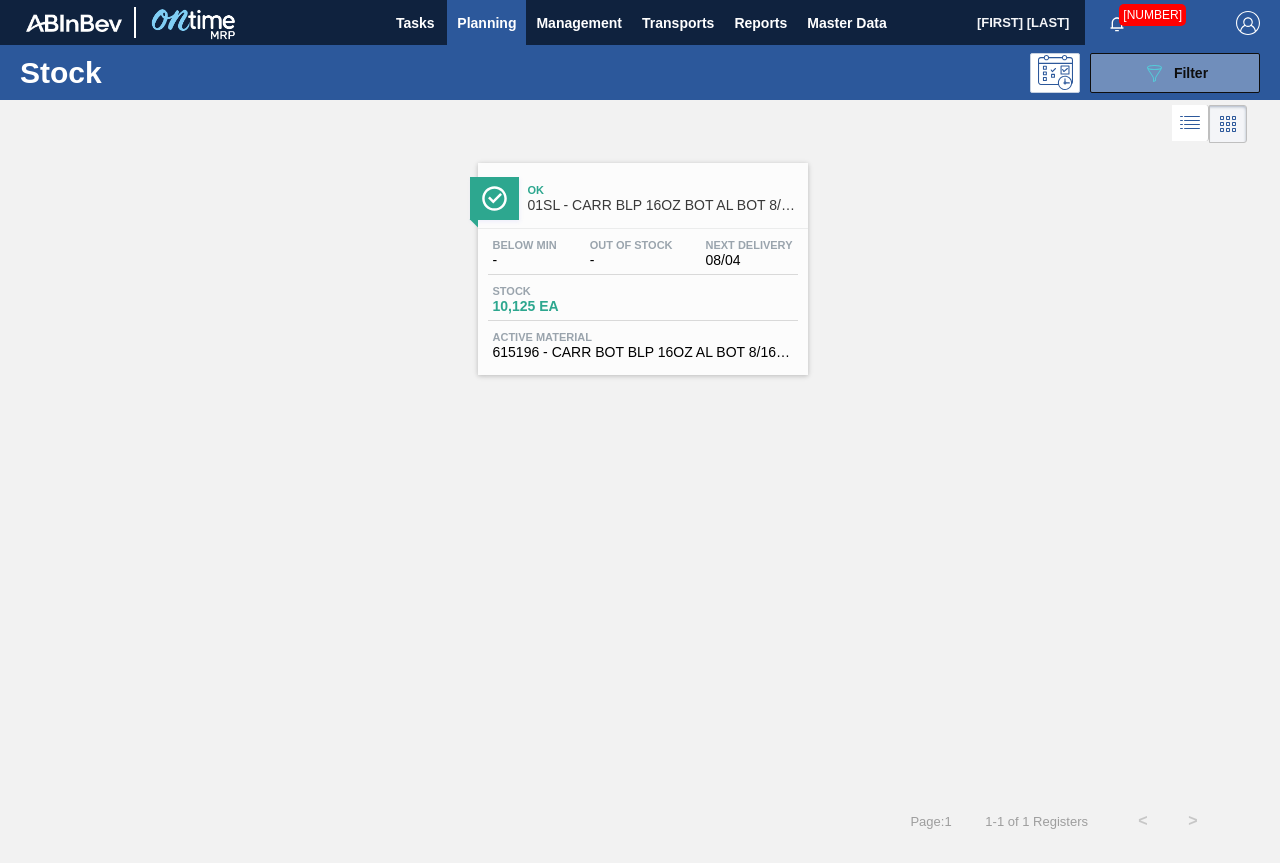 click on "01SL - CARR BLP 16OZ BOT AL BOT 8/16 AB" at bounding box center (663, 205) 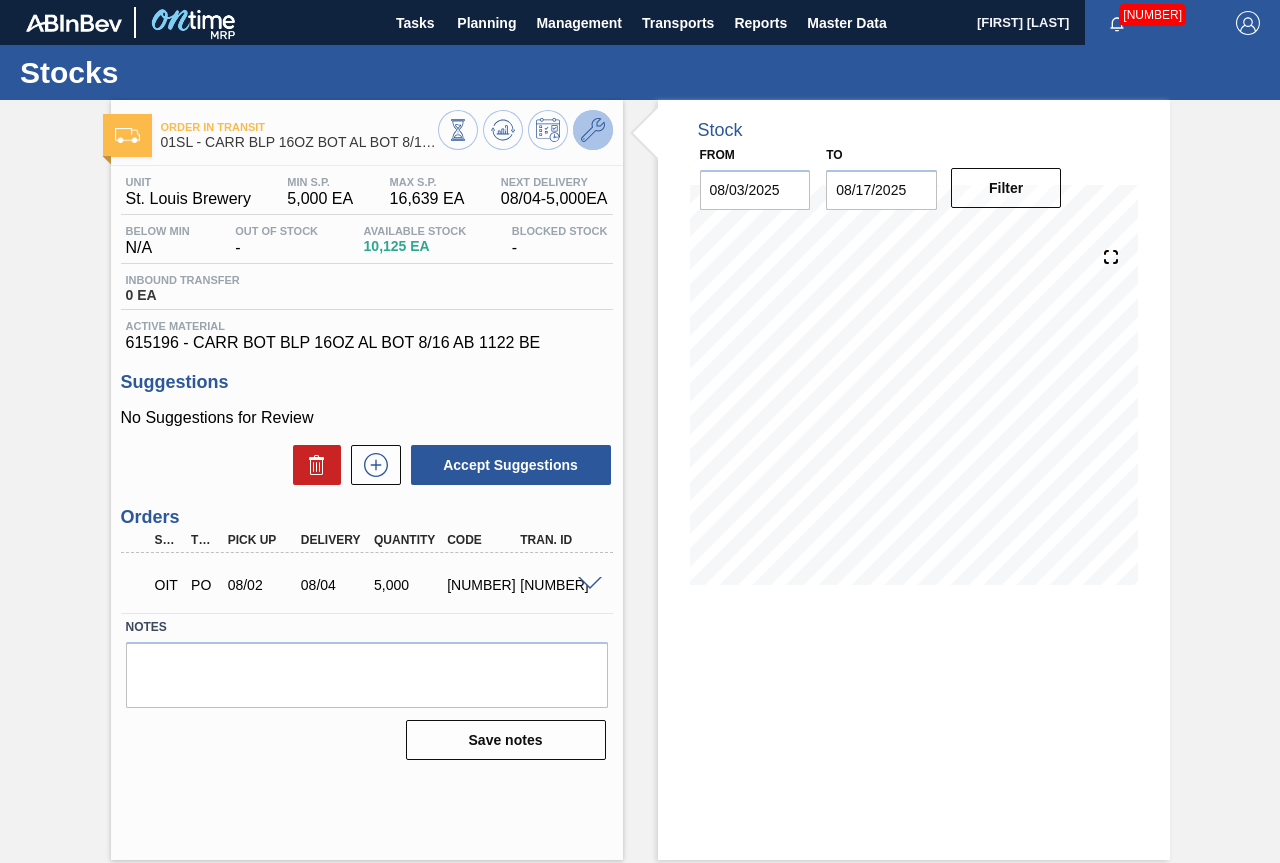 click 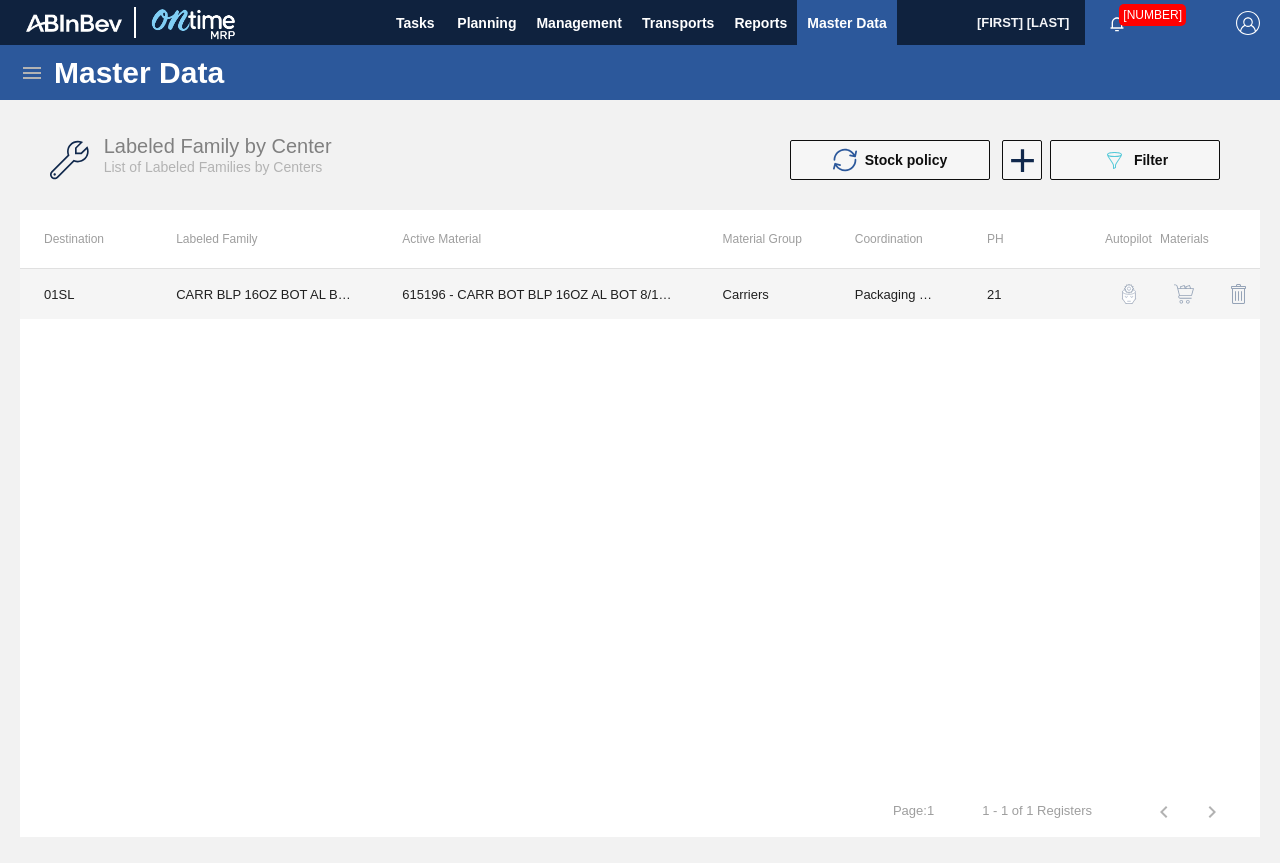 click on "615196 - CARR BOT BLP 16OZ AL BOT 8/16 AB 1122 BE" at bounding box center [538, 294] 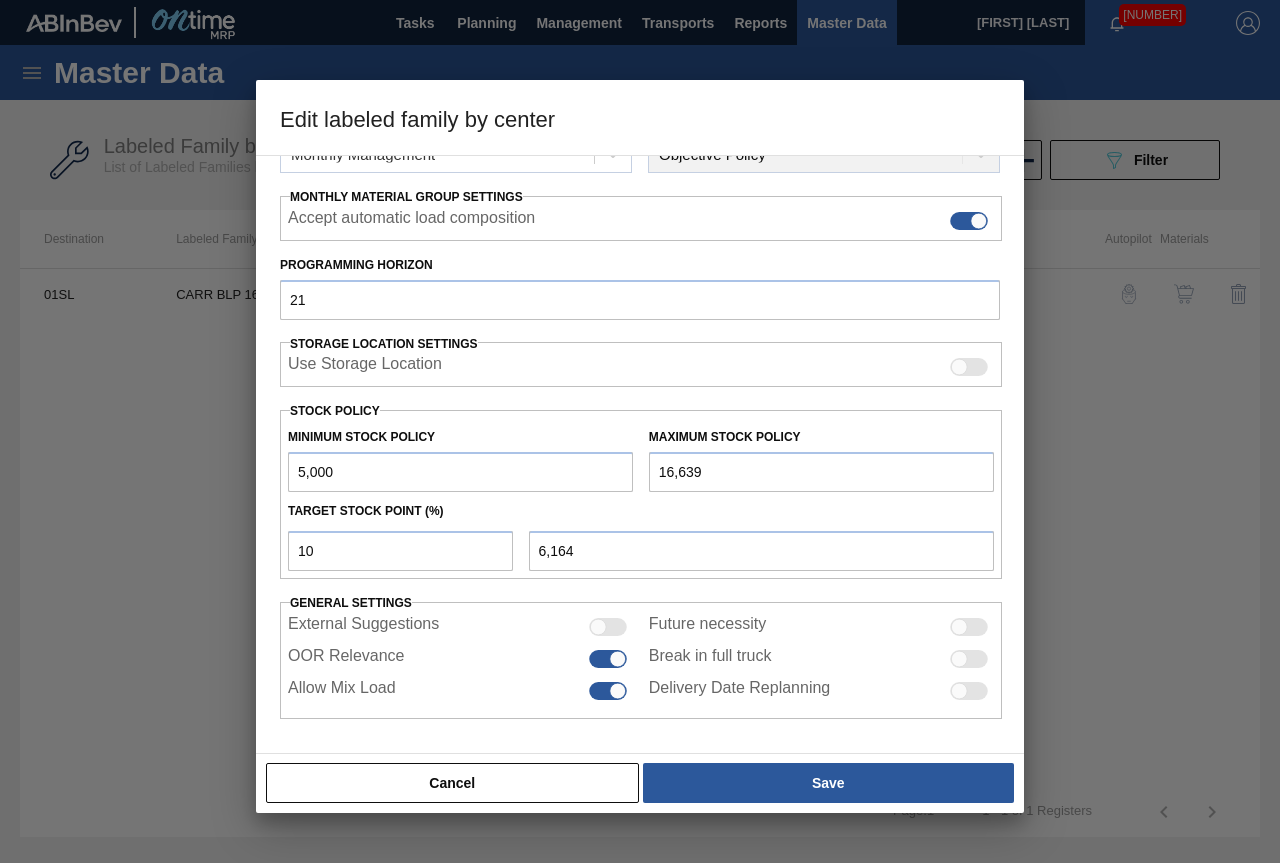 scroll, scrollTop: 291, scrollLeft: 0, axis: vertical 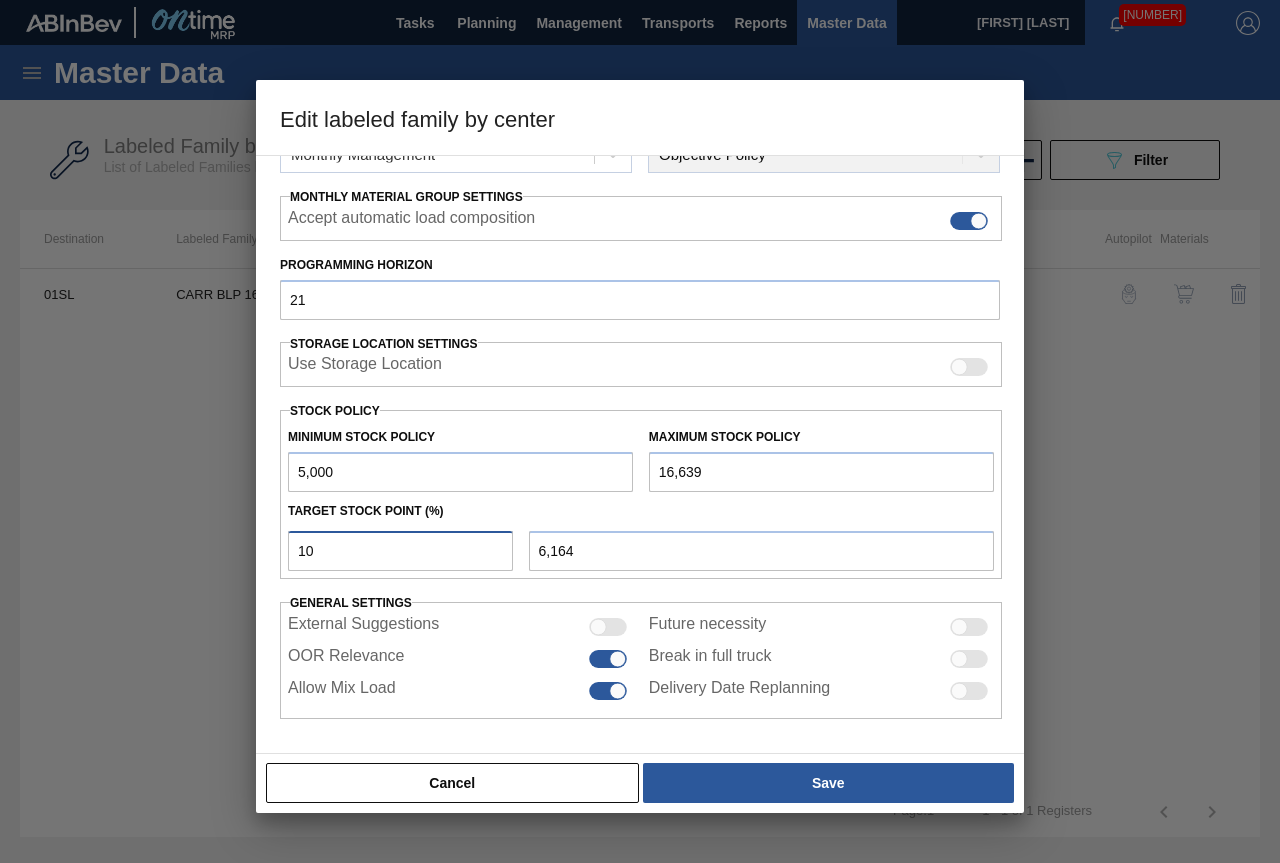 drag, startPoint x: 356, startPoint y: 547, endPoint x: 255, endPoint y: 541, distance: 101.17806 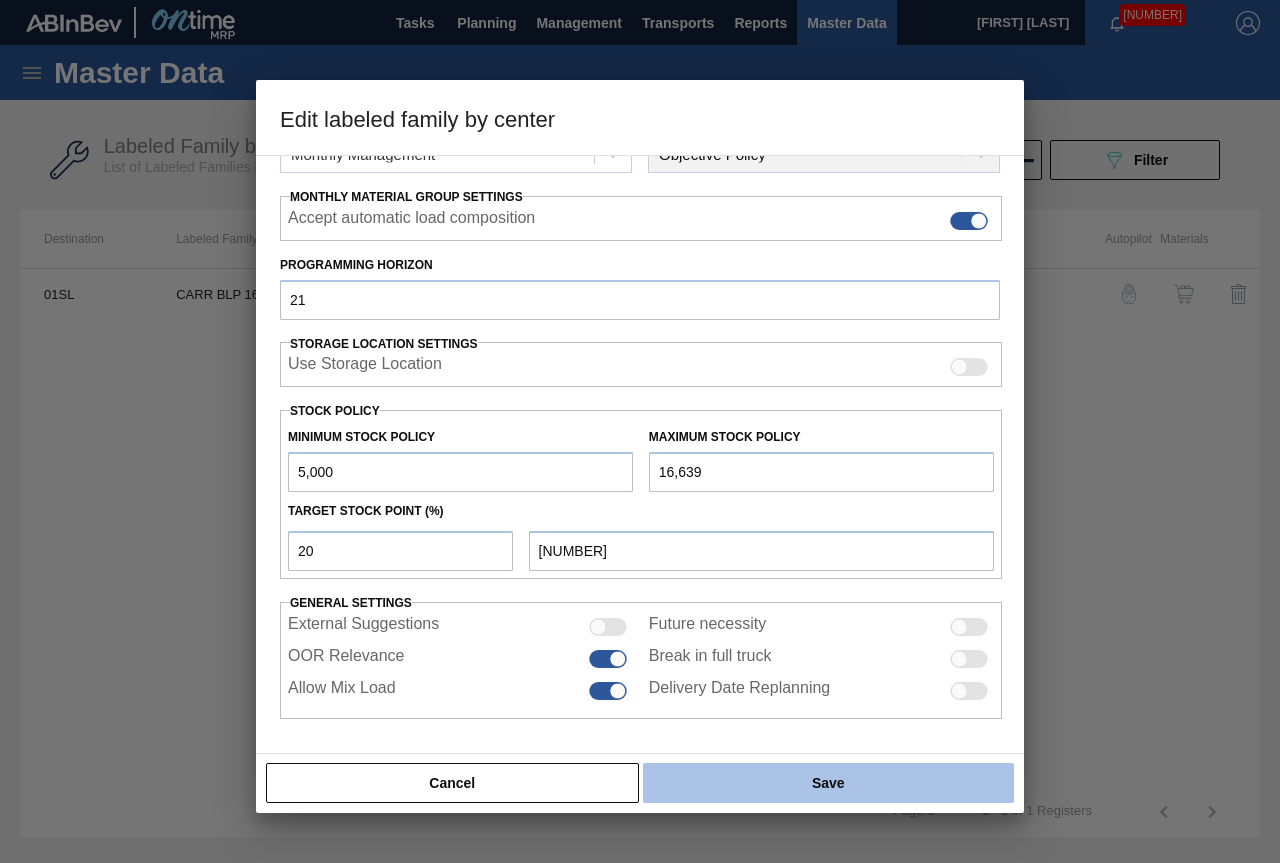 click on "Save" at bounding box center [828, 783] 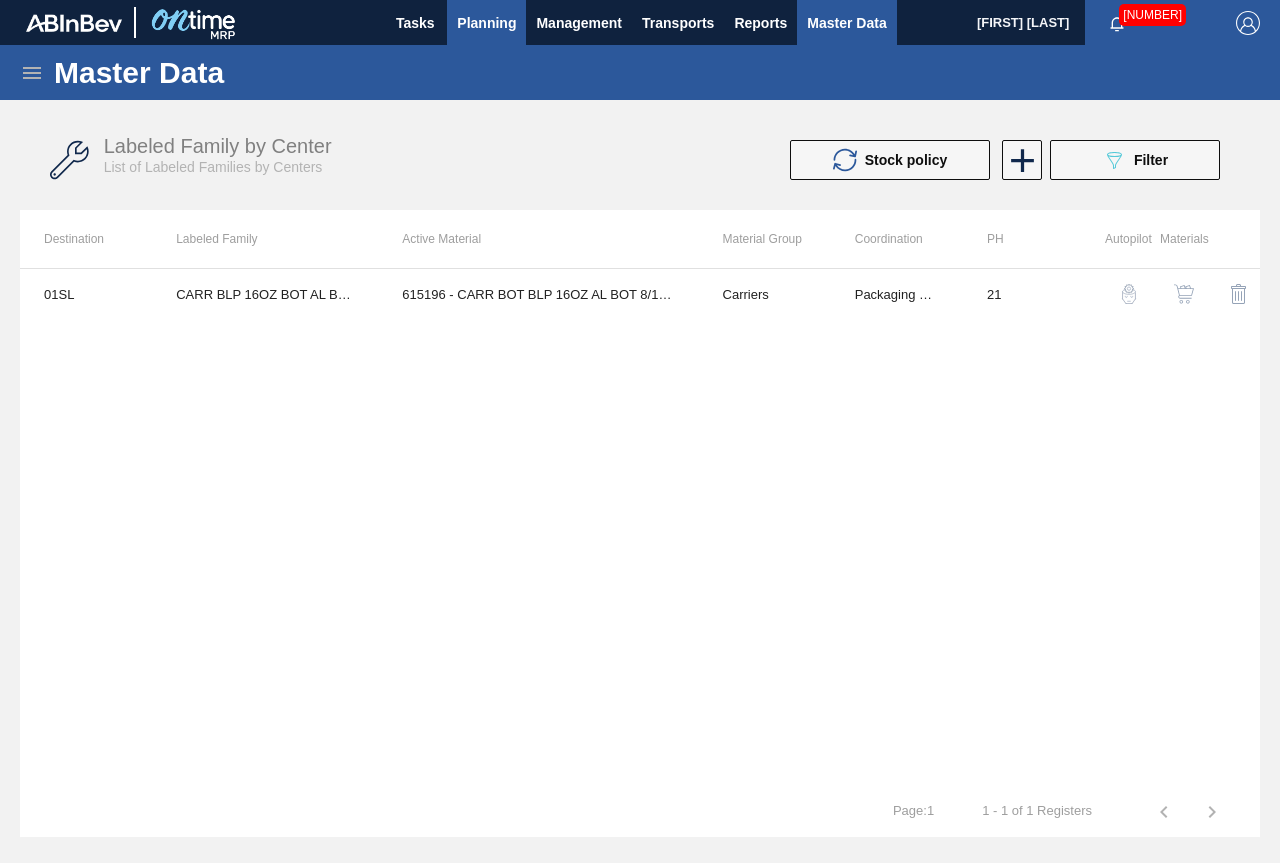 click on "Planning" at bounding box center [486, 23] 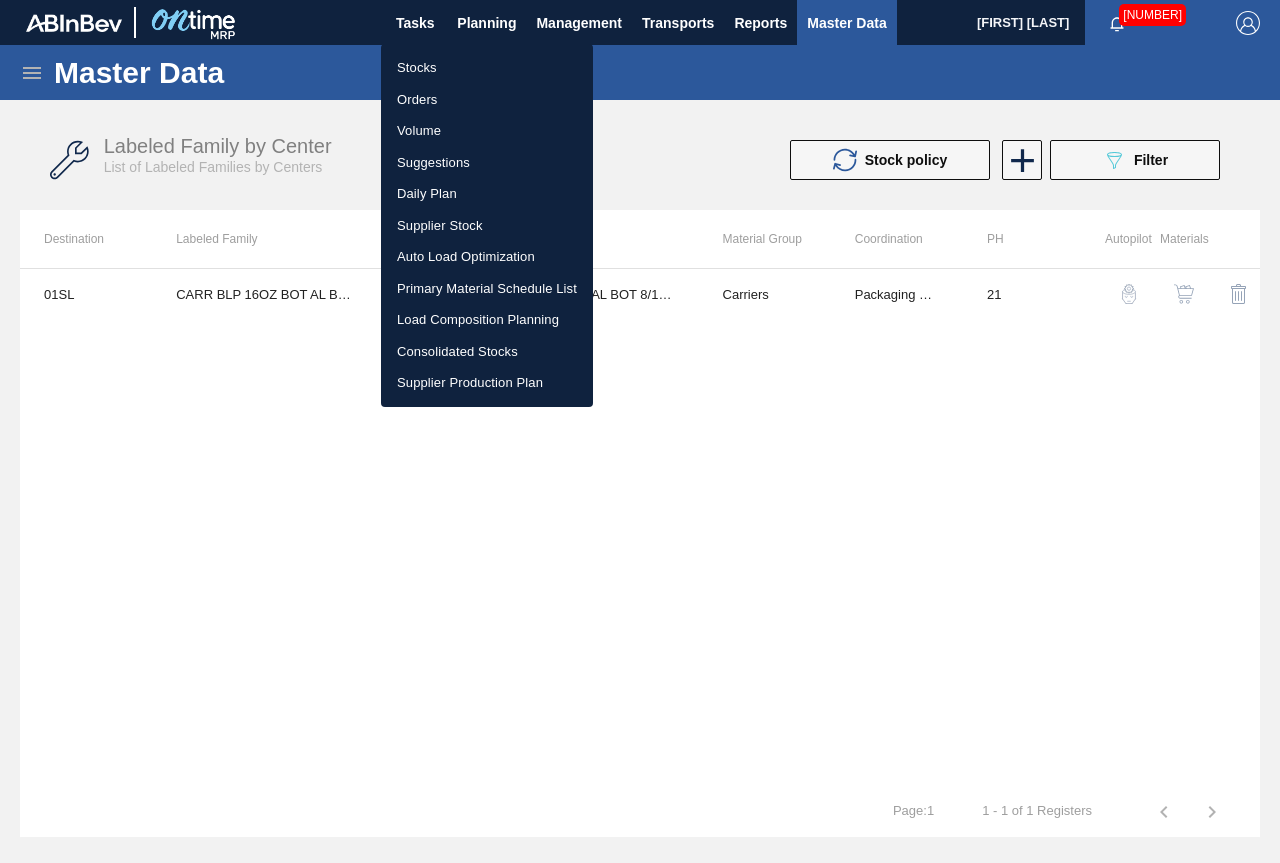 click on "Stocks" at bounding box center (487, 68) 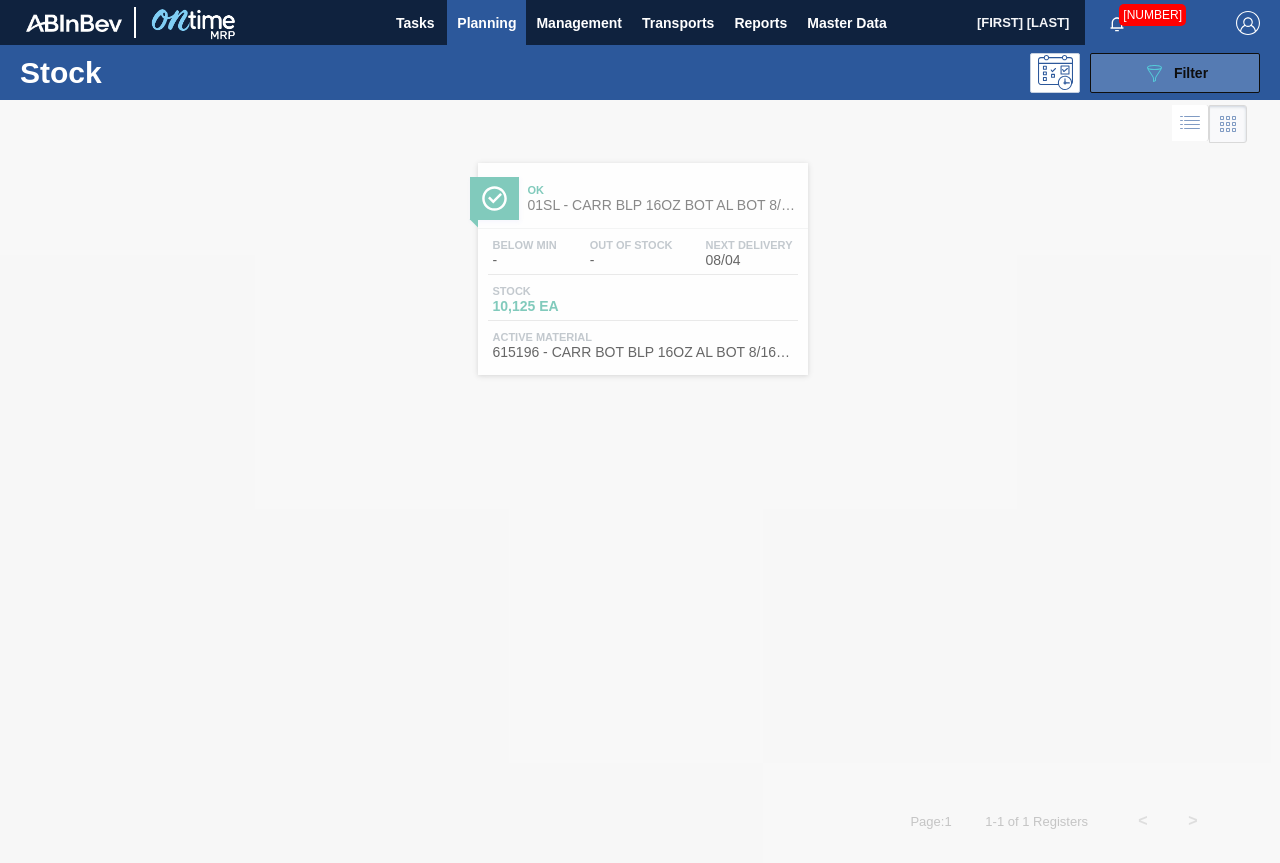 click on "089F7B8B-B2A5-4AFE-B5C0-19BA573D28AC Filter" at bounding box center [1175, 73] 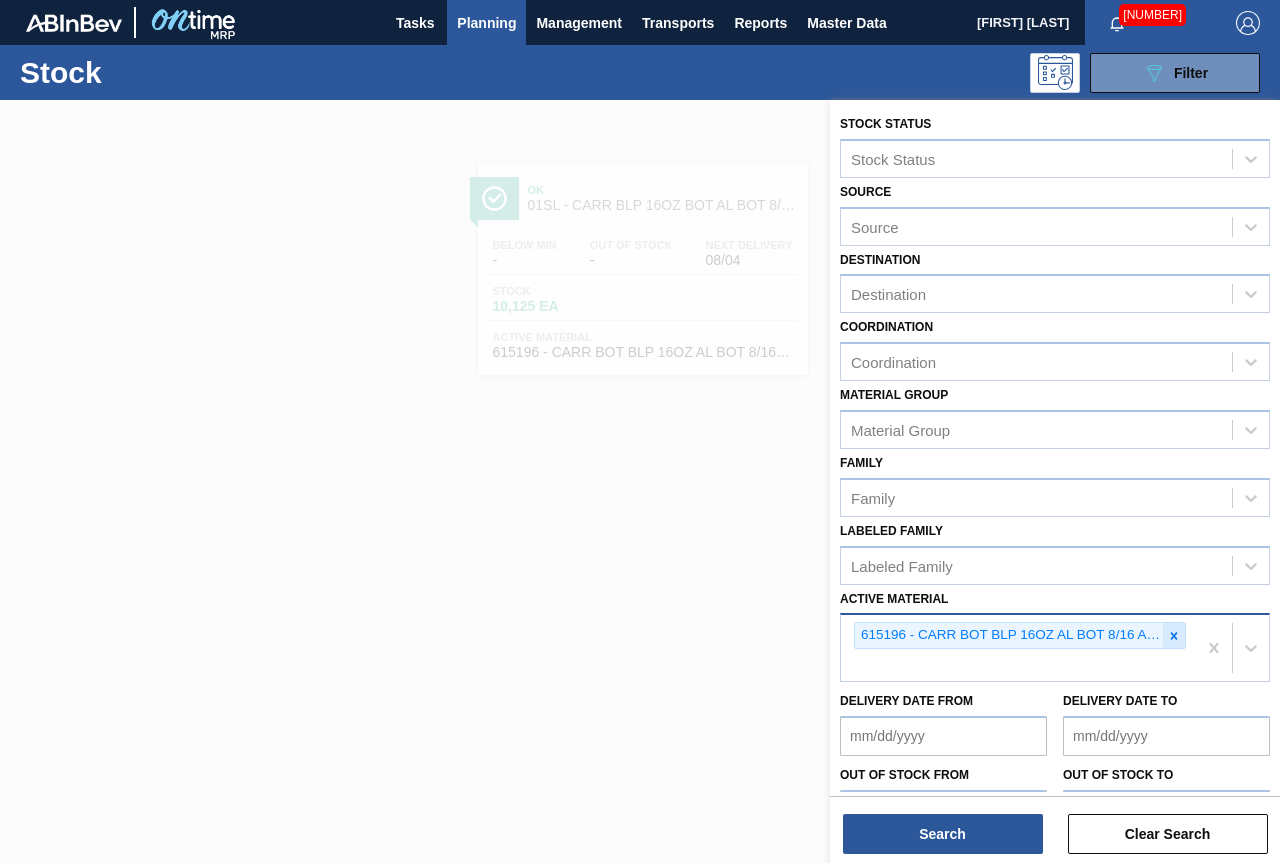 drag, startPoint x: 1170, startPoint y: 635, endPoint x: 1168, endPoint y: 649, distance: 14.142136 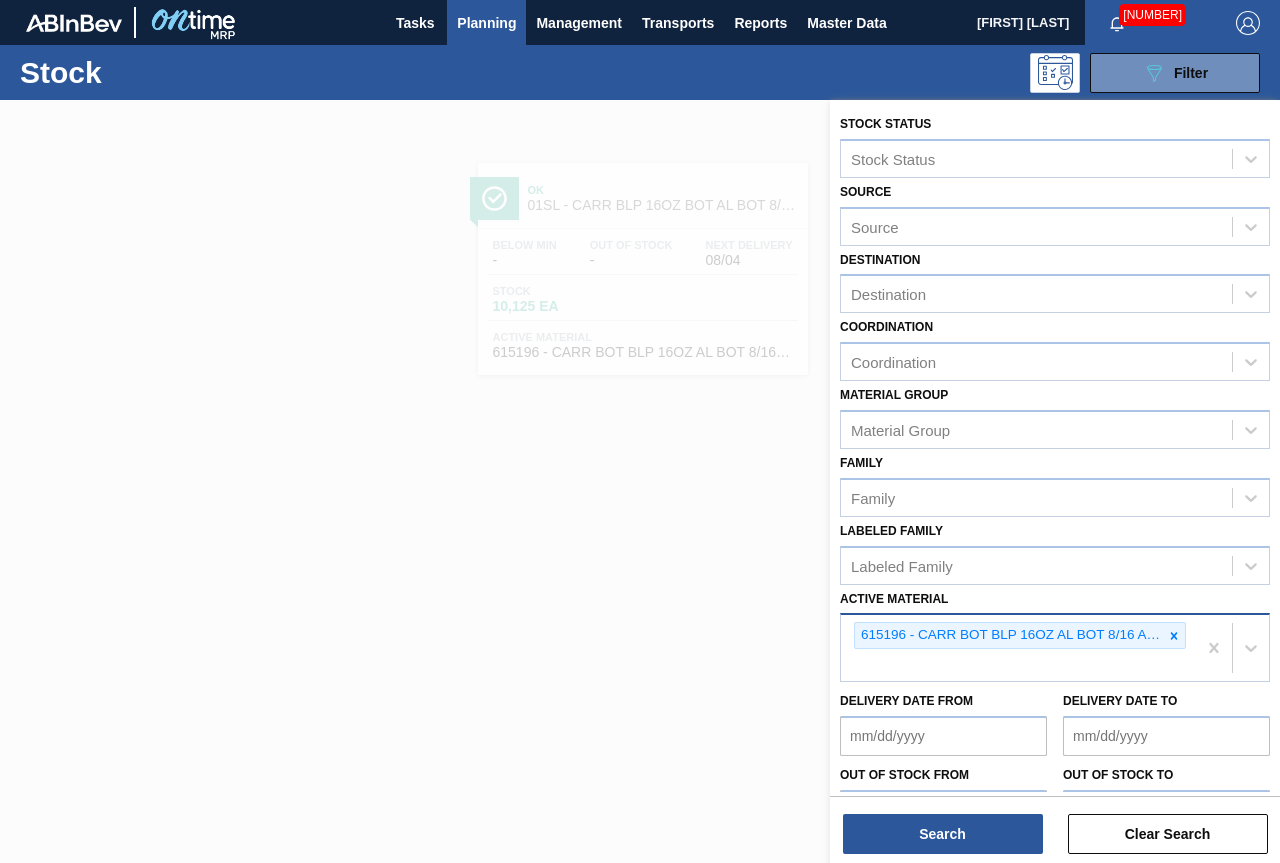 click 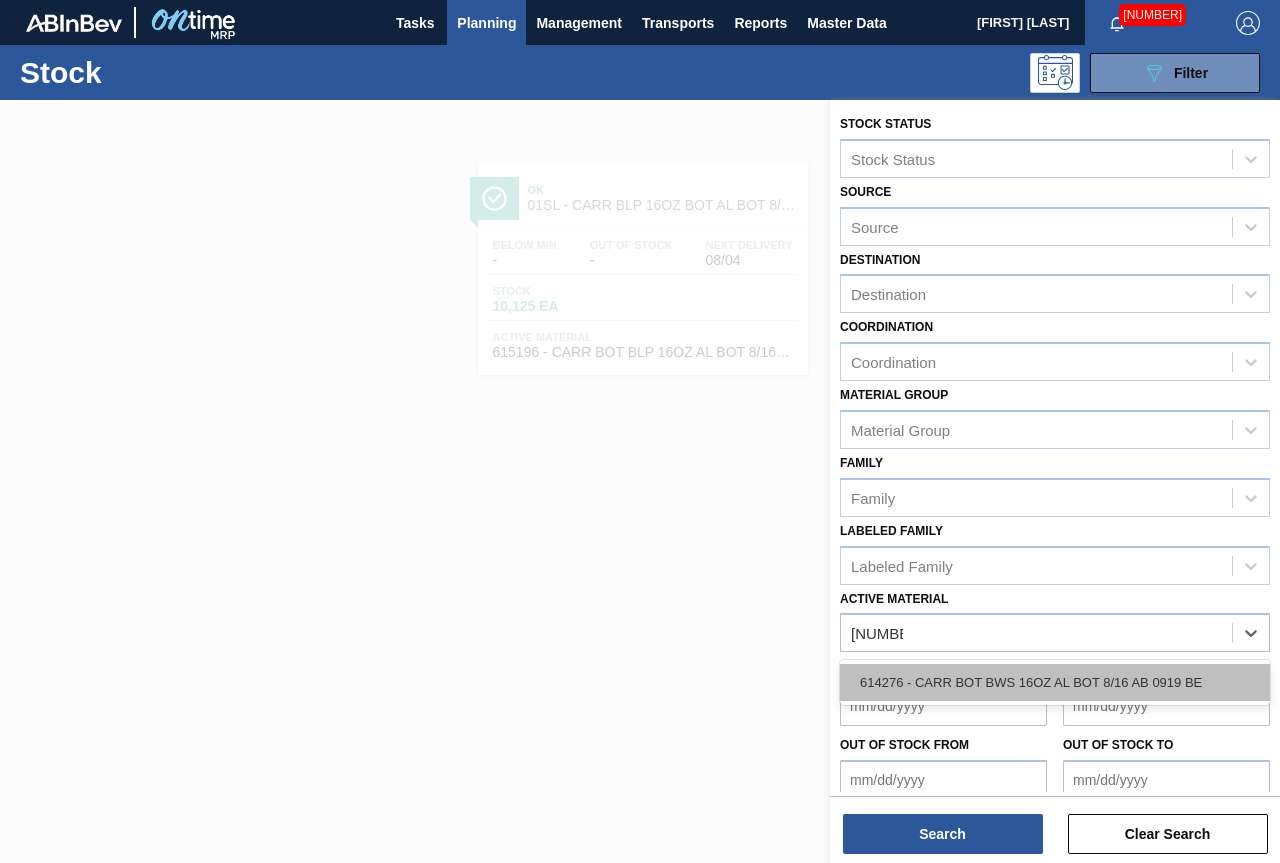 click on "614276 - CARR BOT BWS 16OZ AL BOT 8/16 AB 0919 BE" at bounding box center [1055, 682] 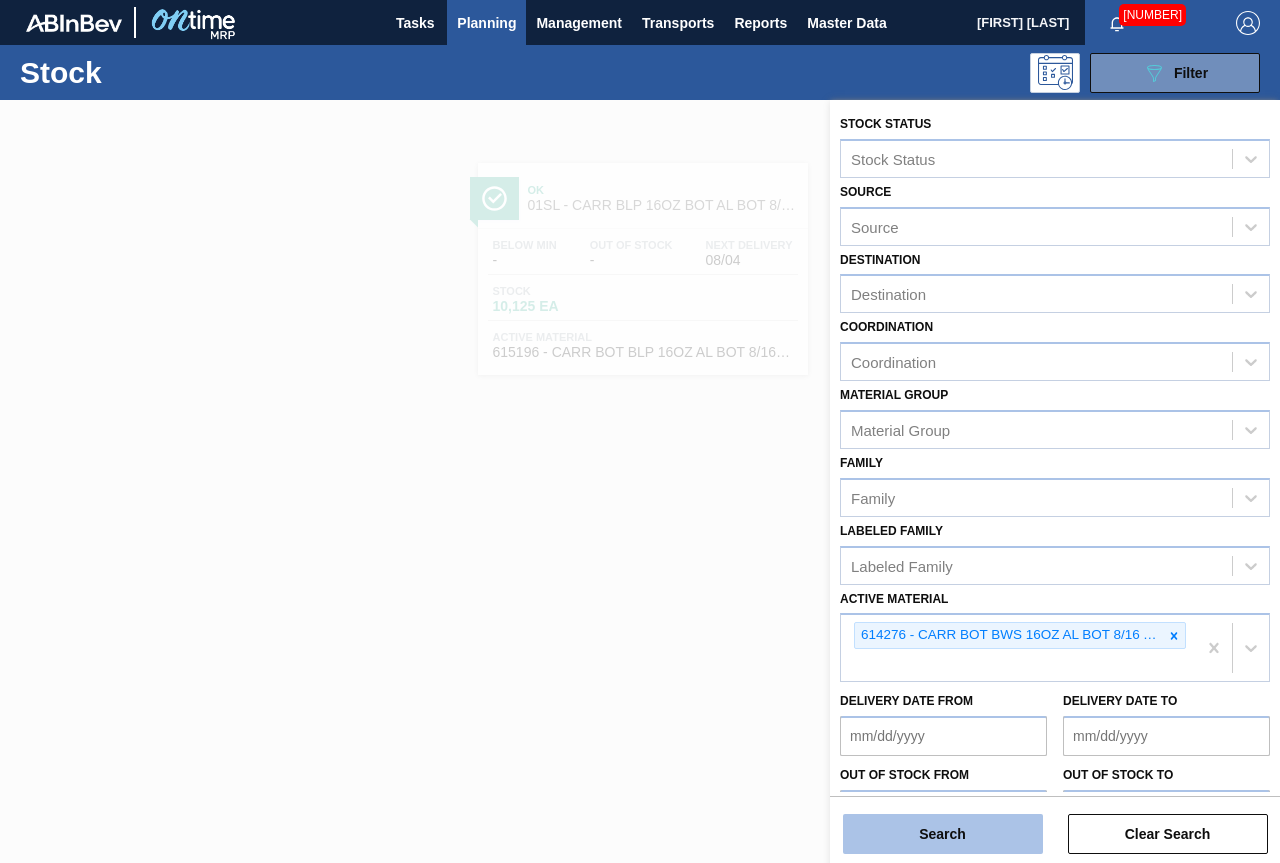 click on "Search" at bounding box center [943, 834] 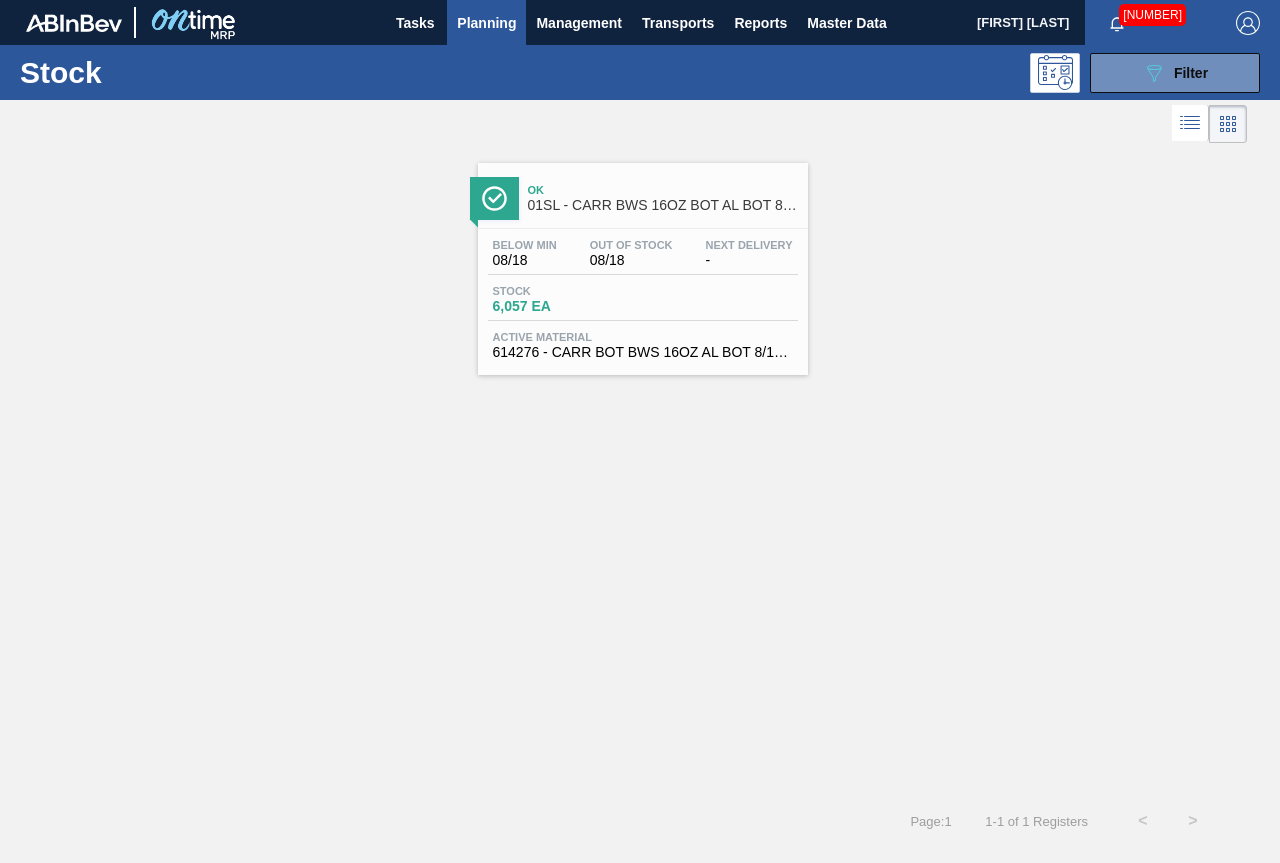 click on "Ok" at bounding box center [663, 190] 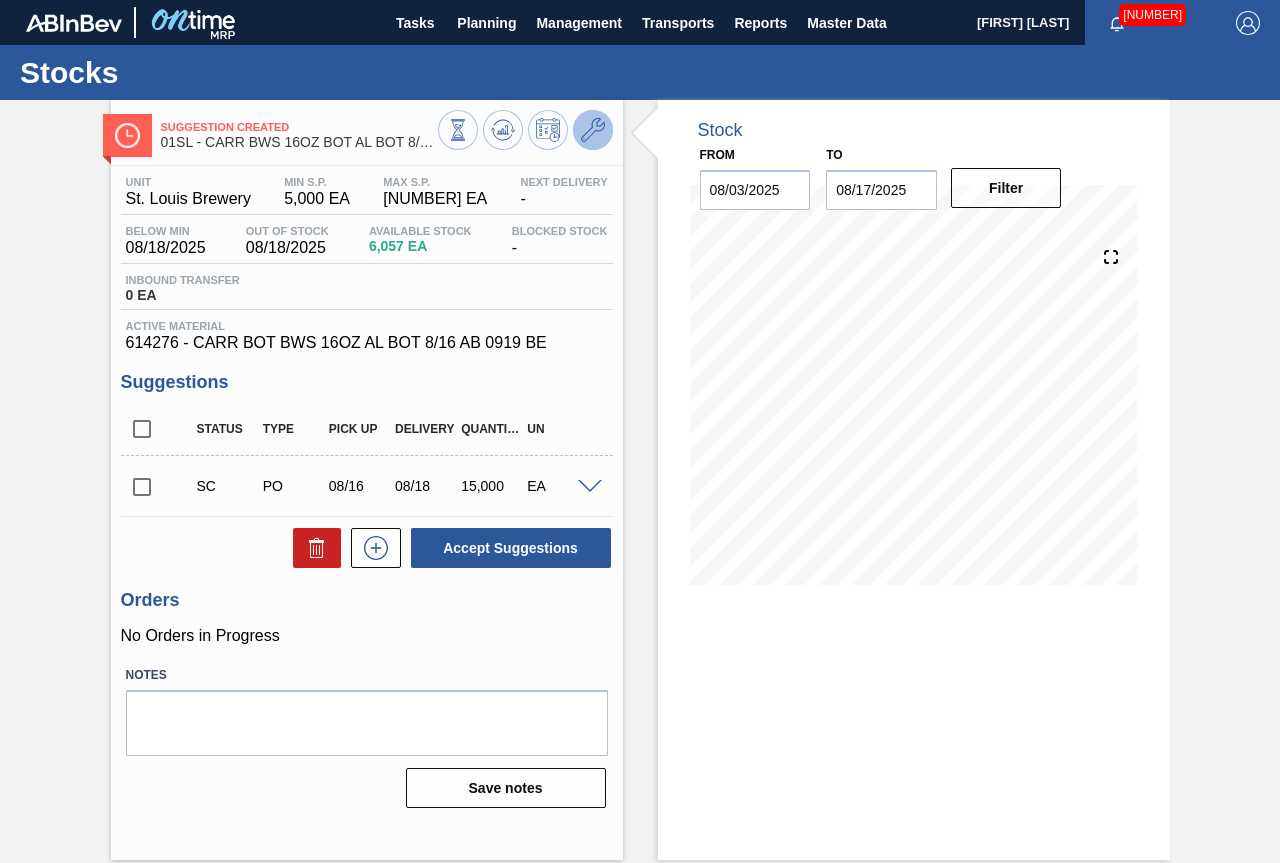 click 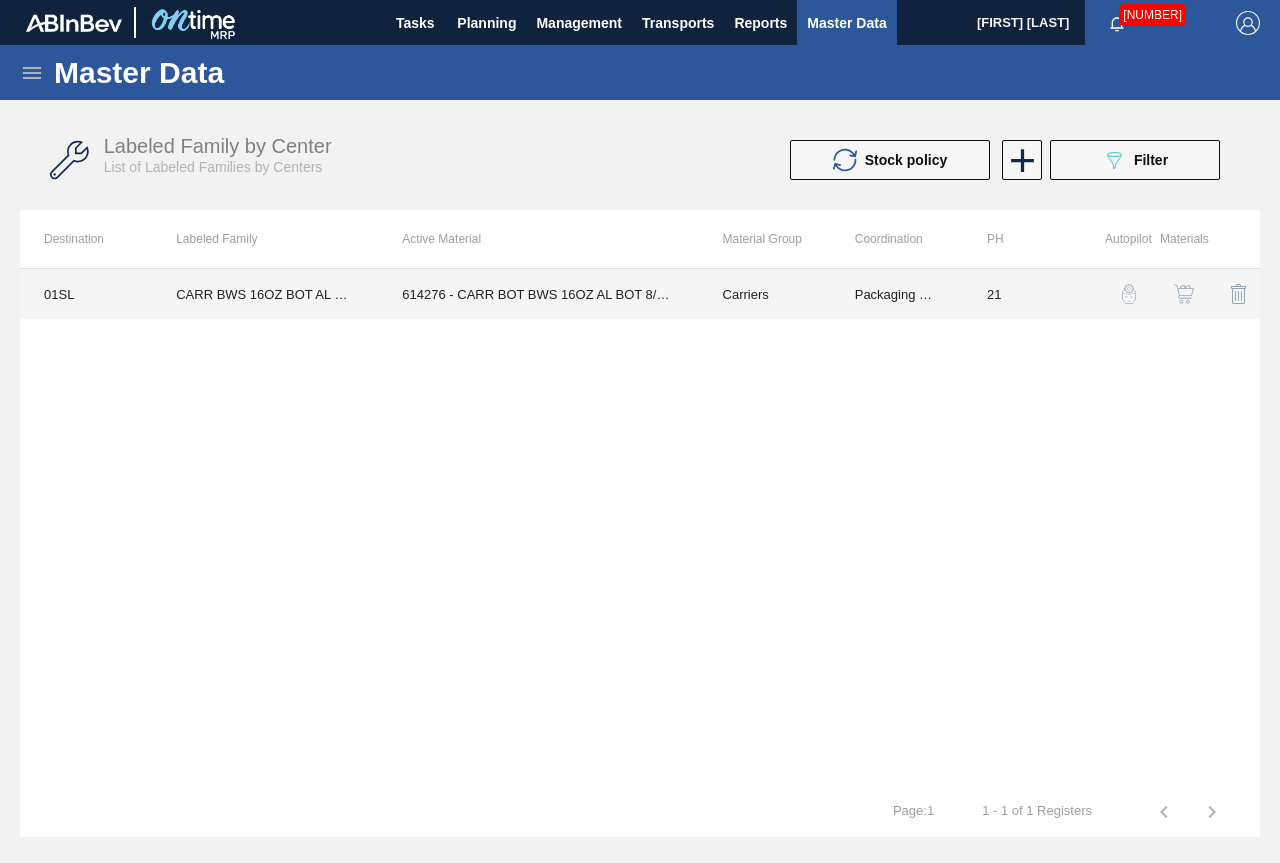 click on "614276 - CARR BOT BWS 16OZ AL BOT 8/16 AB 0919 BE" at bounding box center [538, 294] 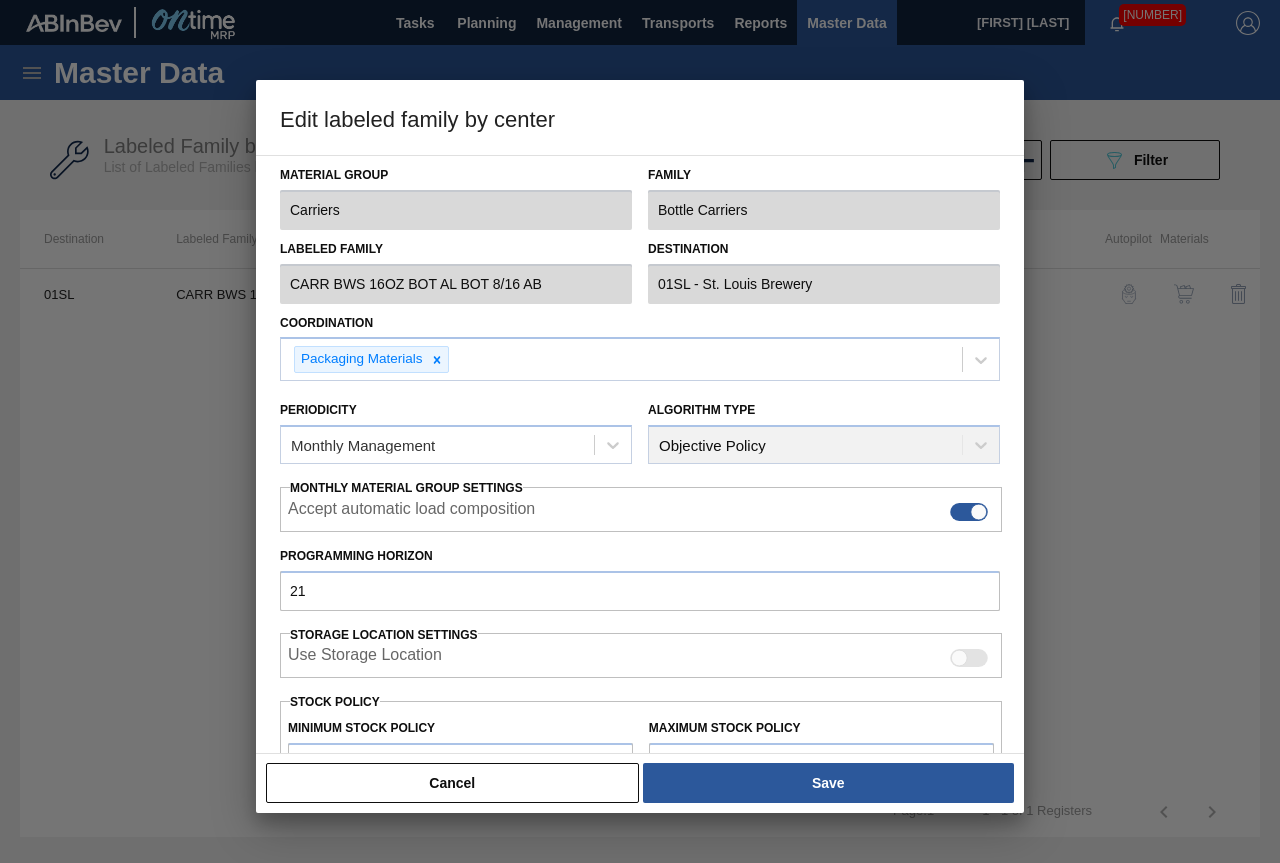 scroll, scrollTop: 200, scrollLeft: 0, axis: vertical 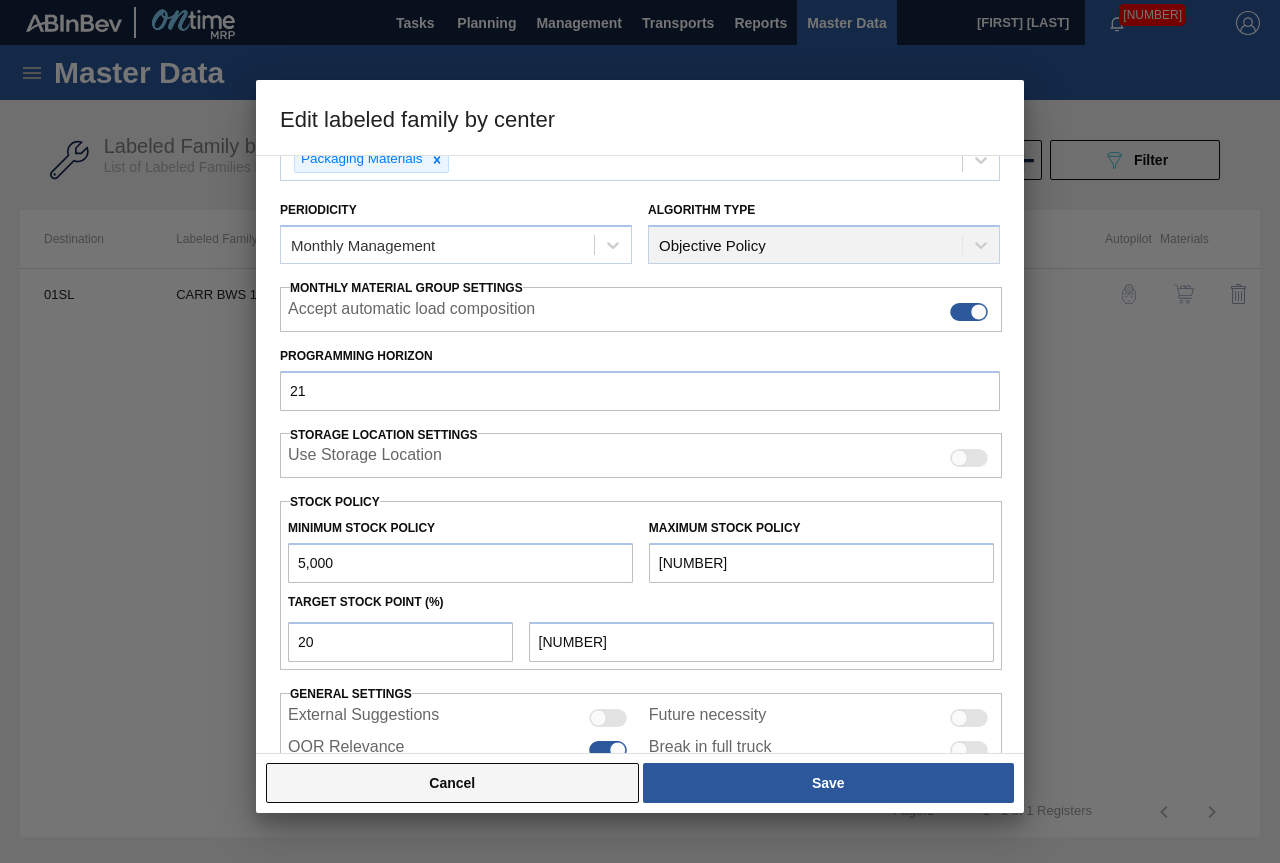 click on "Cancel" at bounding box center (452, 783) 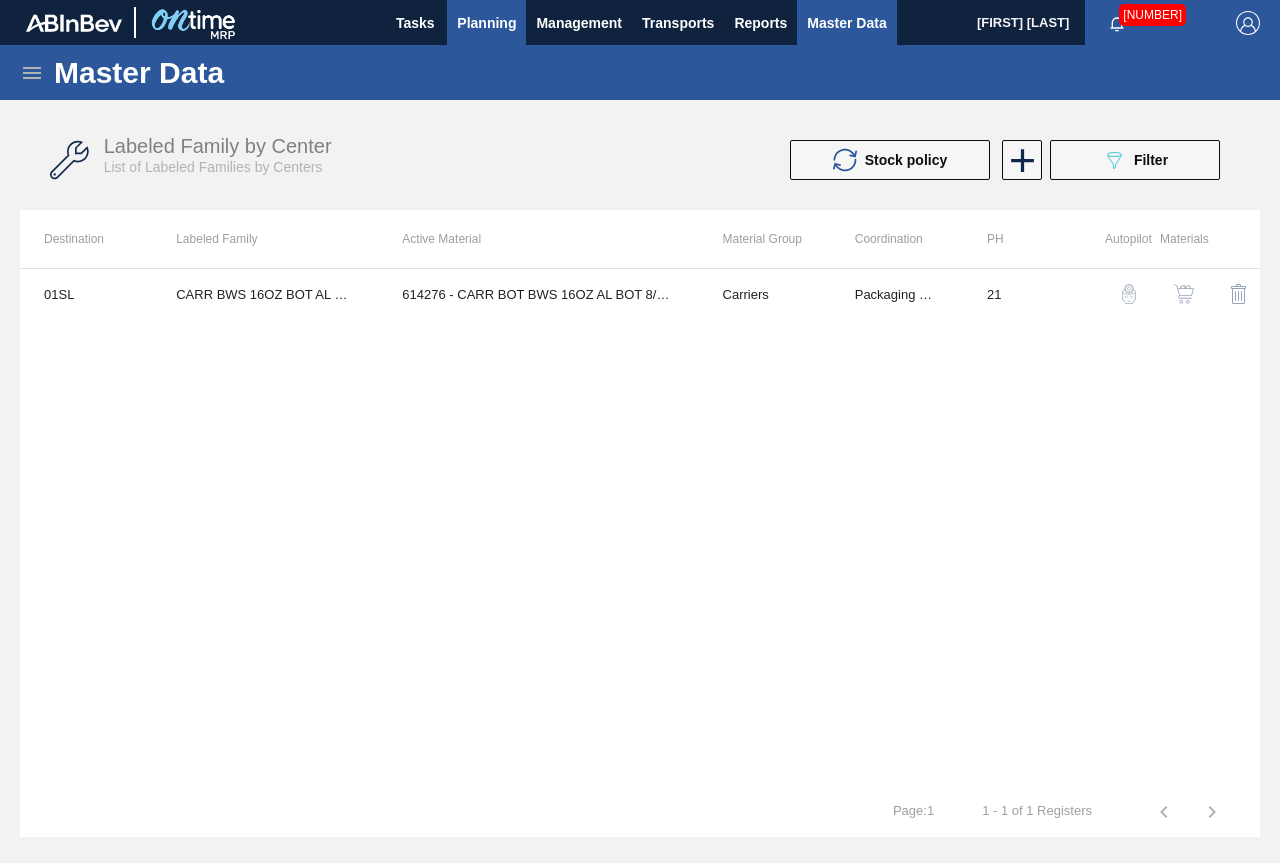 click on "Planning" at bounding box center (486, 23) 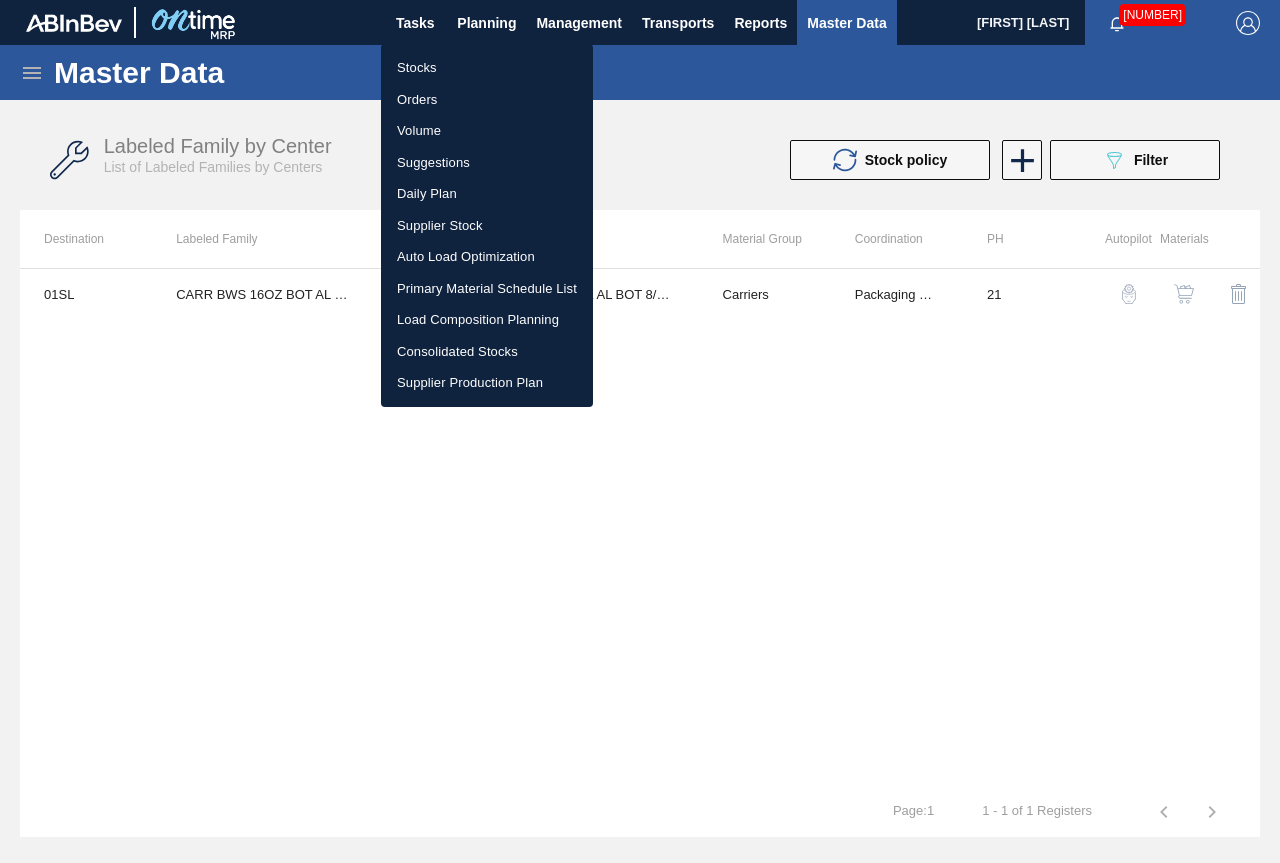 click on "Stocks" at bounding box center (487, 68) 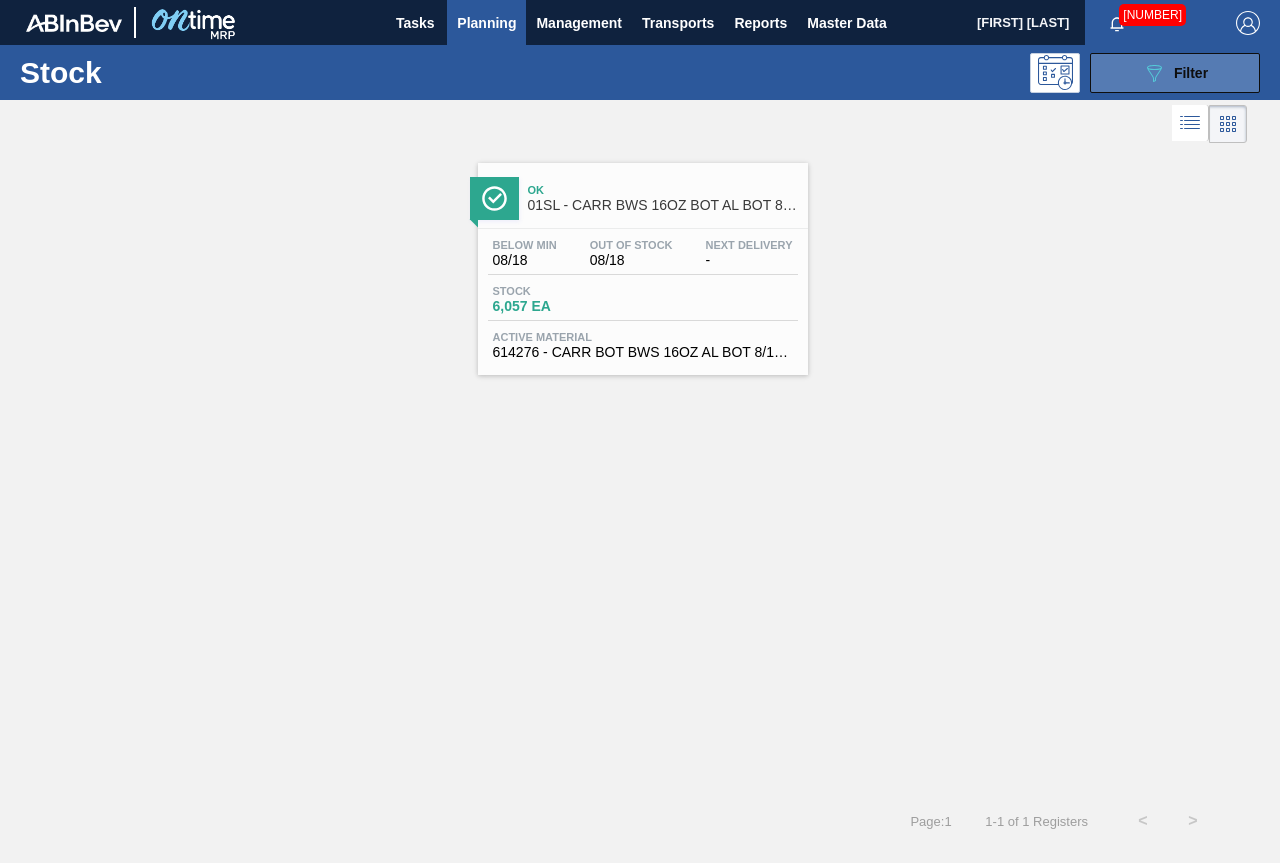 click on "089F7B8B-B2A5-4AFE-B5C0-19BA573D28AC Filter" at bounding box center [1175, 73] 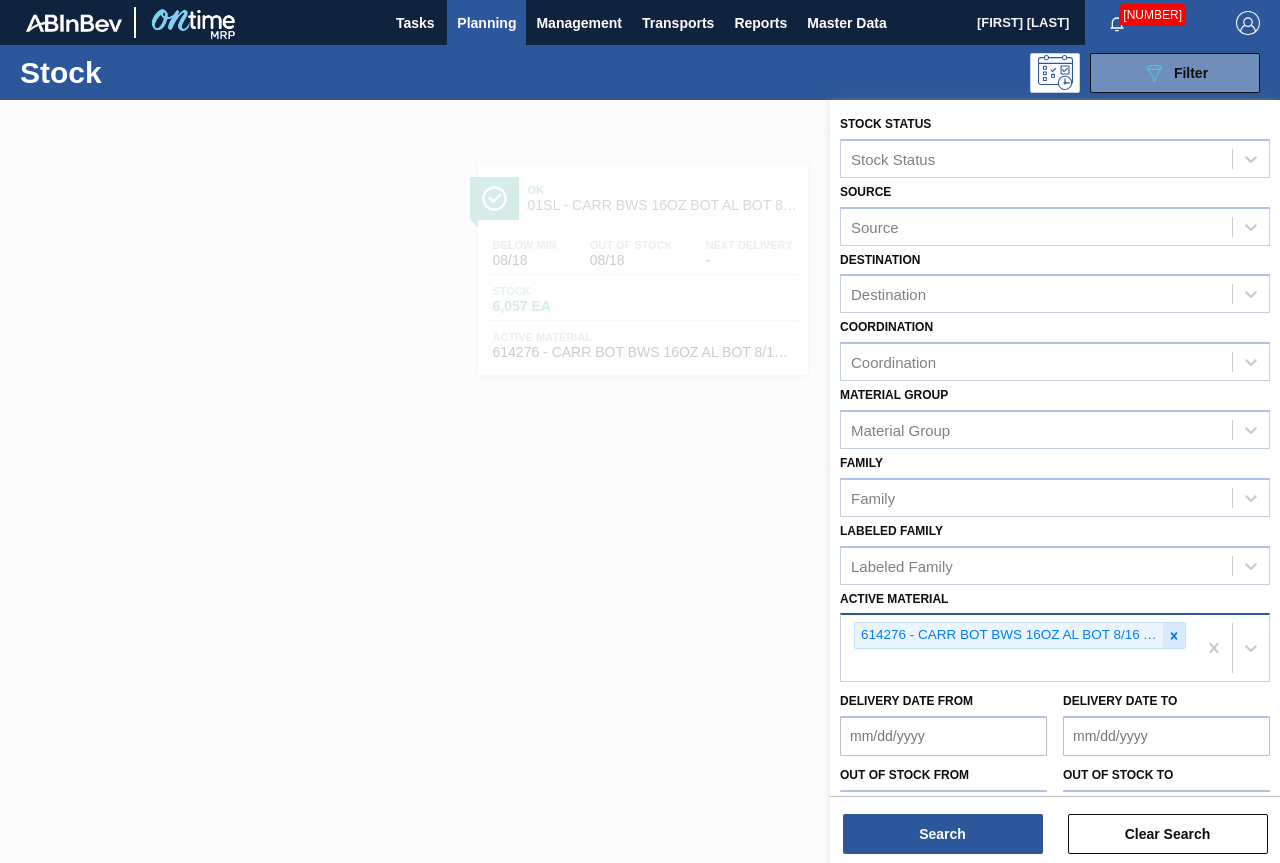 click 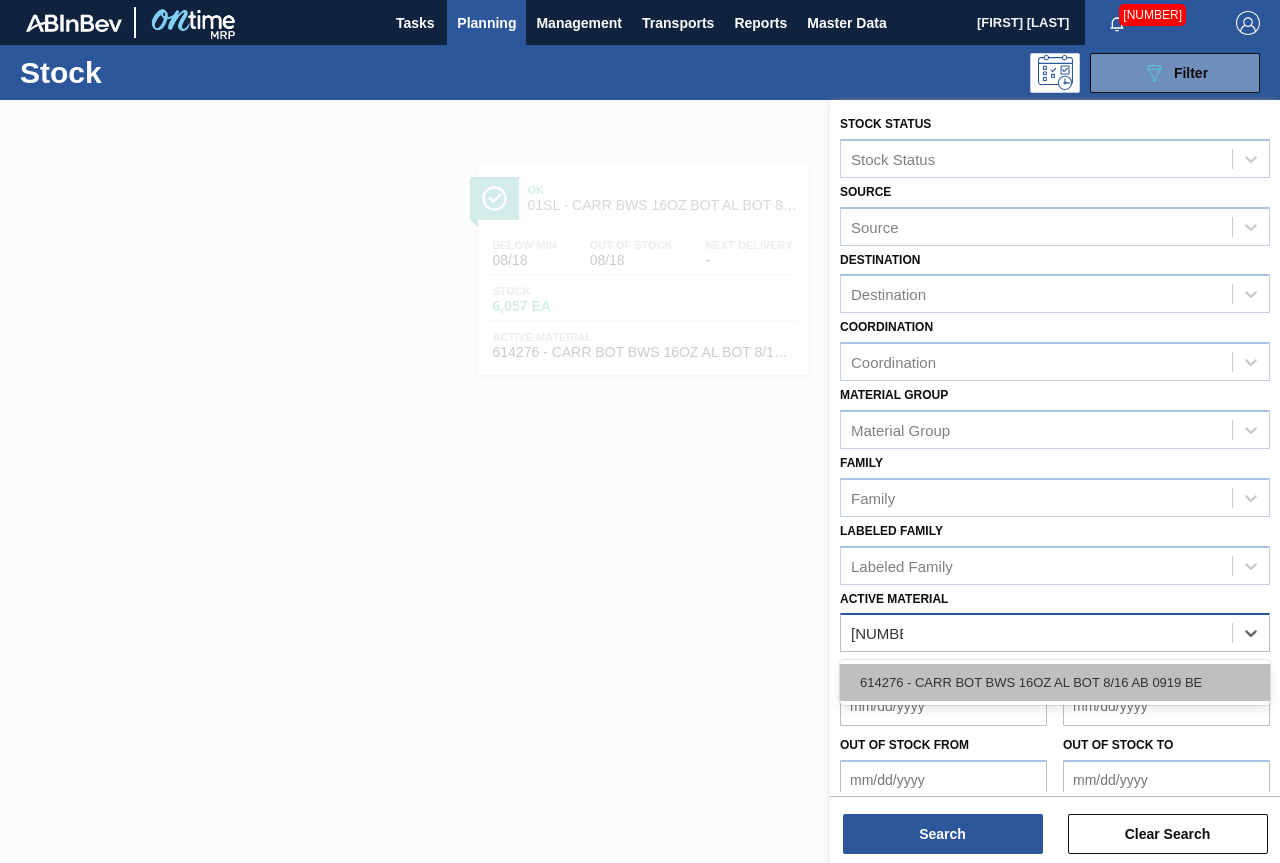 click on "614276 - CARR BOT BWS 16OZ AL BOT 8/16 AB 0919 BE" at bounding box center (1055, 682) 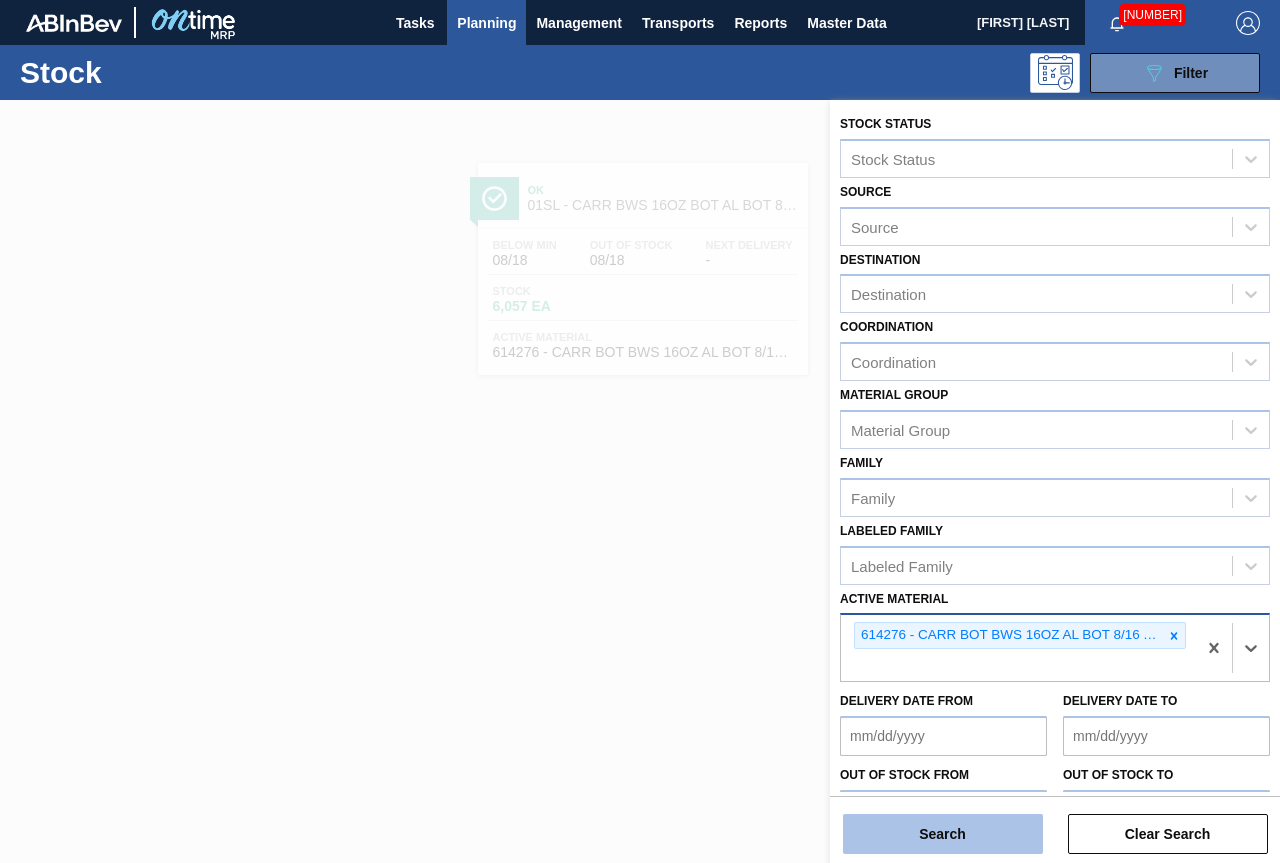 click on "Search" at bounding box center (943, 834) 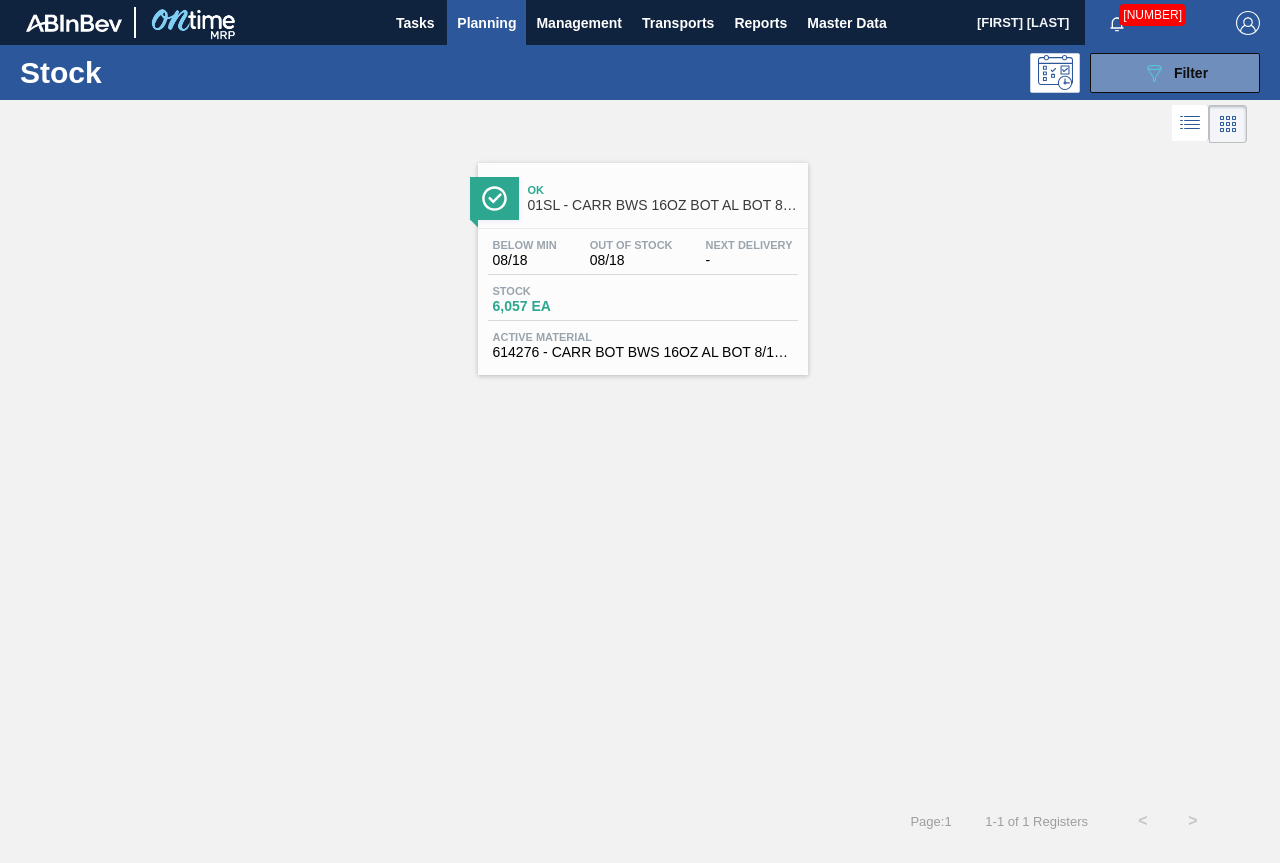 click on "01SL - CARR BWS 16OZ BOT AL BOT 8/16 AB" at bounding box center (663, 205) 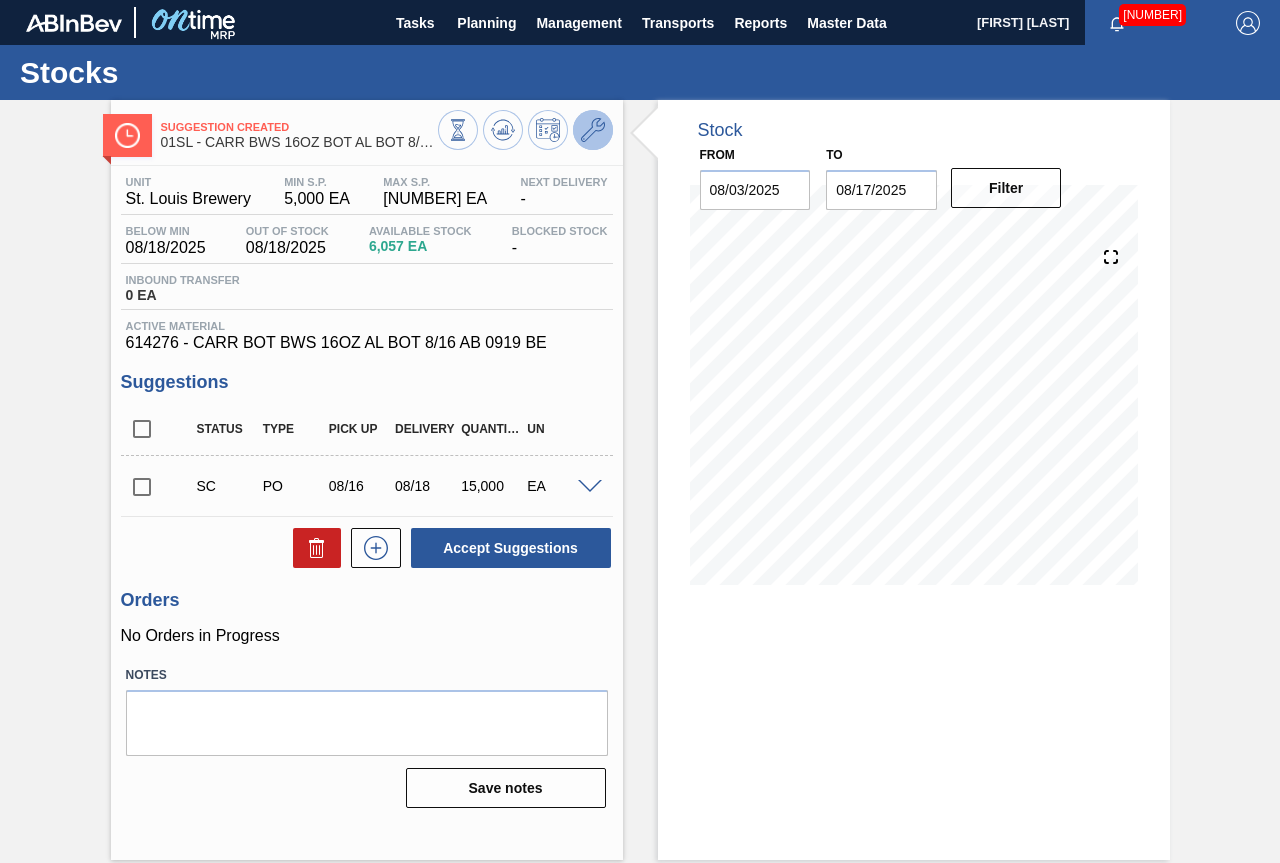 click 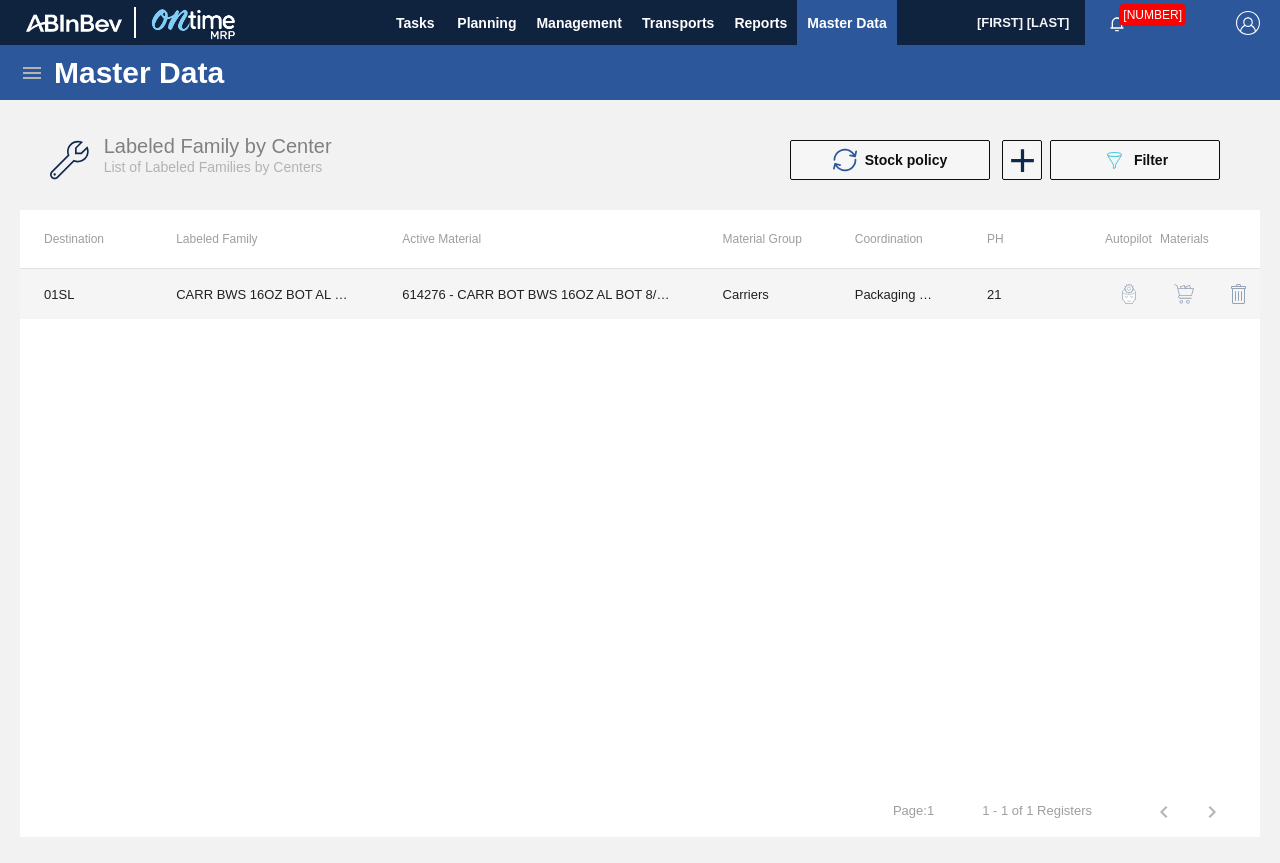 click on "614276 - CARR BOT BWS 16OZ AL BOT 8/16 AB 0919 BE" at bounding box center [538, 294] 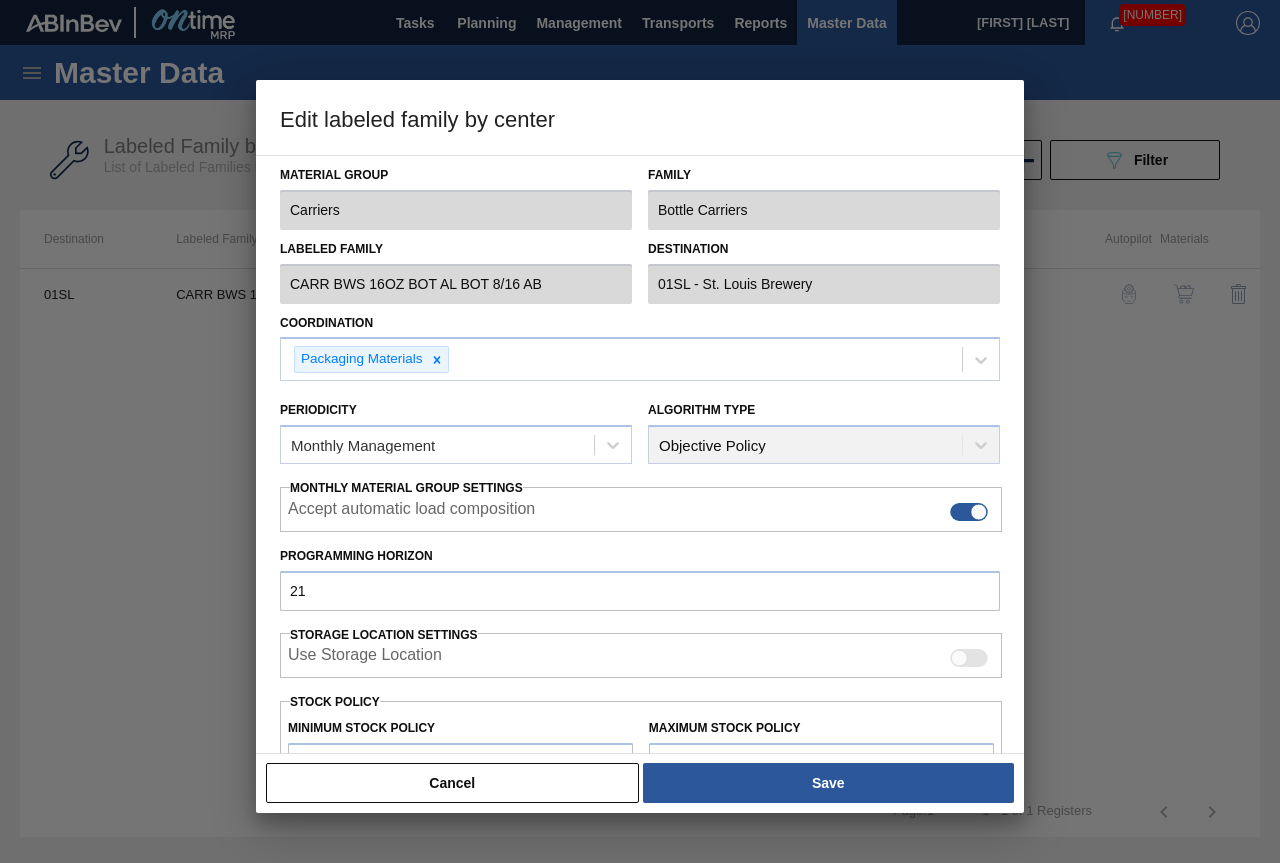scroll, scrollTop: 291, scrollLeft: 0, axis: vertical 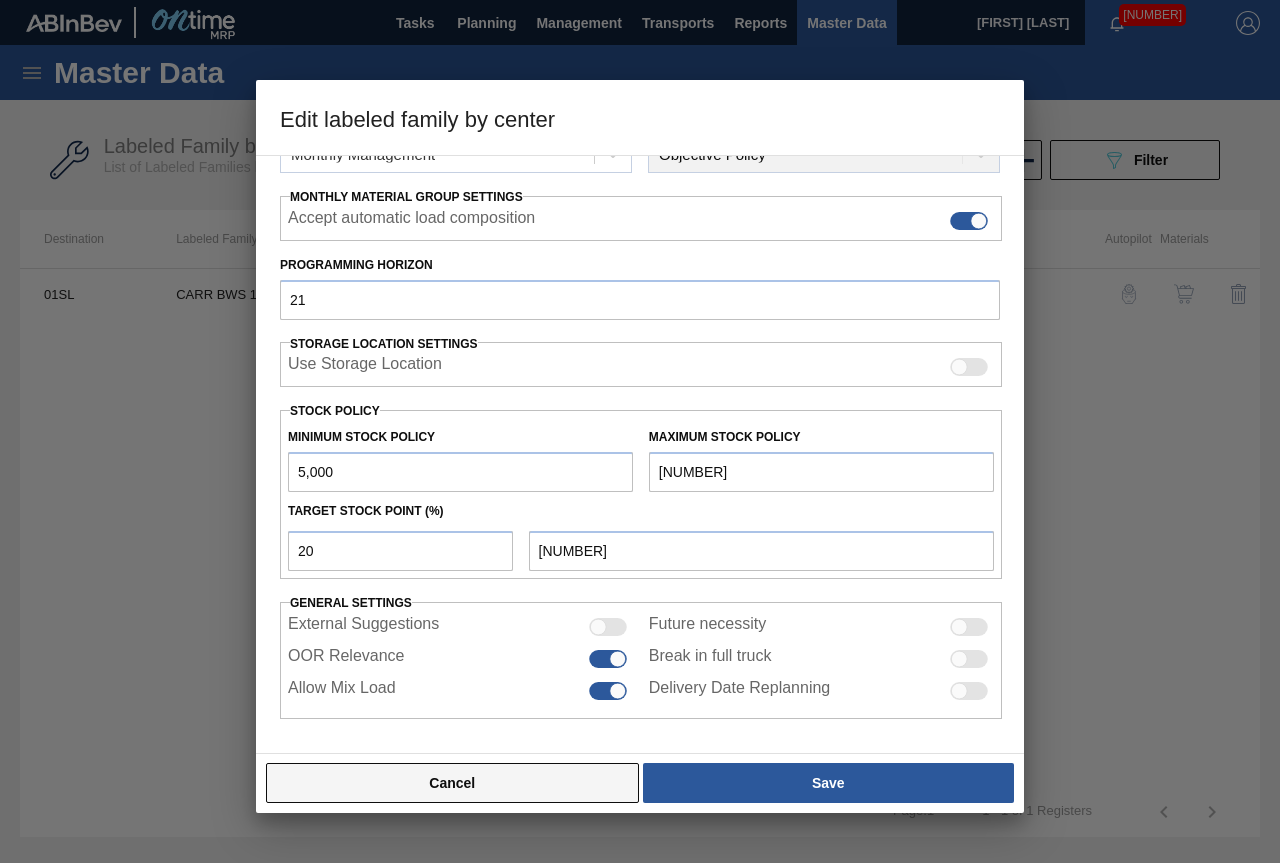click on "Cancel" at bounding box center [452, 783] 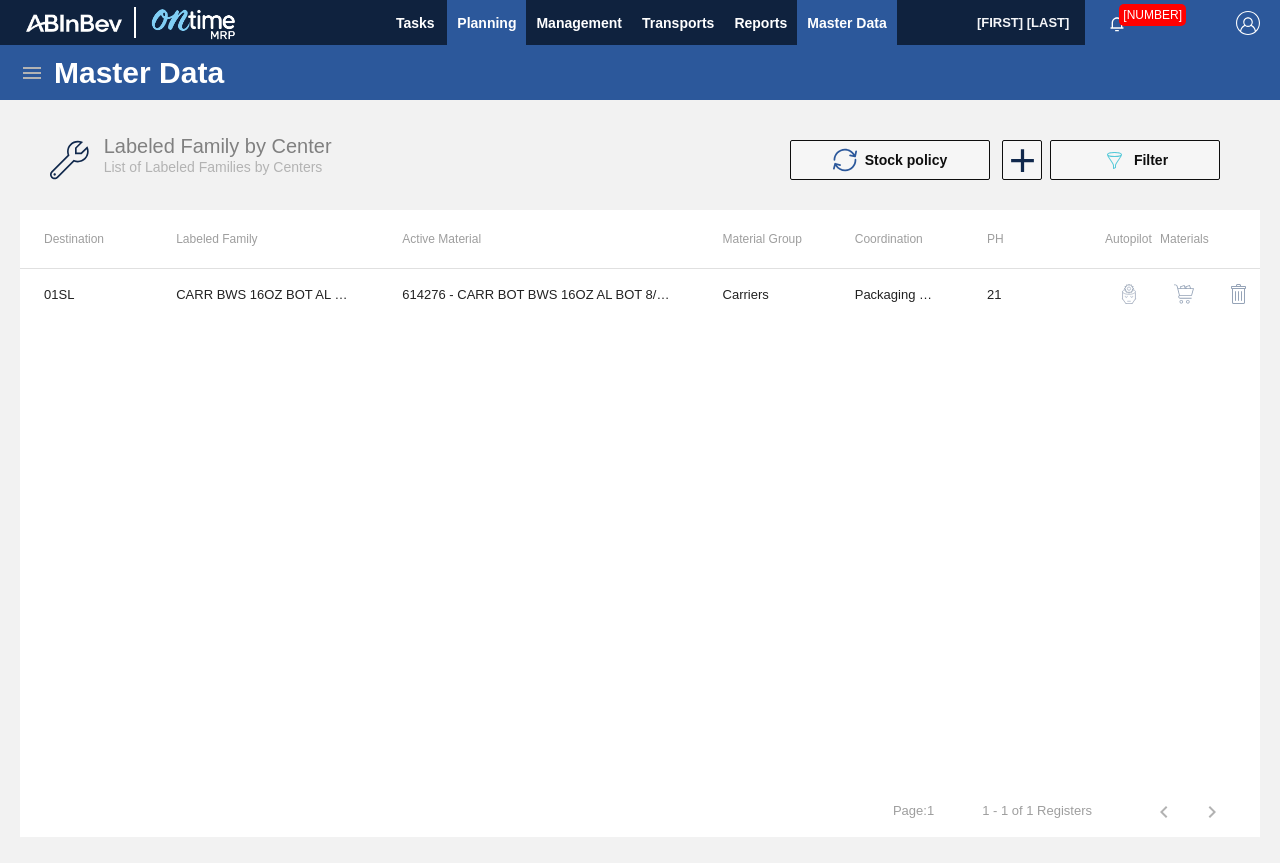click on "Planning" at bounding box center (486, 23) 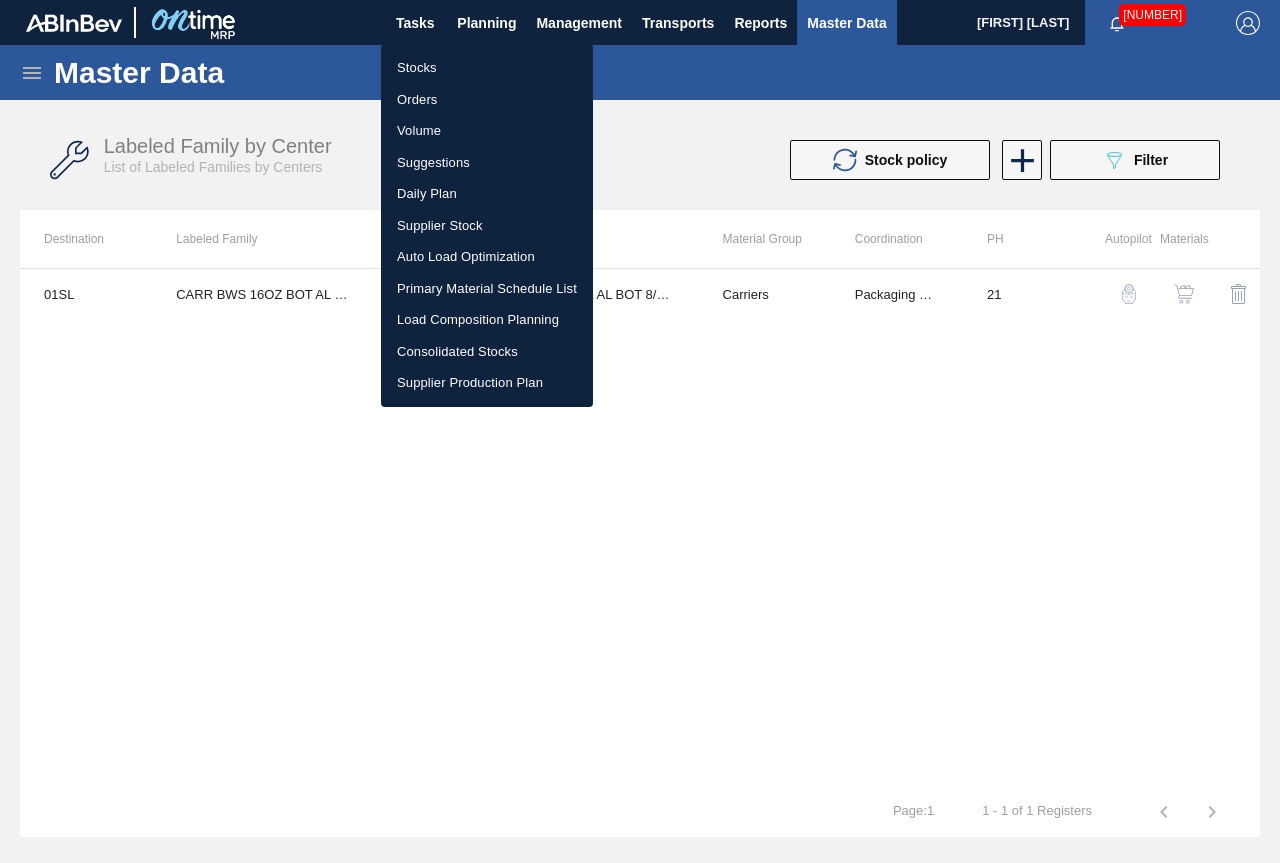 click on "Stocks" at bounding box center (487, 68) 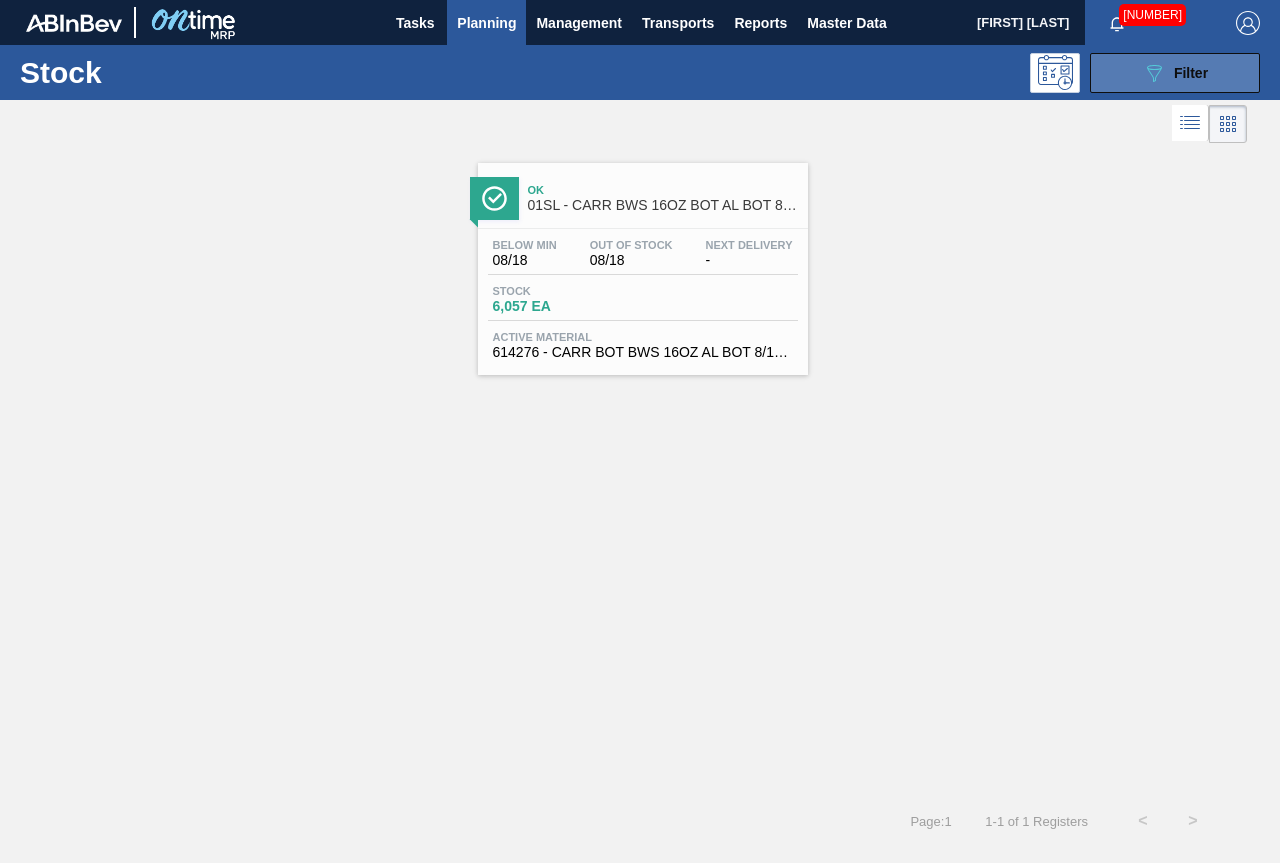 drag, startPoint x: 1166, startPoint y: 70, endPoint x: 1171, endPoint y: 85, distance: 15.811388 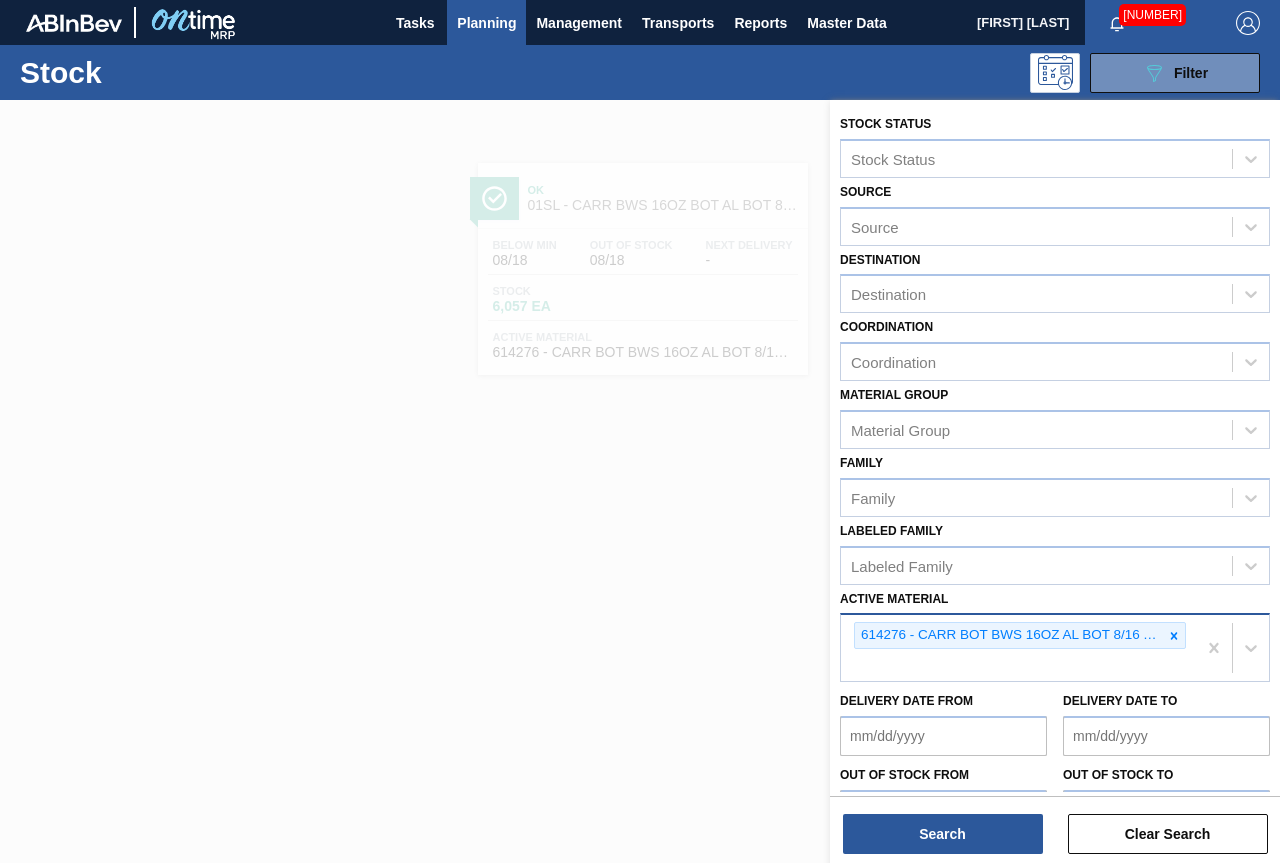 click at bounding box center [1174, 635] 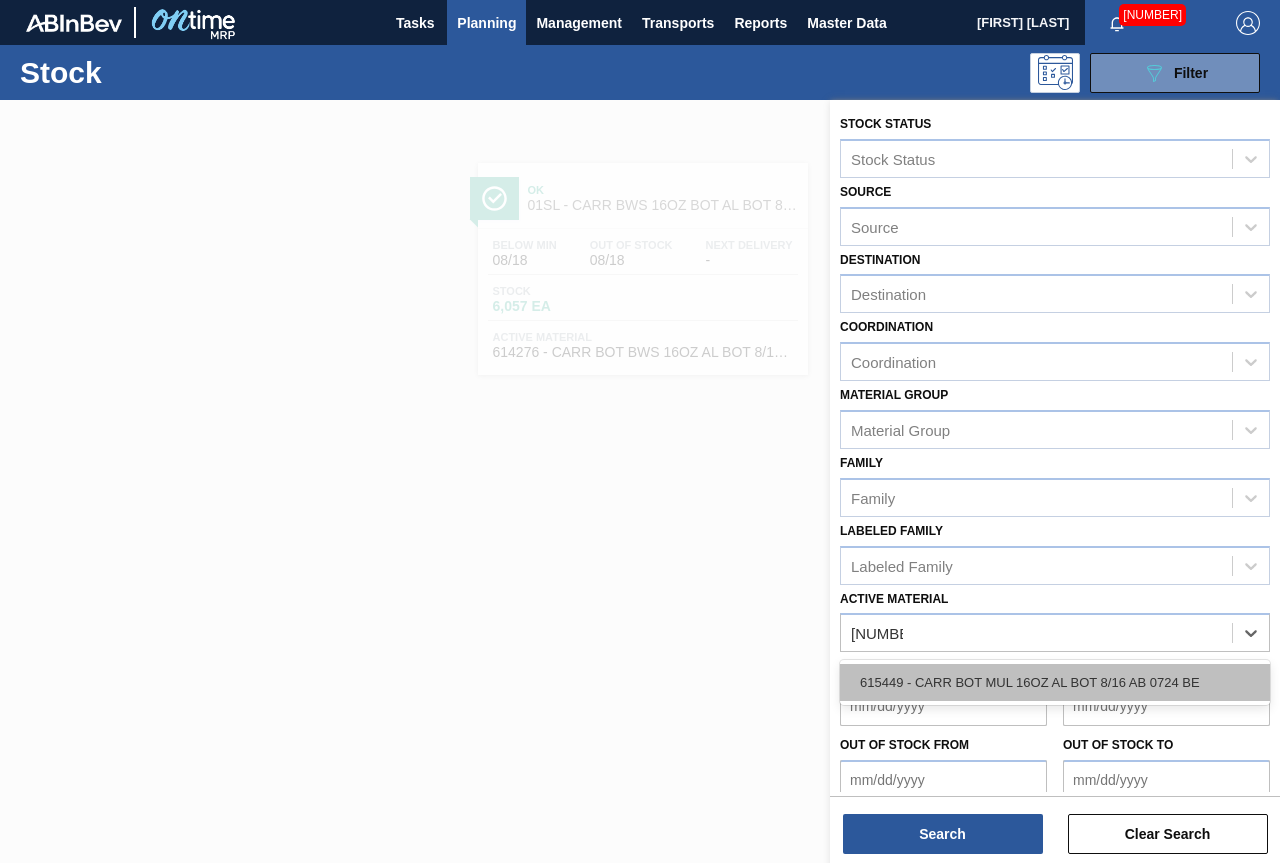 click on "615449 - CARR BOT MUL 16OZ AL BOT 8/16 AB 0724 BE" at bounding box center (1055, 682) 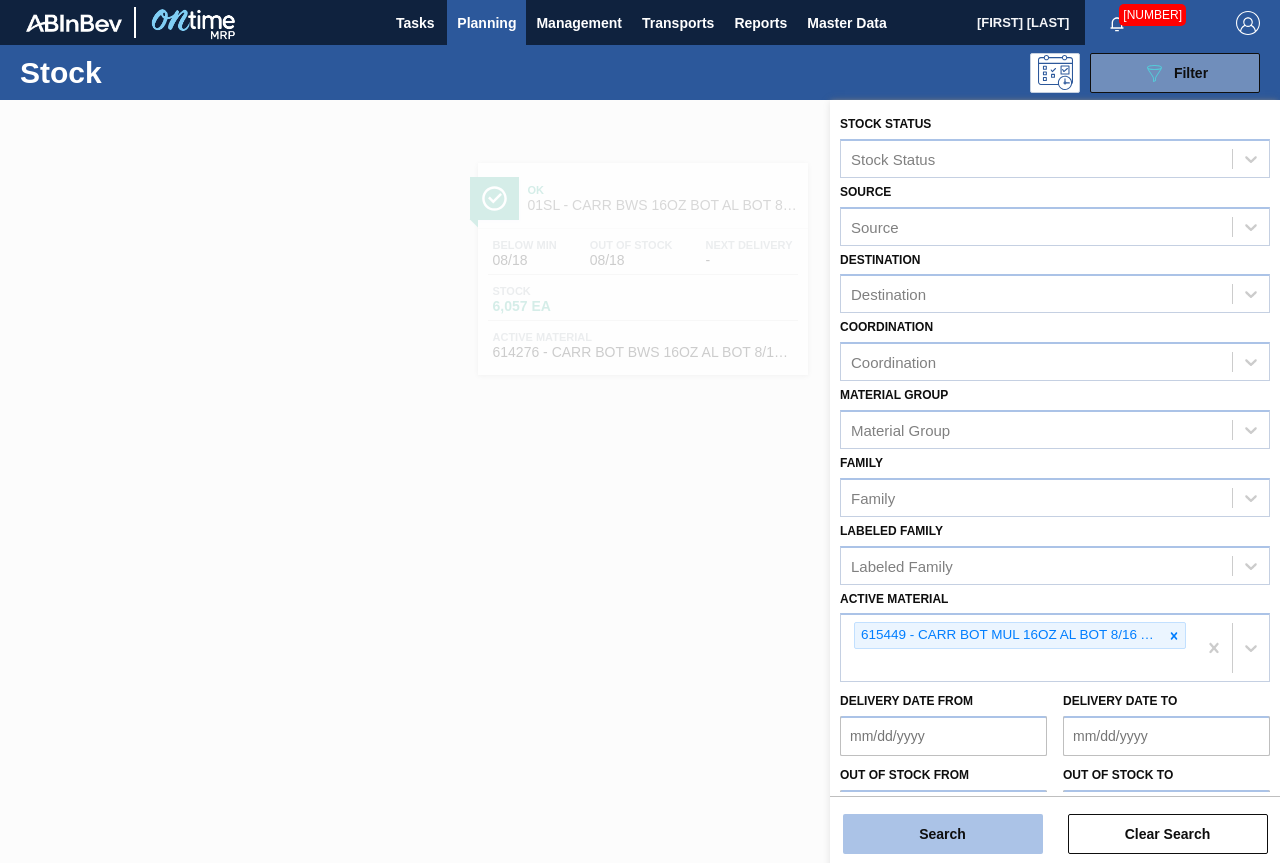 click on "Search" at bounding box center [943, 834] 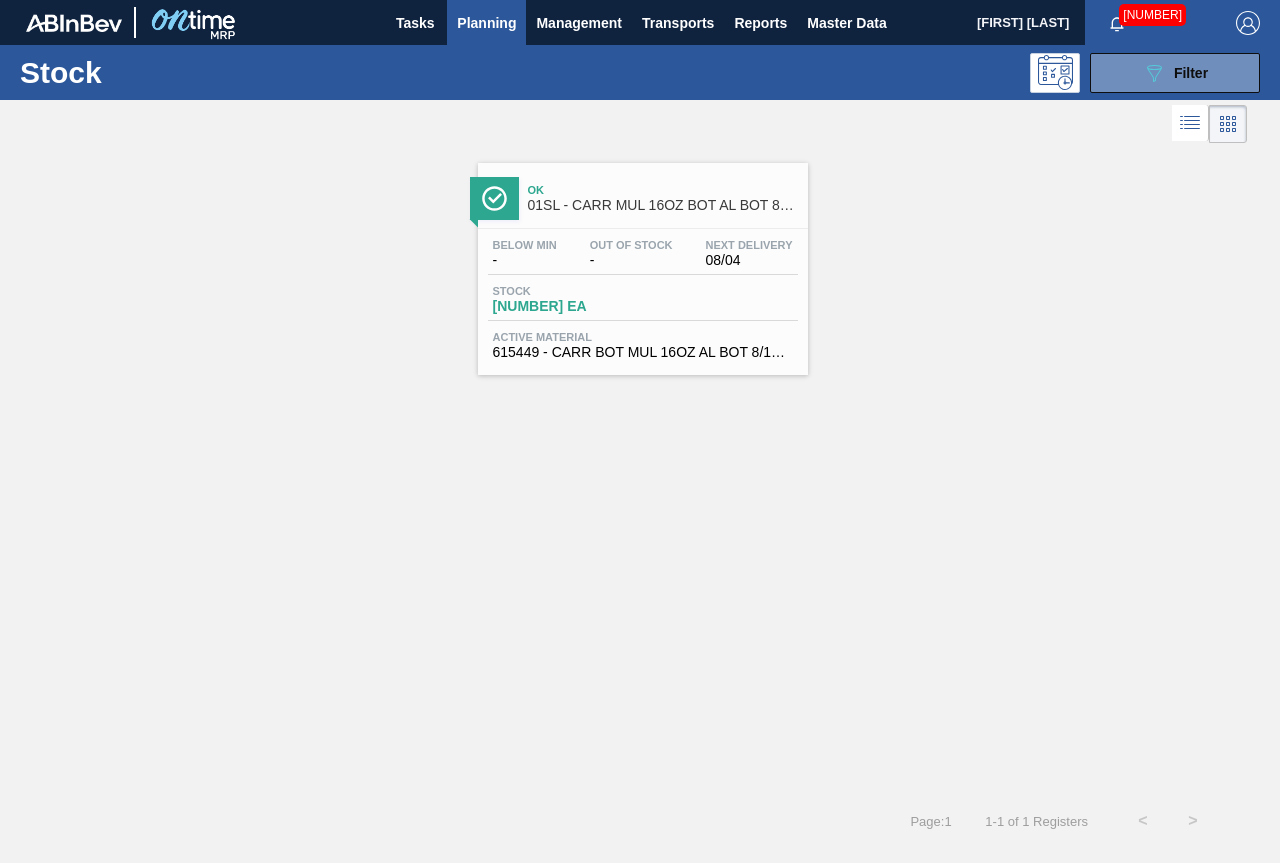 click on "Ok [PRODUCT] - [PRODUCT] [PRODUCT] [PRODUCT] [PRODUCT] [PRODUCT] [PRODUCT] [PRODUCT]" at bounding box center [663, 198] 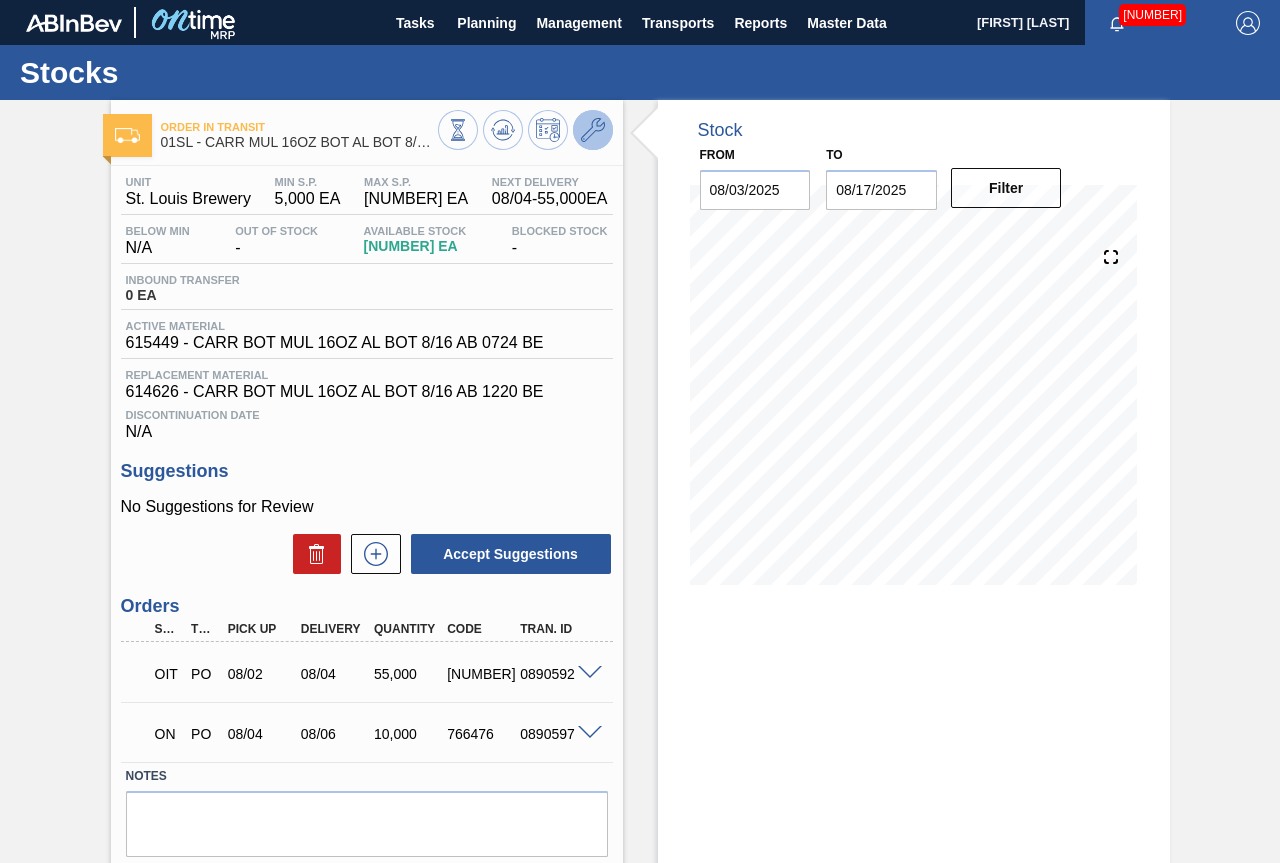 click at bounding box center [593, 130] 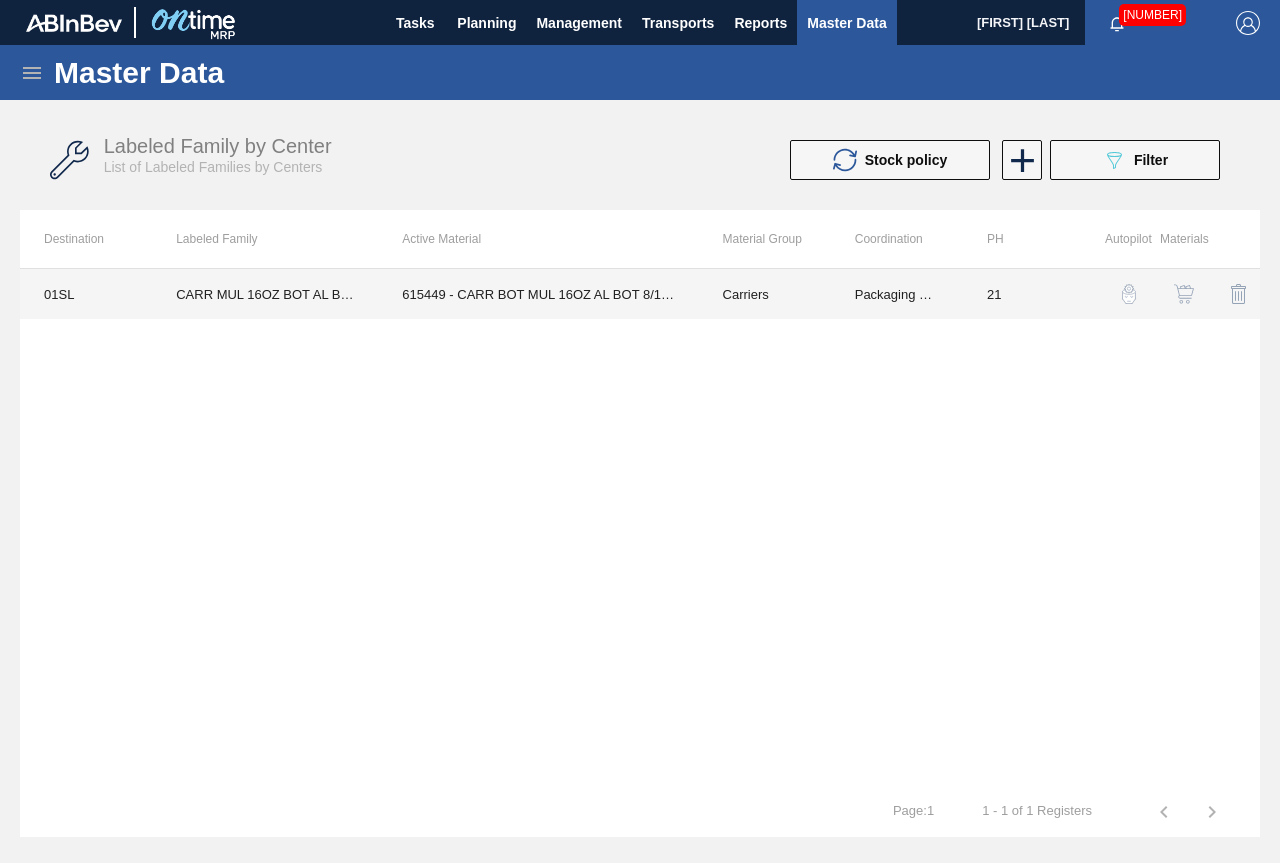 click on "615449 - CARR BOT MUL 16OZ AL BOT 8/16 AB 0724 BE" at bounding box center (538, 294) 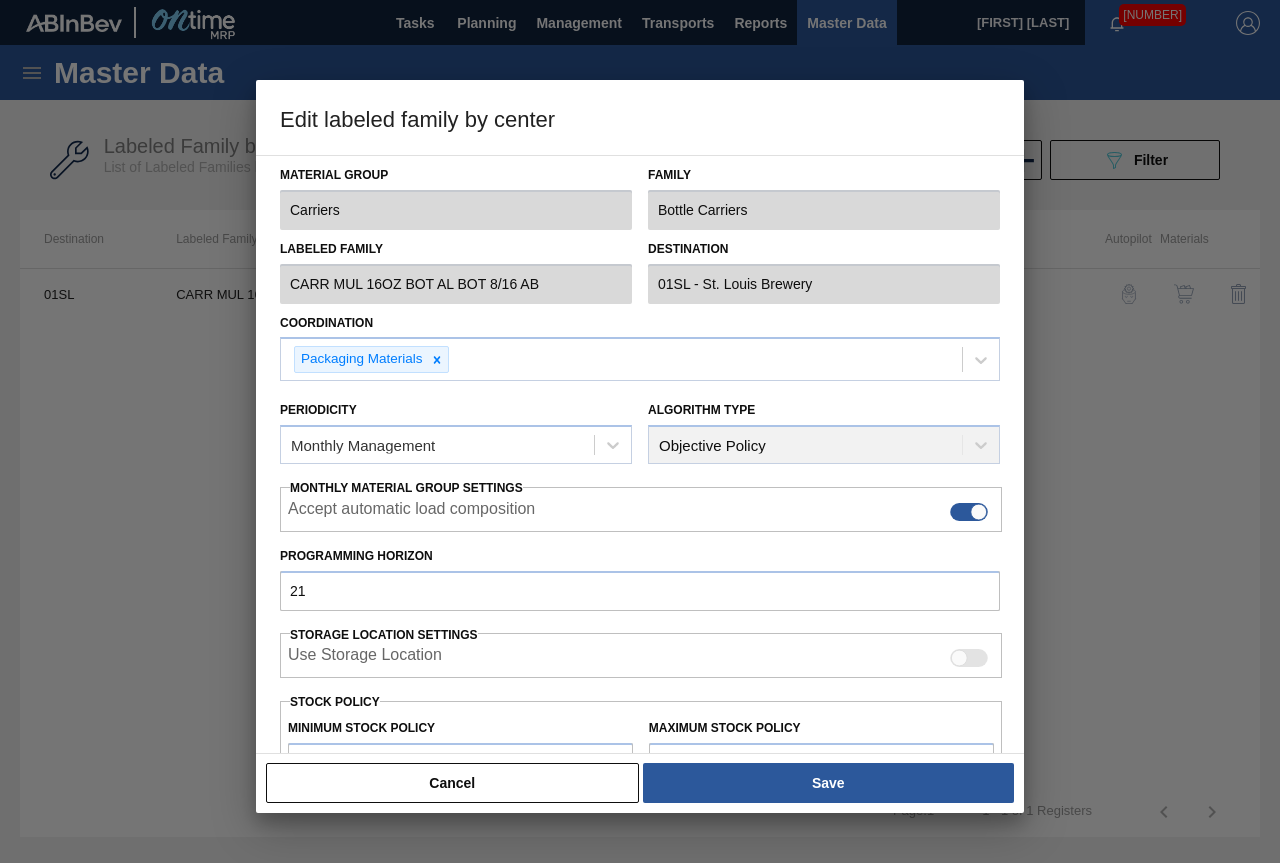 scroll, scrollTop: 291, scrollLeft: 0, axis: vertical 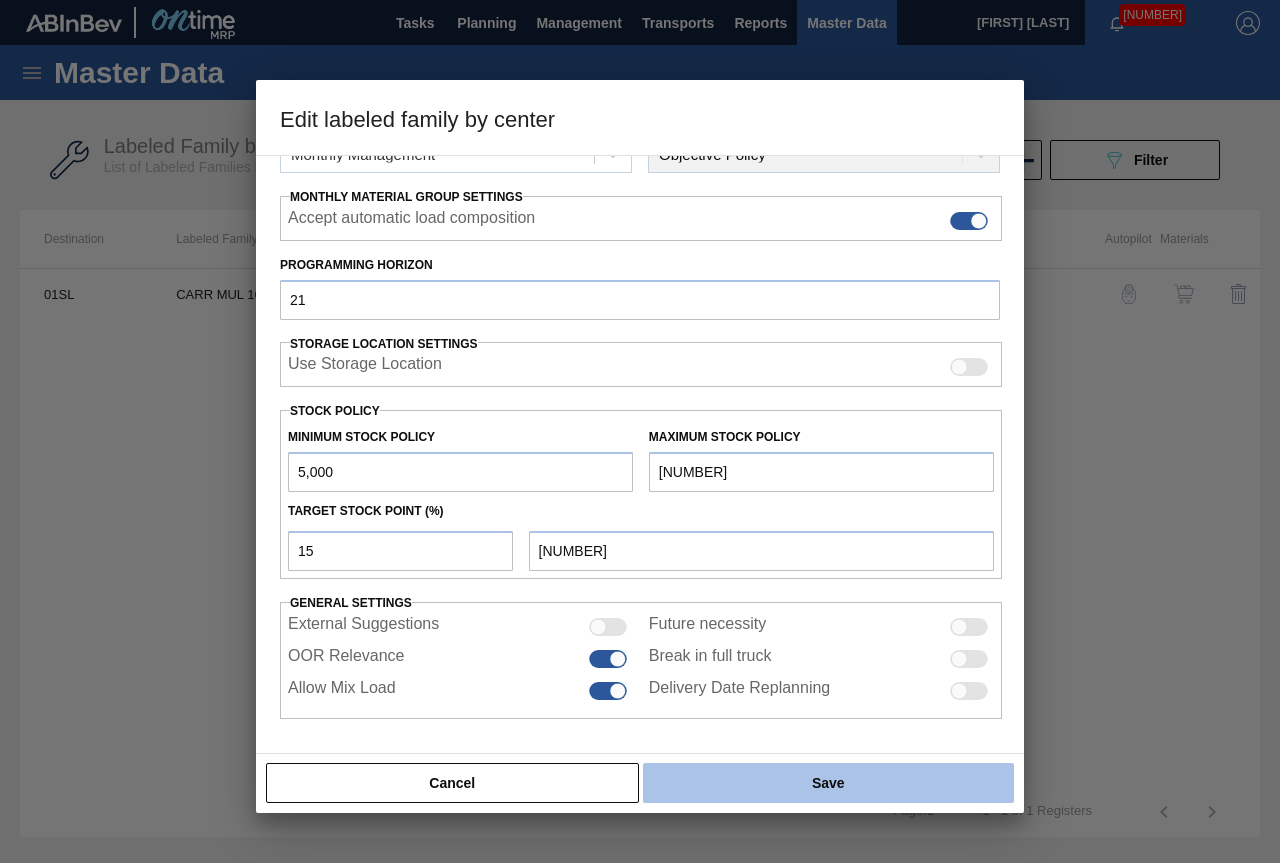 drag, startPoint x: 785, startPoint y: 785, endPoint x: 820, endPoint y: 788, distance: 35.128338 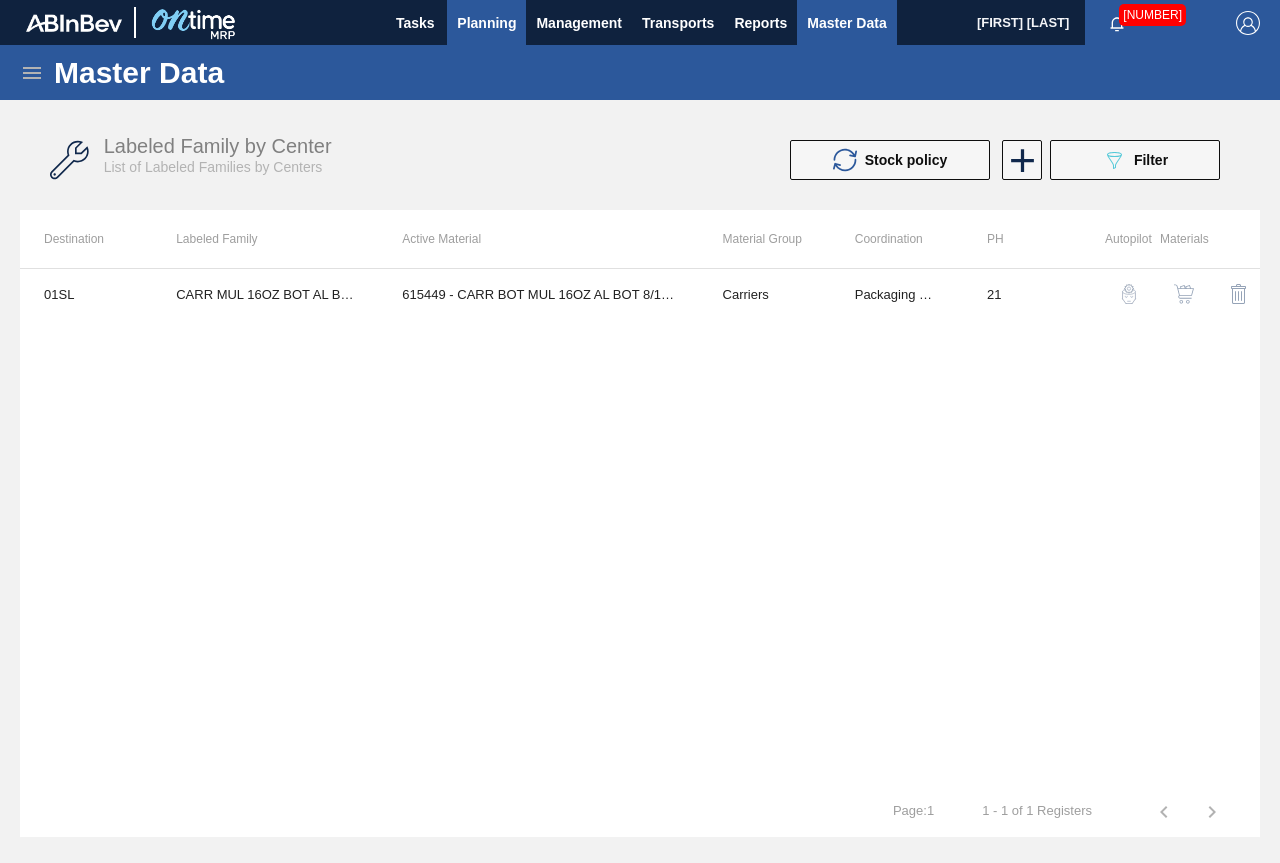 click on "Planning" at bounding box center (486, 23) 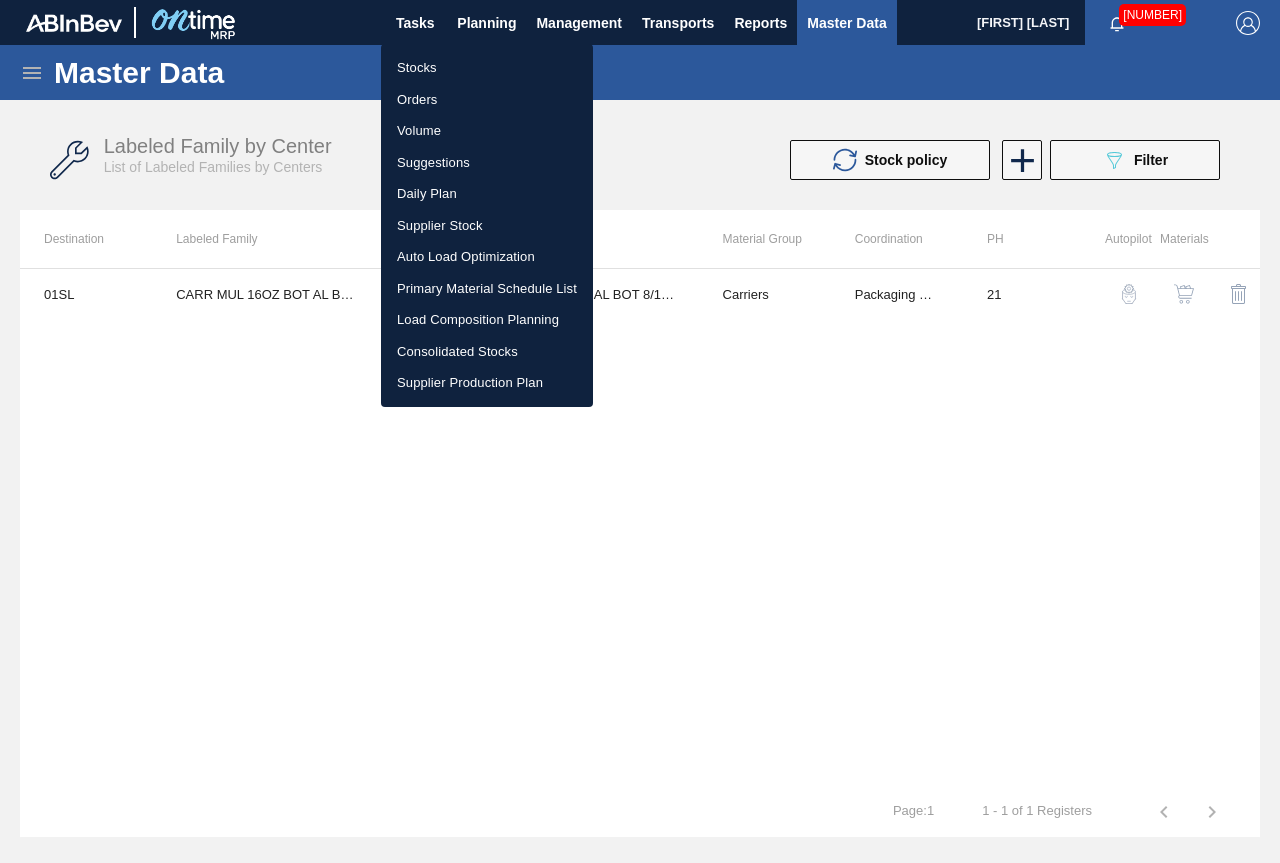 click on "Stocks" at bounding box center [487, 68] 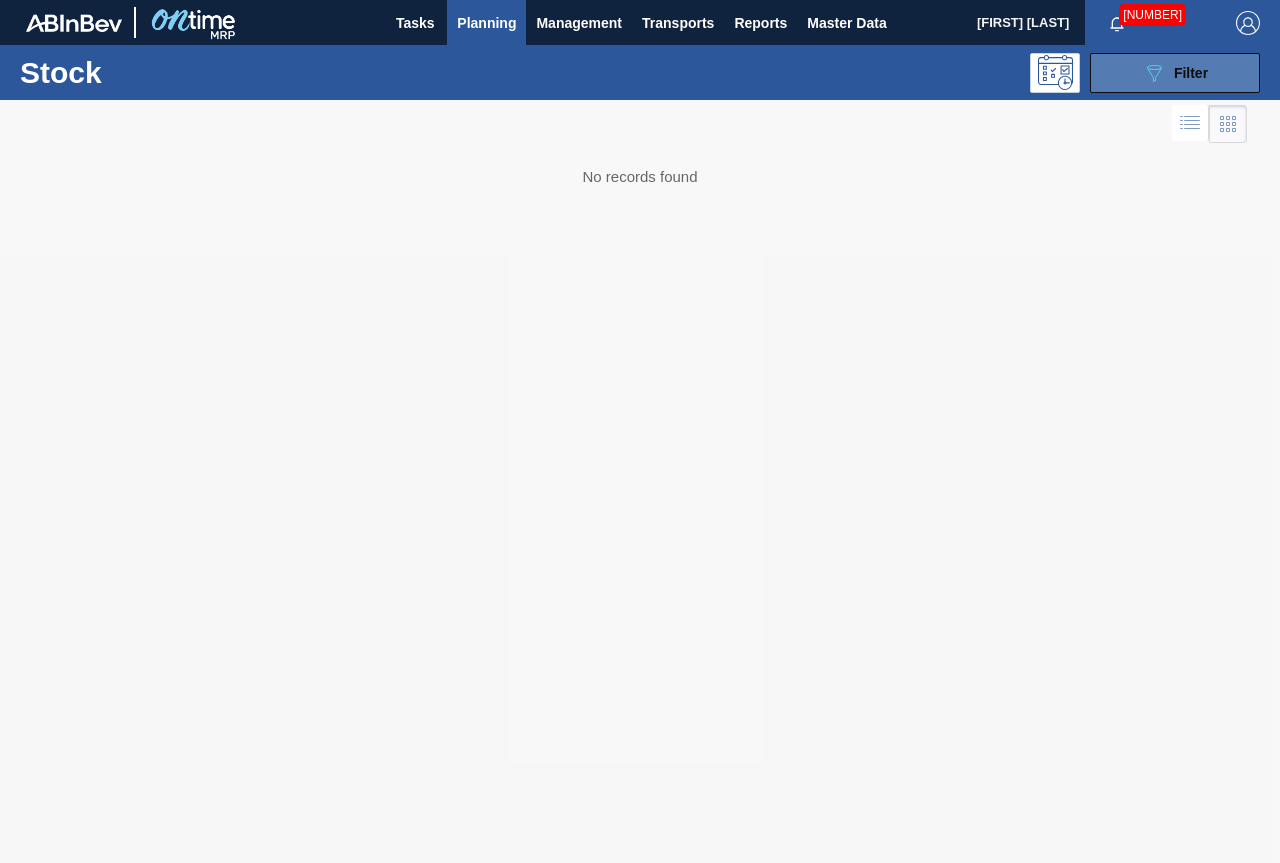 click on "Filter" at bounding box center [1191, 73] 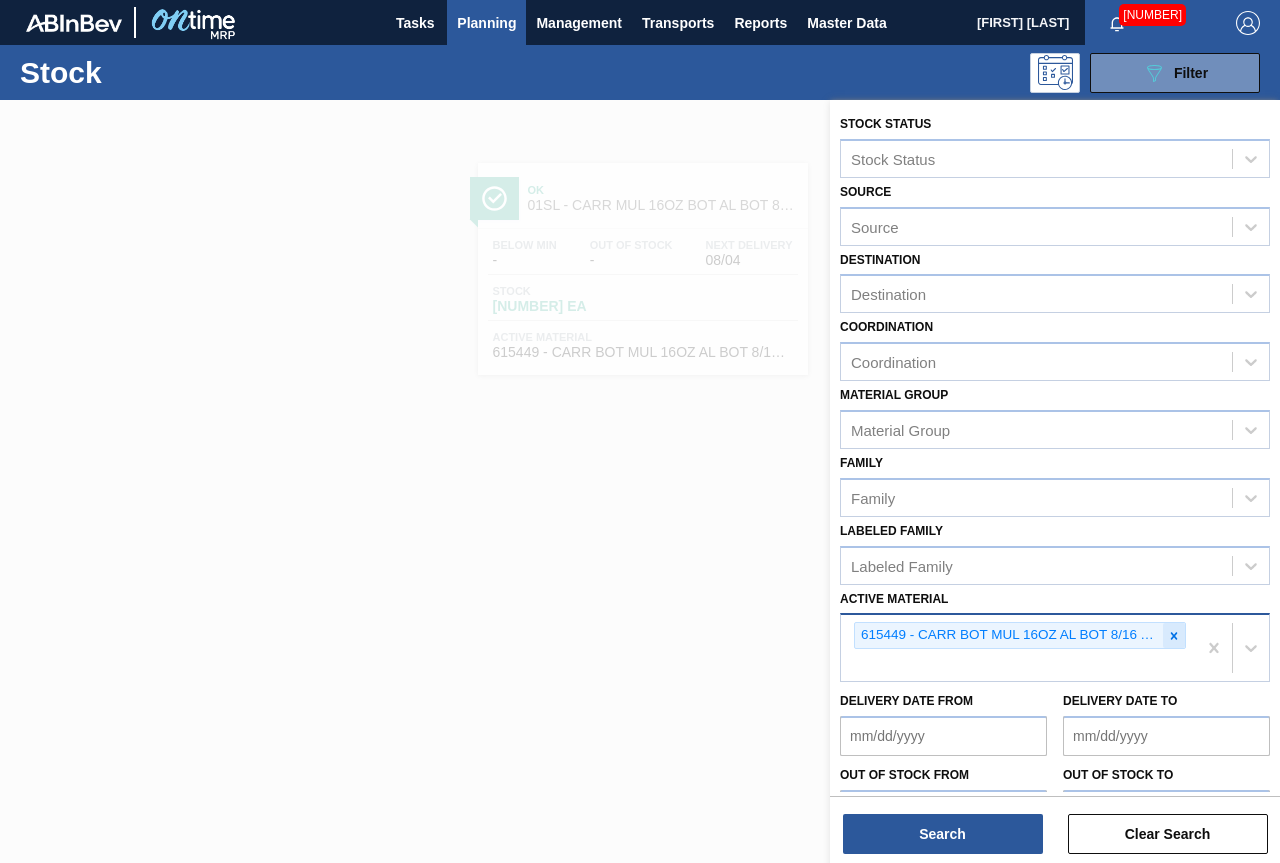 click 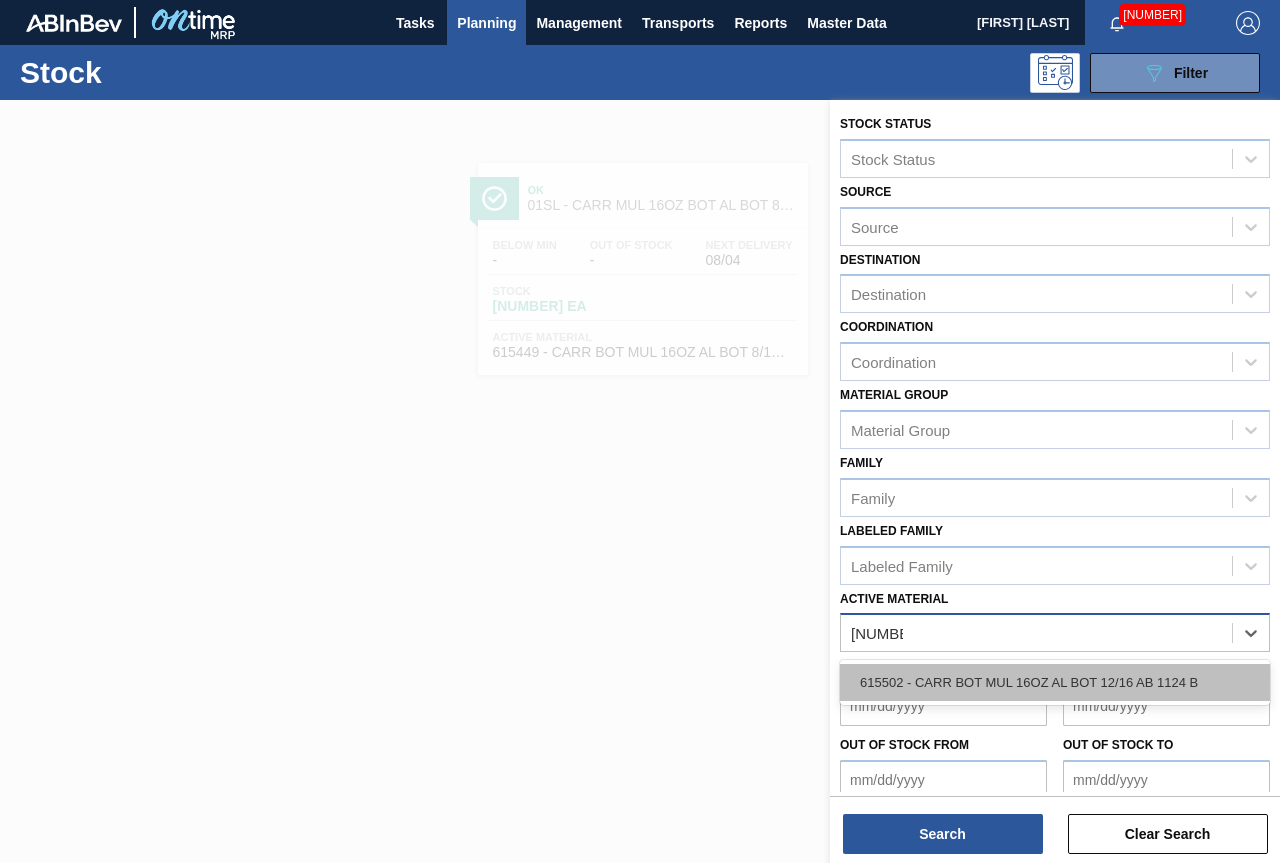 click on "615502 - CARR BOT MUL 16OZ AL BOT 12/16 AB 1124 B" at bounding box center (1055, 682) 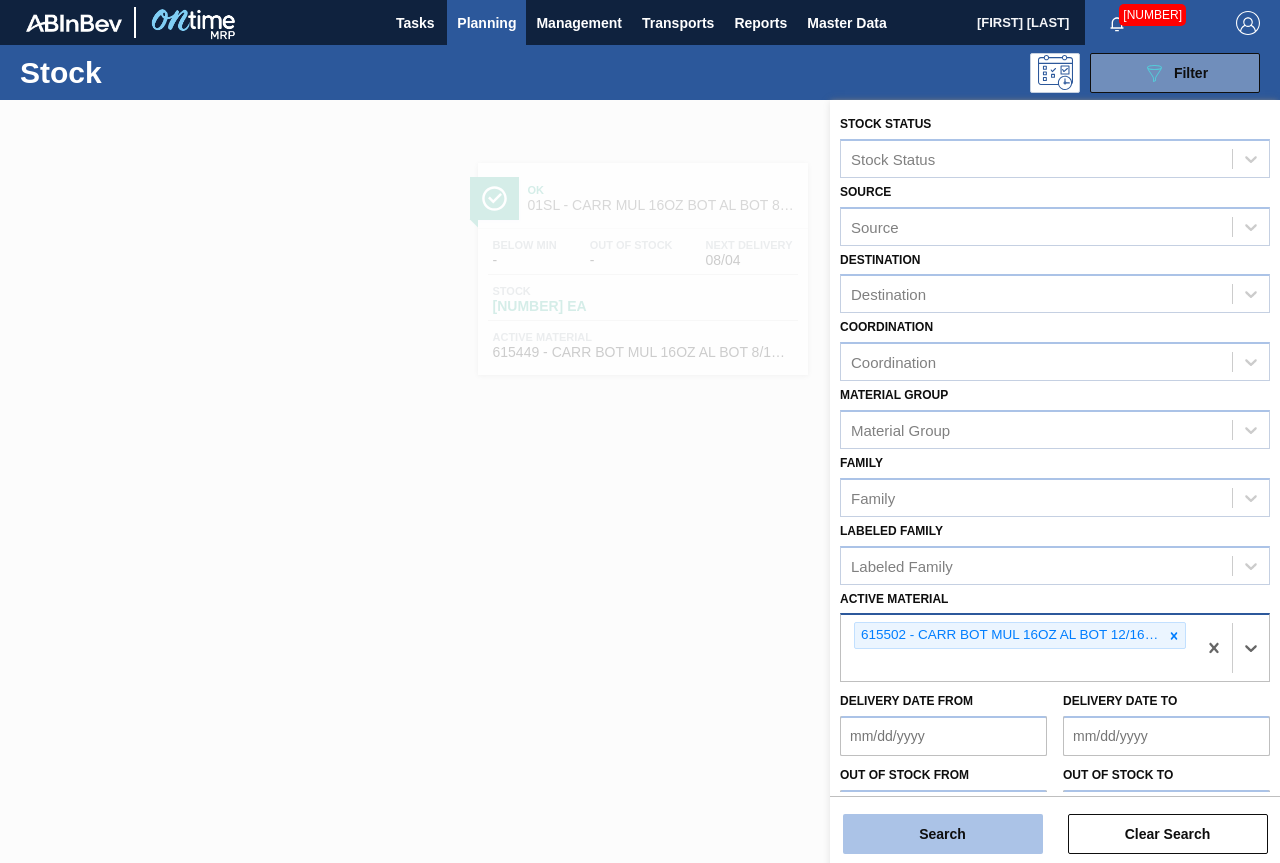 click on "Search" at bounding box center (943, 834) 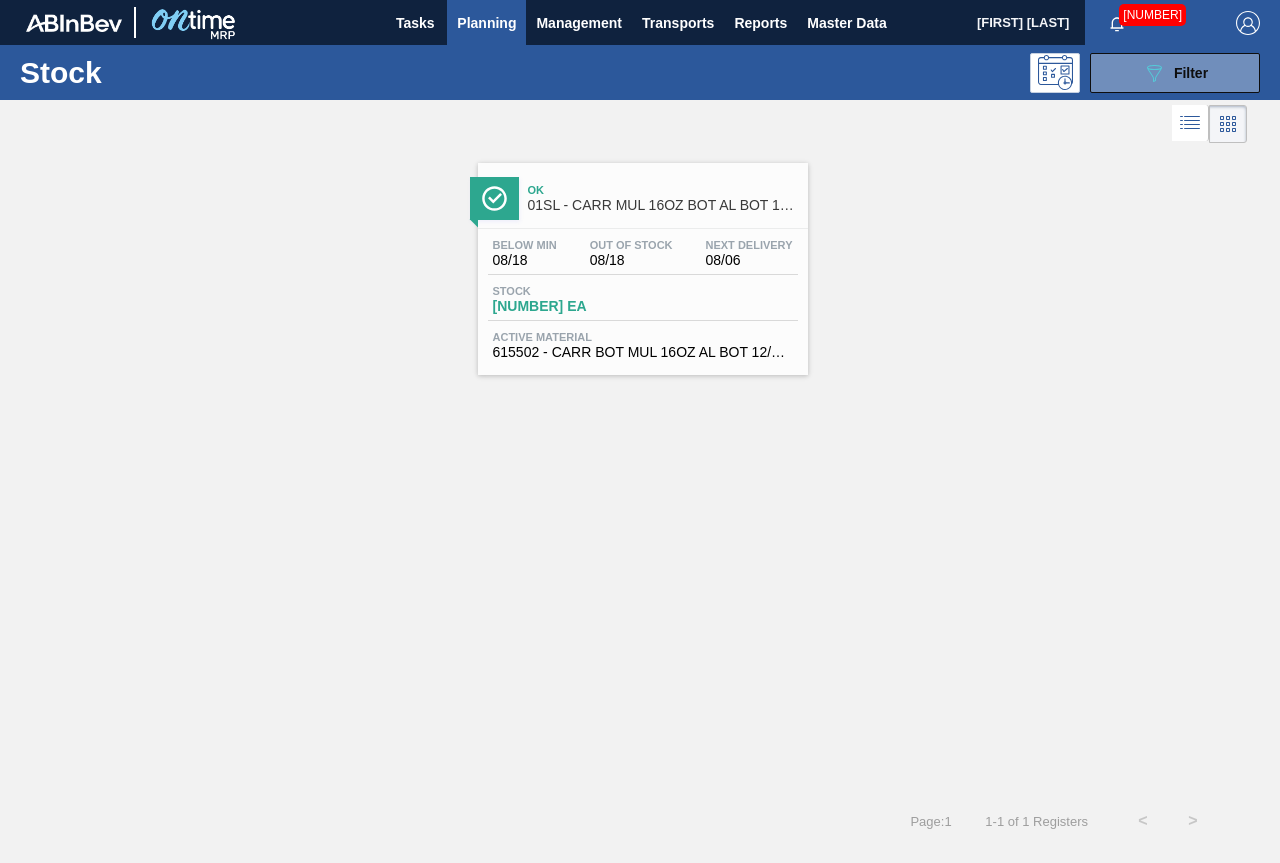 click on "Ok 01SL - CARR MUL 16OZ BOT AL BOT 12/16 AB" at bounding box center [663, 198] 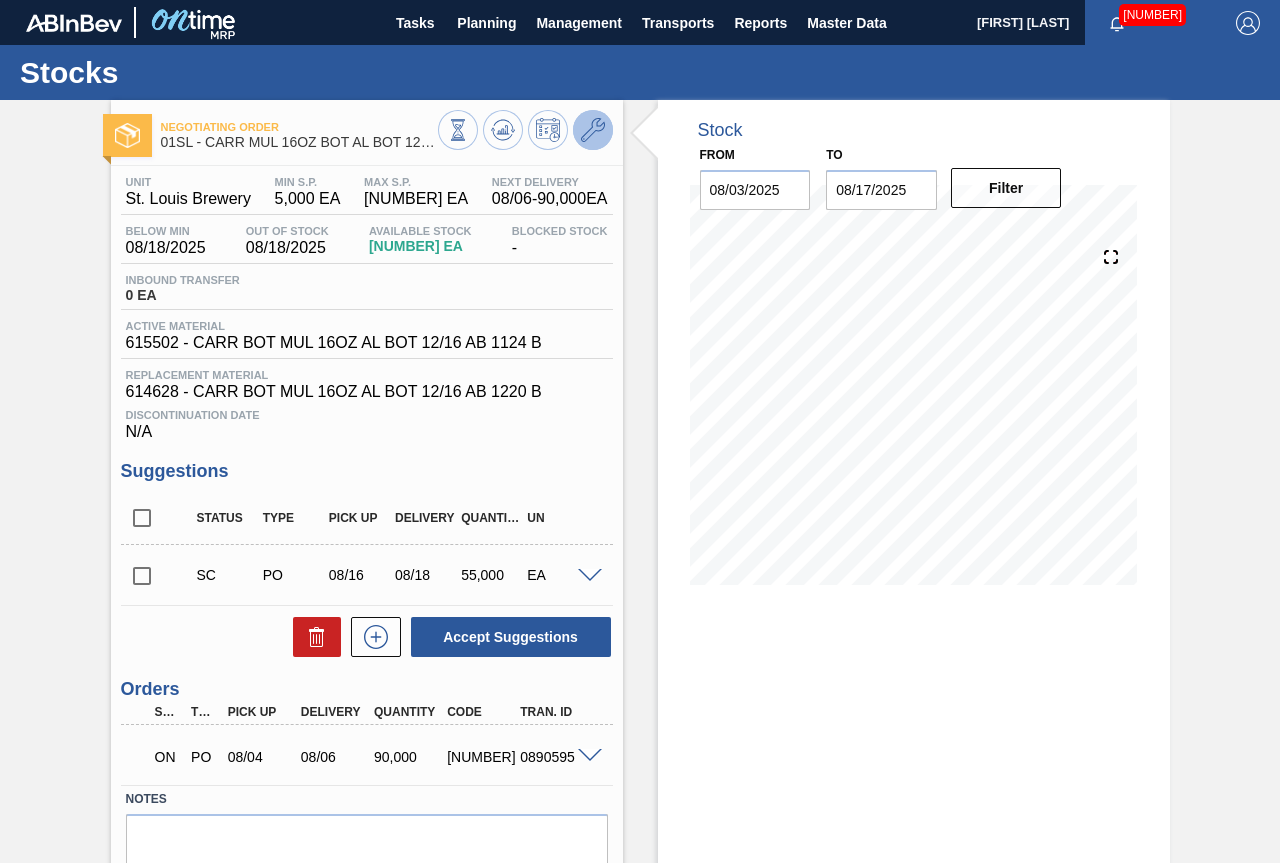 click 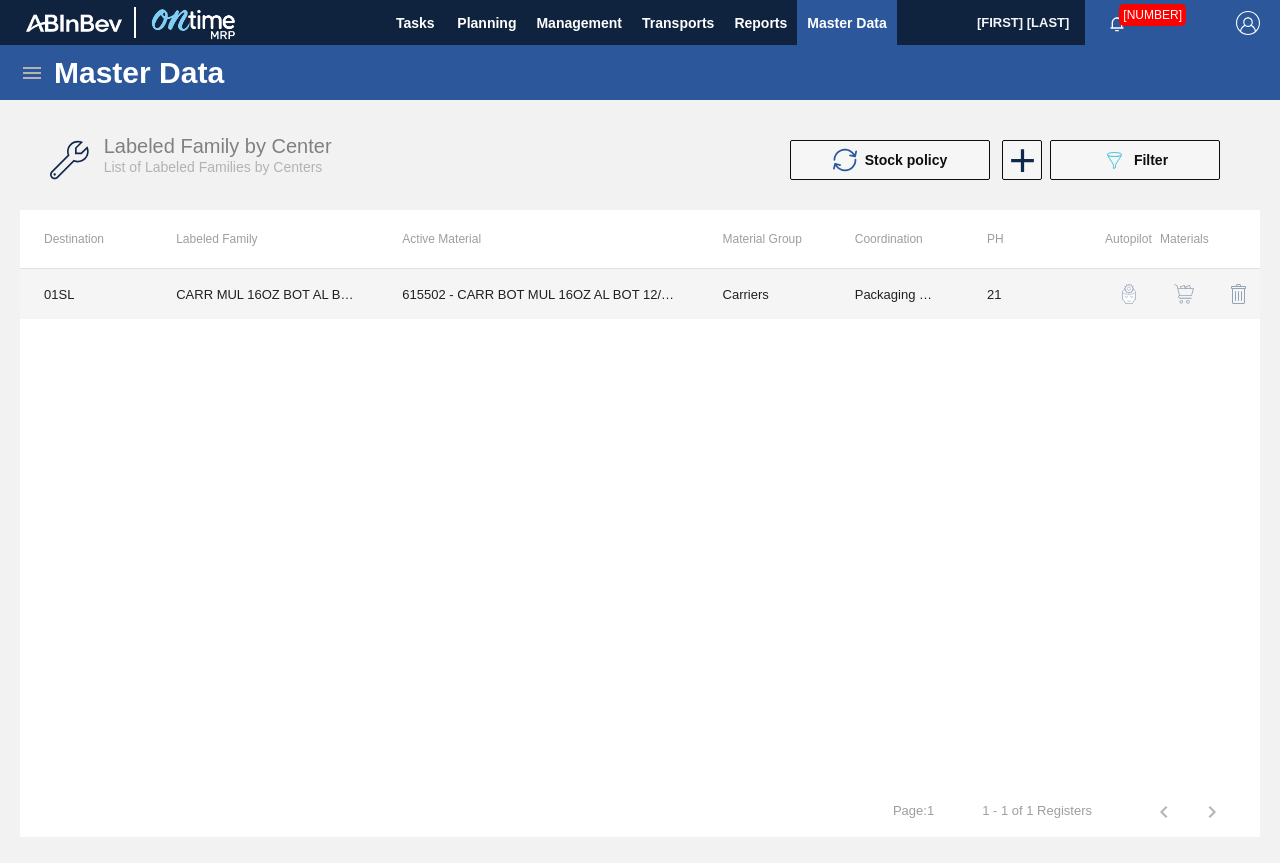 click on "615502 - CARR BOT MUL 16OZ AL BOT 12/16 AB 1124 B" at bounding box center (538, 294) 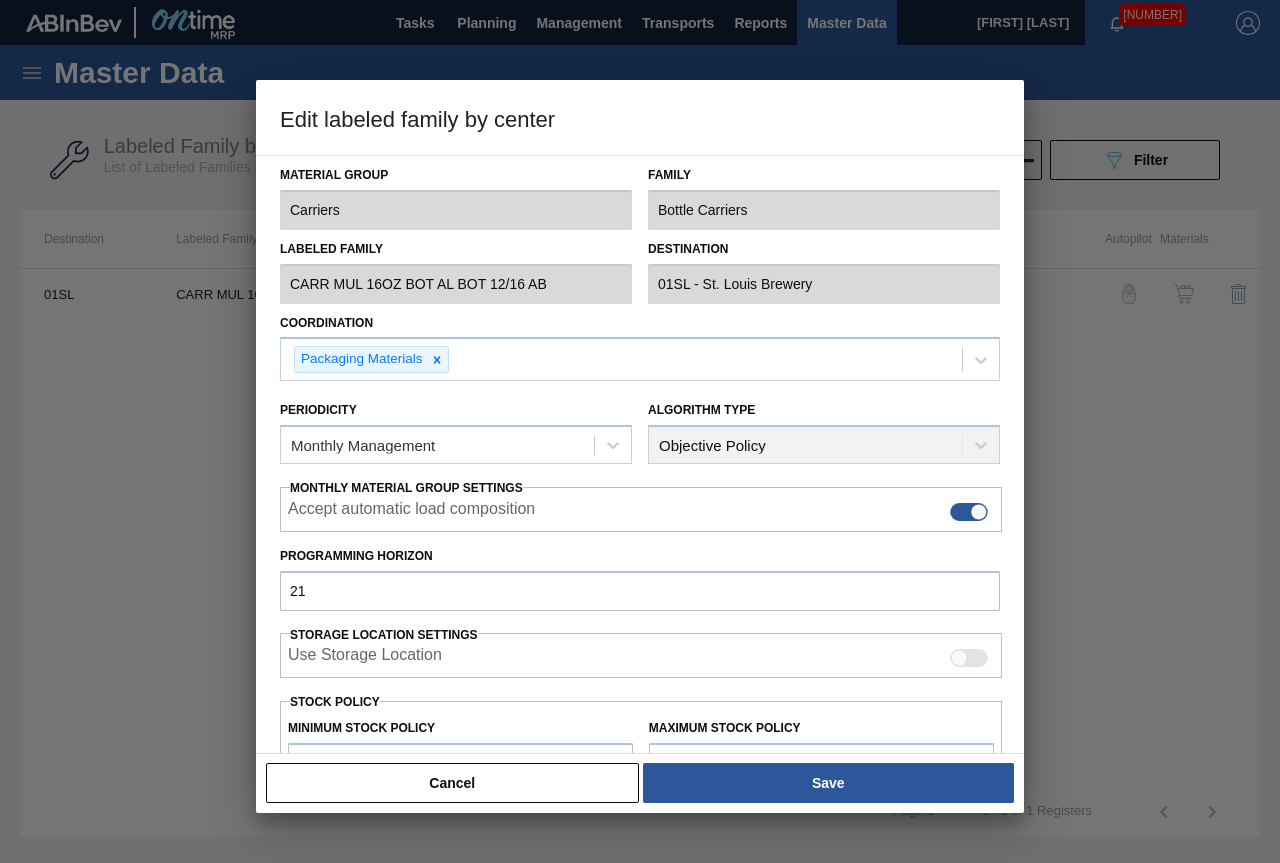 scroll, scrollTop: 291, scrollLeft: 0, axis: vertical 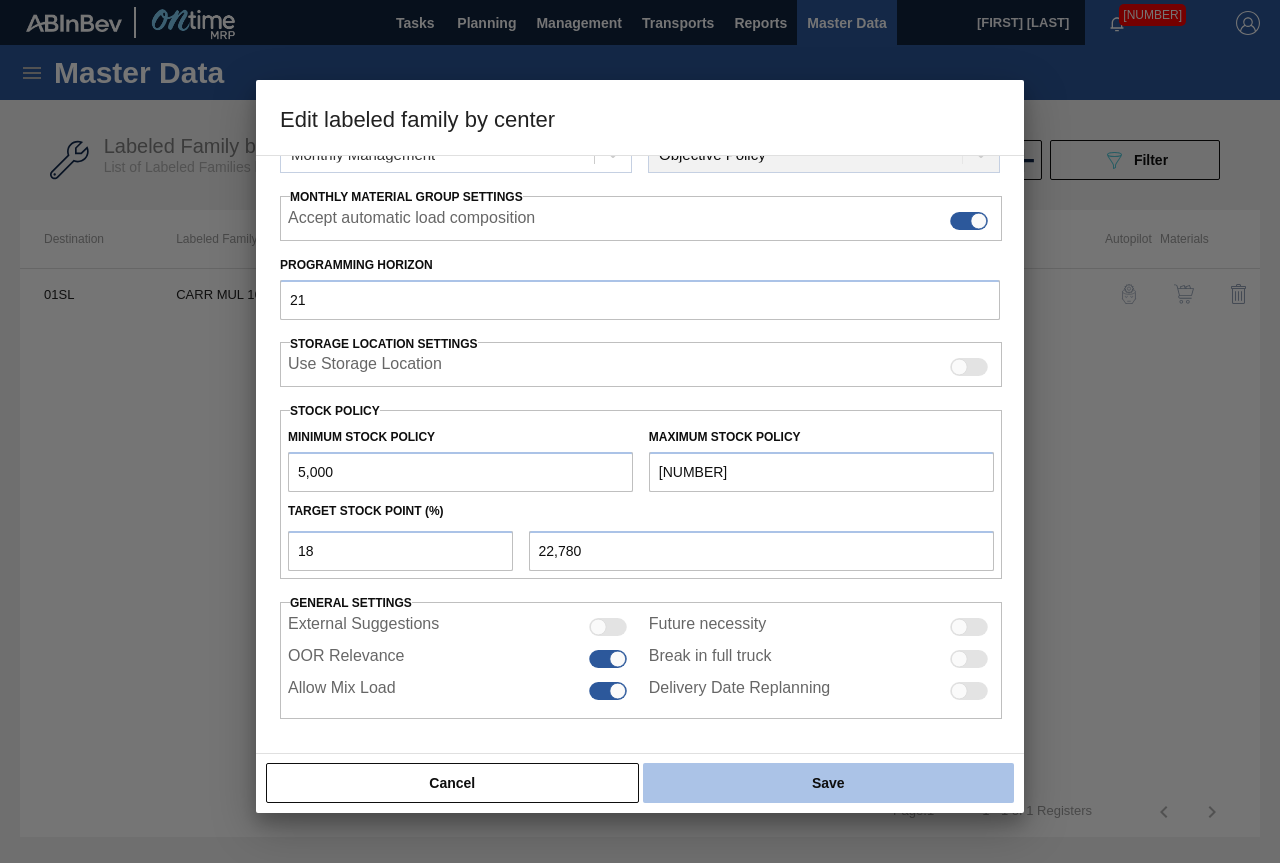 click on "Save" at bounding box center (828, 783) 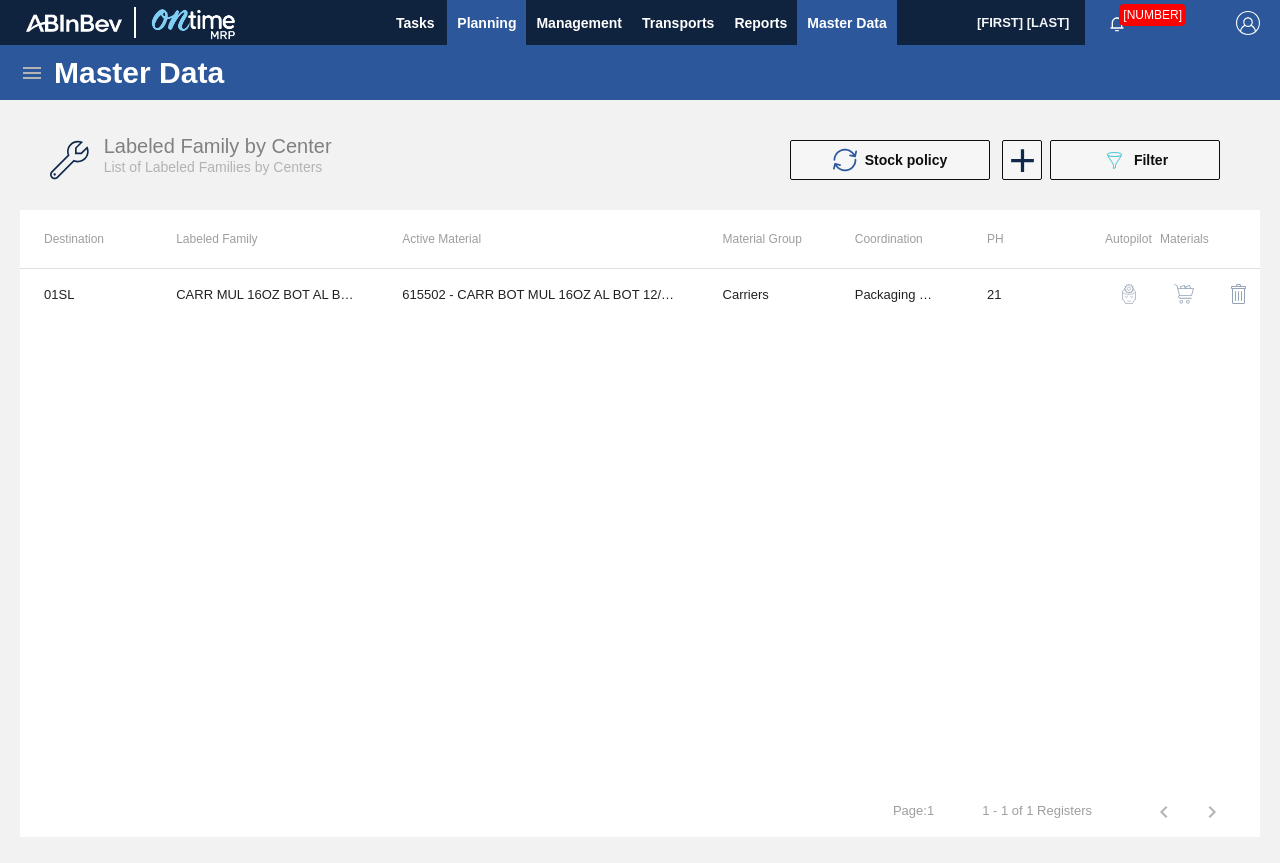 click on "Planning" at bounding box center (486, 22) 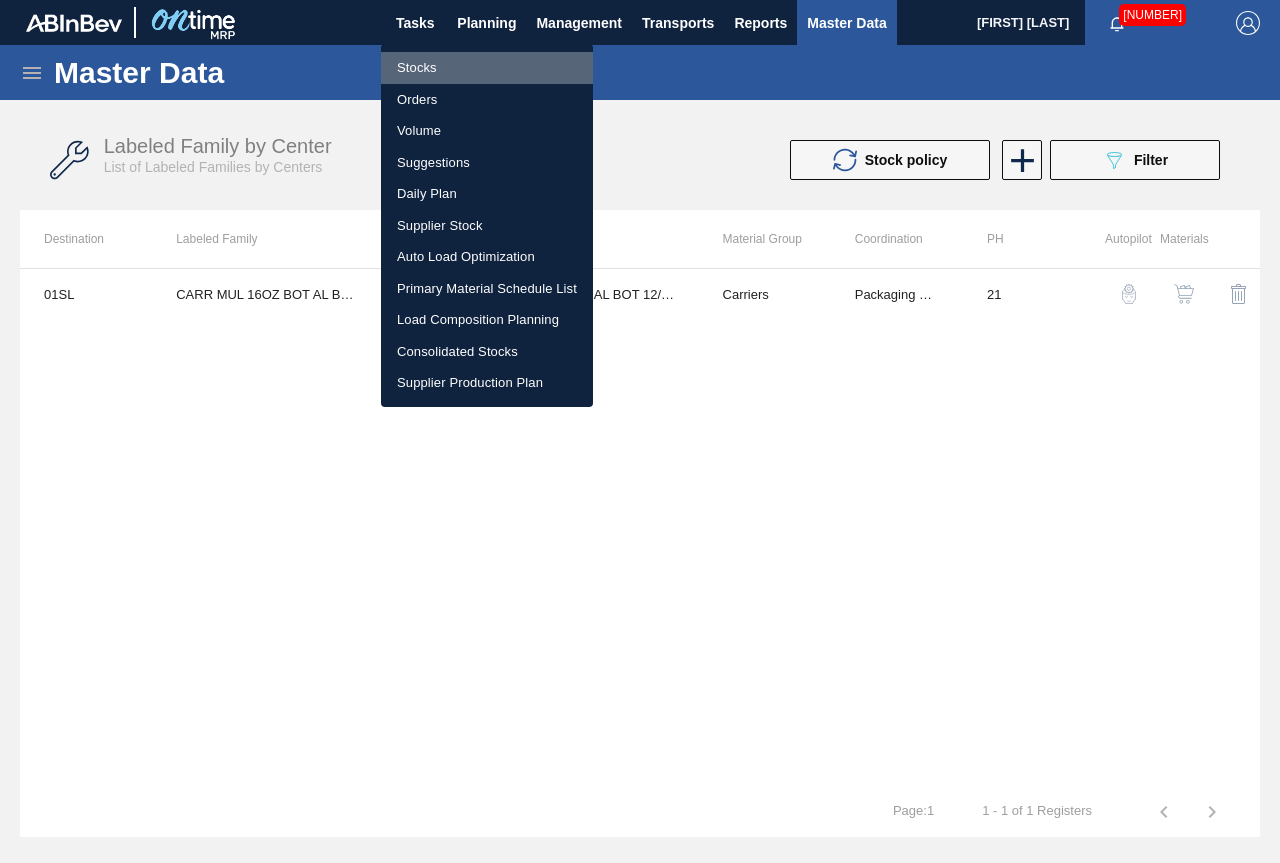 click on "Stocks" at bounding box center (487, 68) 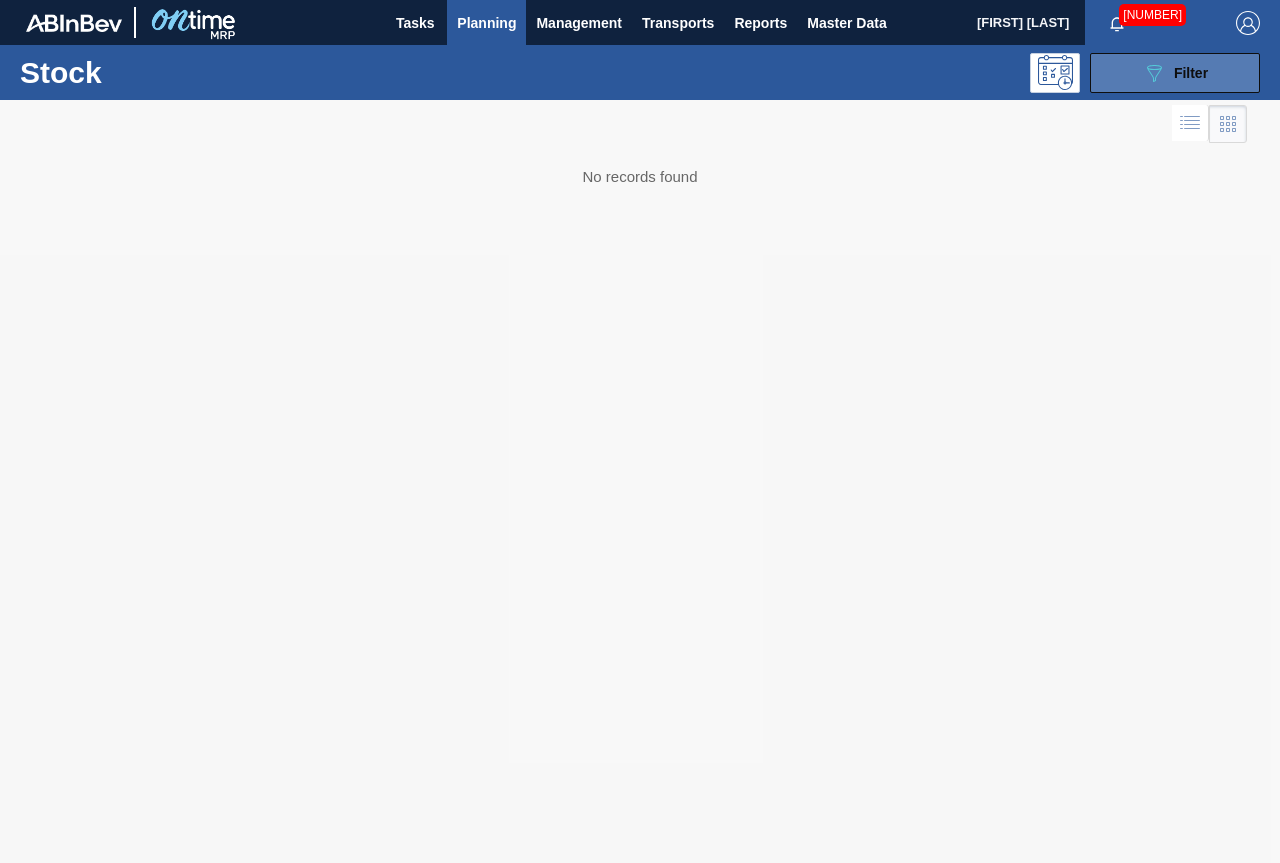 click on "089F7B8B-B2A5-4AFE-B5C0-19BA573D28AC Filter" at bounding box center [1175, 73] 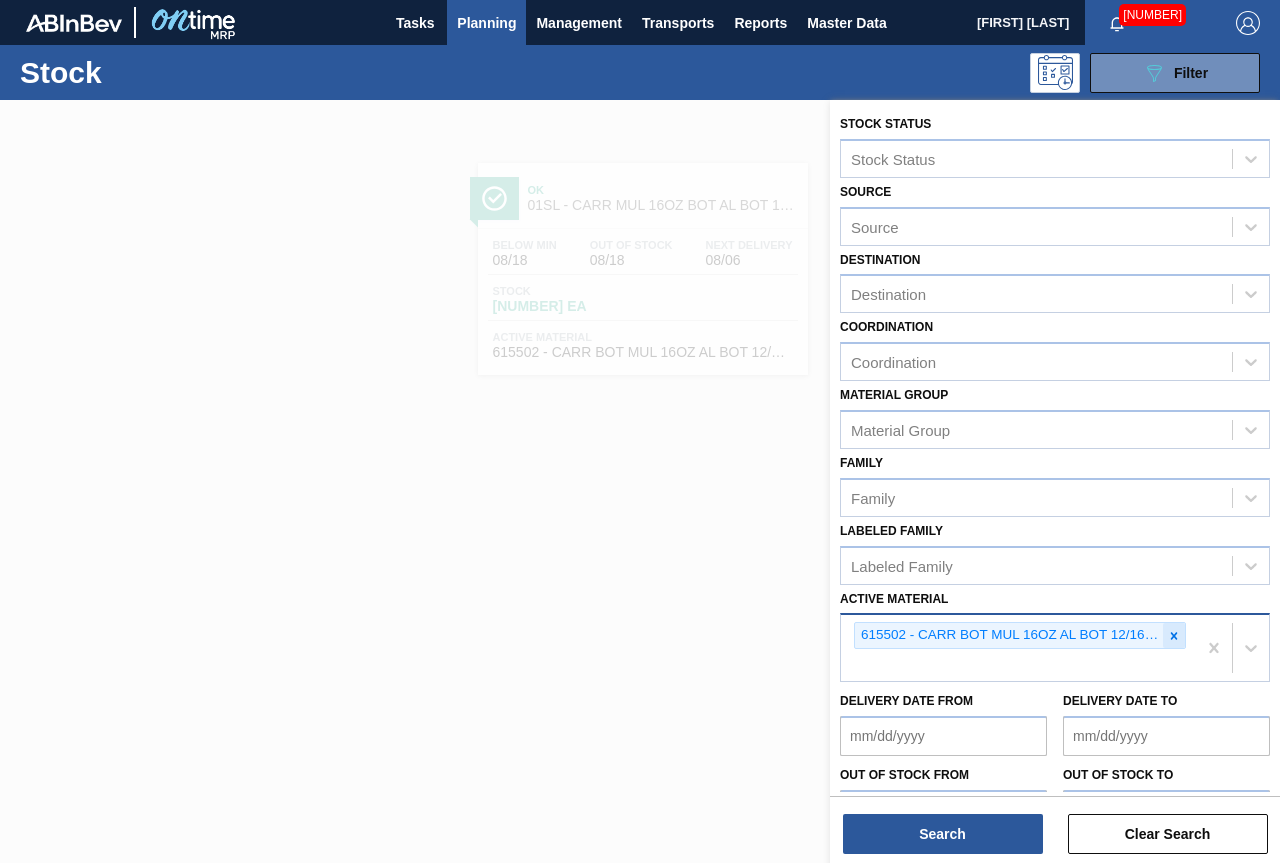 click 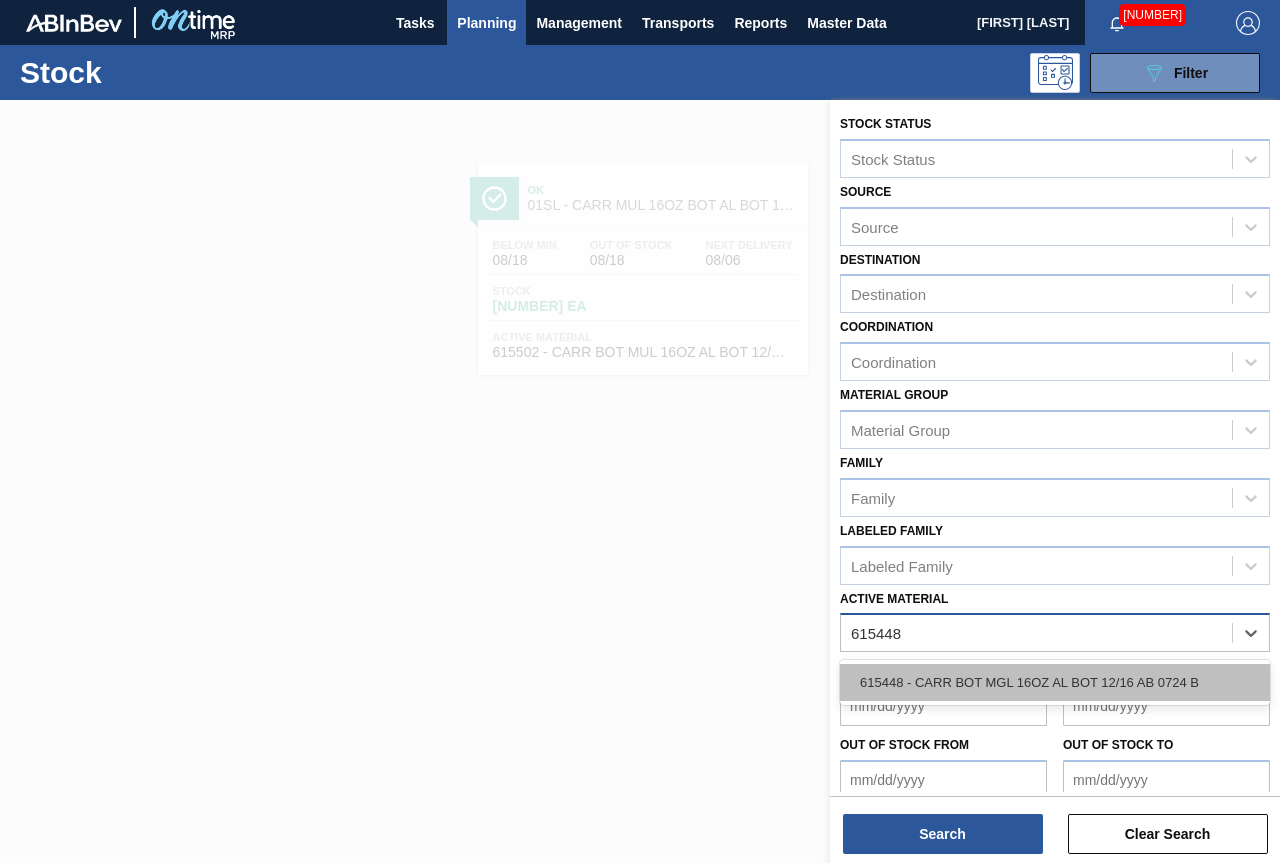 click on "615448 - CARR BOT MGL 16OZ AL BOT 12/16 AB 0724 B" at bounding box center [1055, 682] 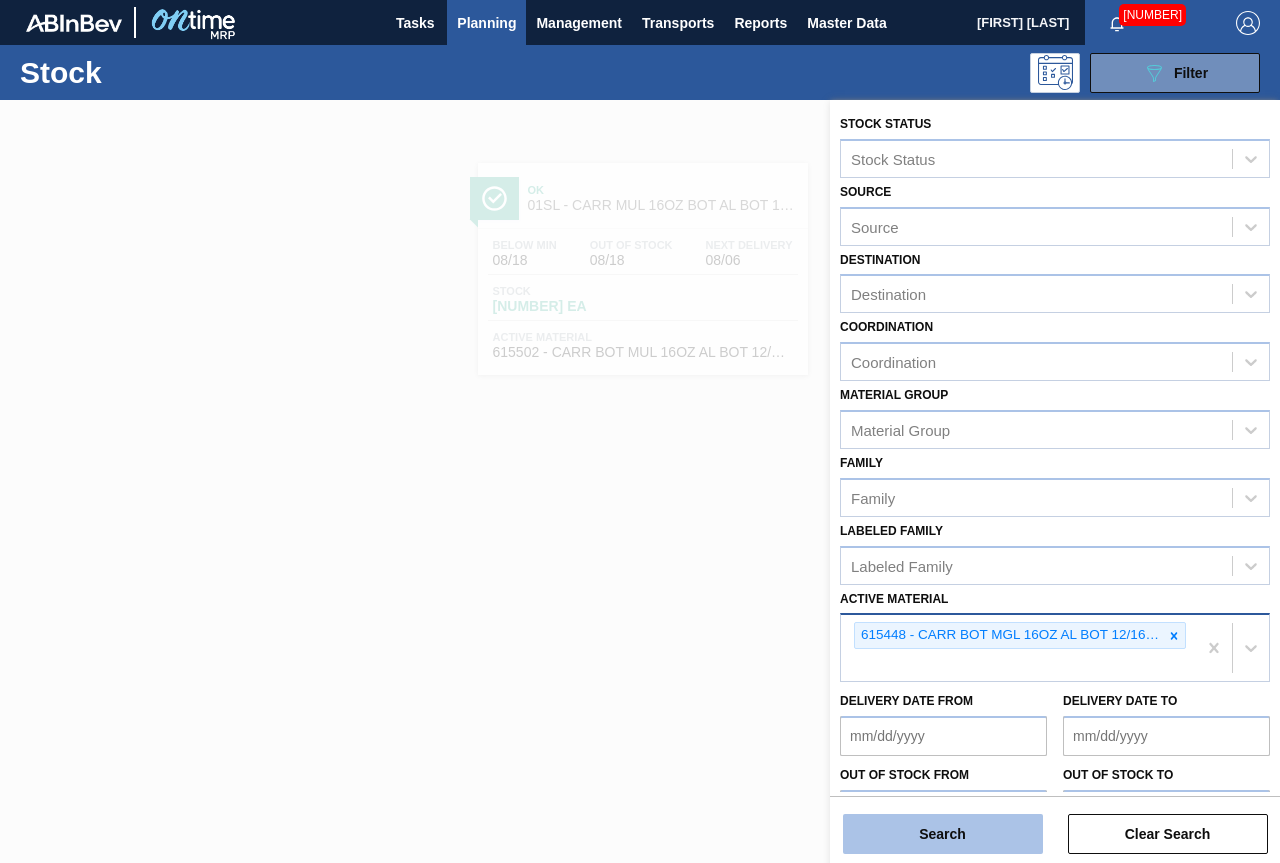 click on "Search" at bounding box center (943, 834) 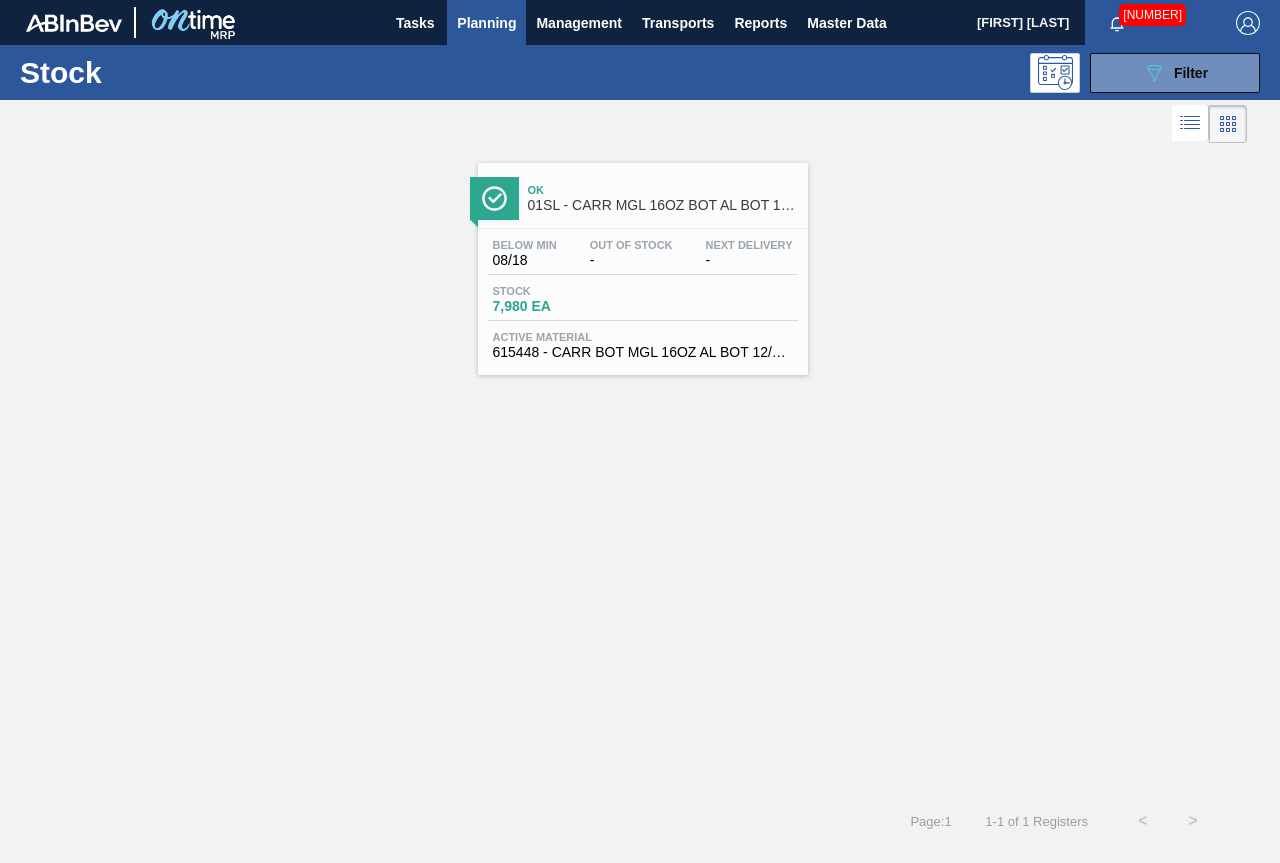 click on "Ok 01SL - CARR MGL 16OZ BOT AL BOT 12/16 AB" at bounding box center (663, 198) 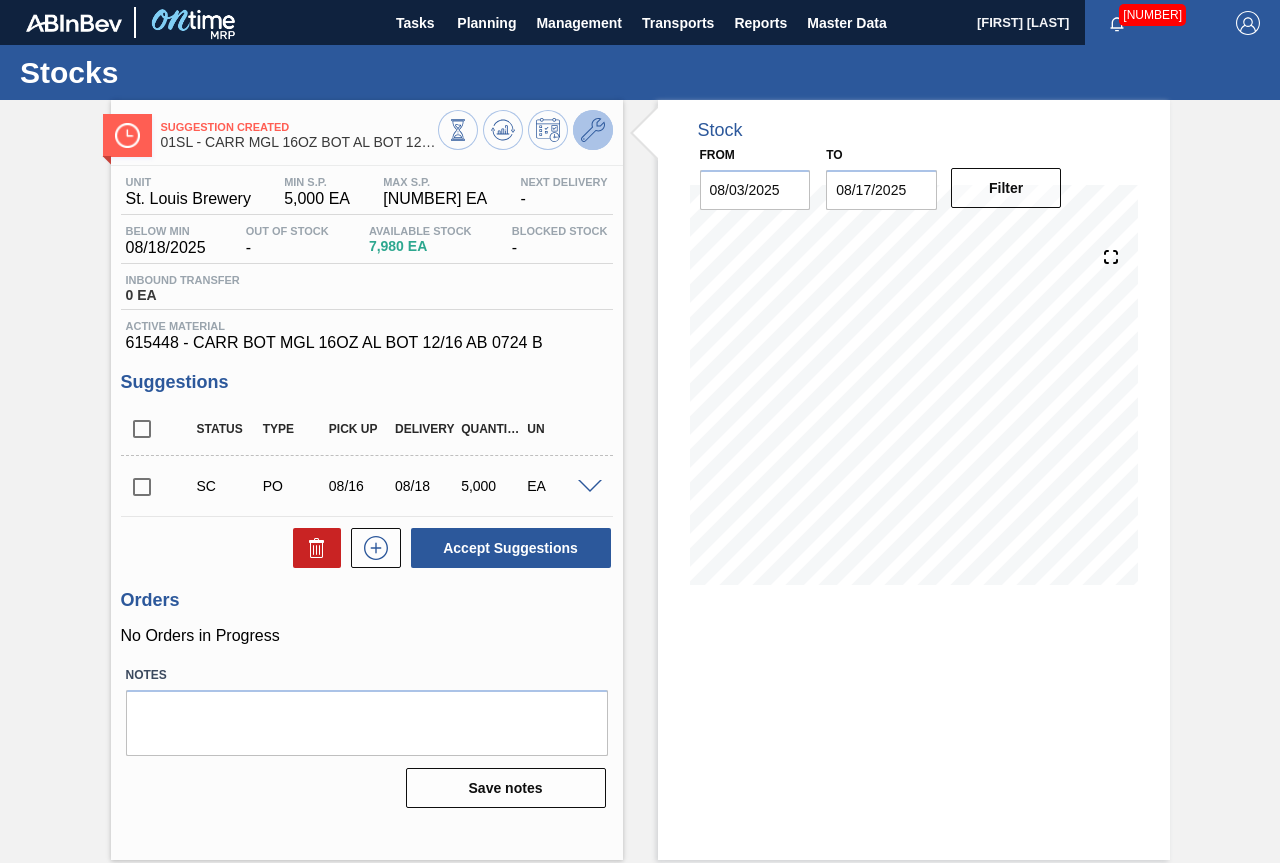 click 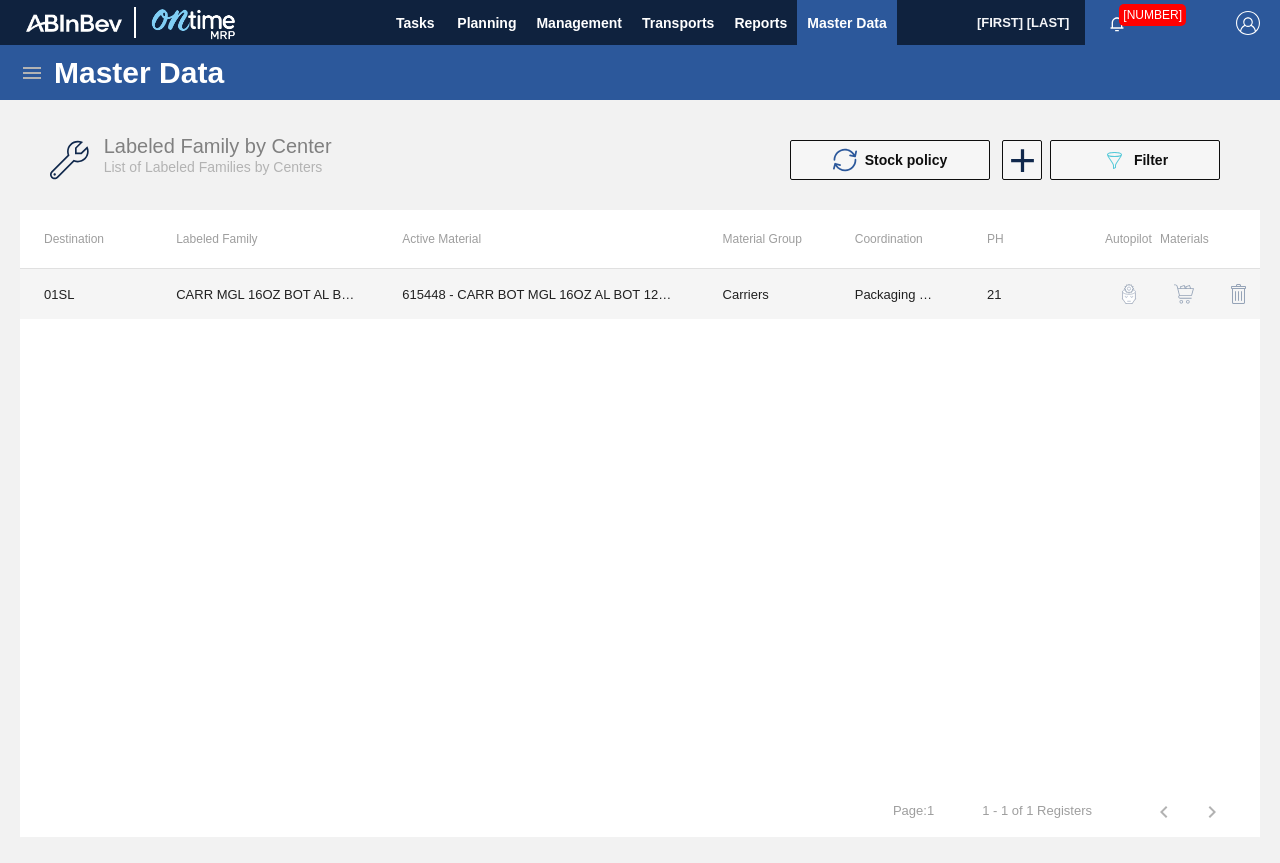click on "615448 - CARR BOT MGL 16OZ AL BOT 12/16 AB 0724 B" at bounding box center (538, 294) 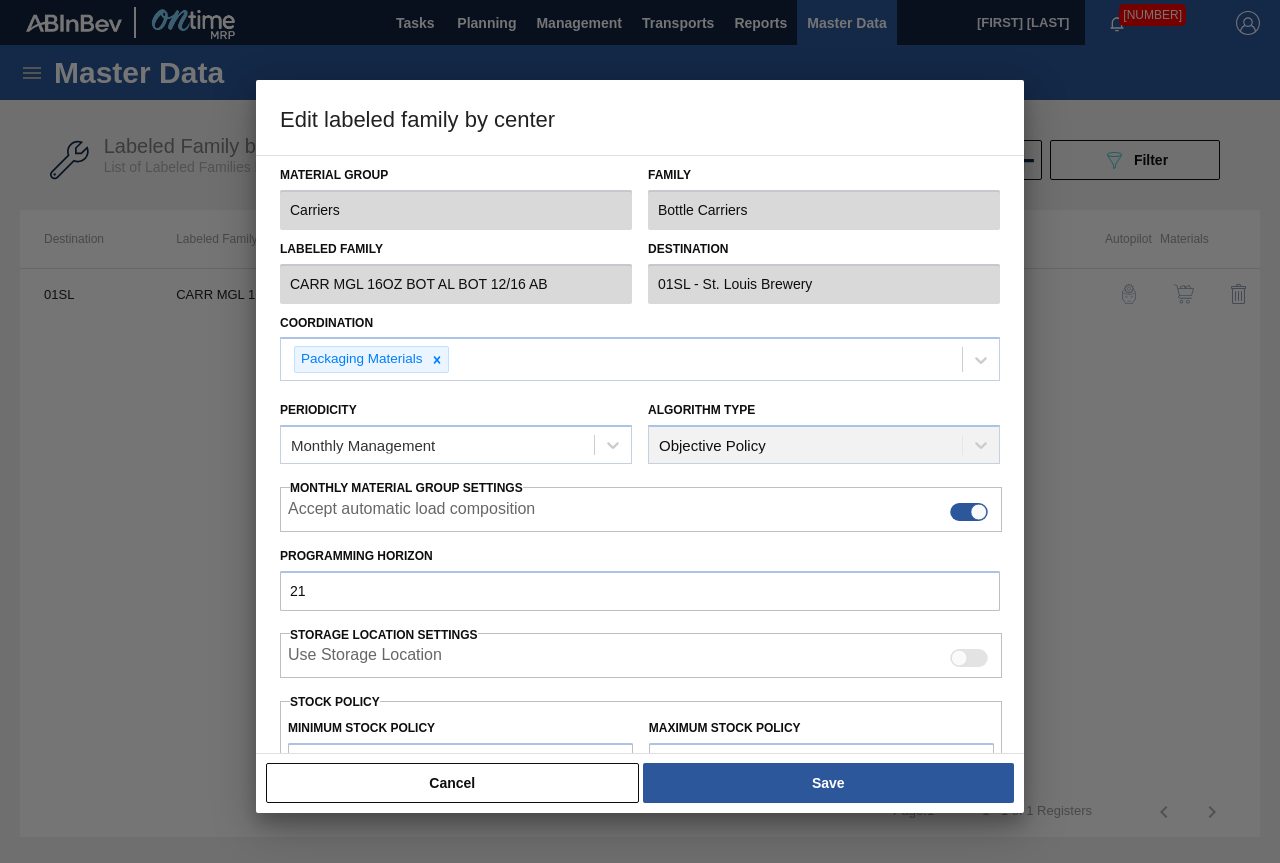 scroll, scrollTop: 291, scrollLeft: 0, axis: vertical 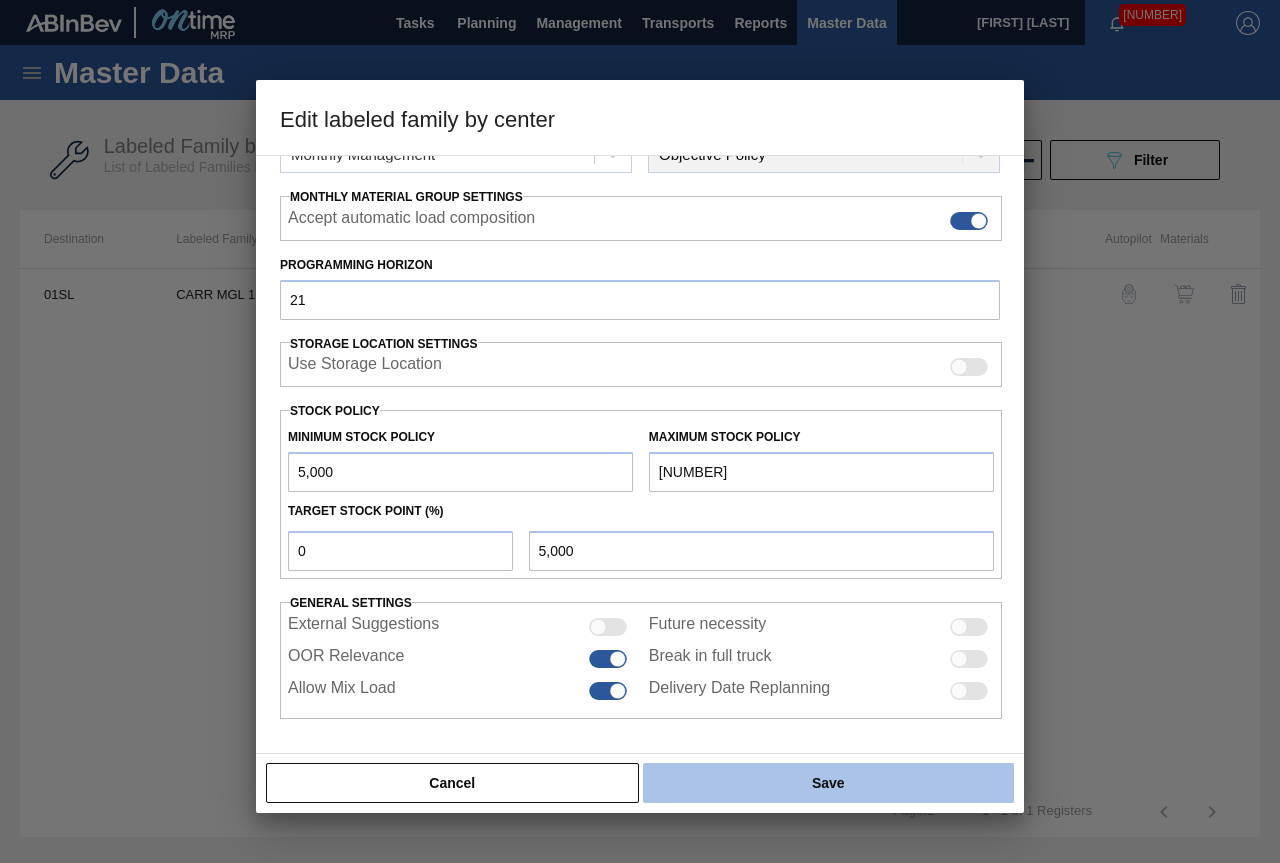 drag, startPoint x: 820, startPoint y: 783, endPoint x: 807, endPoint y: 775, distance: 15.264338 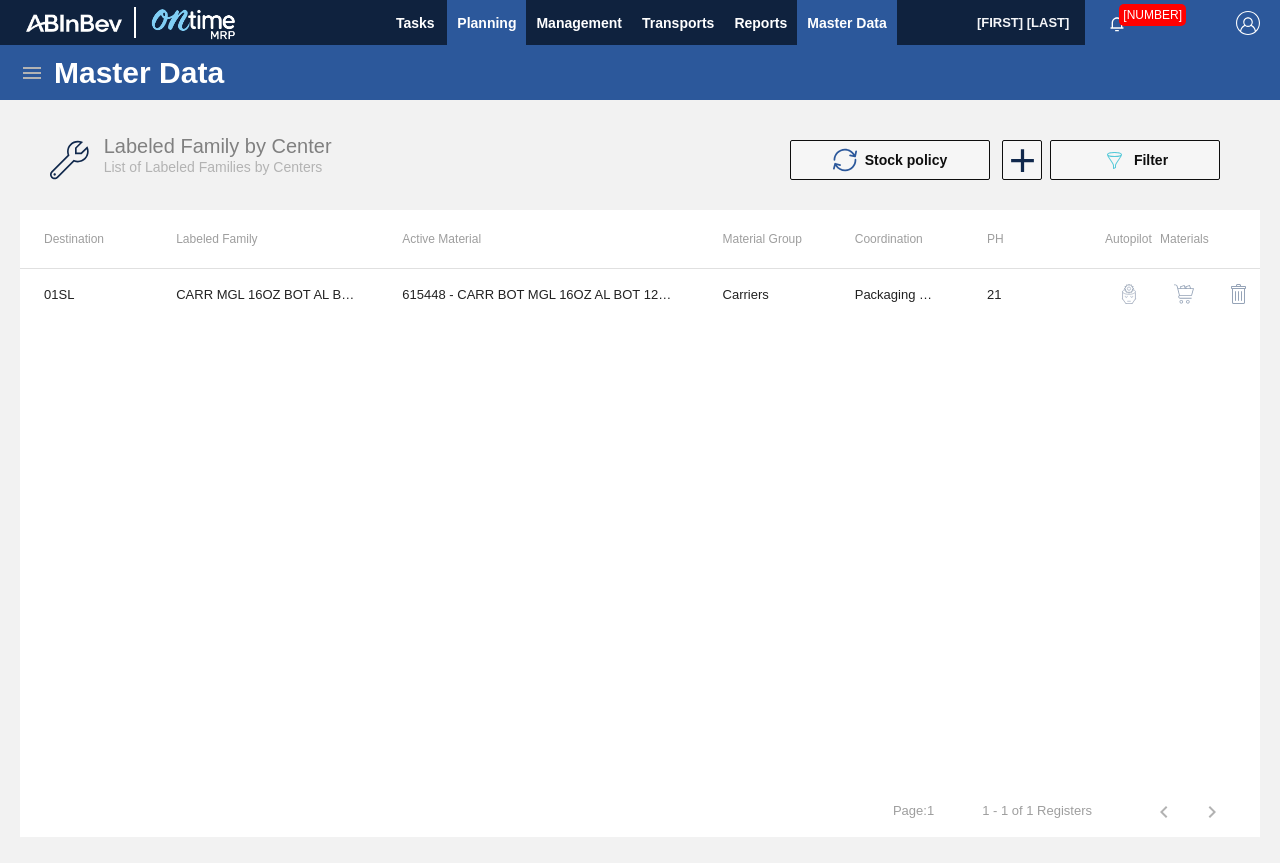 click on "Planning" at bounding box center (486, 23) 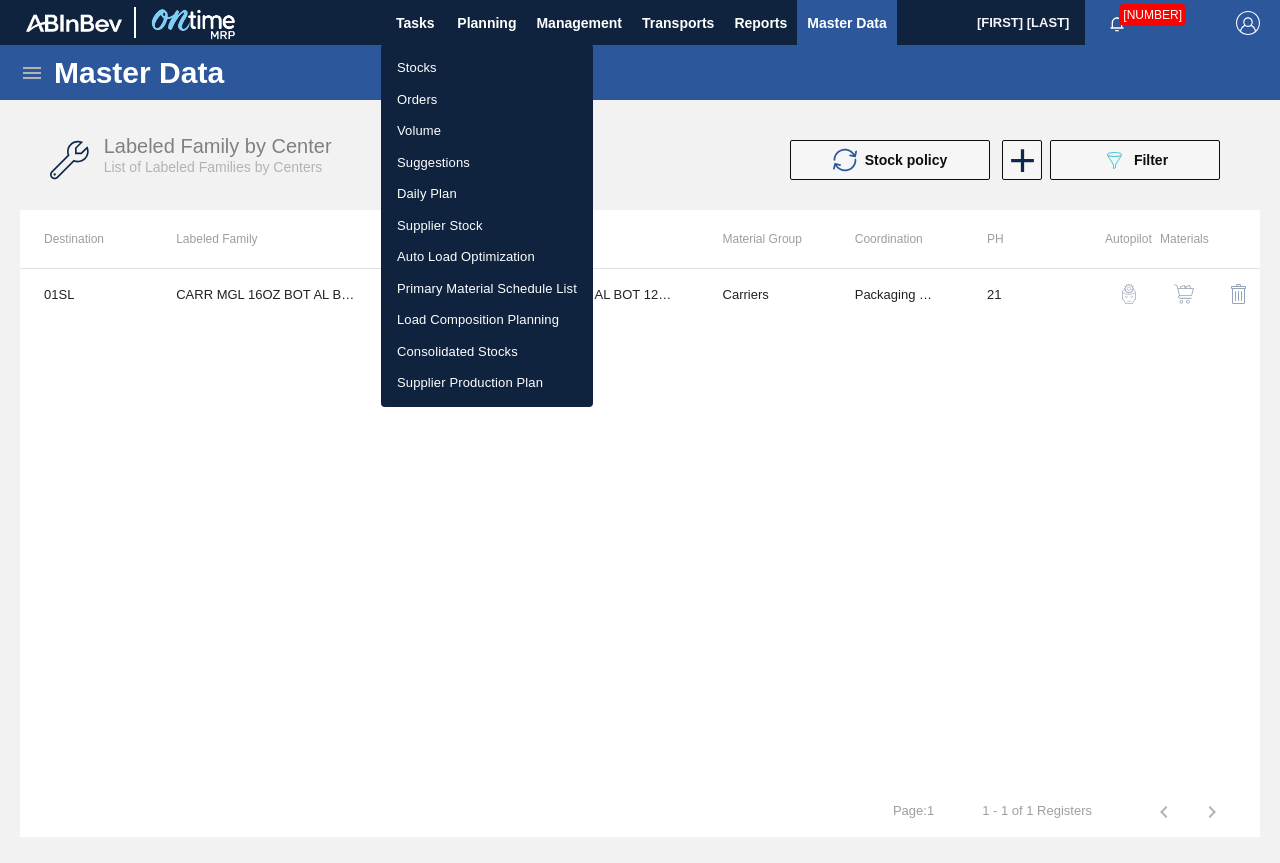 click on "Stocks" at bounding box center (487, 68) 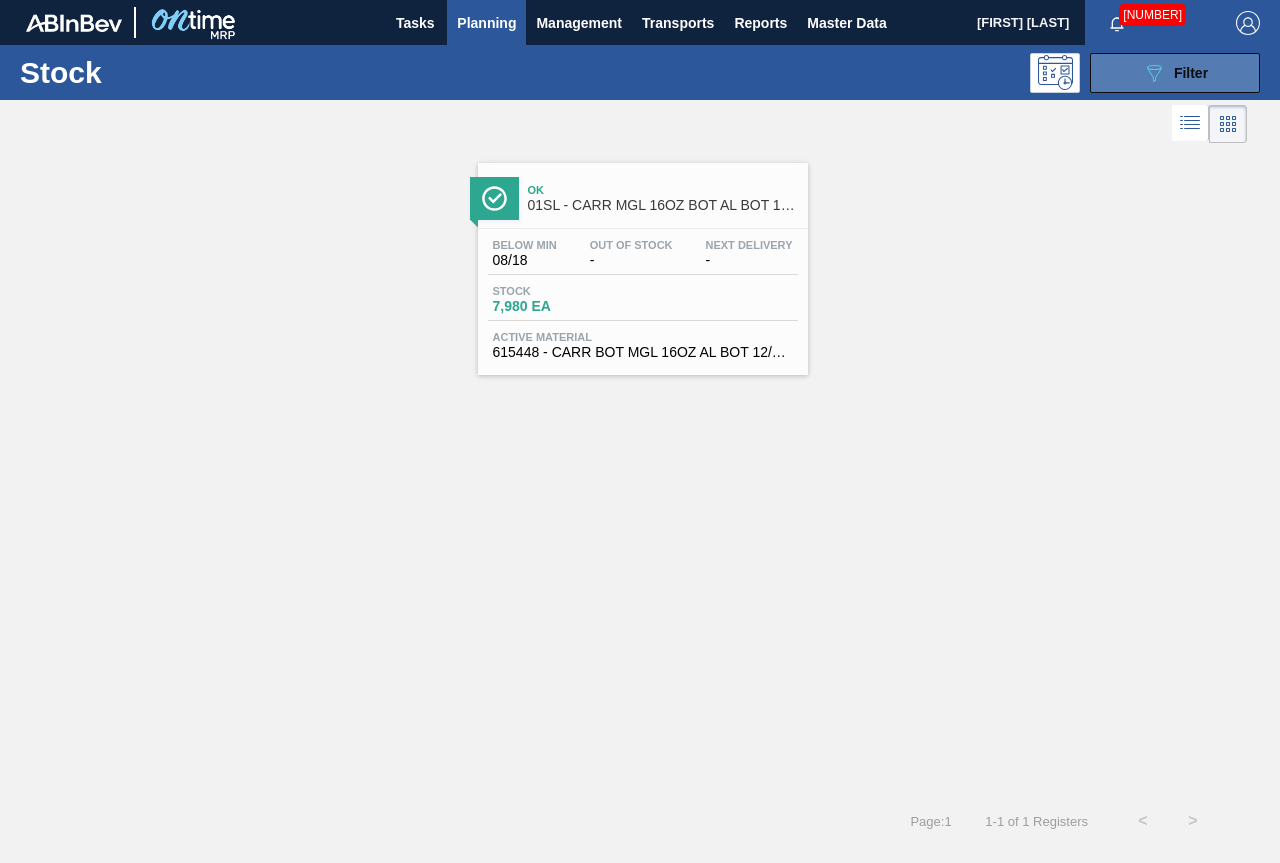click on "089F7B8B-B2A5-4AFE-B5C0-19BA573D28AC" 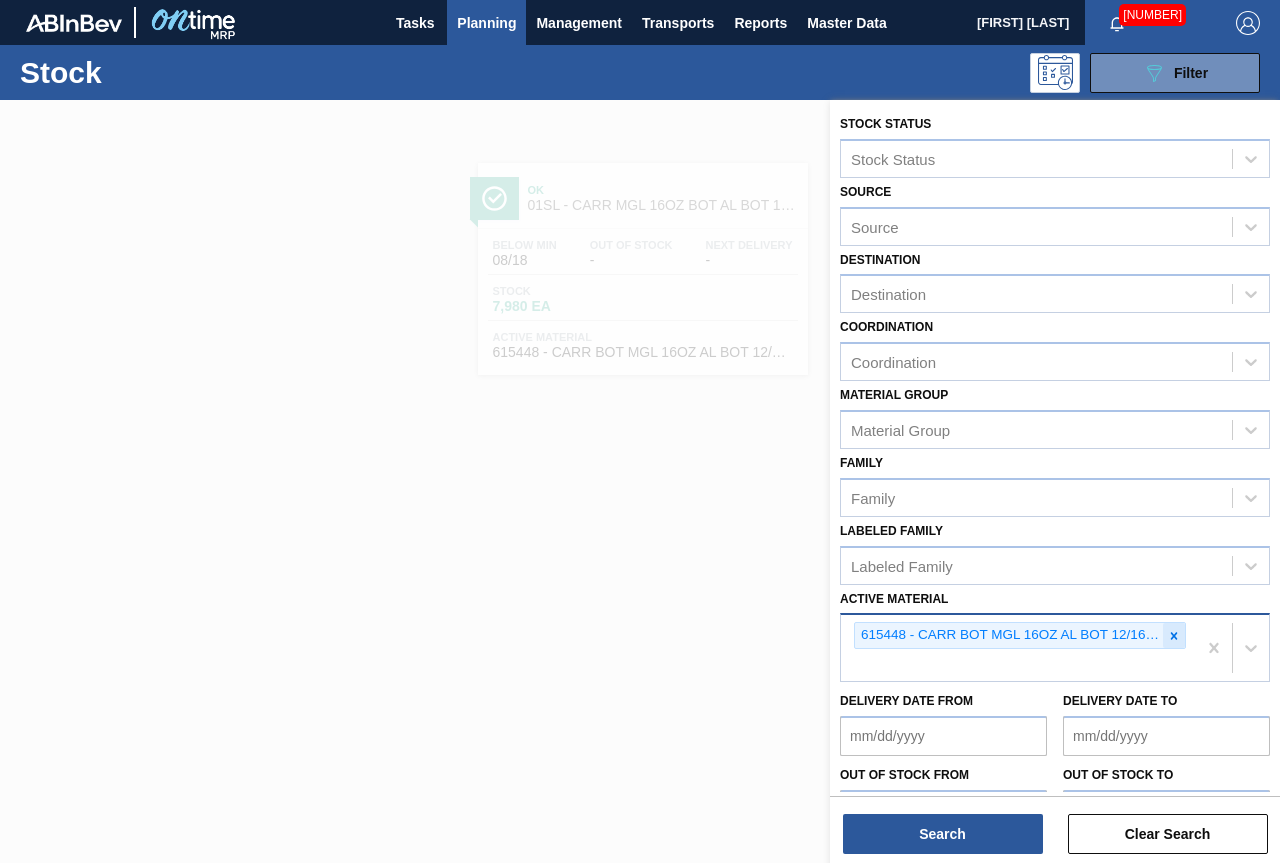 click 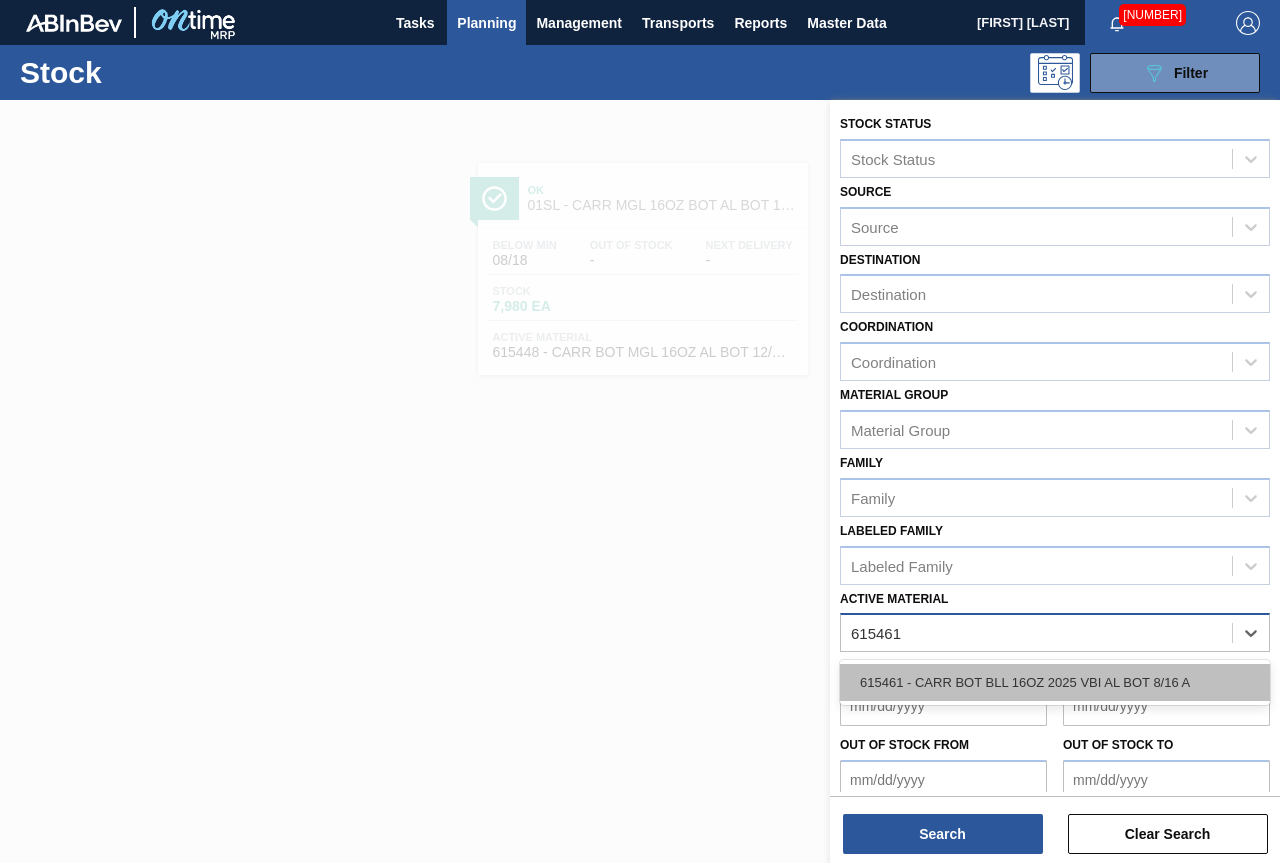 click on "615461 - CARR BOT BLL 16OZ 2025 VBI AL BOT 8/16 A" at bounding box center [1055, 682] 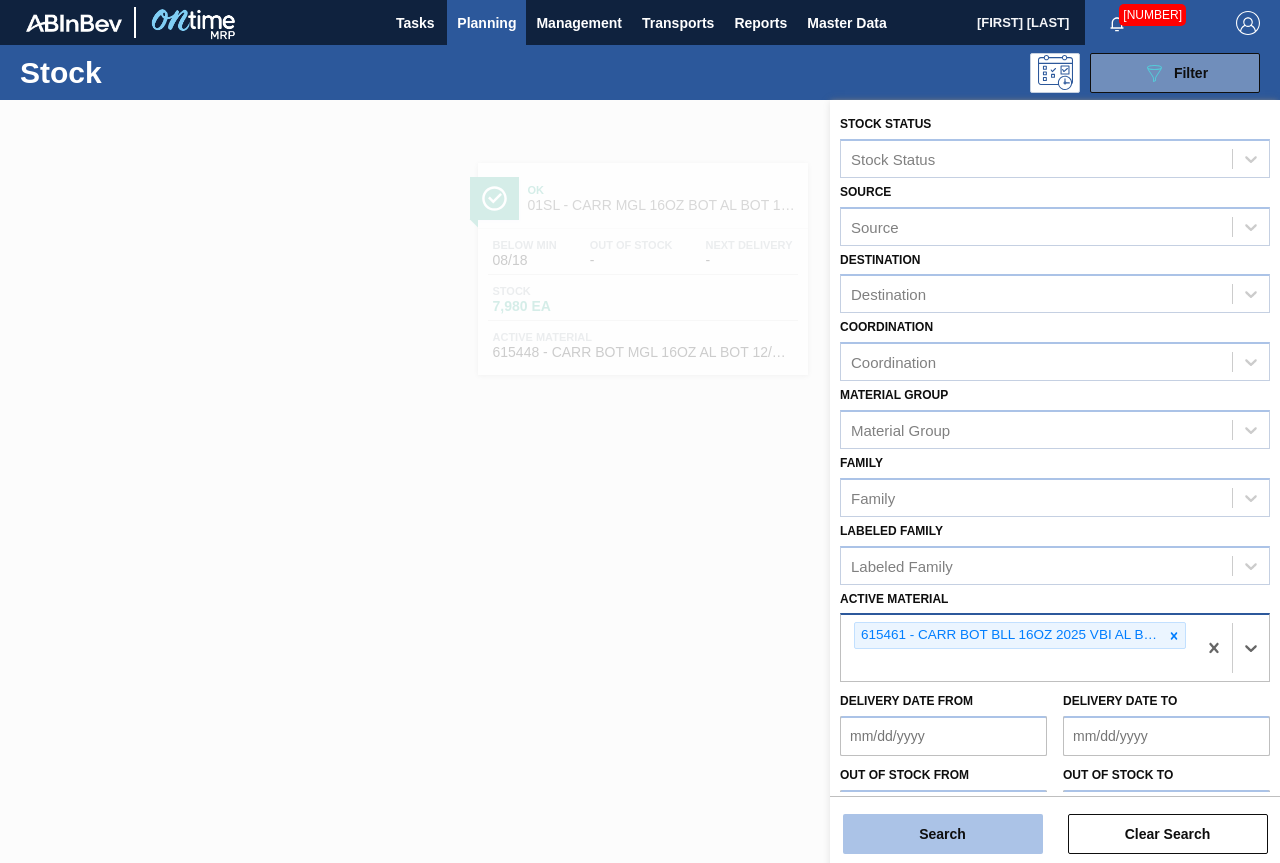 click on "Search" at bounding box center [943, 834] 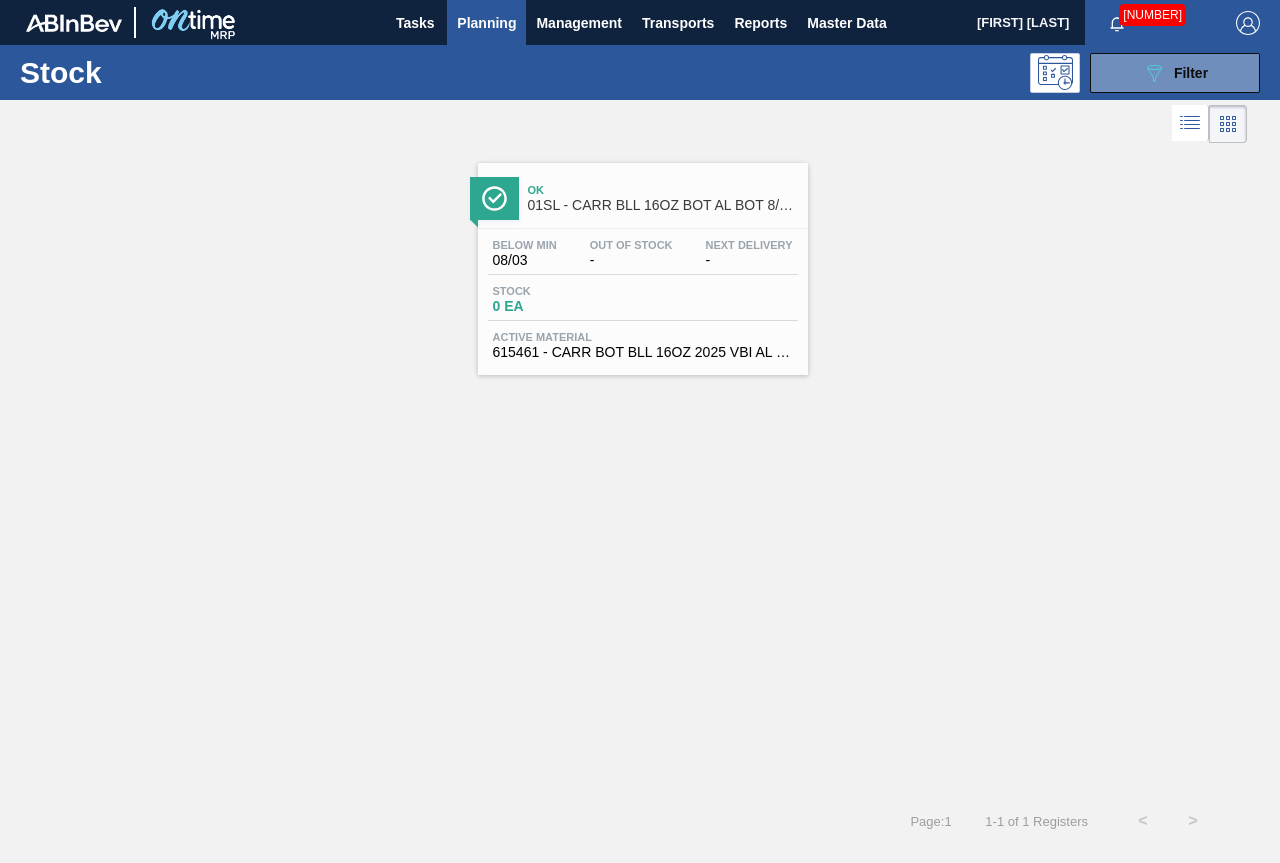 click on "01SL - CARR BLL 16OZ BOT AL BOT 8/16 AB  RECLOSEABLE" at bounding box center (663, 205) 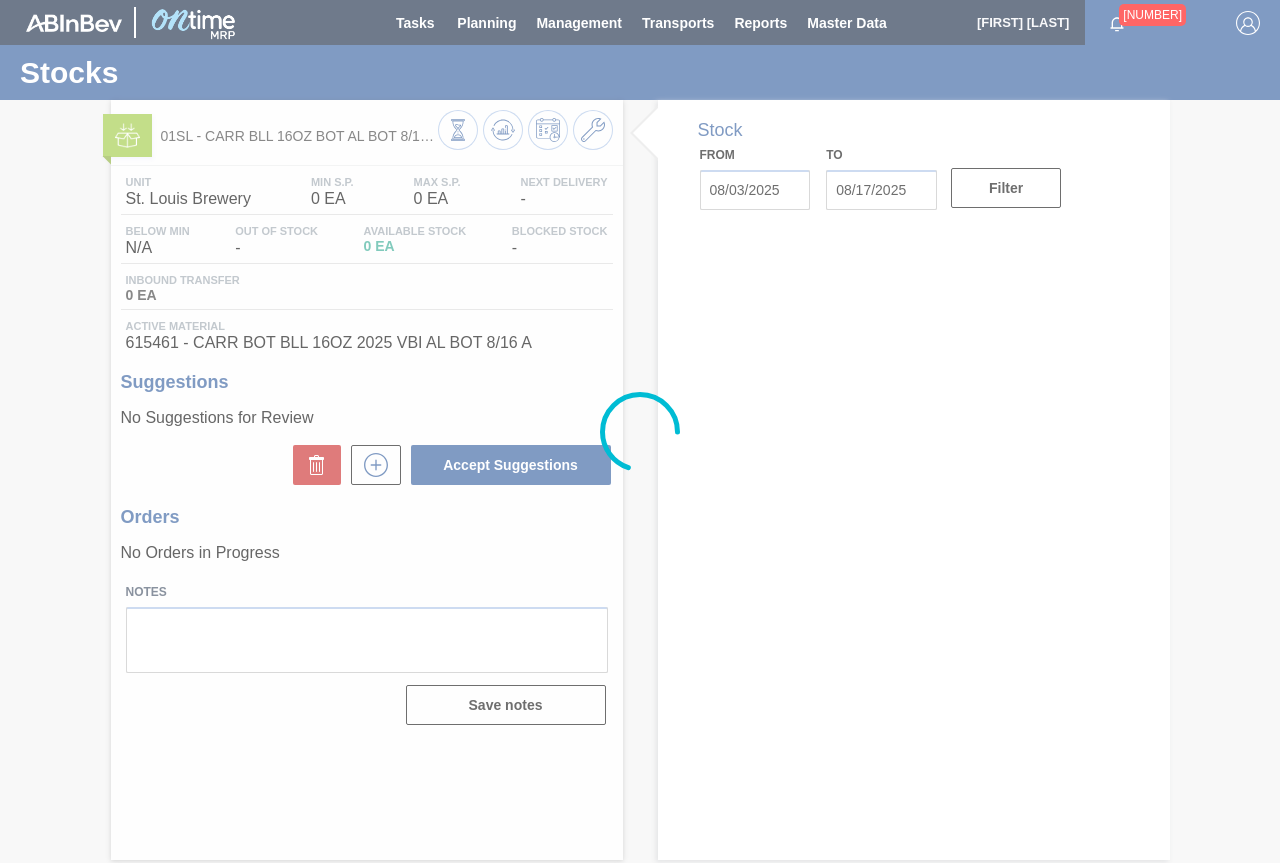 click at bounding box center (640, 431) 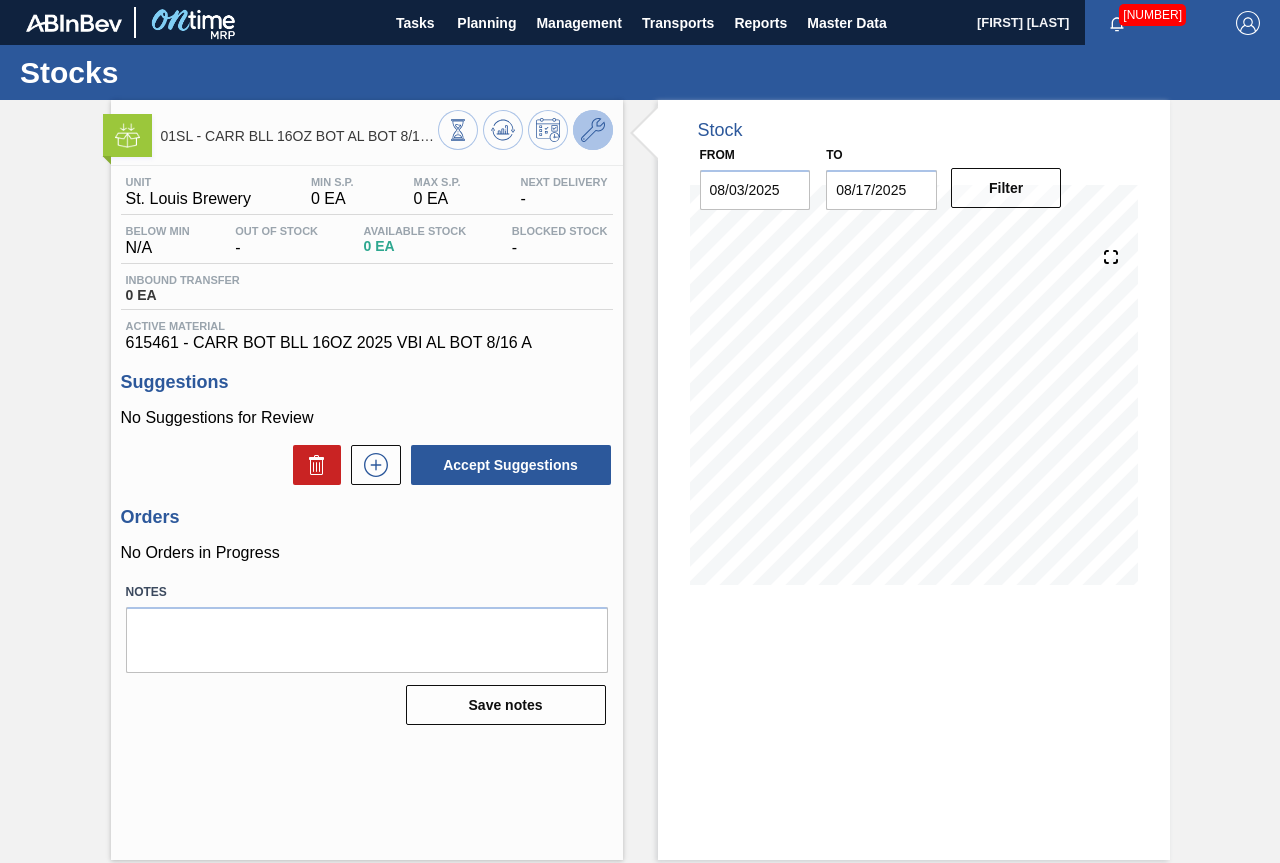 click 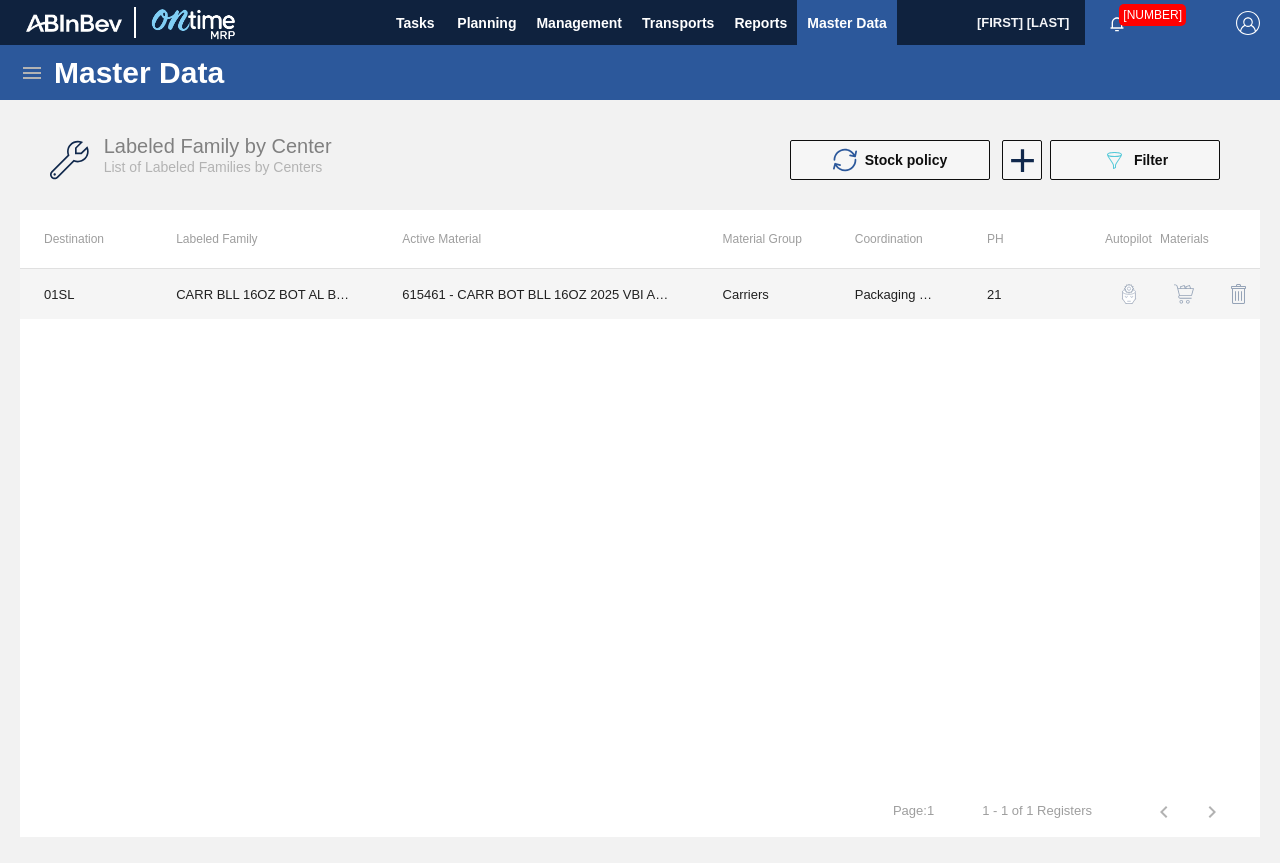 click on "615461 - CARR BOT BLL 16OZ 2025 VBI AL BOT 8/16 A" at bounding box center [538, 294] 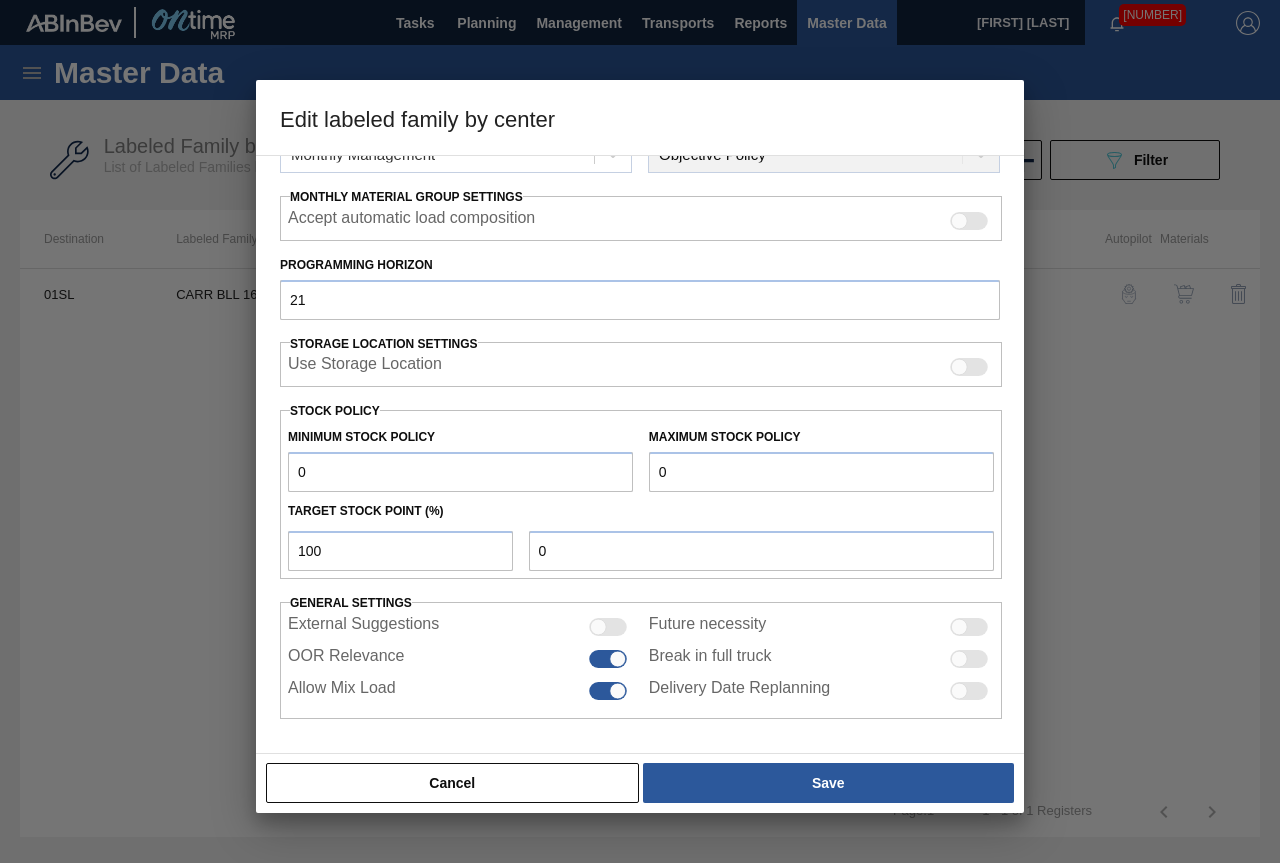 scroll, scrollTop: 0, scrollLeft: 0, axis: both 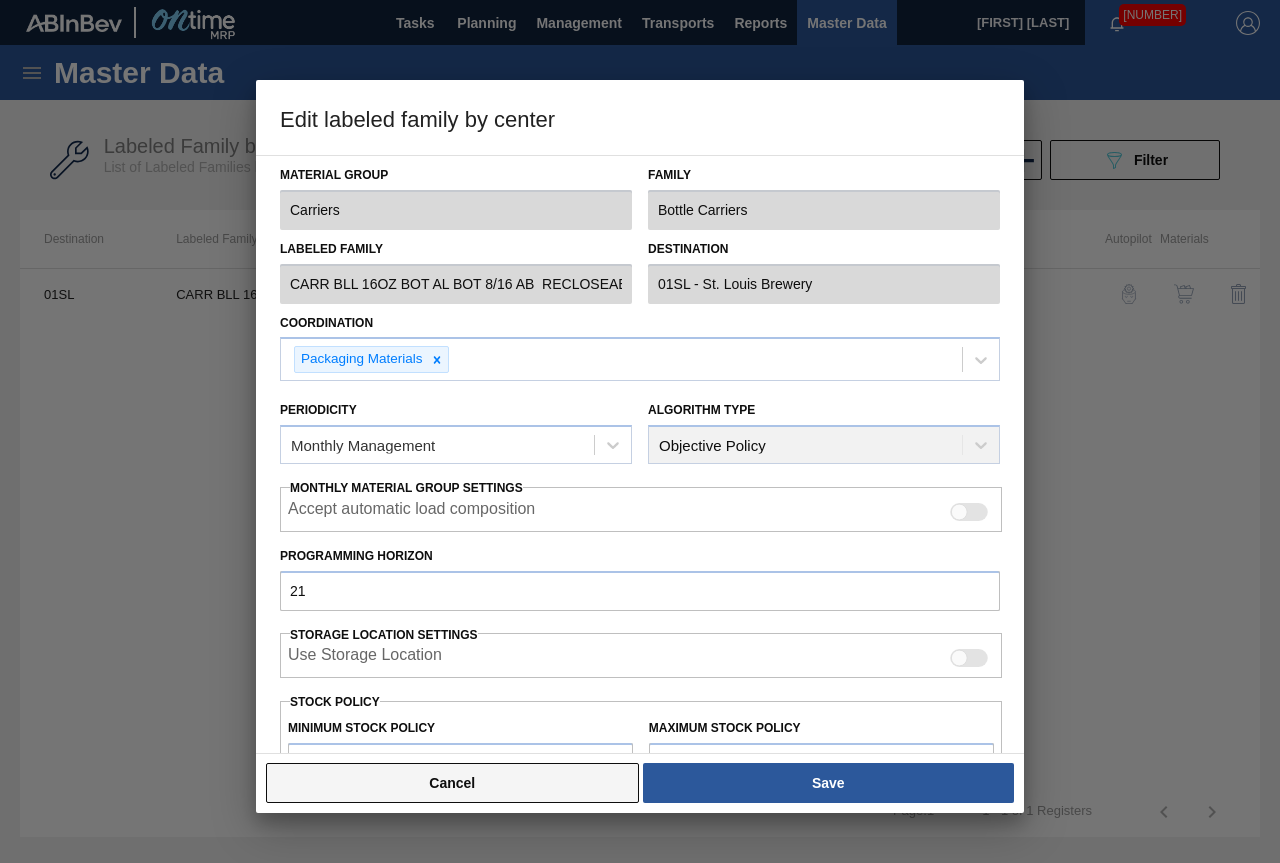 click on "Cancel" at bounding box center [452, 783] 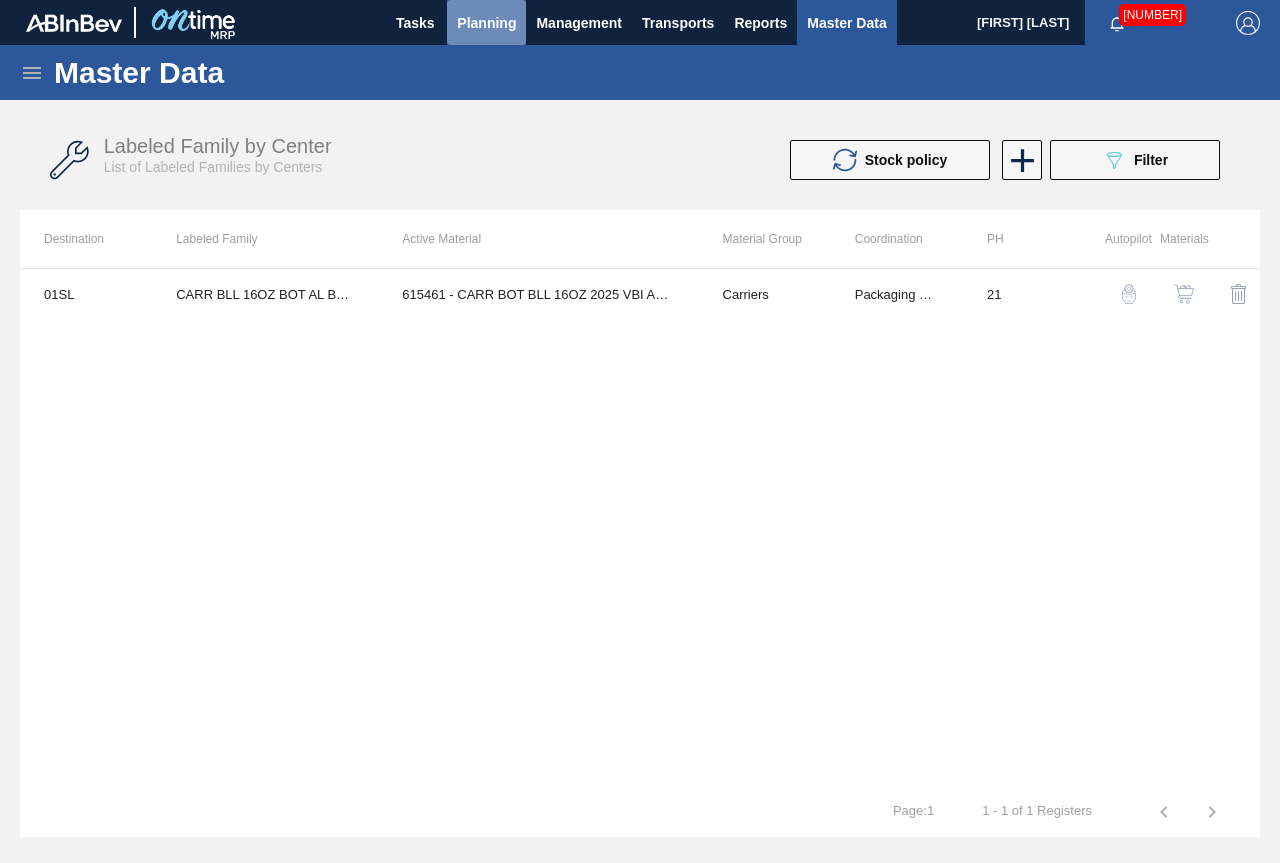 click on "Planning" at bounding box center [486, 23] 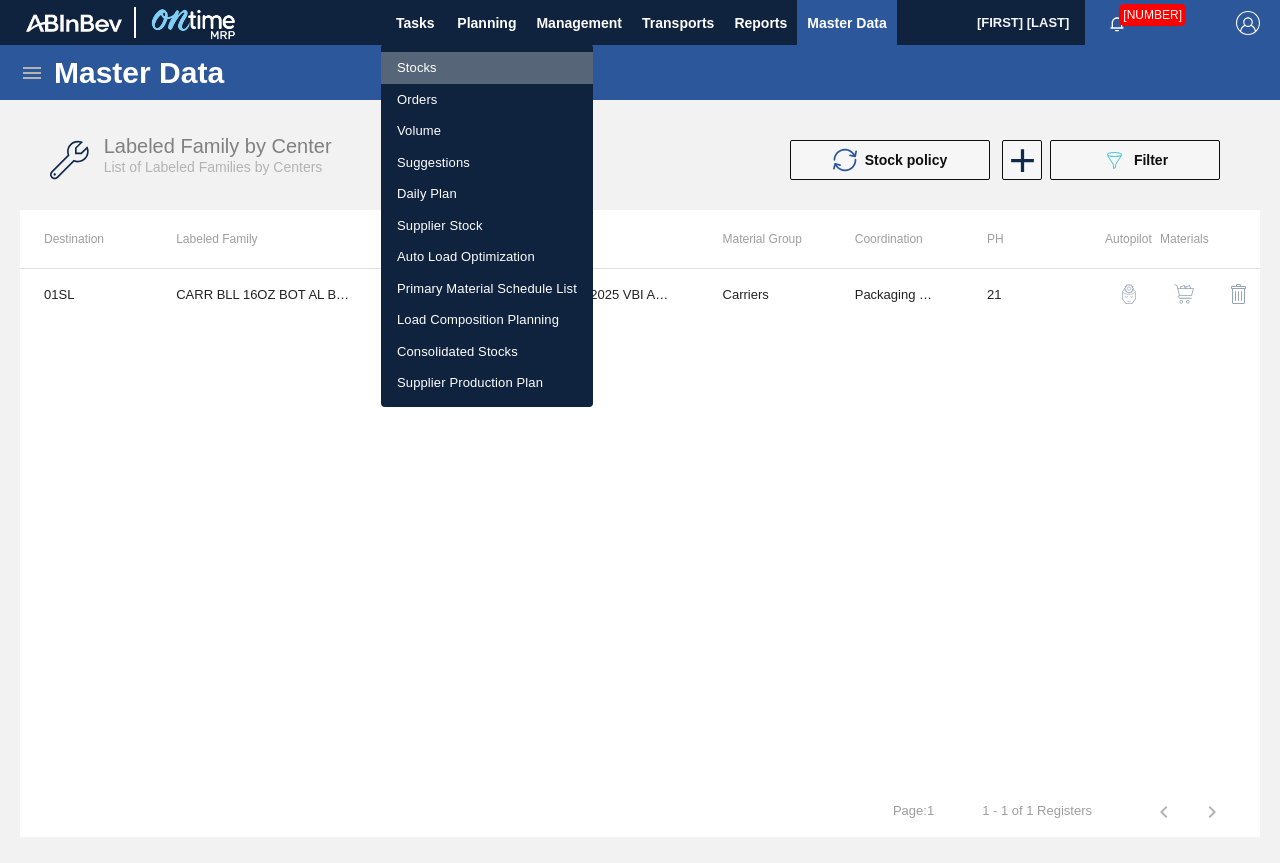 click on "Stocks" at bounding box center (487, 68) 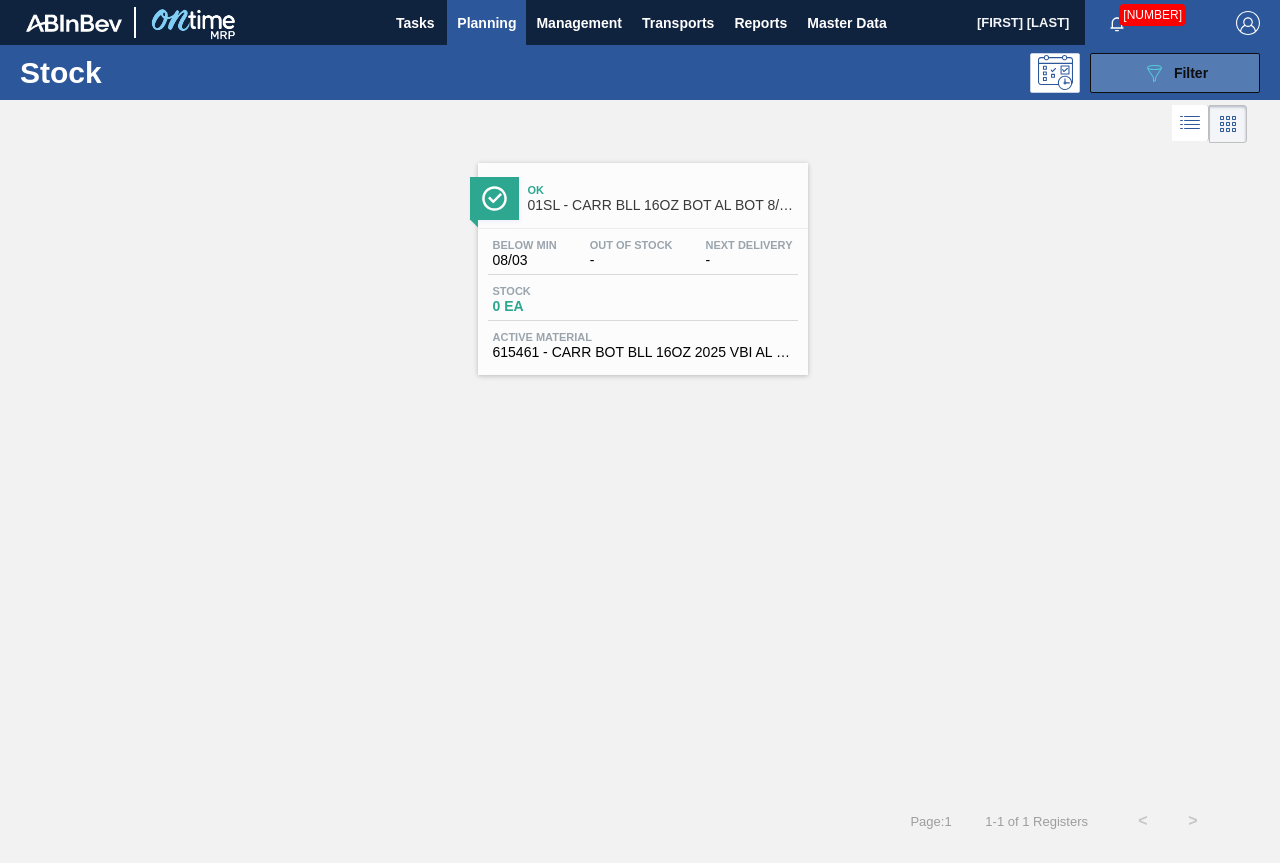 click on "089F7B8B-B2A5-4AFE-B5C0-19BA573D28AC Filter" at bounding box center [1175, 73] 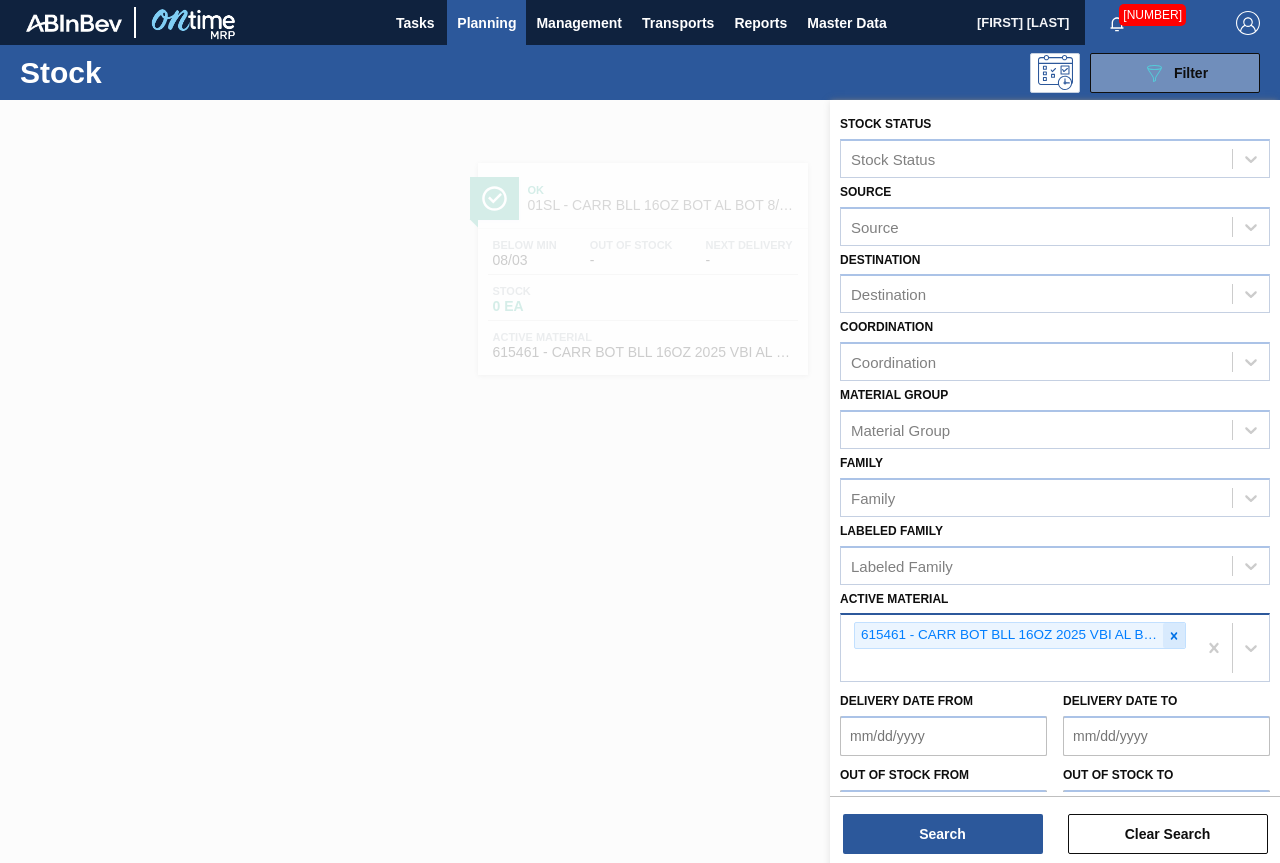 click 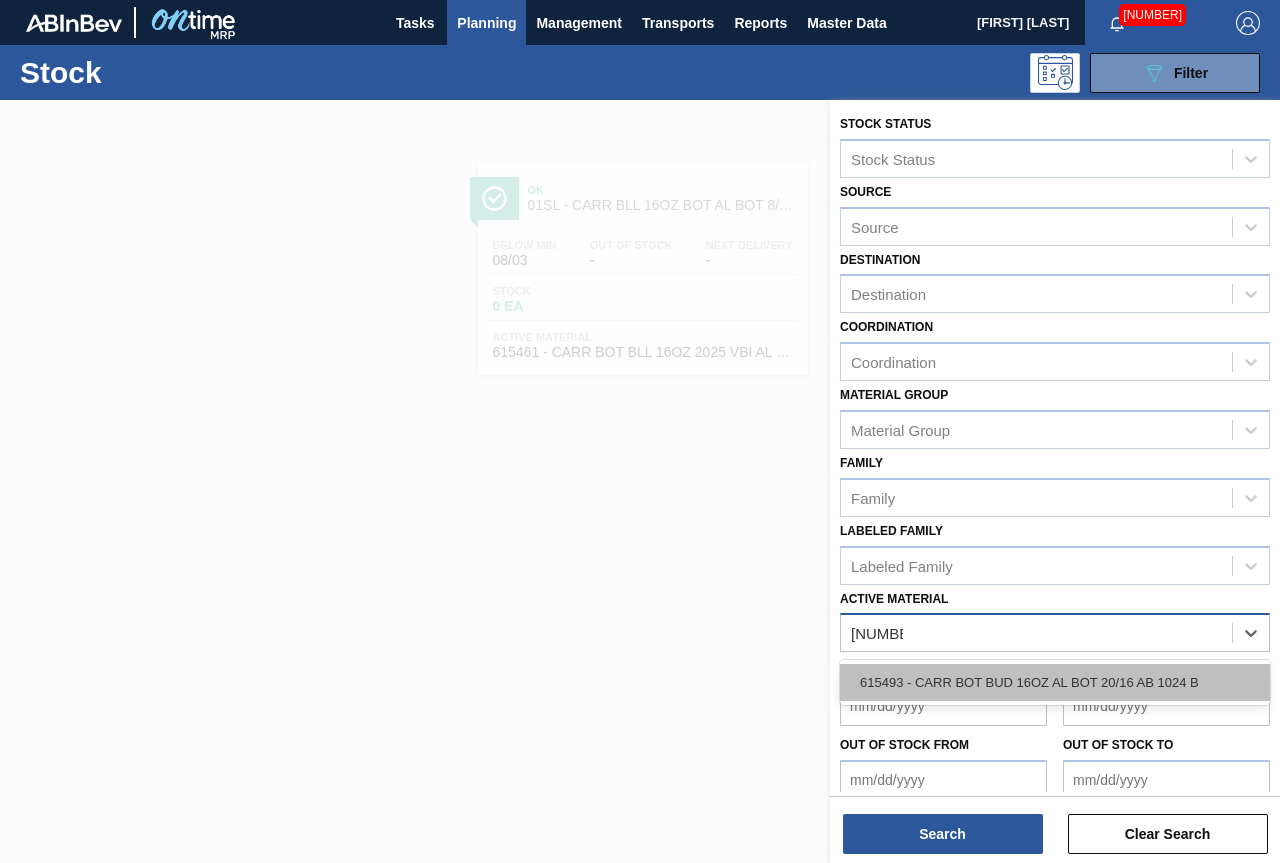 click on "615493 - CARR BOT BUD 16OZ AL BOT 20/16 AB 1024 B" at bounding box center (1055, 682) 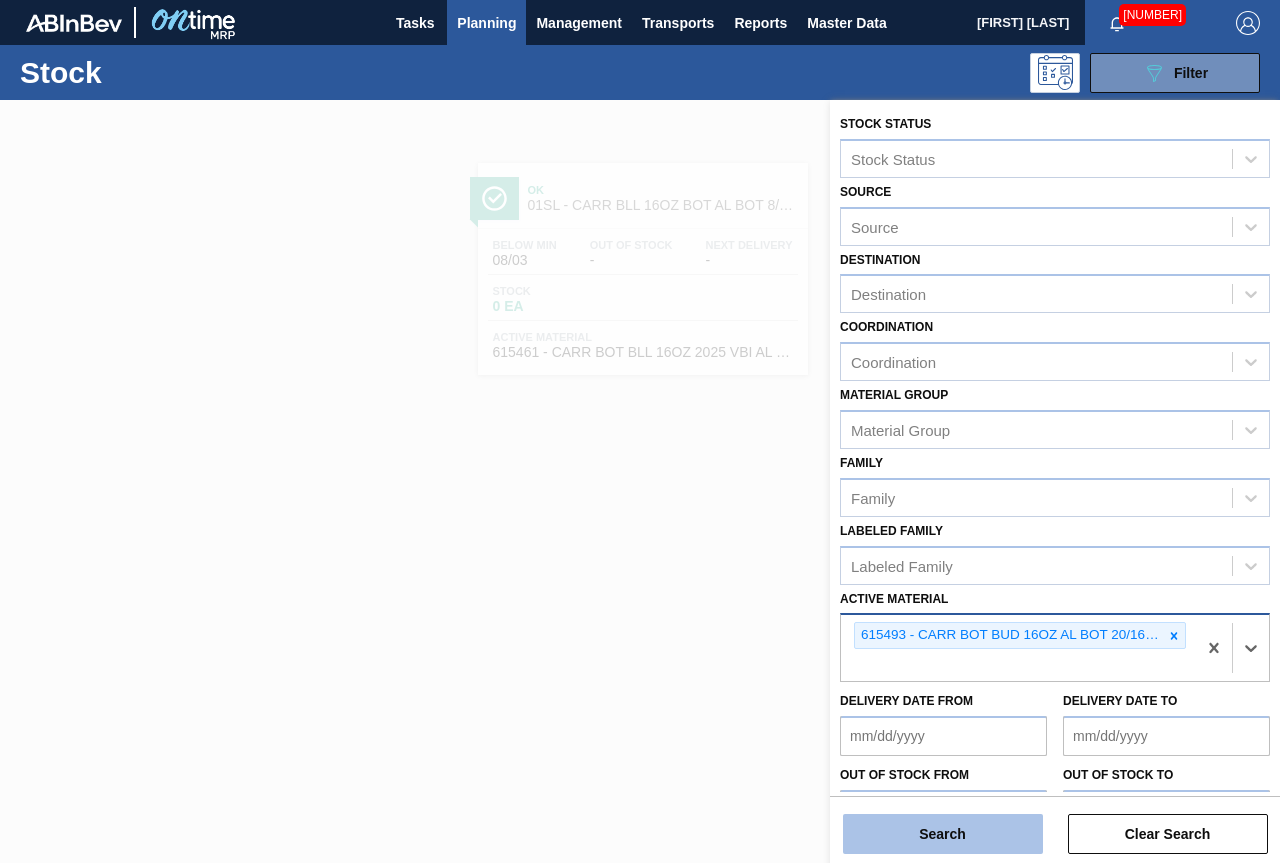 click on "Search" at bounding box center [943, 834] 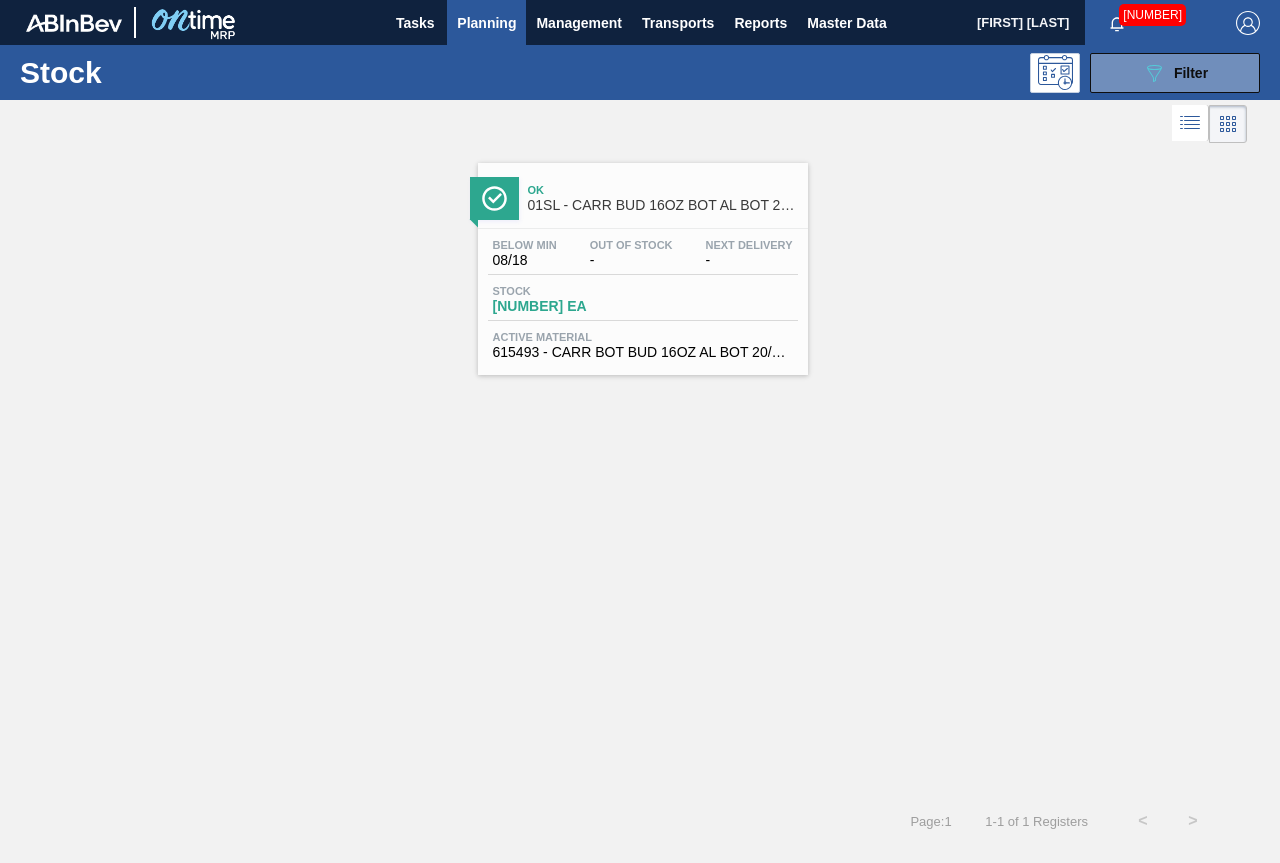 click on "Ok 01SL - CARR BUD 16OZ BOT AL BOT 20/16 AB" at bounding box center (663, 198) 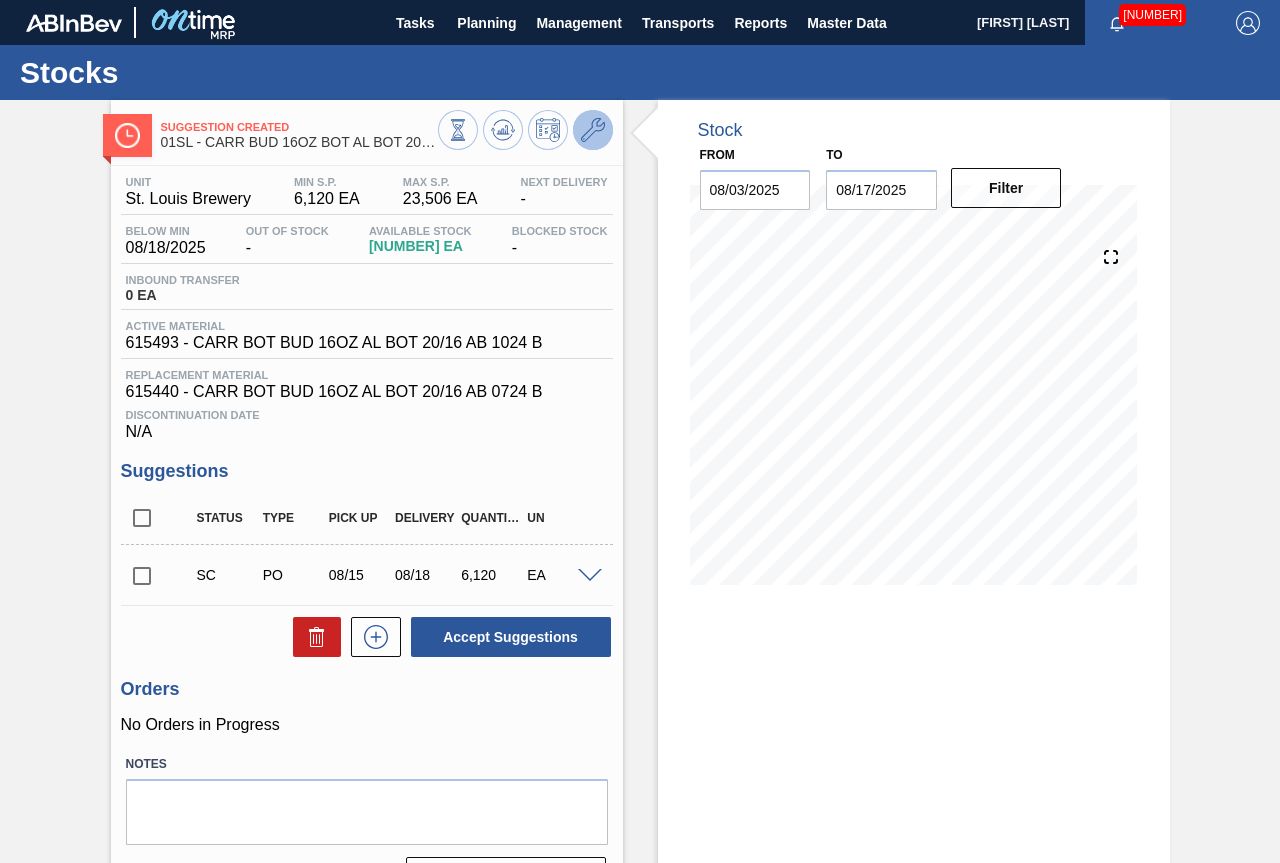 click 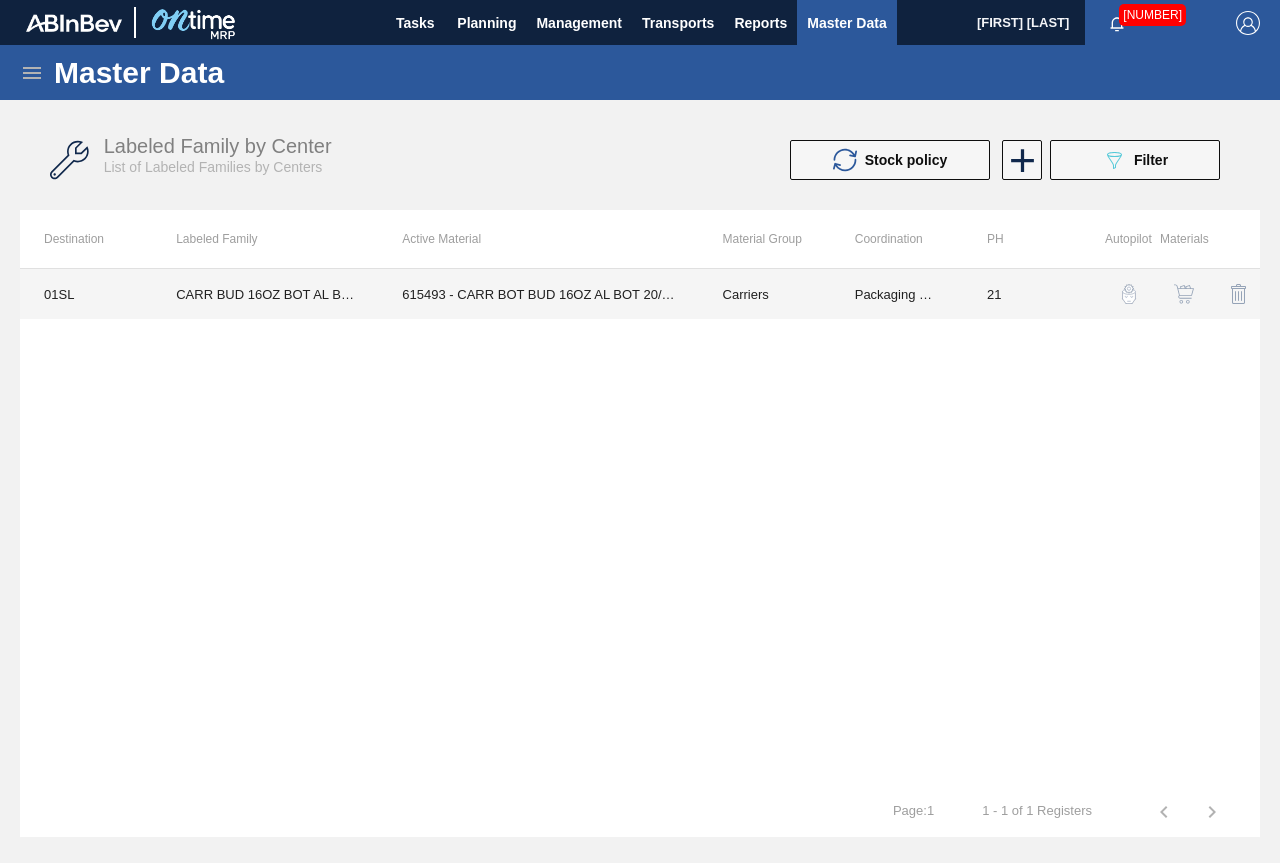 click on "615493 - CARR BOT BUD 16OZ AL BOT 20/16 AB 1024 B" at bounding box center (538, 294) 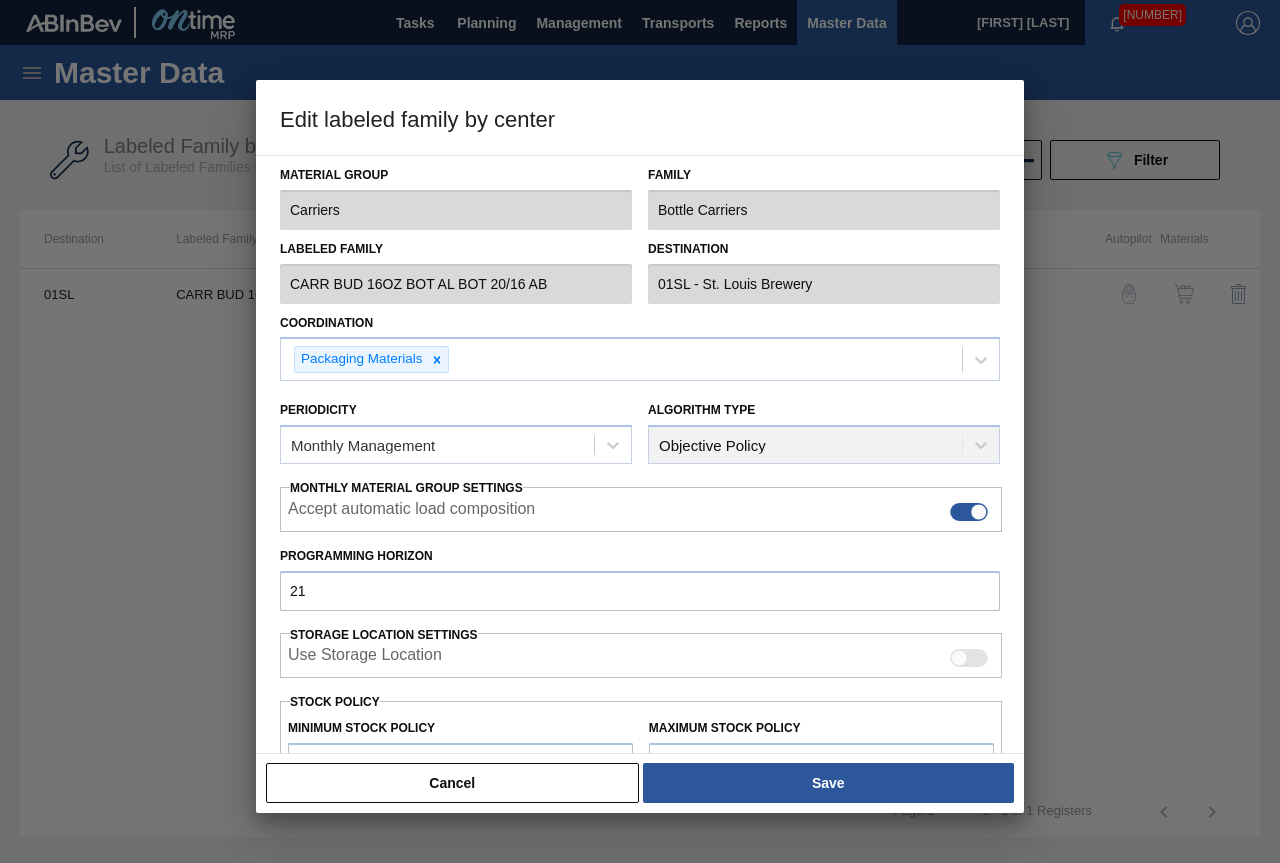 scroll, scrollTop: 291, scrollLeft: 0, axis: vertical 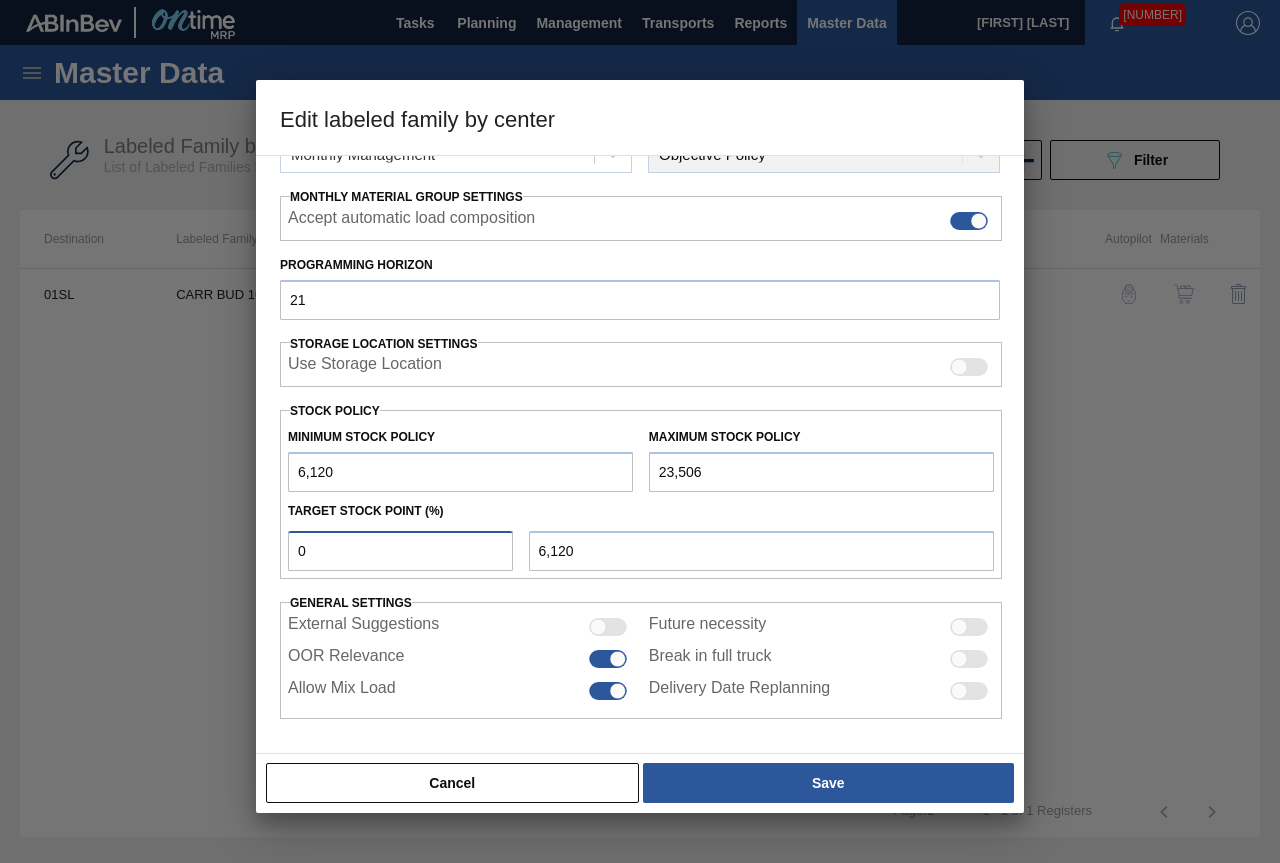 drag, startPoint x: 420, startPoint y: 557, endPoint x: 199, endPoint y: 536, distance: 221.9955 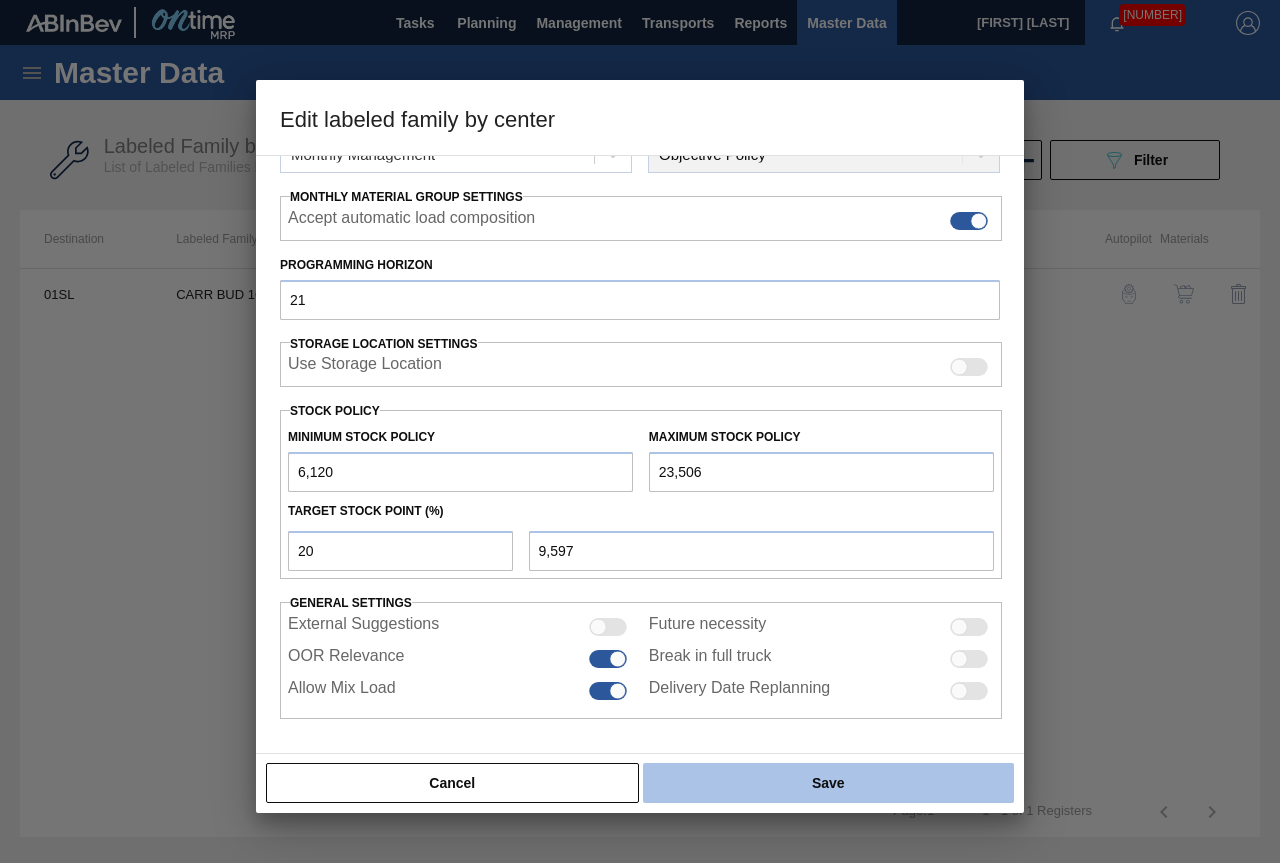 click on "Save" at bounding box center [828, 783] 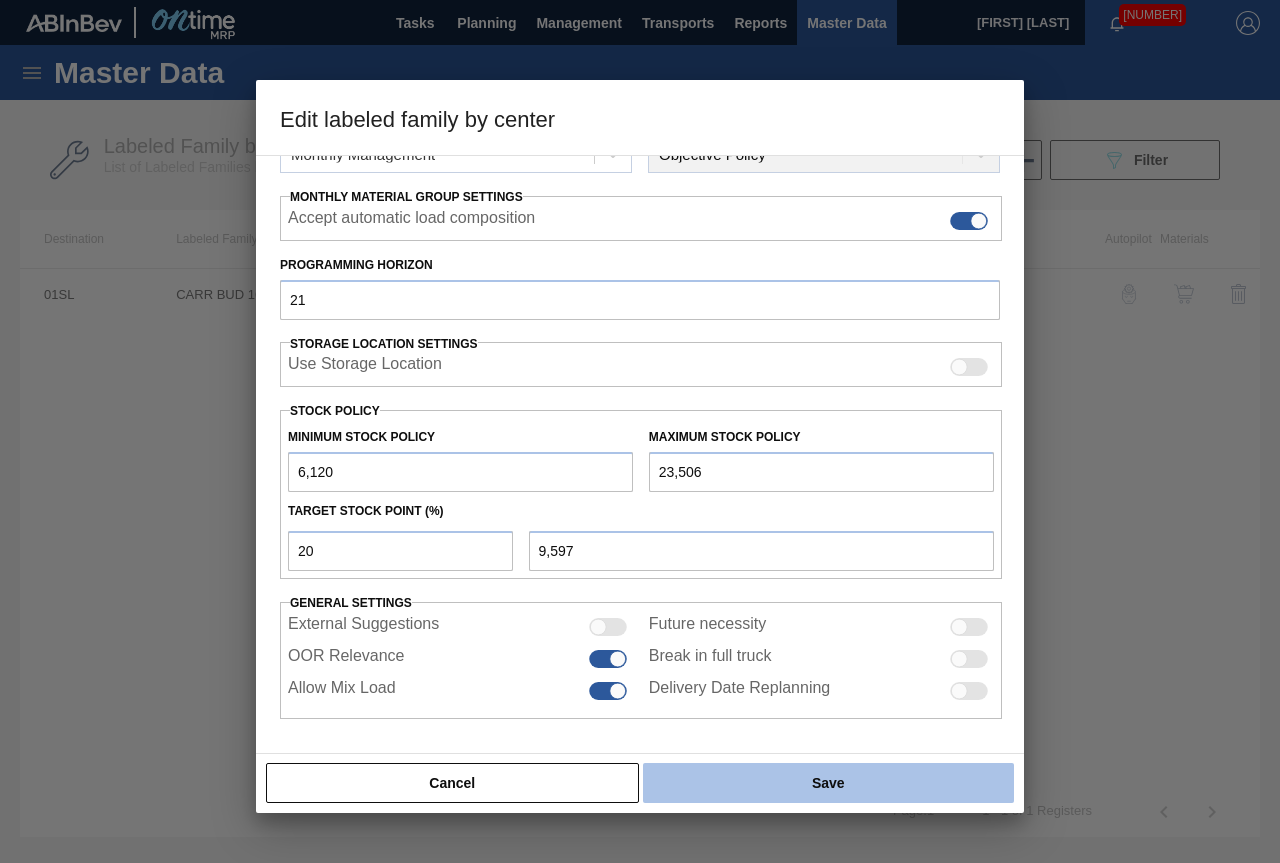 click on "Save" at bounding box center [828, 783] 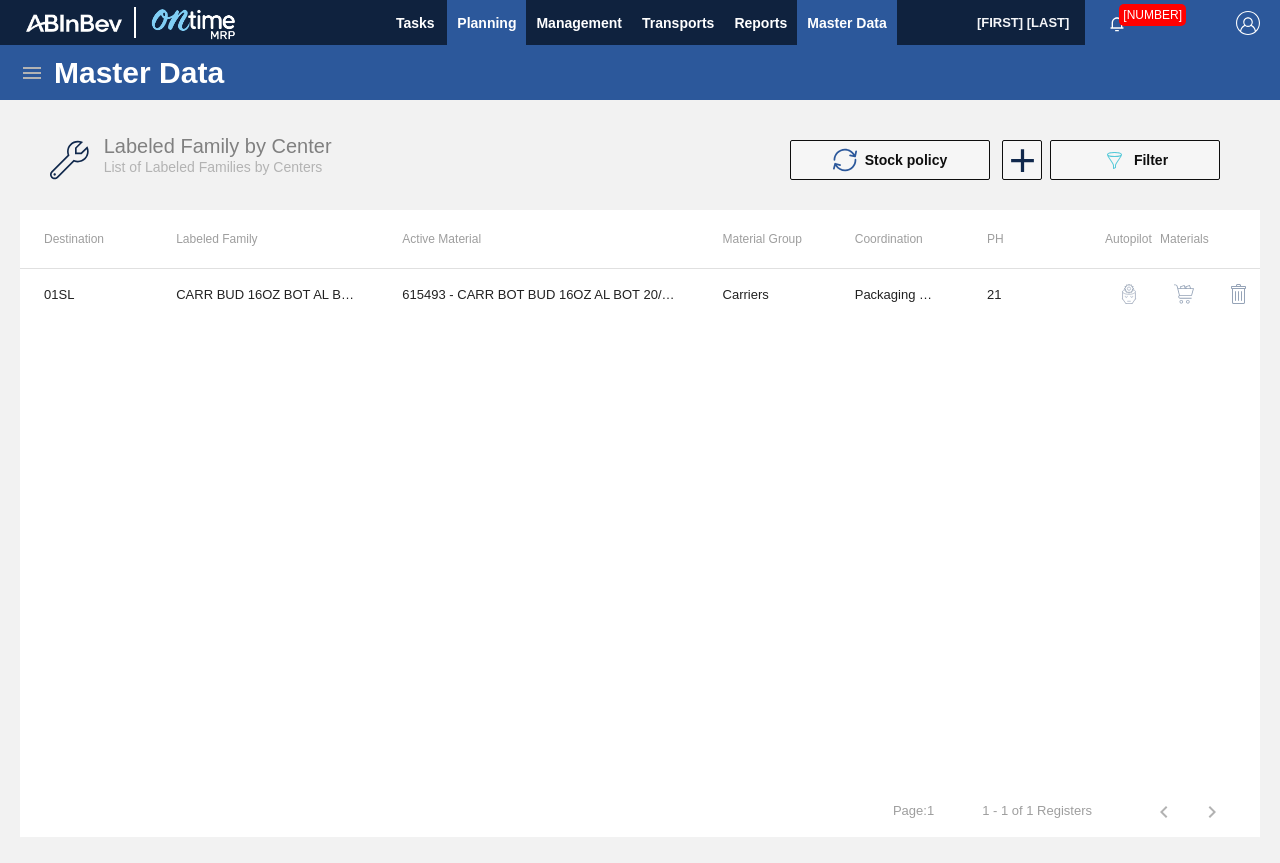 click on "Planning" at bounding box center [486, 22] 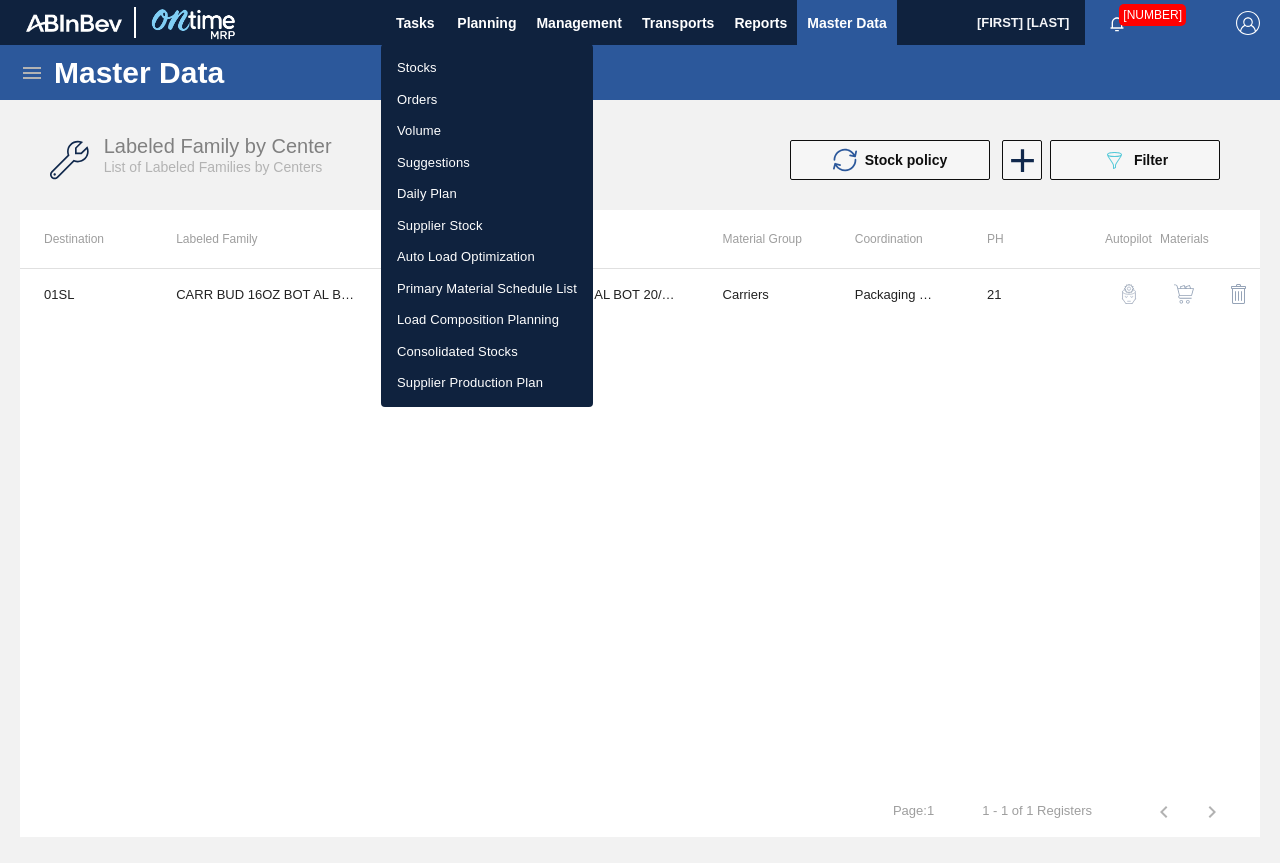 click on "Stocks" at bounding box center (487, 68) 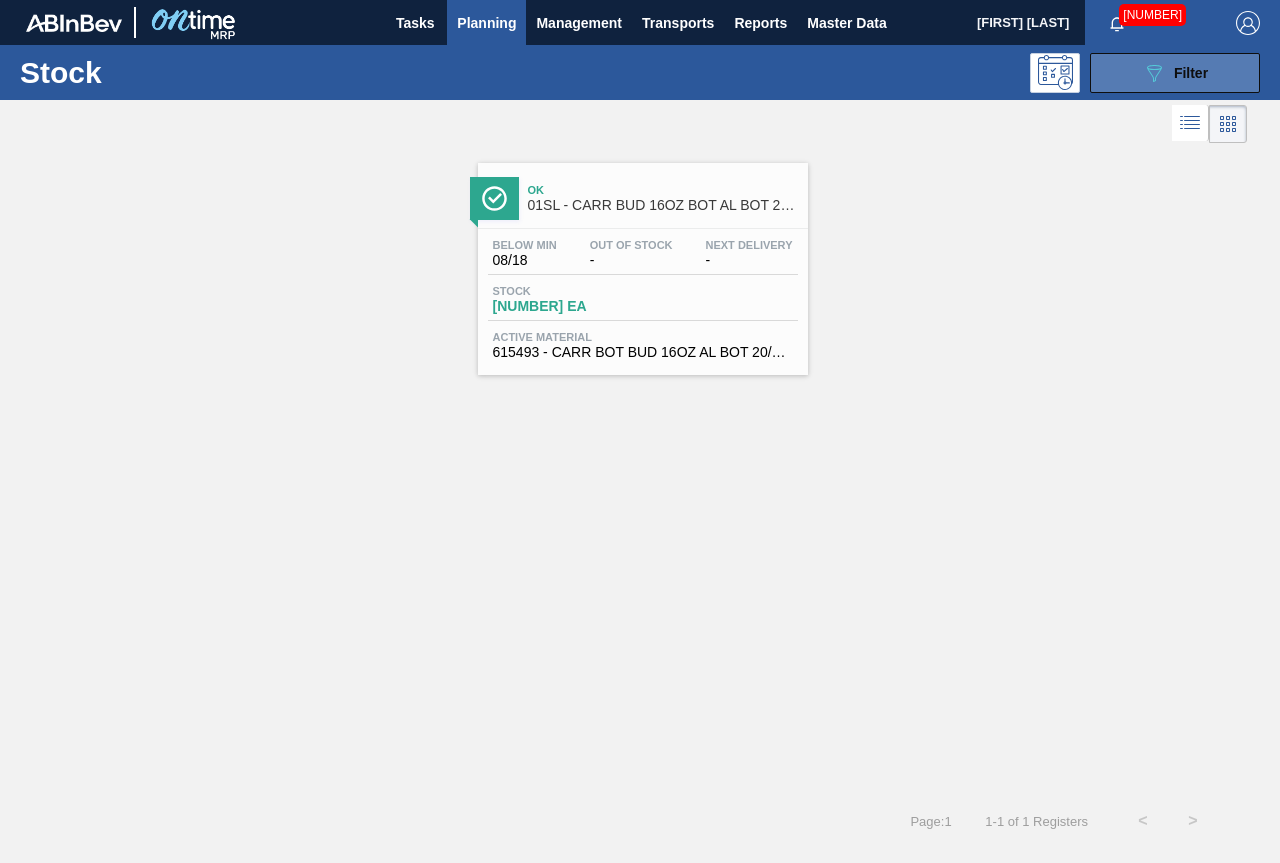 click on "089F7B8B-B2A5-4AFE-B5C0-19BA573D28AC" 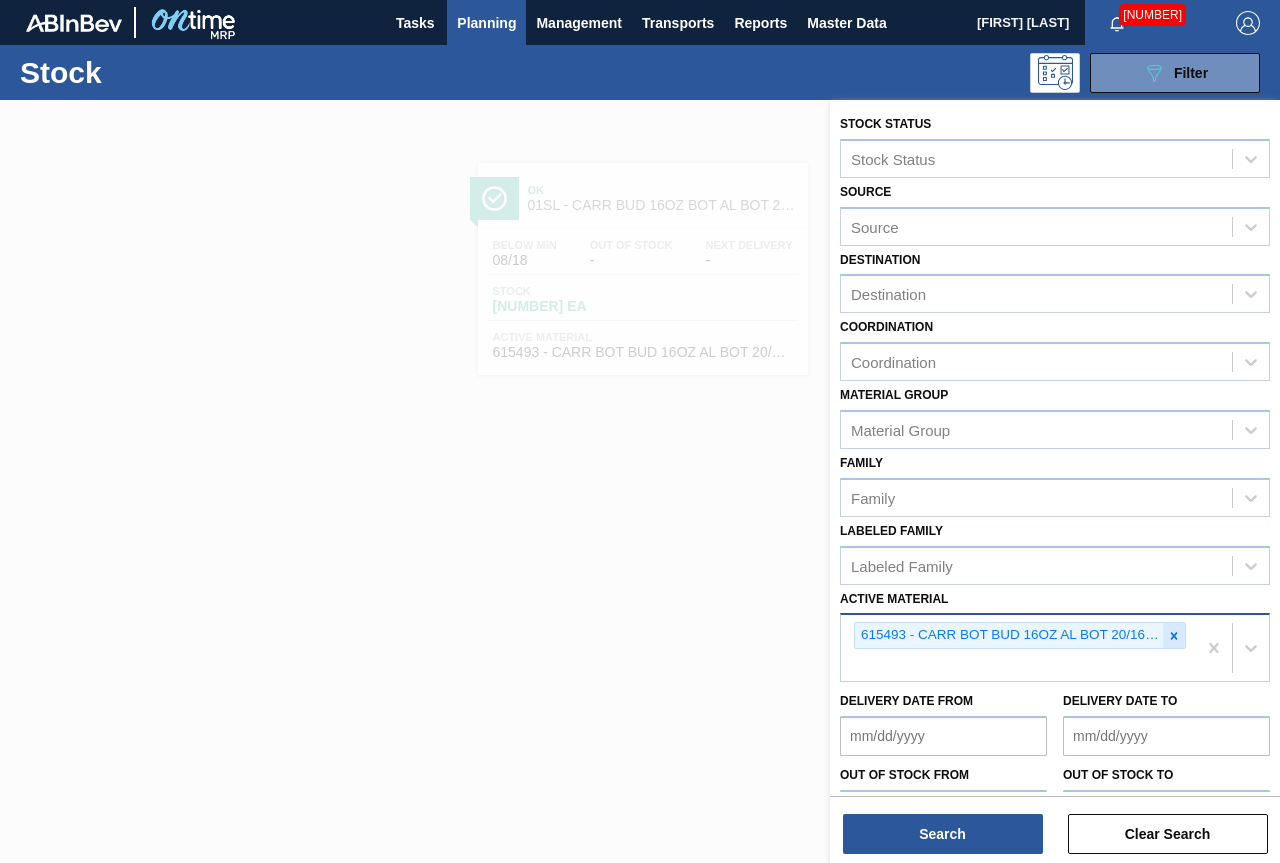 click at bounding box center [1174, 635] 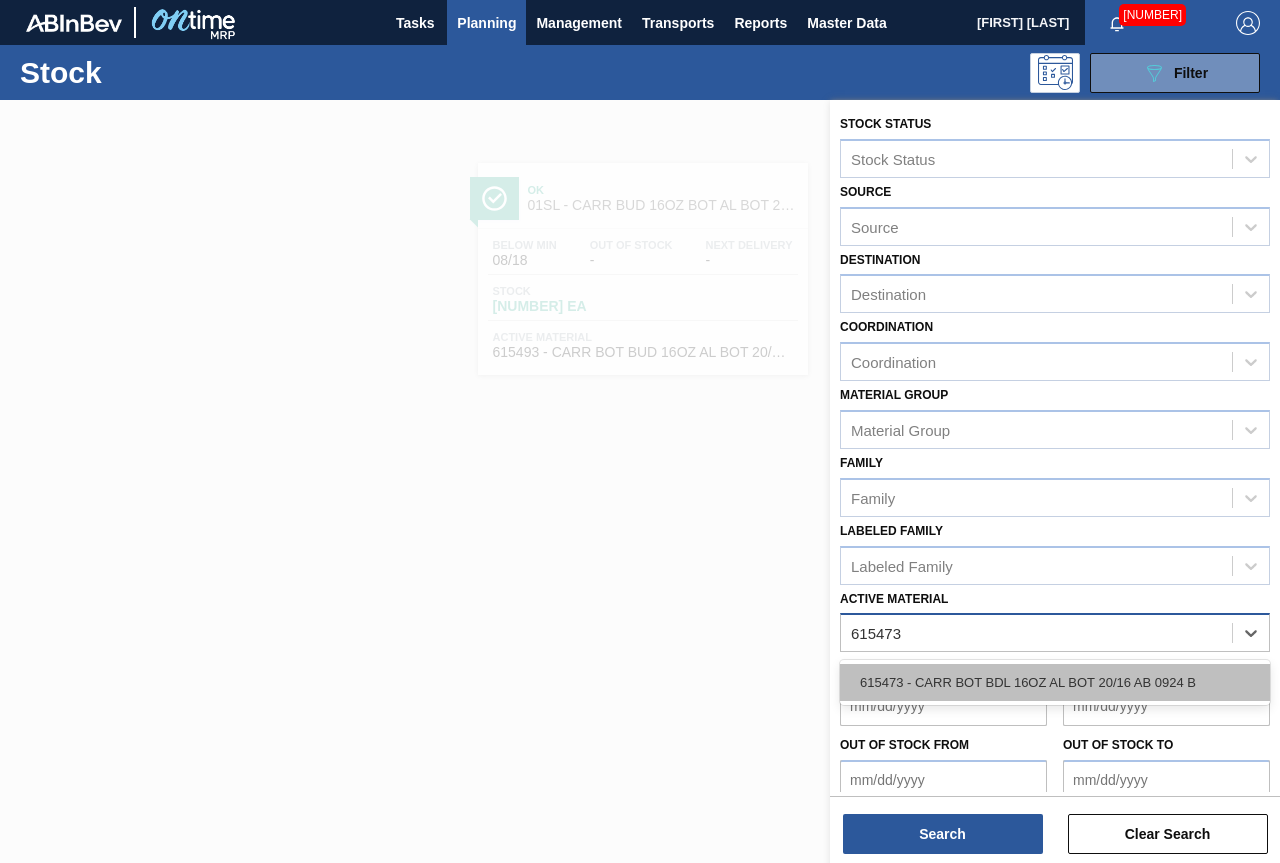 click on "615473 - CARR BOT BDL 16OZ AL BOT 20/16 AB 0924 B" at bounding box center (1055, 682) 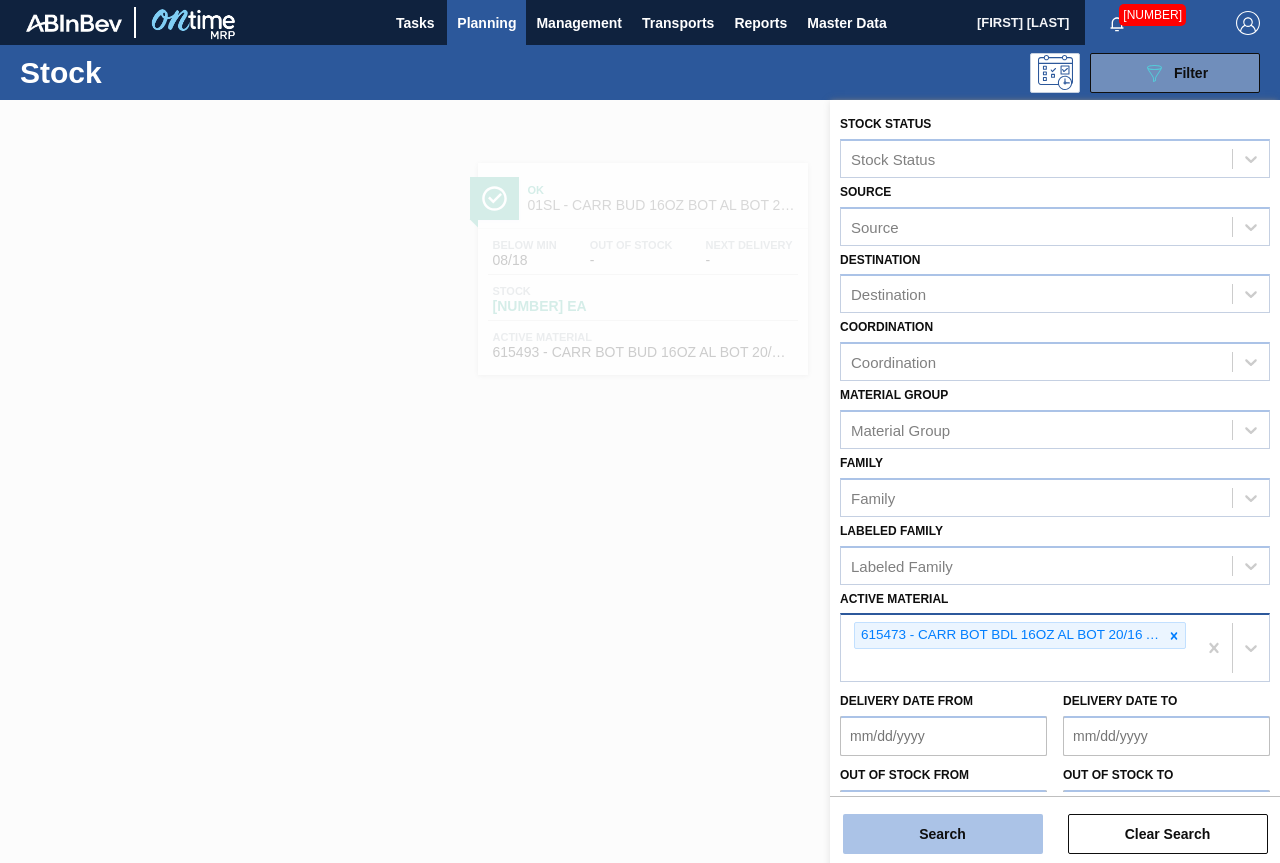click on "Search" at bounding box center (943, 834) 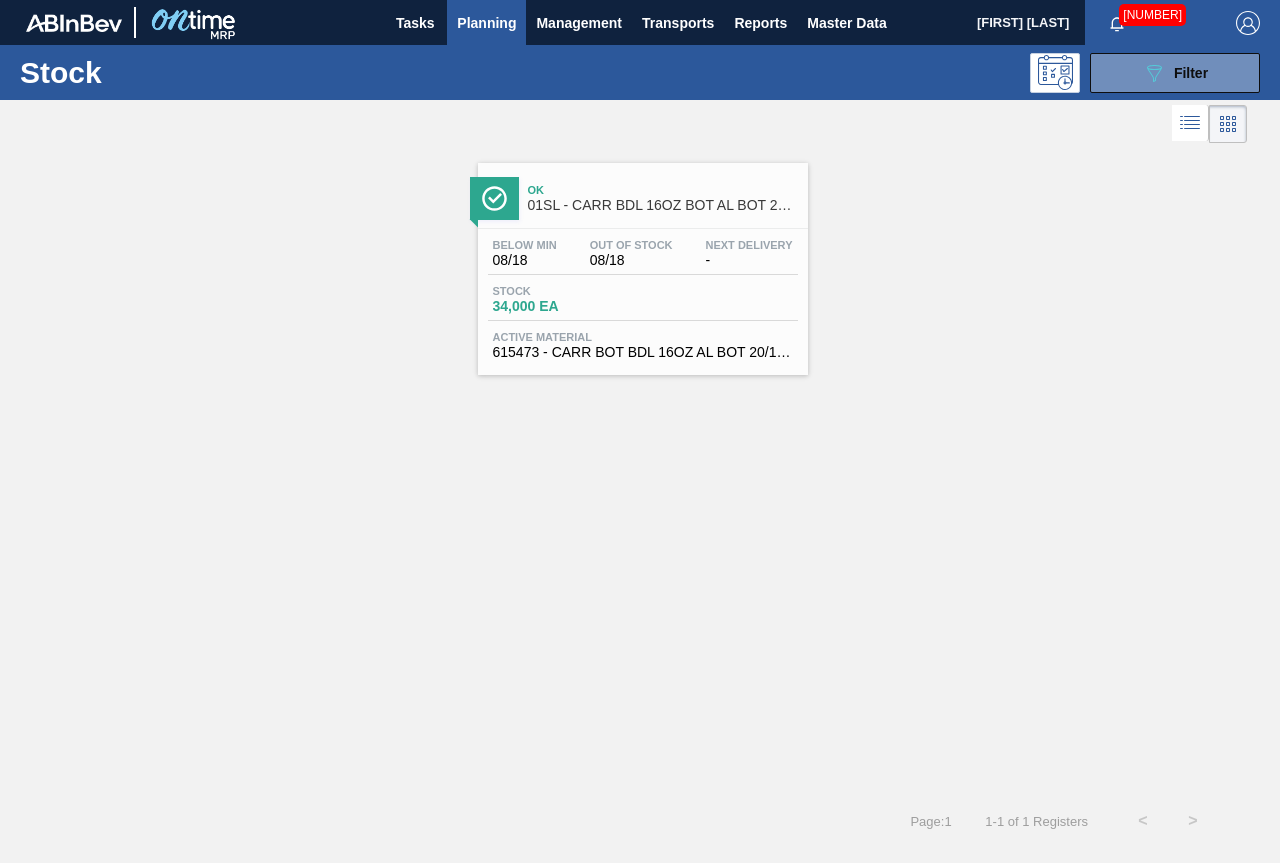 click on "Ok 01SL - CARR BDL 16OZ BOT AL BOT 20/16 AB" at bounding box center (663, 198) 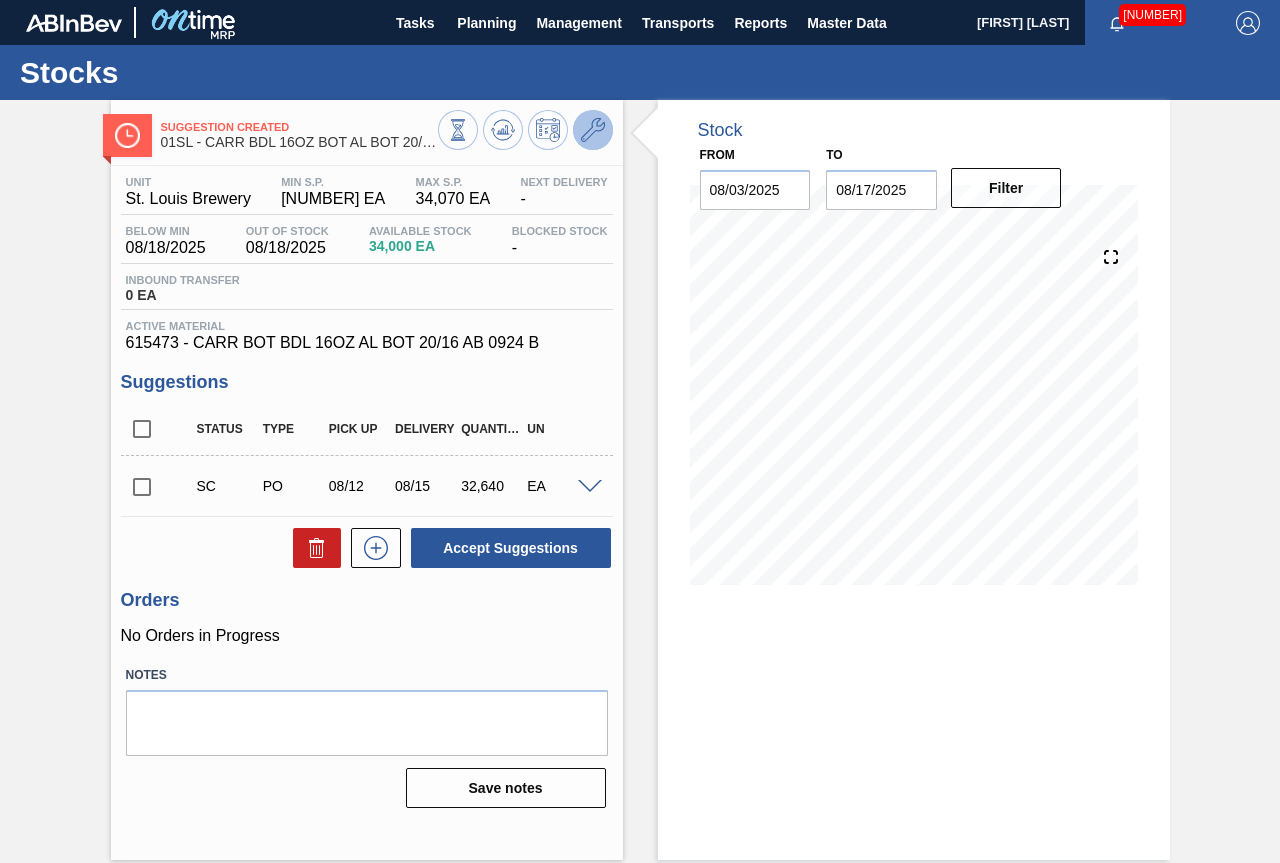 click 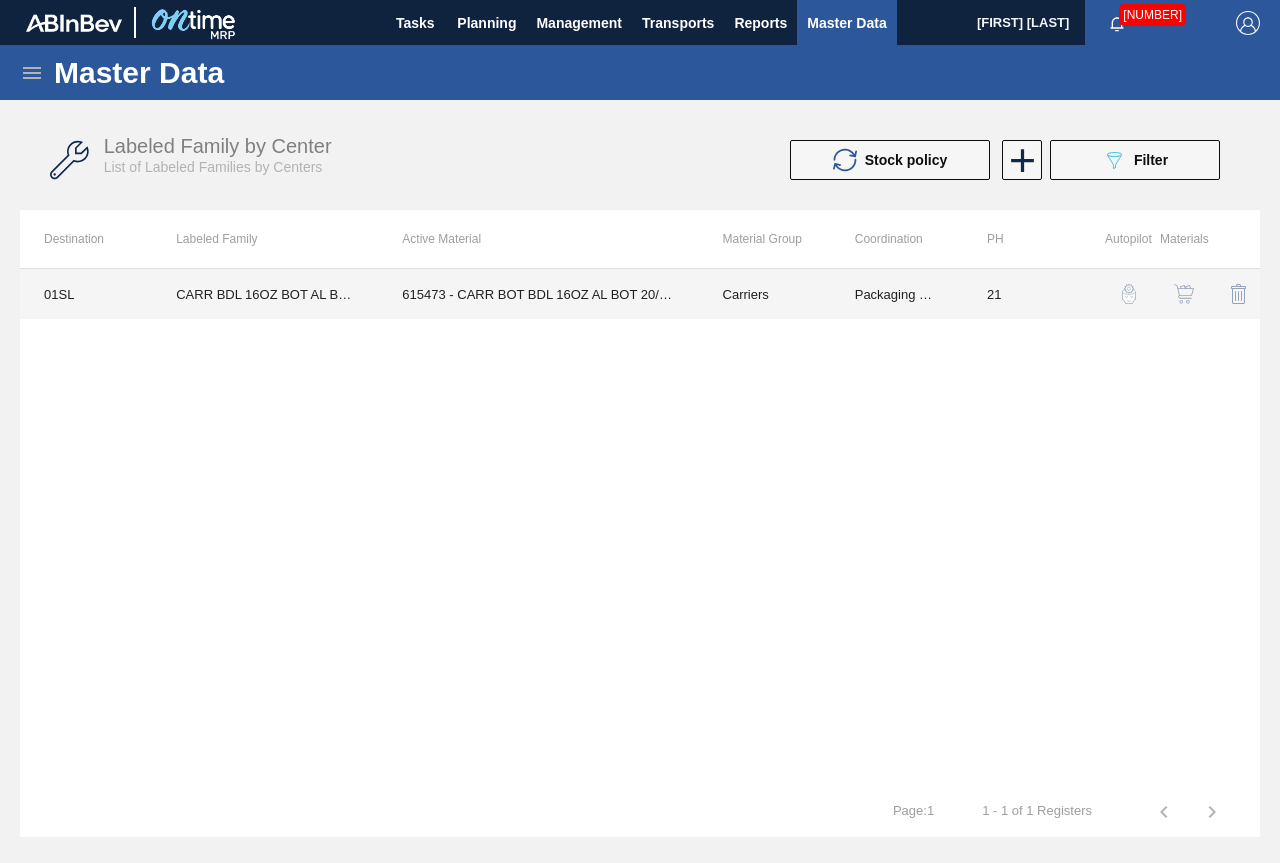 click on "615473 - CARR BOT BDL 16OZ AL BOT 20/16 AB 0924 B" at bounding box center [538, 294] 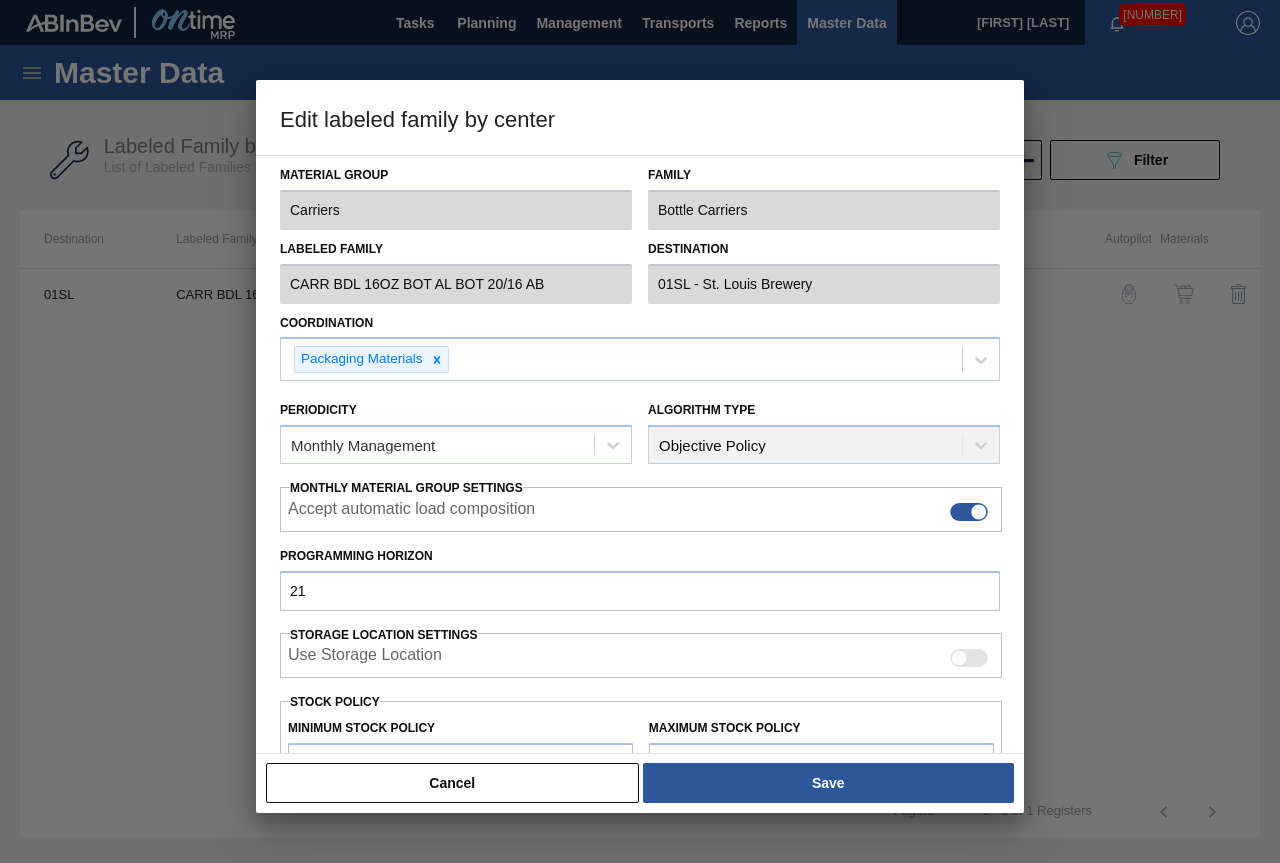 scroll, scrollTop: 291, scrollLeft: 0, axis: vertical 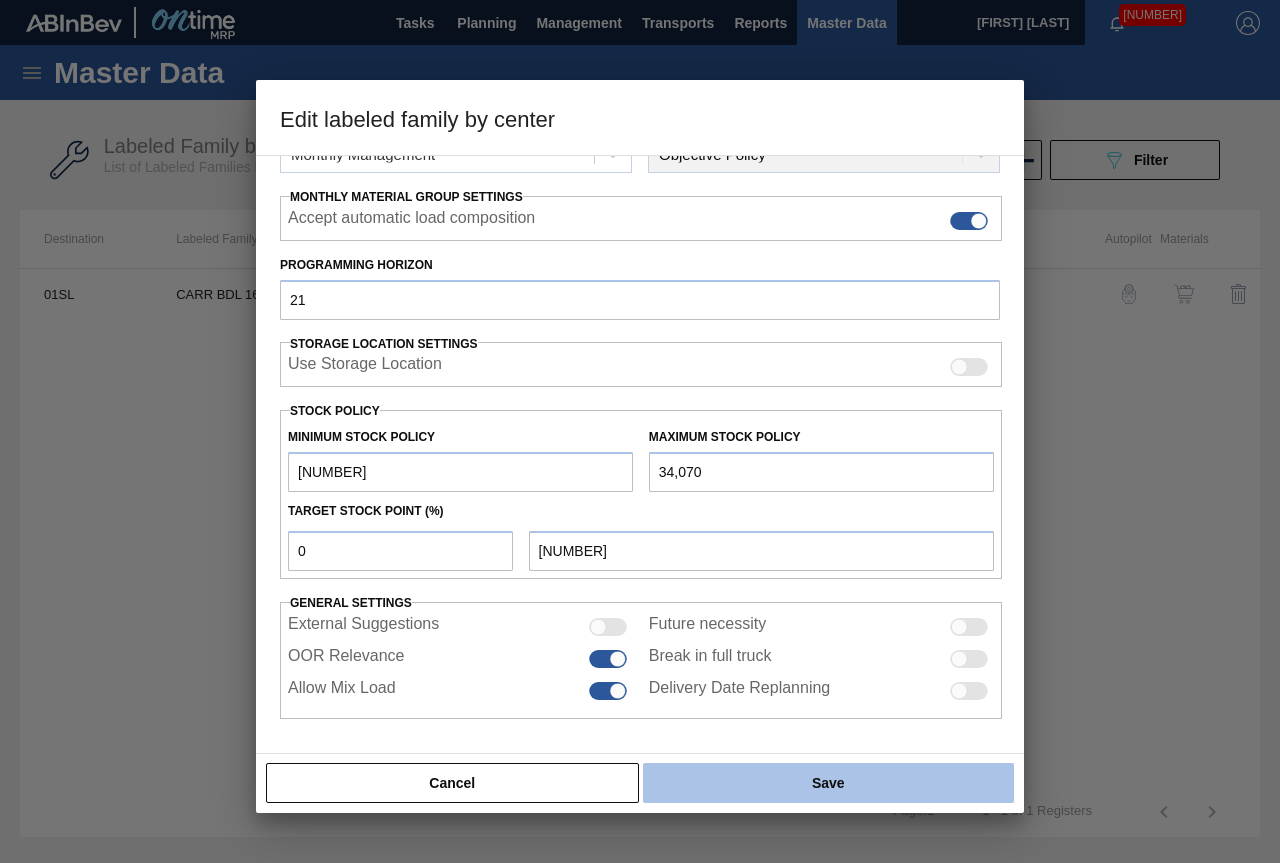 click on "Save" at bounding box center [828, 783] 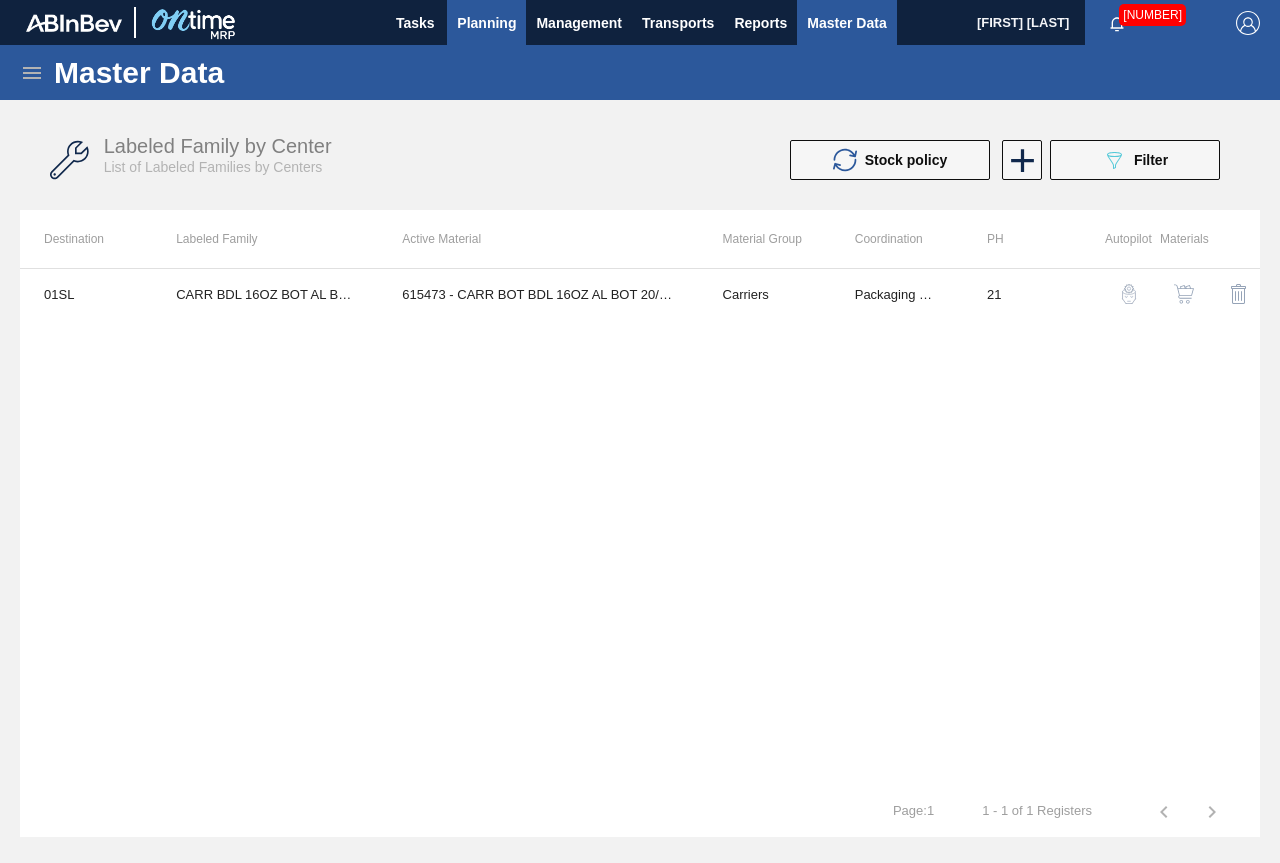 click on "Planning" at bounding box center [486, 22] 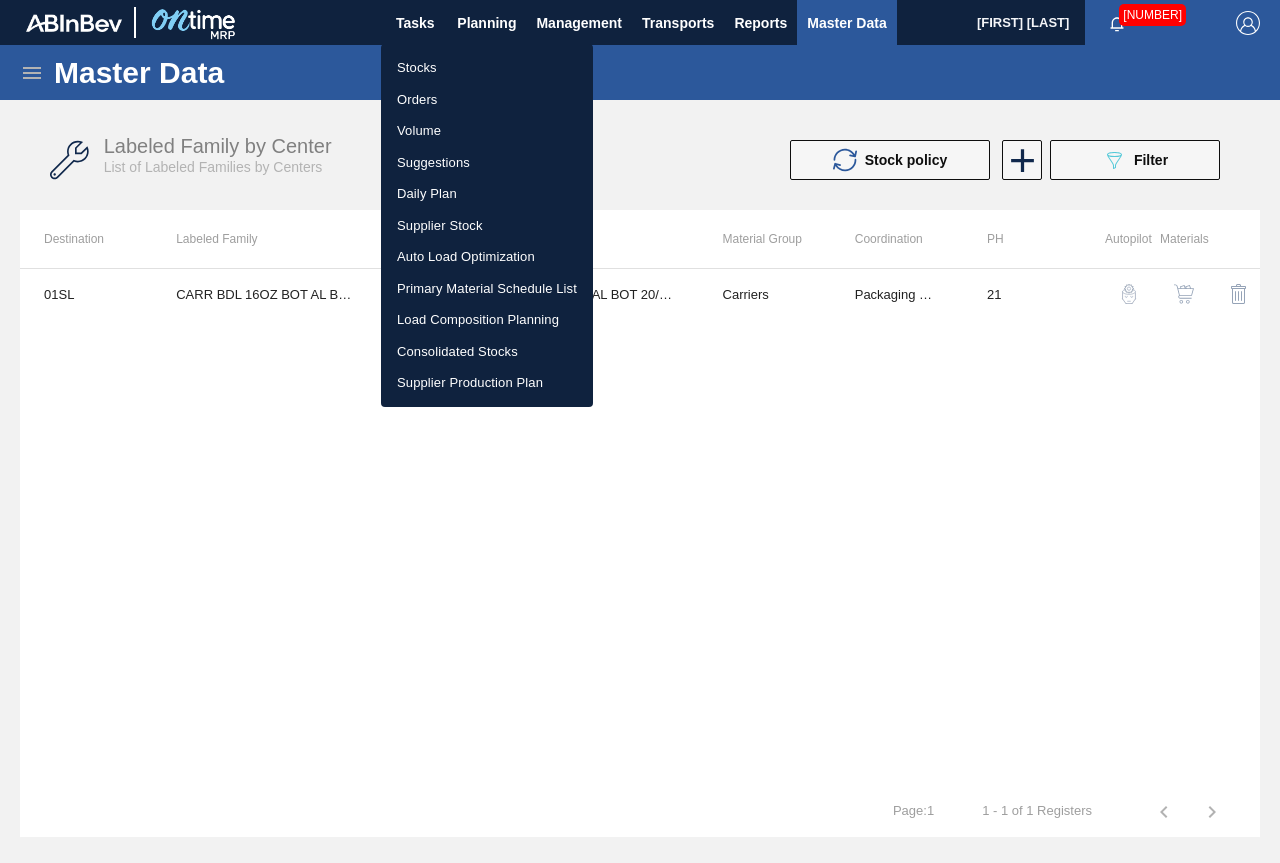 click on "Stocks" at bounding box center [487, 68] 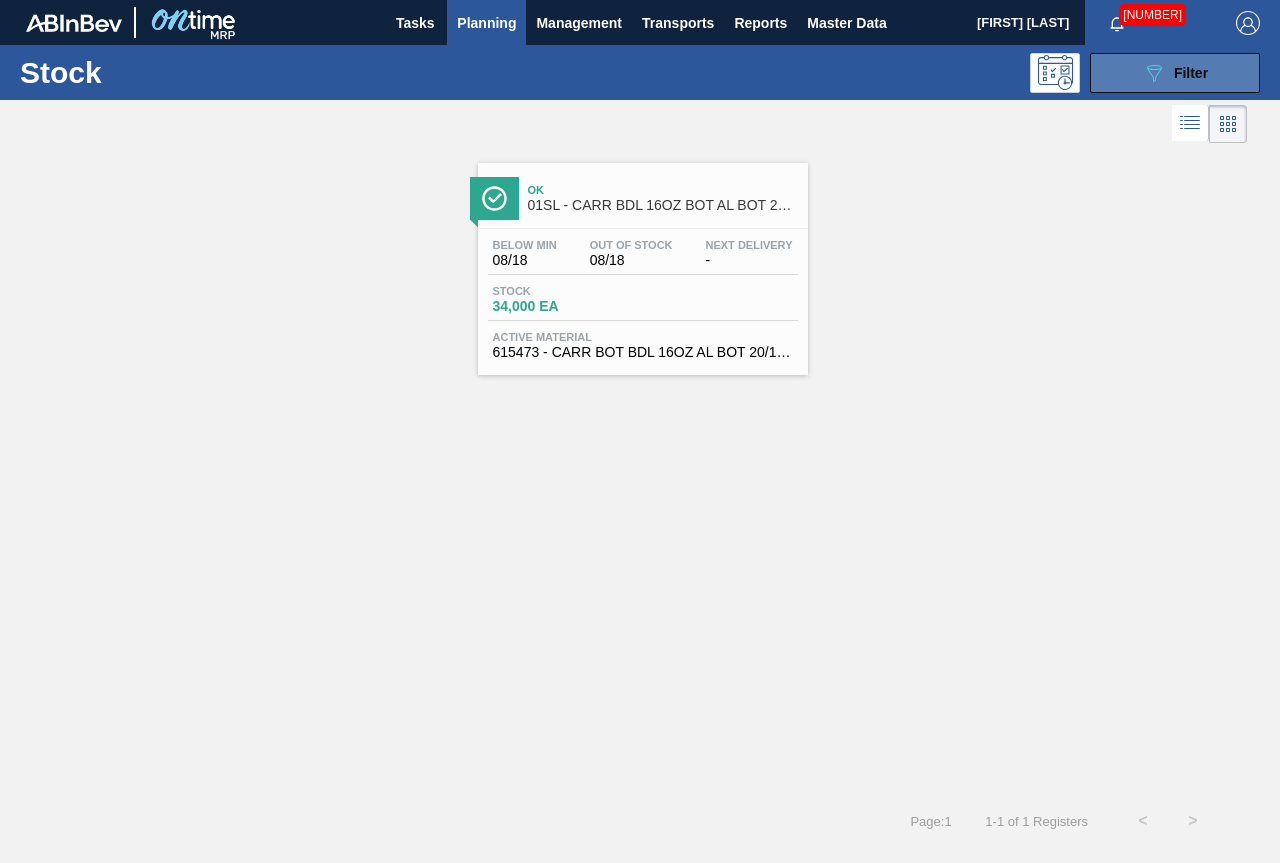 click on "089F7B8B-B2A5-4AFE-B5C0-19BA573D28AC Filter" at bounding box center [1175, 73] 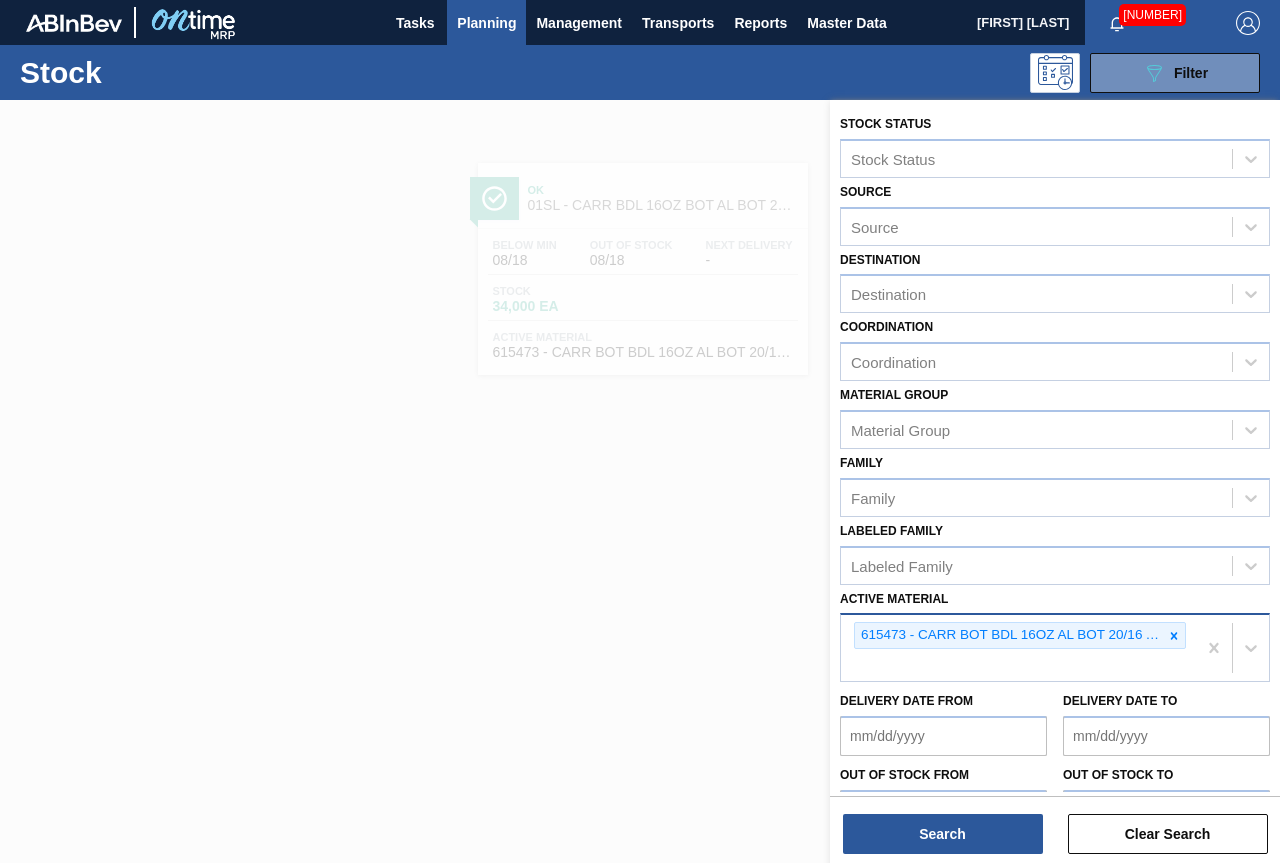drag, startPoint x: 1171, startPoint y: 640, endPoint x: 1216, endPoint y: 640, distance: 45 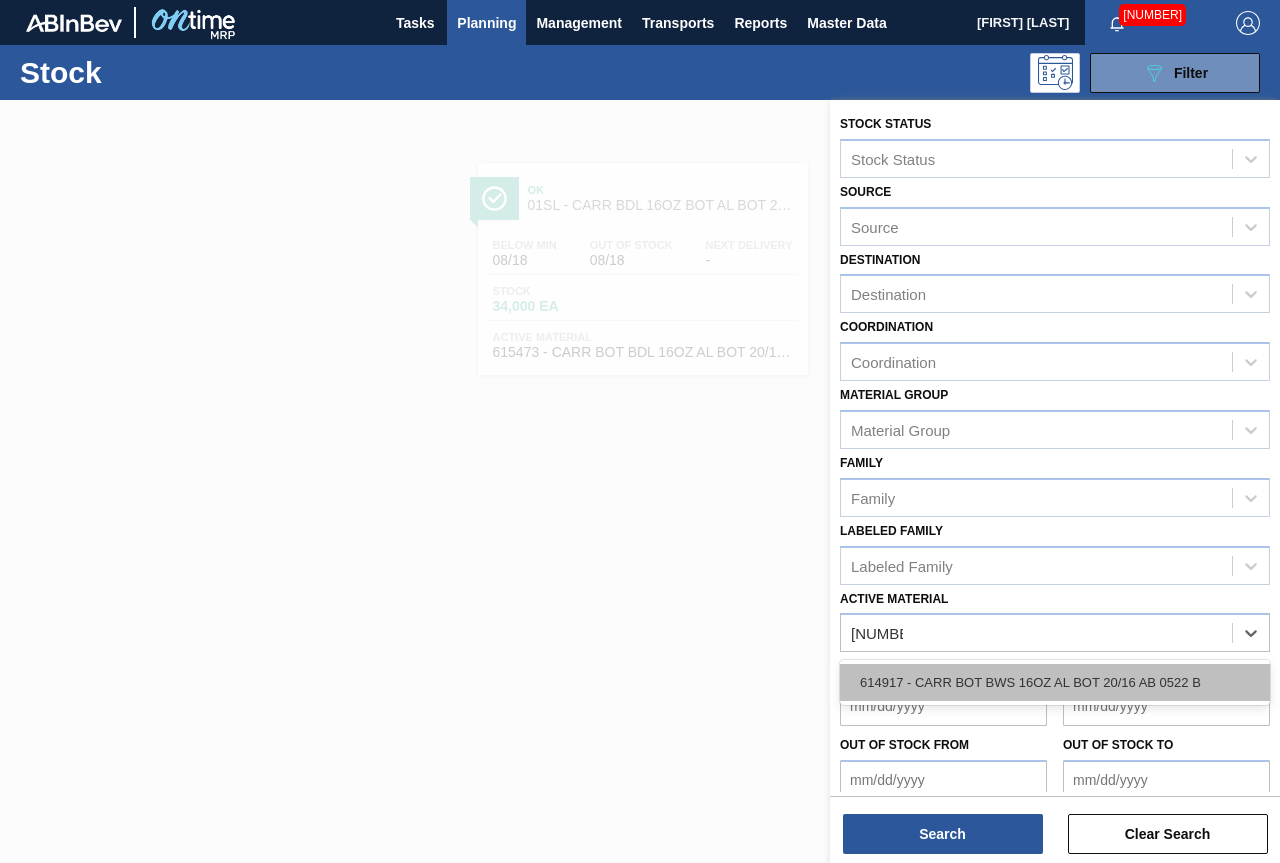 click on "614917 - CARR BOT BWS 16OZ AL BOT 20/16 AB 0522 B" at bounding box center [1055, 682] 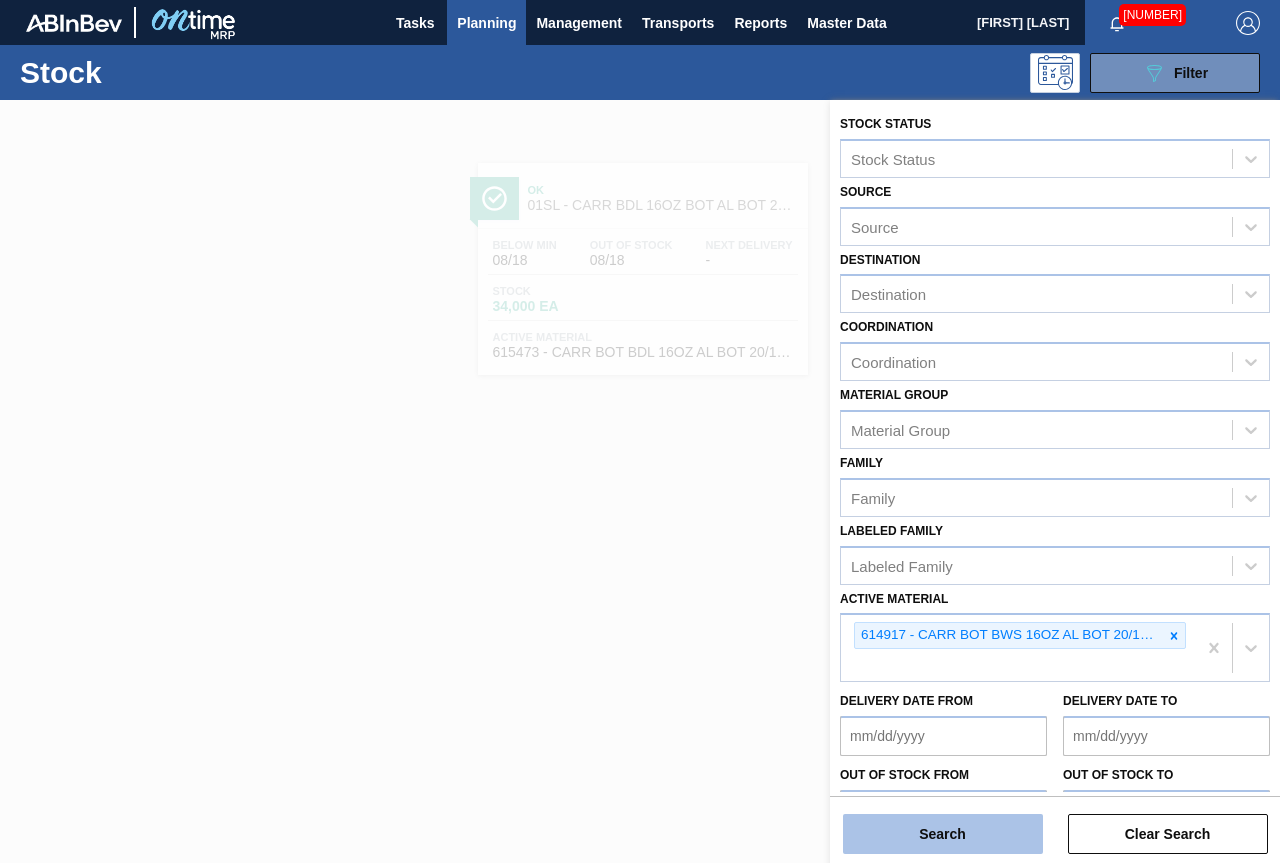 click on "Search" at bounding box center [943, 834] 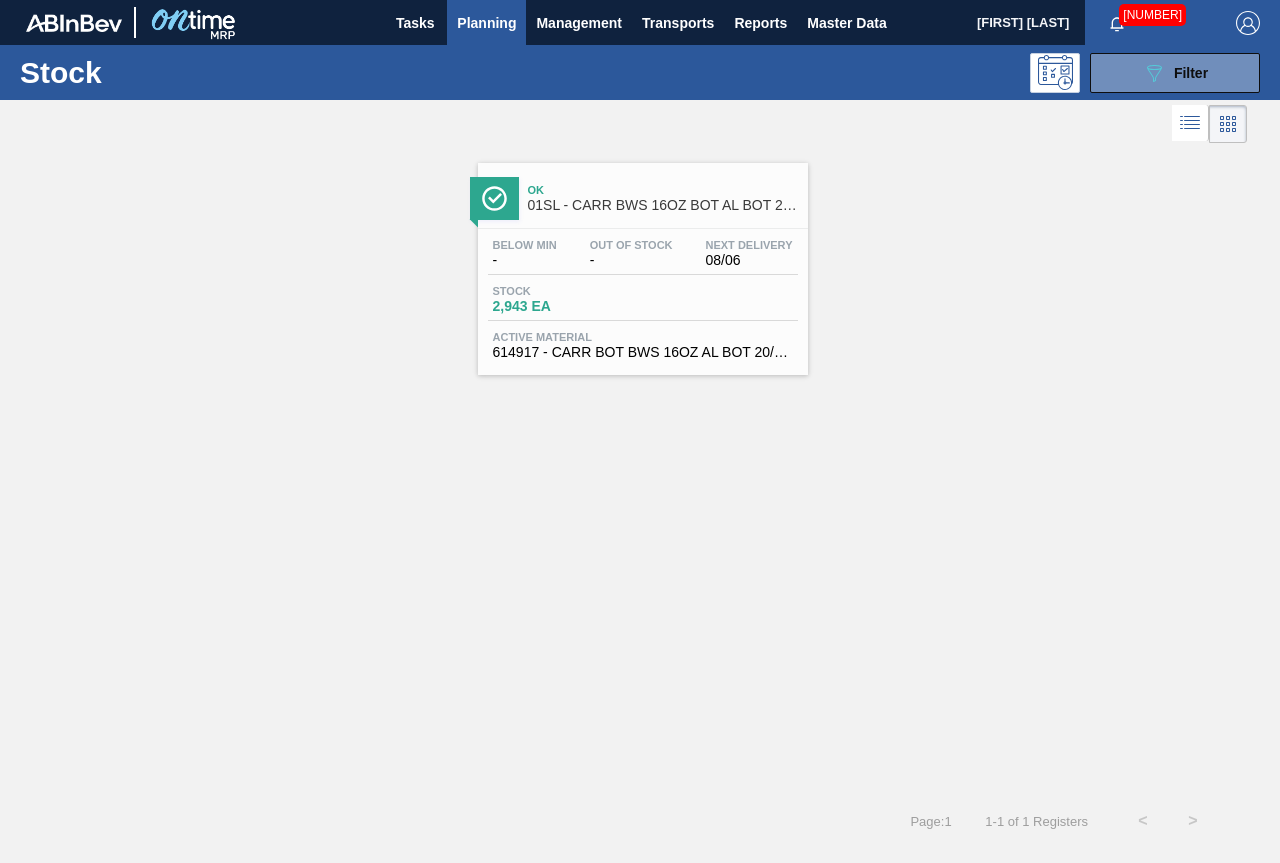 click on "Ok" at bounding box center [663, 190] 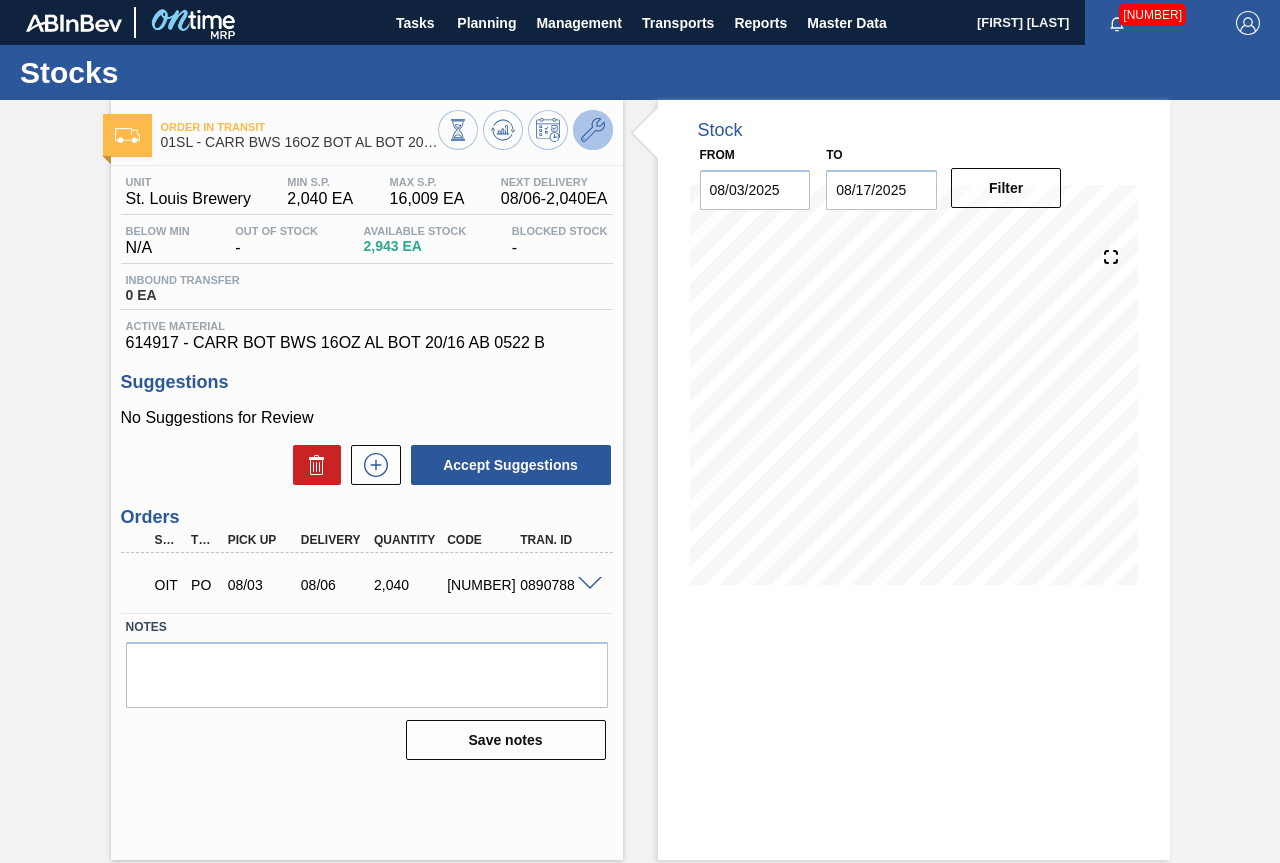 click 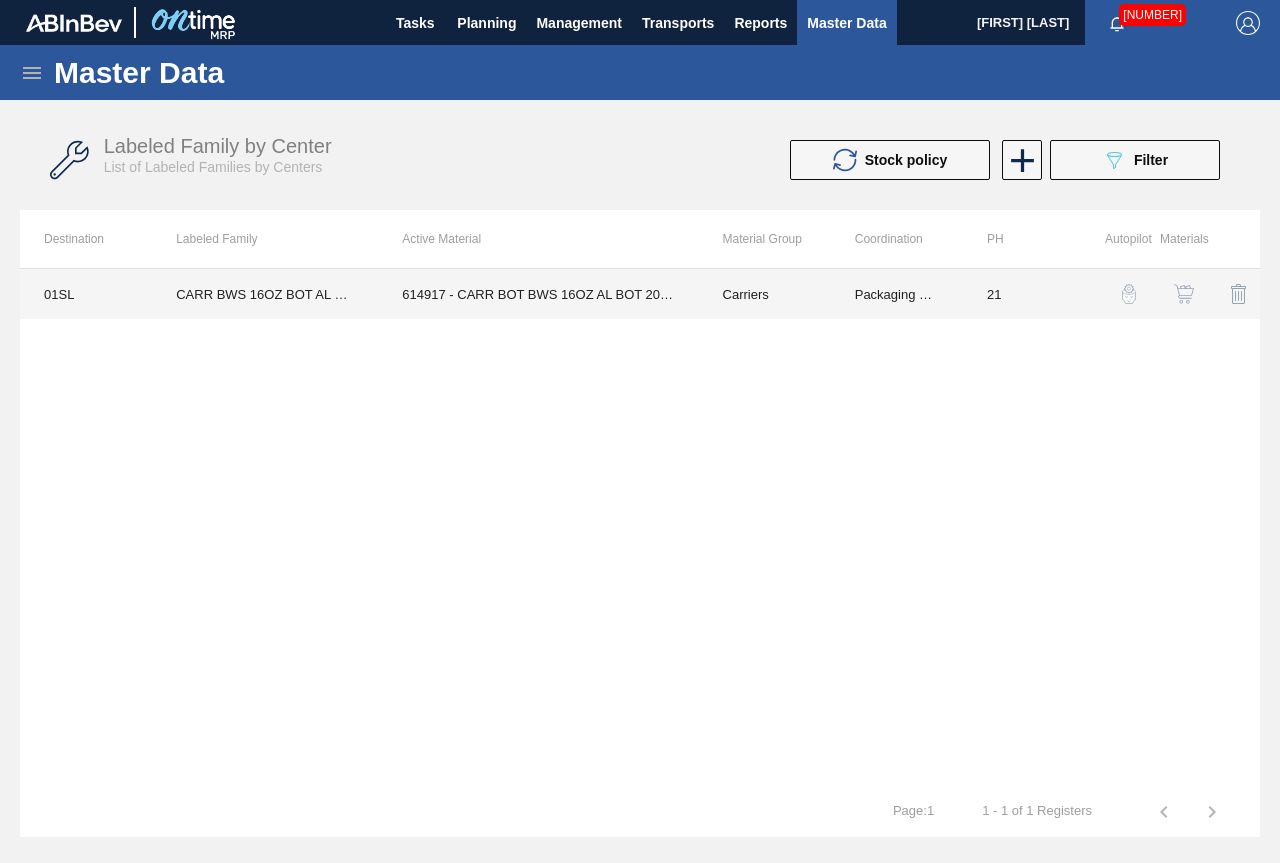 click on "614917 - CARR BOT BWS 16OZ AL BOT 20/16 AB 0522 B" at bounding box center [538, 294] 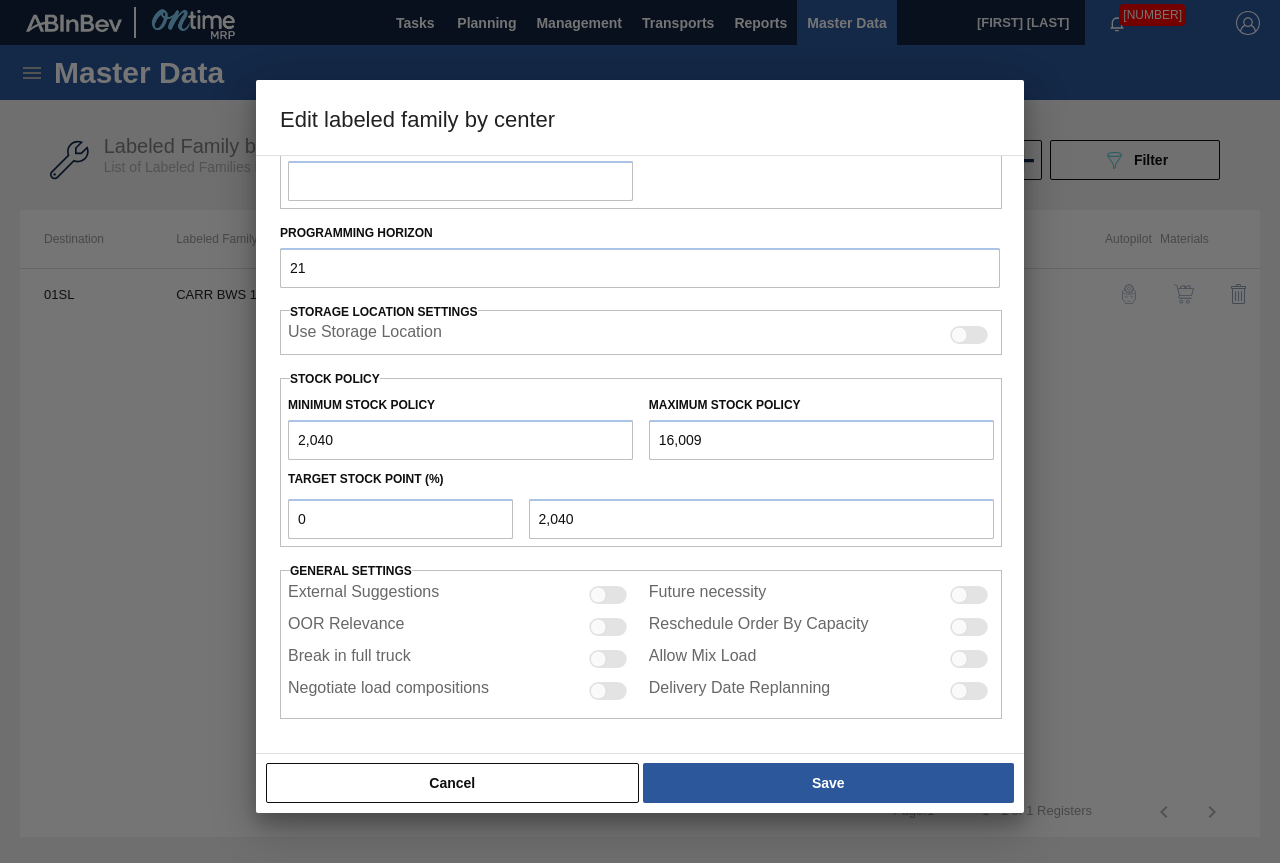 scroll, scrollTop: 291, scrollLeft: 0, axis: vertical 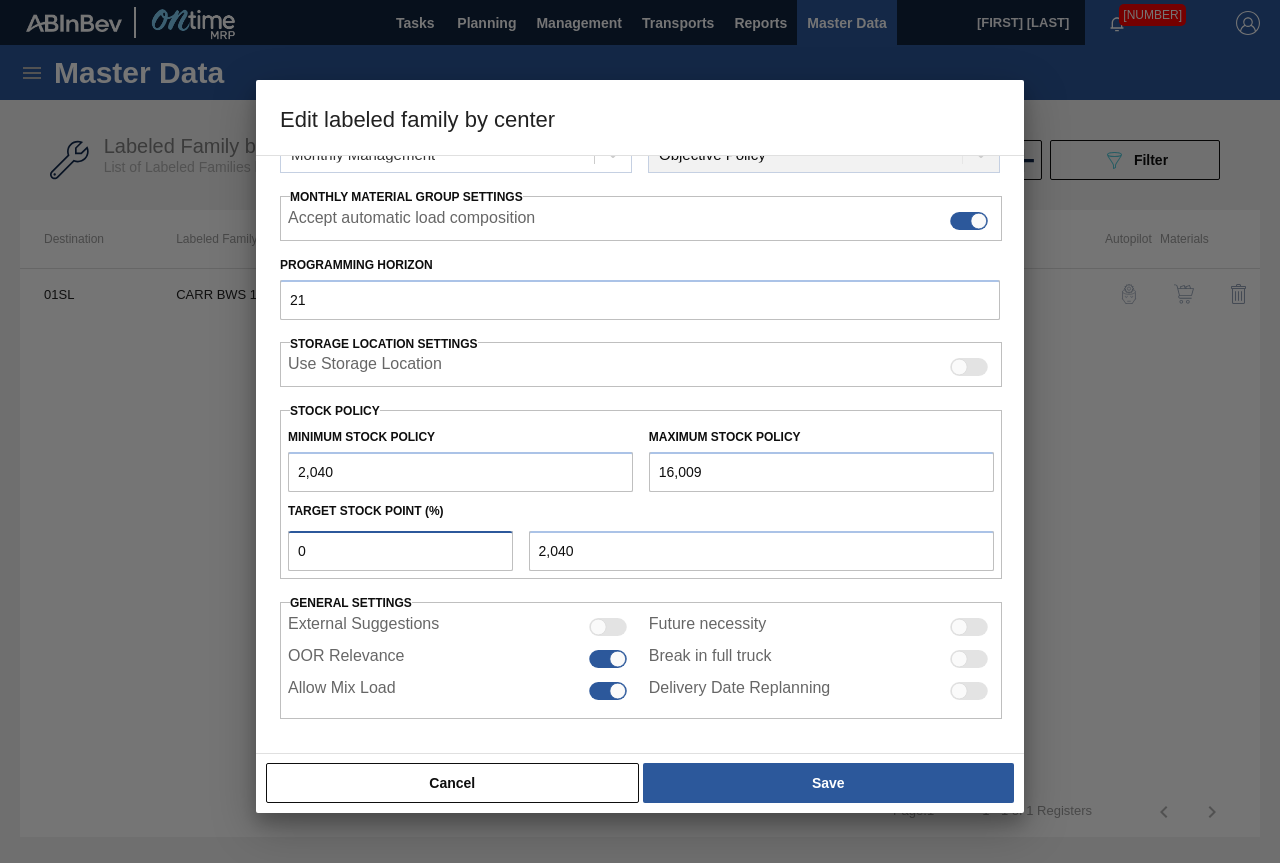 drag, startPoint x: 353, startPoint y: 560, endPoint x: 206, endPoint y: 560, distance: 147 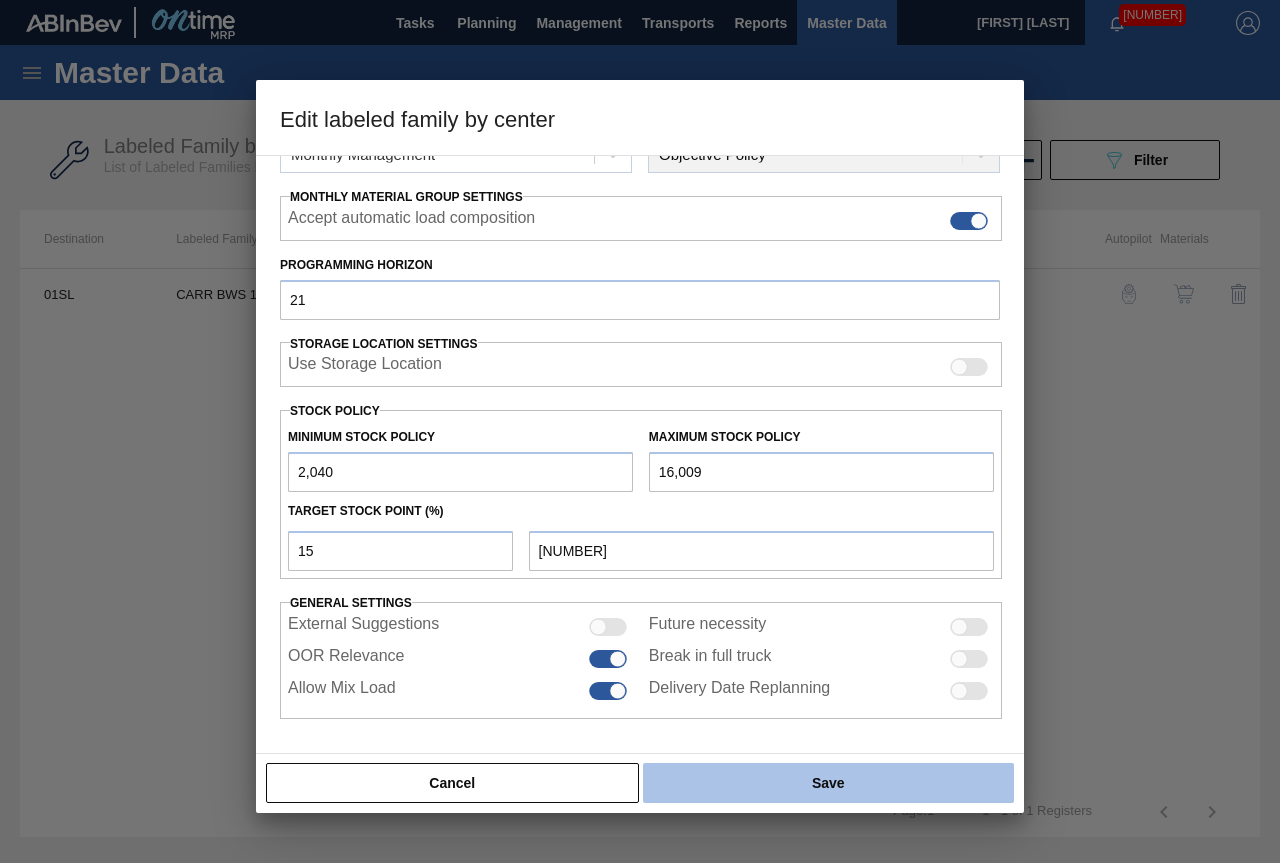 click on "Save" at bounding box center (828, 783) 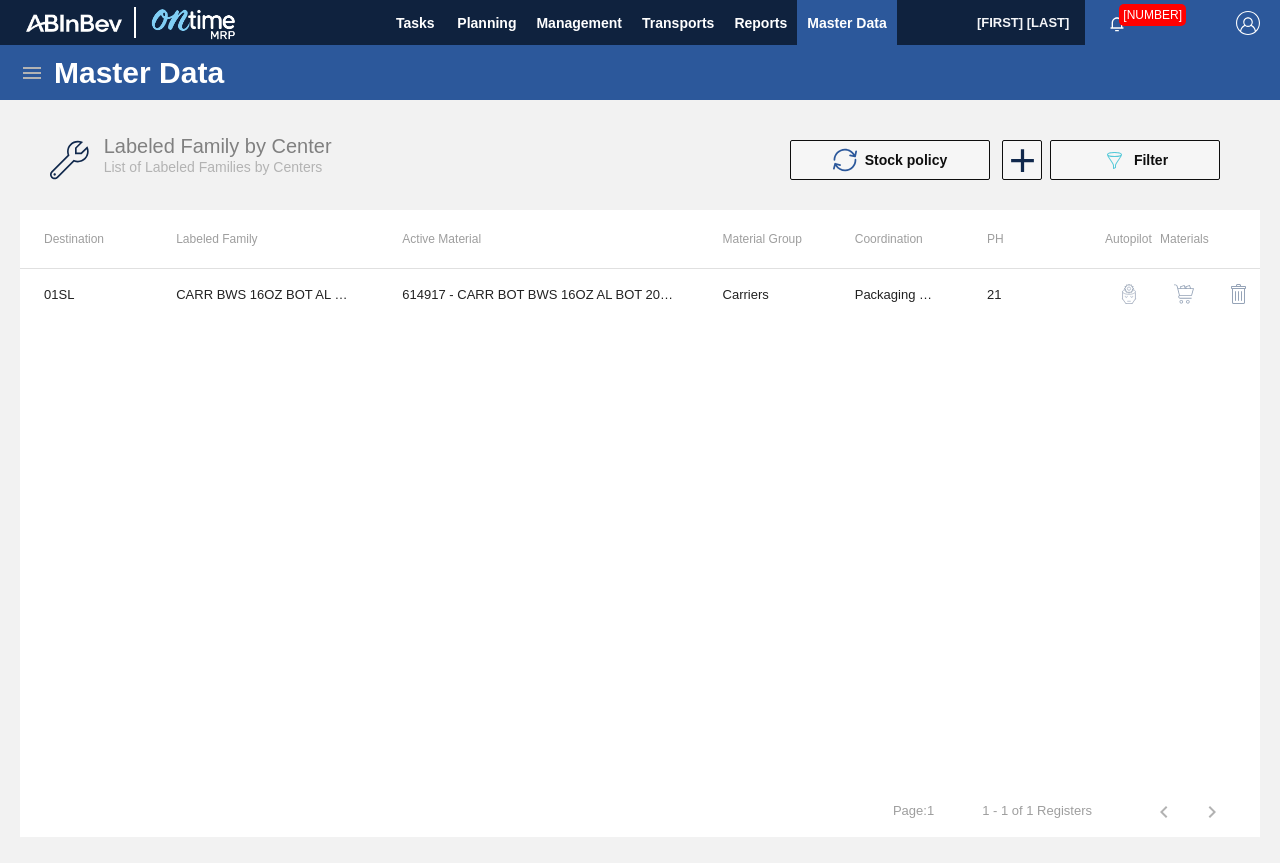 click on "Master Data   General   Materials Group and Families Coordinations and Users   Suppliers Materials   Unit Management Settings   Labeled Family by Center List of Labeled Families by Centers Stock policy [UUID] Filter Destination Labeled Family Active Material Material Group Coordination PH Autopilot Materials [PRODUCT] [PRODUCT] [PRODUCT] [PRODUCT] [PRODUCT] [PRODUCT] [PRODUCT] [PRODUCT] [PRODUCT] [NUMBER] - [PRODUCT] [PRODUCT] [PRODUCT] [PRODUCT] [PRODUCT] [PRODUCT] [PRODUCT] [PRODUCT] [PRODUCT] Carriers Packaging Materials [NUMBER] - [NUMBER] of [NUMBER] Registers Page :  [NUMBER] Record Updated successfully!" at bounding box center (640, 441) 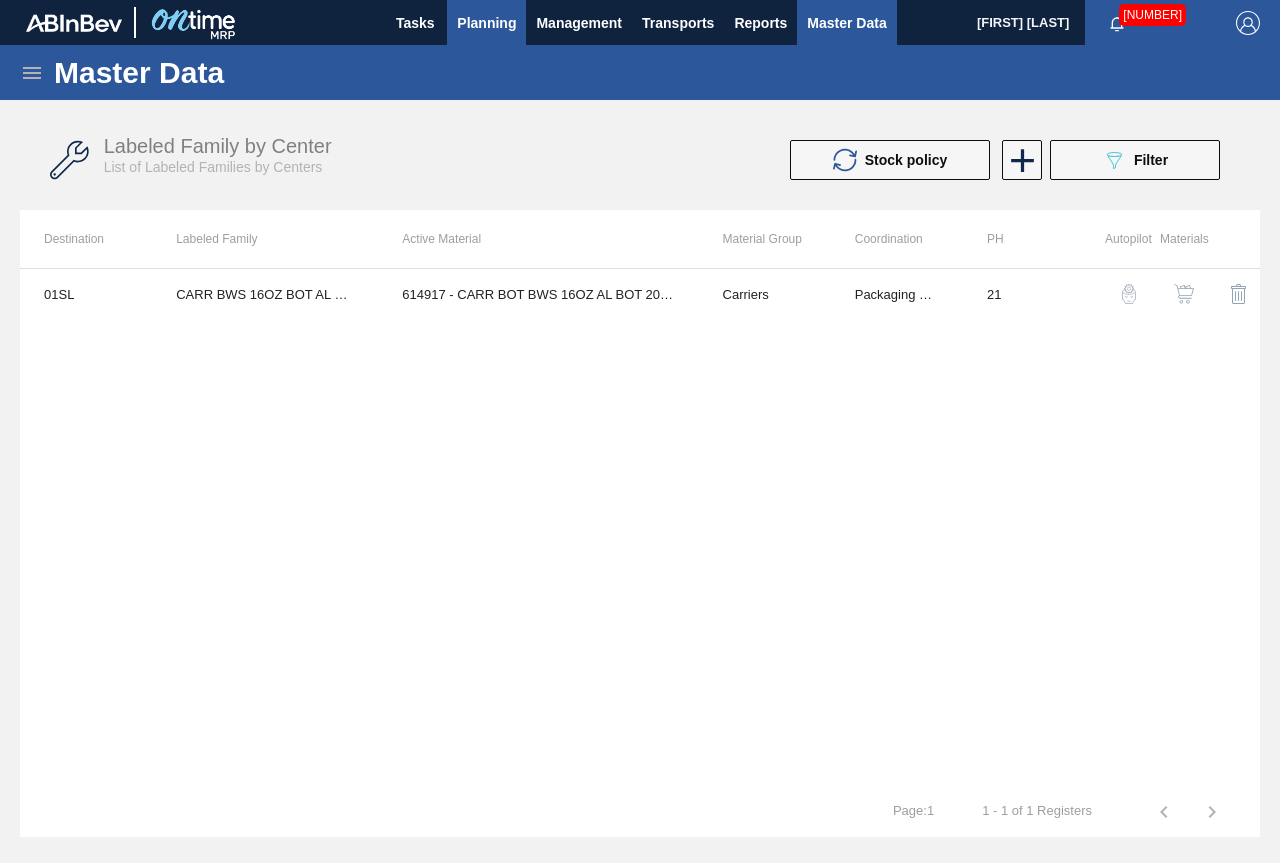 click on "Planning" at bounding box center [486, 23] 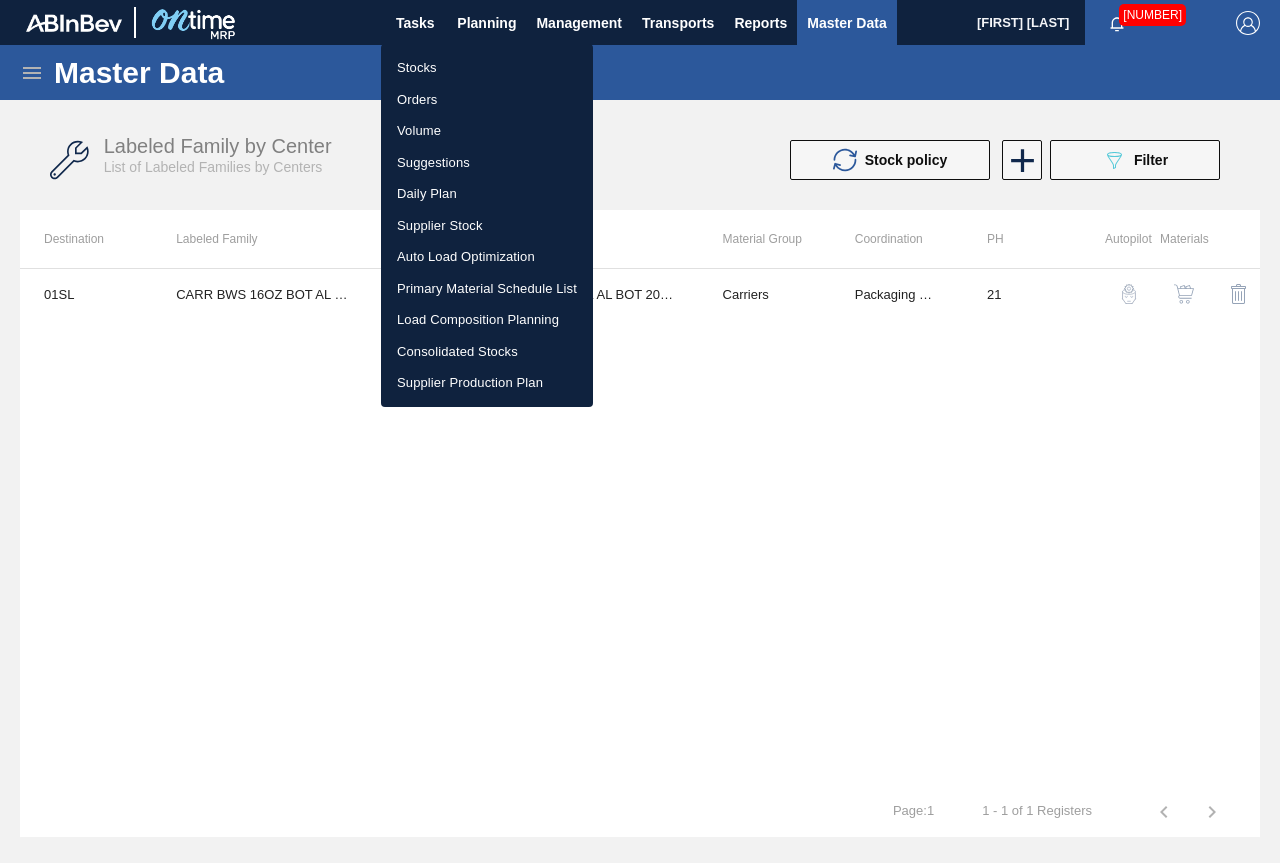 click on "Stocks" at bounding box center (487, 68) 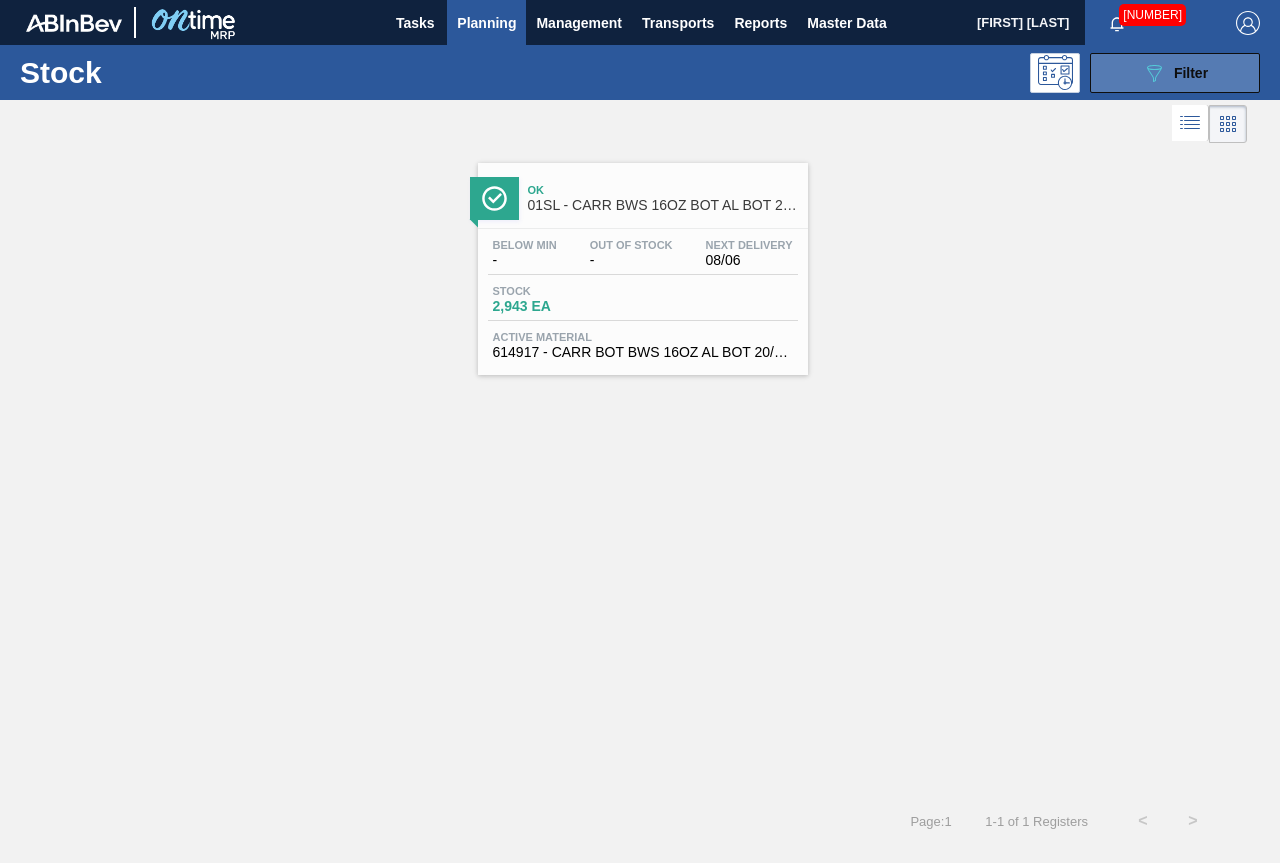 click on "089F7B8B-B2A5-4AFE-B5C0-19BA573D28AC Filter" at bounding box center [1175, 73] 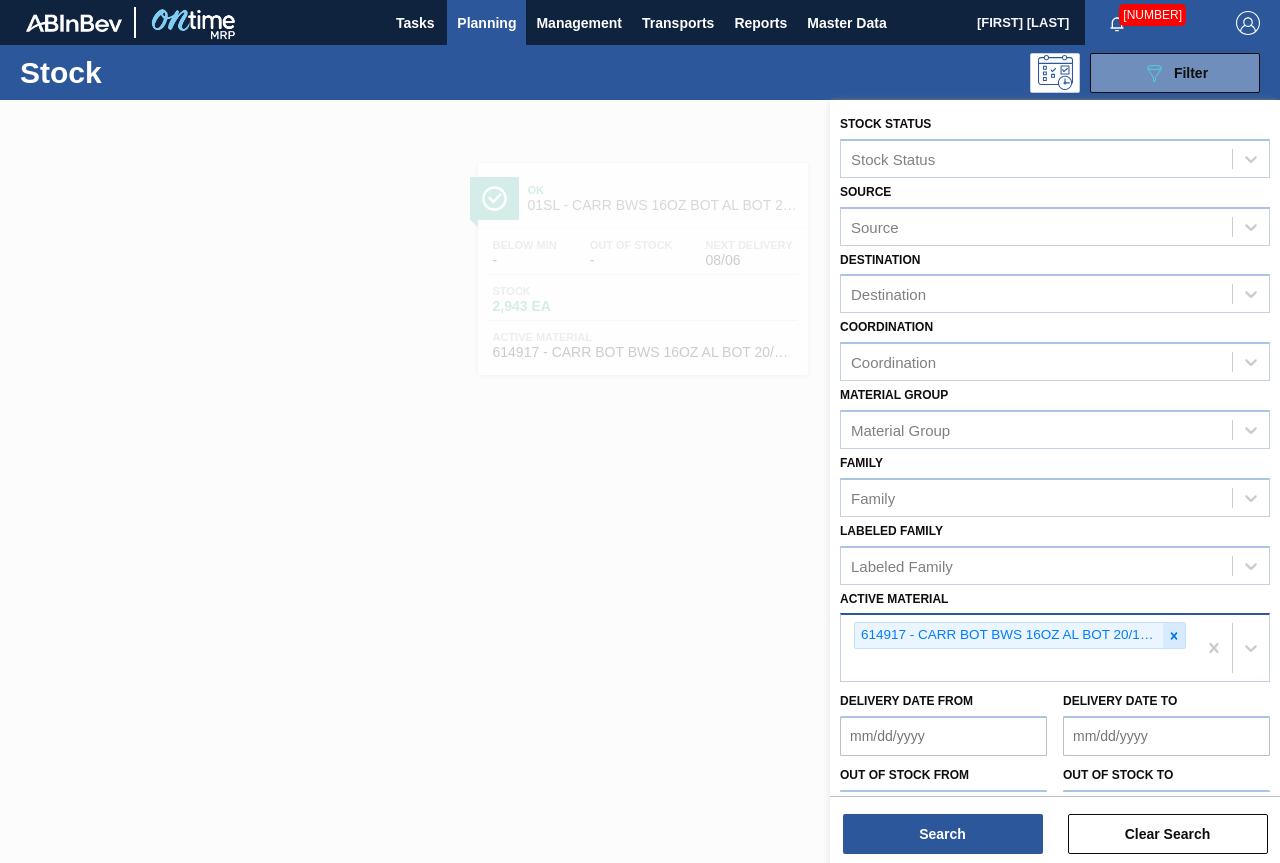 click at bounding box center (1174, 635) 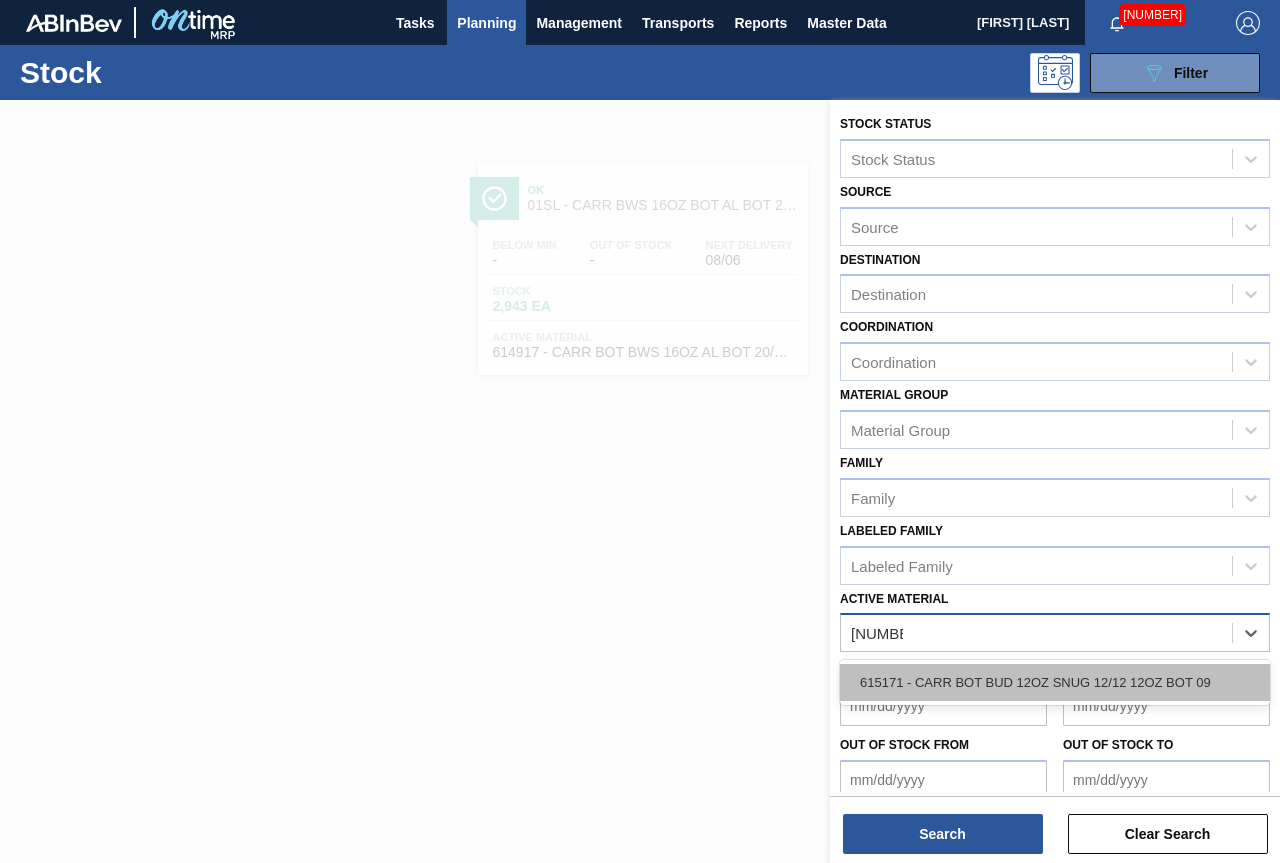 click on "615171 - CARR BOT BUD 12OZ SNUG 12/12 12OZ BOT 09" at bounding box center (1055, 682) 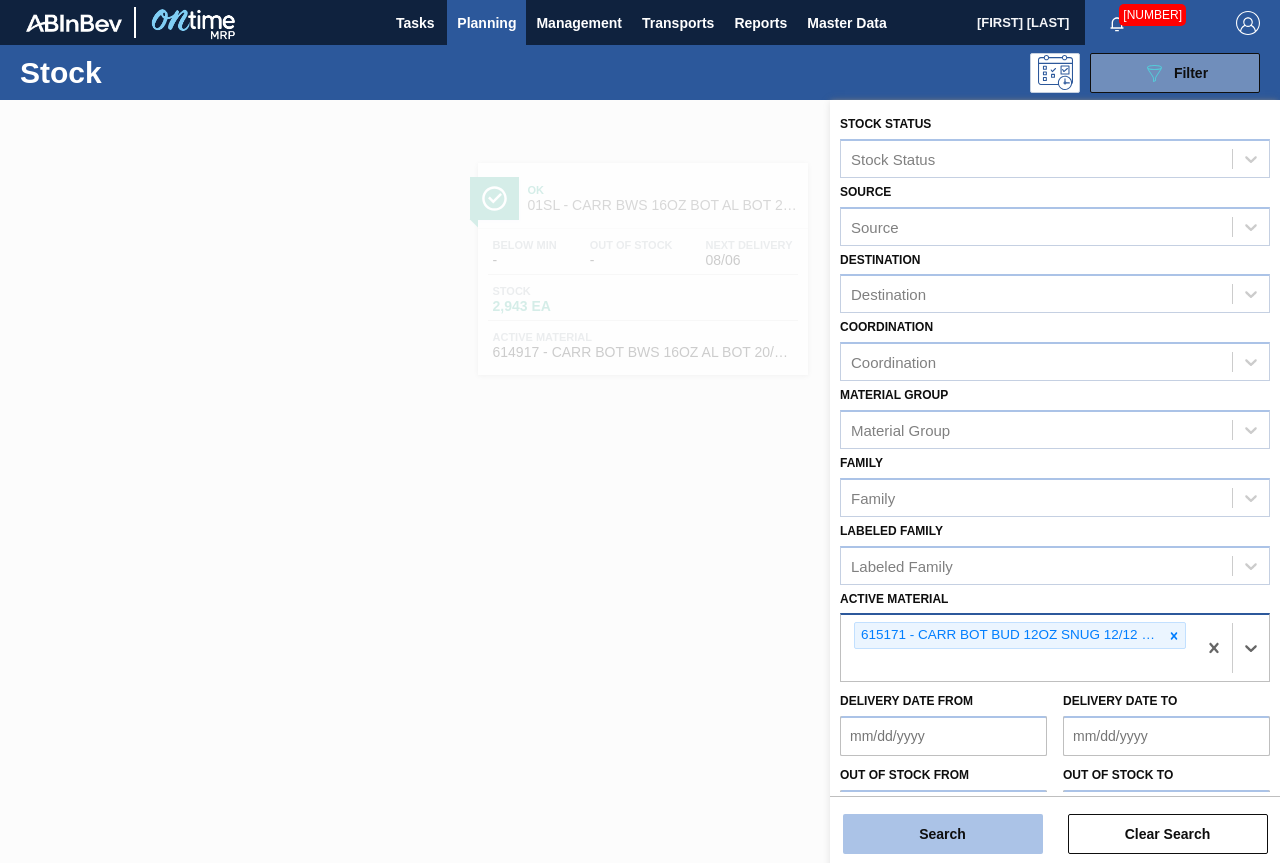 click on "Search" at bounding box center (943, 834) 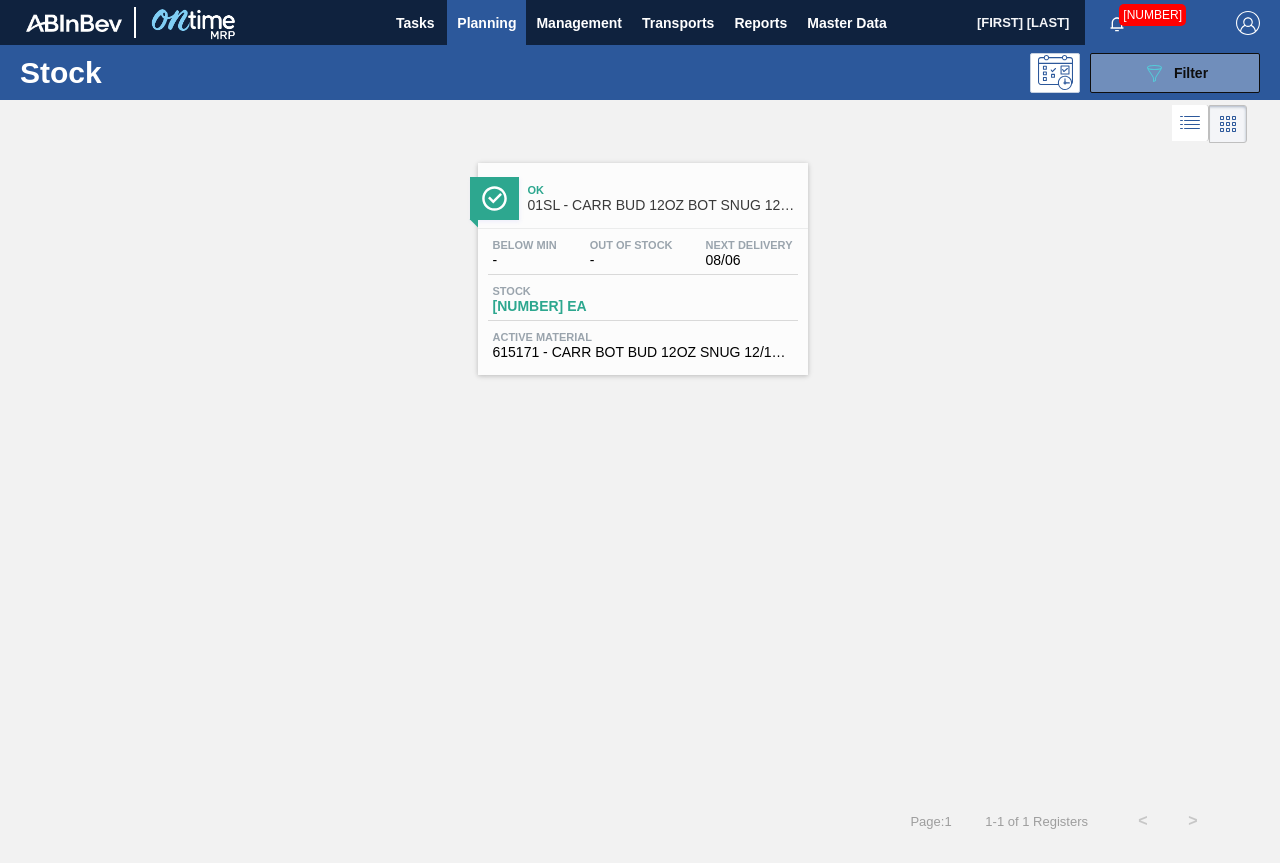 click on "Ok" at bounding box center [663, 190] 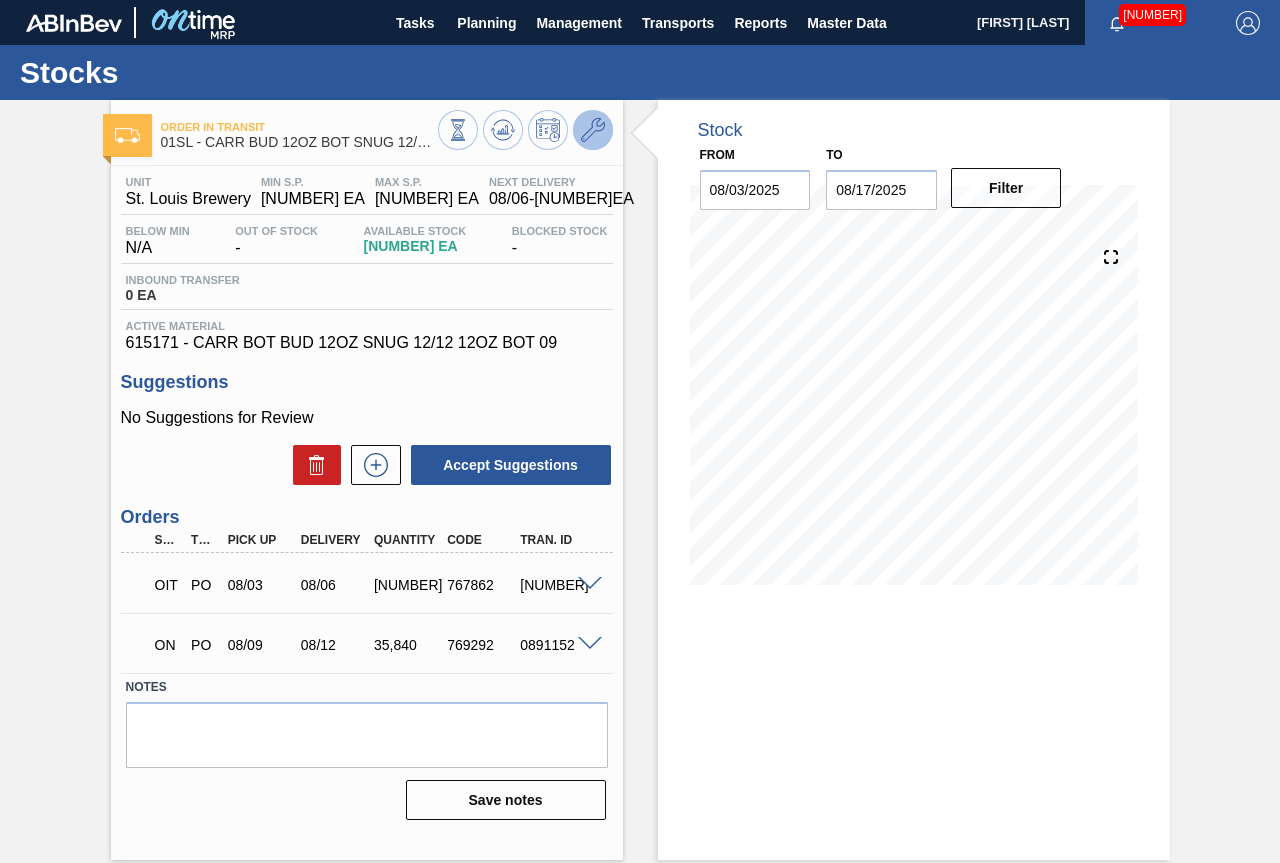 click 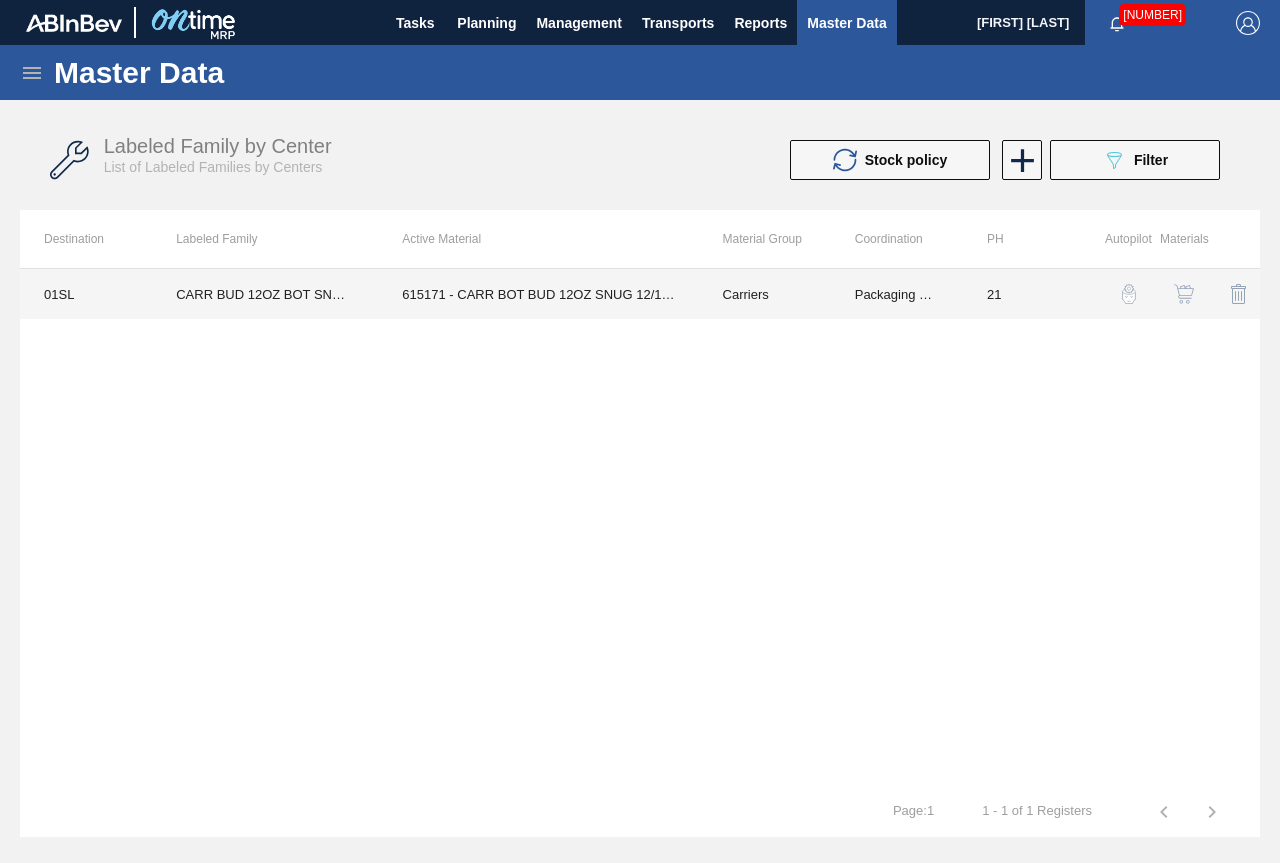 click on "615171 - CARR BOT BUD 12OZ SNUG 12/12 12OZ BOT 09" at bounding box center [538, 294] 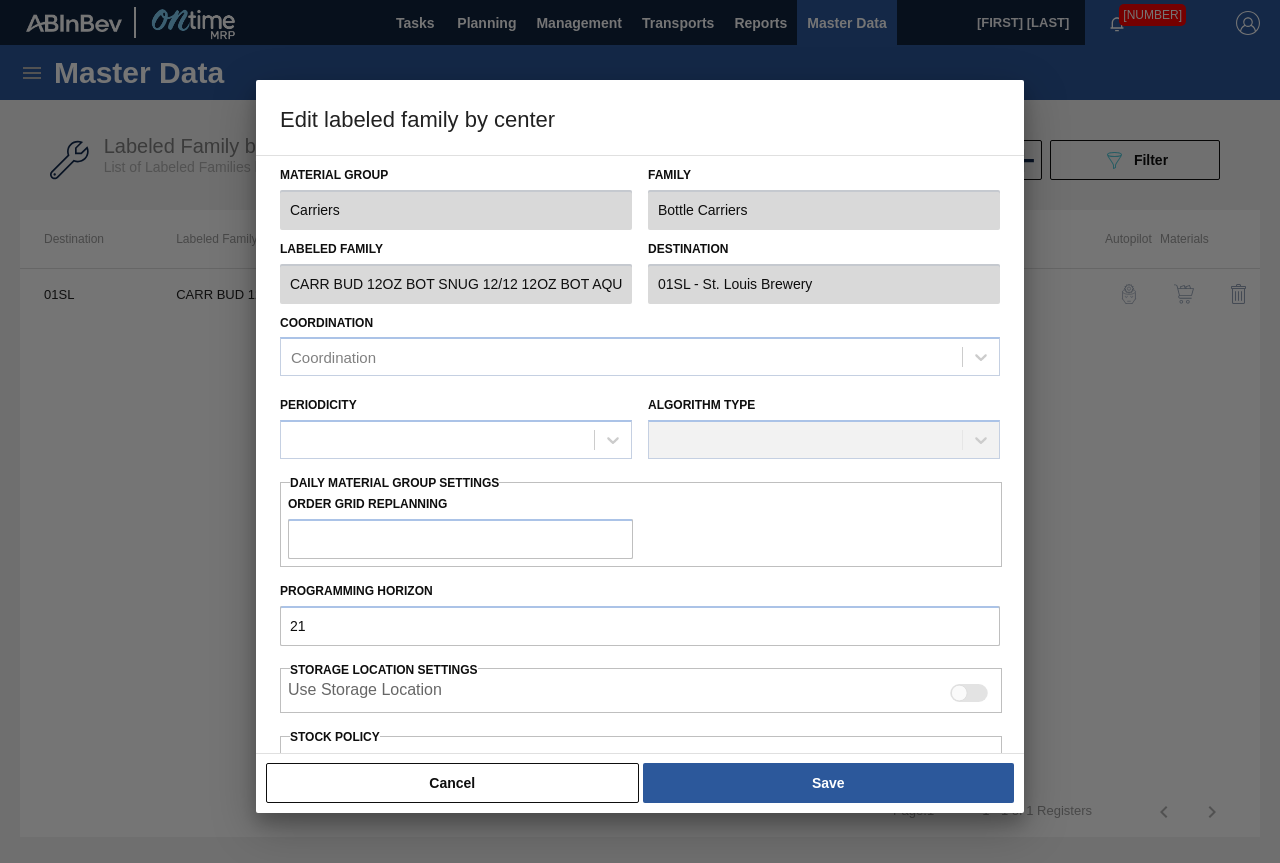 scroll, scrollTop: 291, scrollLeft: 0, axis: vertical 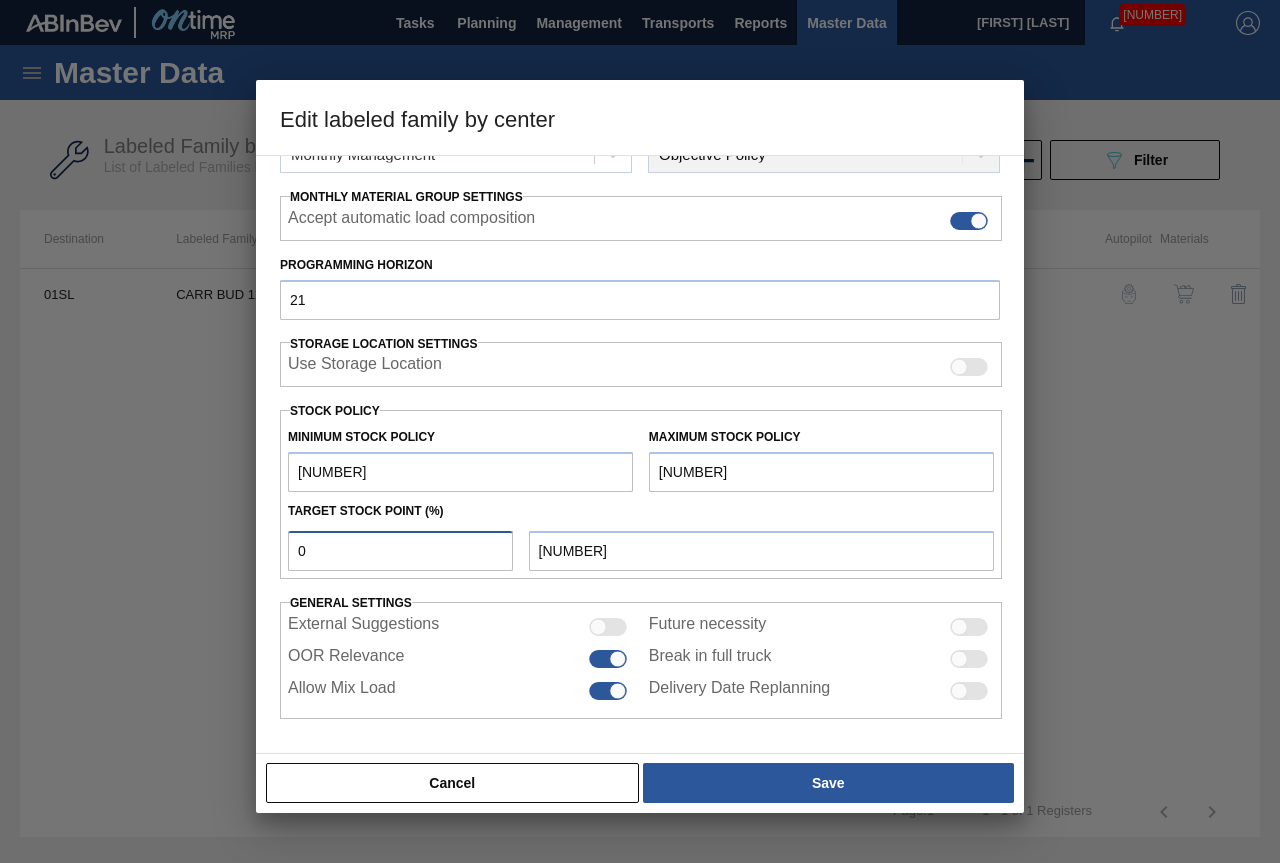 drag, startPoint x: 423, startPoint y: 536, endPoint x: 143, endPoint y: 508, distance: 281.3965 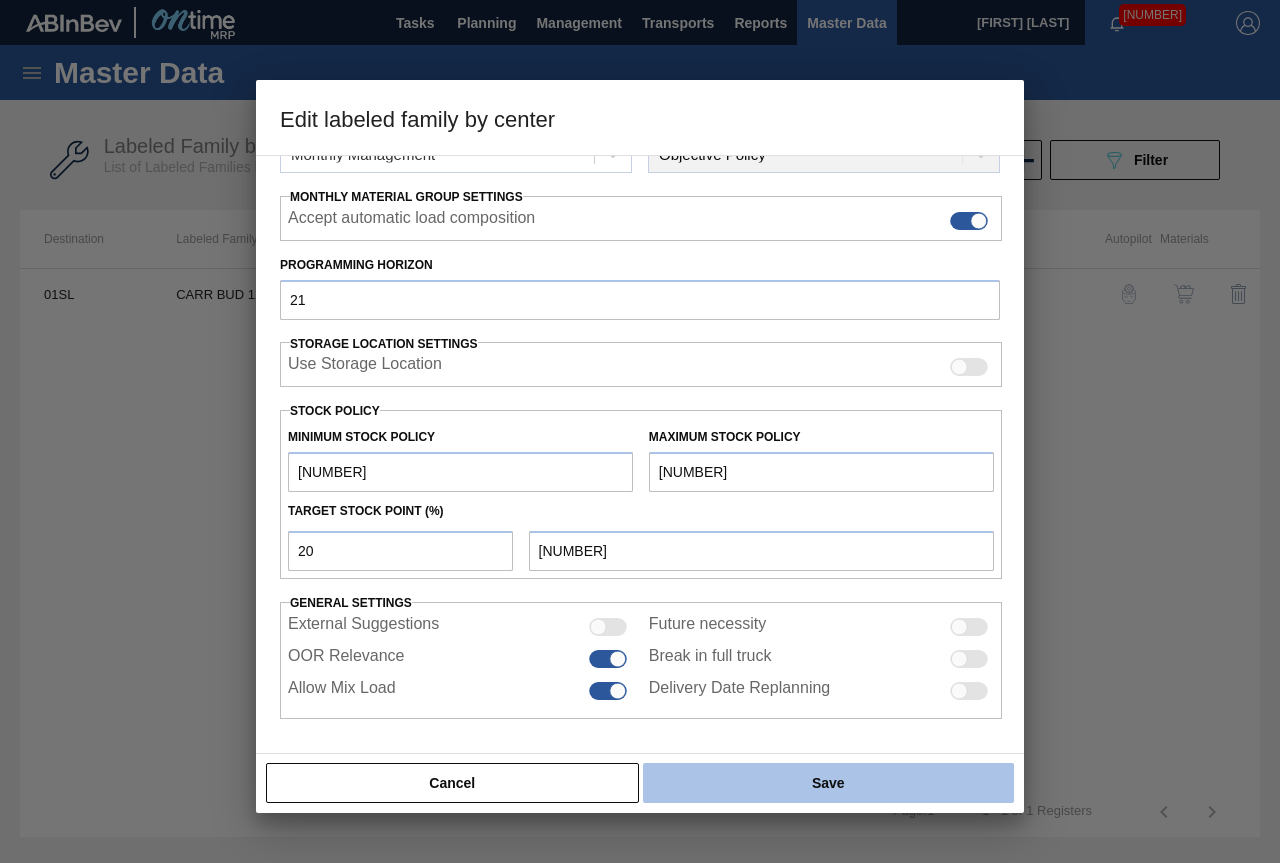 click on "Save" at bounding box center [828, 783] 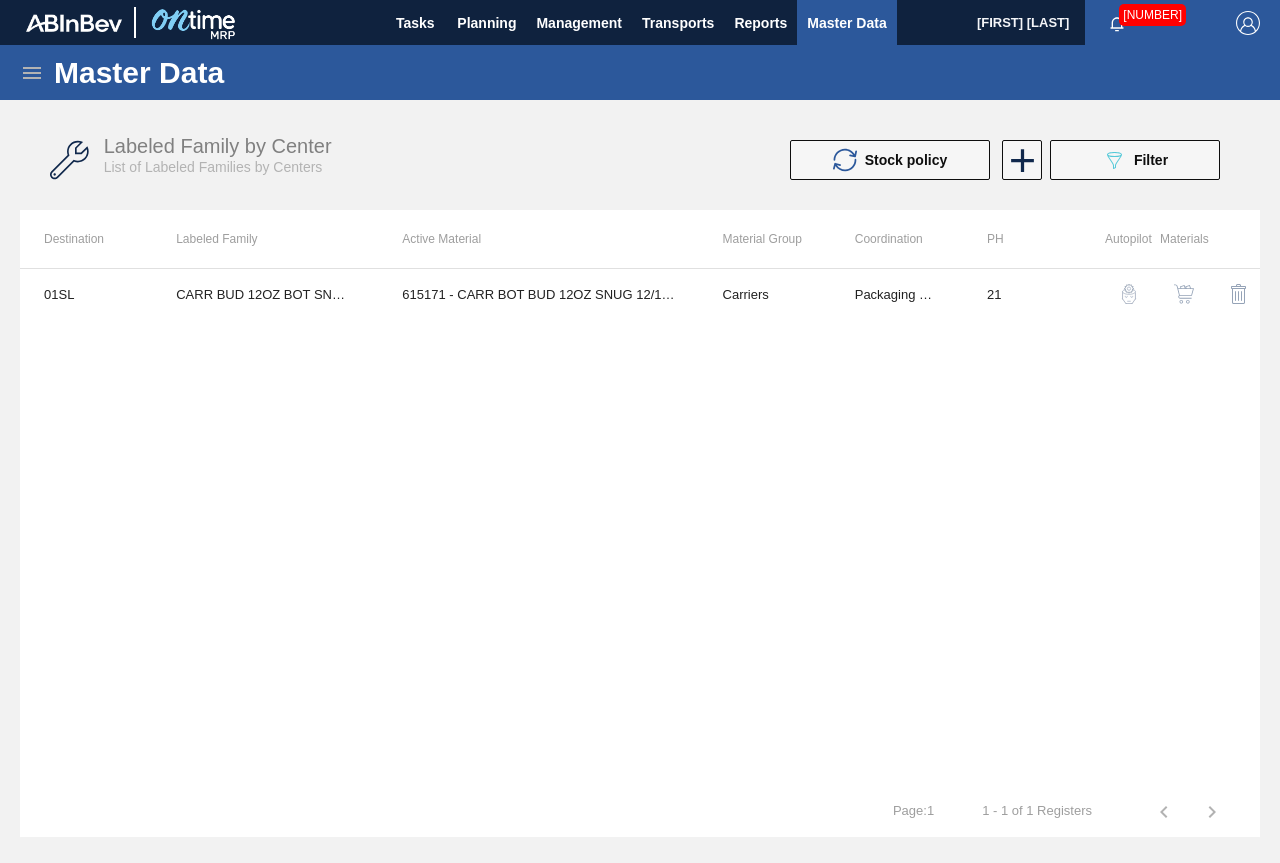 drag, startPoint x: 493, startPoint y: 21, endPoint x: 482, endPoint y: 50, distance: 31.016125 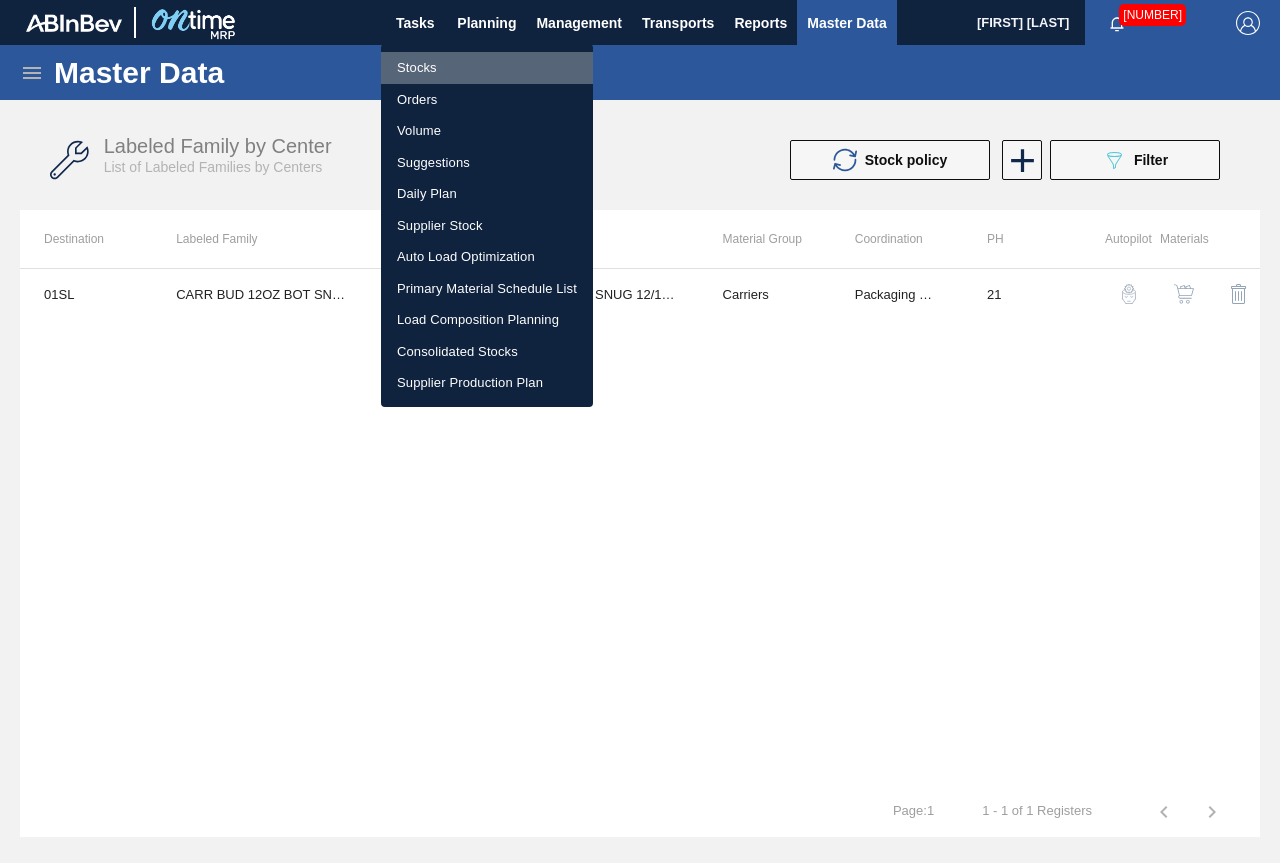 click on "Stocks" at bounding box center [487, 68] 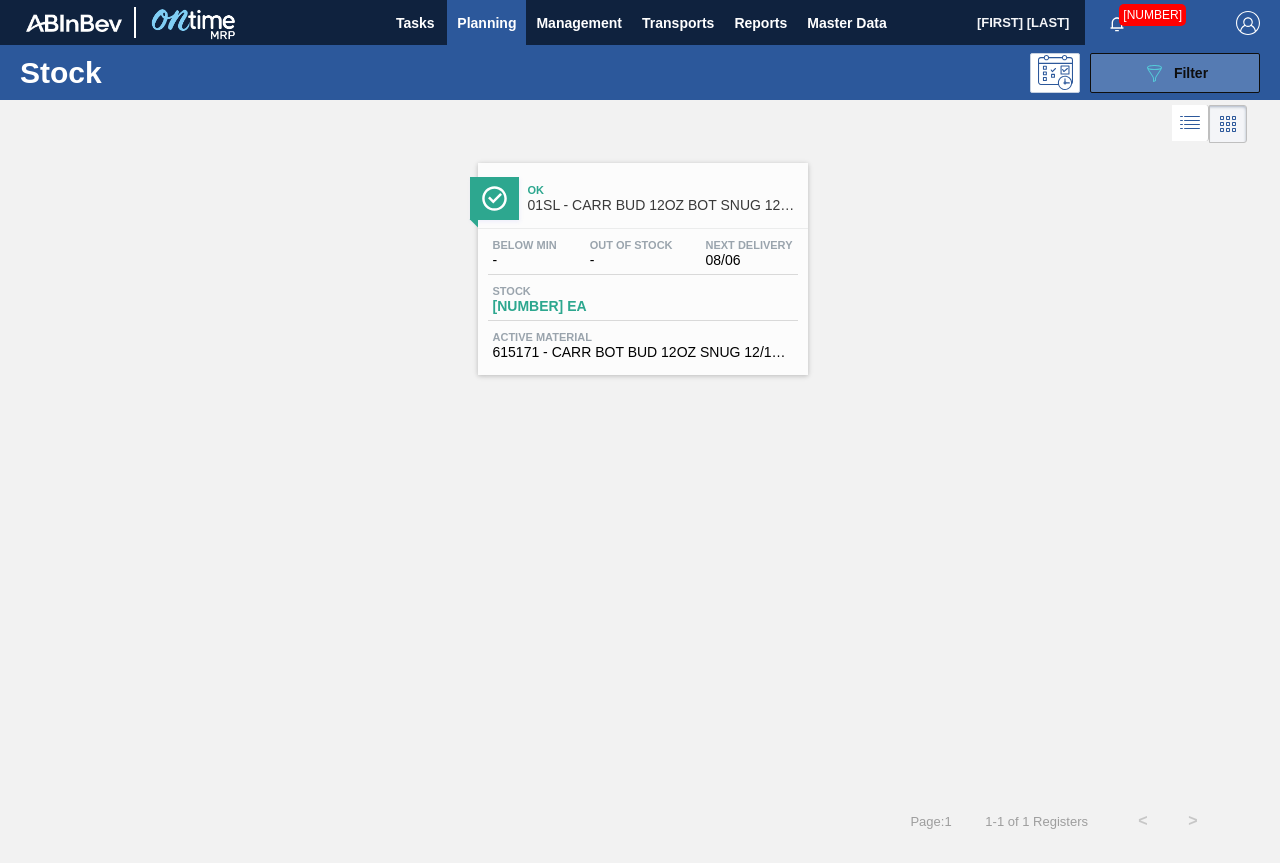 click on "089F7B8B-B2A5-4AFE-B5C0-19BA573D28AC" 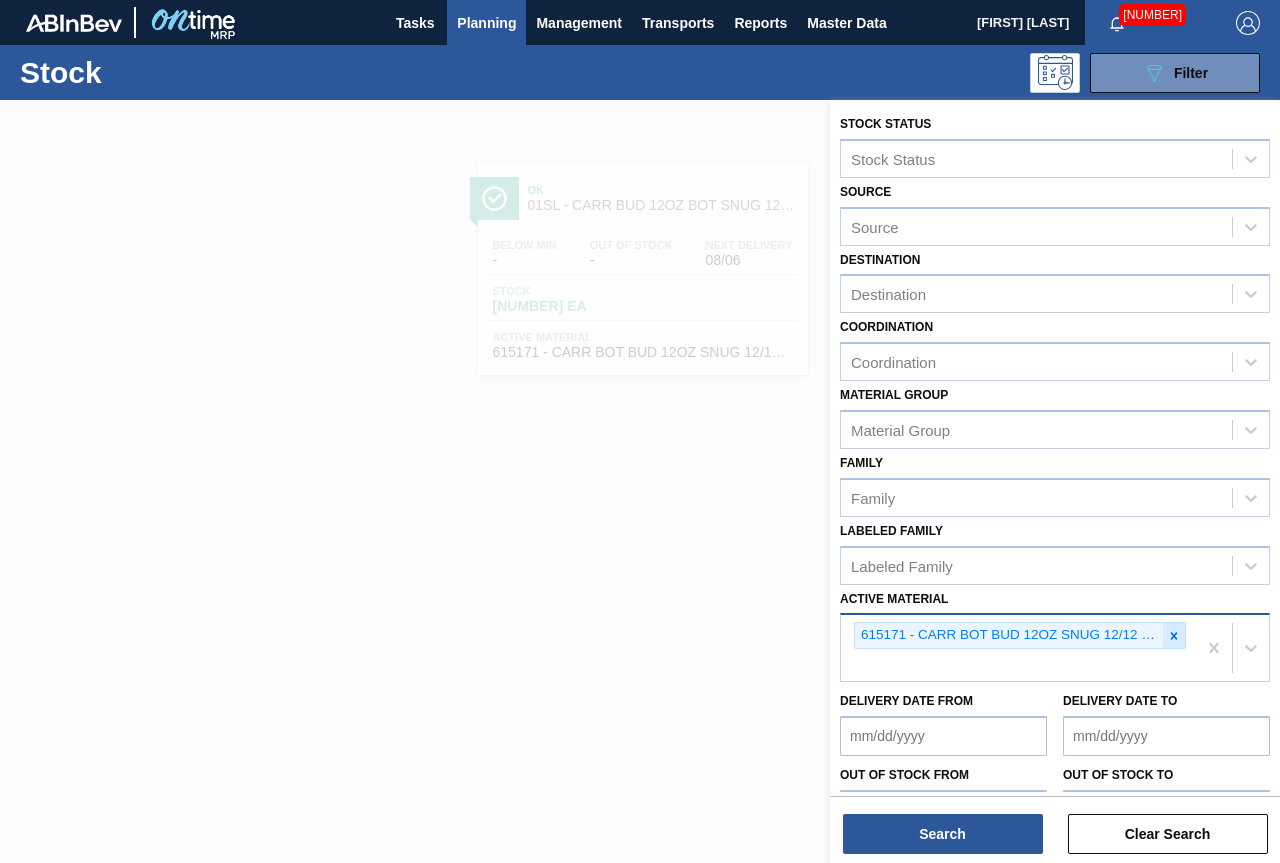 click 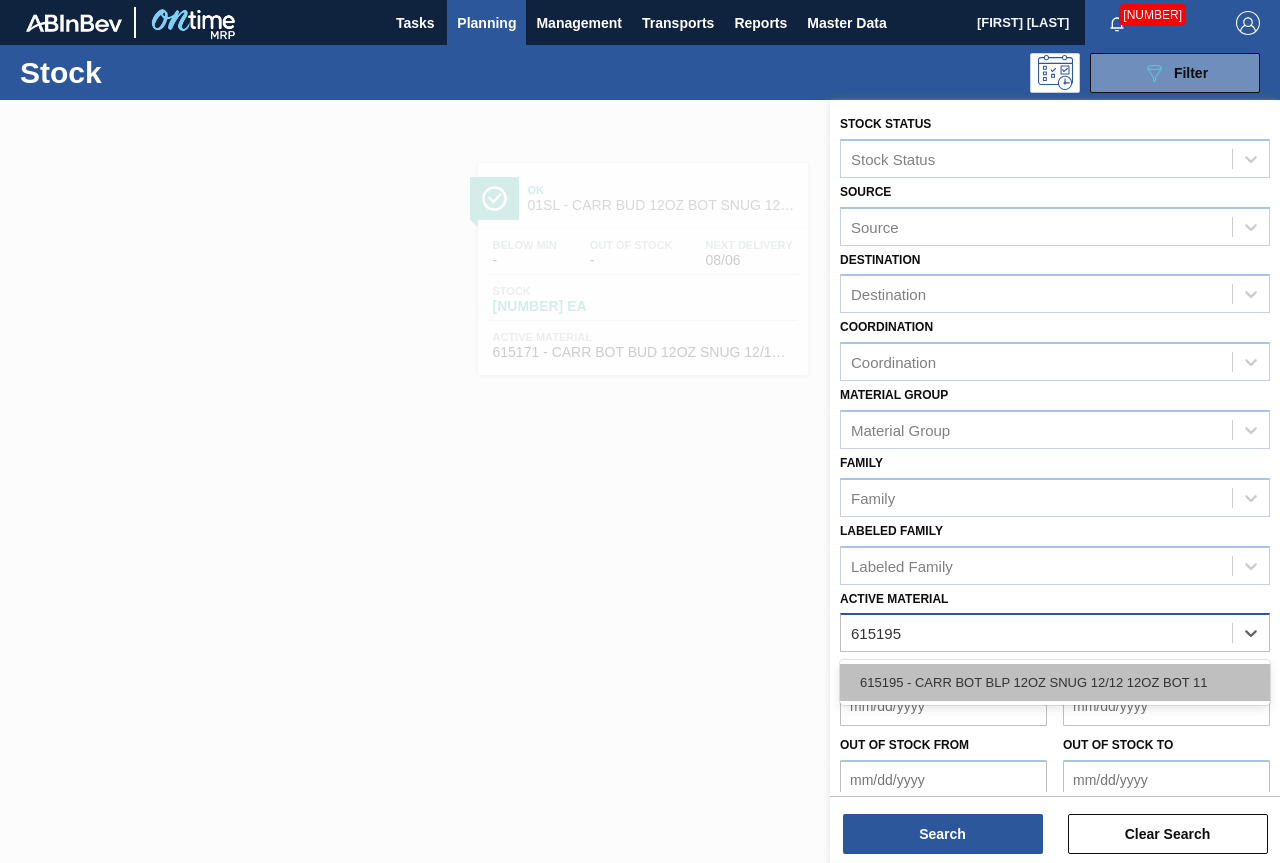 click on "615195 - CARR BOT BLP 12OZ SNUG 12/12 12OZ BOT 11" at bounding box center (1055, 682) 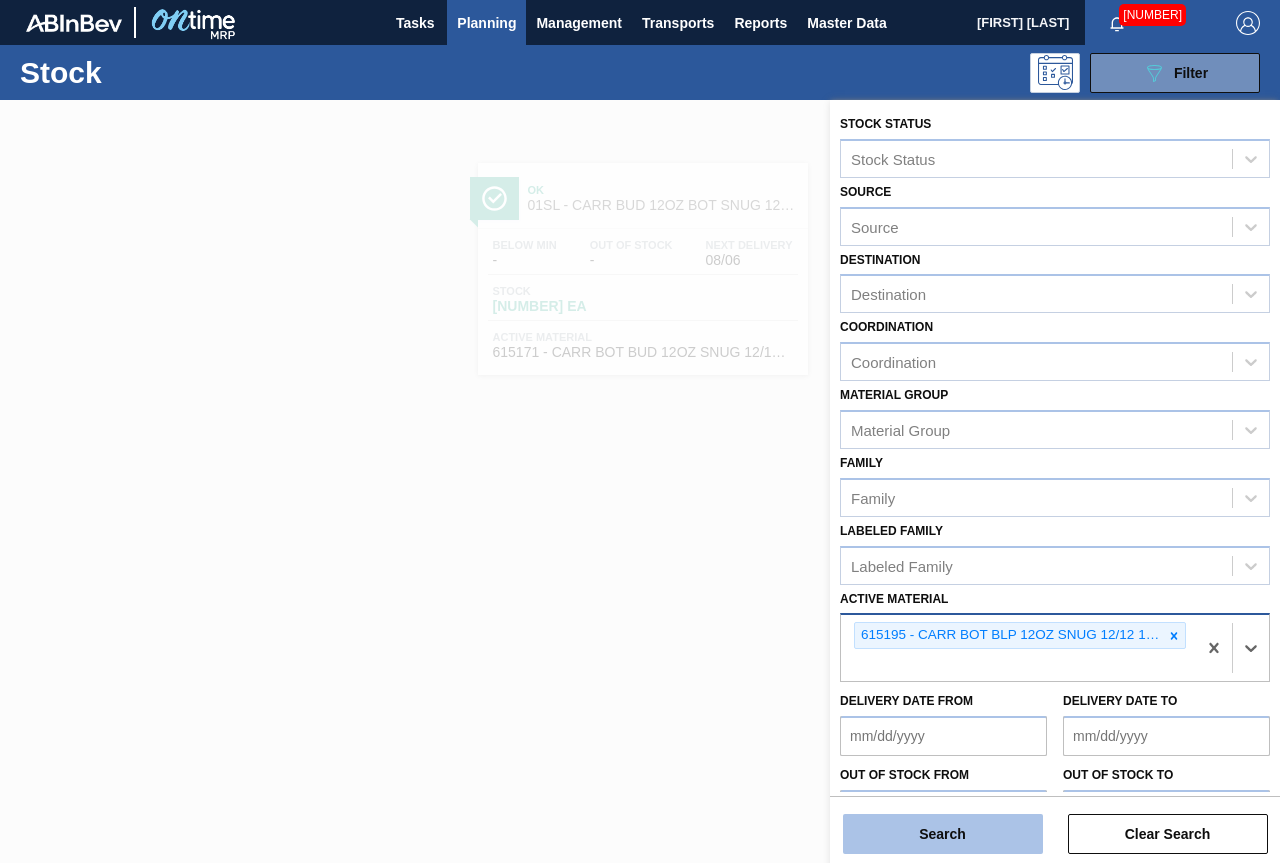 click on "Search" at bounding box center [943, 834] 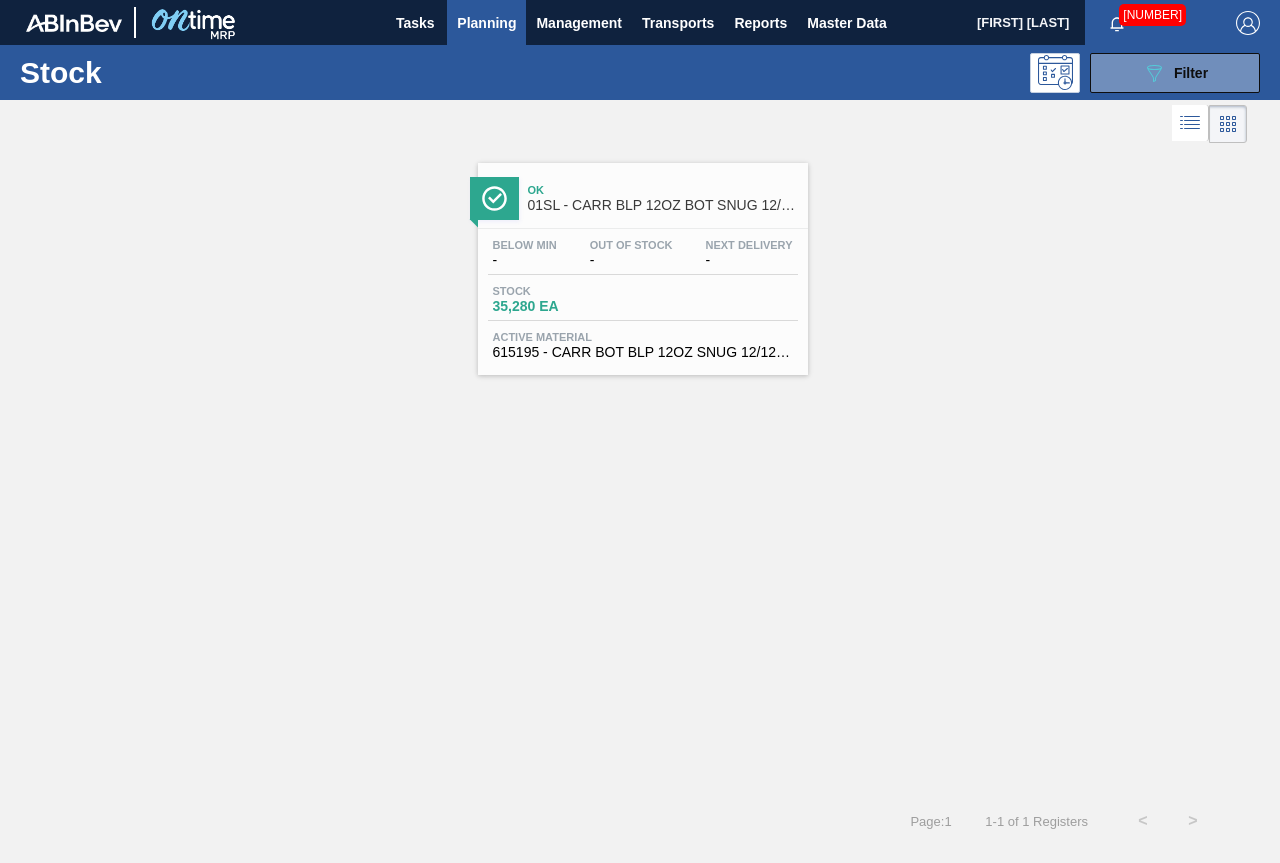 click on "Ok [PRODUCT] - [PRODUCT] [PRODUCT] [PRODUCT] [PRODUCT] [PRODUCT] [PRODUCT] [PRODUCT]" at bounding box center (663, 198) 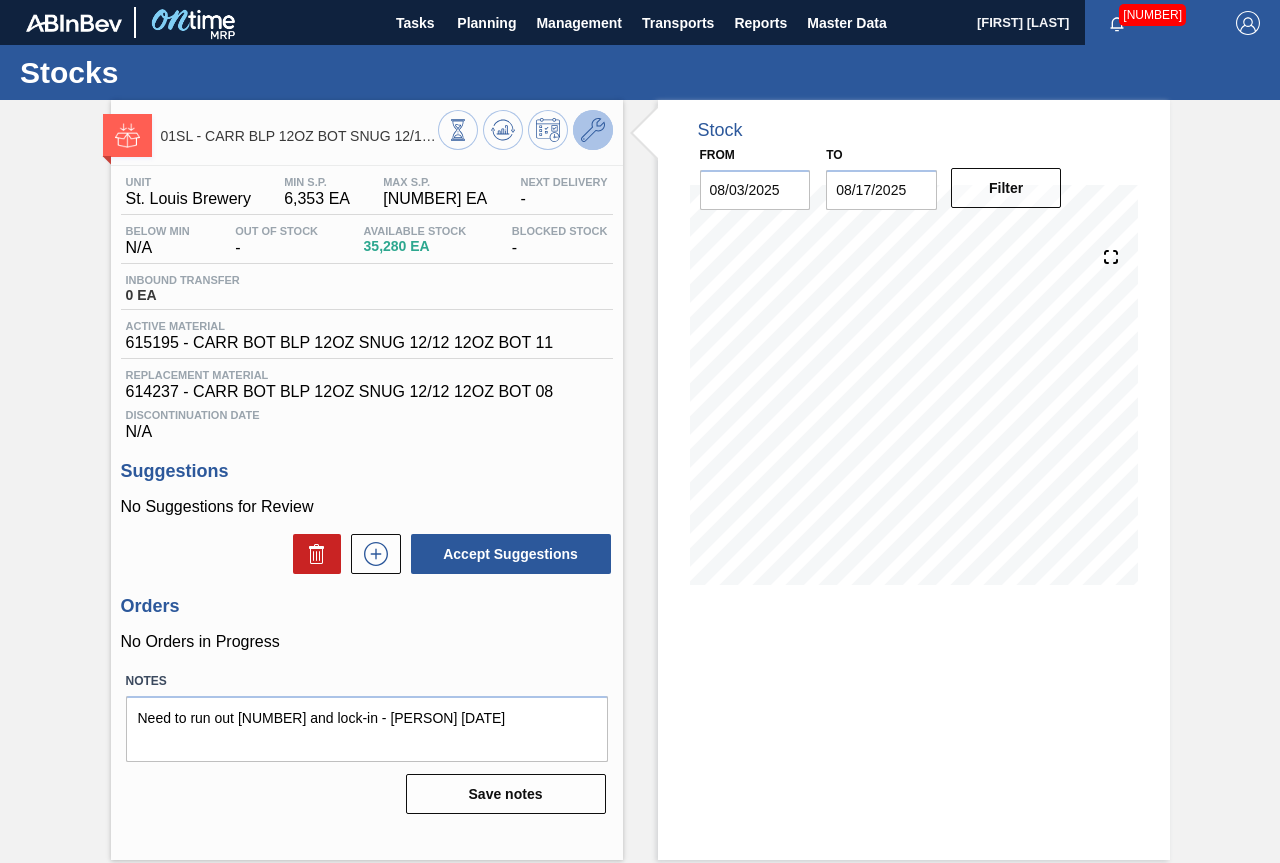 click 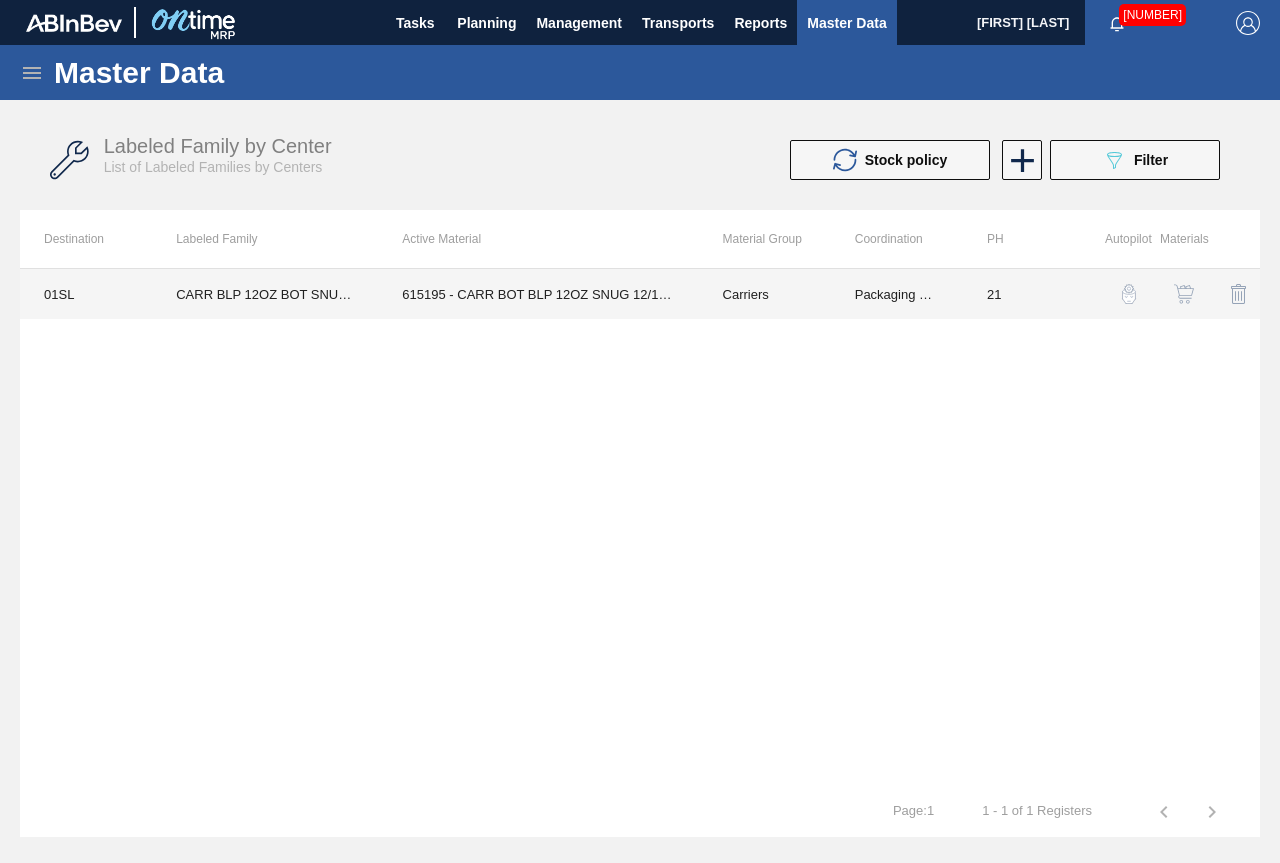 click on "615195 - CARR BOT BLP 12OZ SNUG 12/12 12OZ BOT 11" at bounding box center [538, 294] 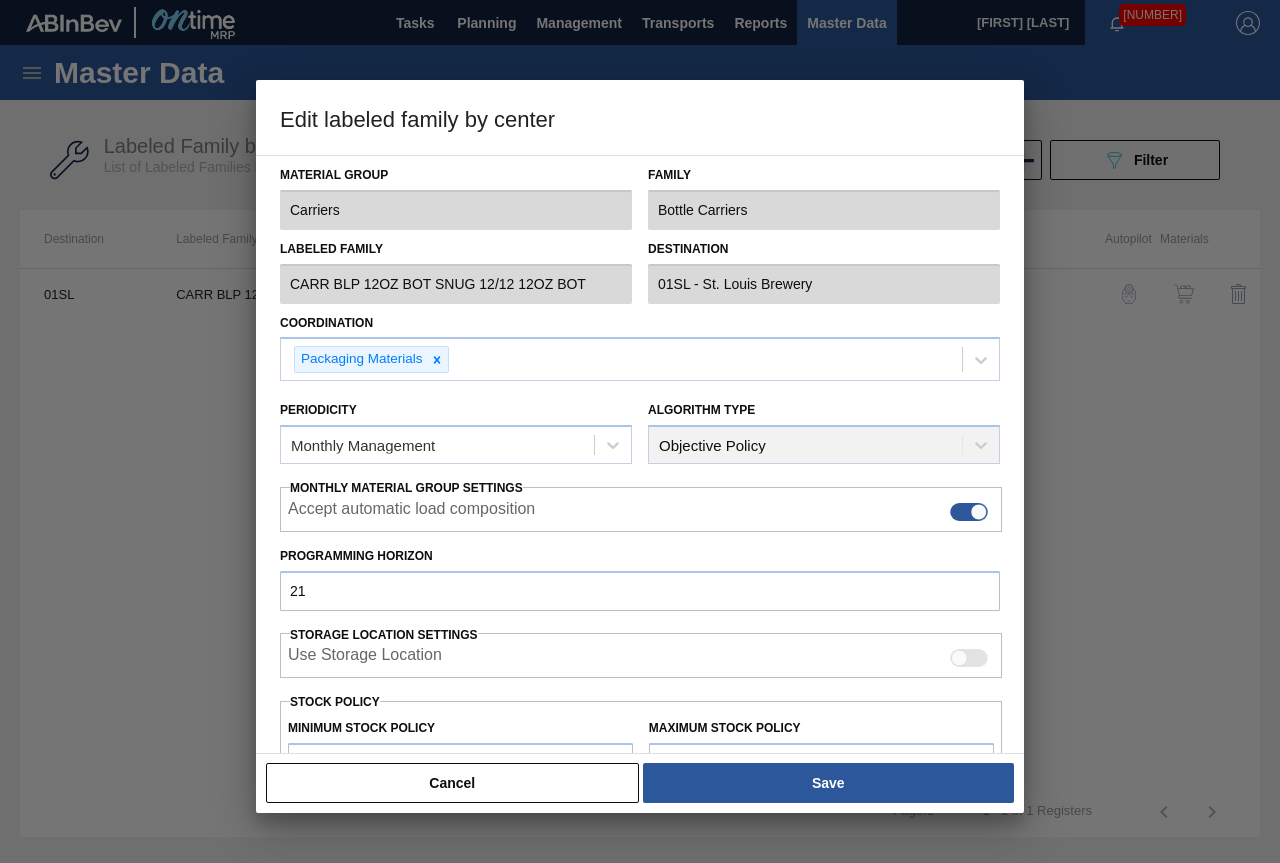 scroll, scrollTop: 291, scrollLeft: 0, axis: vertical 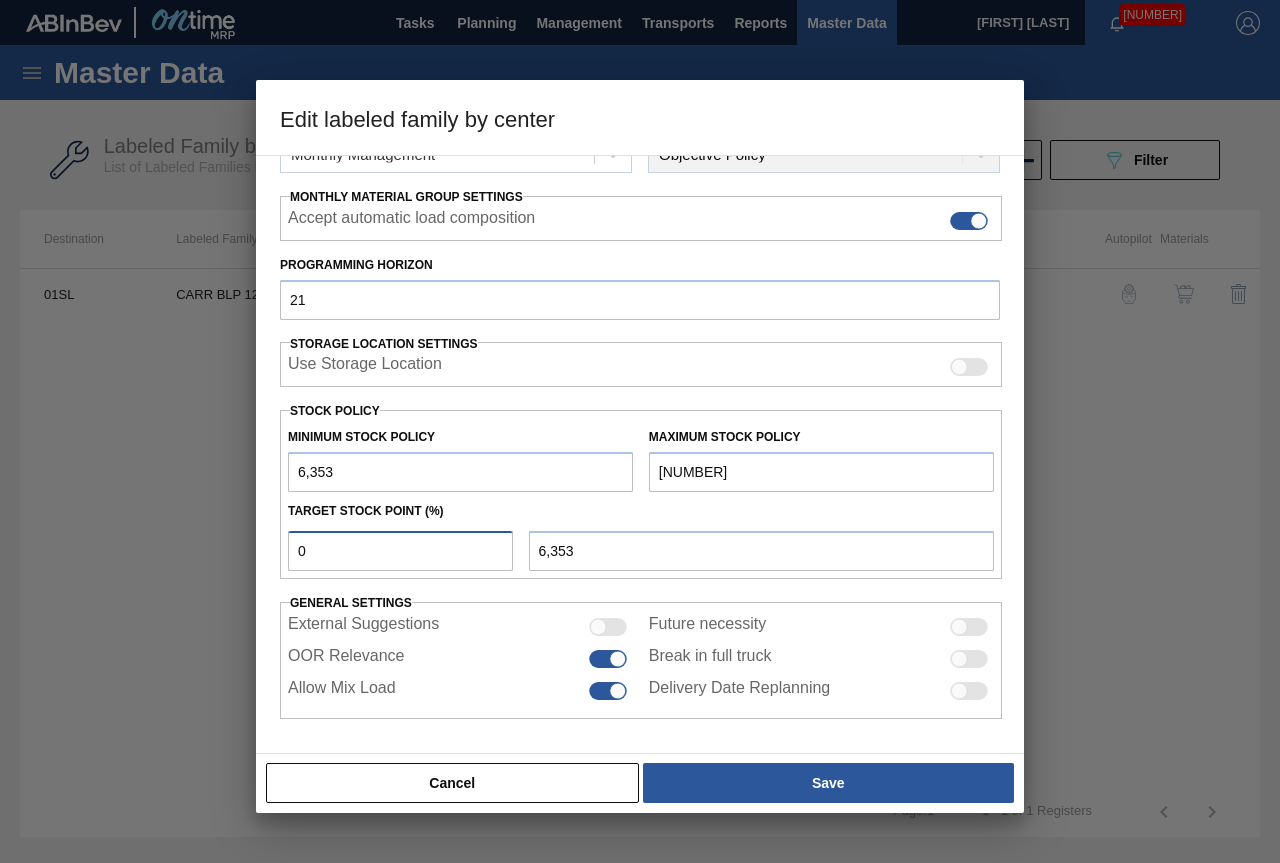 drag, startPoint x: 448, startPoint y: 547, endPoint x: 248, endPoint y: 544, distance: 200.02249 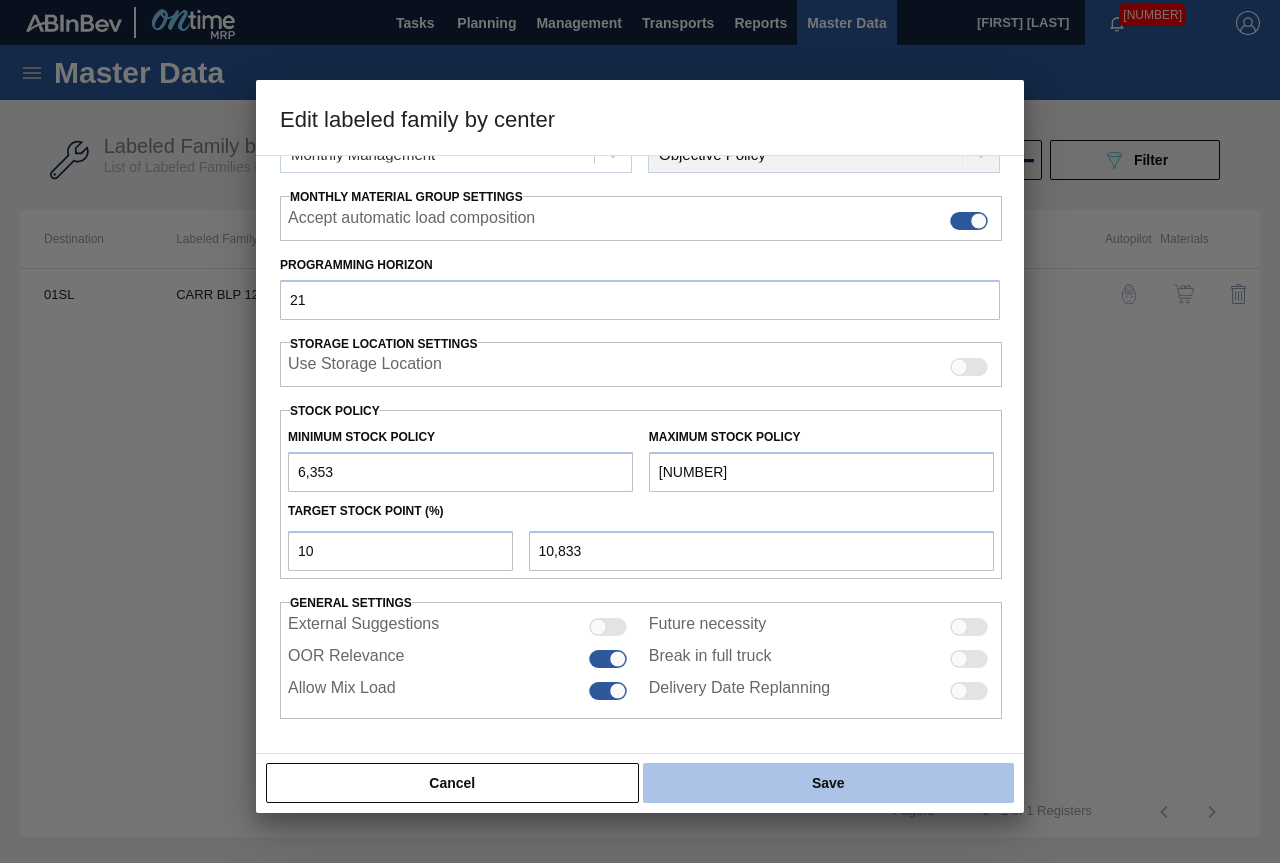click on "Save" at bounding box center (828, 783) 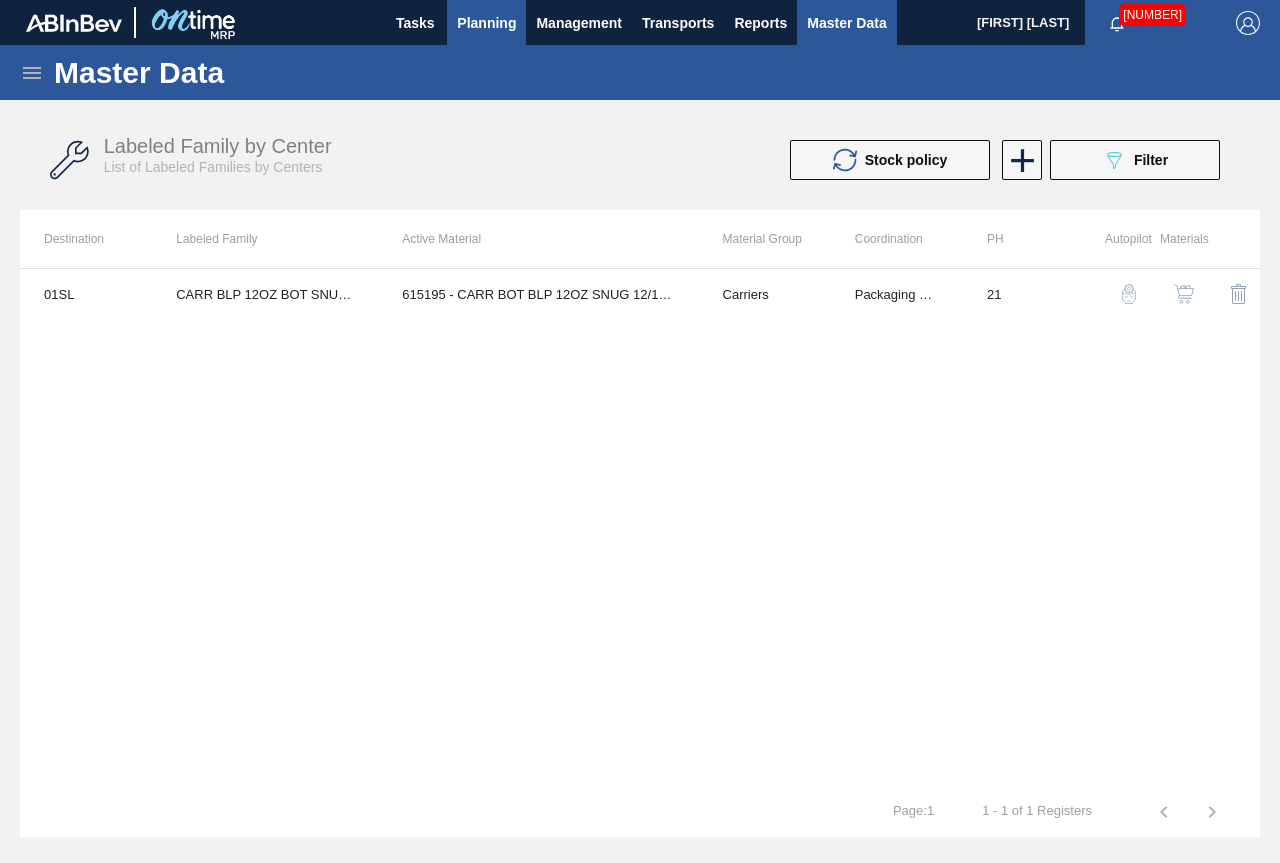 click on "Planning" at bounding box center (486, 23) 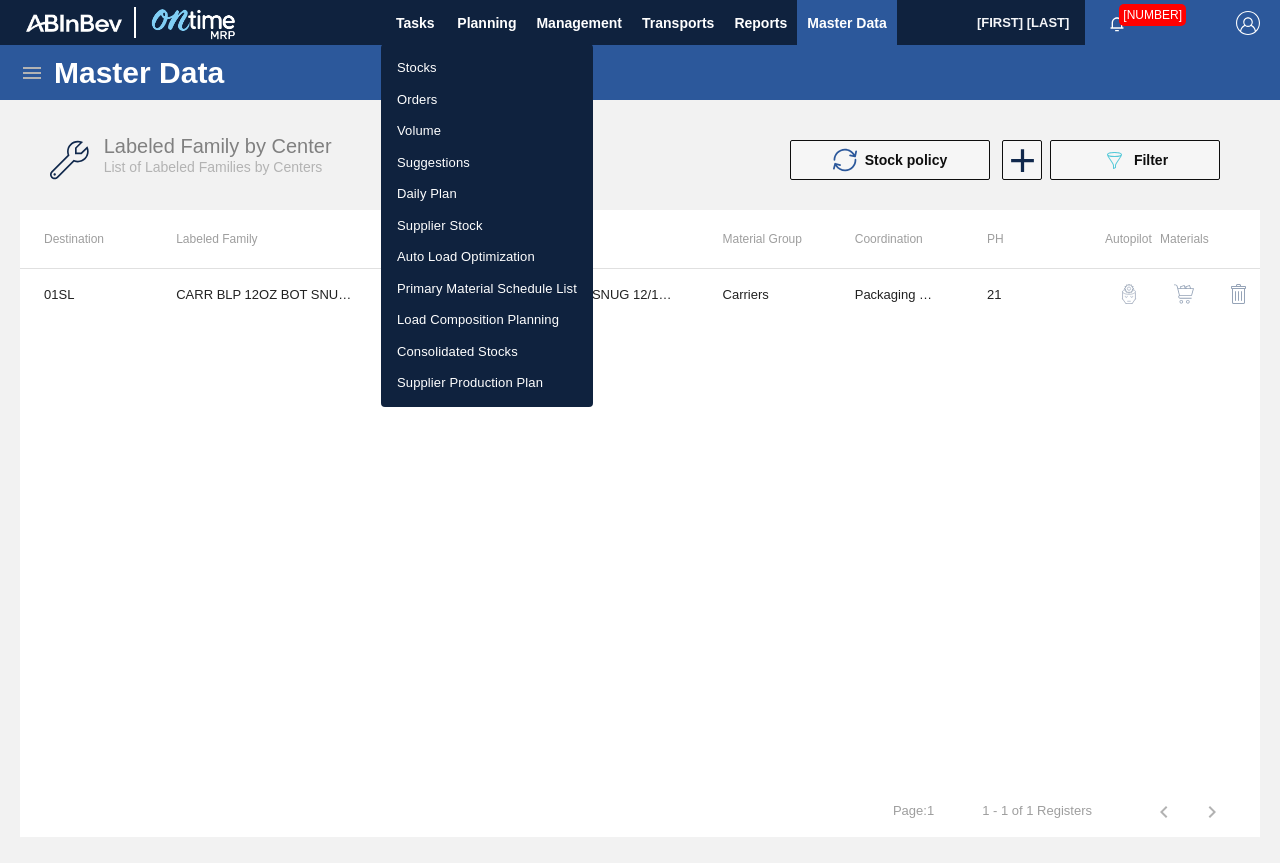 click on "Stocks" at bounding box center (487, 68) 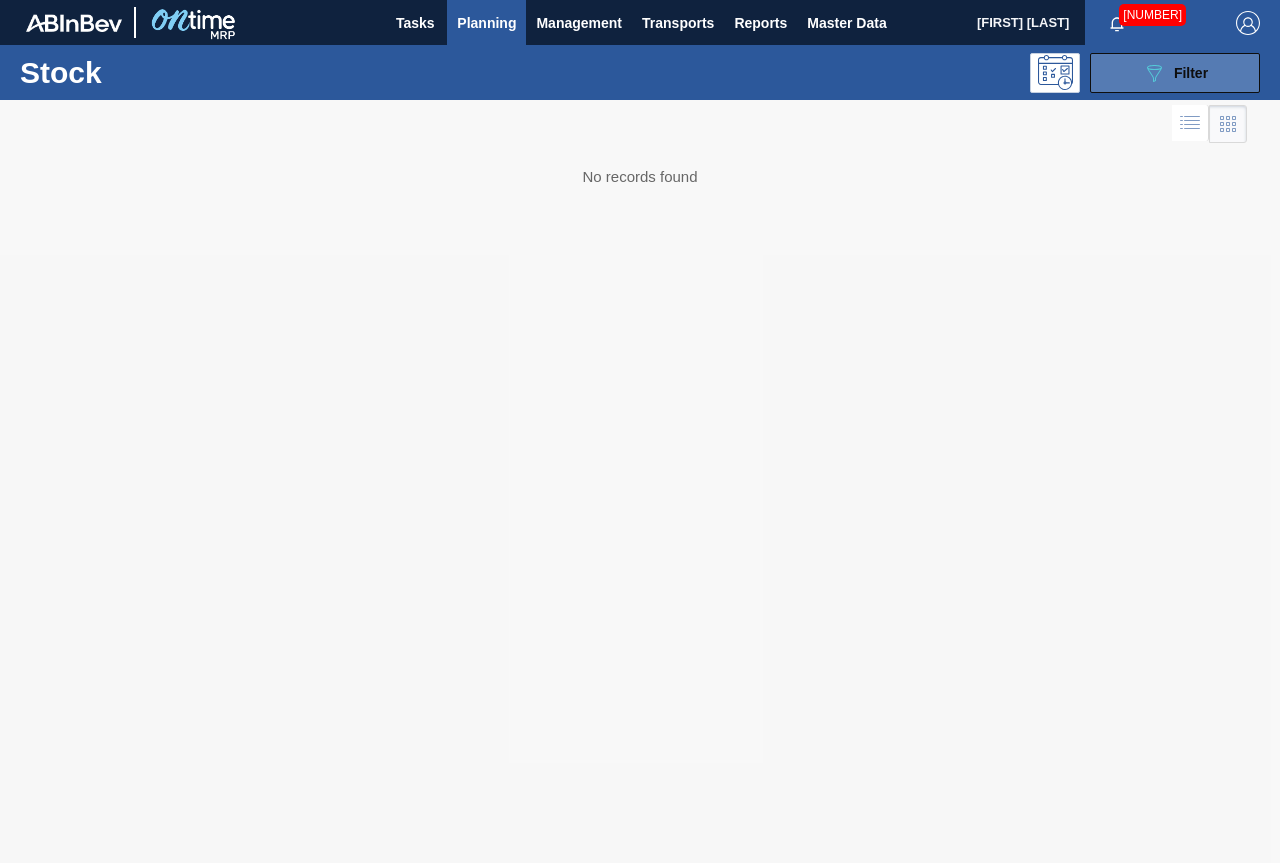 click on "089F7B8B-B2A5-4AFE-B5C0-19BA573D28AC Filter" at bounding box center (1175, 73) 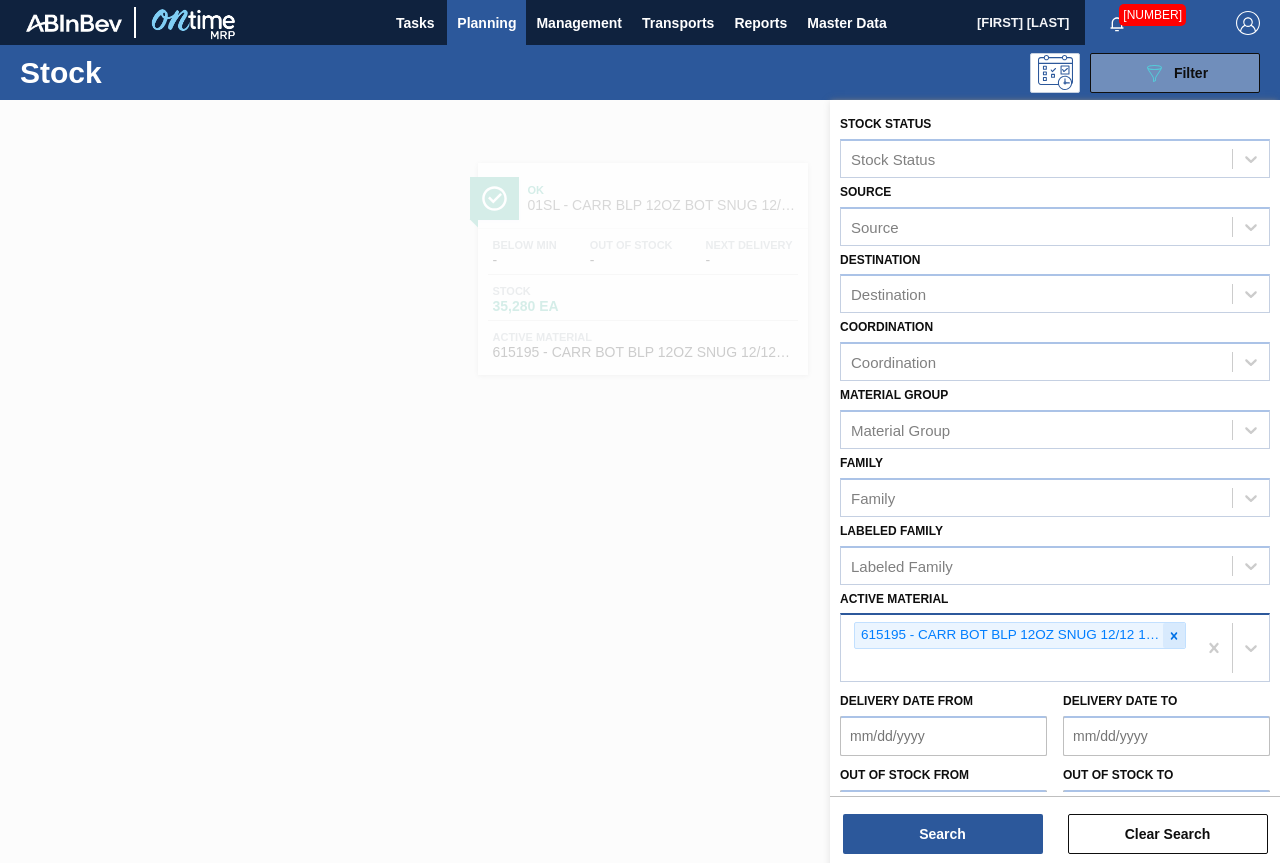 click 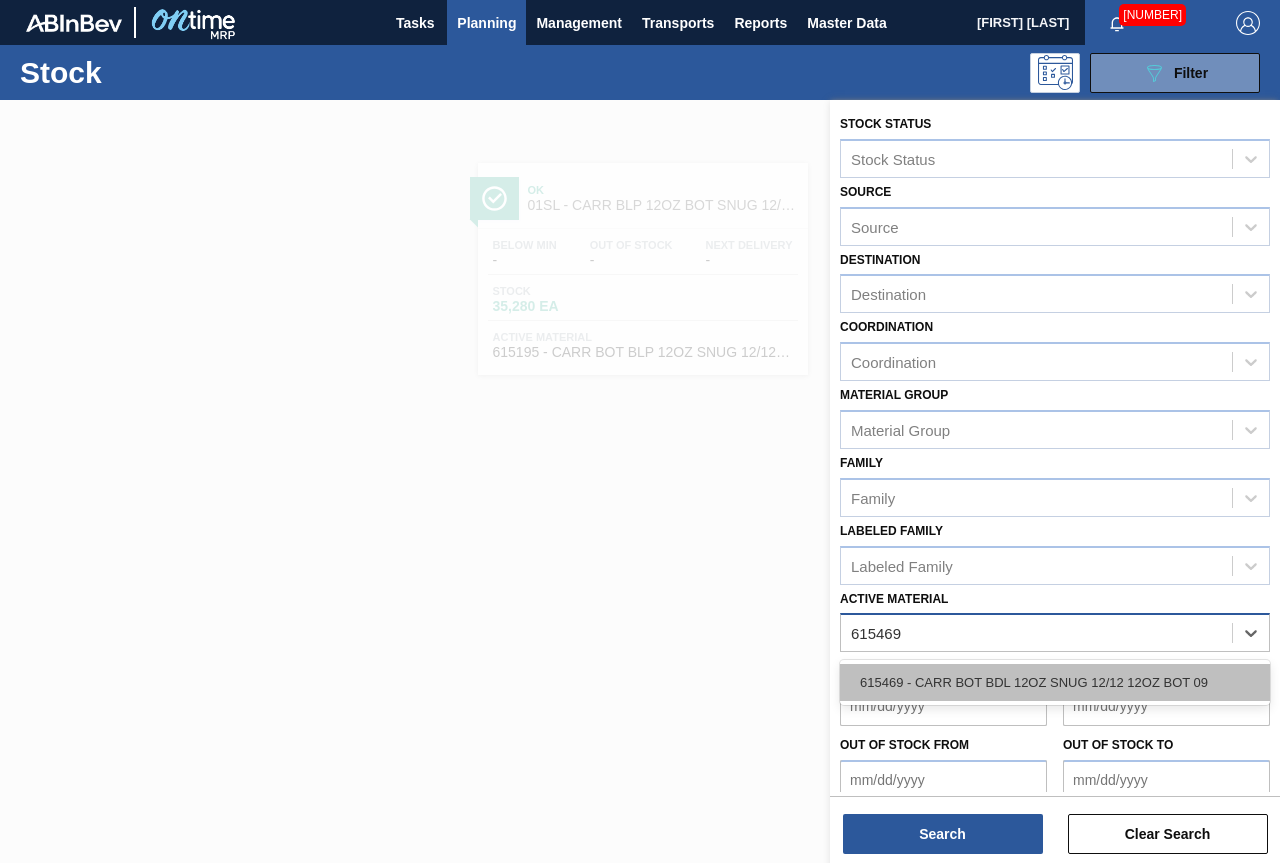click on "615469 - CARR BOT BDL 12OZ SNUG 12/12 12OZ BOT 09" at bounding box center (1055, 682) 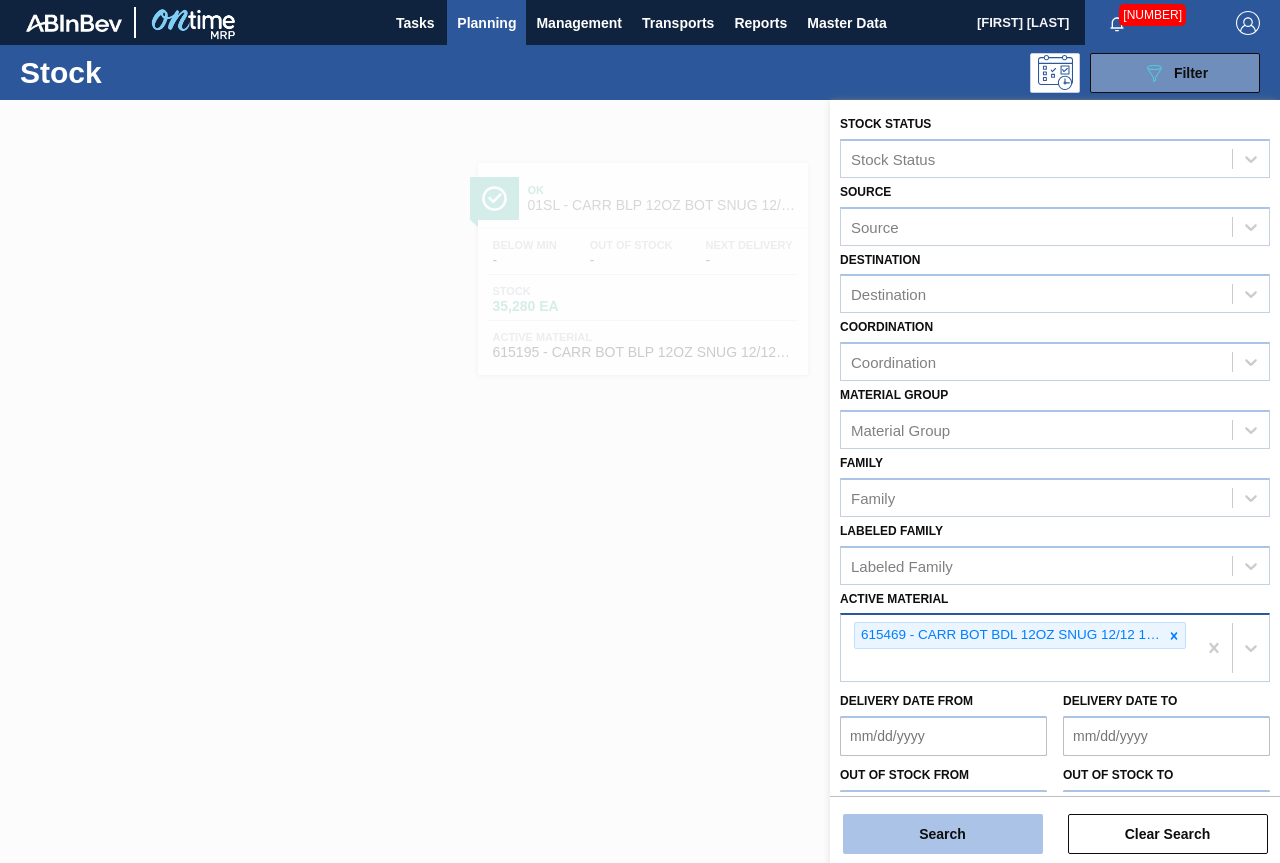 click on "Search" at bounding box center [943, 834] 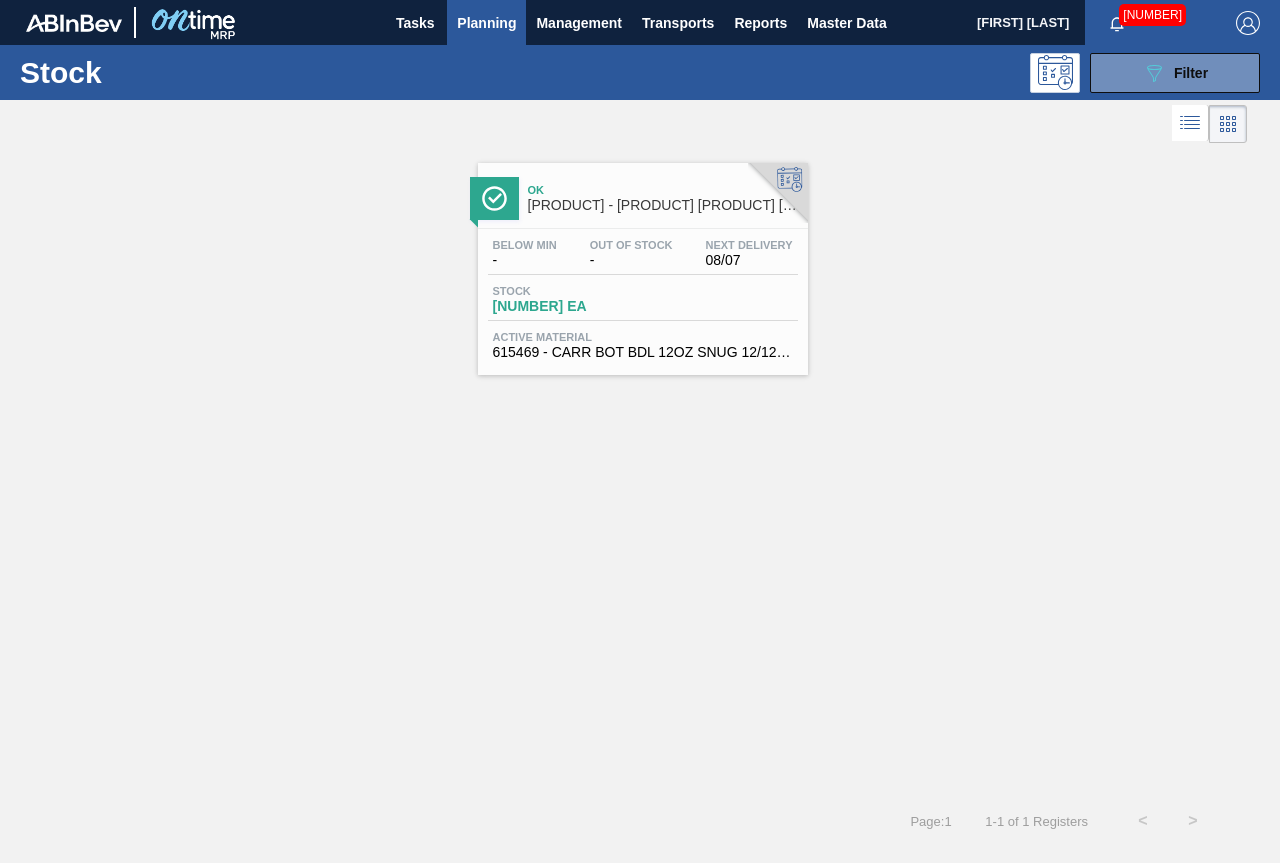 click on "Below Min - Out Of Stock - Next Delivery [DATE] Stock [NUMBER] EA Active Material [NUMBER] - [PRODUCT] [PRODUCT] [PRODUCT] [PRODUCT] [PRODUCT] [PRODUCT] [PRODUCT] [PRODUCT] [PRODUCT]" at bounding box center [643, 297] 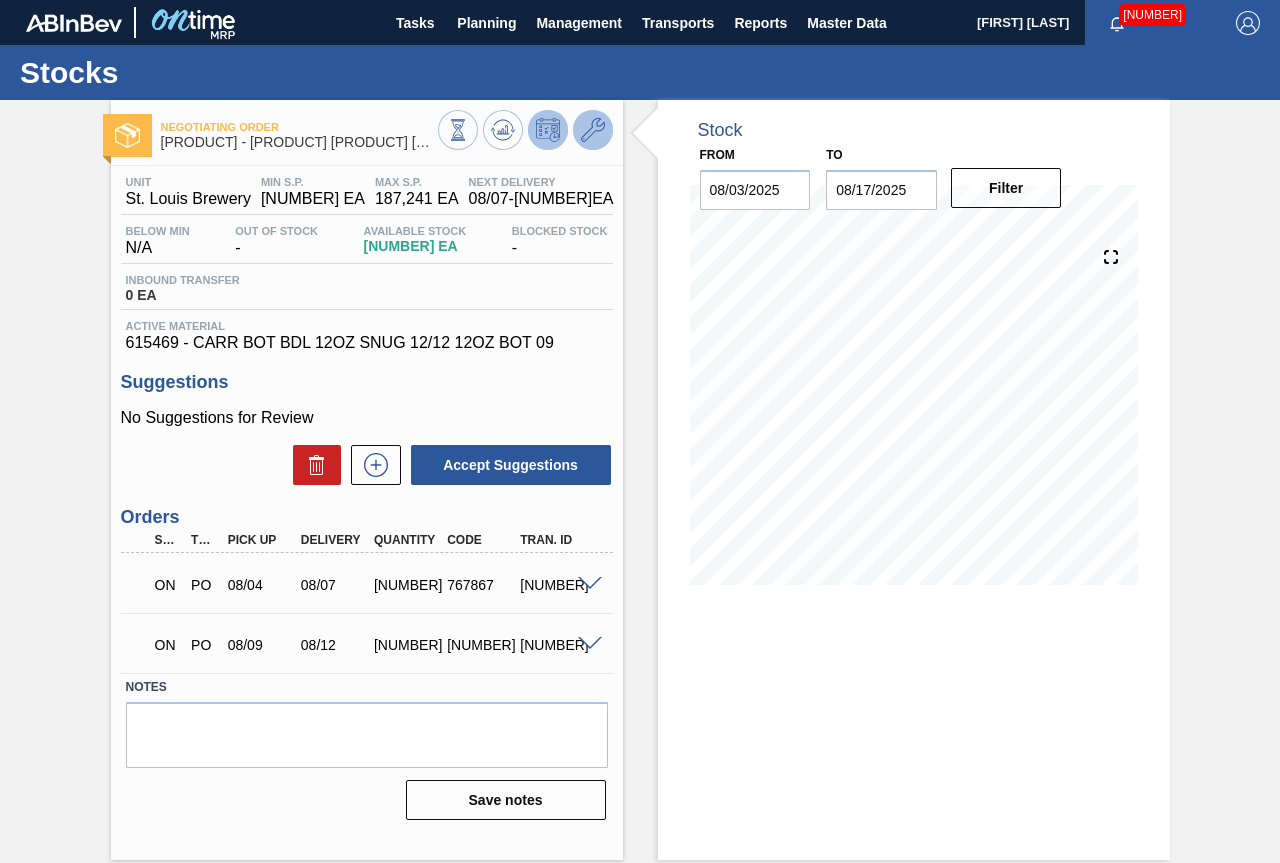 click 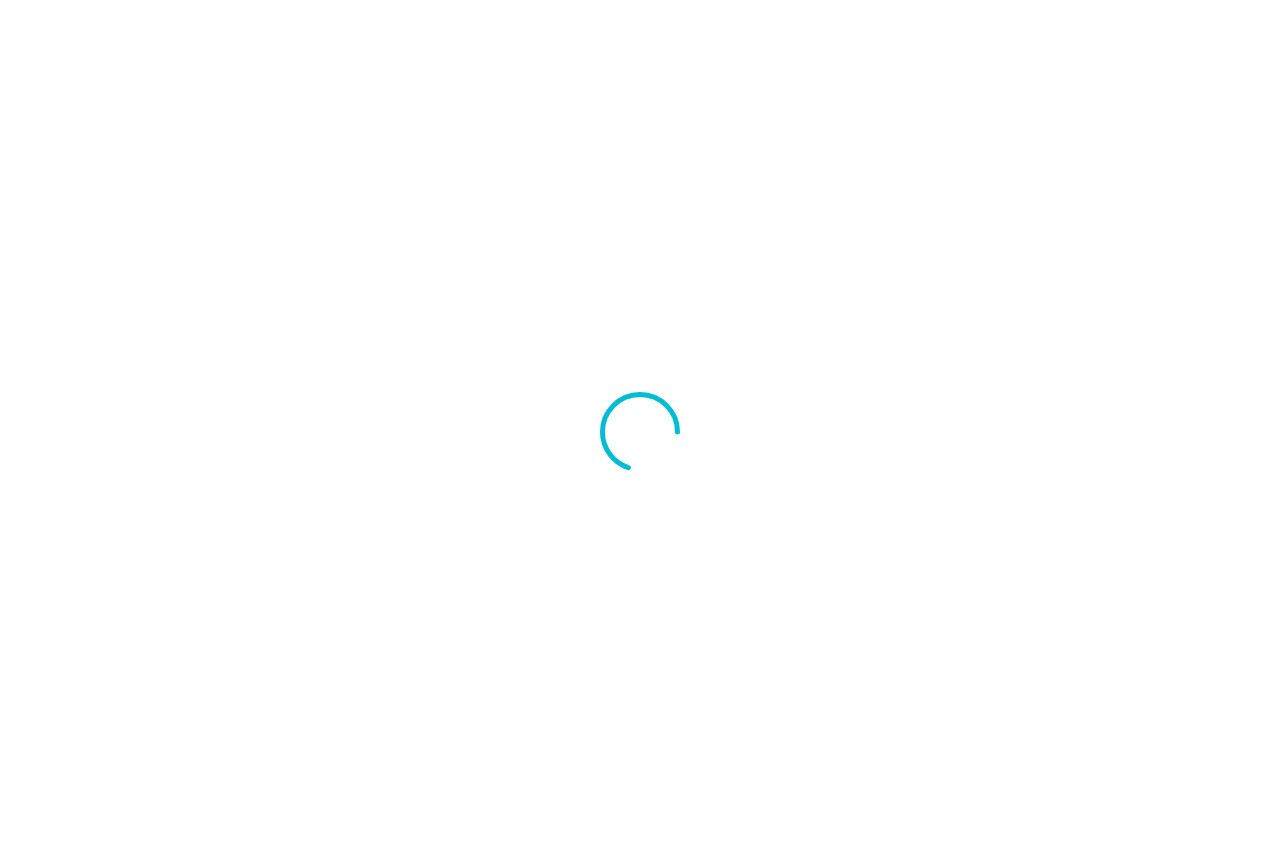 scroll, scrollTop: 0, scrollLeft: 0, axis: both 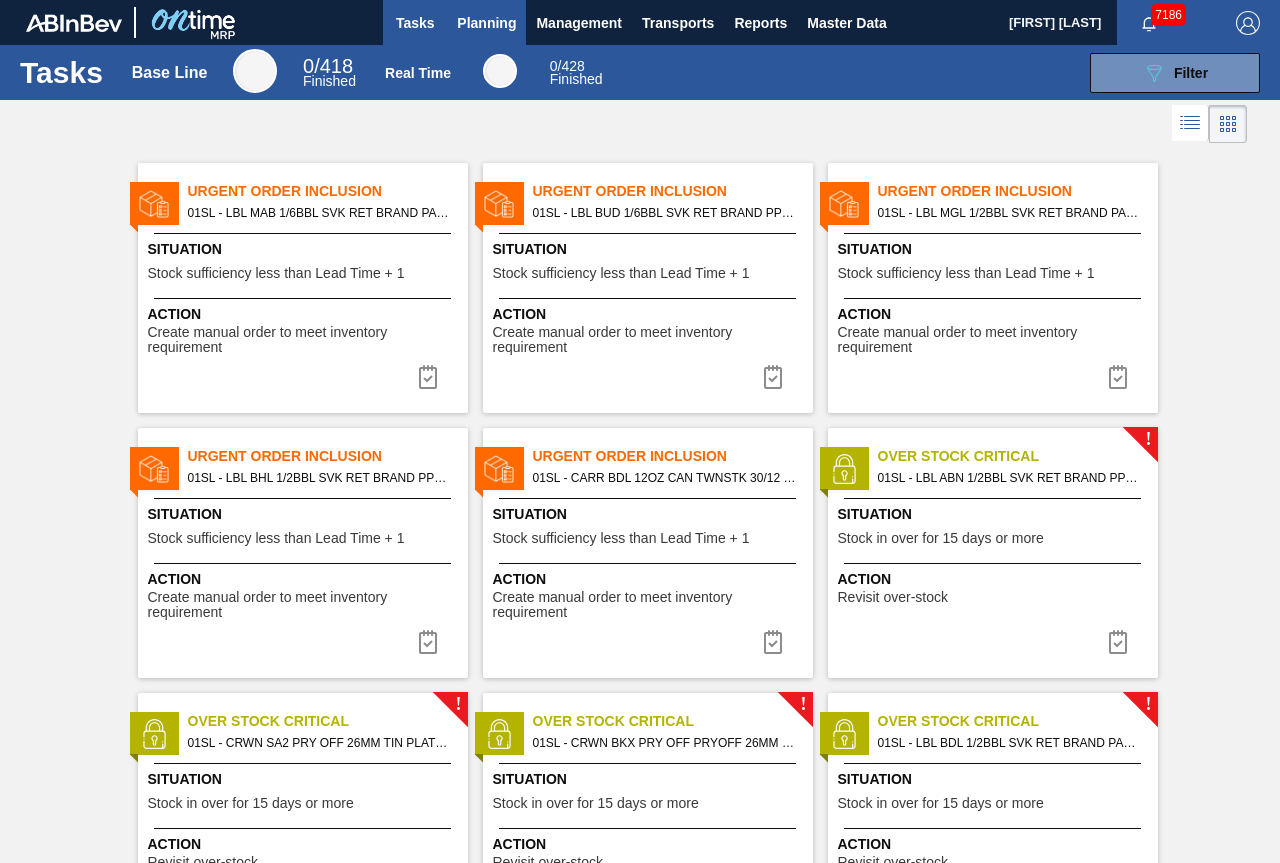 click on "Planning" at bounding box center [486, 23] 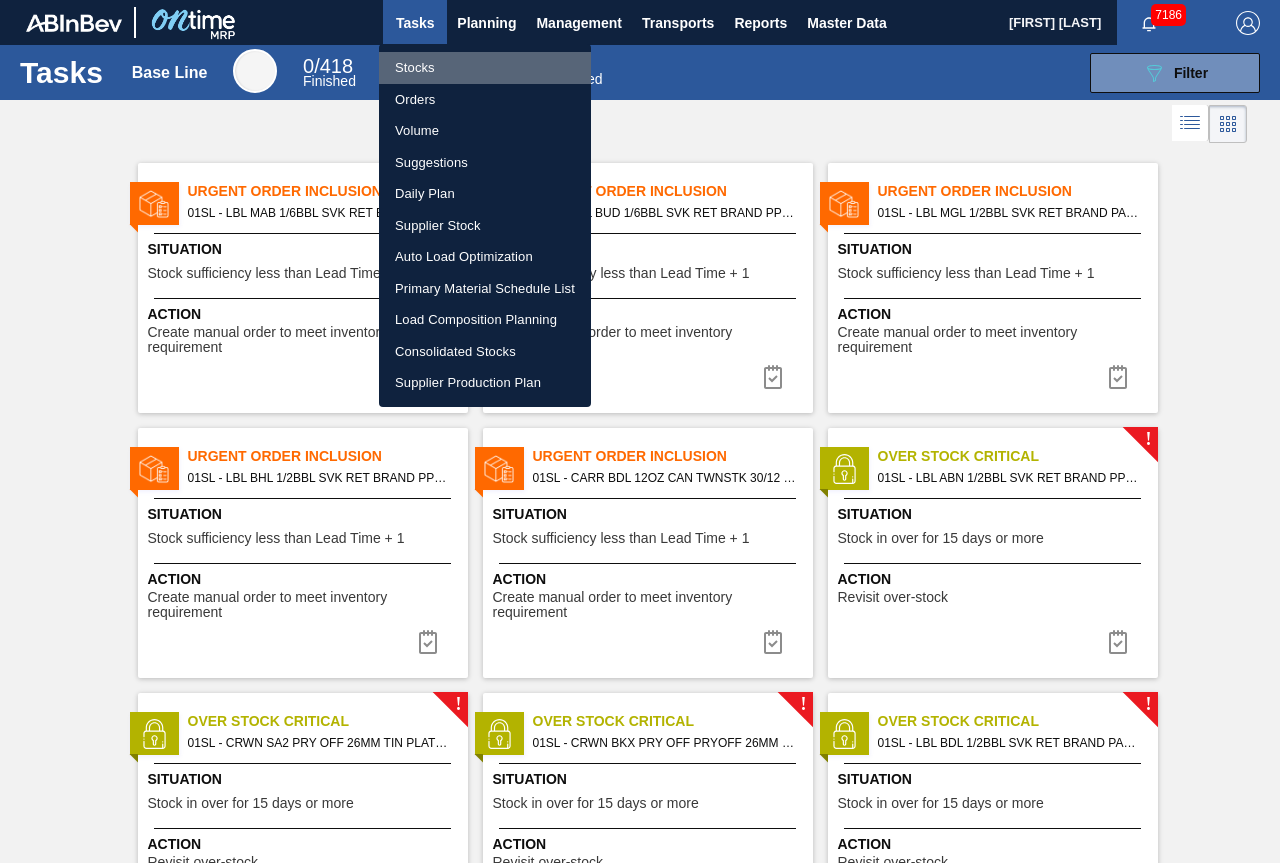 click on "Stocks" at bounding box center (485, 68) 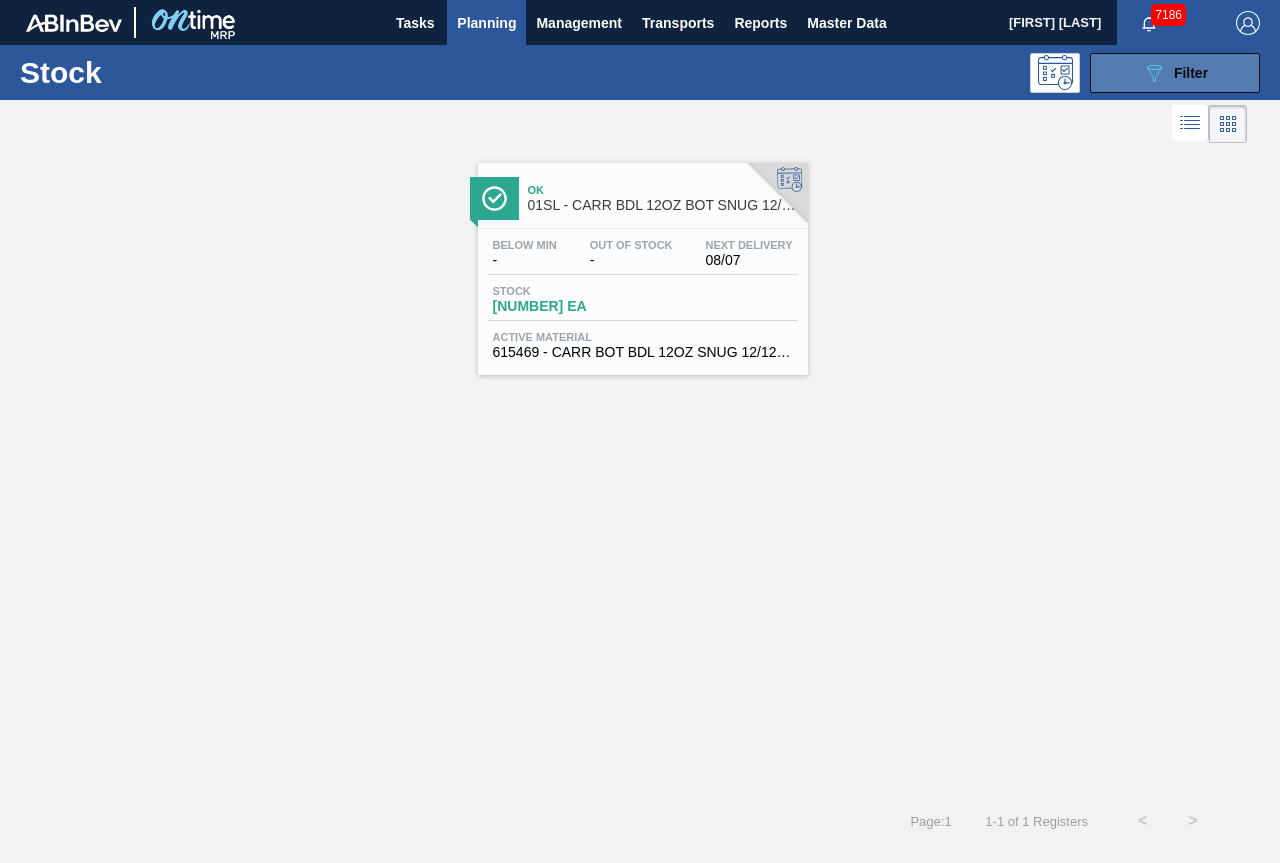 click on "Filter" at bounding box center (1191, 73) 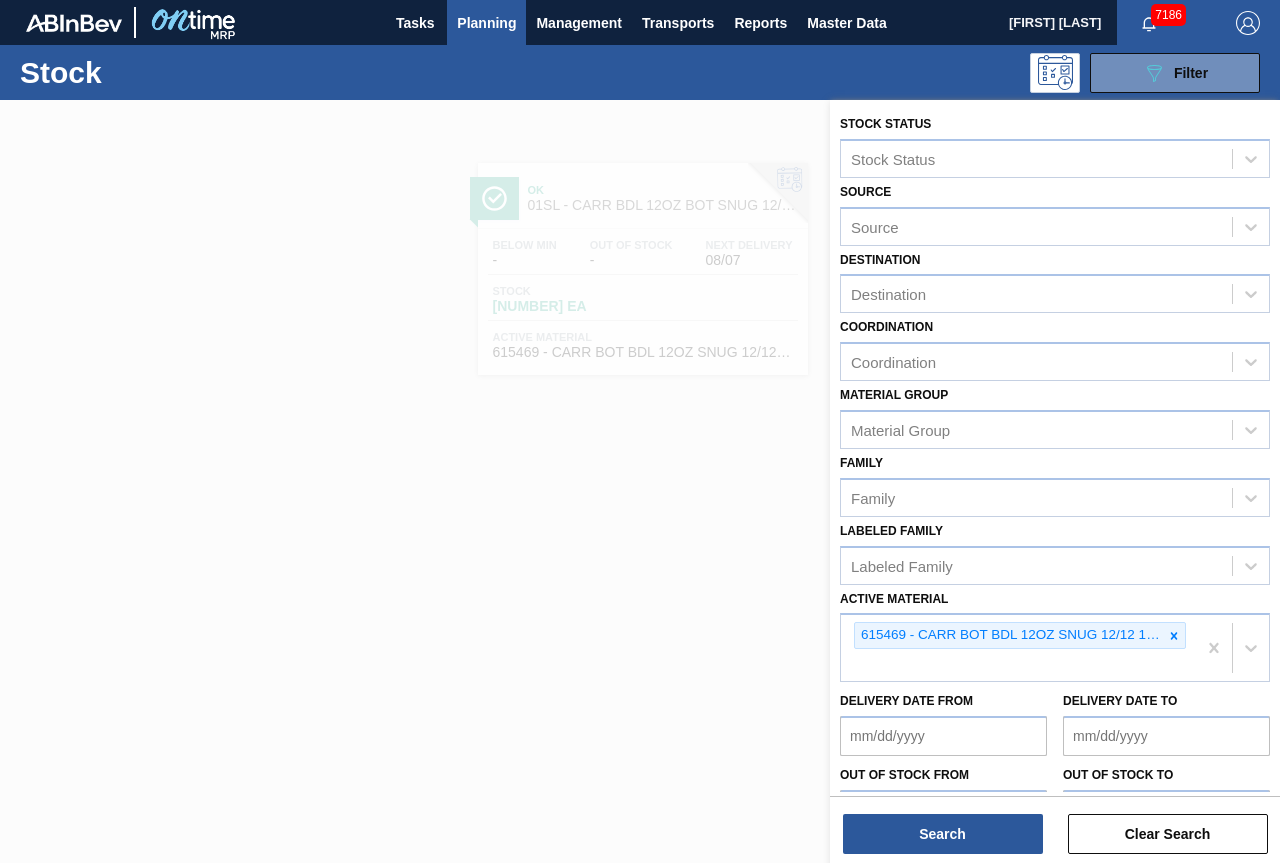 click at bounding box center (640, 531) 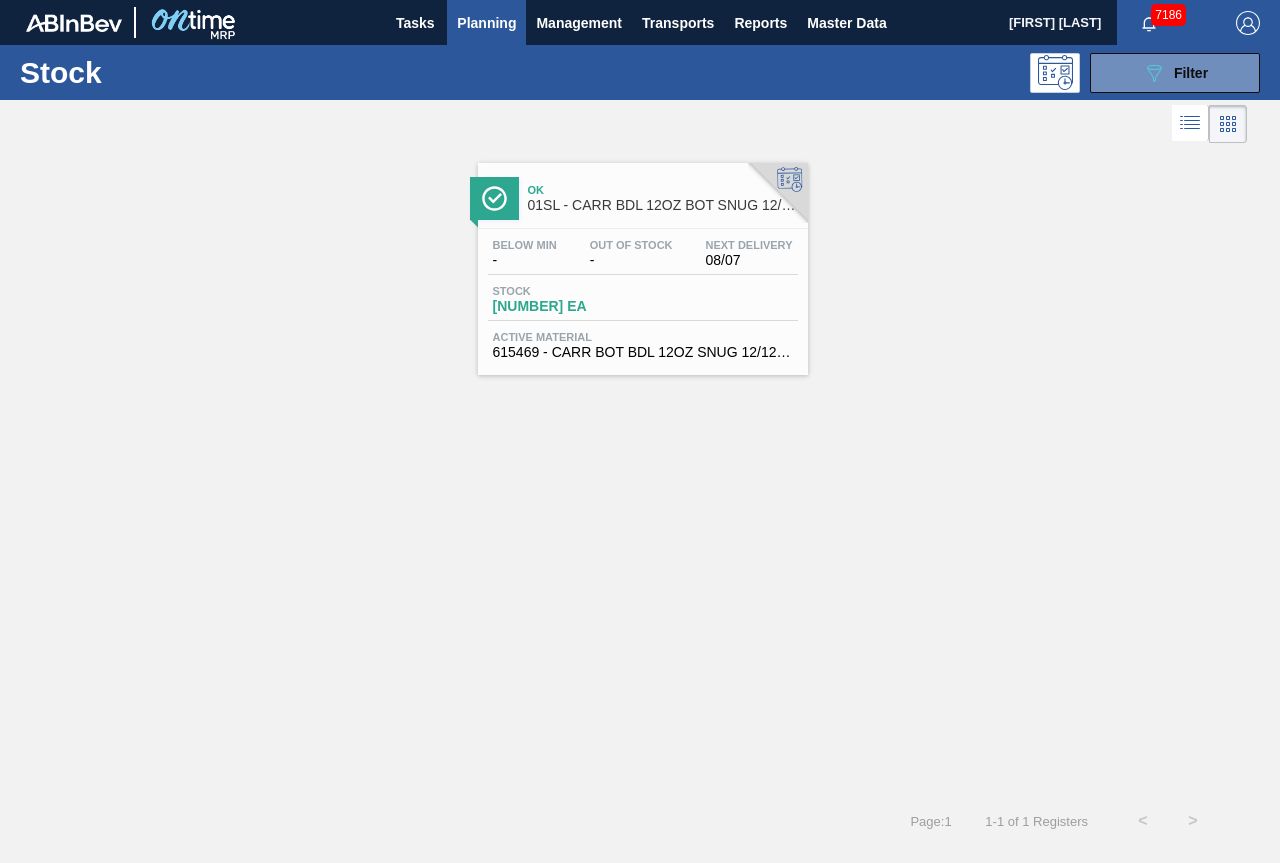 click on "Ok" at bounding box center [663, 190] 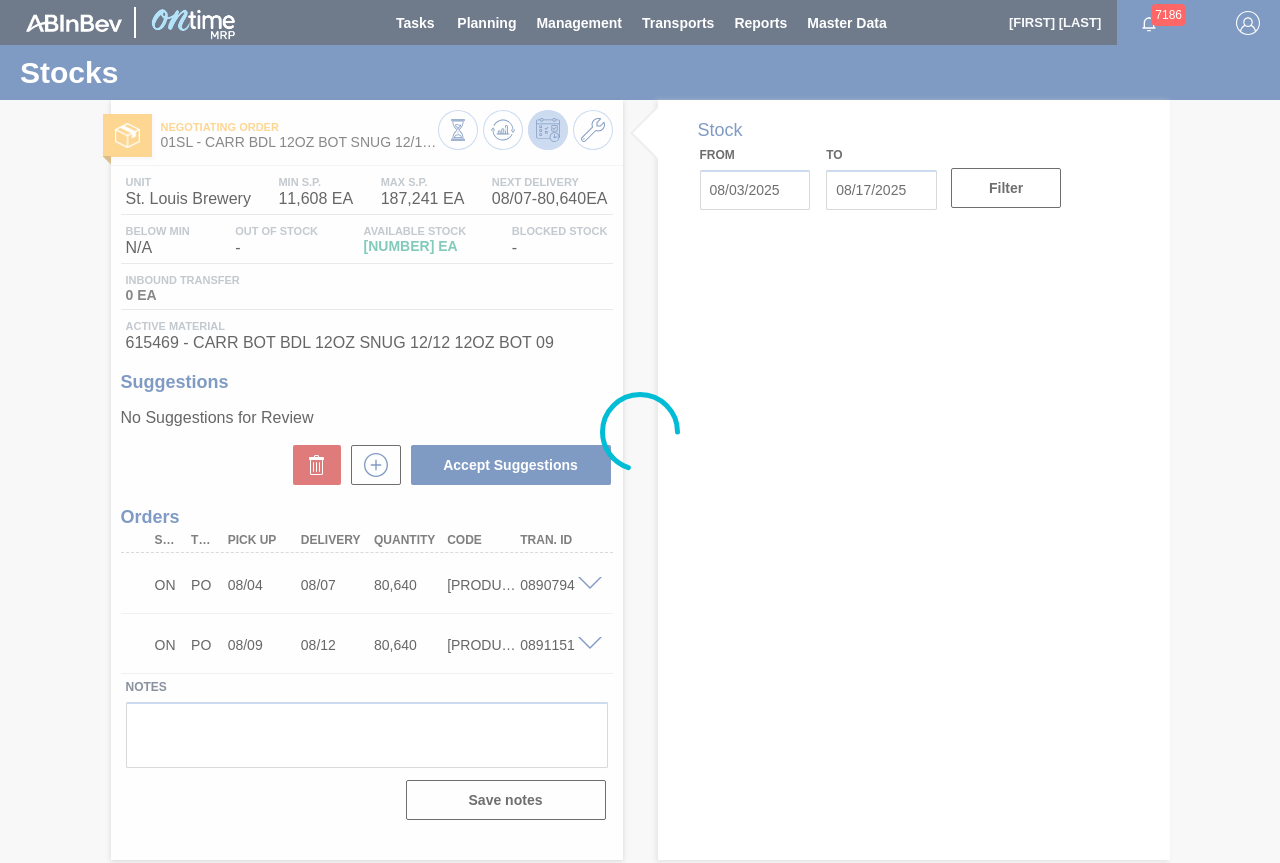 click at bounding box center [640, 431] 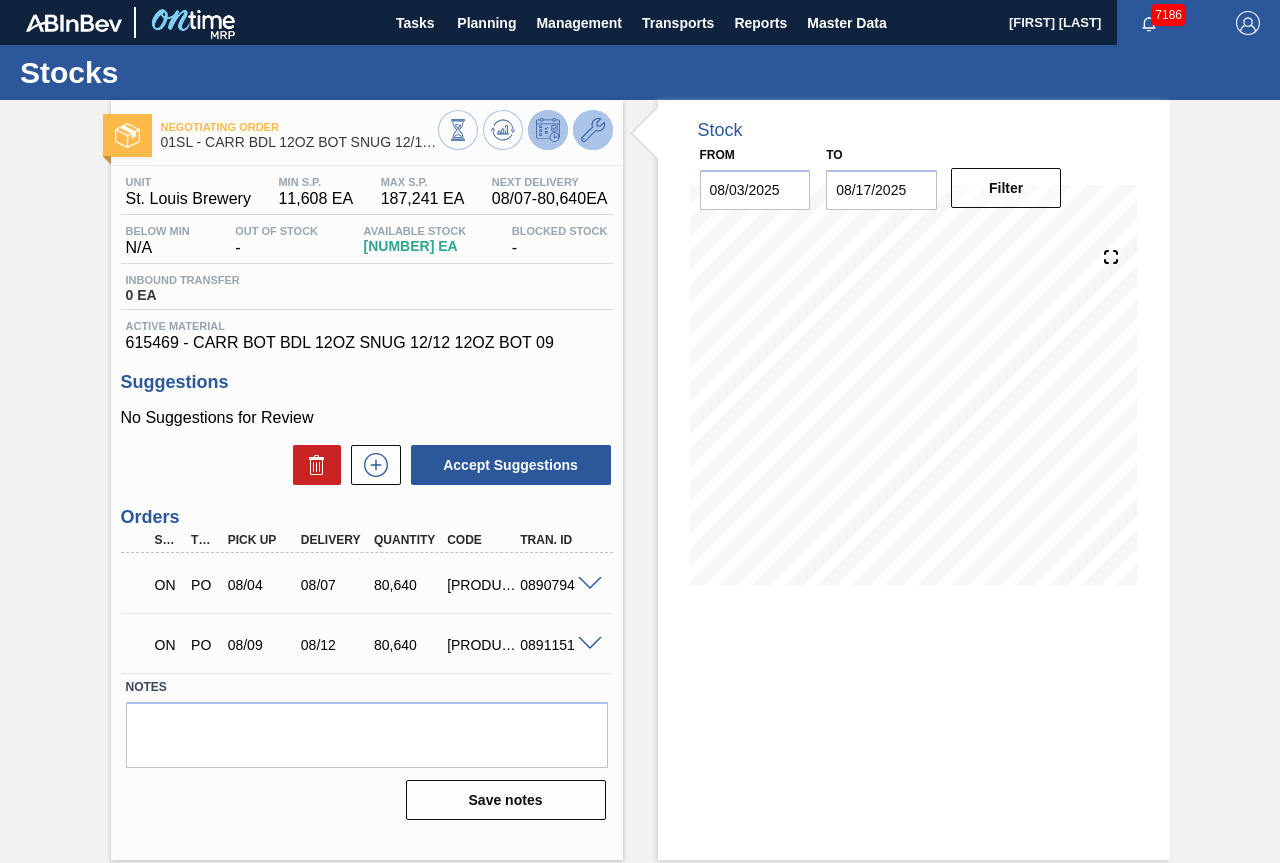 click 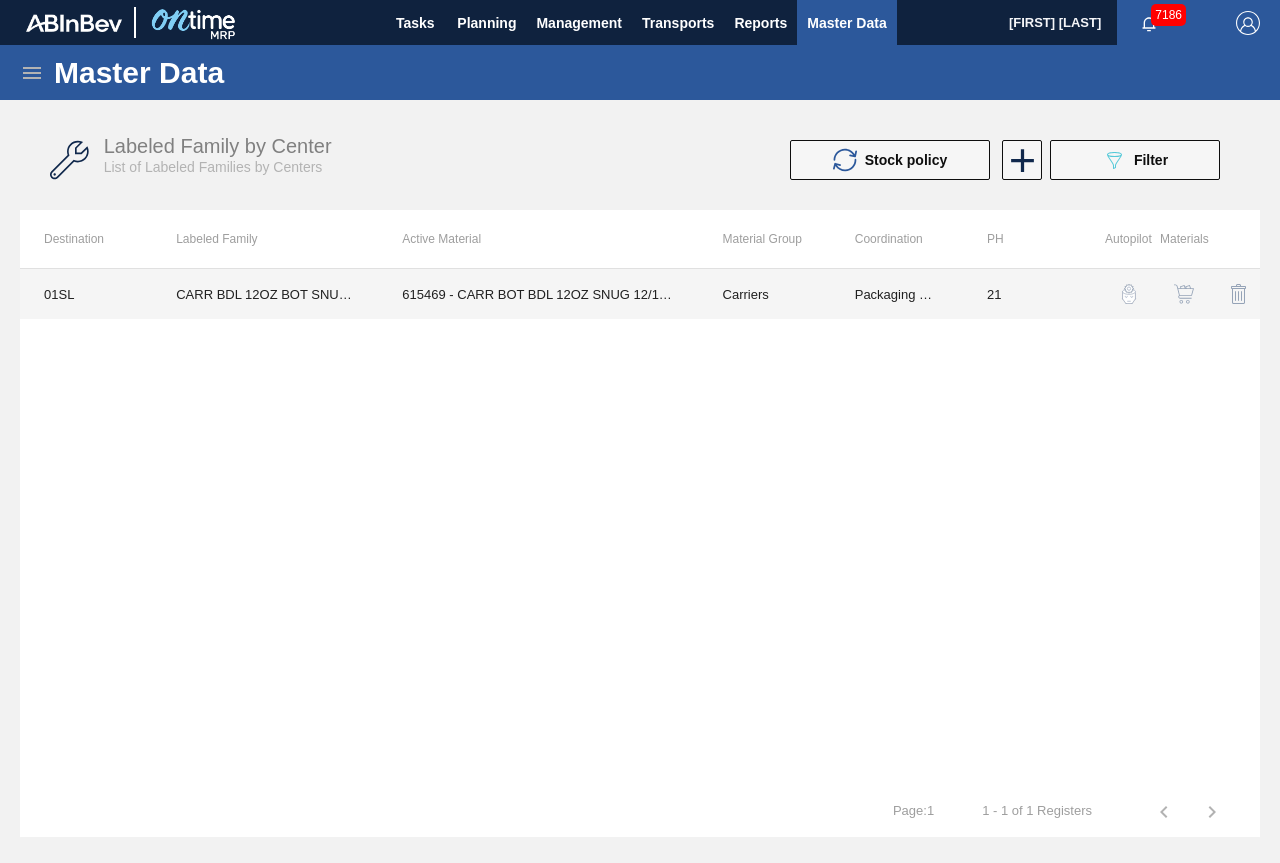click on "615469 - CARR BOT BDL 12OZ SNUG 12/12 12OZ BOT 09" at bounding box center (538, 294) 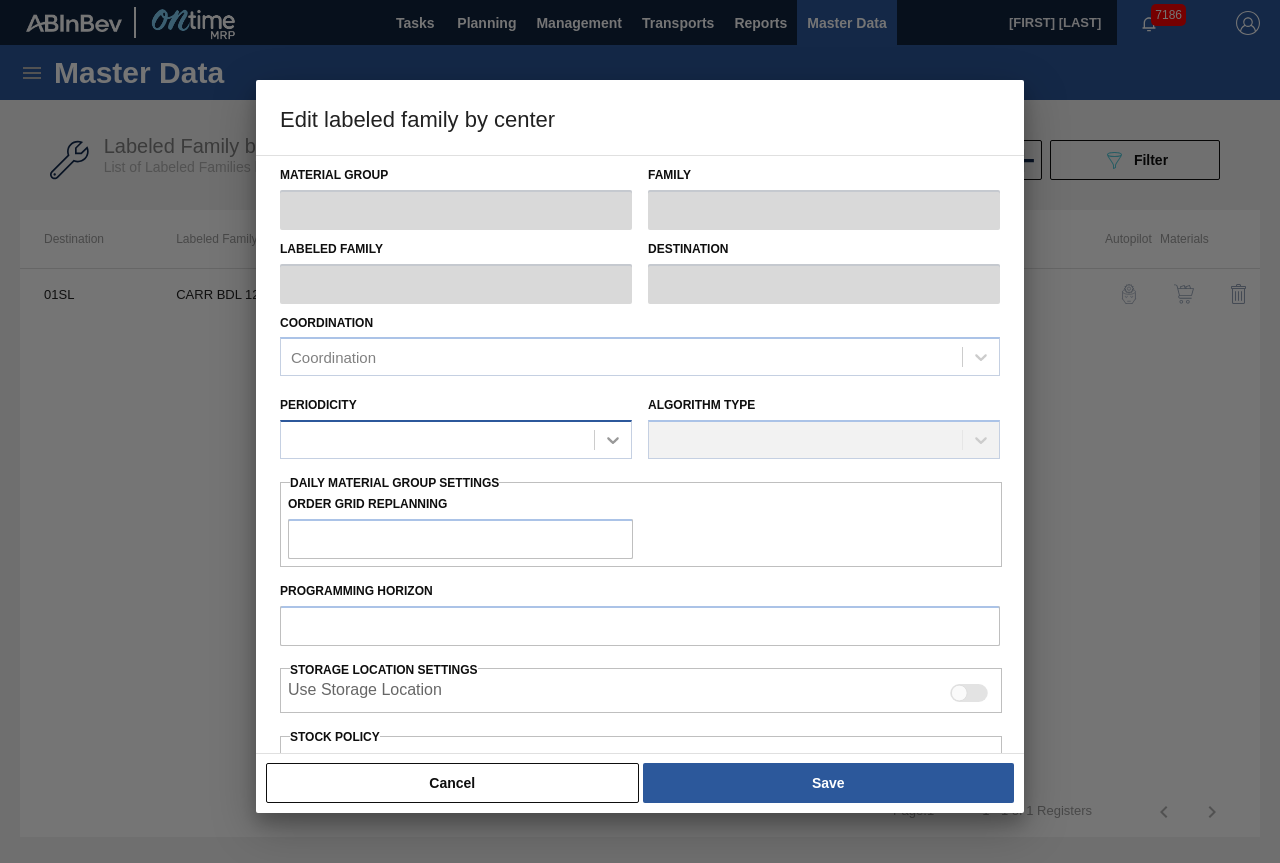 type on "Carriers" 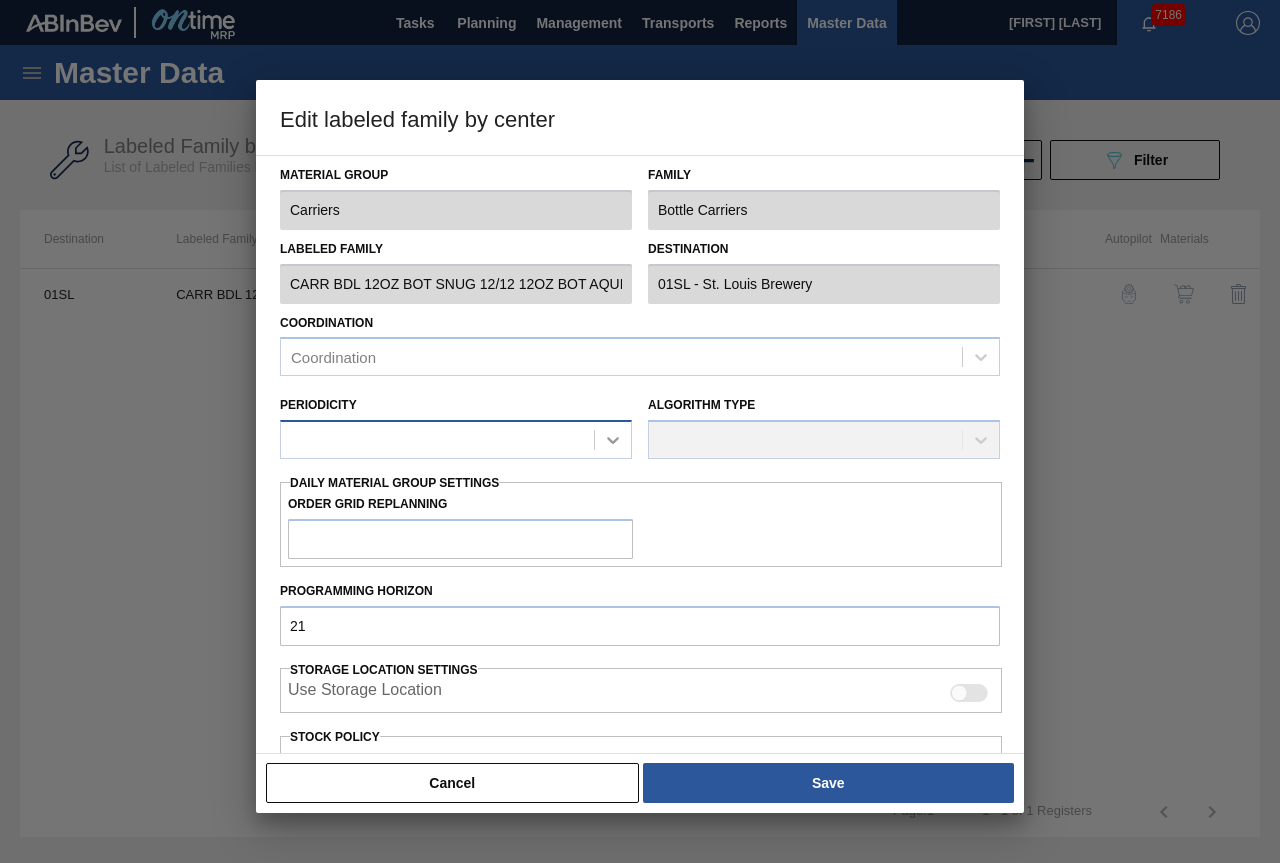 type on "29,171" 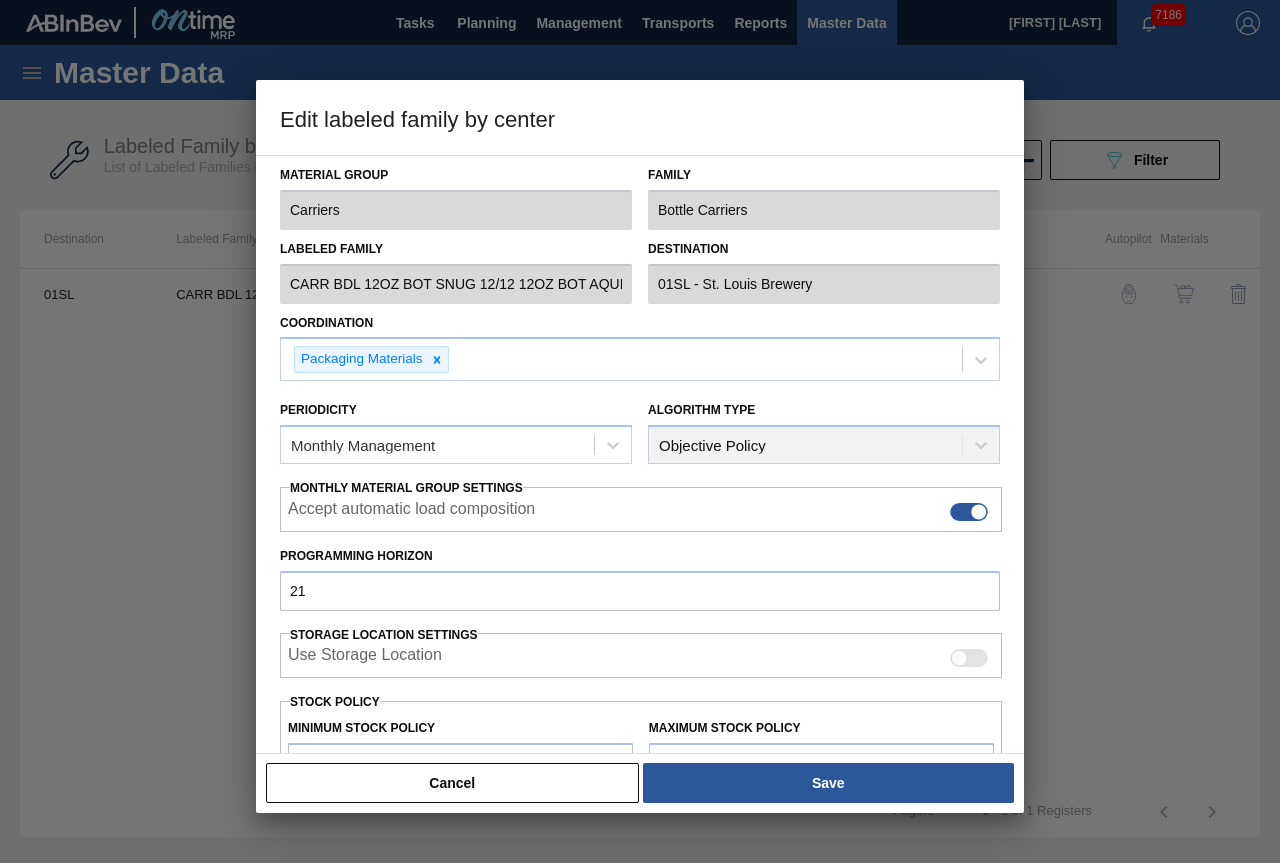 scroll, scrollTop: 291, scrollLeft: 0, axis: vertical 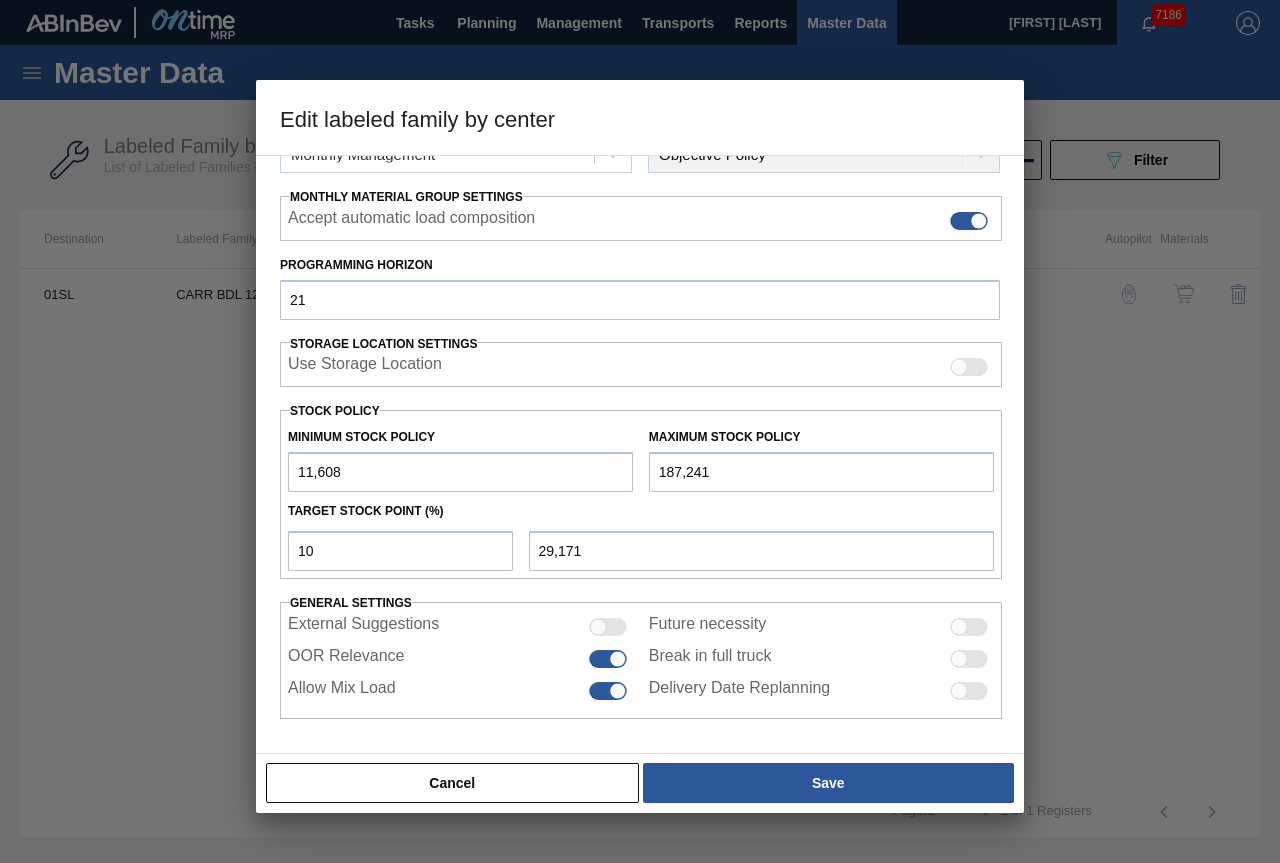 drag, startPoint x: 819, startPoint y: 789, endPoint x: 1253, endPoint y: 808, distance: 434.4157 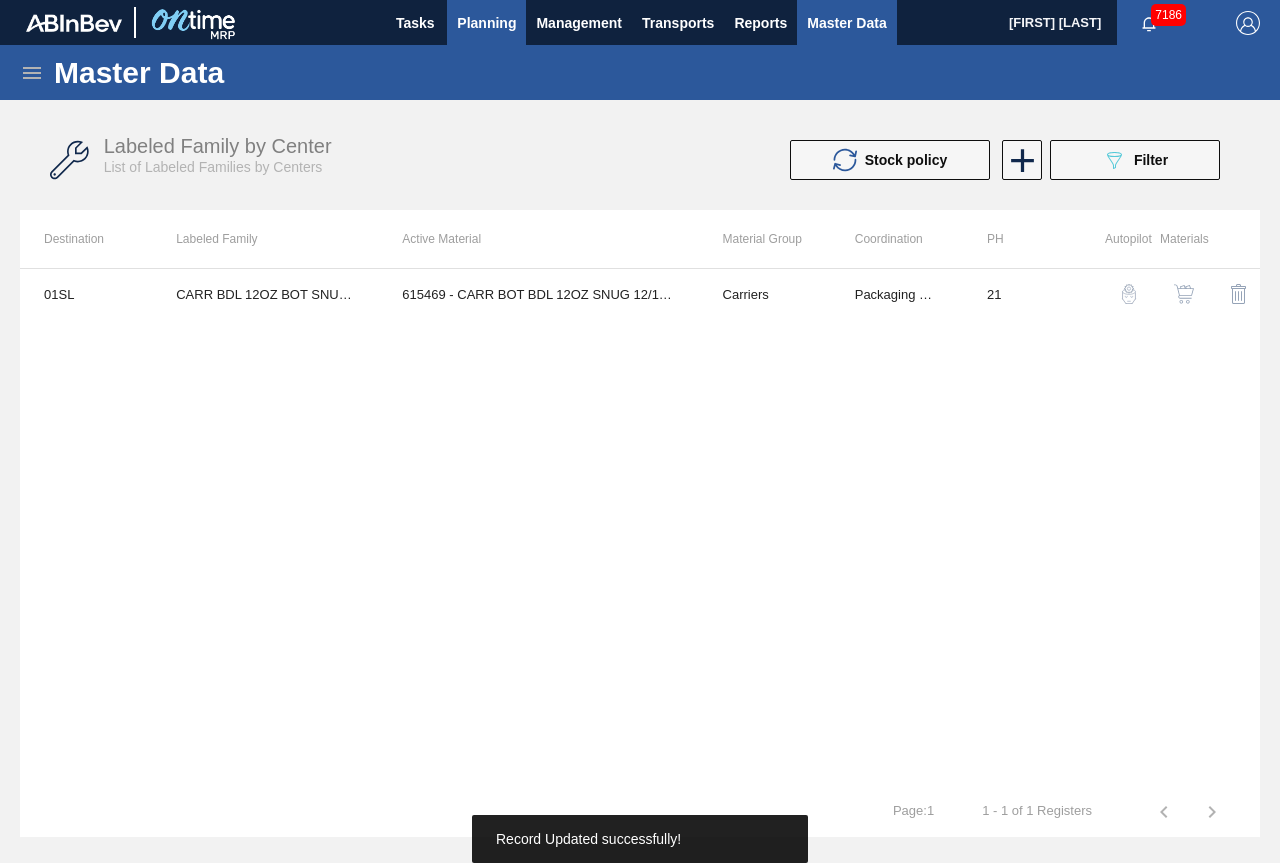 click on "Planning" at bounding box center [486, 23] 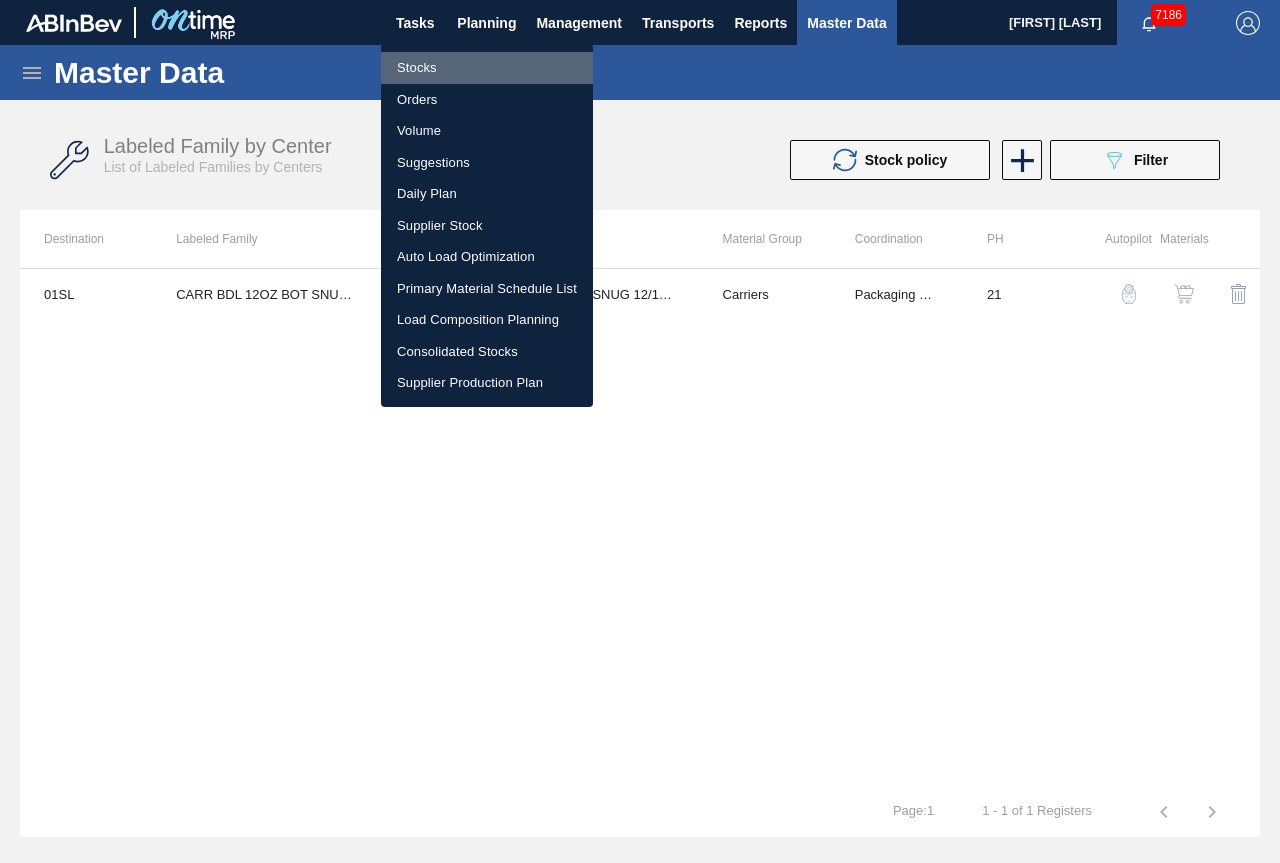click on "Stocks" at bounding box center (487, 68) 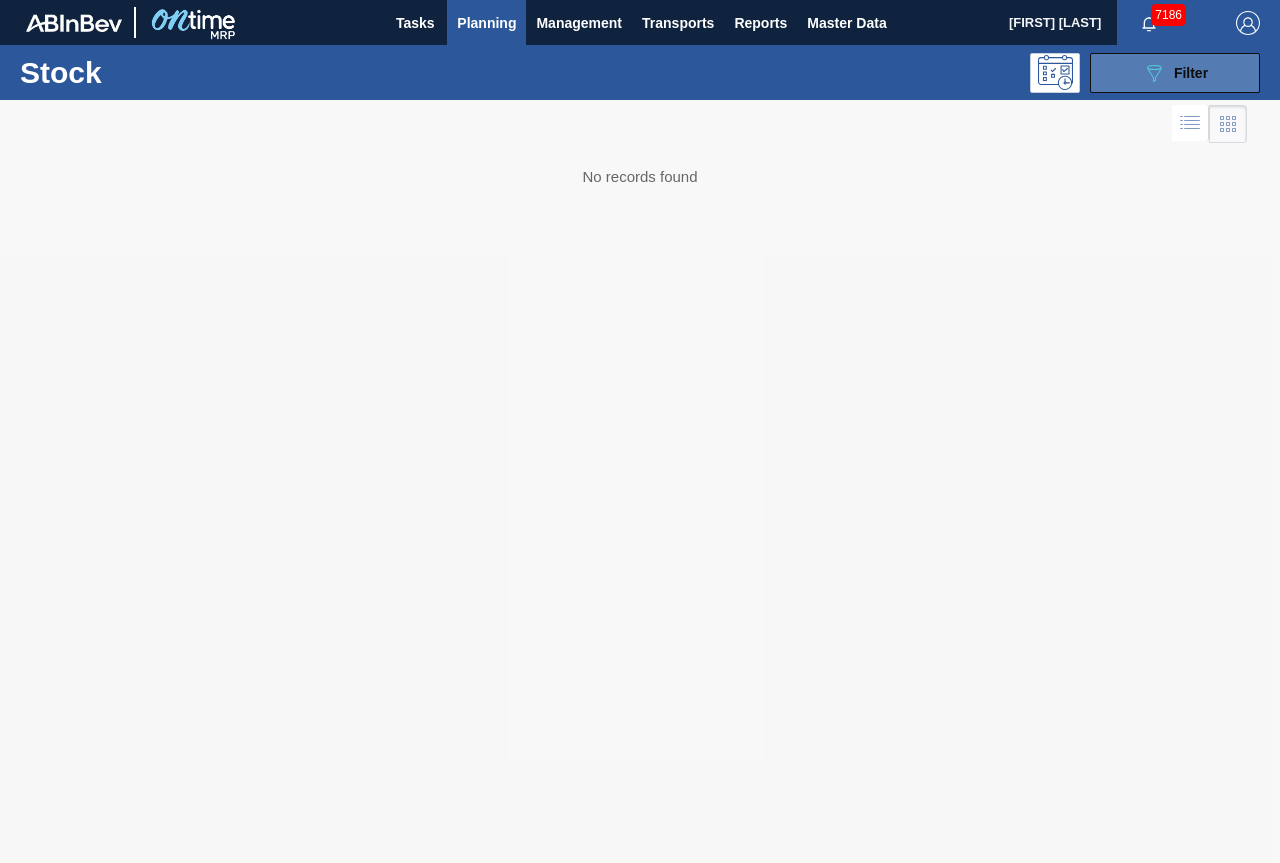 click on "Filter" at bounding box center [1191, 73] 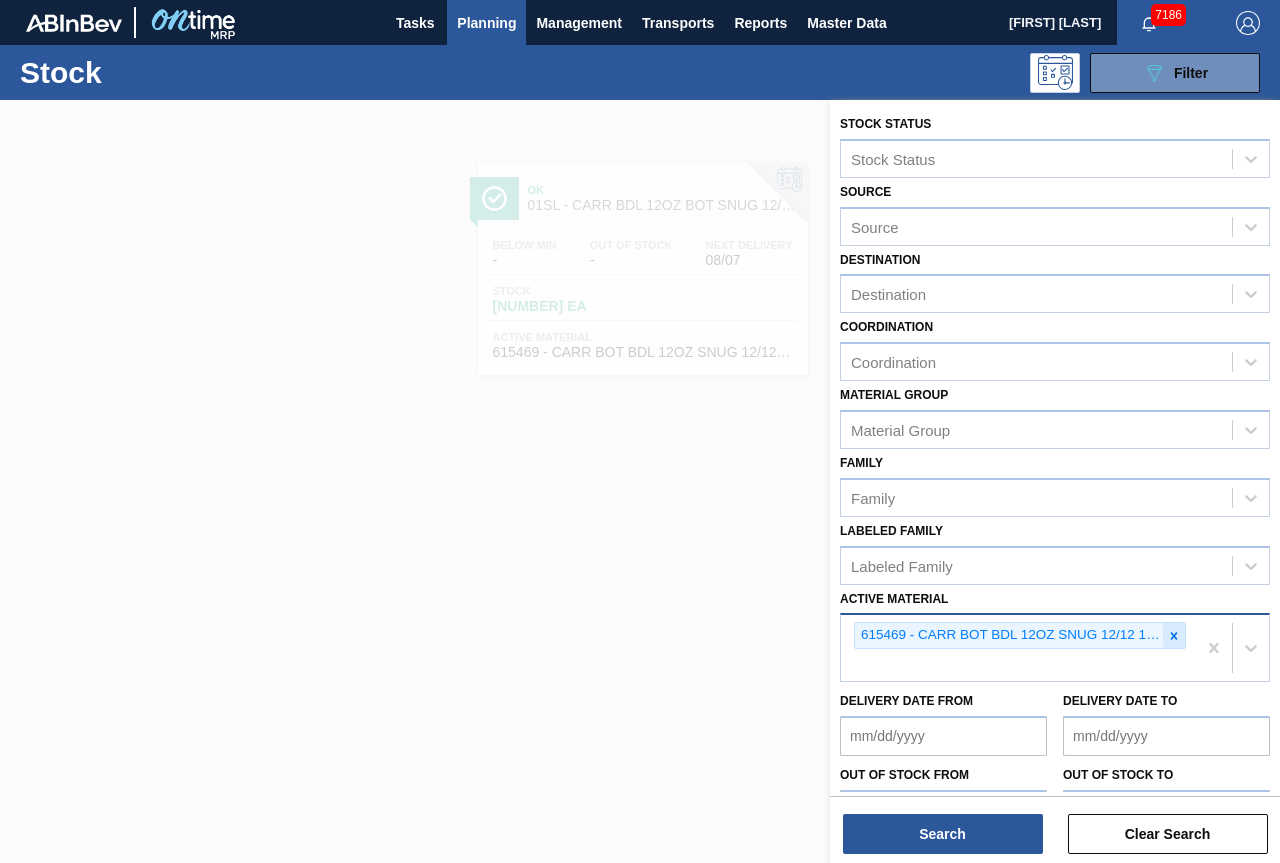 click at bounding box center [1174, 635] 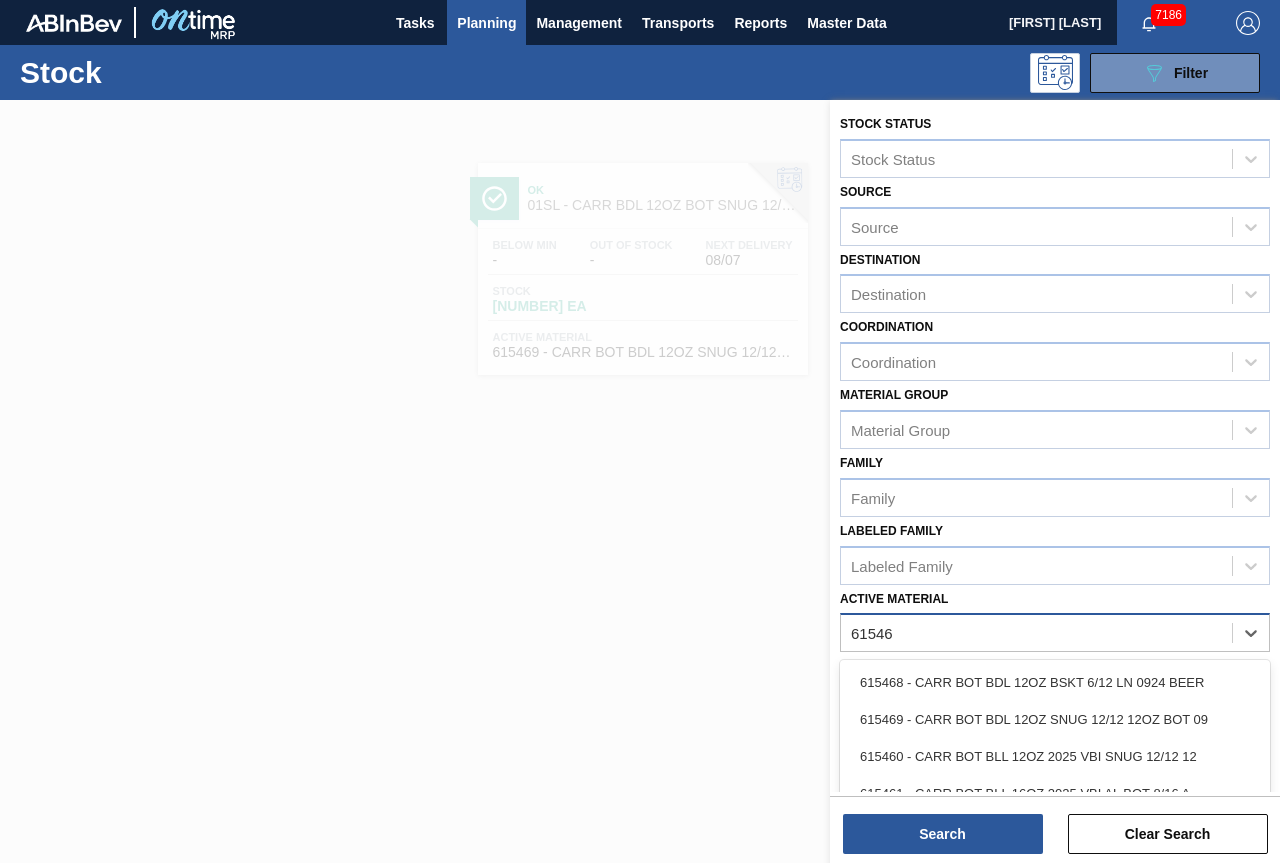 type on "615460" 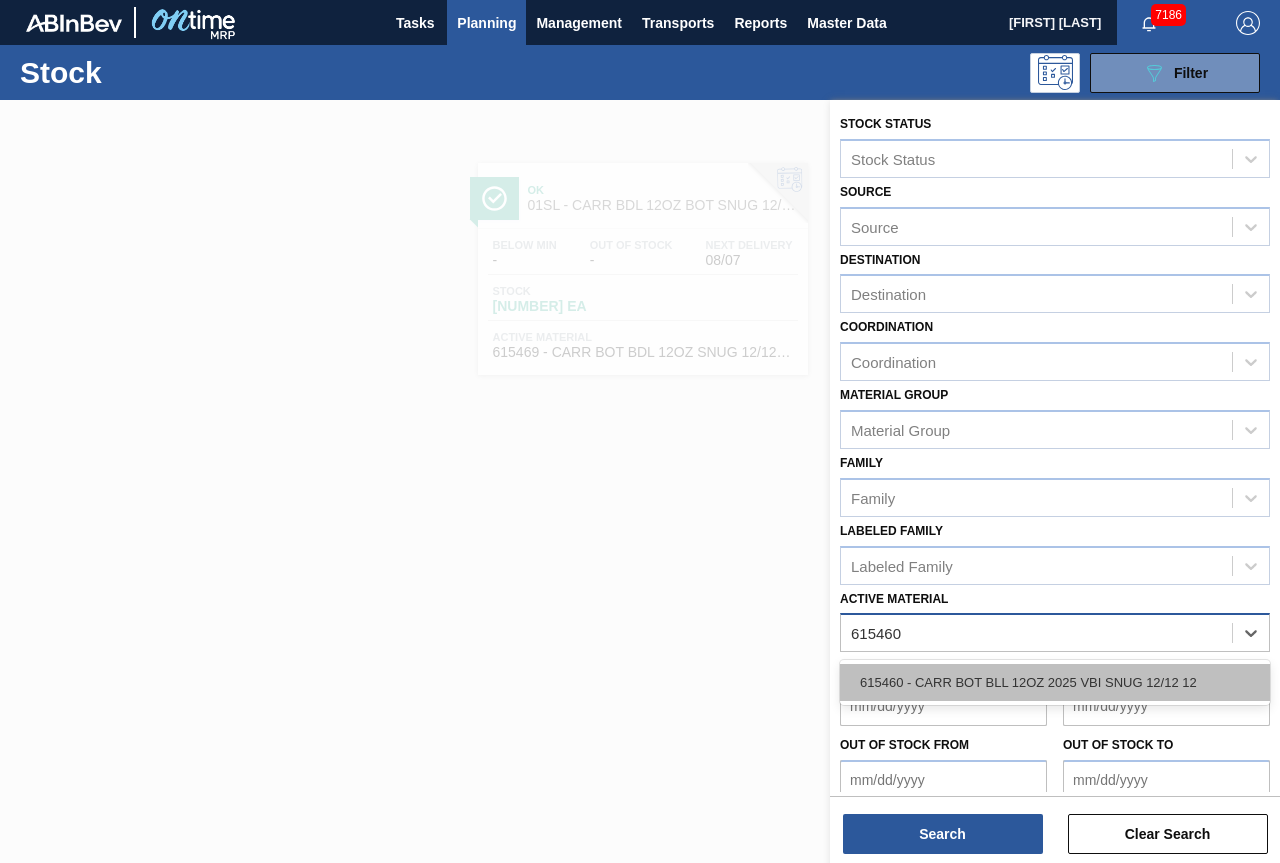 click on "615460 - CARR BOT BLL 12OZ 2025 VBI SNUG 12/12 12" at bounding box center [1055, 682] 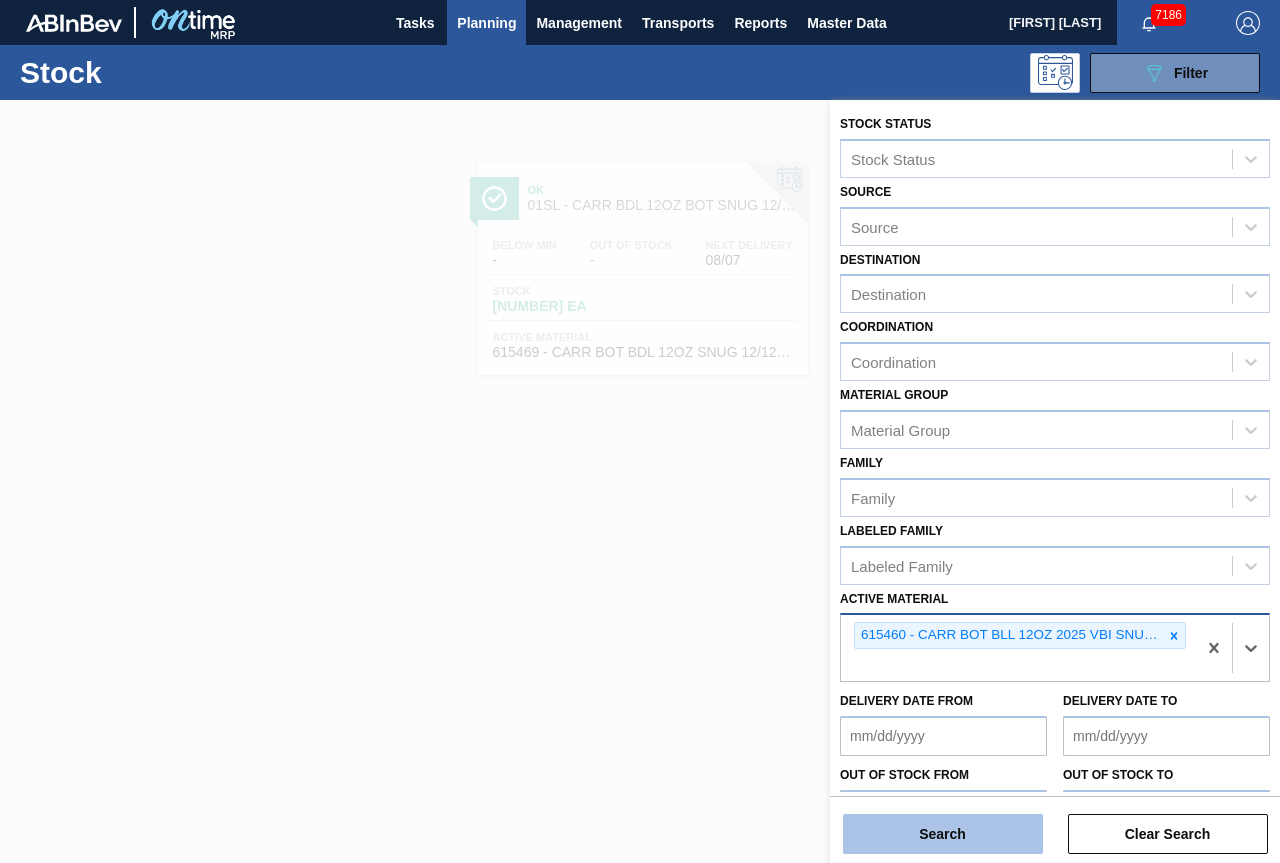 click on "Search" at bounding box center (943, 834) 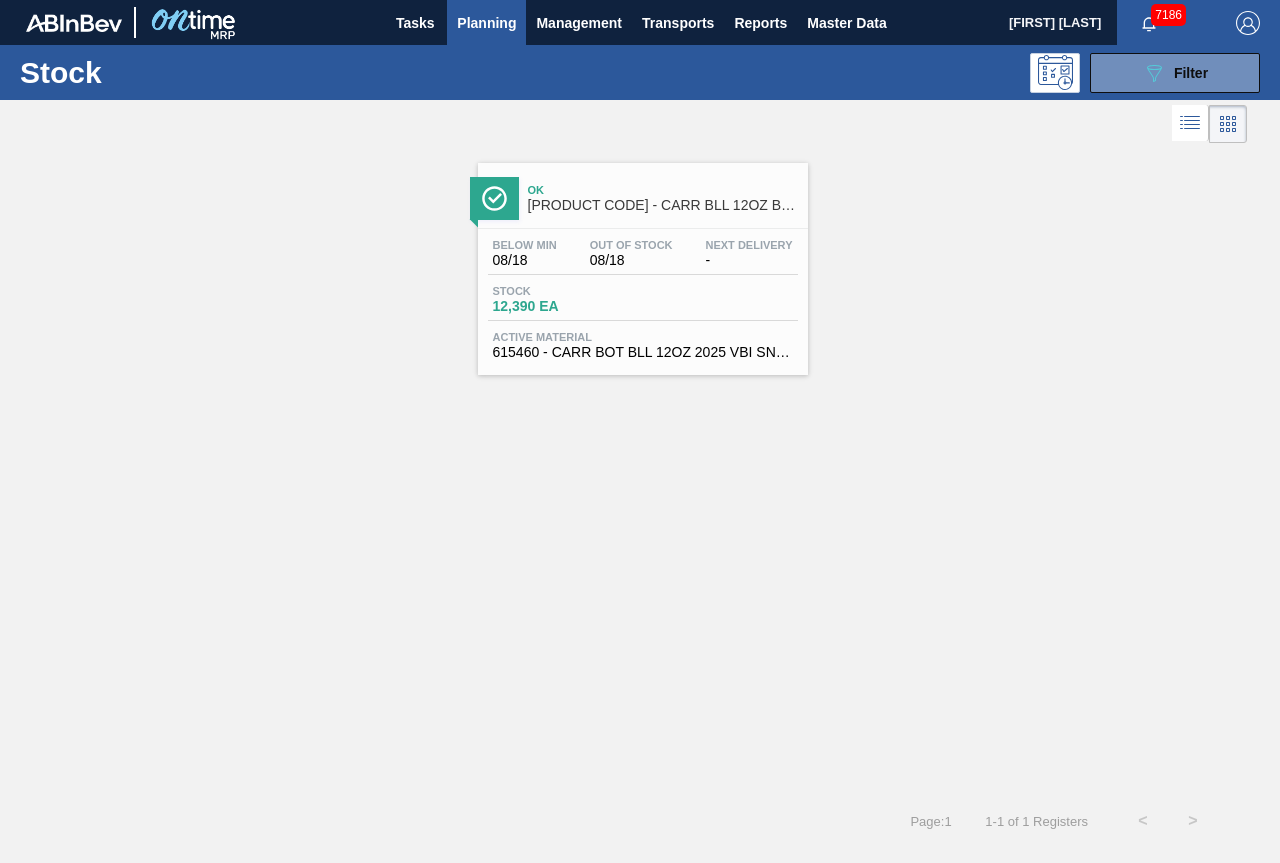 click on "Ok" at bounding box center [663, 190] 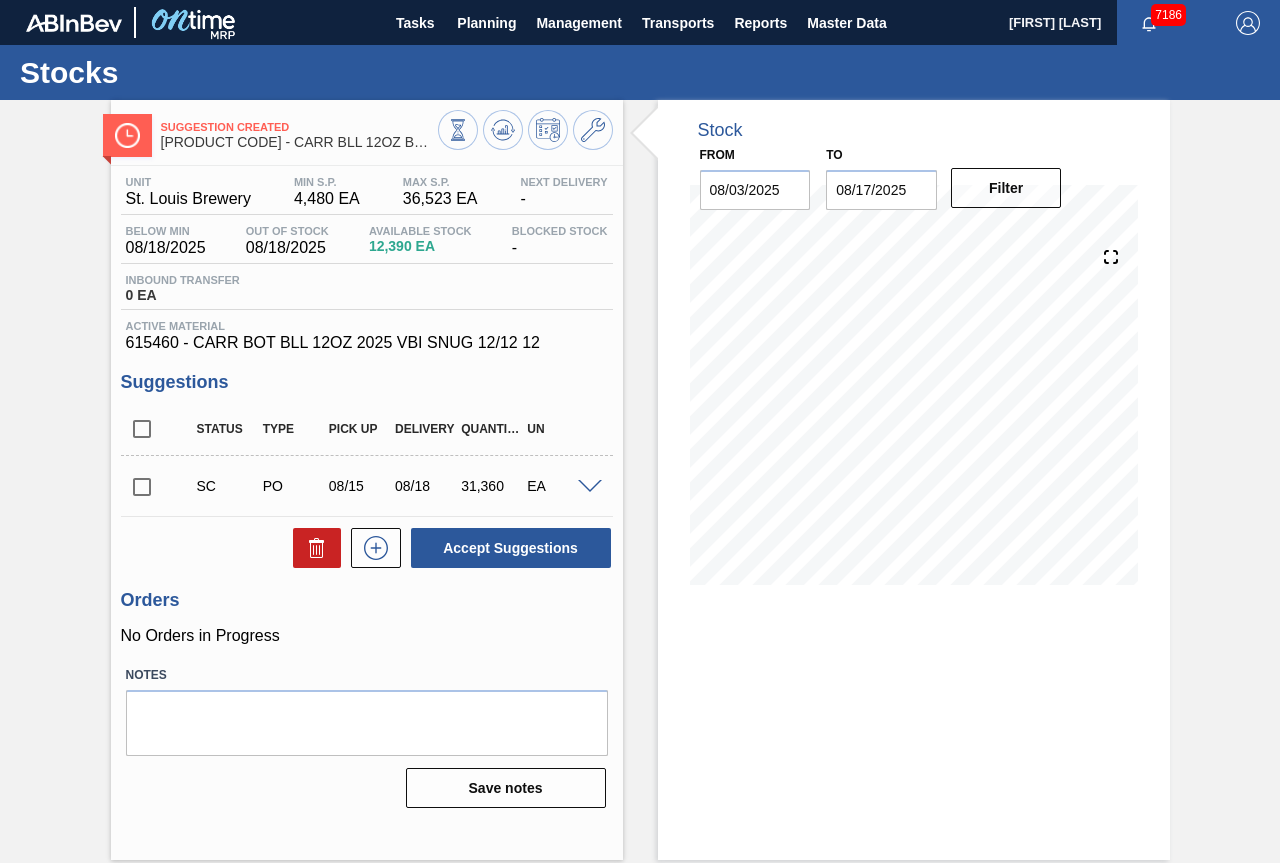 click 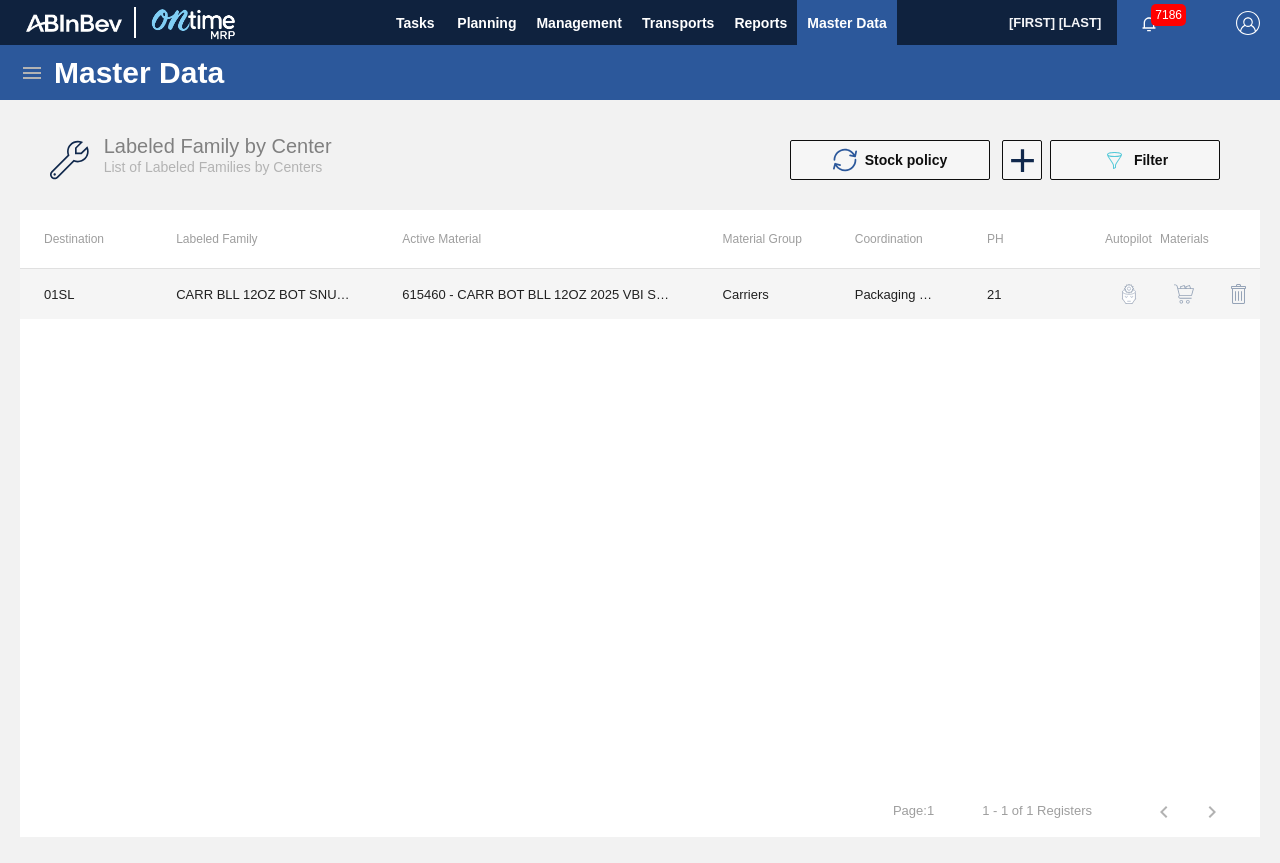 click on "615460 - CARR BOT BLL 12OZ 2025 VBI SNUG 12/12 12" at bounding box center (538, 294) 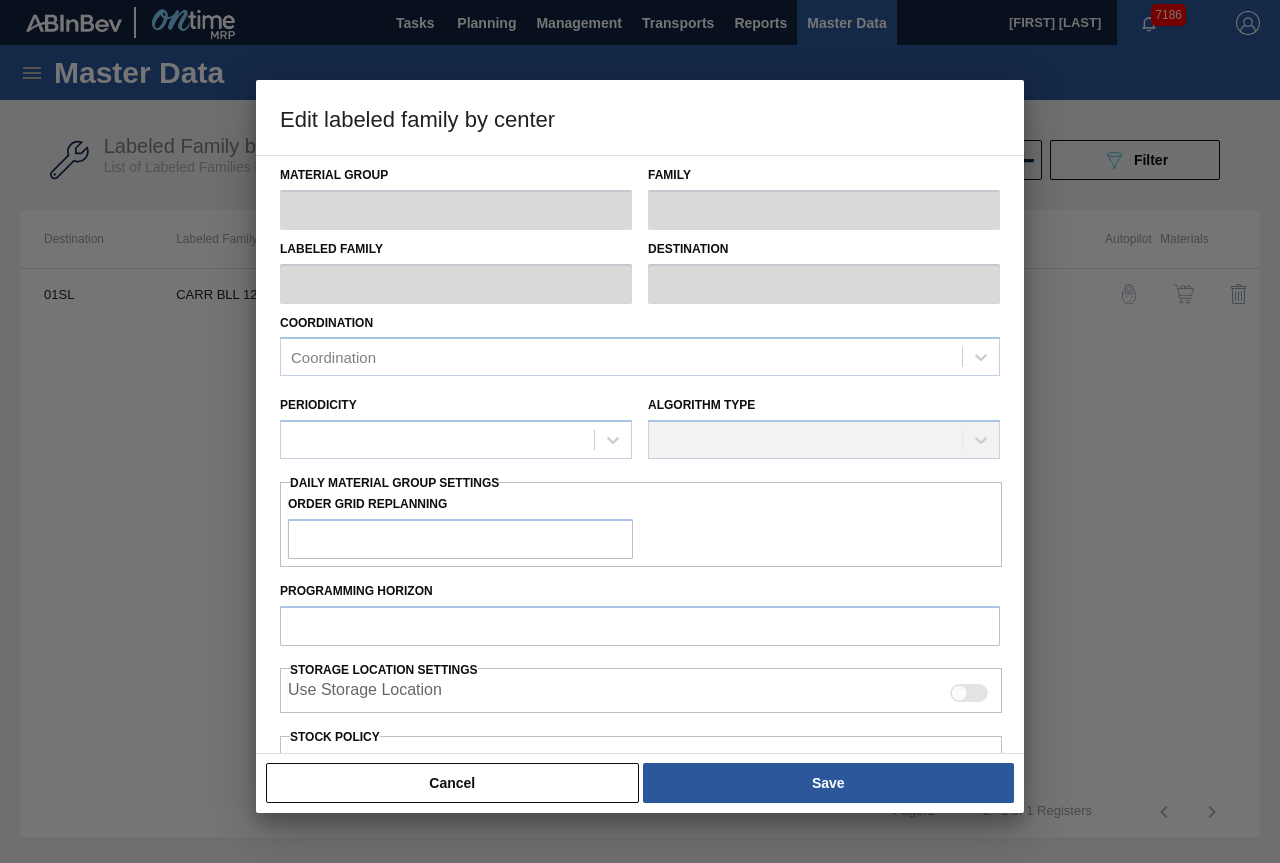 type on "Carriers" 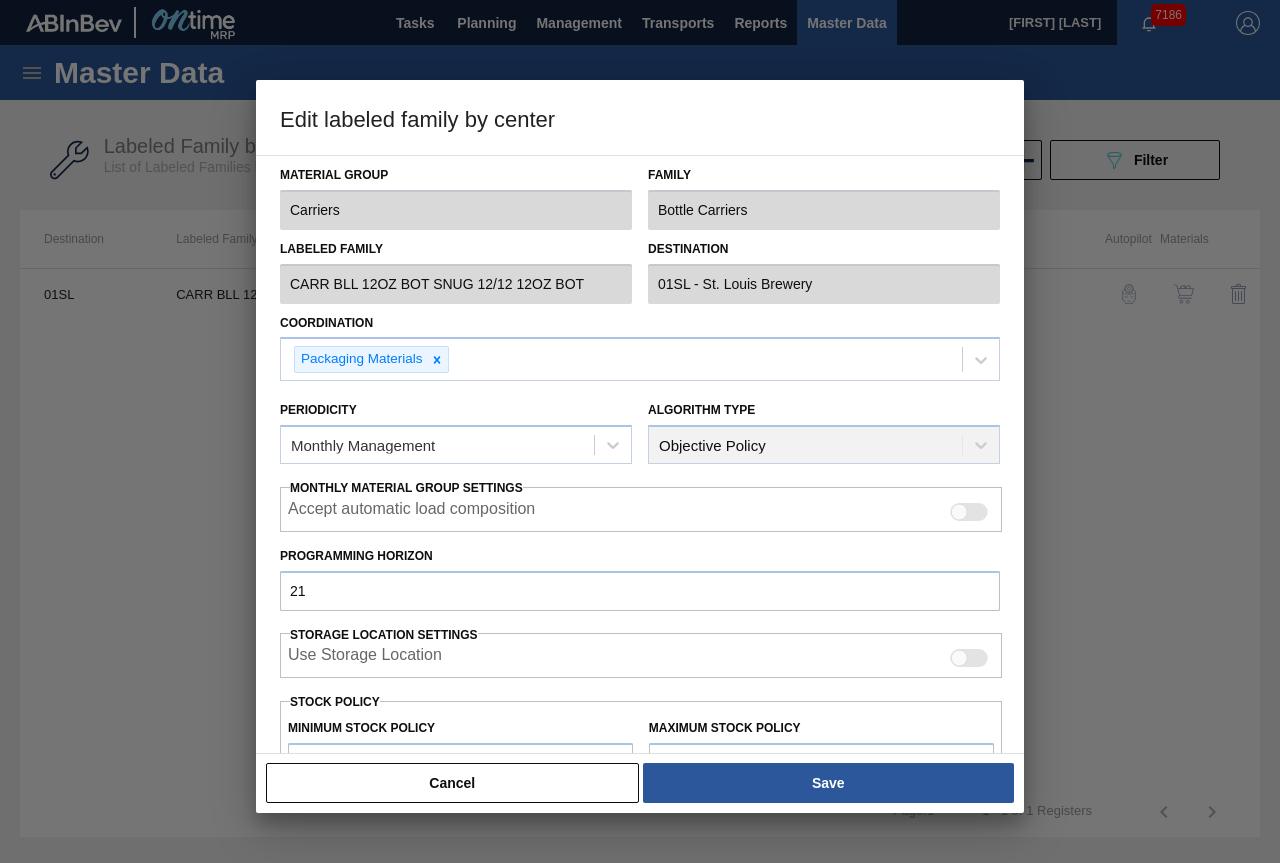 scroll, scrollTop: 291, scrollLeft: 0, axis: vertical 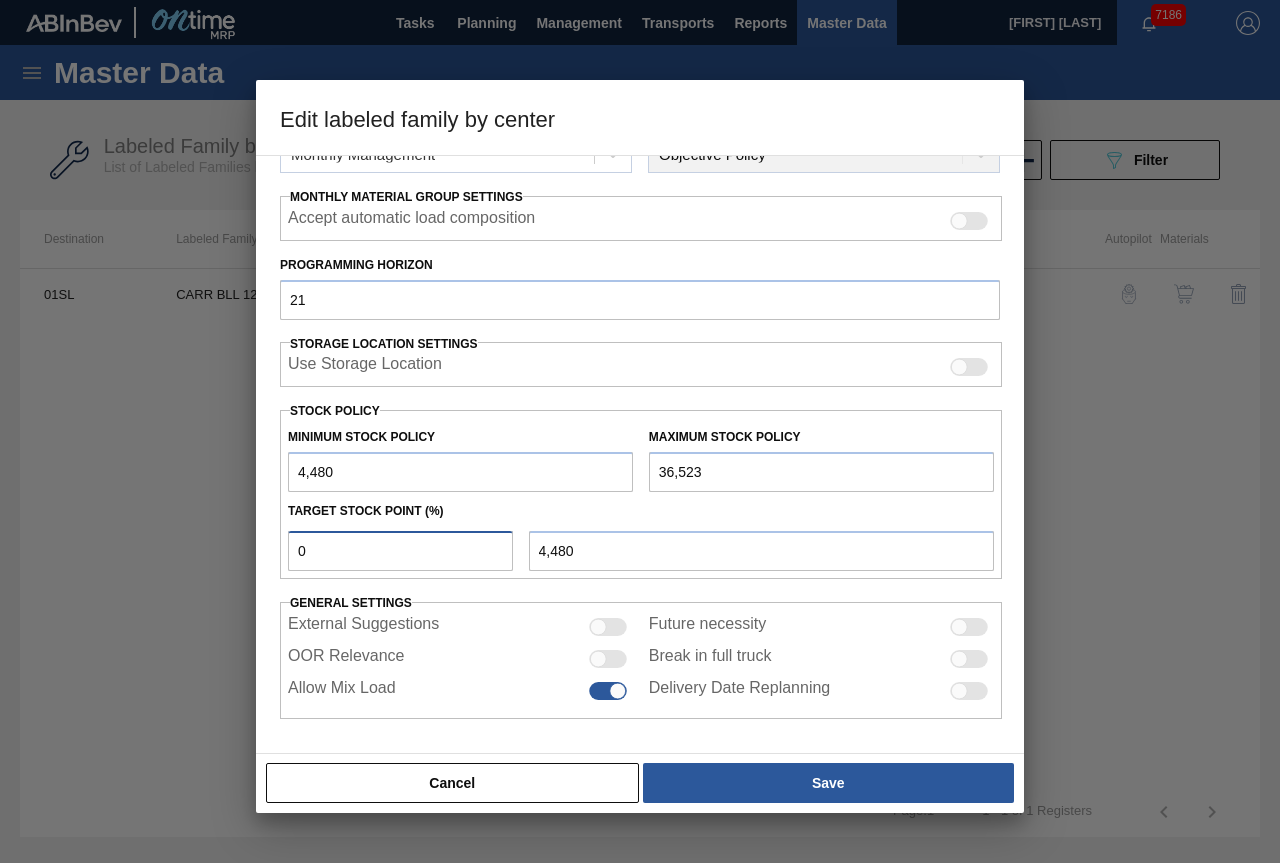 drag, startPoint x: 462, startPoint y: 560, endPoint x: 187, endPoint y: 532, distance: 276.42178 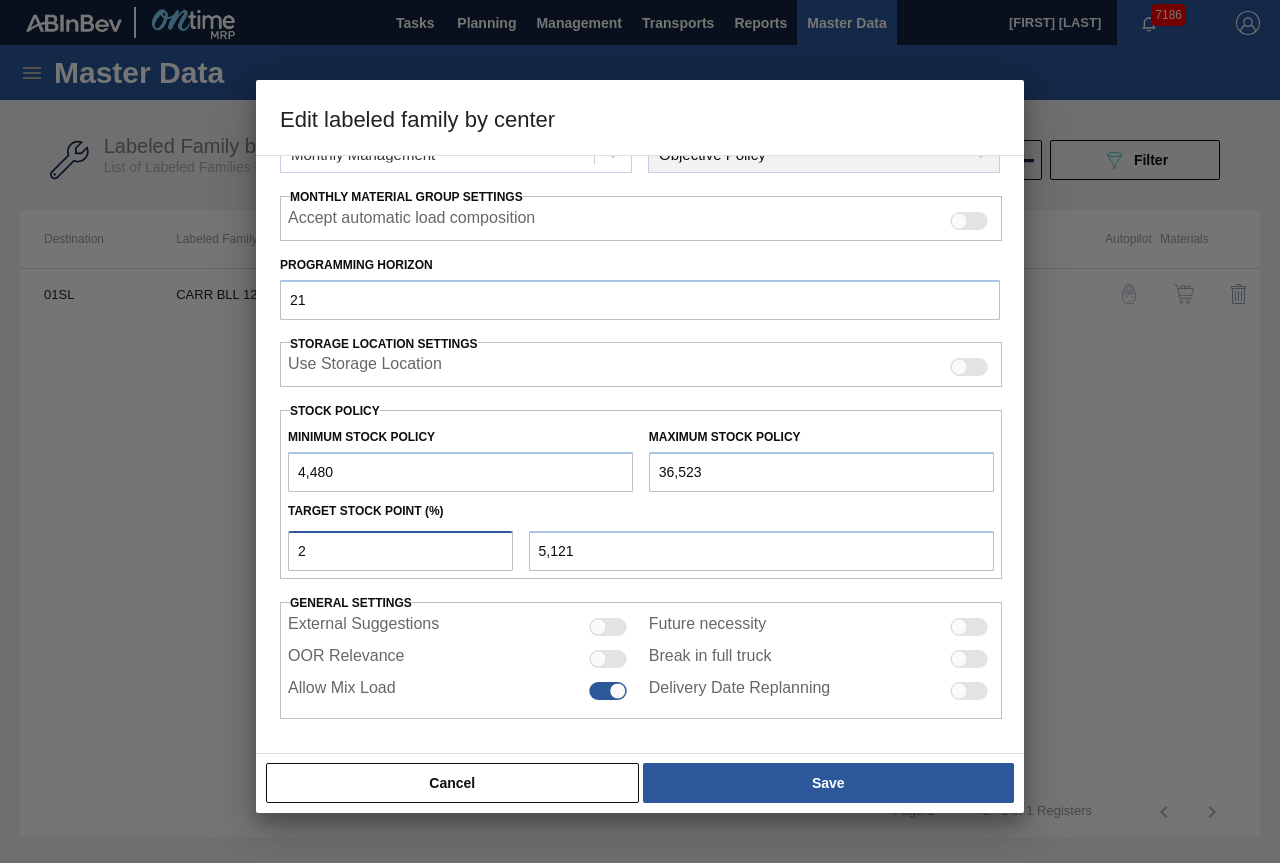 type on "20" 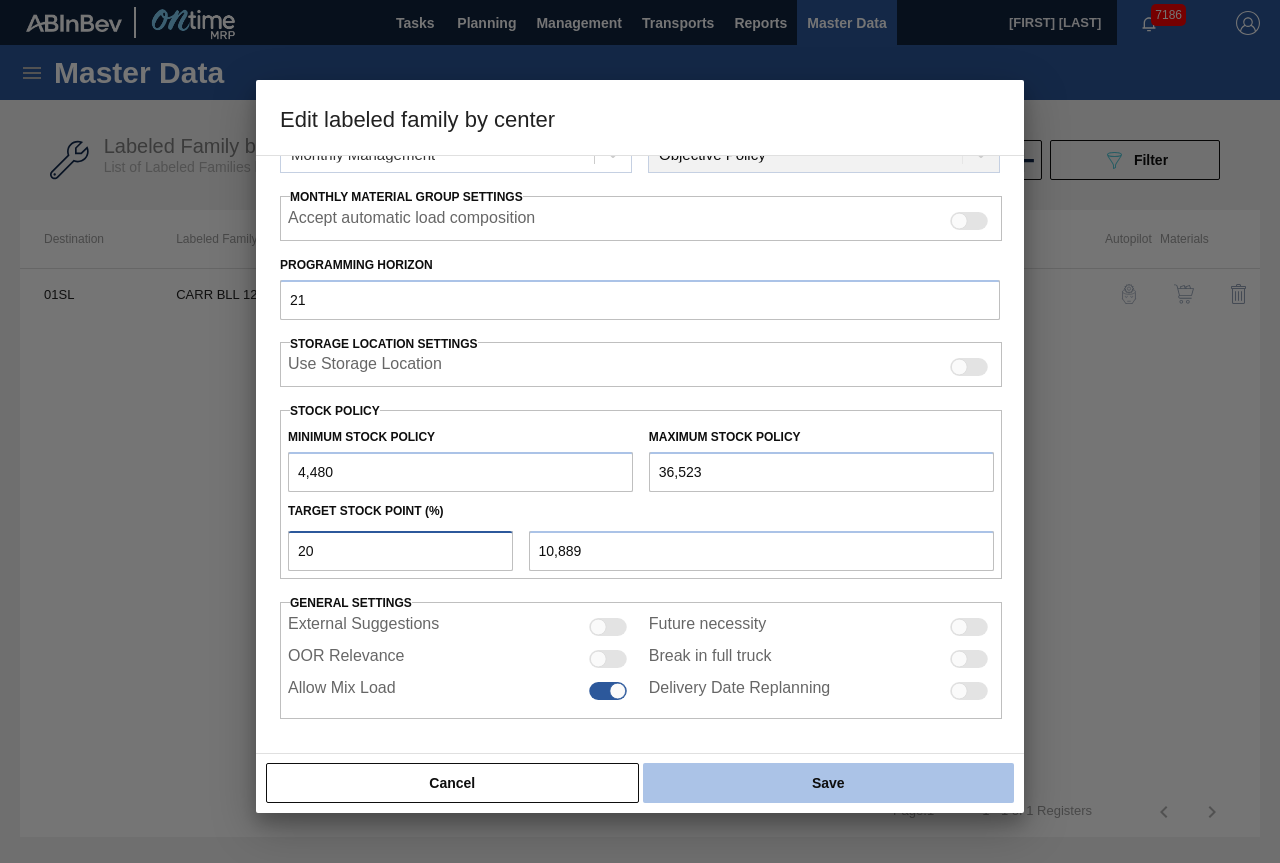 type on "20" 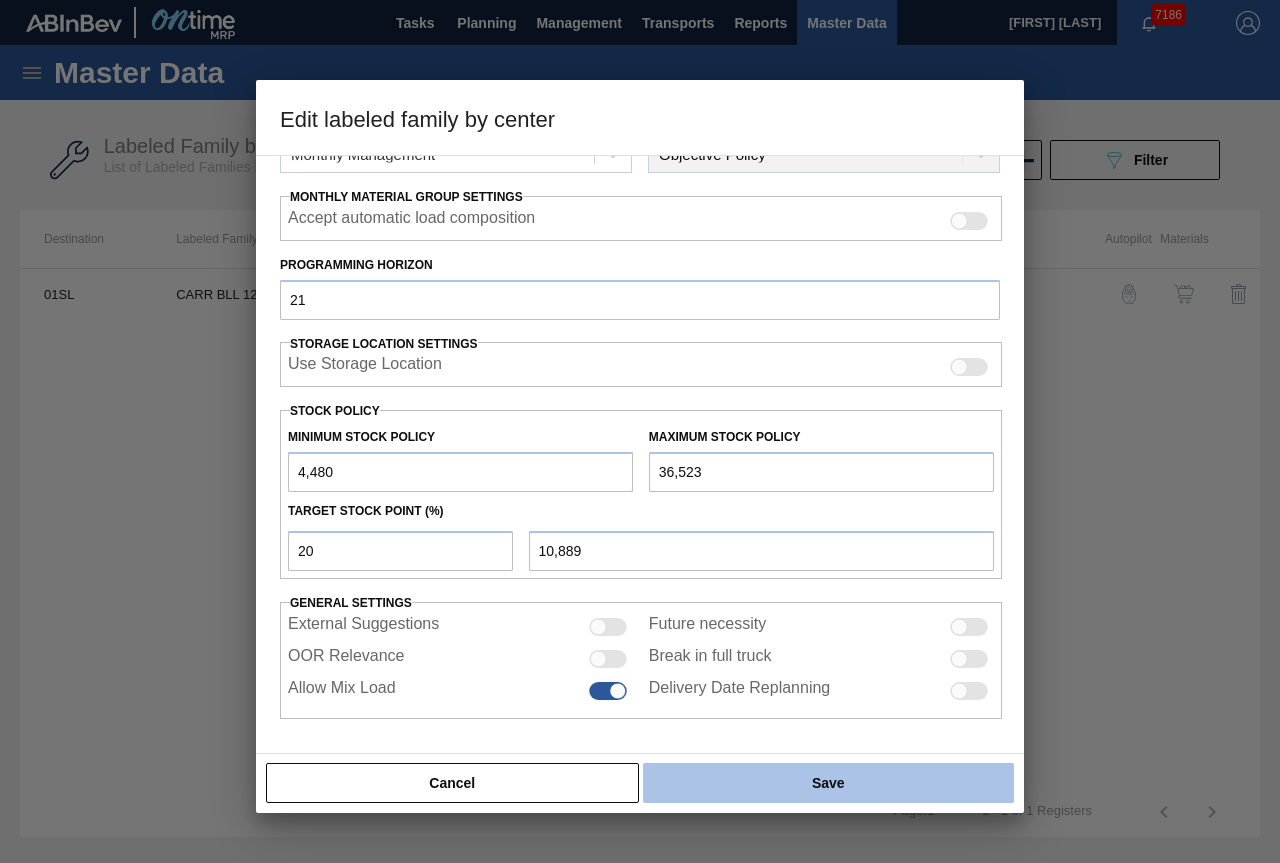 click on "Save" at bounding box center [828, 783] 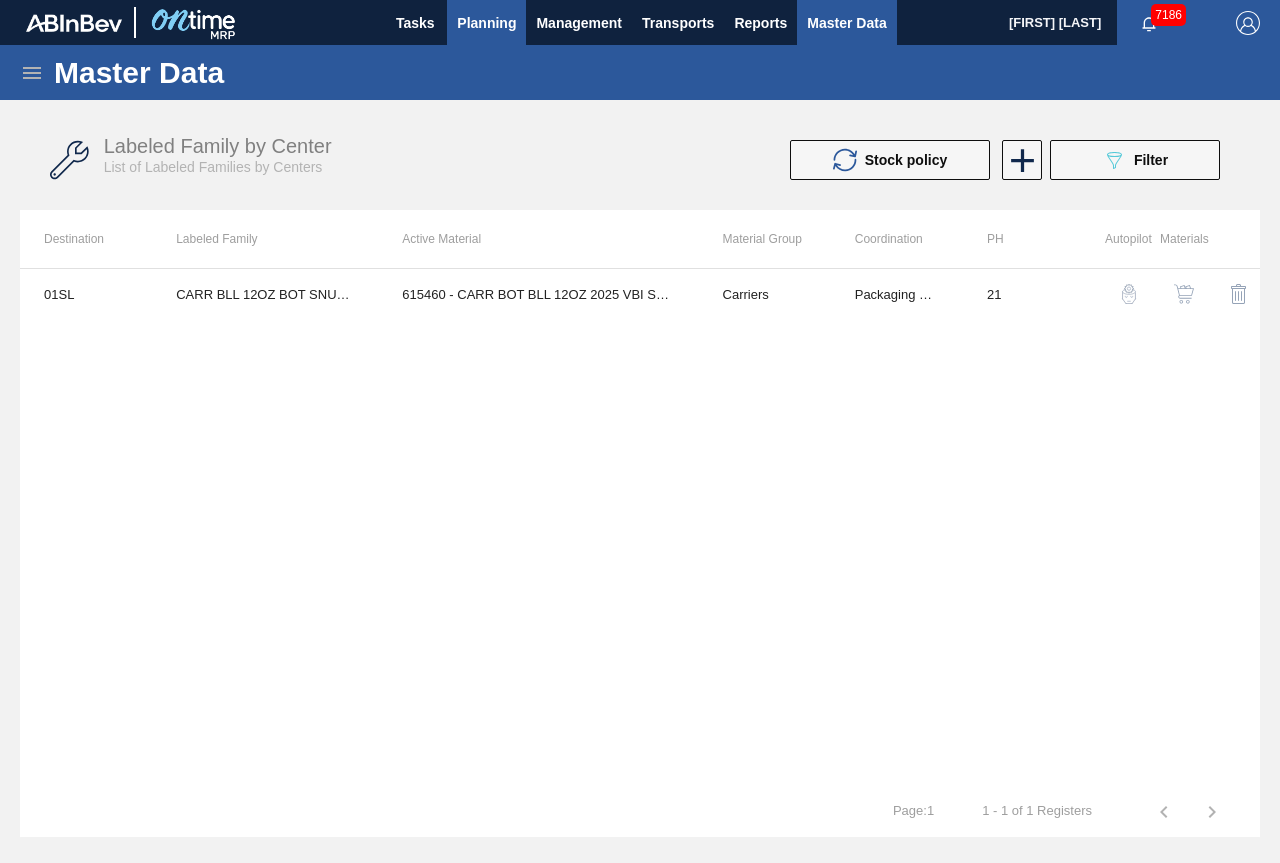 click on "Planning" at bounding box center (486, 23) 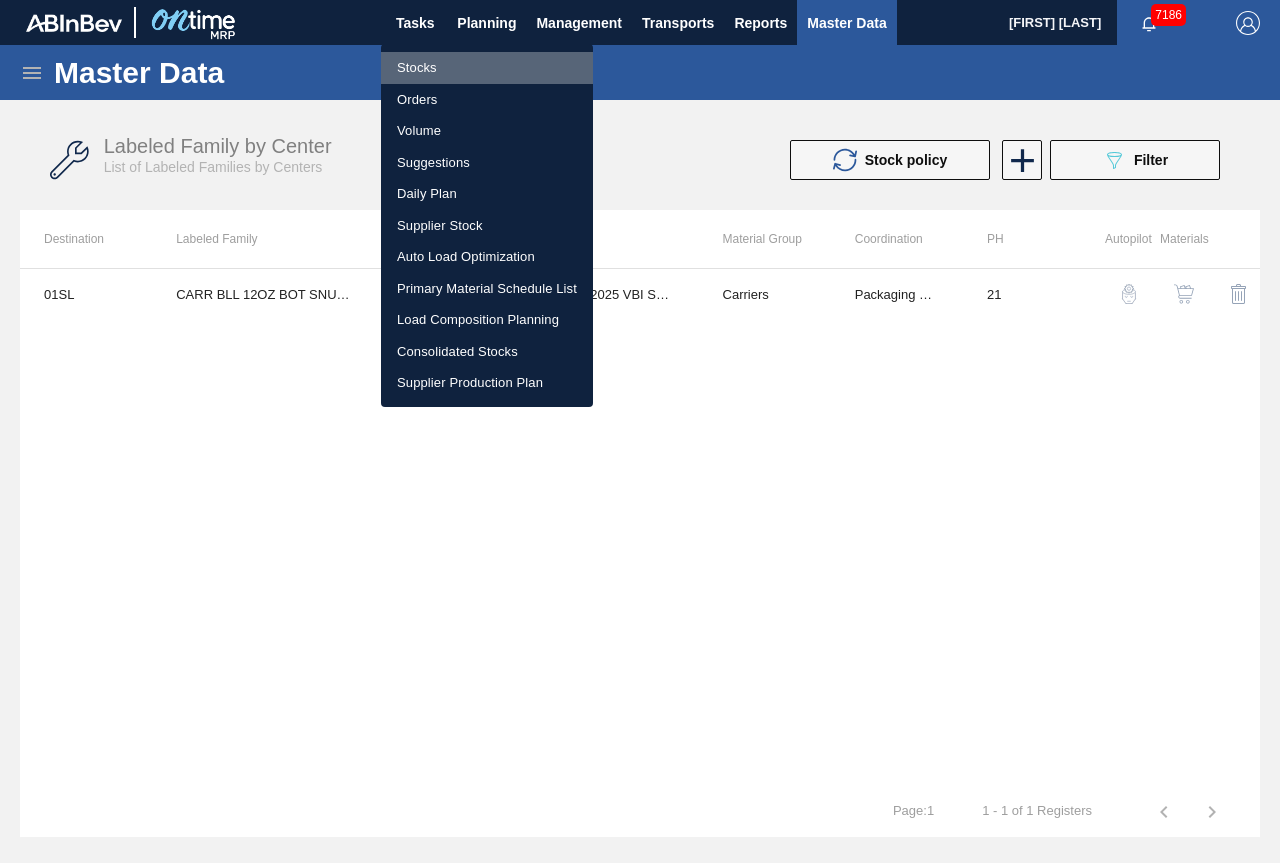 click on "Stocks" at bounding box center (487, 68) 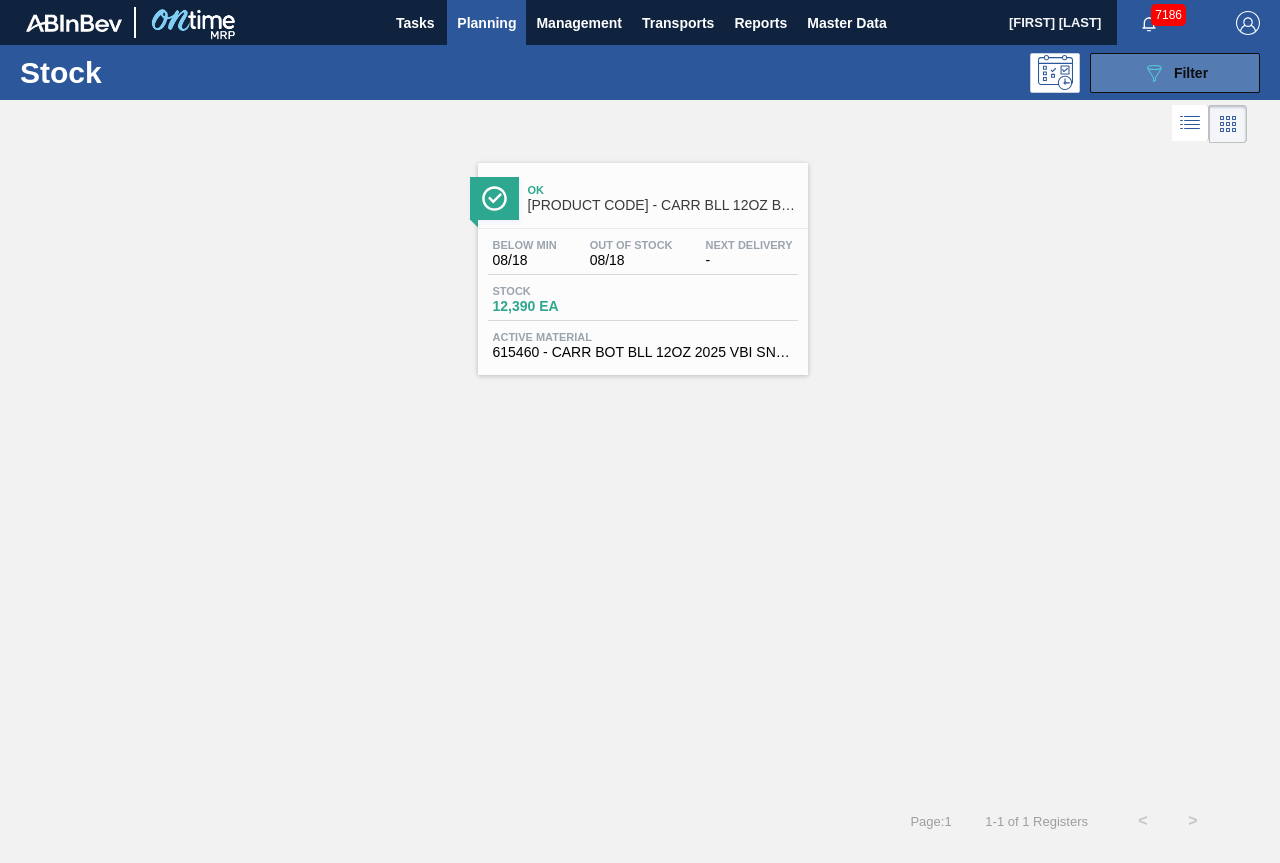 click on "Filter" at bounding box center (1191, 73) 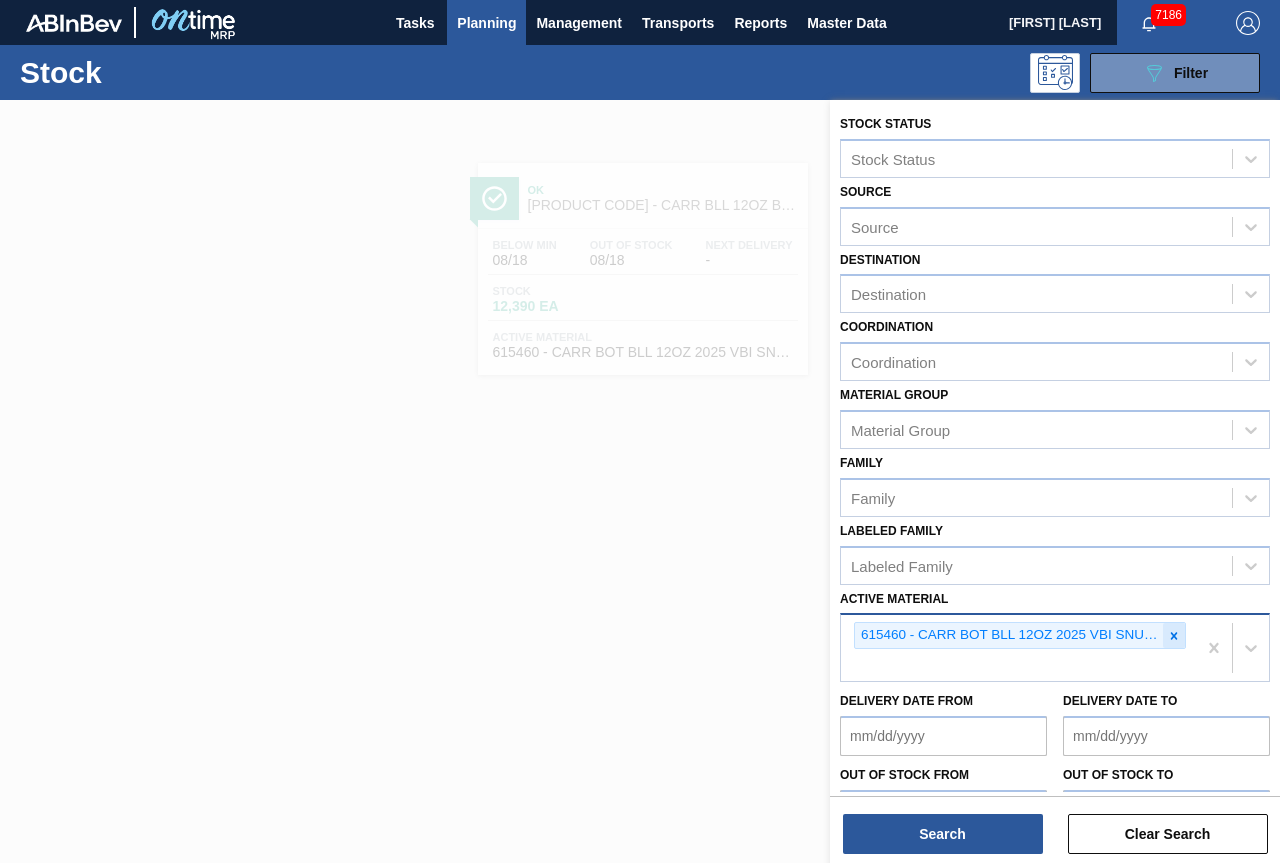 click 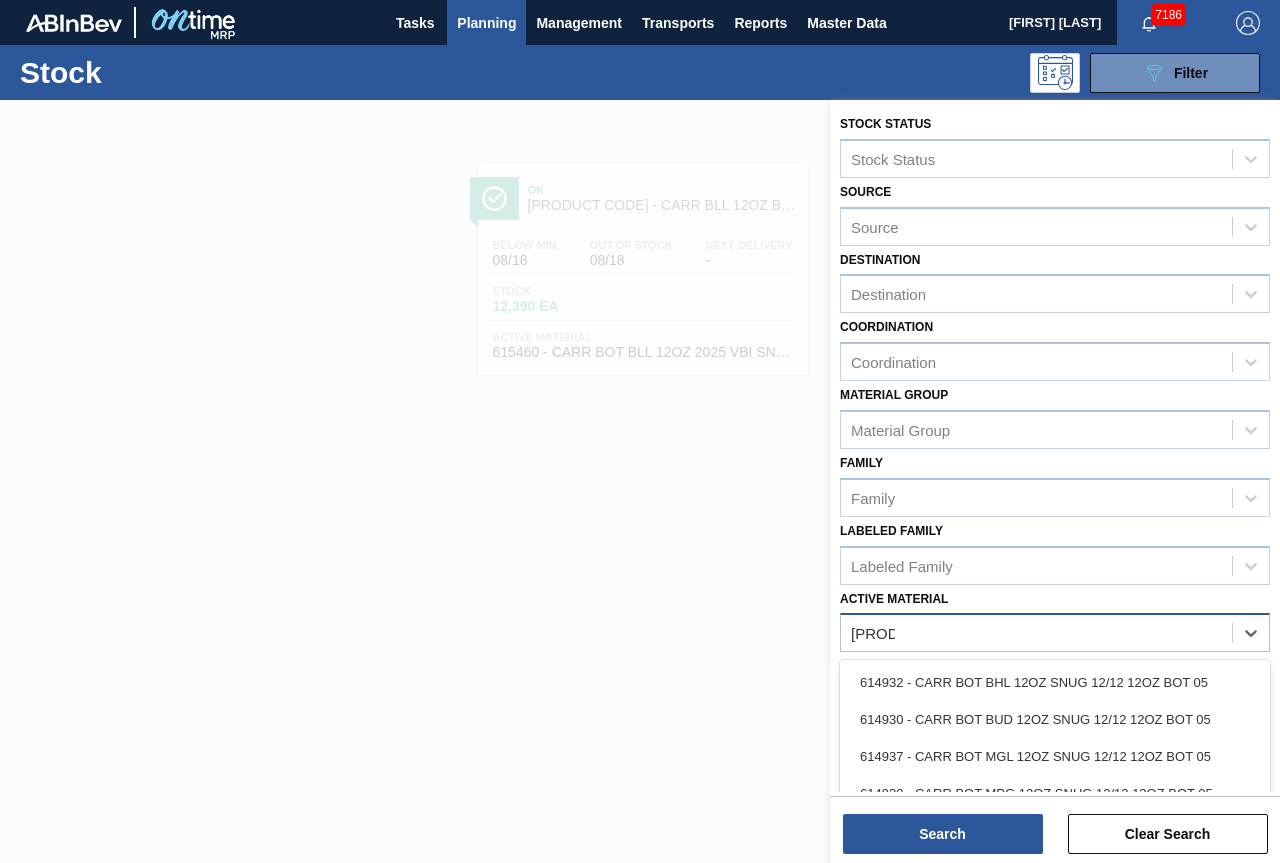 type on "614939" 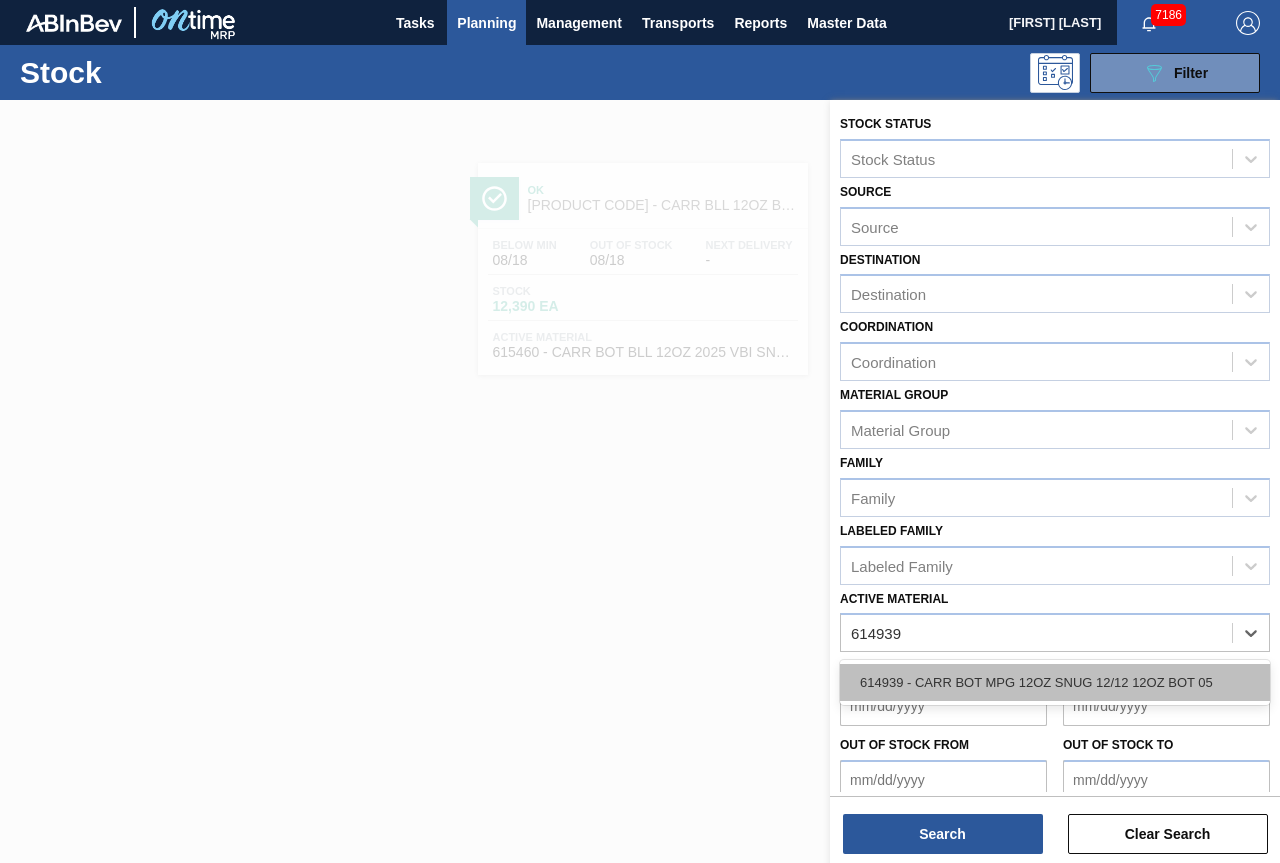 click on "614939 - CARR BOT MPG 12OZ SNUG 12/12 12OZ BOT 05" at bounding box center (1055, 682) 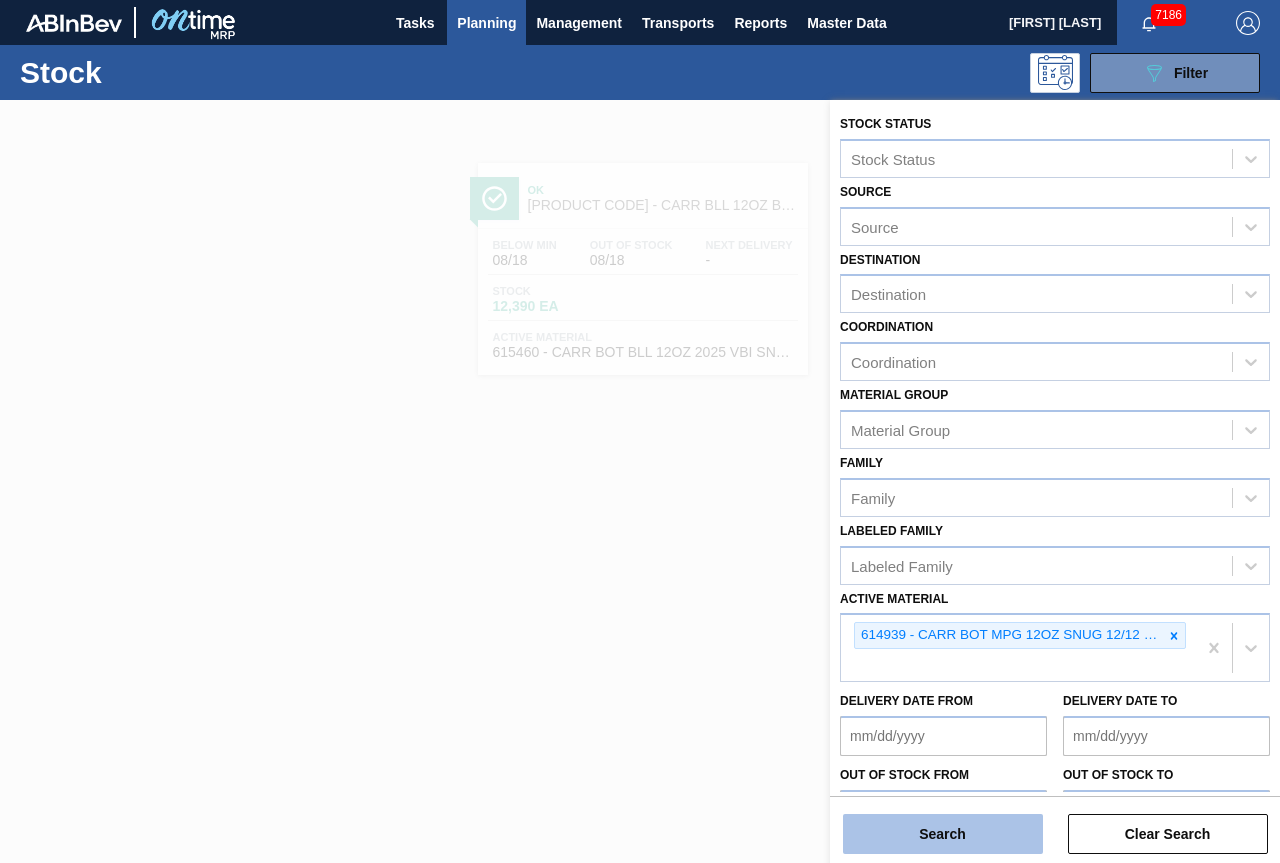 click on "Search" at bounding box center (943, 834) 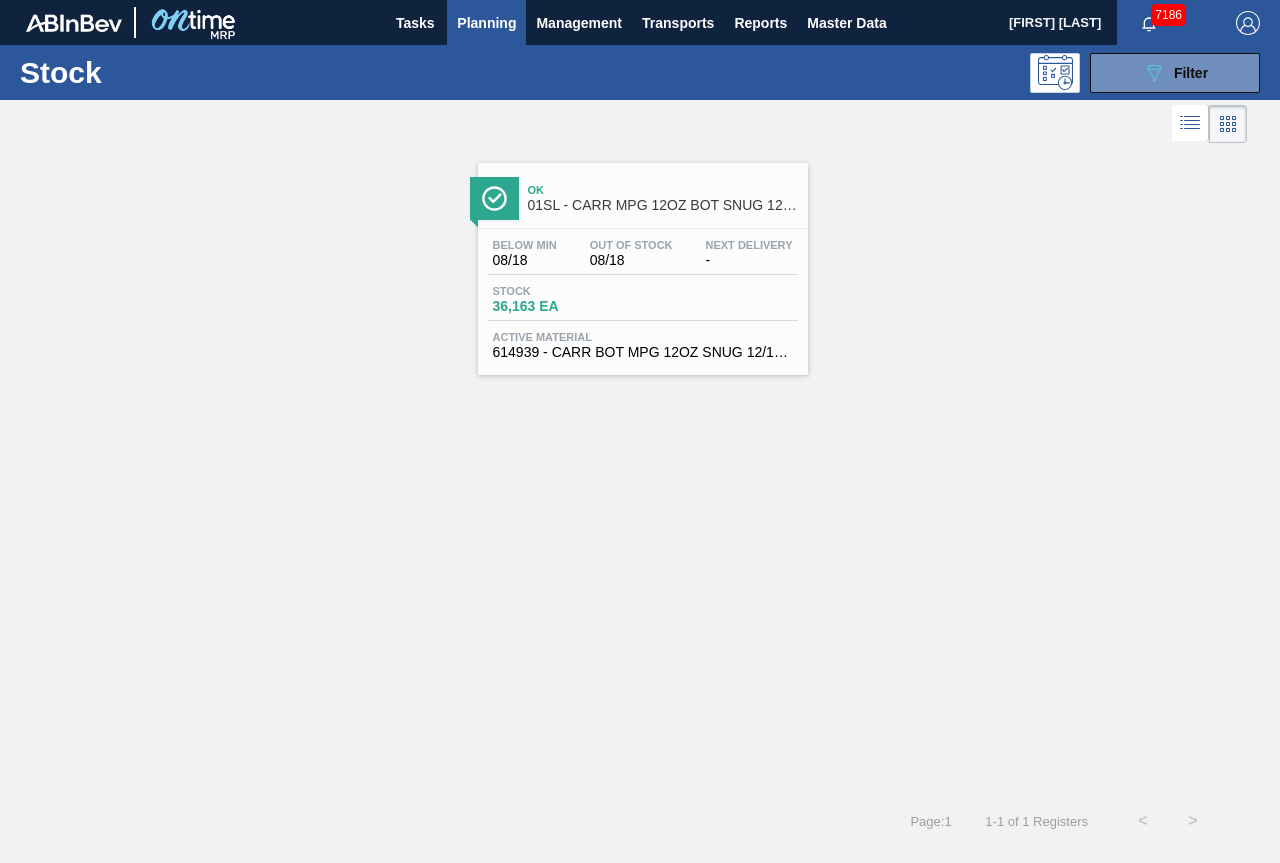 click on "[PRODUCT] - [PRODUCT] [PRODUCT] [PRODUCT] [PRODUCT] [PRODUCT] [PRODUCT] [PRODUCT]" at bounding box center [663, 205] 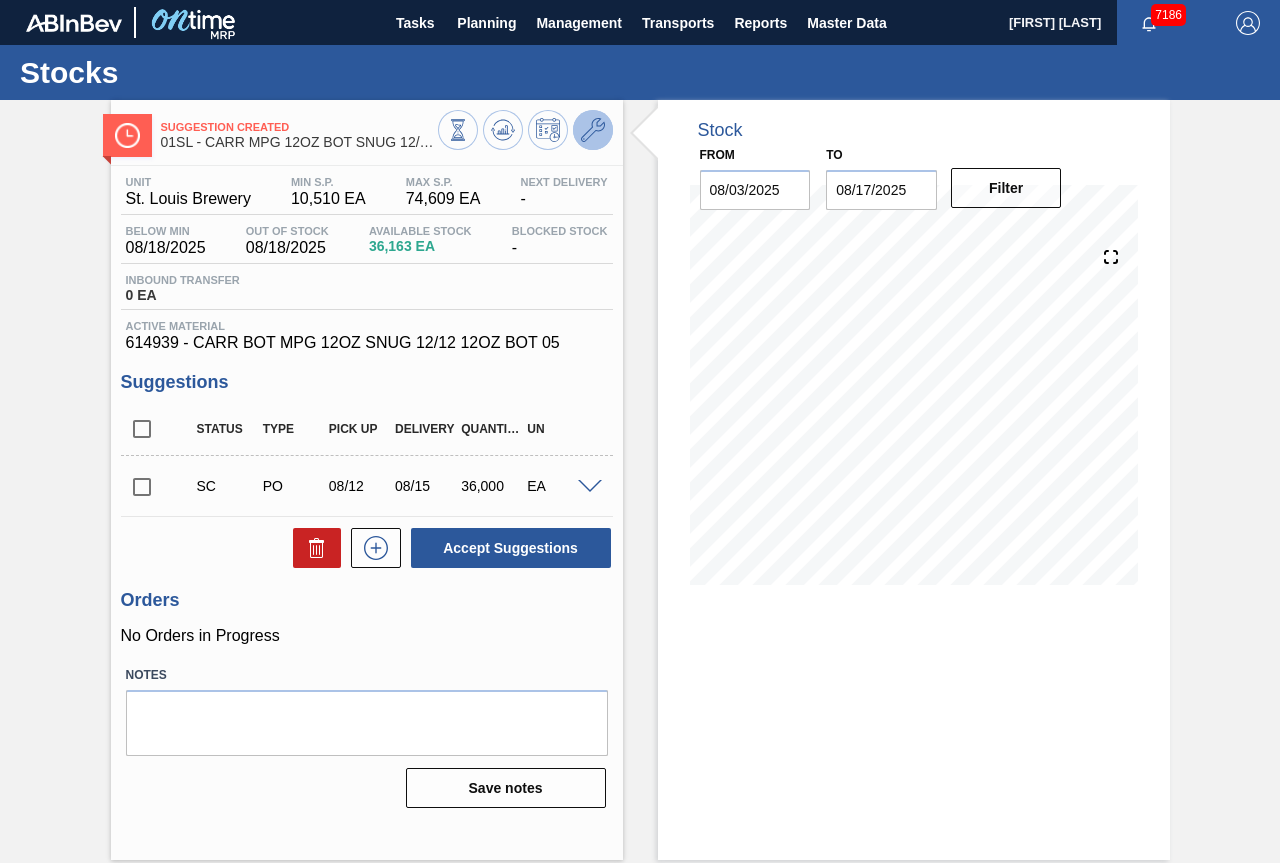 click 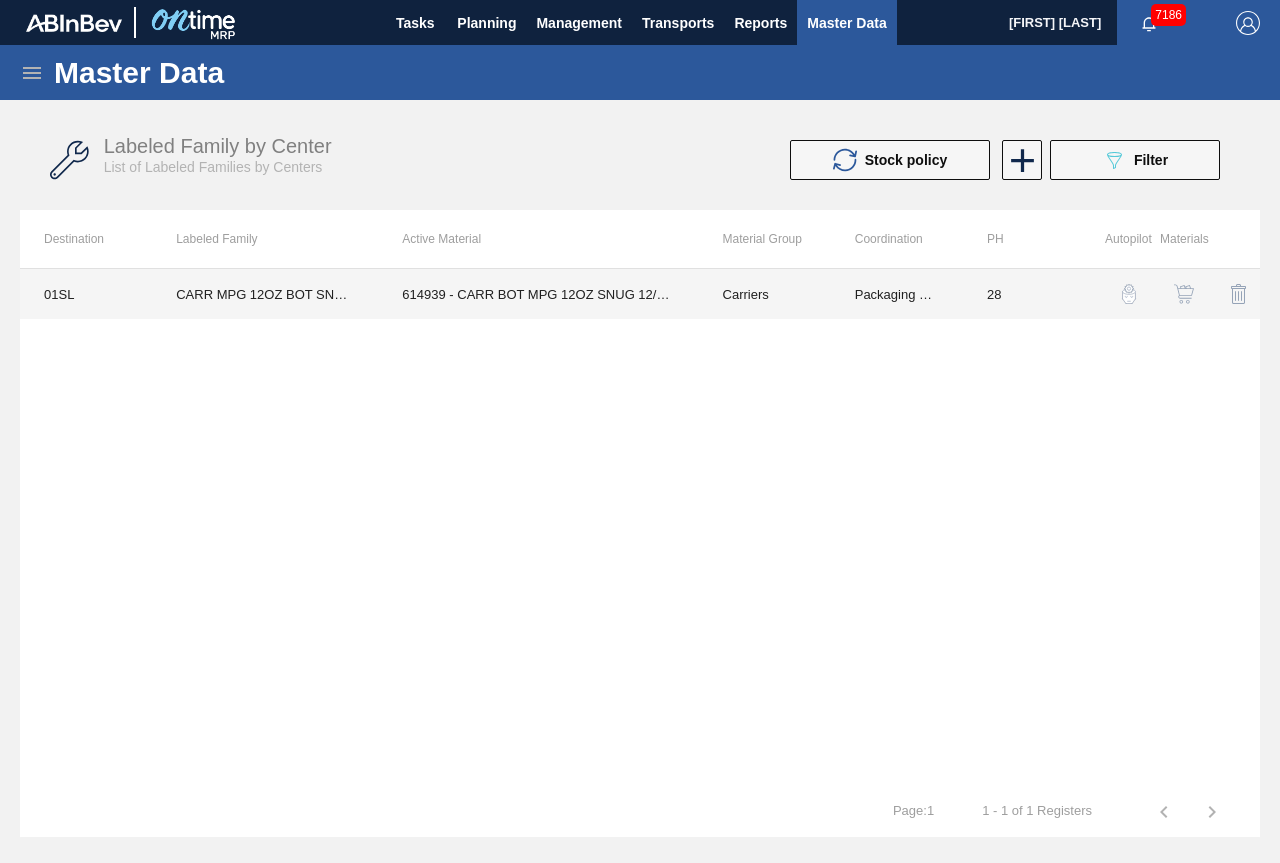 click on "614939 - CARR BOT MPG 12OZ SNUG 12/12 12OZ BOT 05" at bounding box center [538, 294] 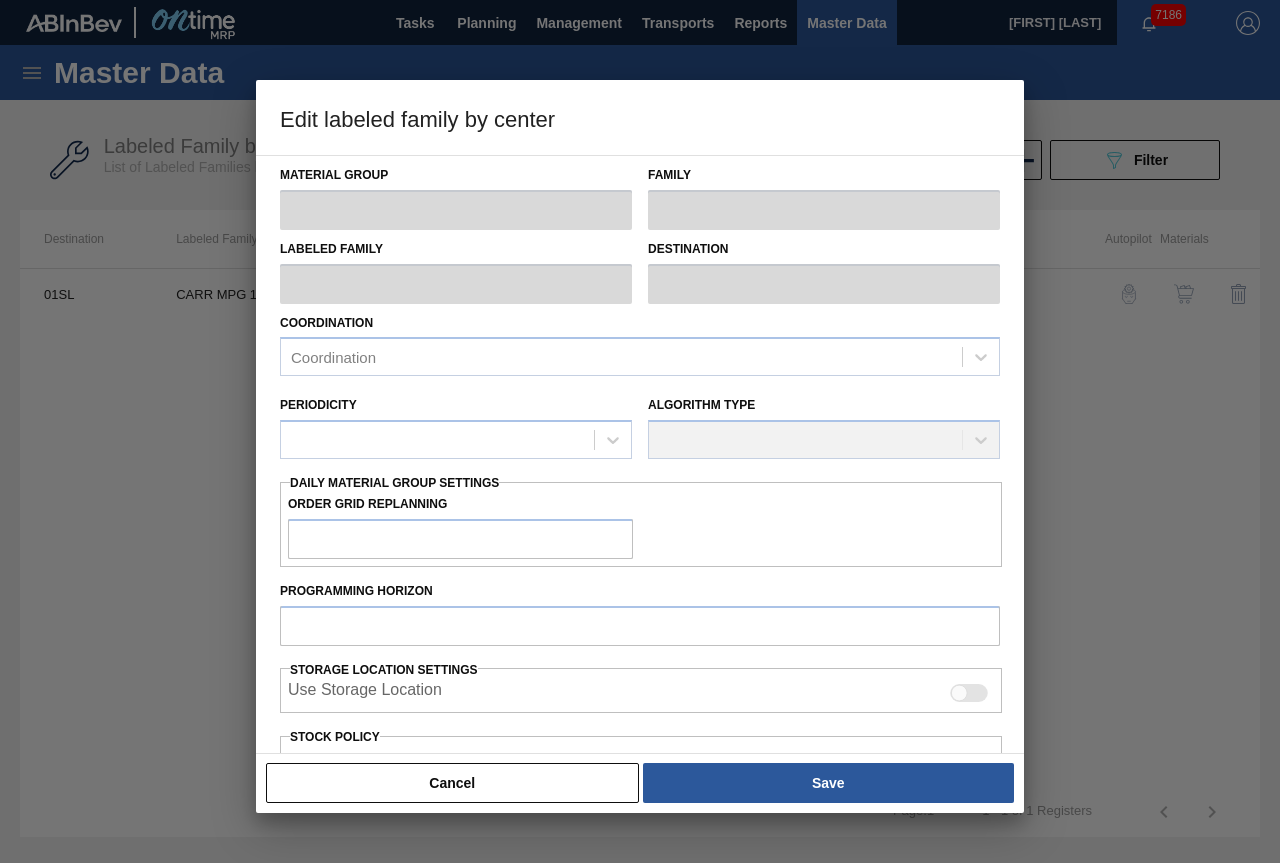 type on "Carriers" 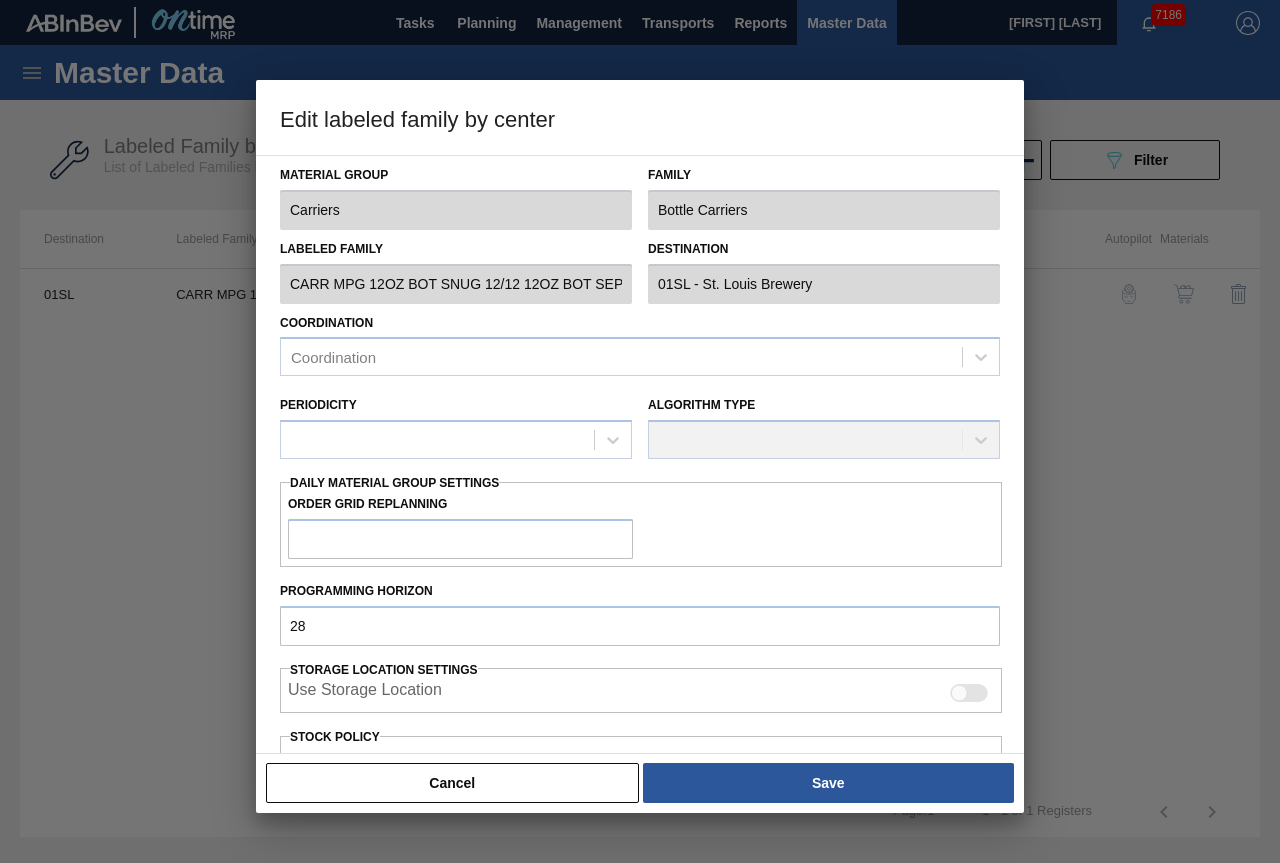 type on "20" 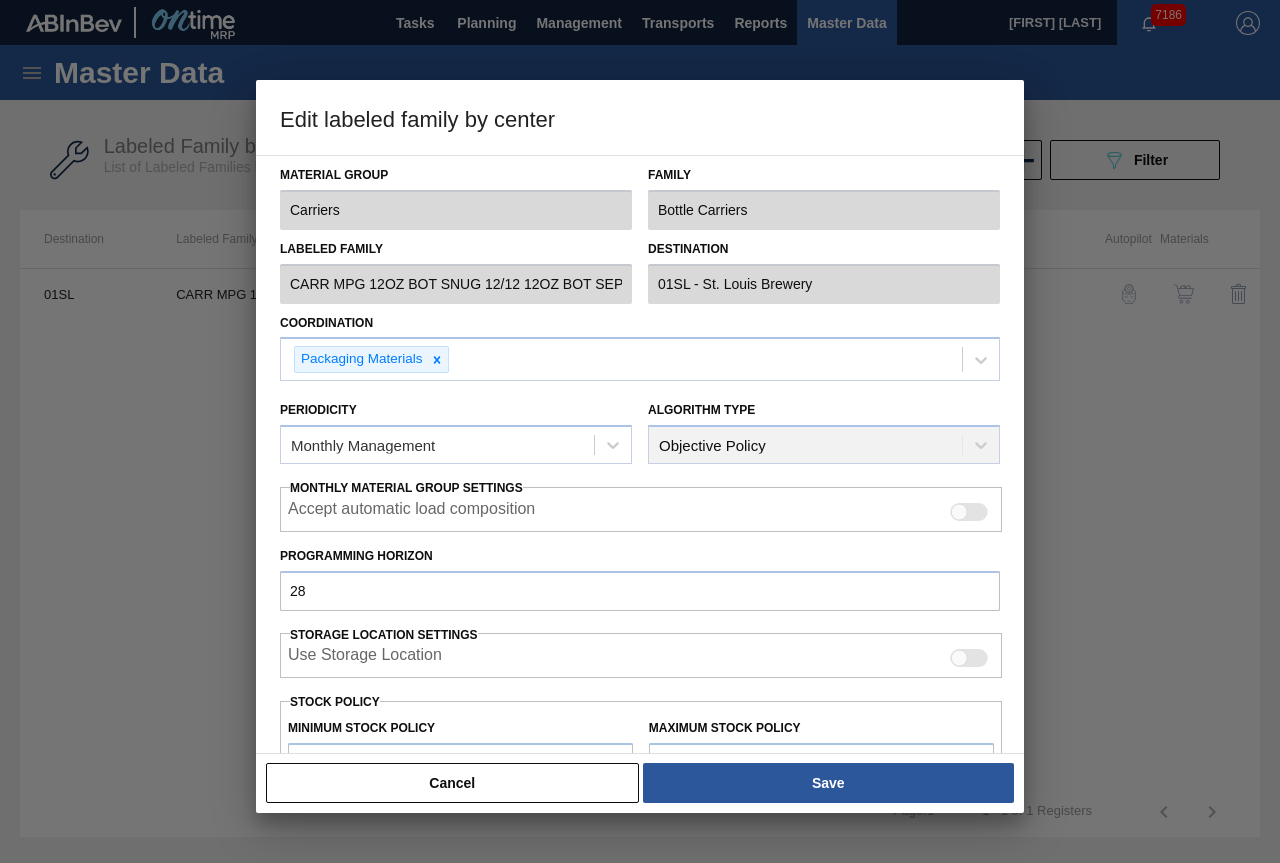 scroll, scrollTop: 291, scrollLeft: 0, axis: vertical 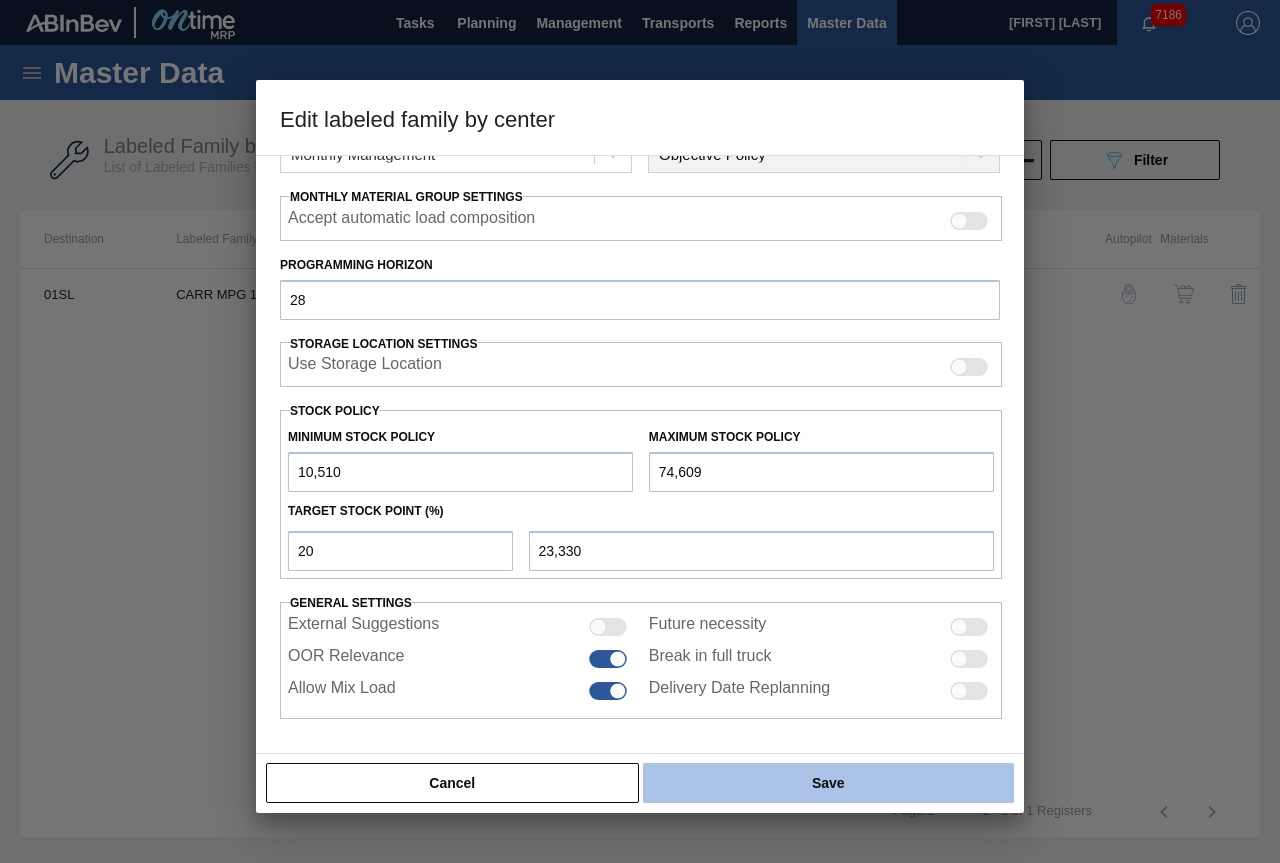 drag, startPoint x: 835, startPoint y: 785, endPoint x: 867, endPoint y: 764, distance: 38.27532 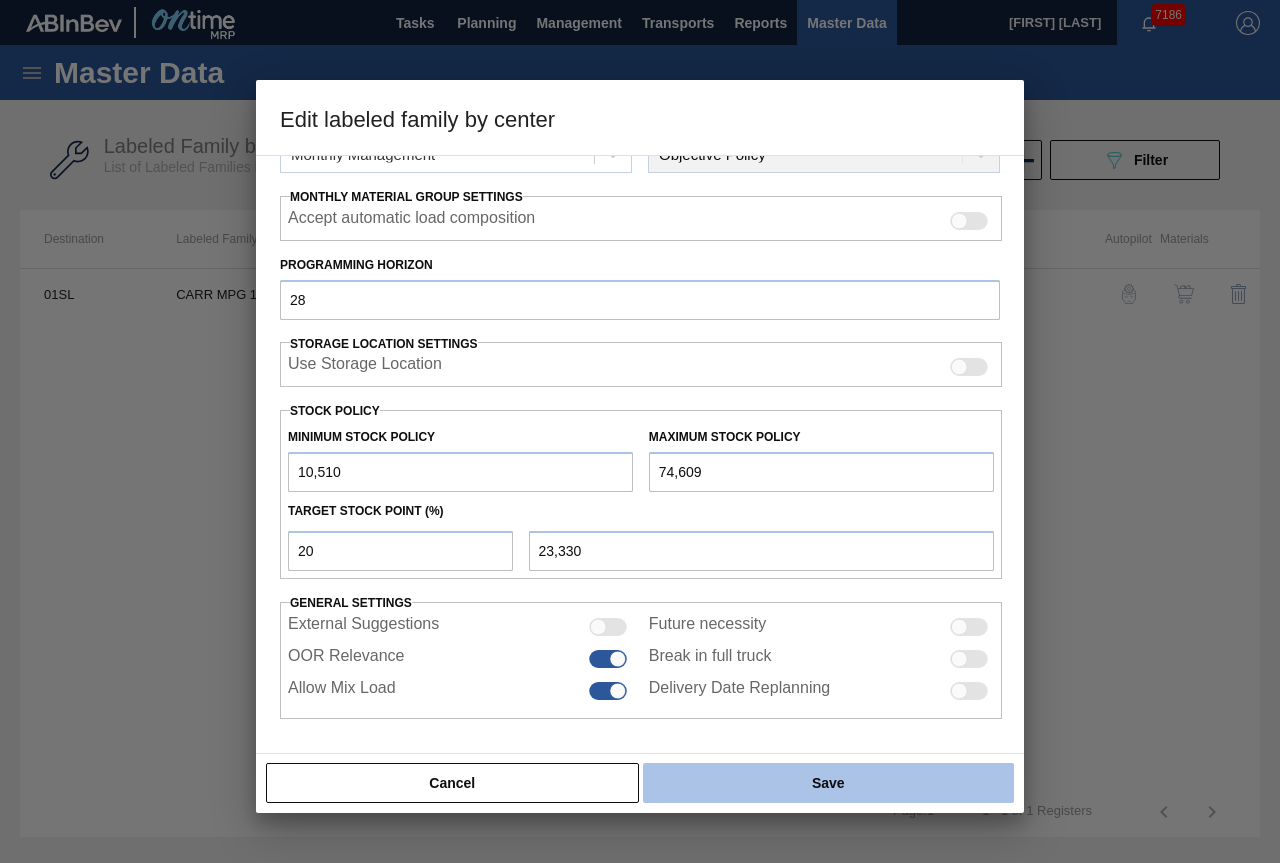 click on "Save" at bounding box center [828, 783] 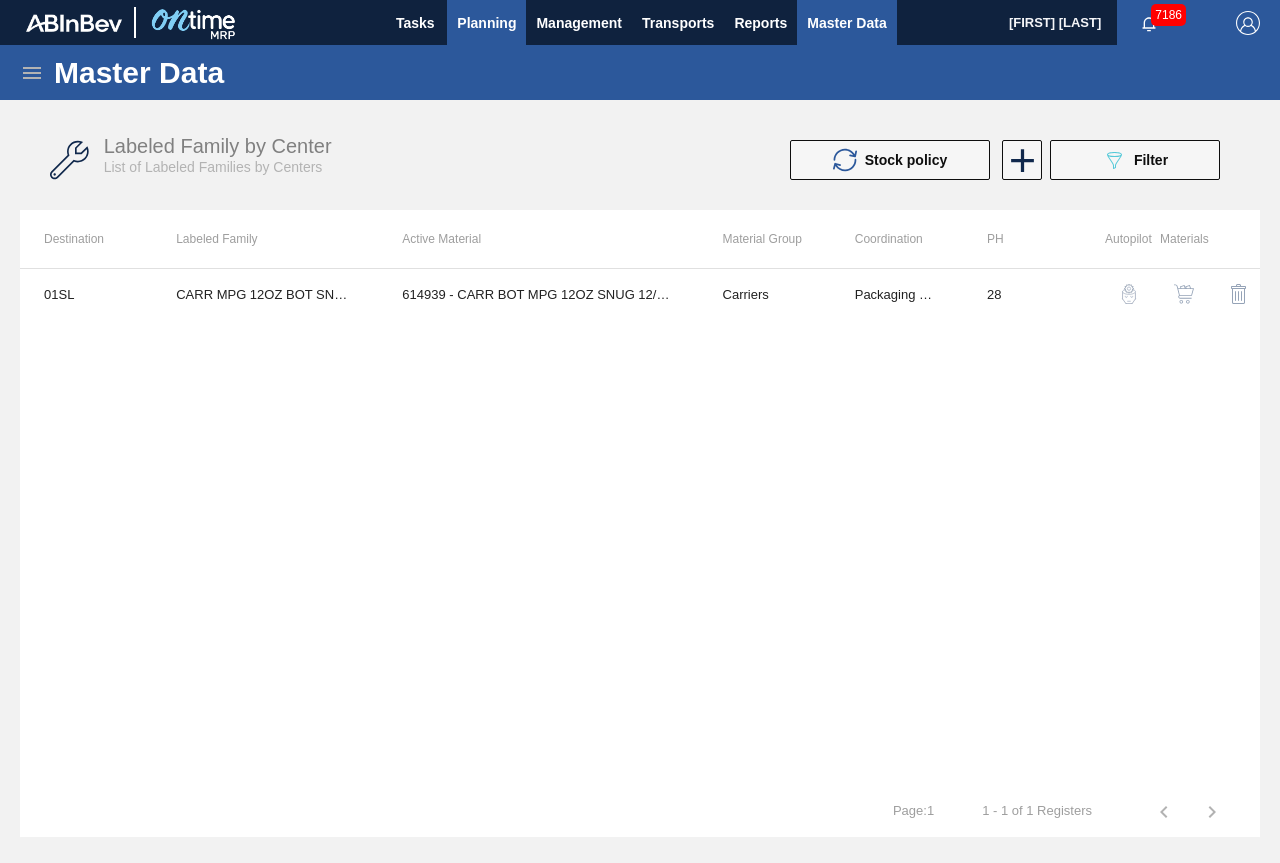 click on "Planning" at bounding box center (486, 23) 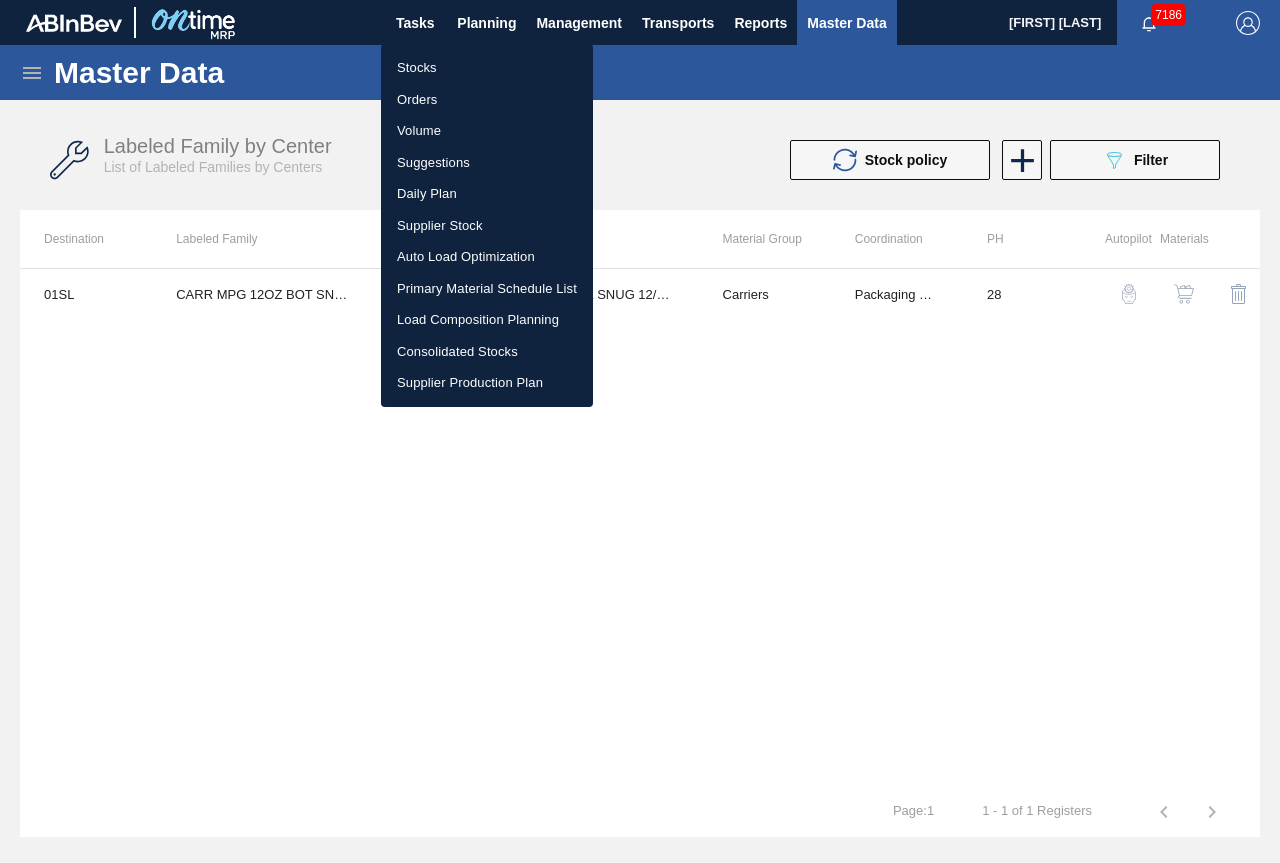 click on "Stocks" at bounding box center [487, 68] 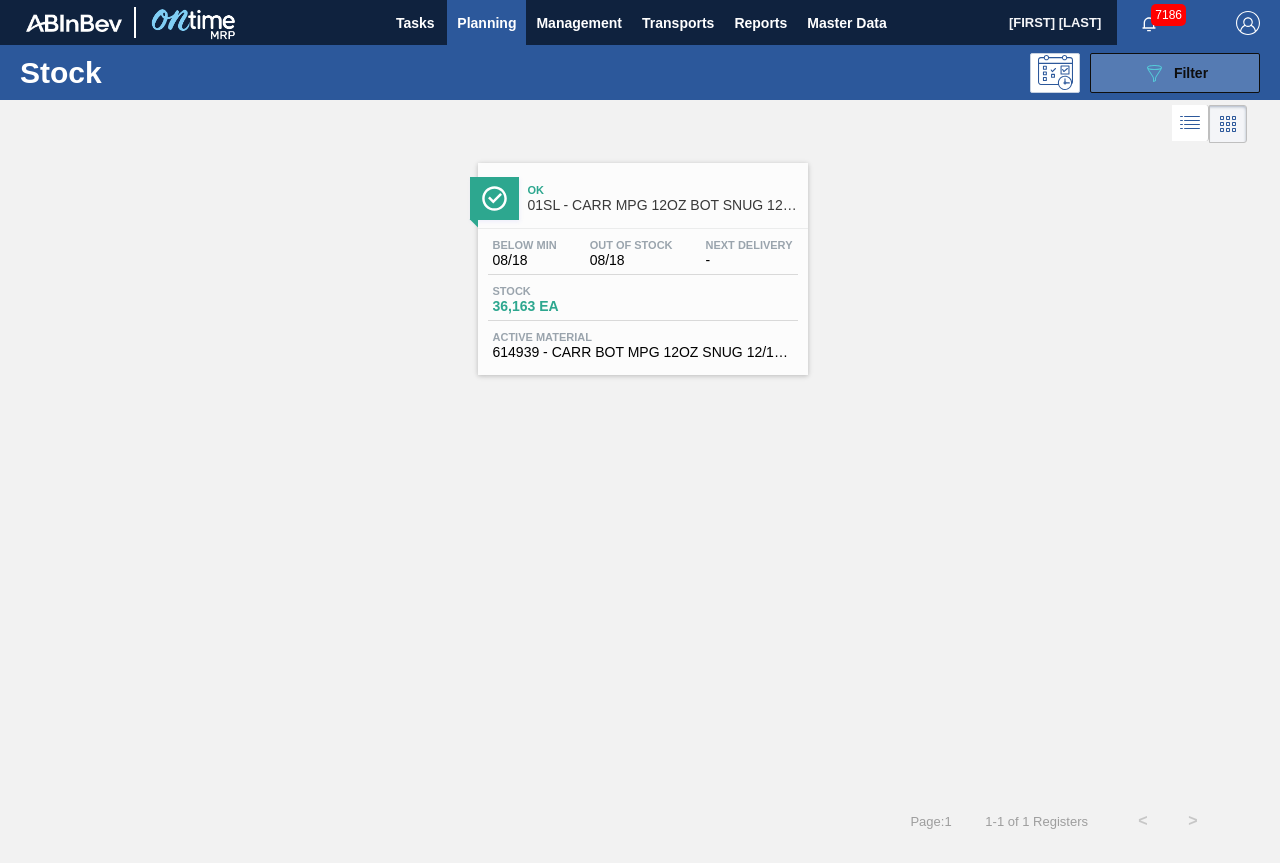 click on "089F7B8B-B2A5-4AFE-B5C0-19BA573D28AC Filter" at bounding box center [1175, 73] 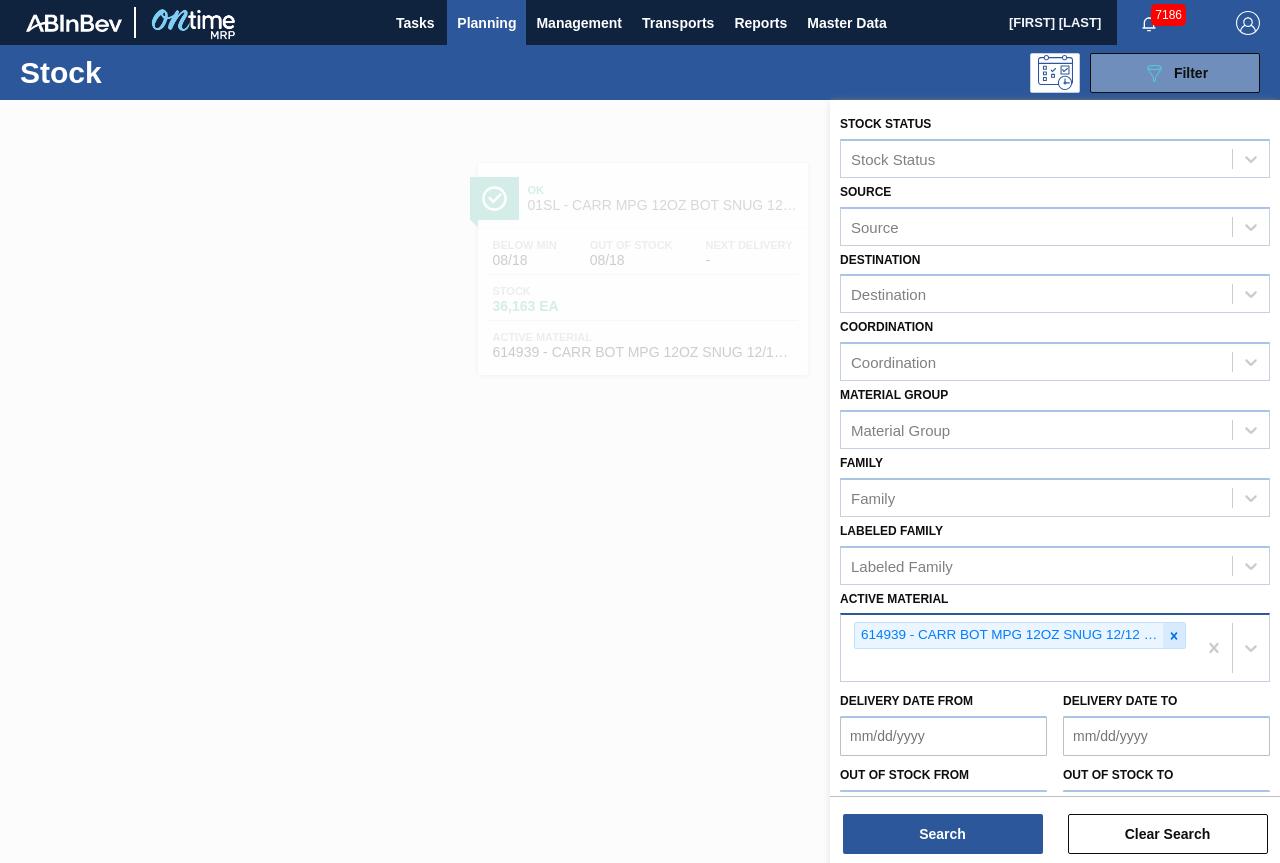click 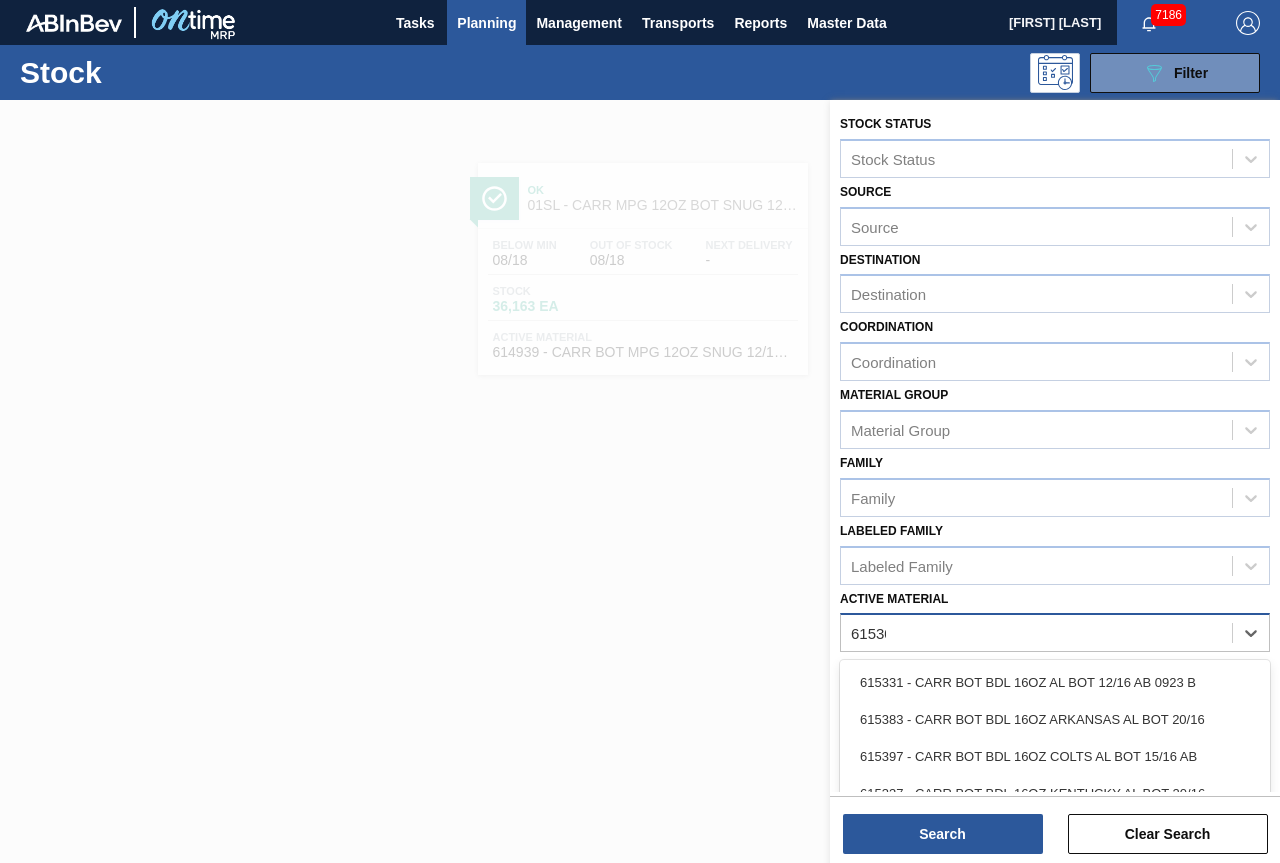 type on "615307" 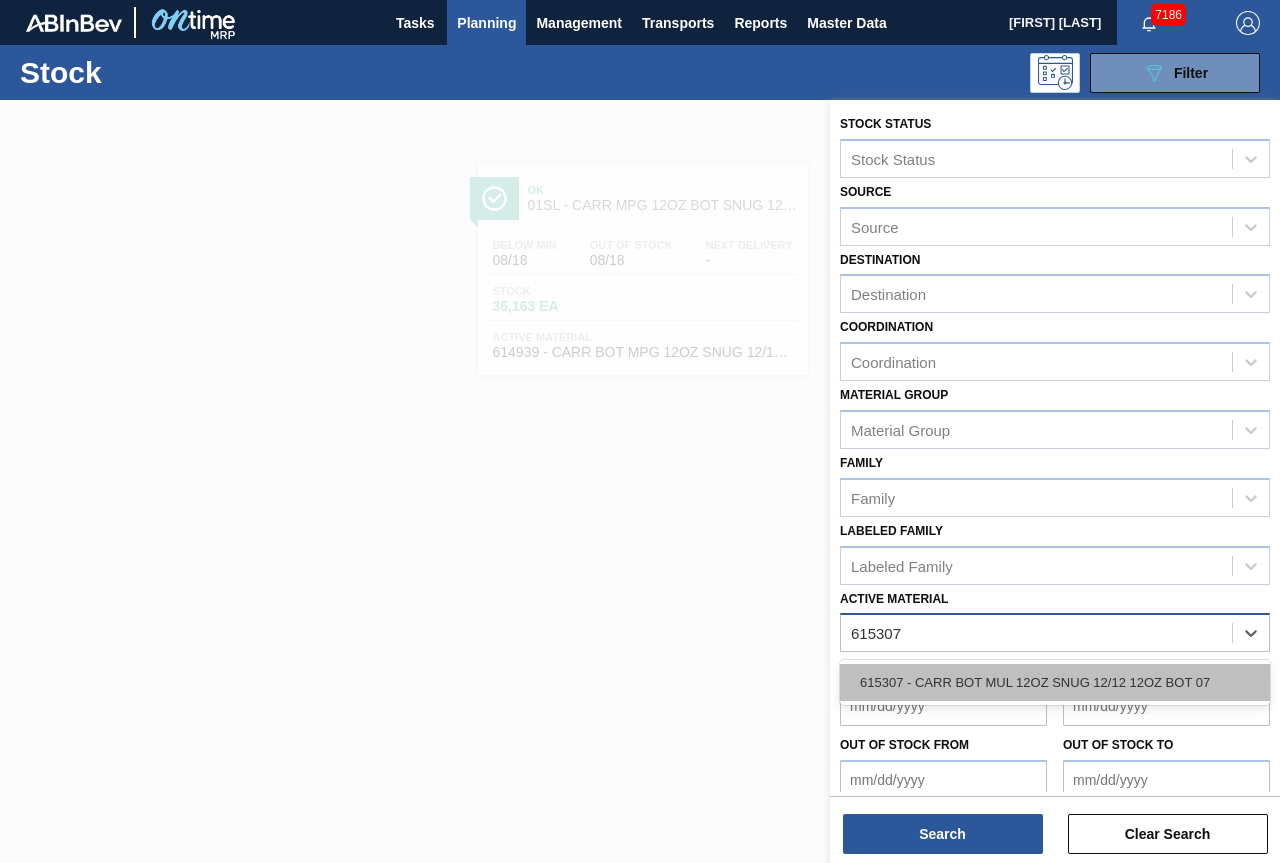 click on "615307 - CARR BOT MUL 12OZ SNUG 12/12 12OZ BOT 07" at bounding box center [1055, 682] 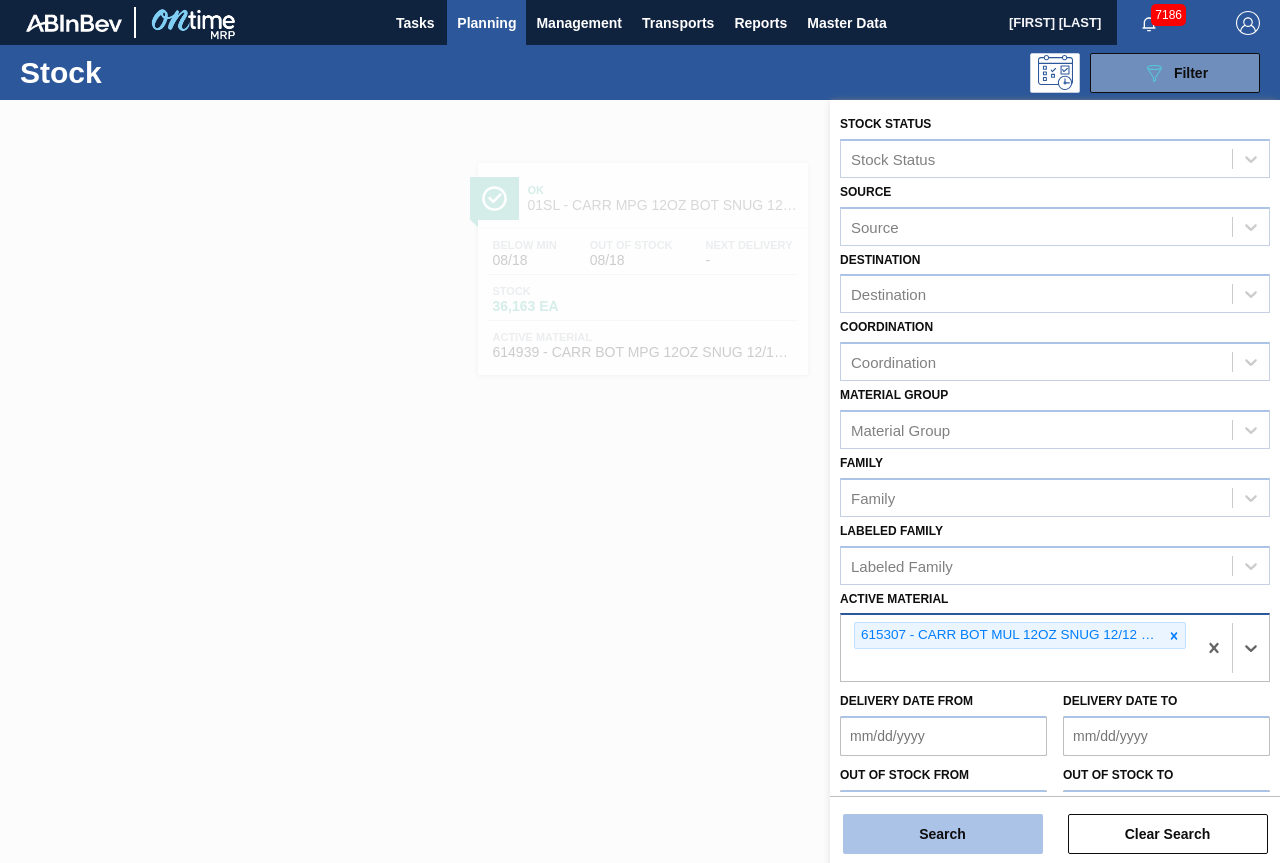click on "Search" at bounding box center (943, 834) 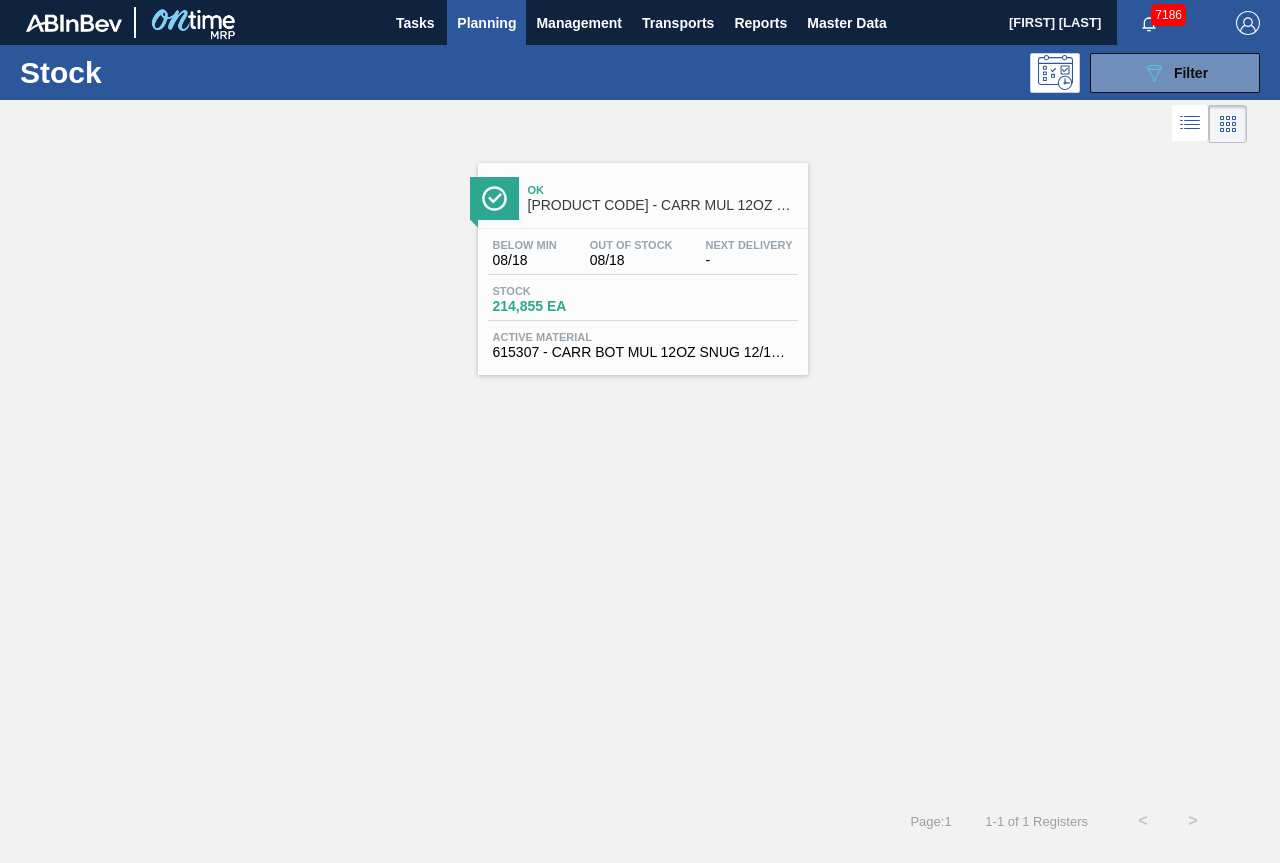 click on "Below Min 08/18 Out Of Stock 08/18 Next Delivery - Stock 214,855 EA Active Material 615307 - CARR BOT MUL 12OZ SNUG 12/12 12OZ BOT 07" at bounding box center [643, 297] 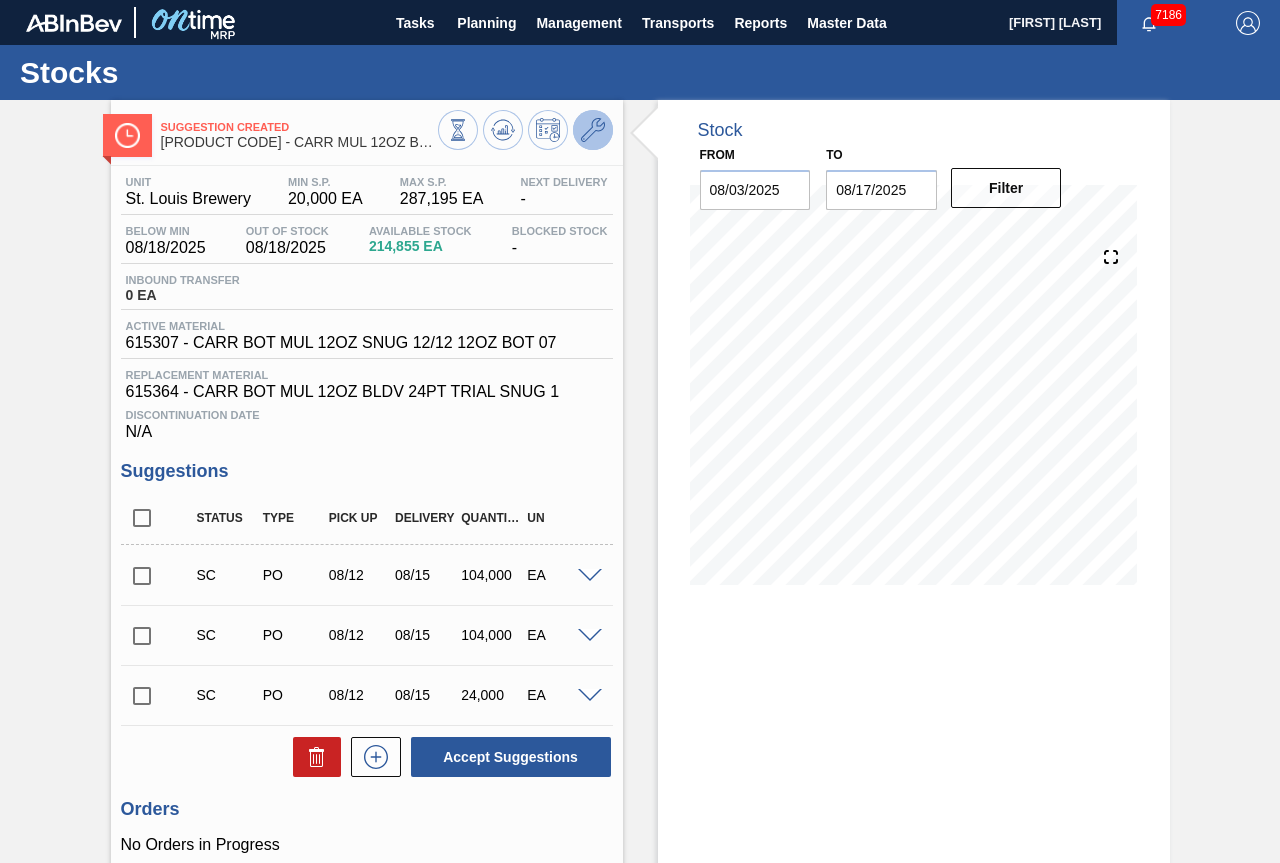 click at bounding box center (593, 130) 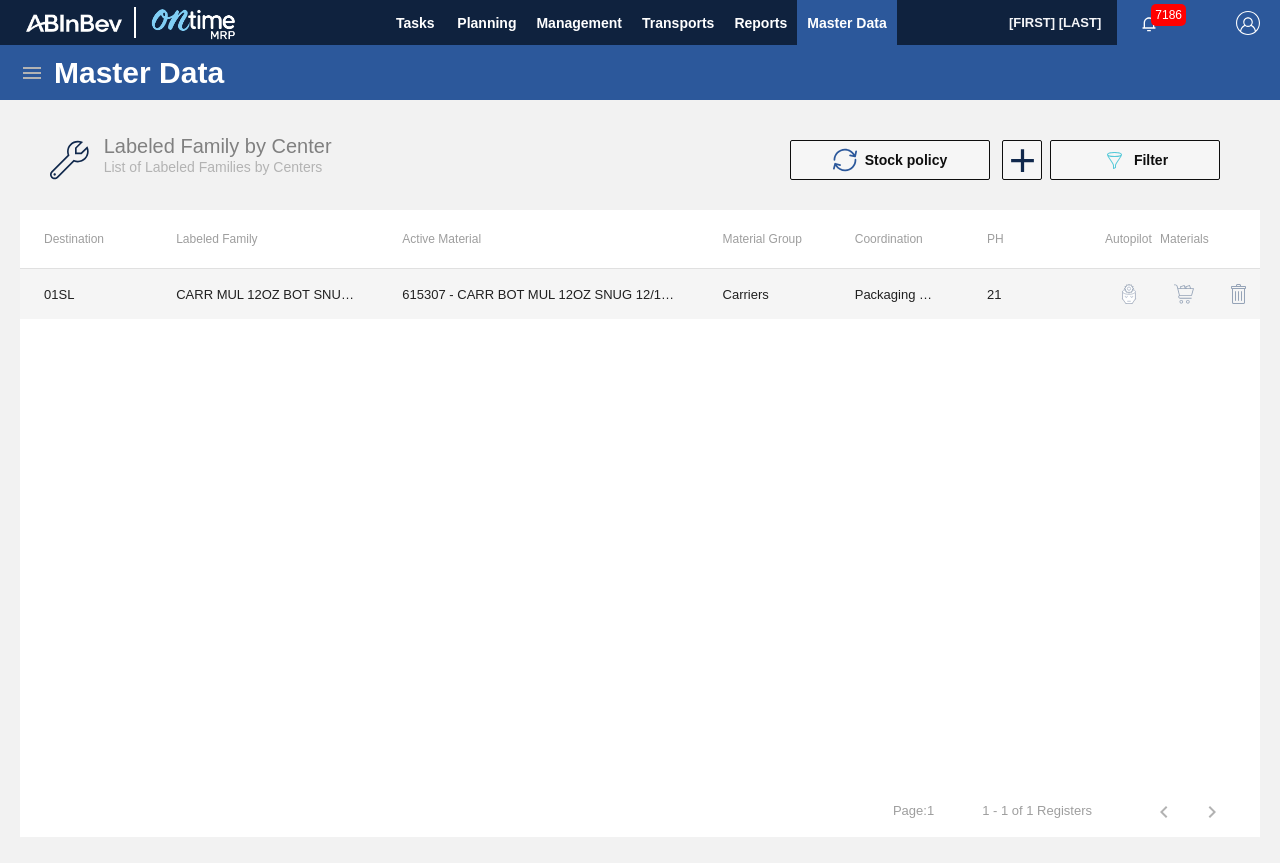 click on "615307 - CARR BOT MUL 12OZ SNUG 12/12 12OZ BOT 07" at bounding box center (538, 294) 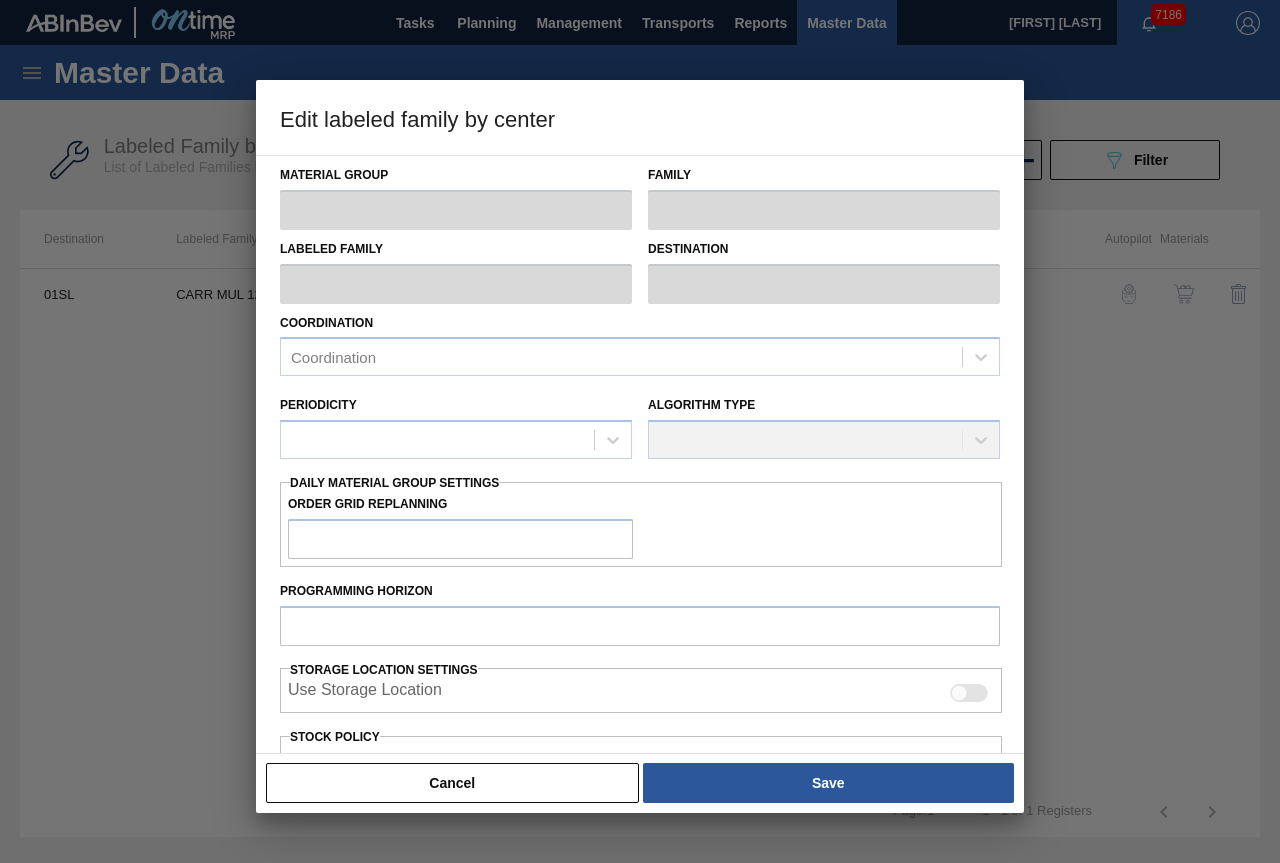 type on "Carriers" 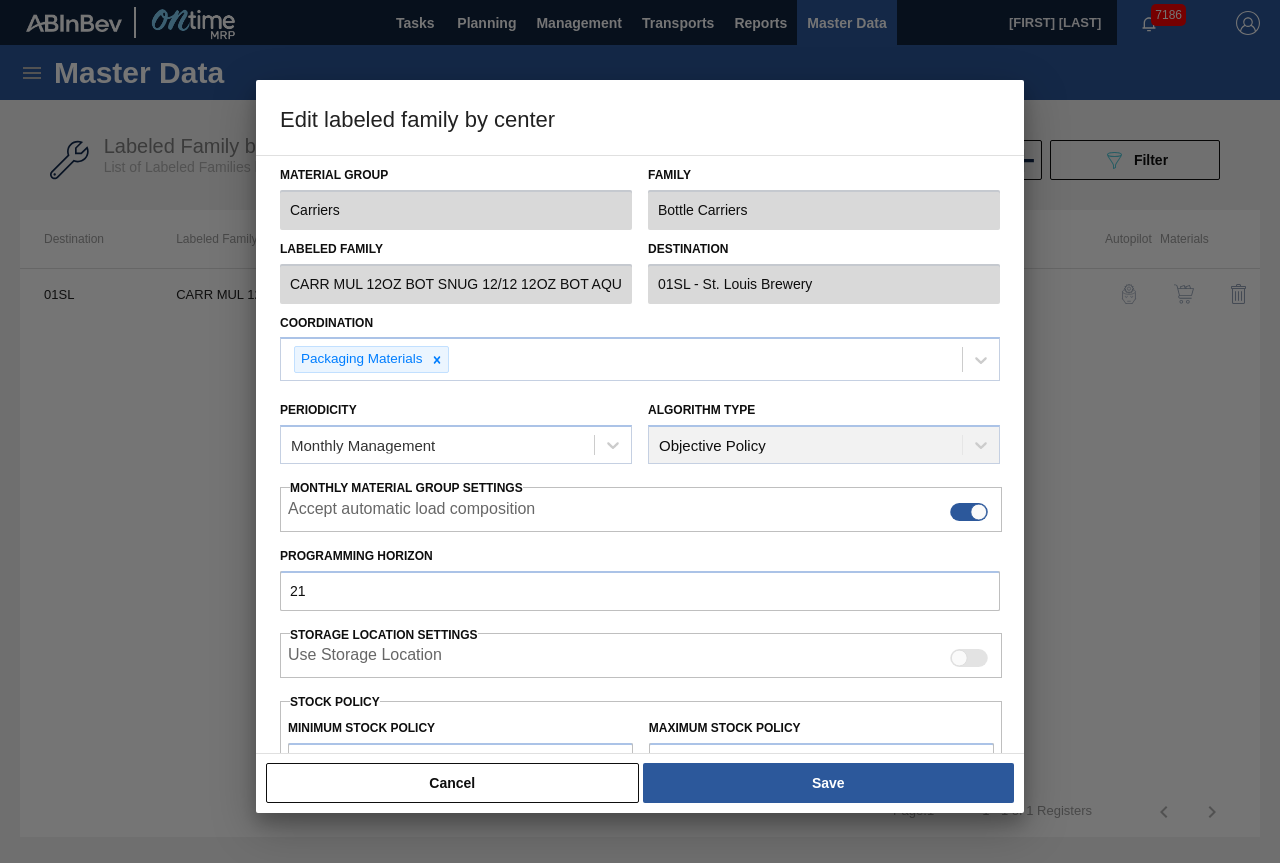 scroll, scrollTop: 291, scrollLeft: 0, axis: vertical 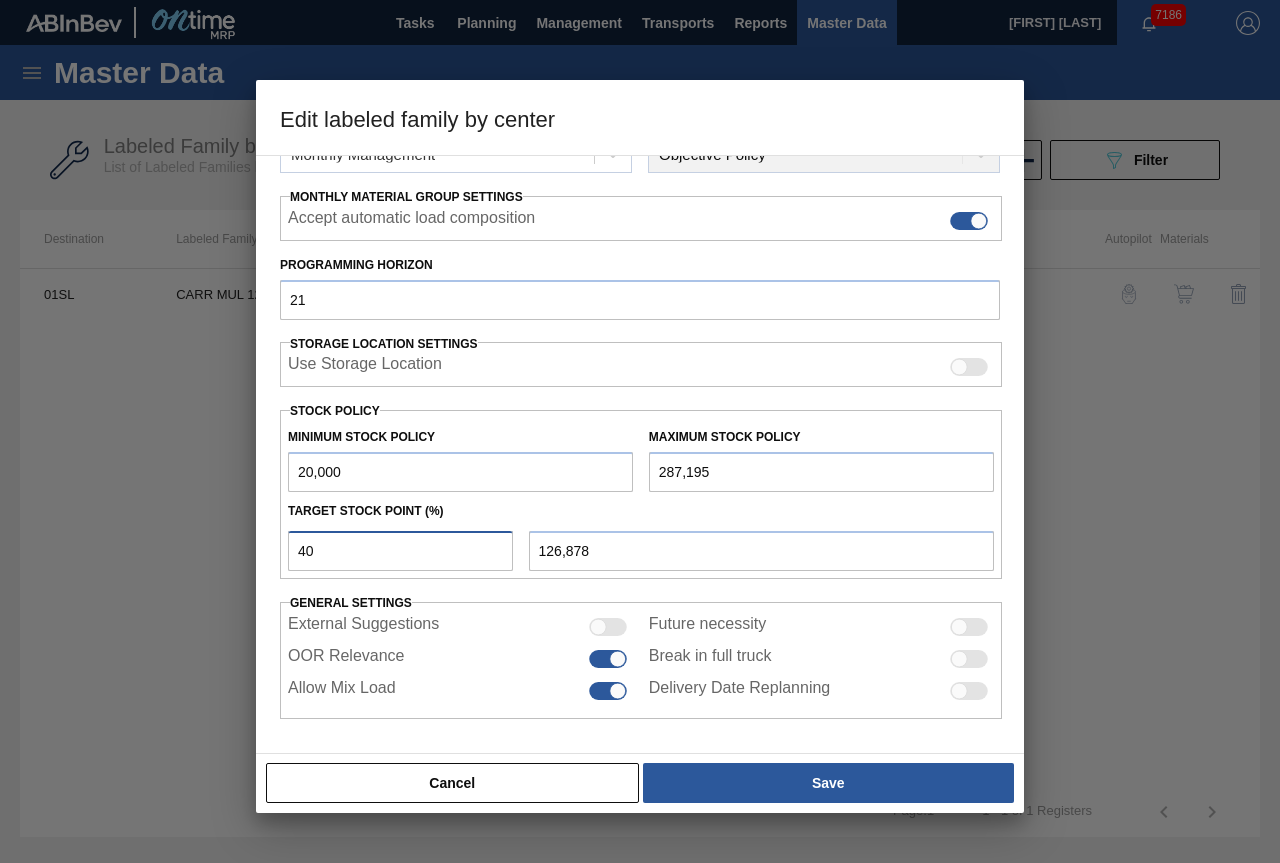 drag, startPoint x: 437, startPoint y: 555, endPoint x: 280, endPoint y: 549, distance: 157.11461 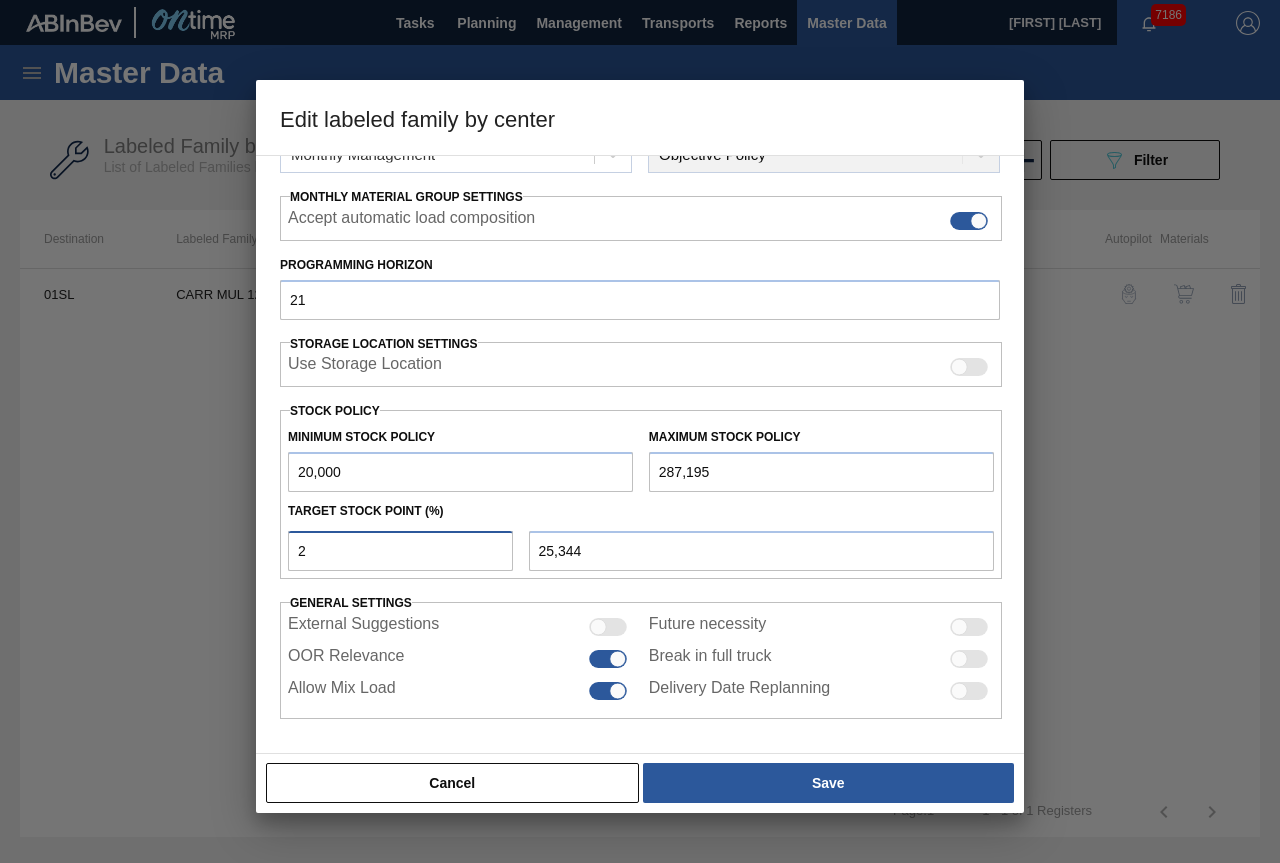 type on "20" 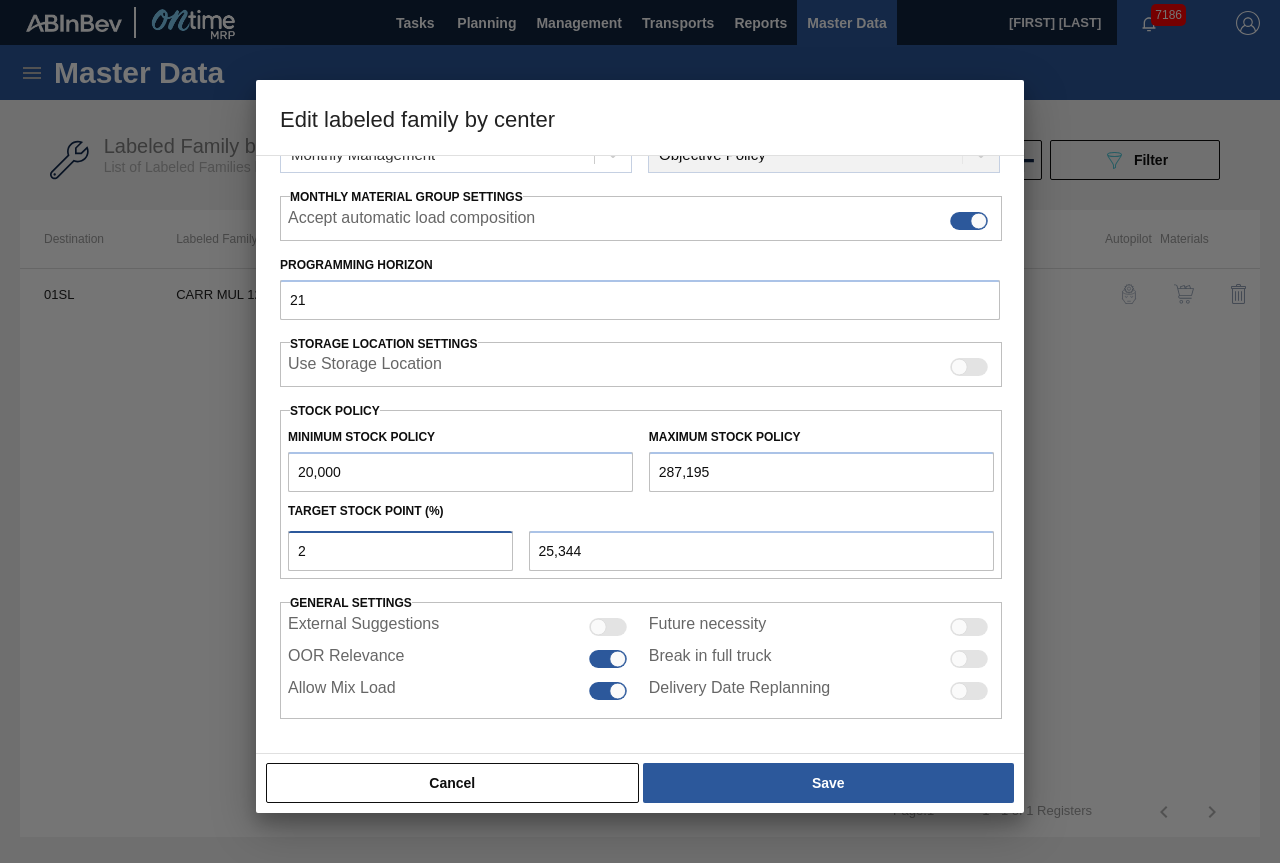 type on "73,439" 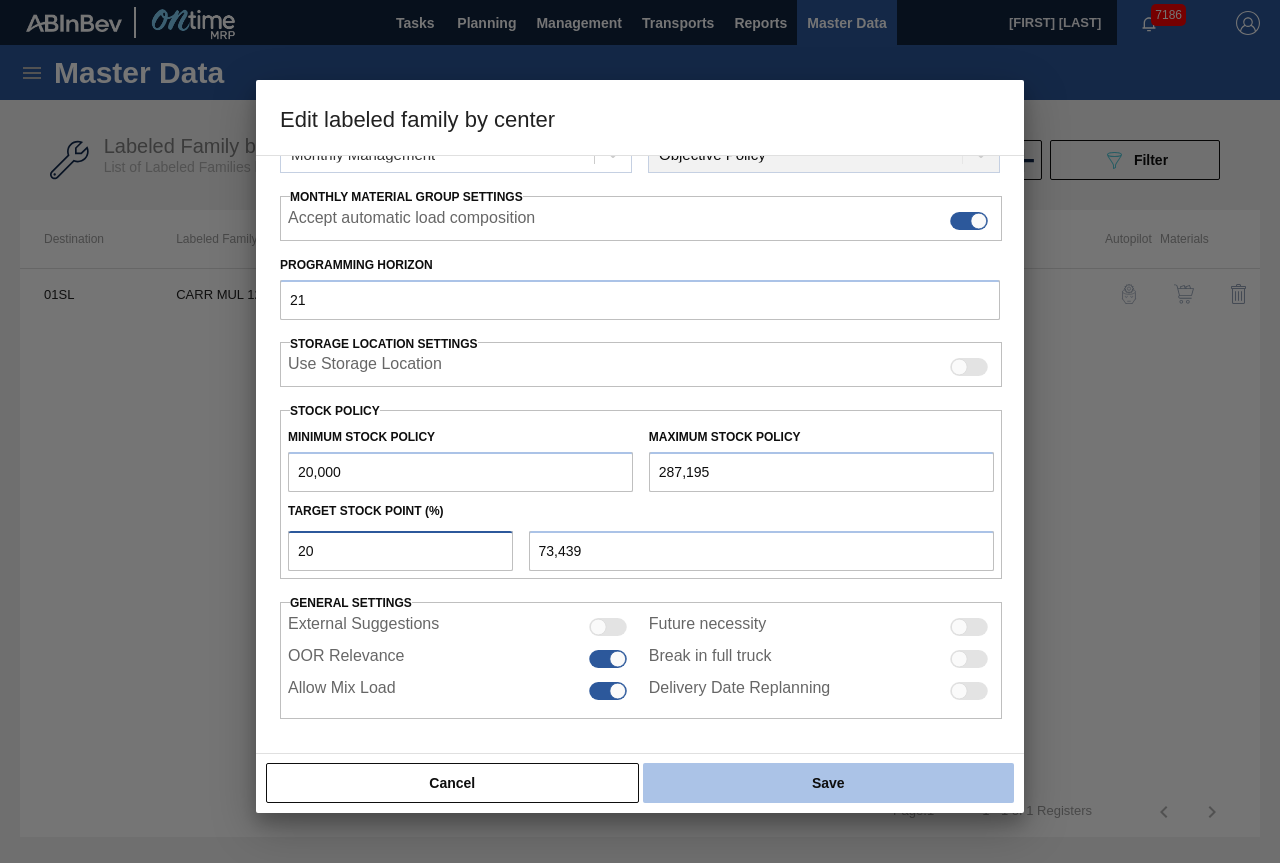 type on "20" 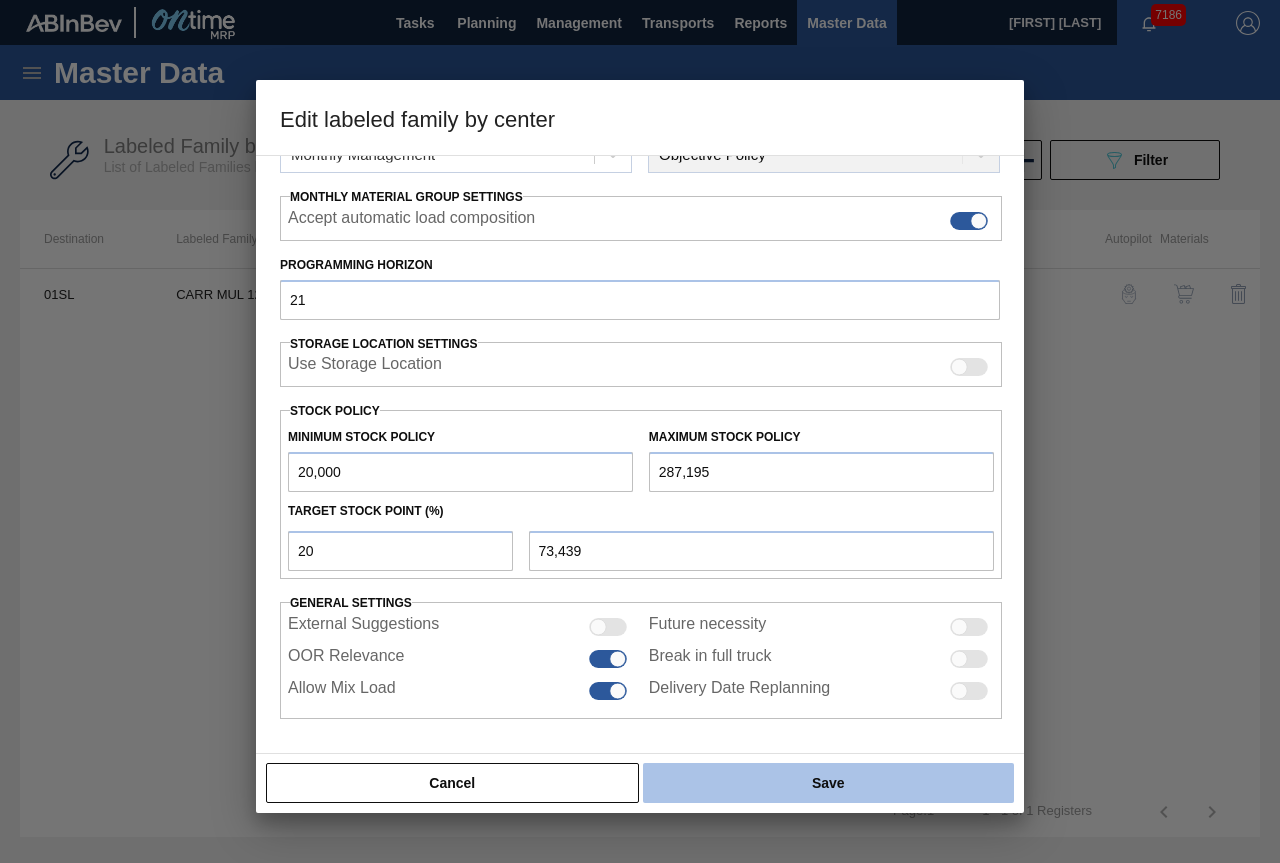 click on "Save" at bounding box center (828, 783) 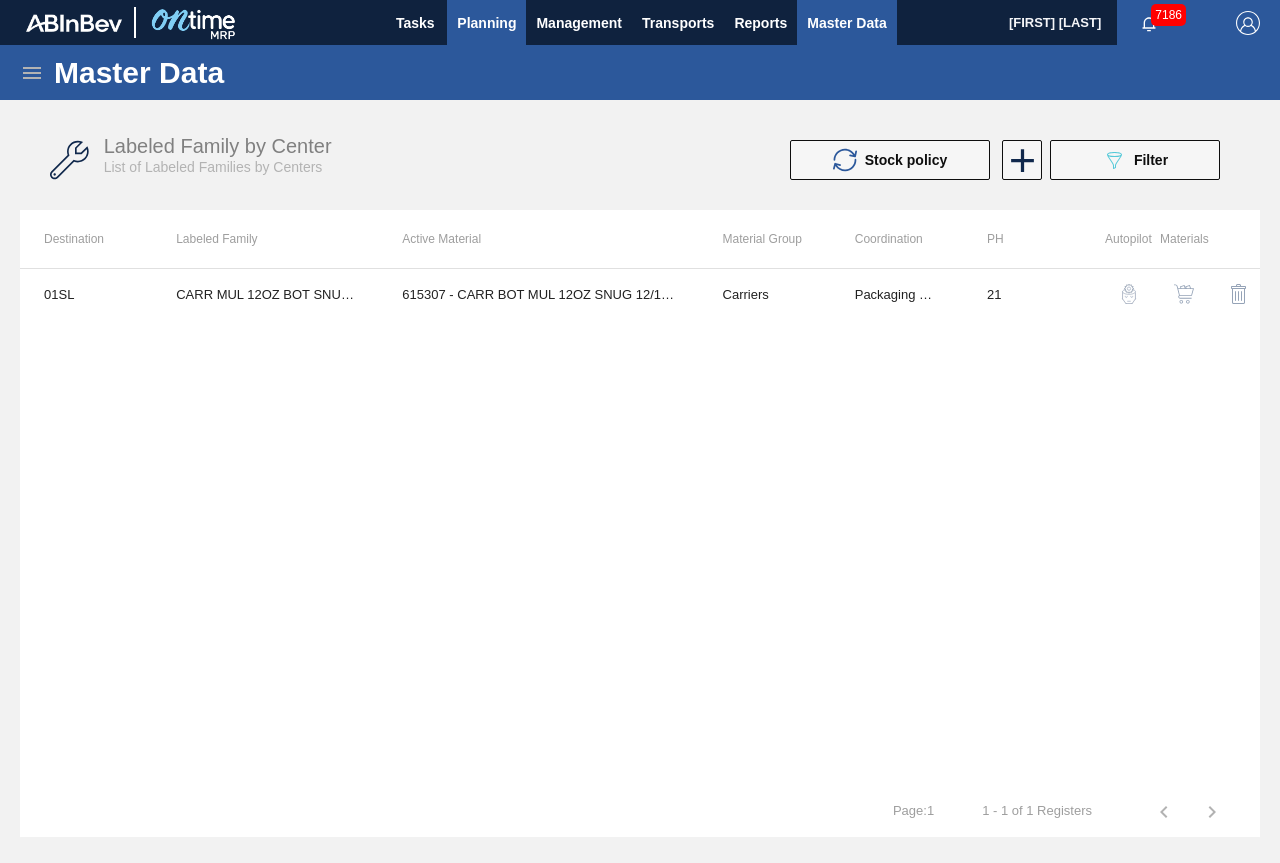 click on "Planning" at bounding box center [486, 23] 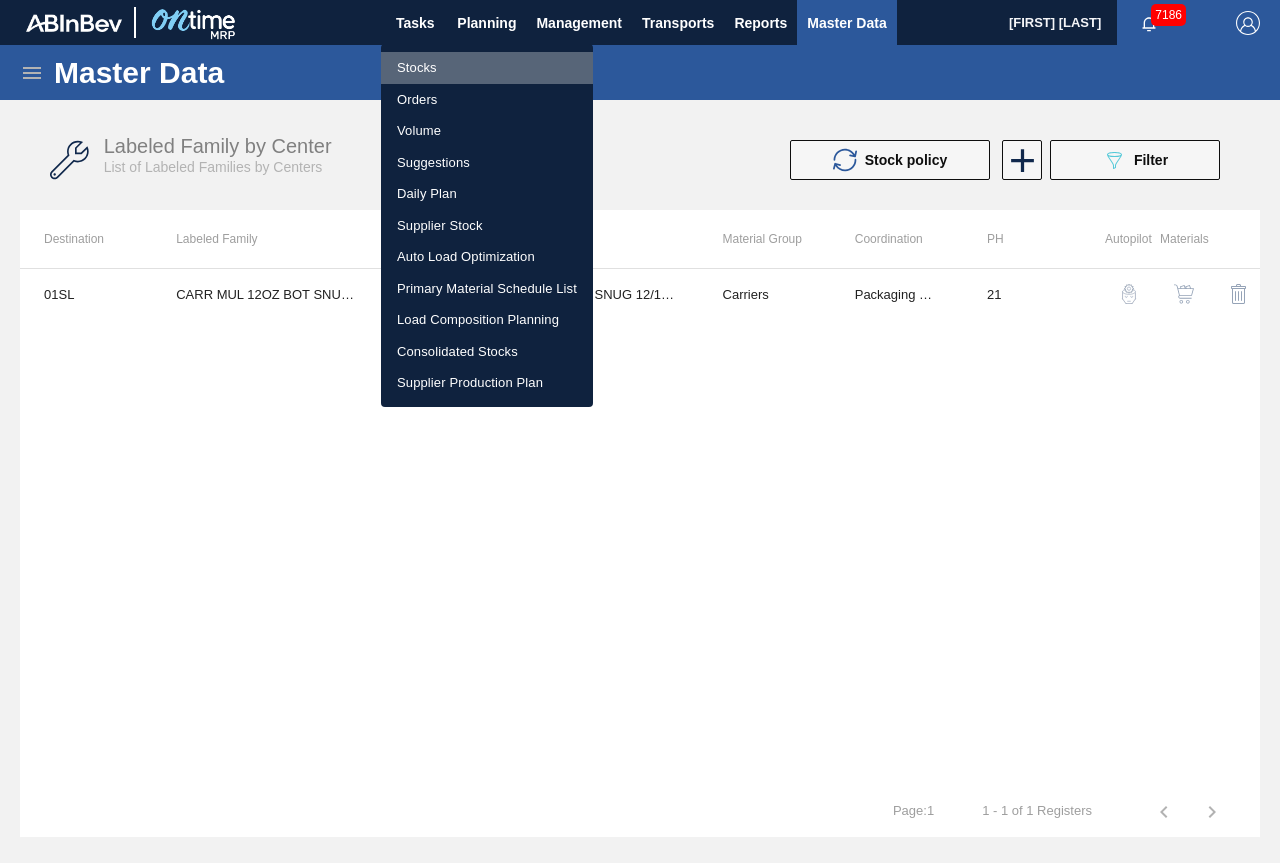 click on "Stocks" at bounding box center [487, 68] 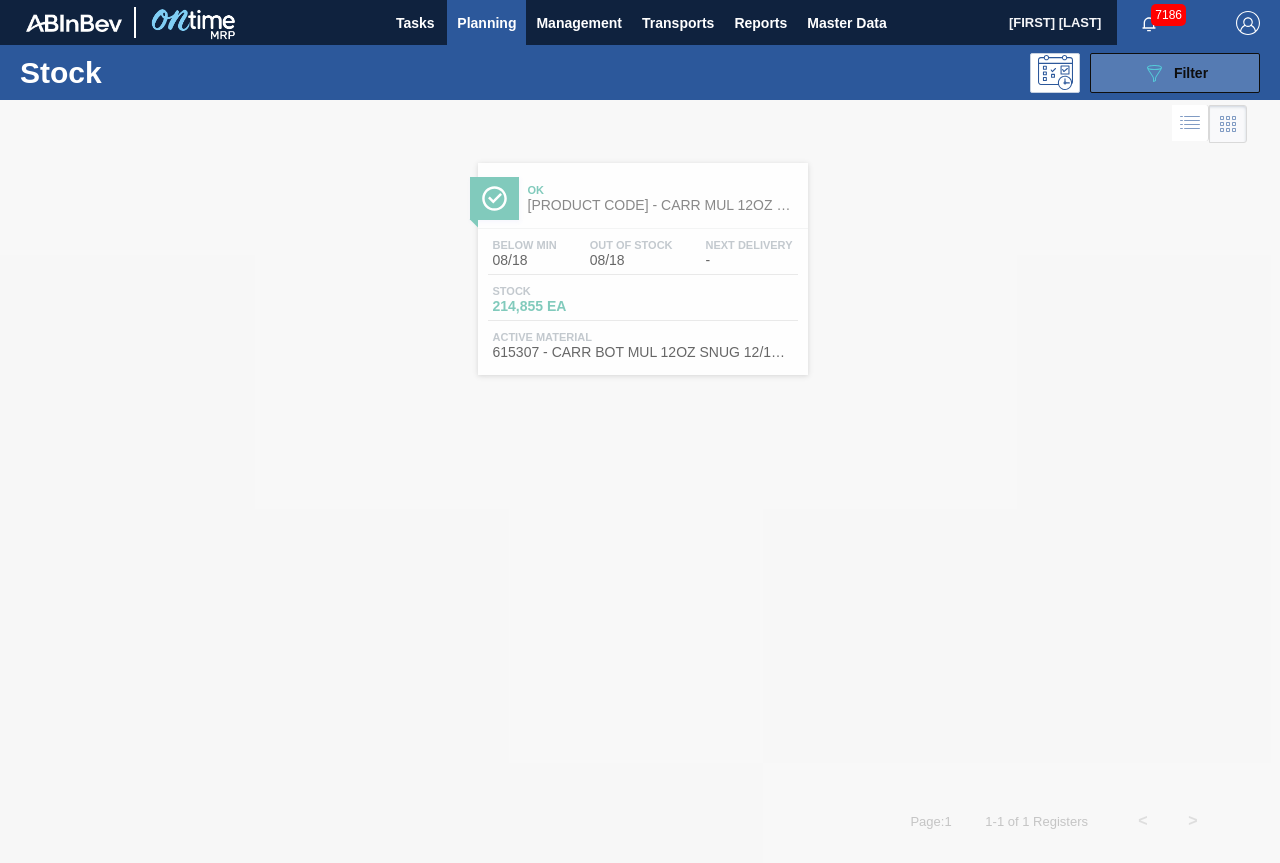 click on "089F7B8B-B2A5-4AFE-B5C0-19BA573D28AC" 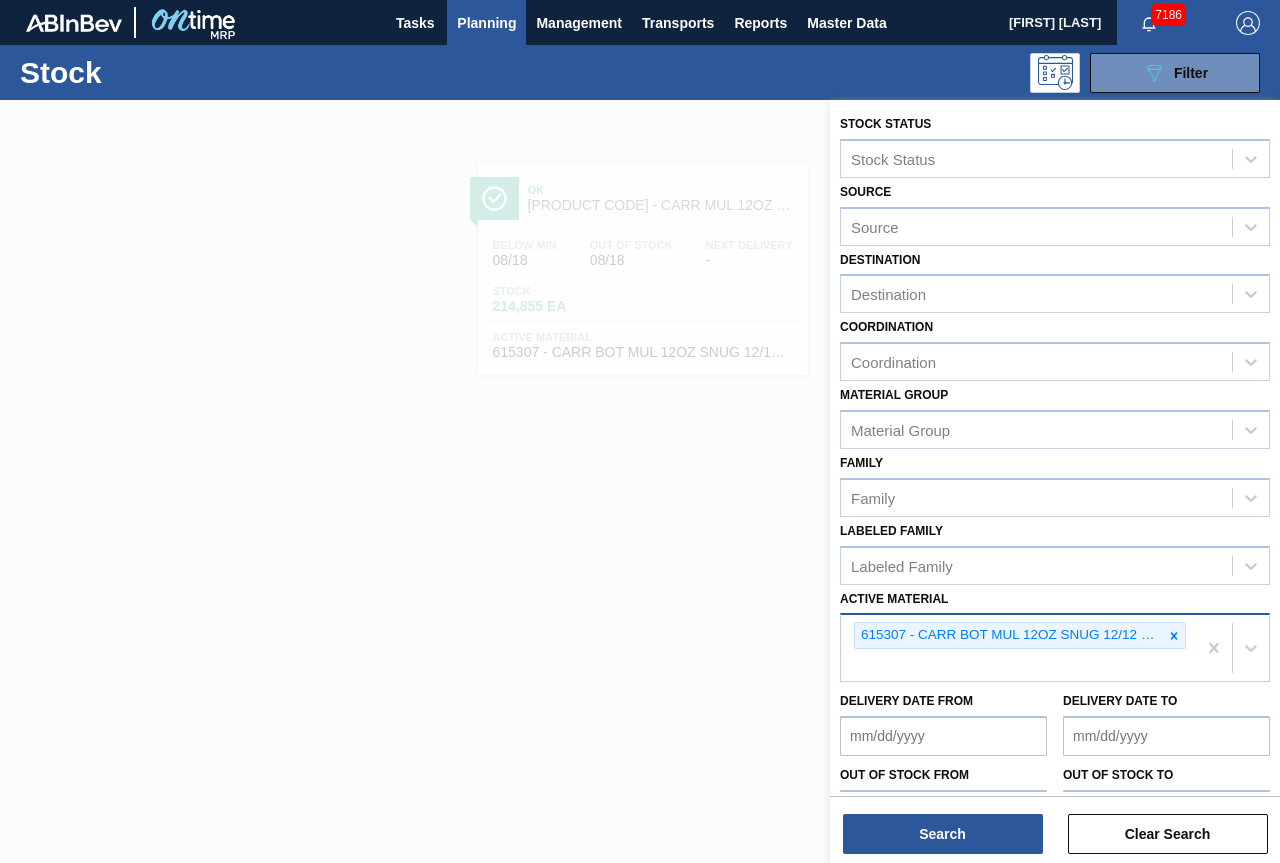 drag, startPoint x: 1177, startPoint y: 625, endPoint x: 1138, endPoint y: 627, distance: 39.051247 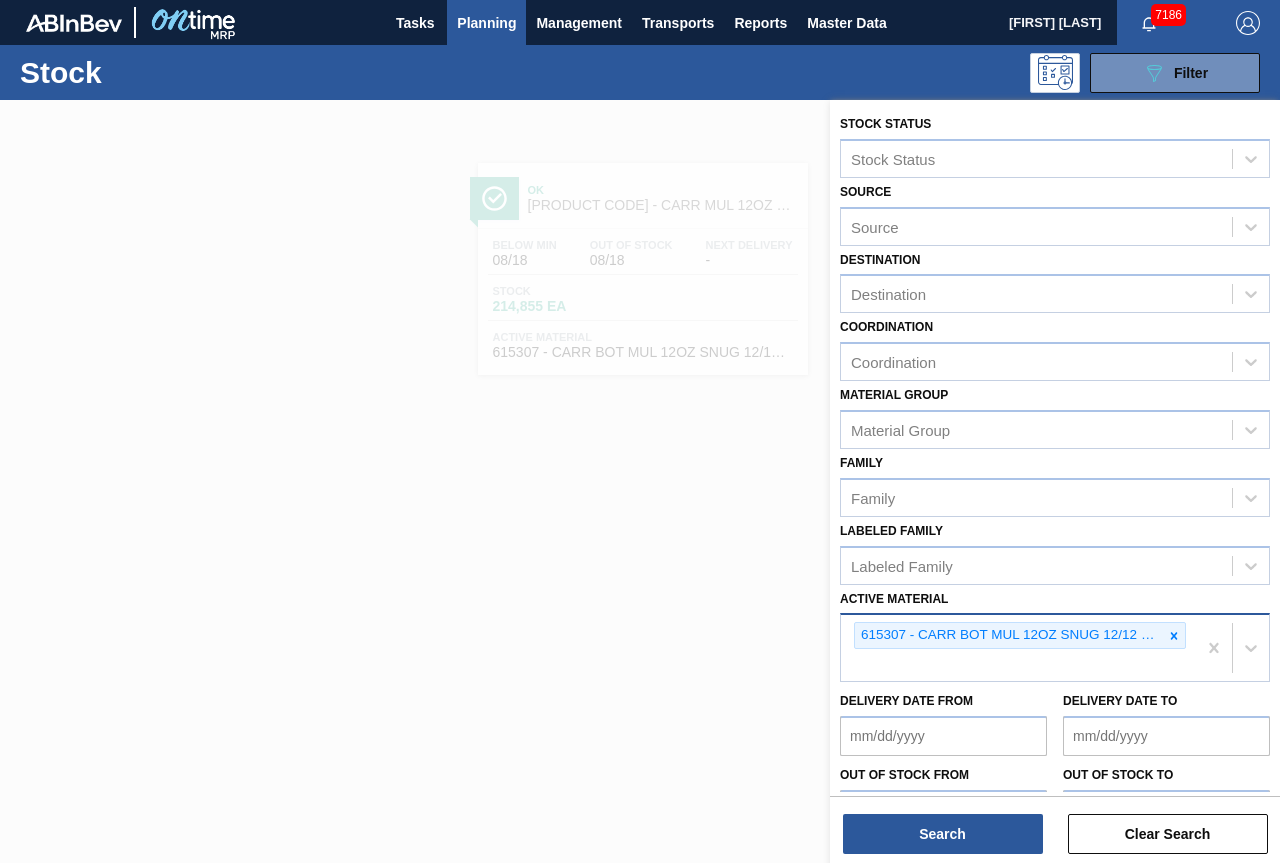 click at bounding box center (1174, 635) 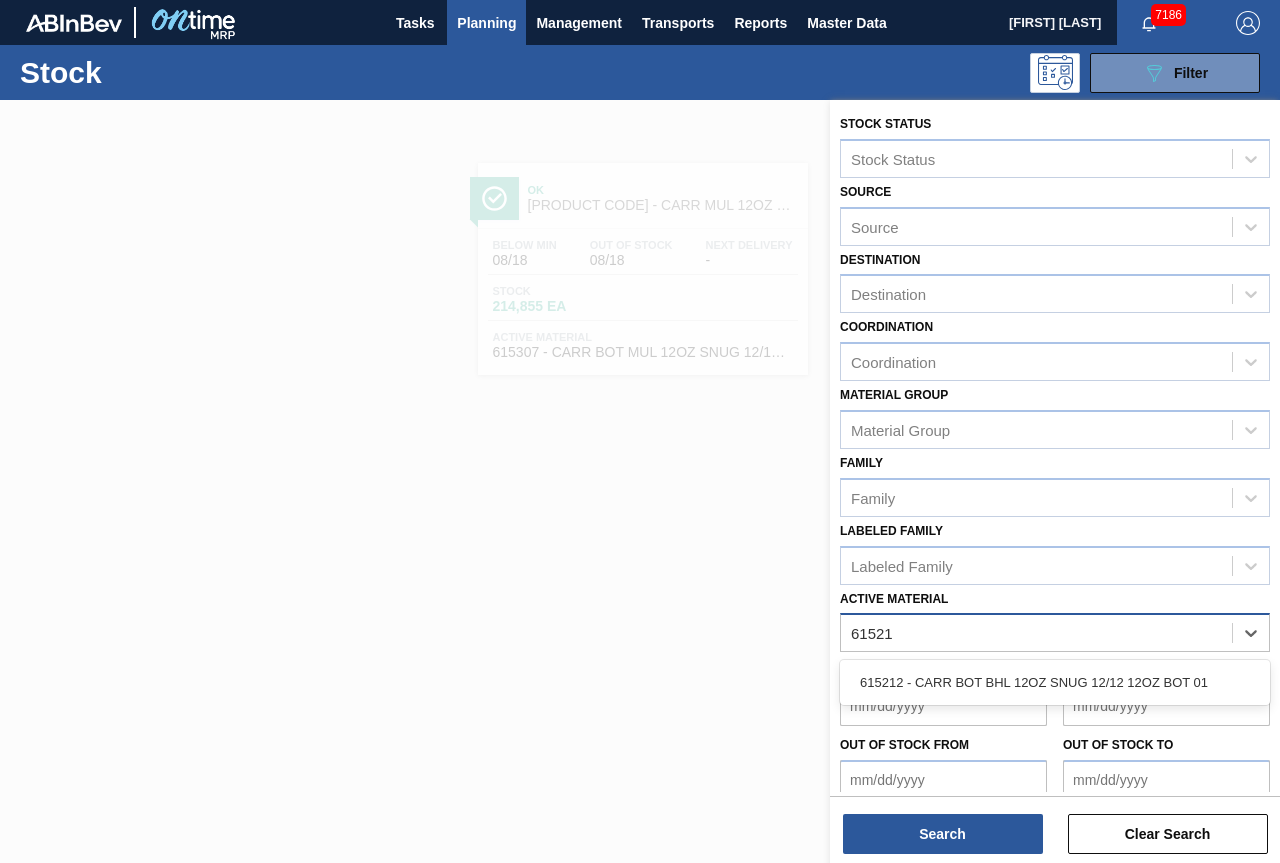 type on "615212" 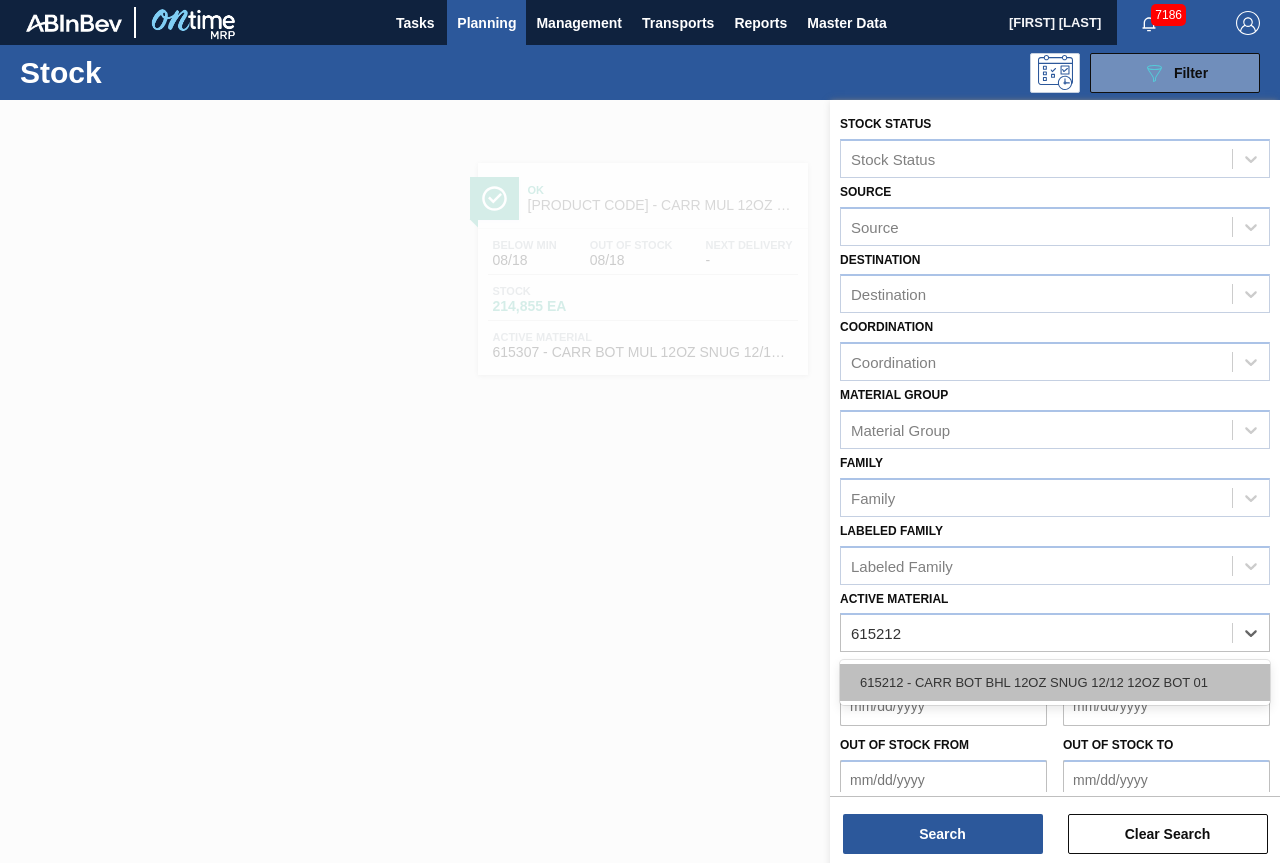 click on "615212 - CARR BOT BHL 12OZ SNUG 12/12 12OZ BOT 01" at bounding box center (1055, 682) 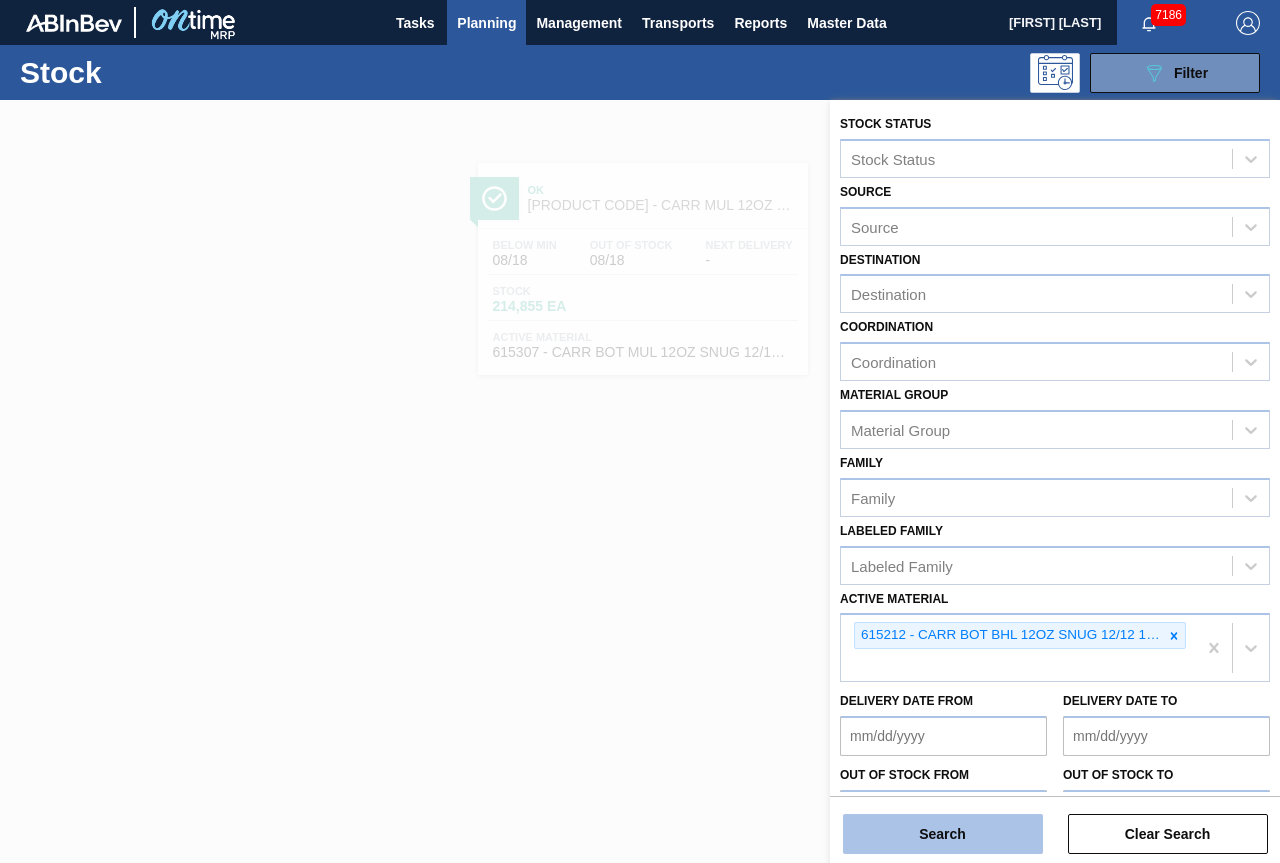 click on "Search" at bounding box center (943, 834) 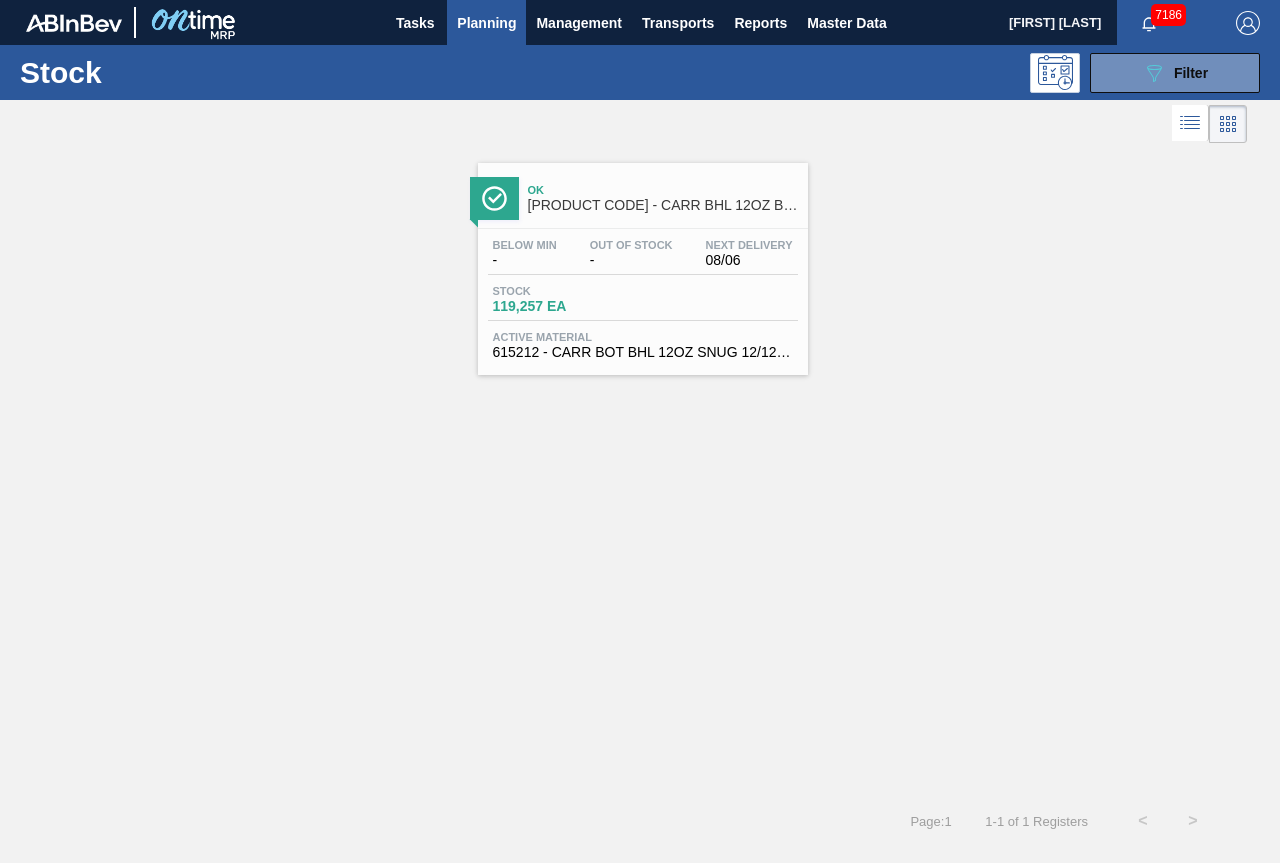 click on "Ok" at bounding box center [663, 190] 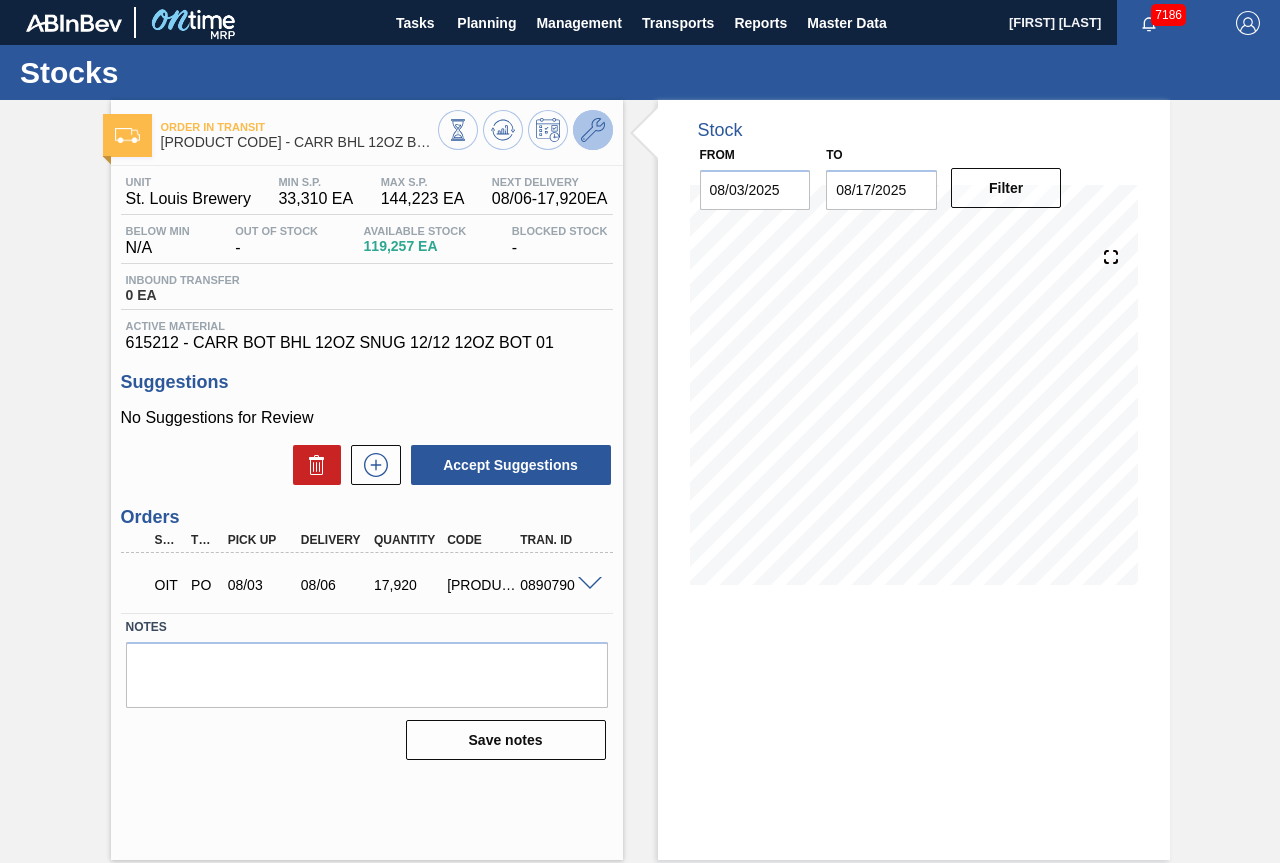 click 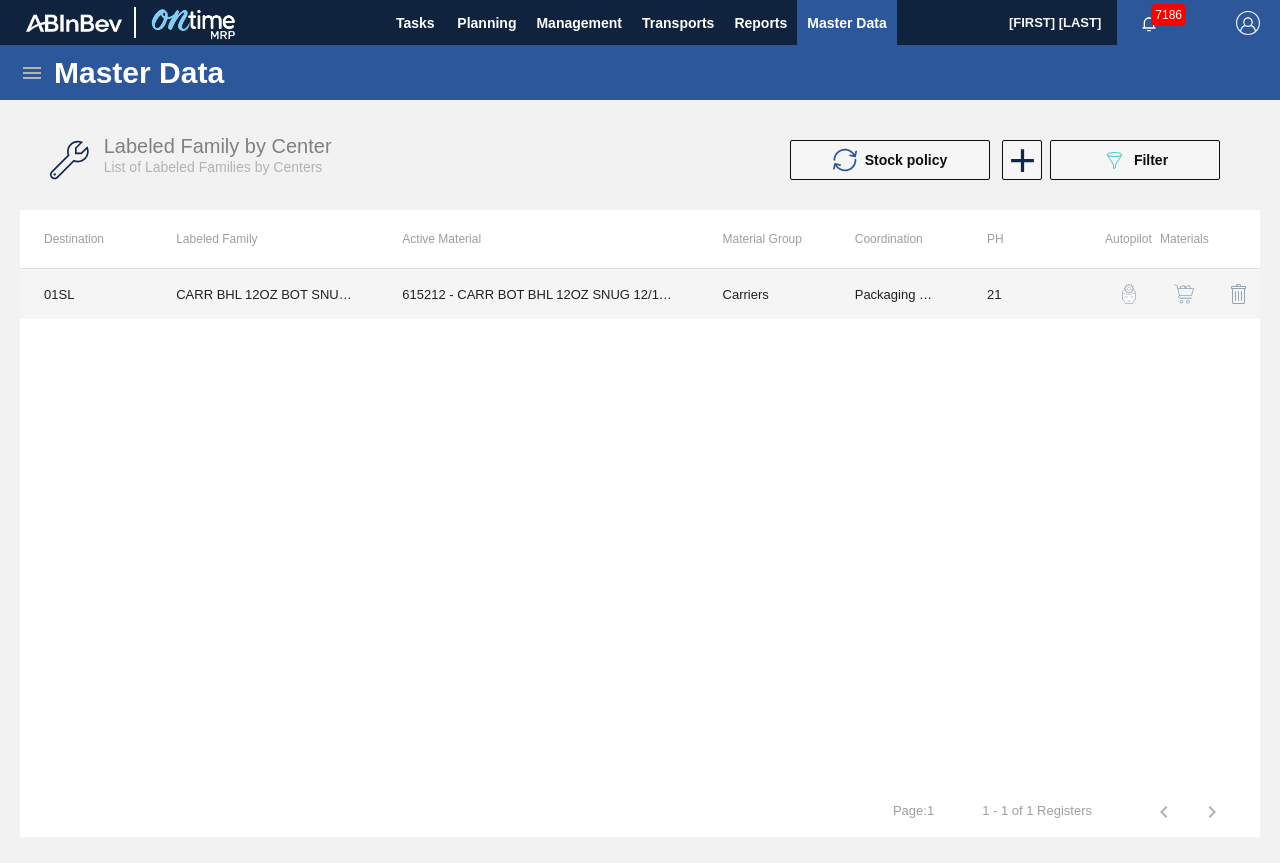 click on "615212 - CARR BOT BHL 12OZ SNUG 12/12 12OZ BOT 01" at bounding box center (538, 294) 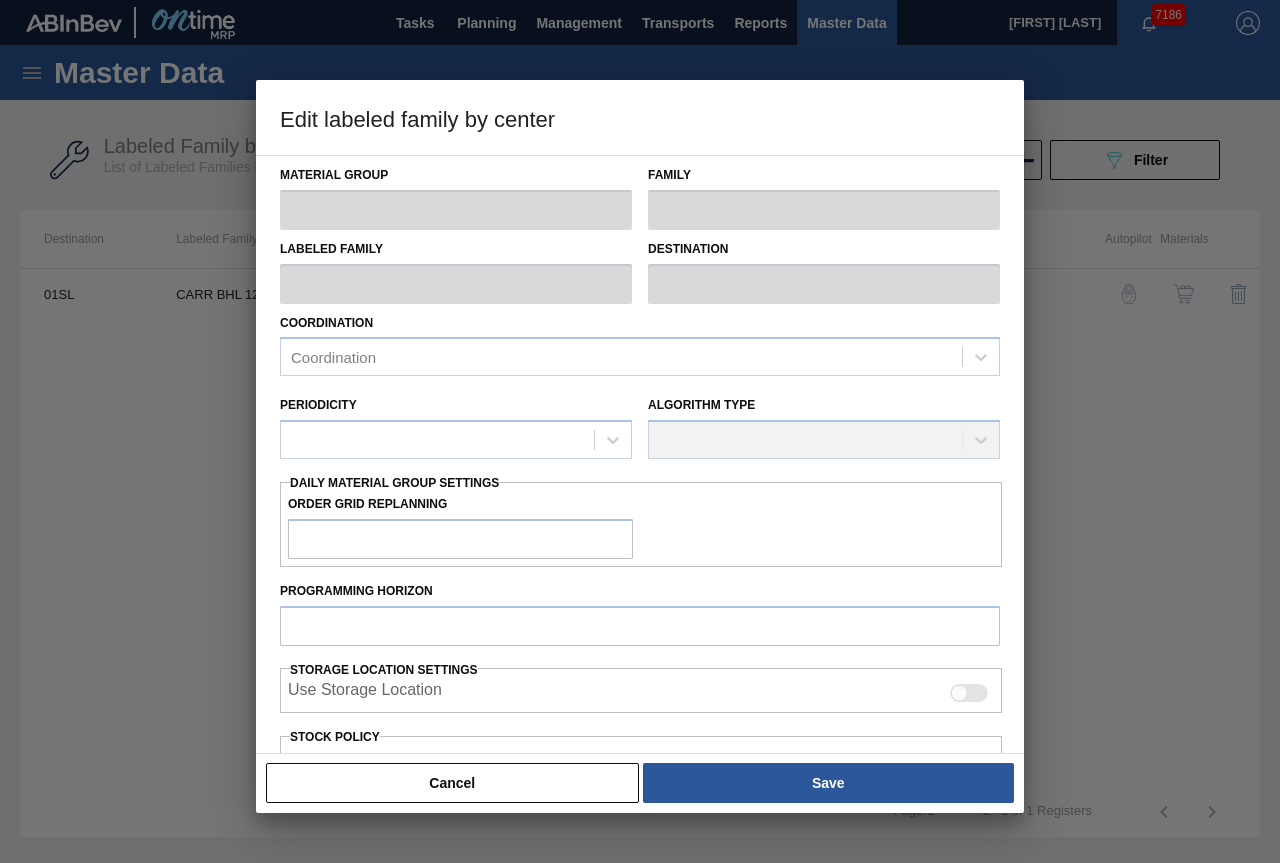 type on "Carriers" 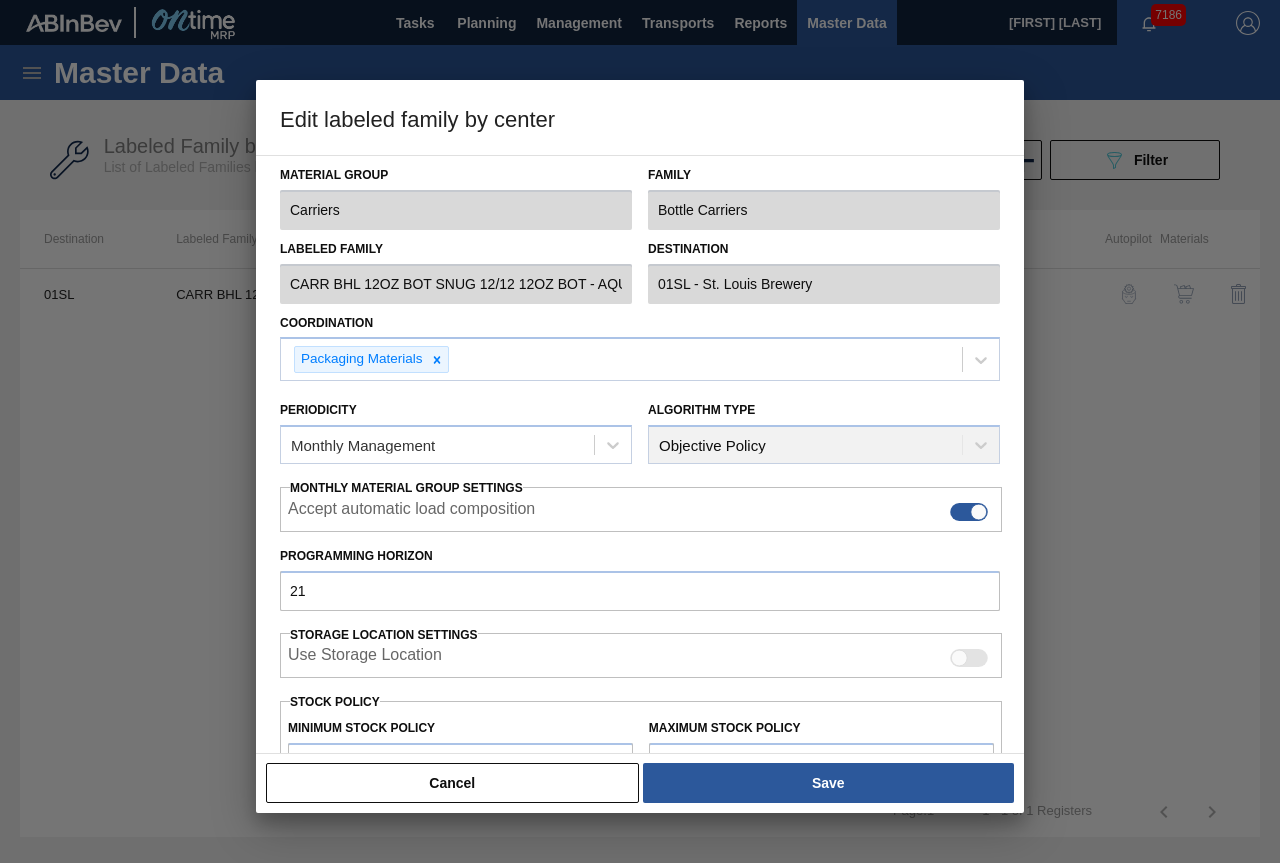 scroll, scrollTop: 200, scrollLeft: 0, axis: vertical 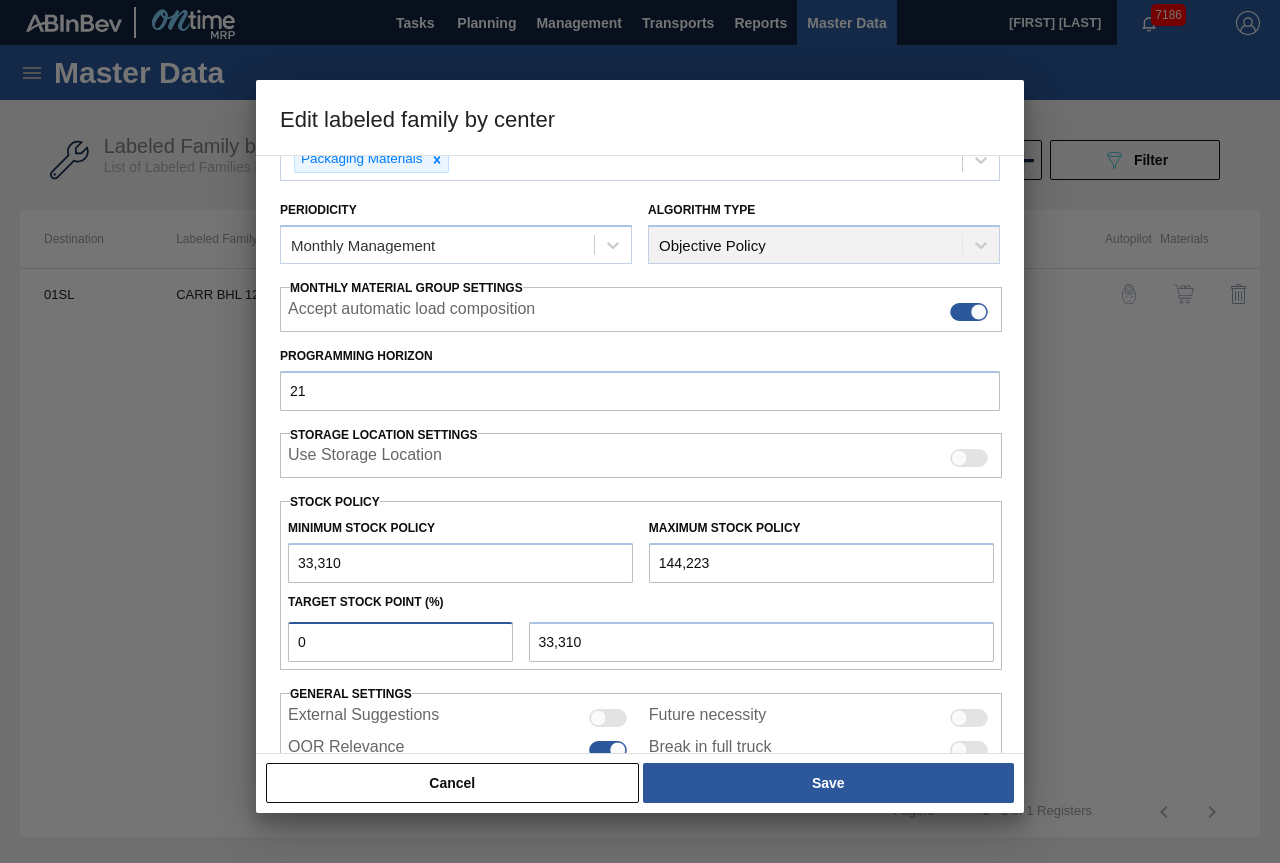 drag, startPoint x: 380, startPoint y: 640, endPoint x: 285, endPoint y: 634, distance: 95.189285 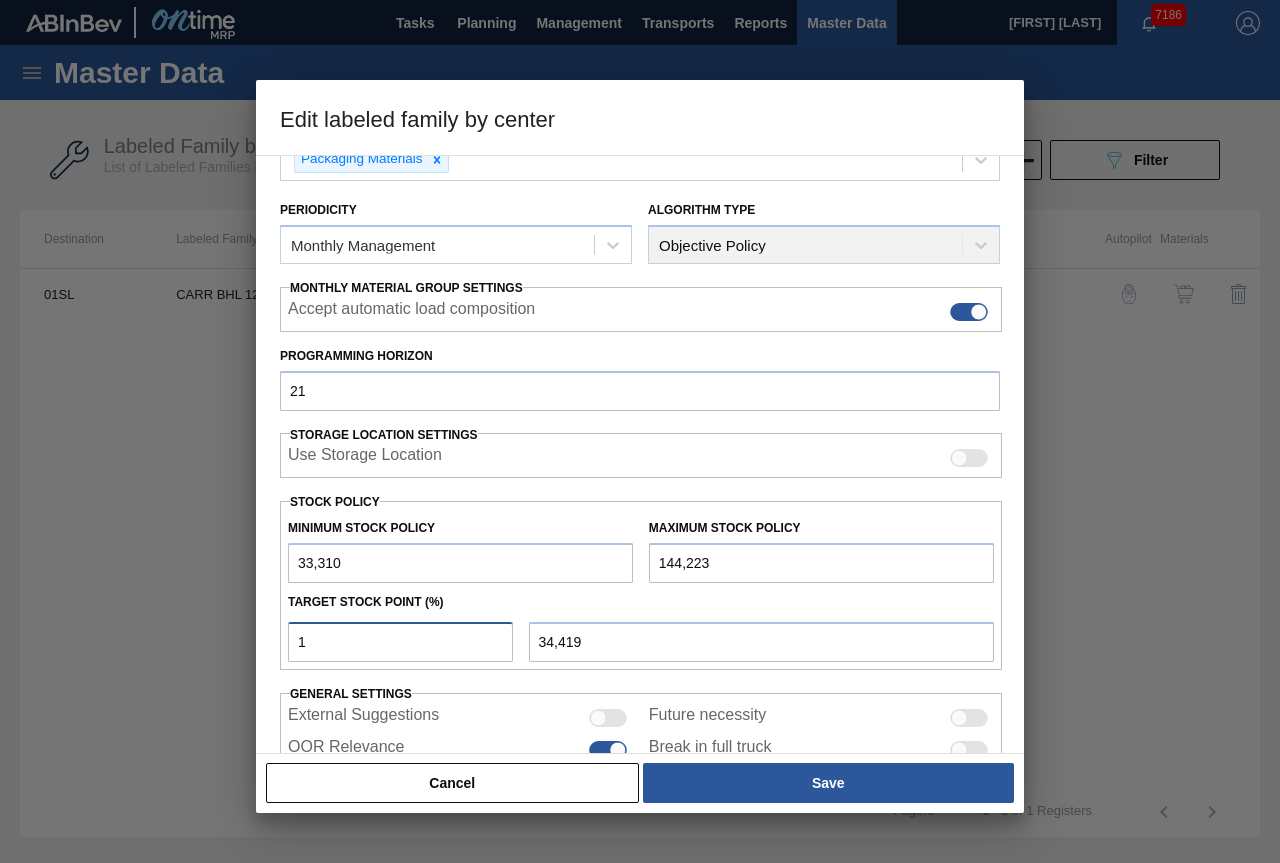 type on "10" 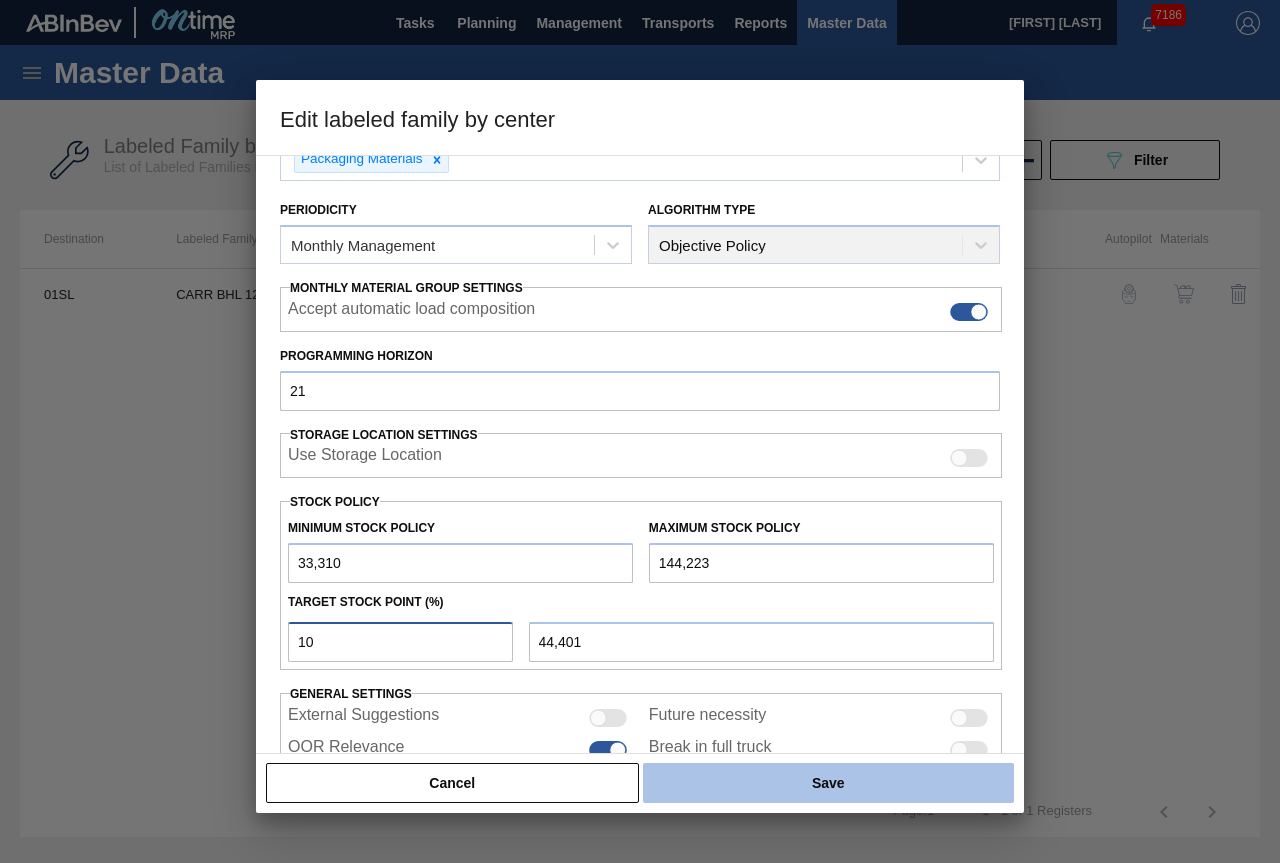 type on "10" 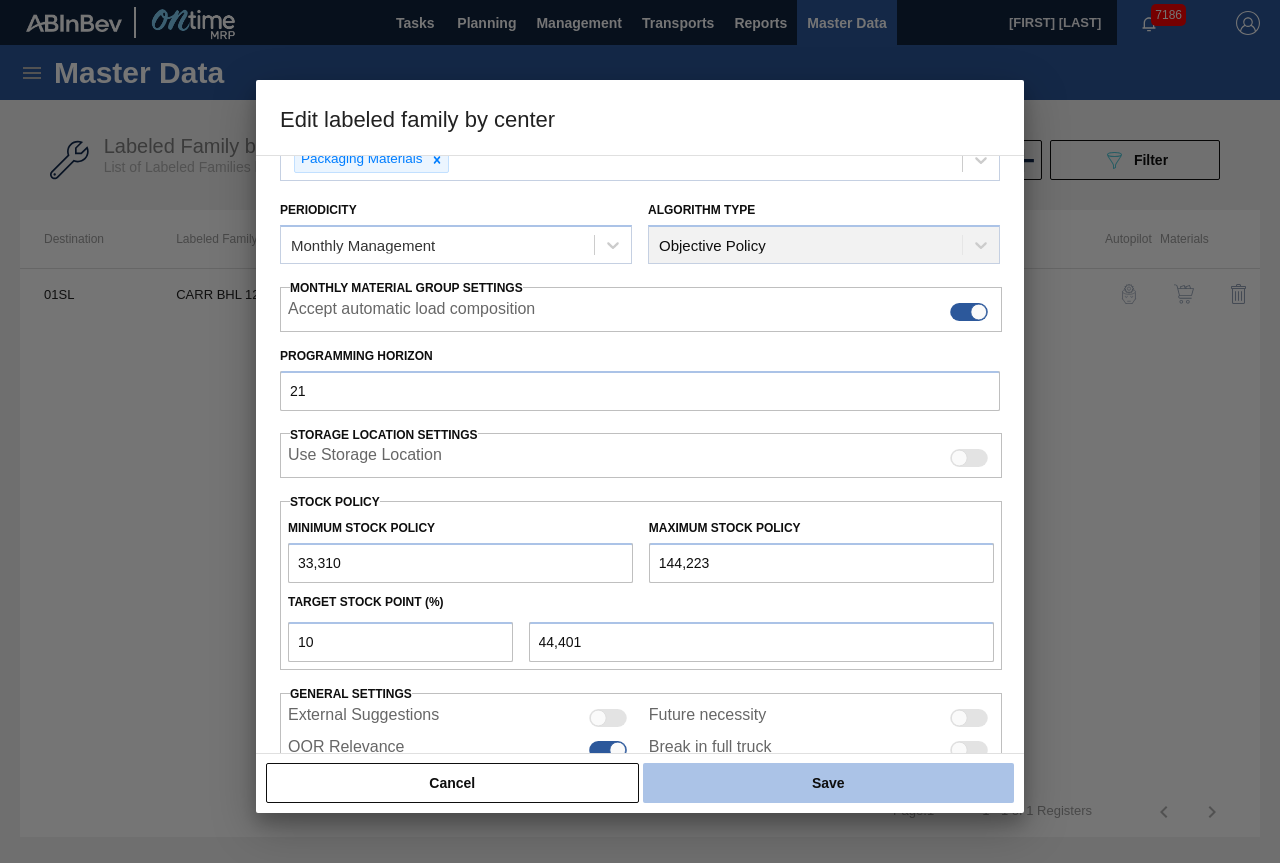 click on "Save" at bounding box center [828, 783] 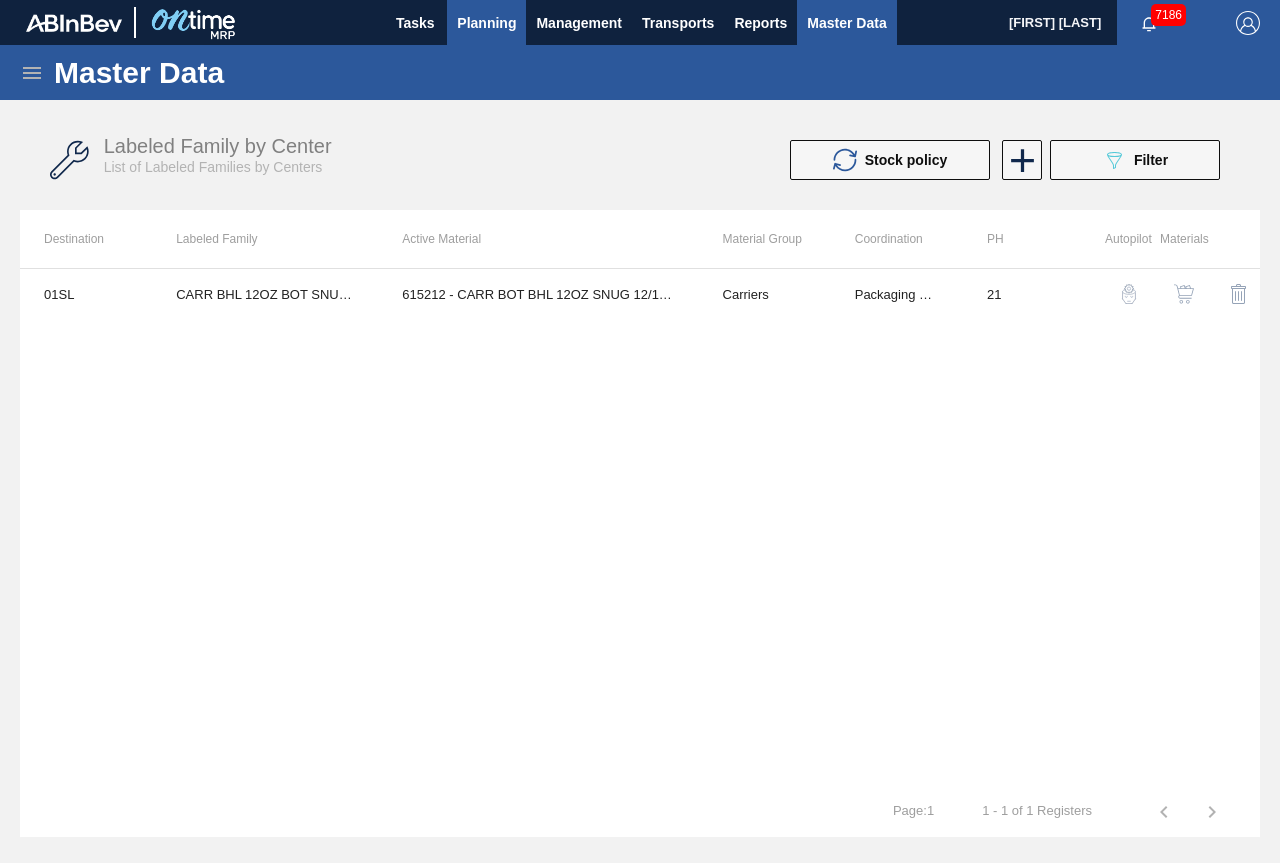click on "Planning" at bounding box center (486, 23) 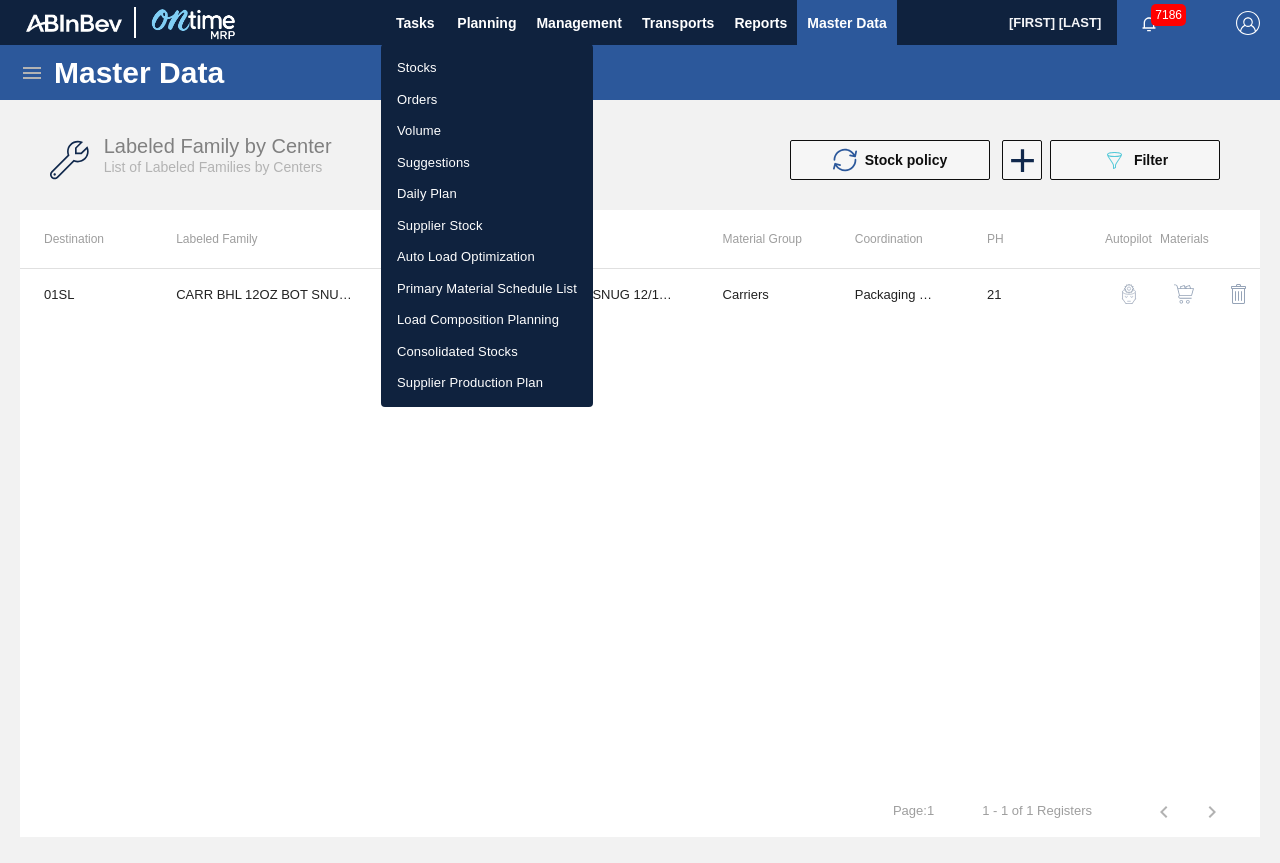 click on "Stocks" at bounding box center [487, 68] 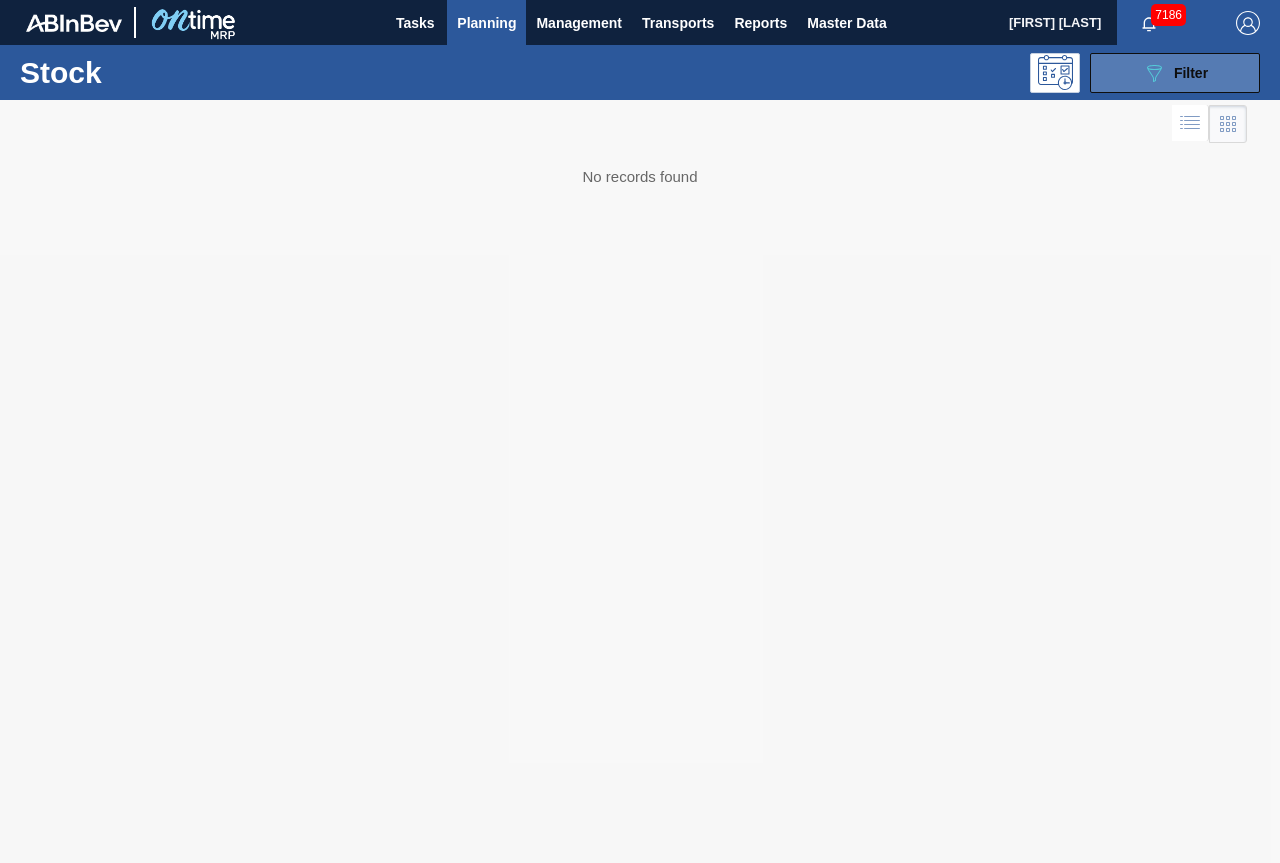 click on "089F7B8B-B2A5-4AFE-B5C0-19BA573D28AC Filter" at bounding box center (1175, 73) 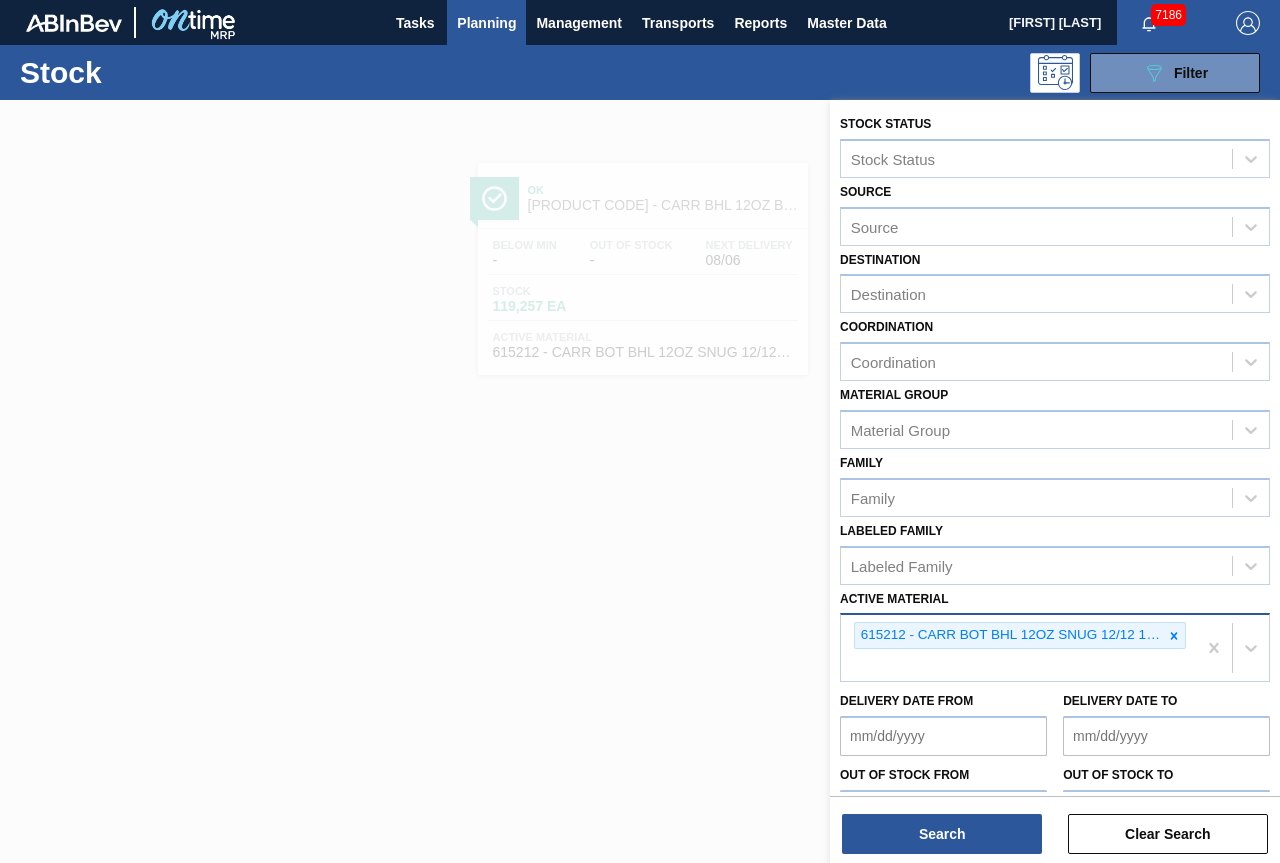 drag, startPoint x: 1163, startPoint y: 631, endPoint x: 1224, endPoint y: 646, distance: 62.817196 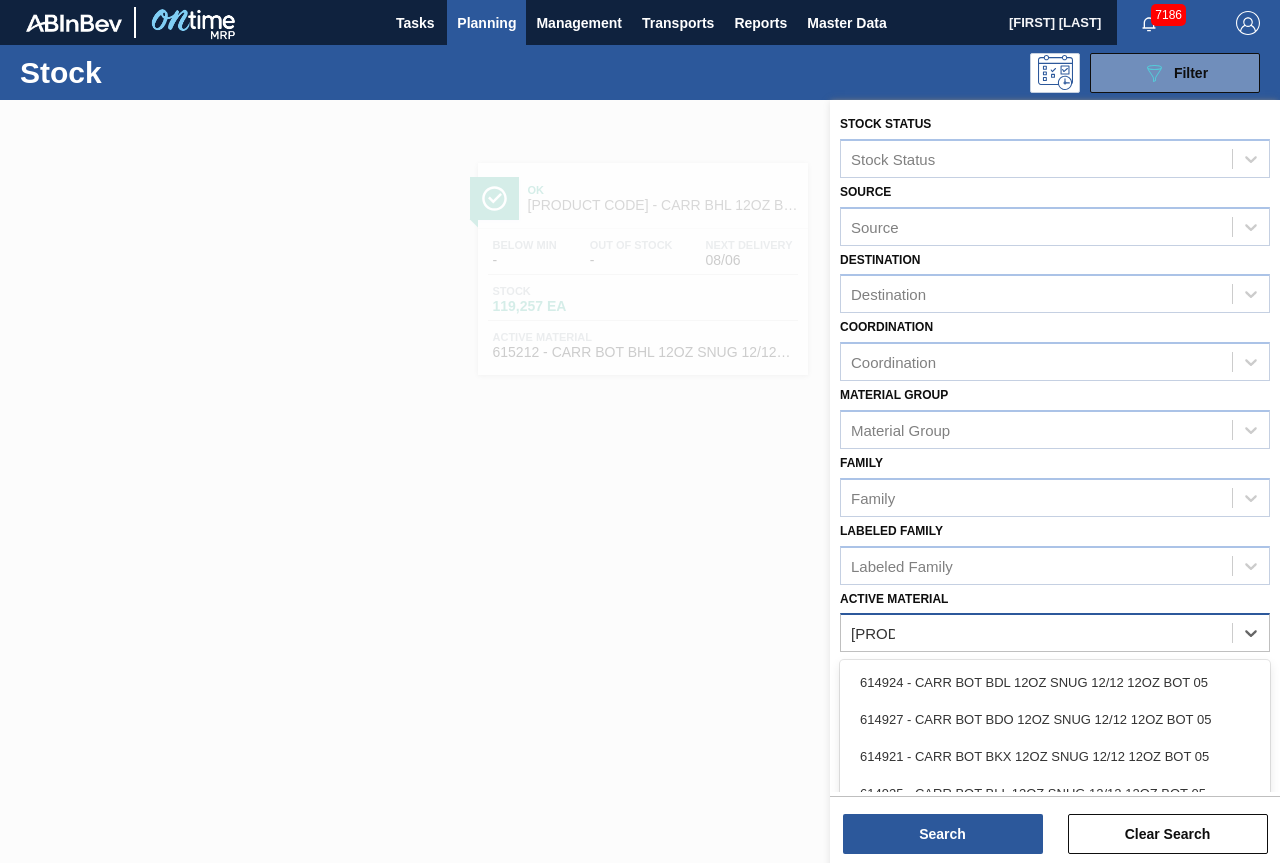 type on "614921" 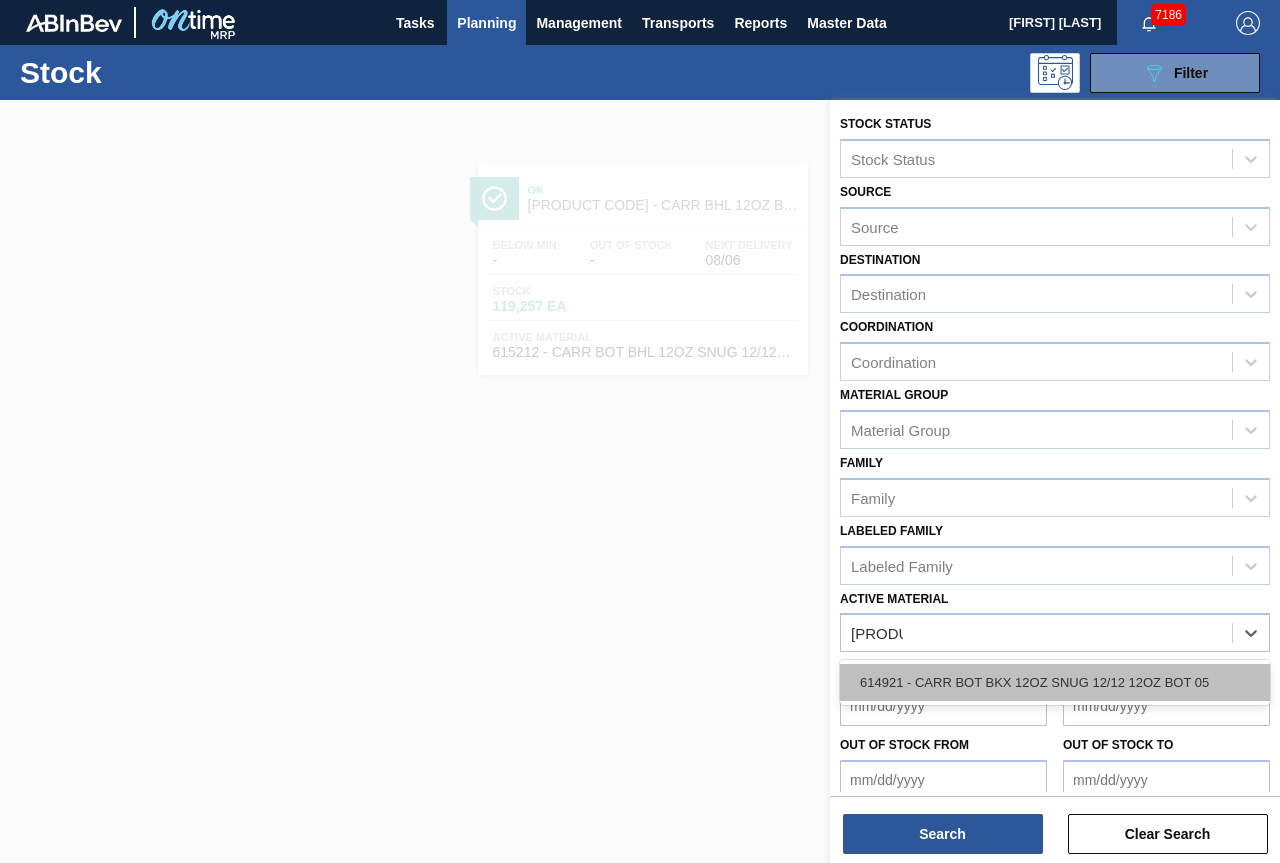 click on "614921 - CARR BOT BKX 12OZ SNUG 12/12 12OZ BOT 05" at bounding box center (1055, 682) 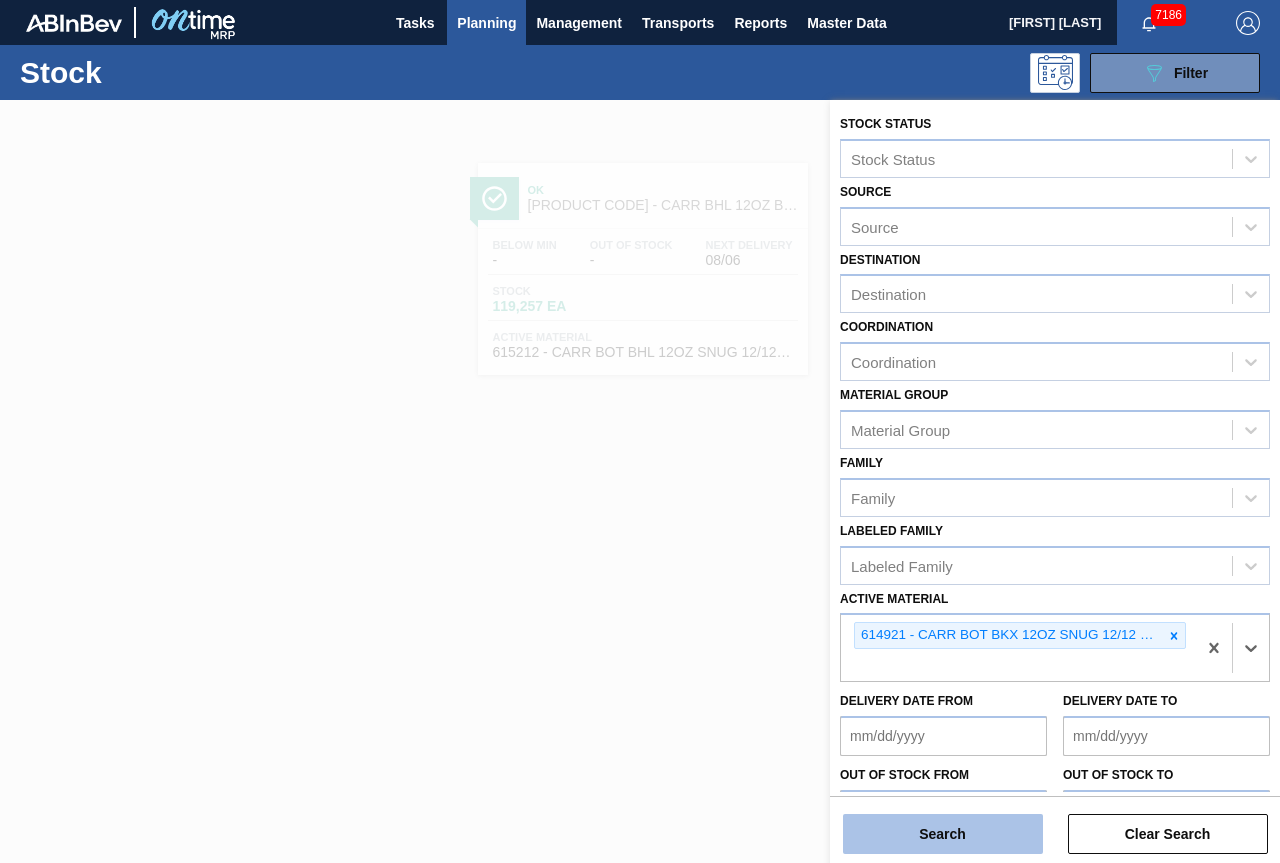 click on "Search" at bounding box center (943, 834) 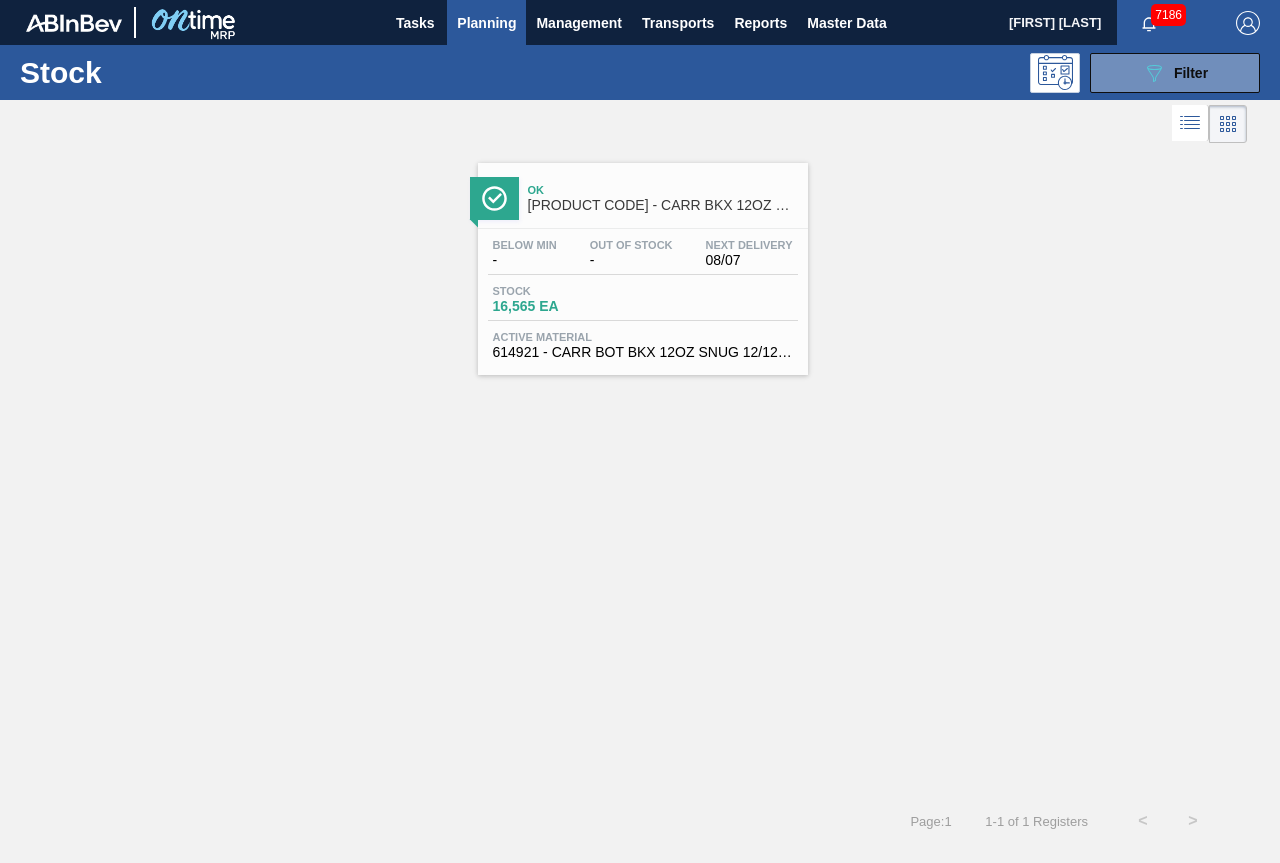 click on "Ok 01SL - CARR BKX 12OZ BOT SNUG 12/12 12OZ BOT  SNUG" at bounding box center [663, 198] 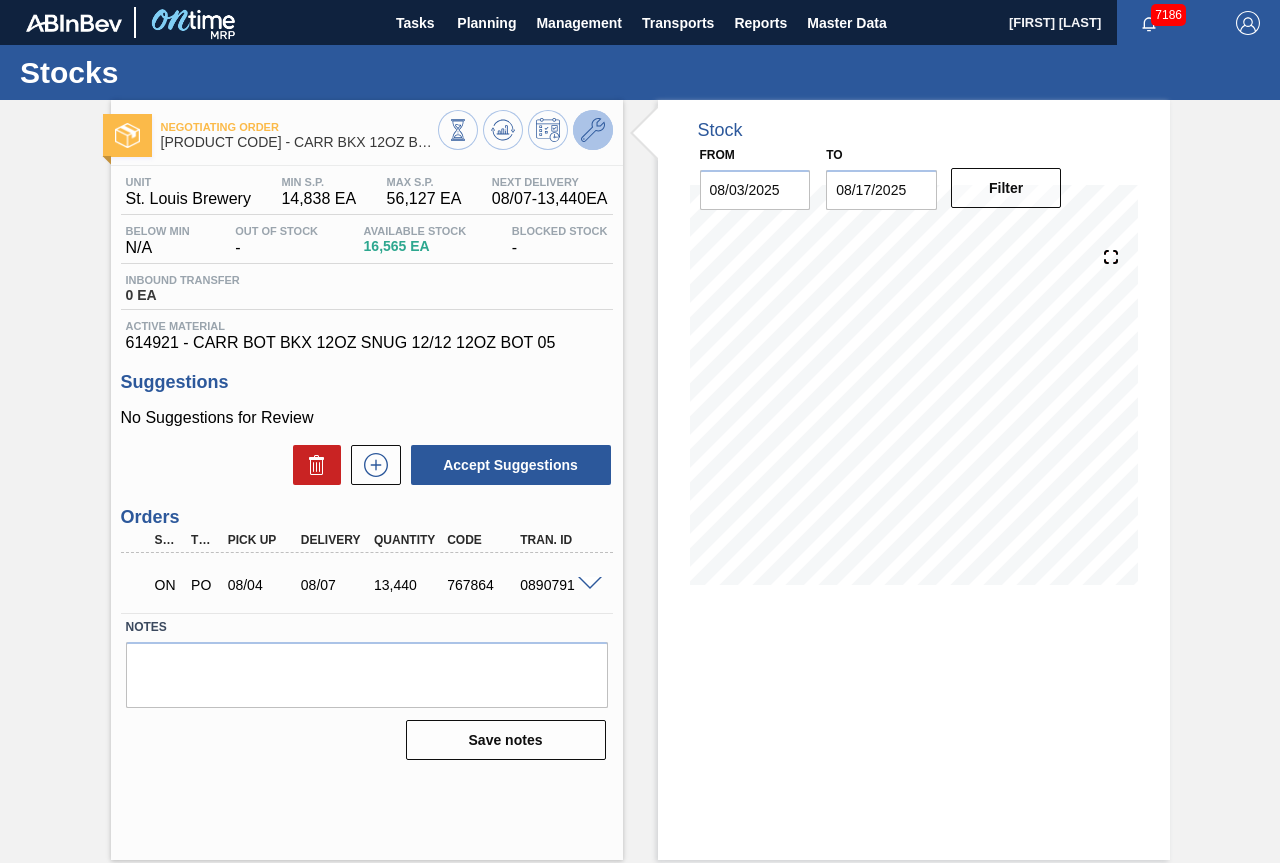 click 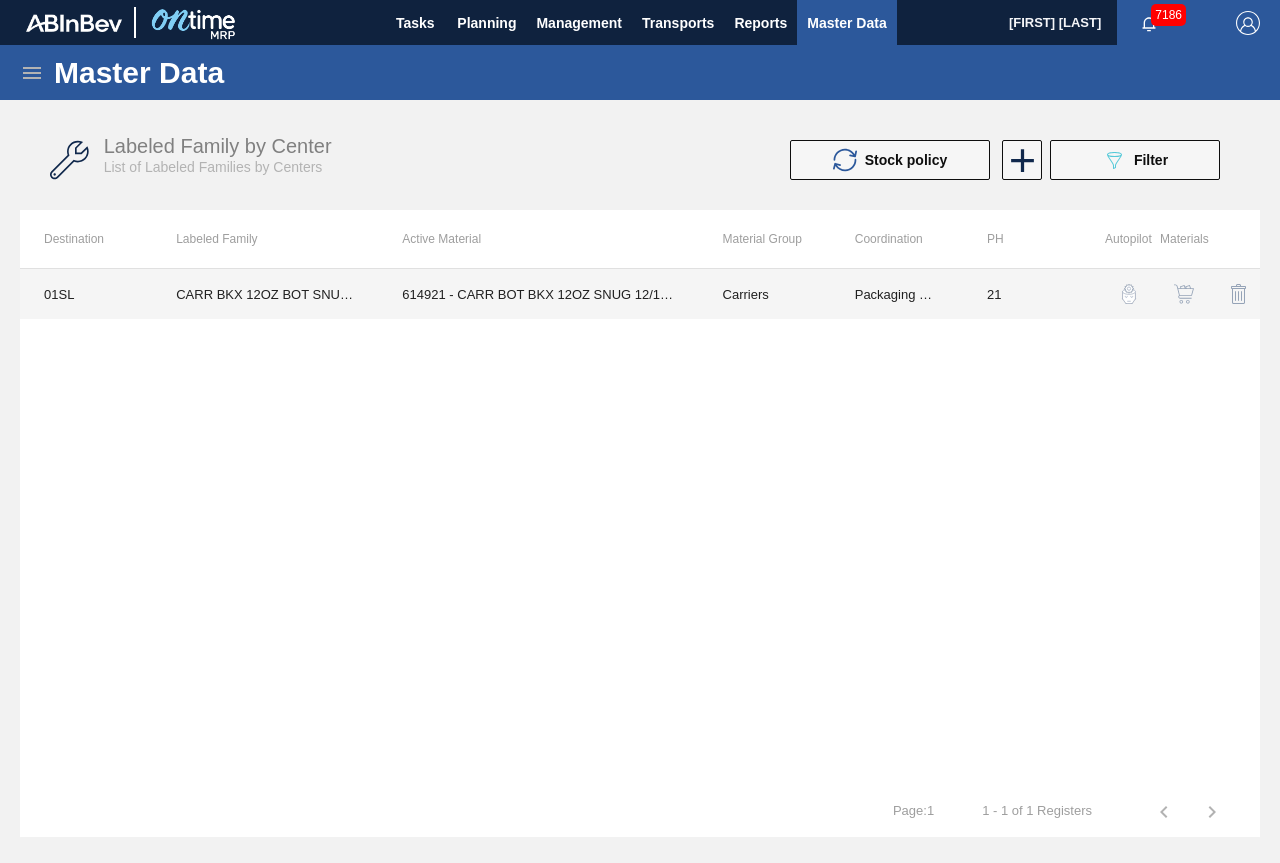 click on "614921 - CARR BOT BKX 12OZ SNUG 12/12 12OZ BOT 05" at bounding box center [538, 294] 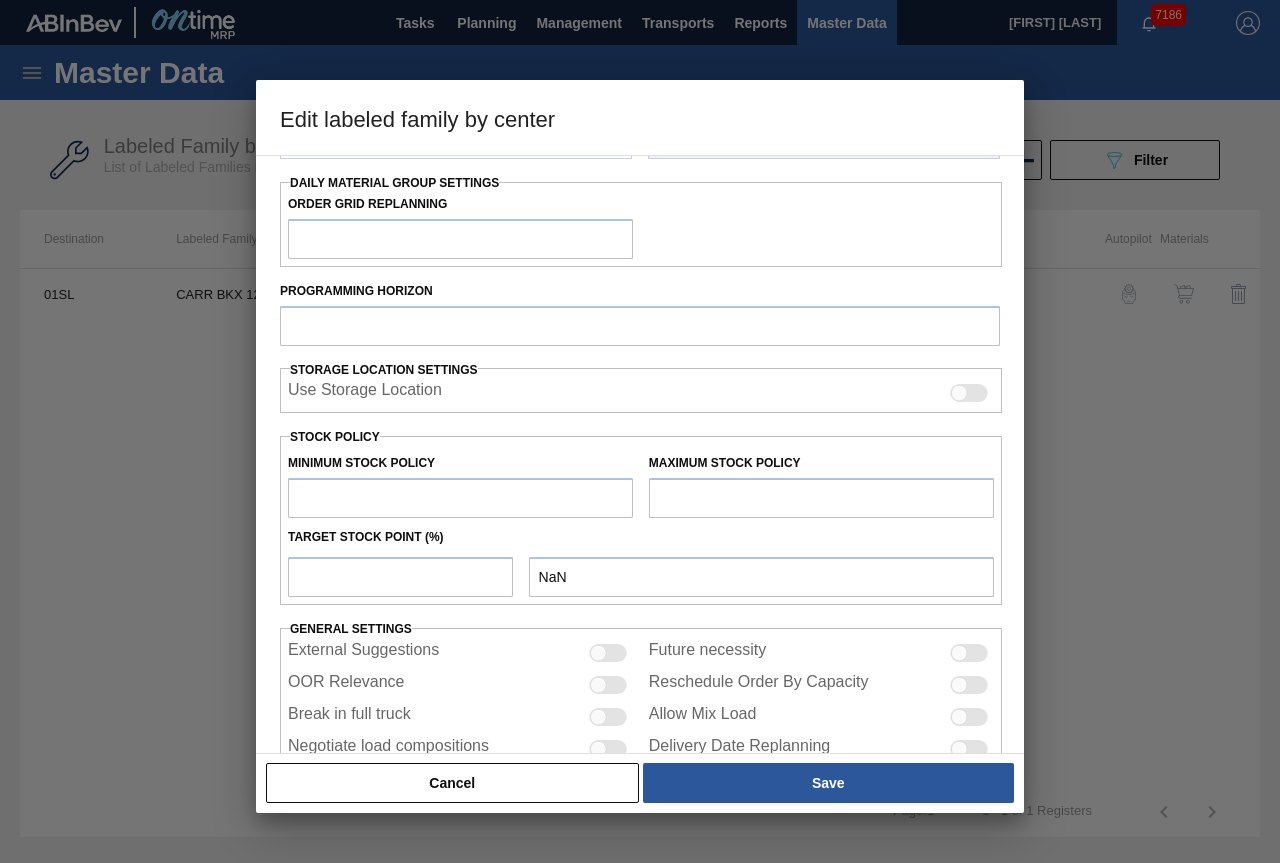 type on "Carriers" 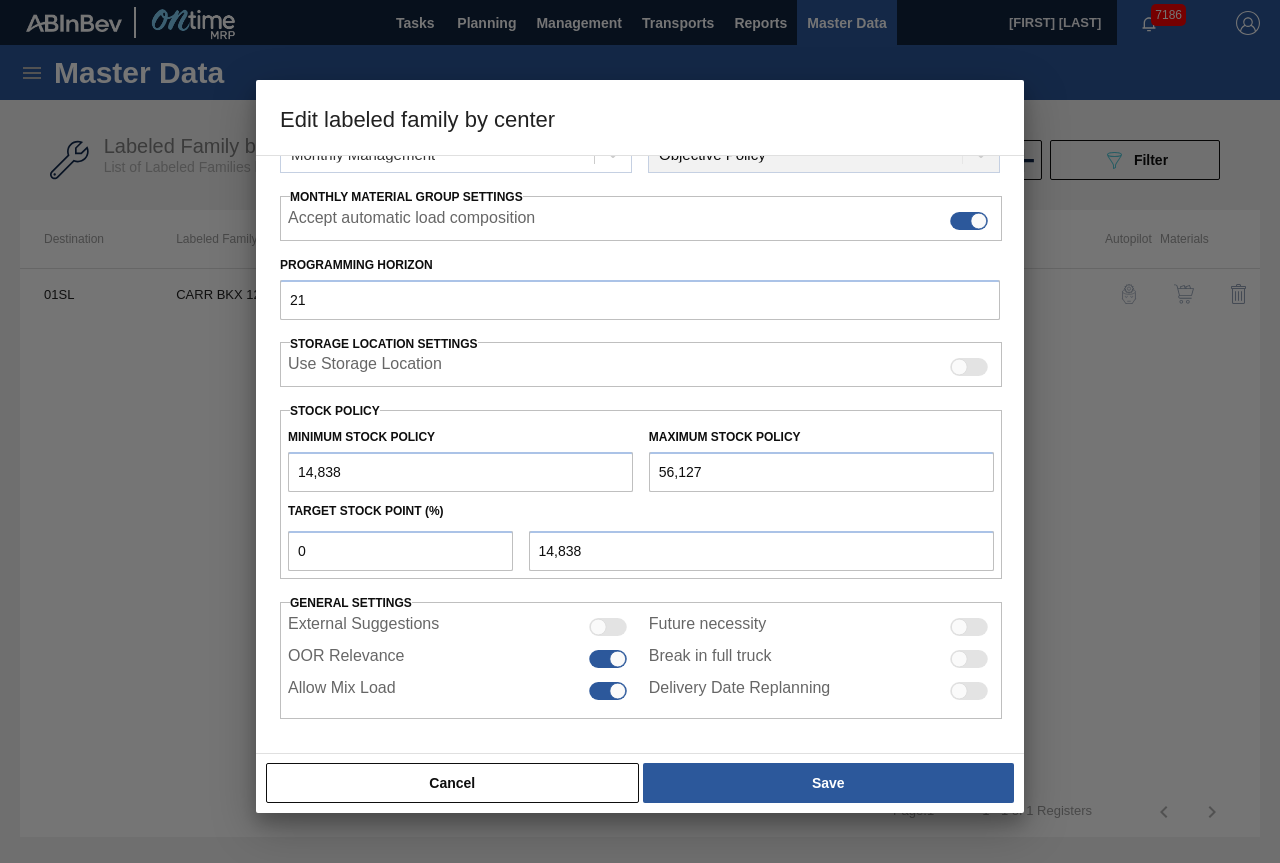 scroll, scrollTop: 291, scrollLeft: 0, axis: vertical 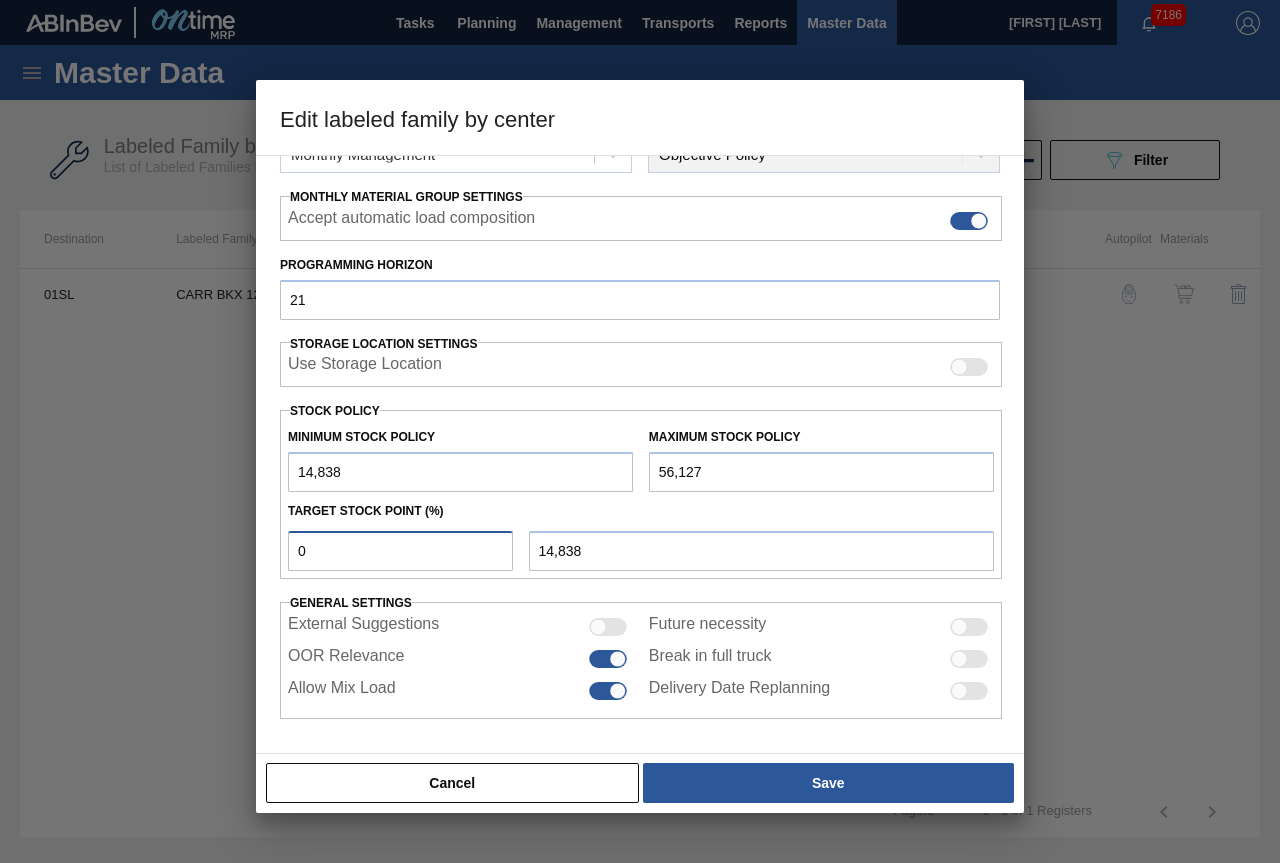 drag, startPoint x: 442, startPoint y: 558, endPoint x: 190, endPoint y: 557, distance: 252.00198 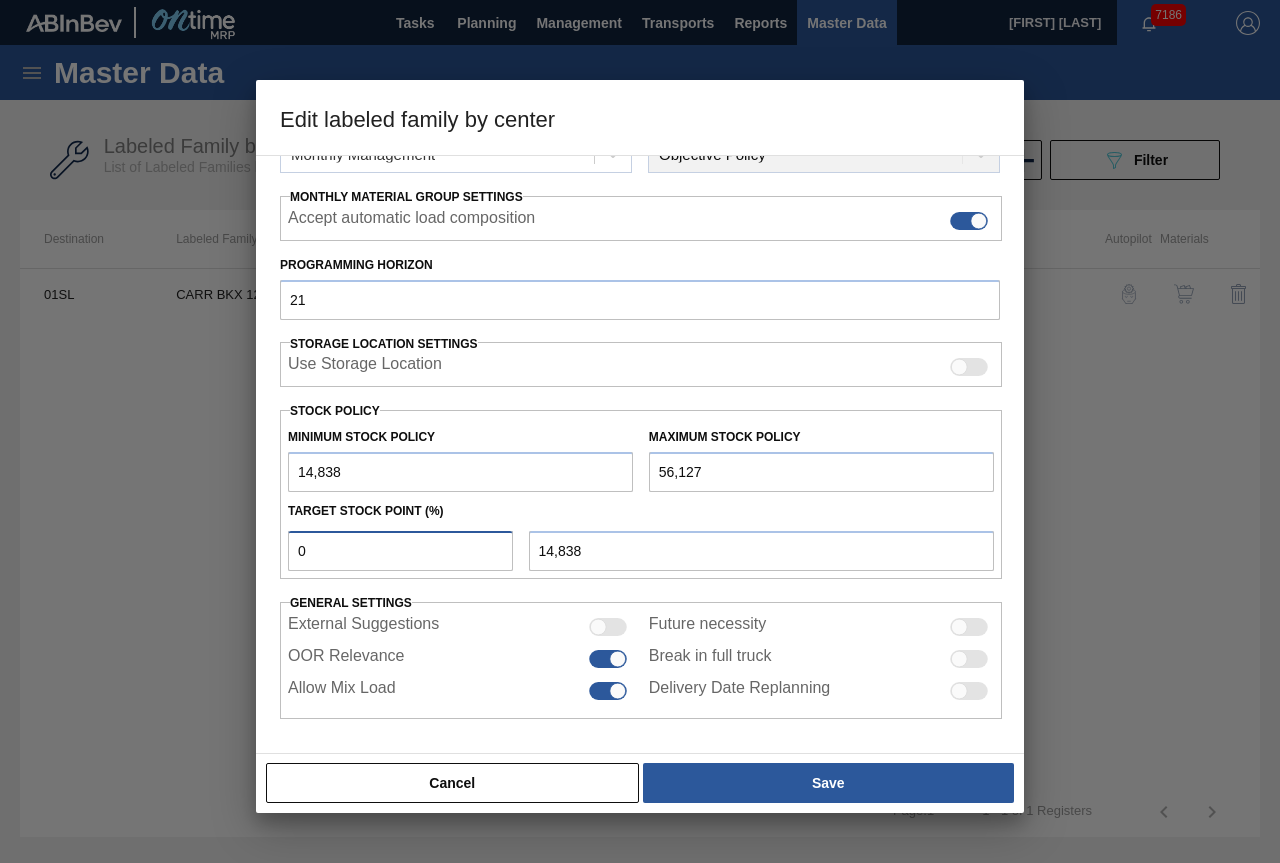type on "2" 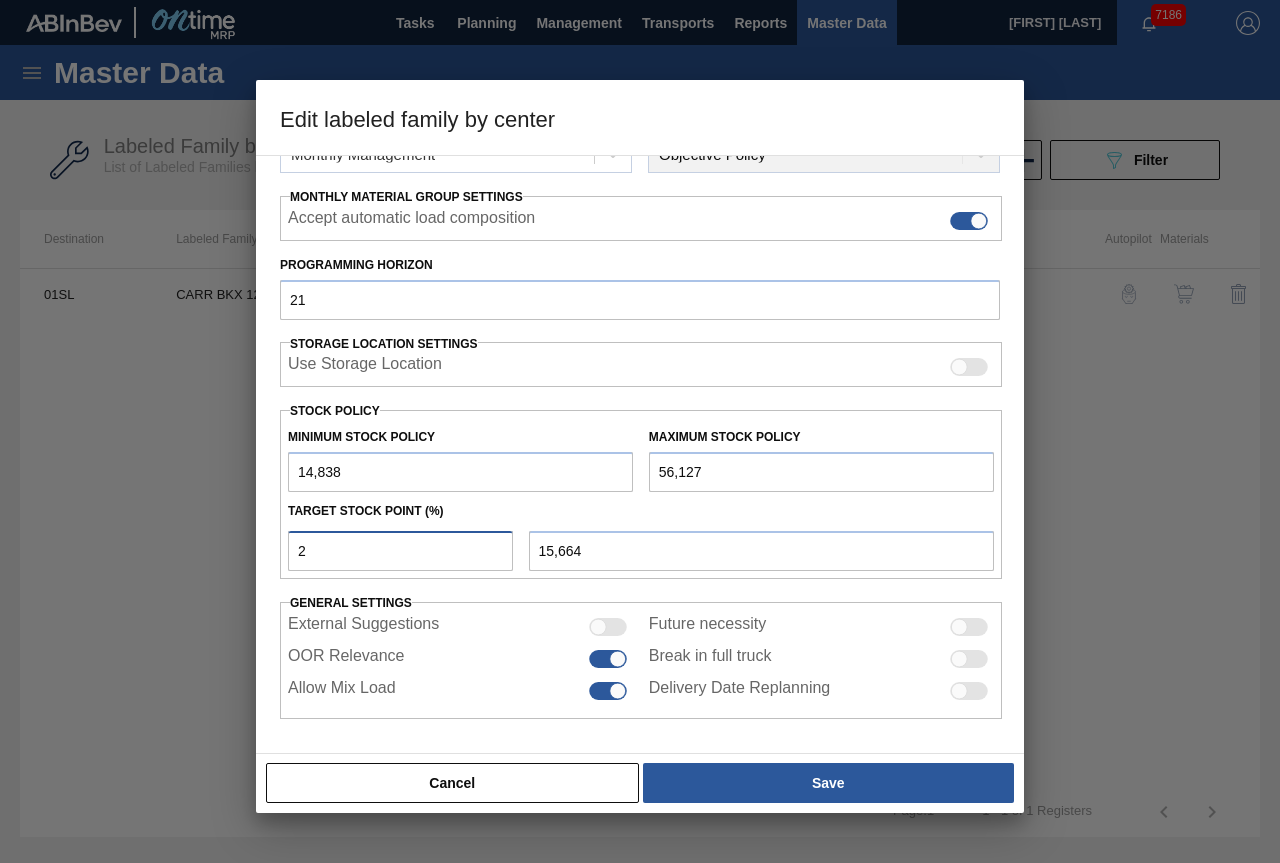 type on "20" 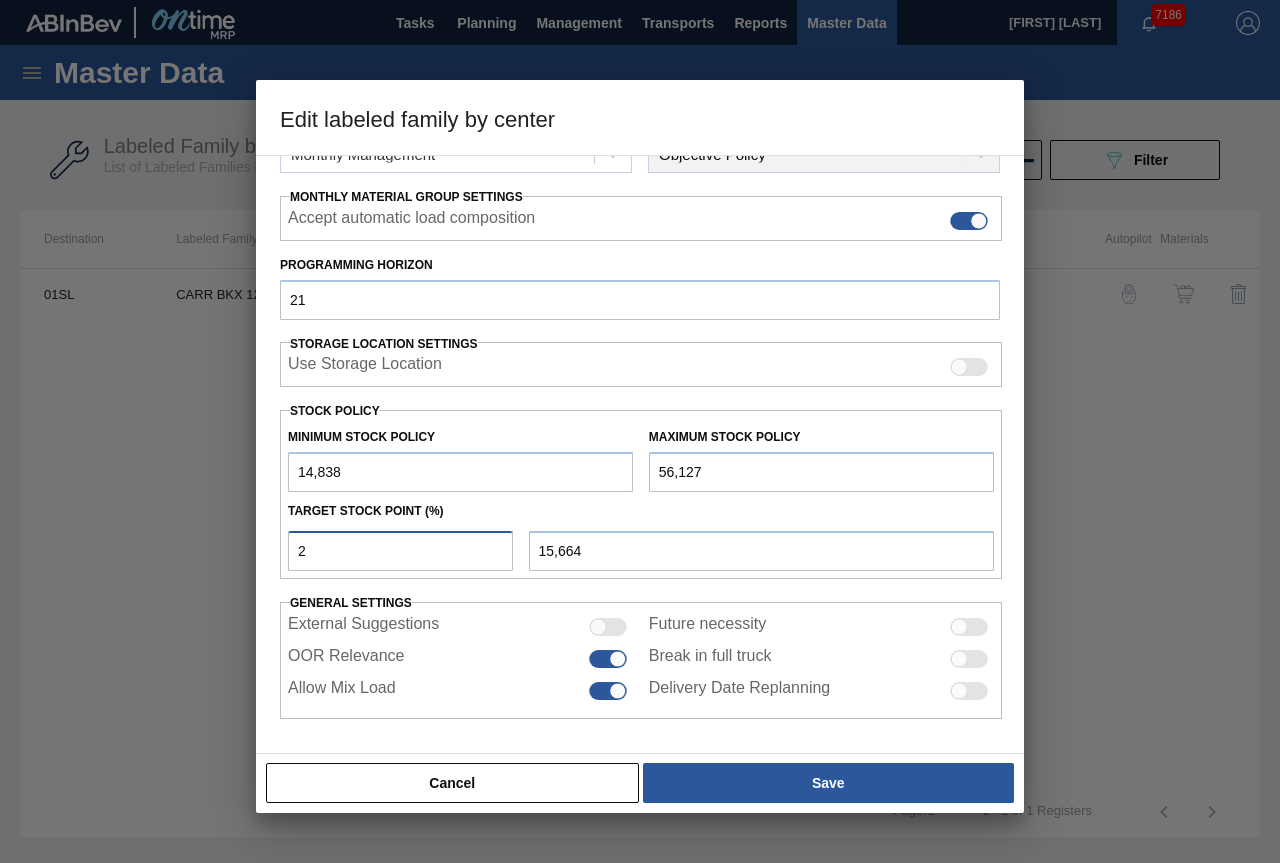 type on "23,096" 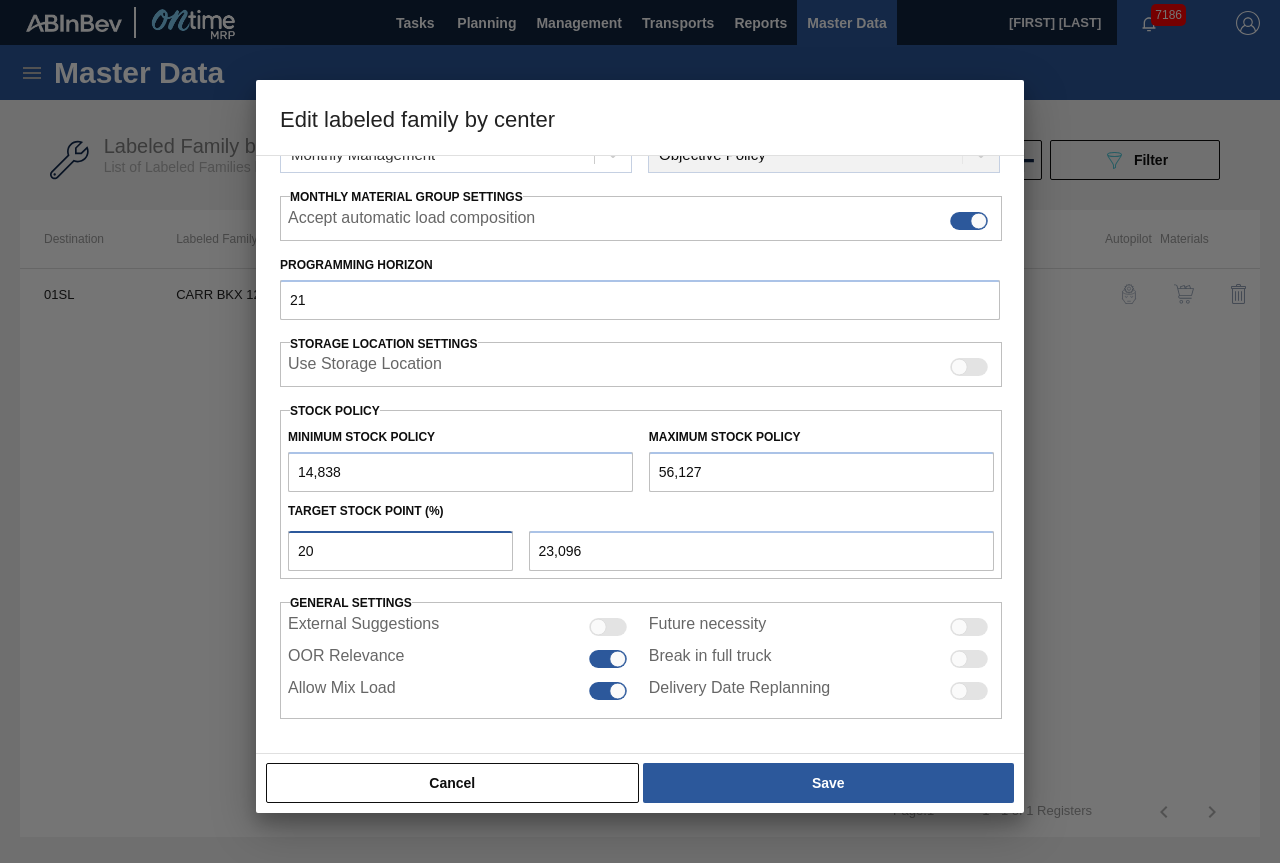 type on "20" 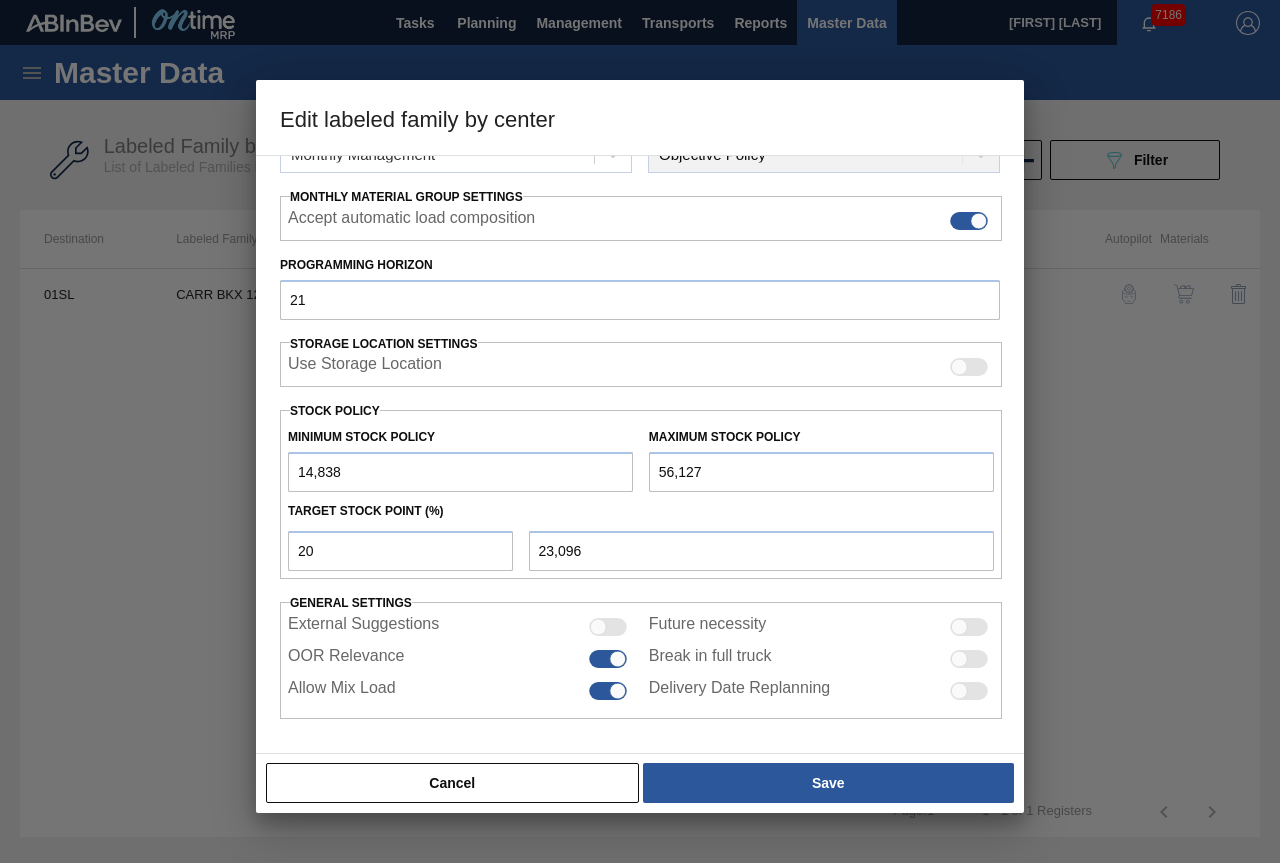 click on "Cancel Save" at bounding box center (640, 783) 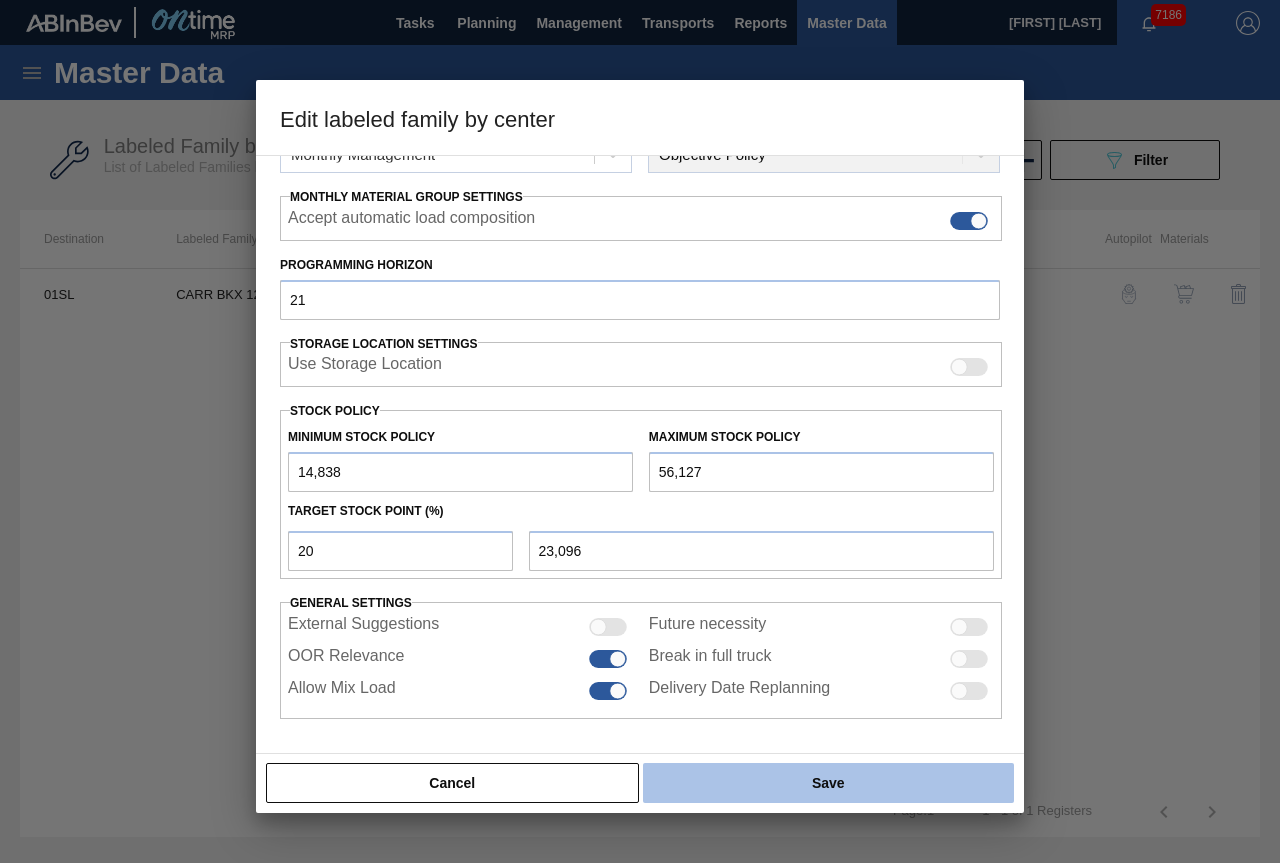 click on "Save" at bounding box center [828, 783] 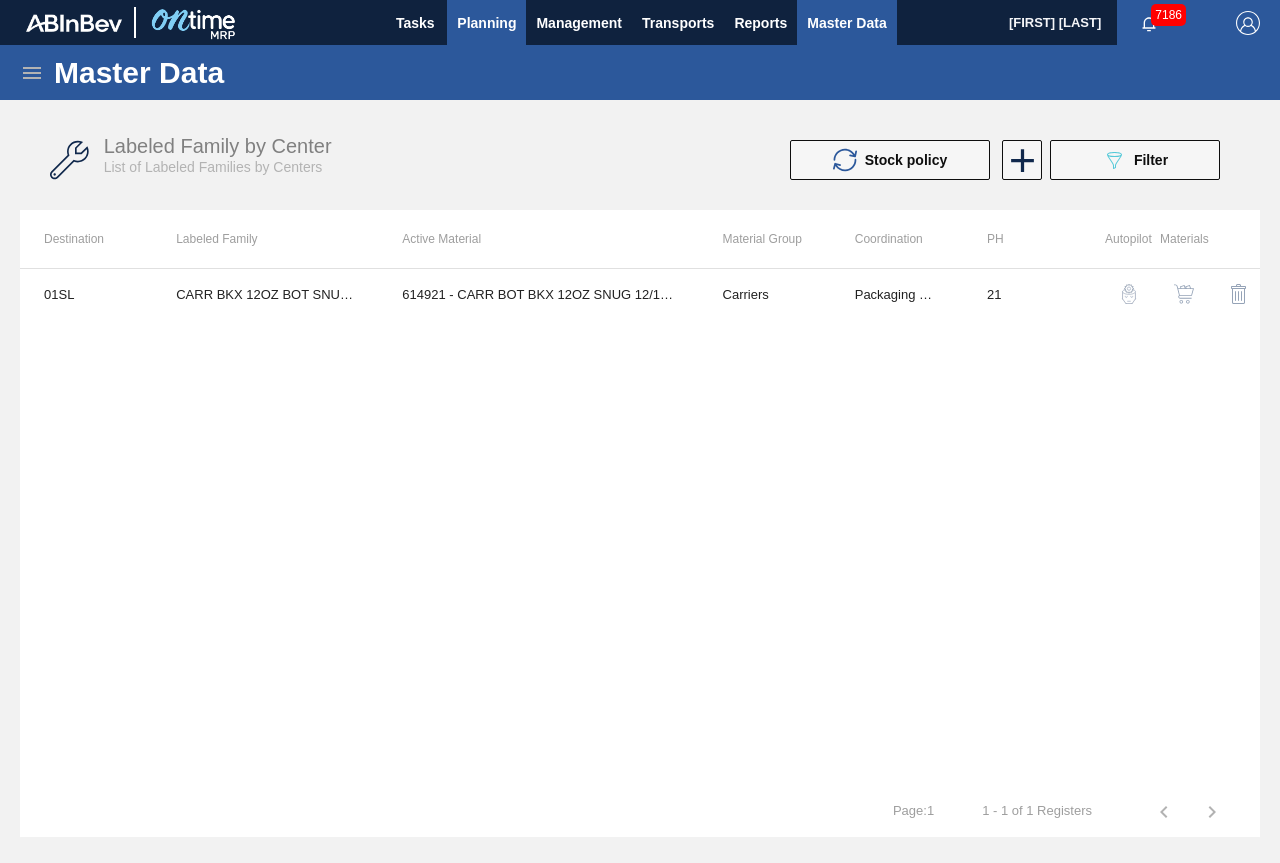 click on "Planning" at bounding box center [486, 22] 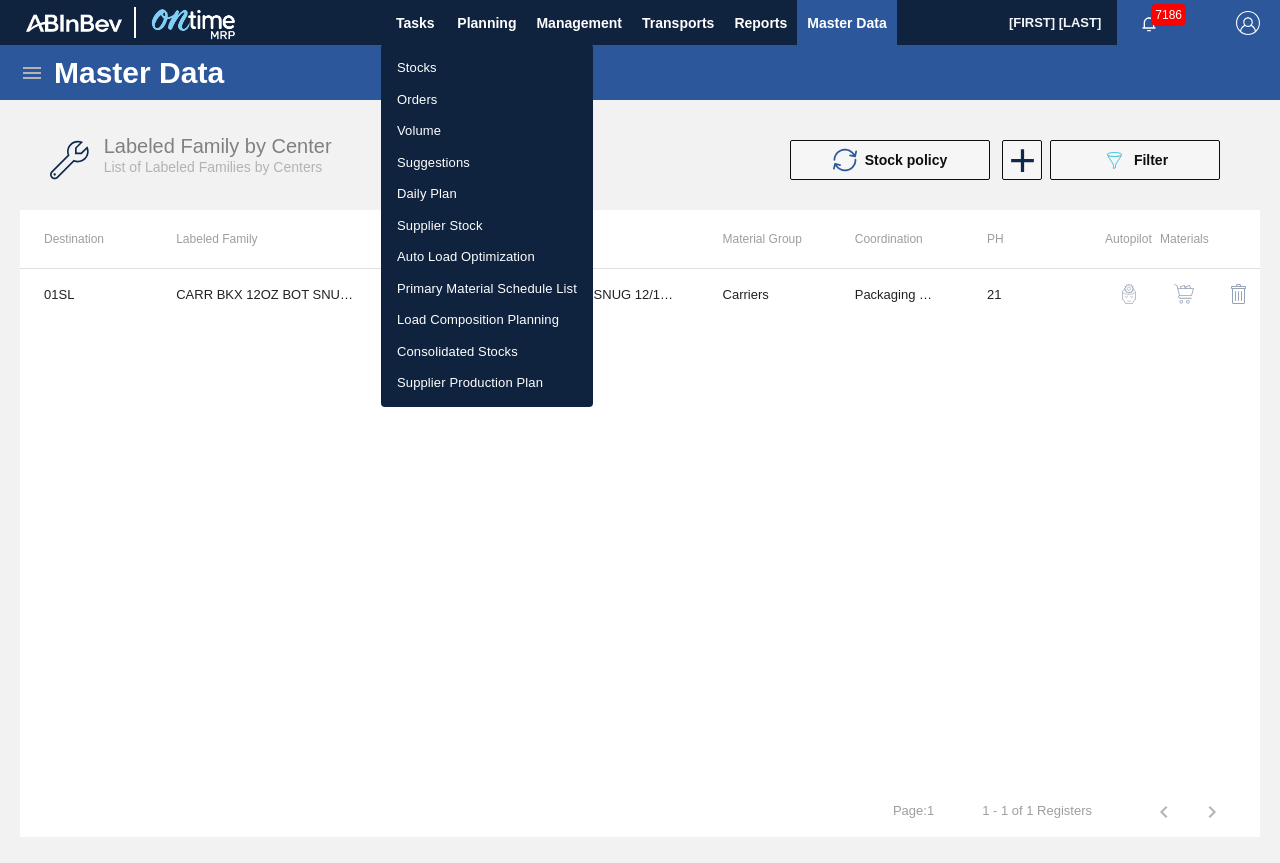 click on "Stocks" at bounding box center (487, 68) 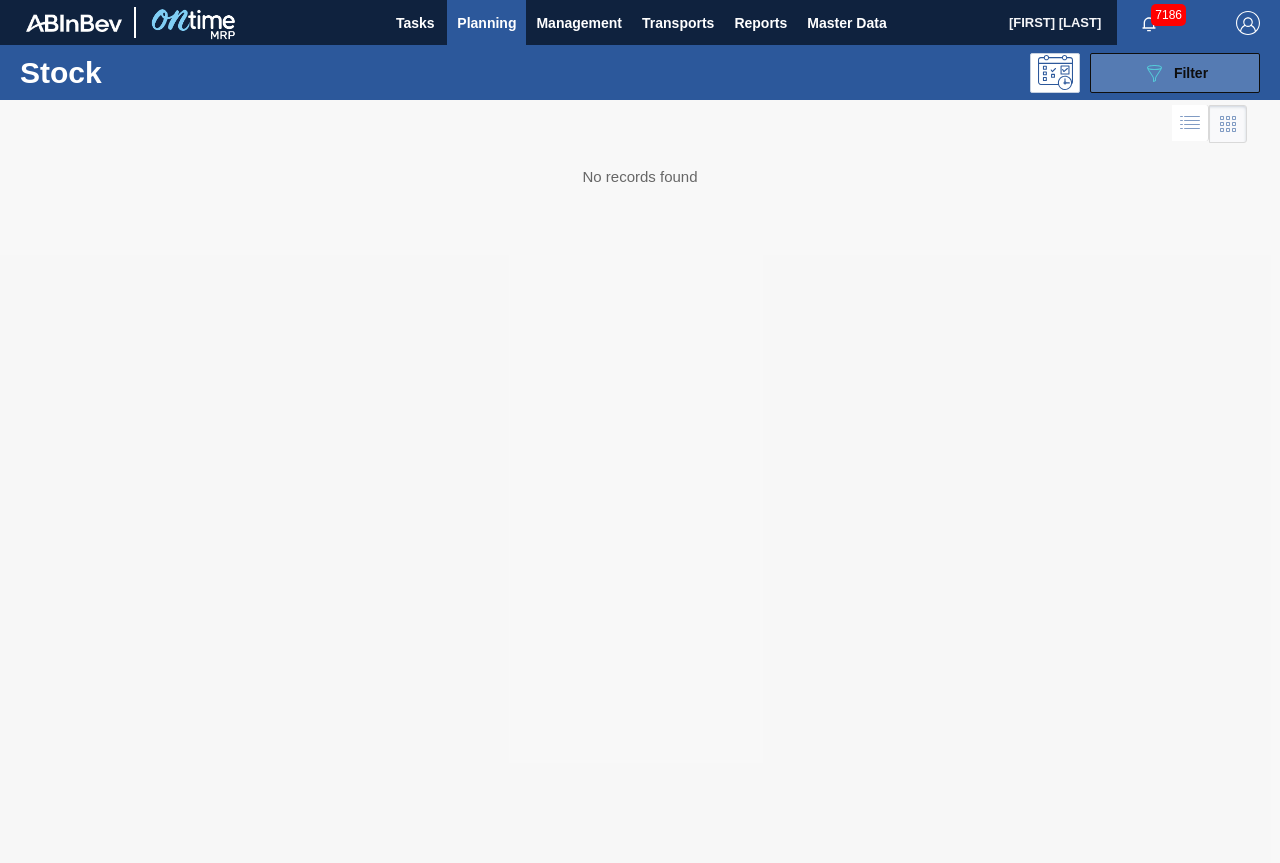 click on "089F7B8B-B2A5-4AFE-B5C0-19BA573D28AC" 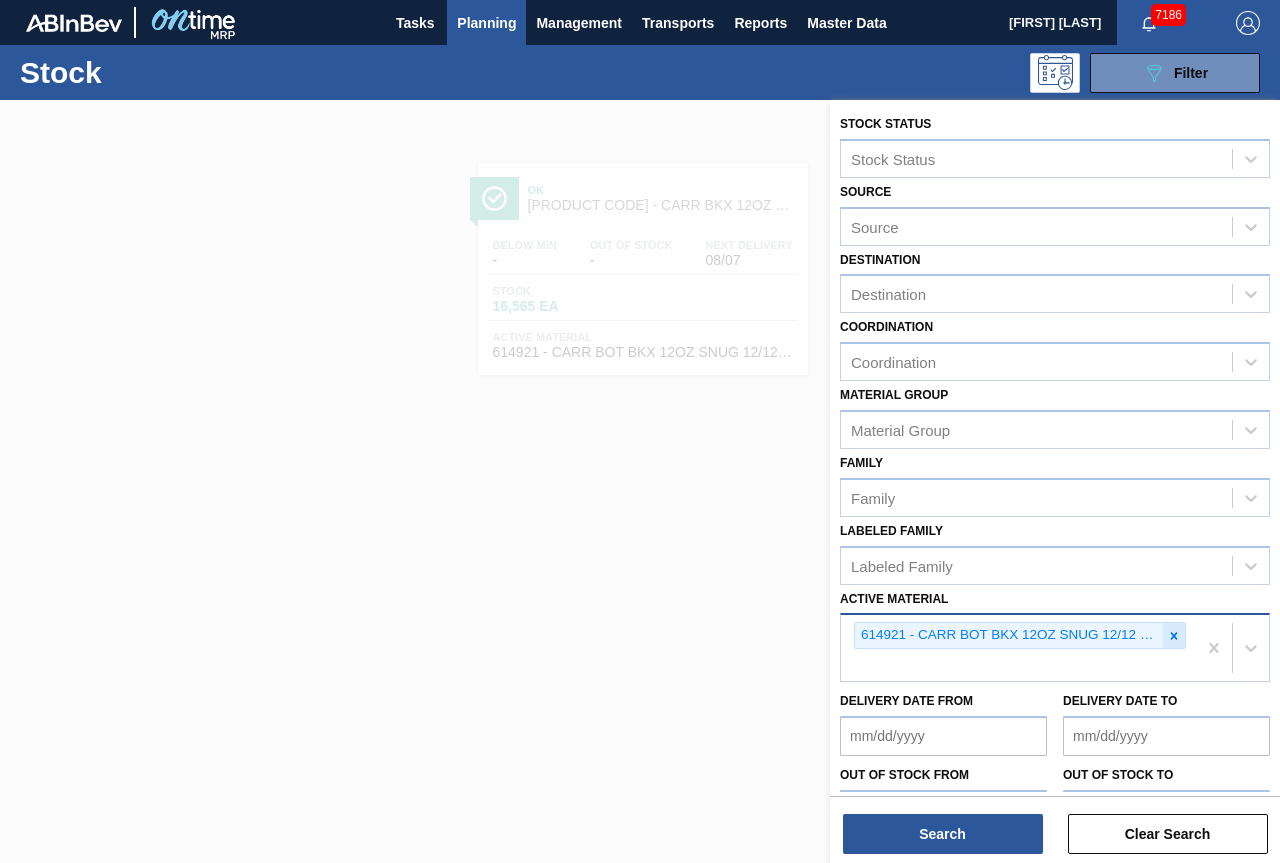 click 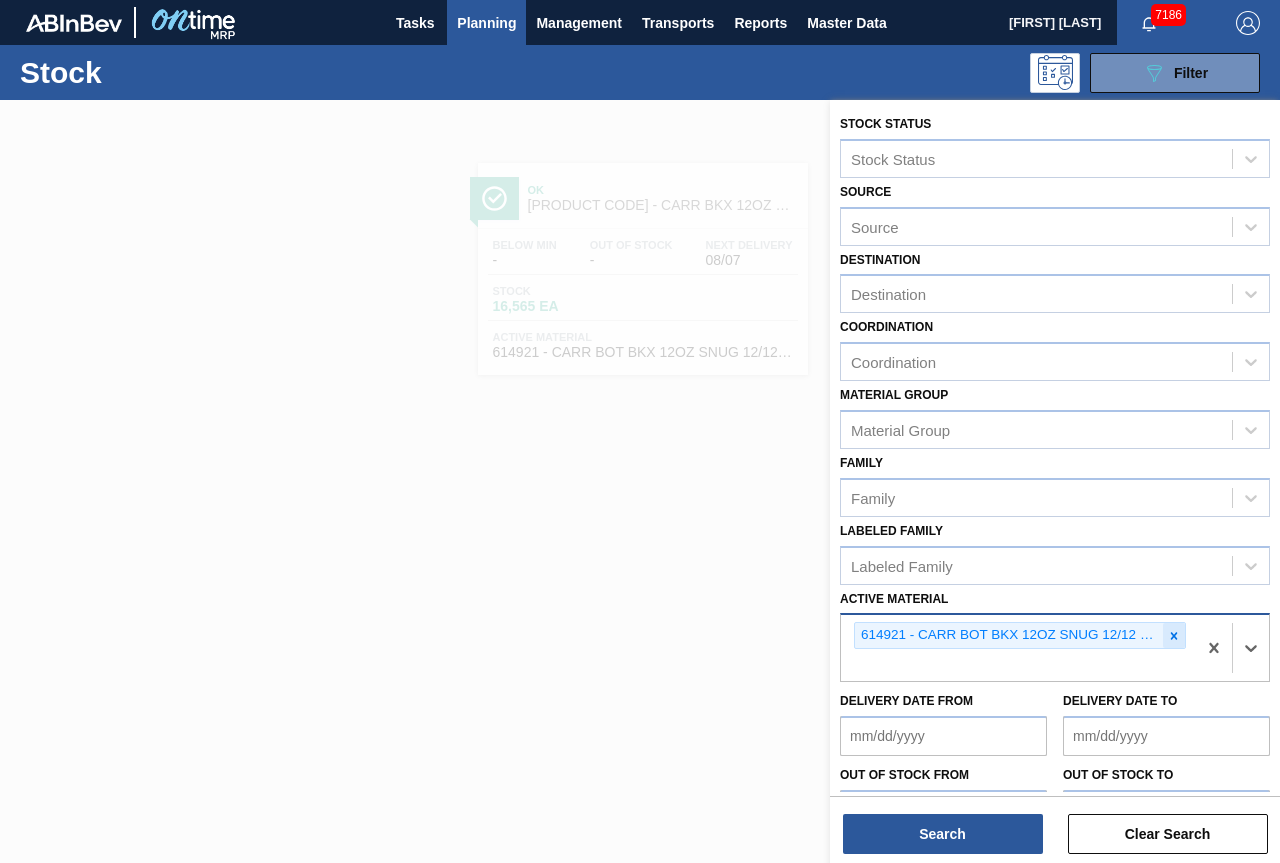 click 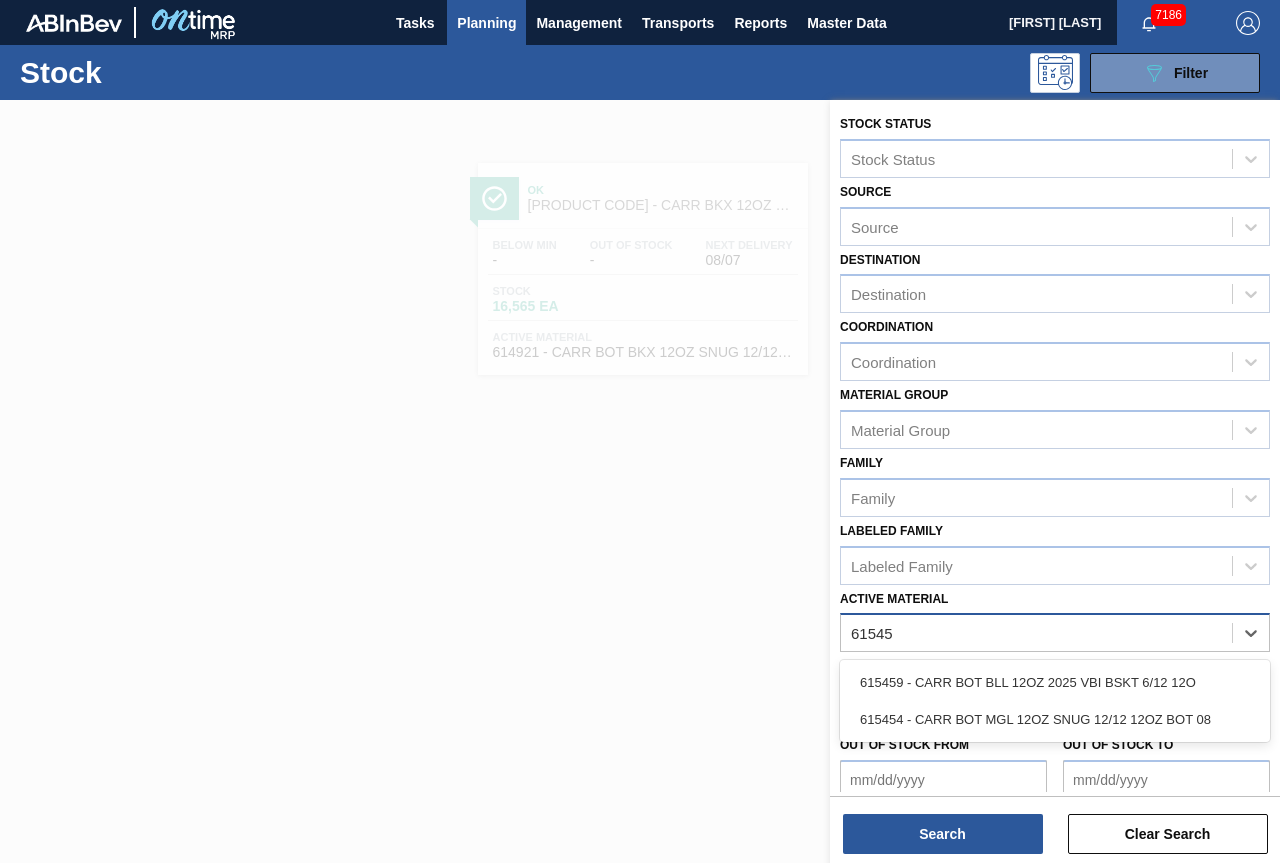 type on "615454" 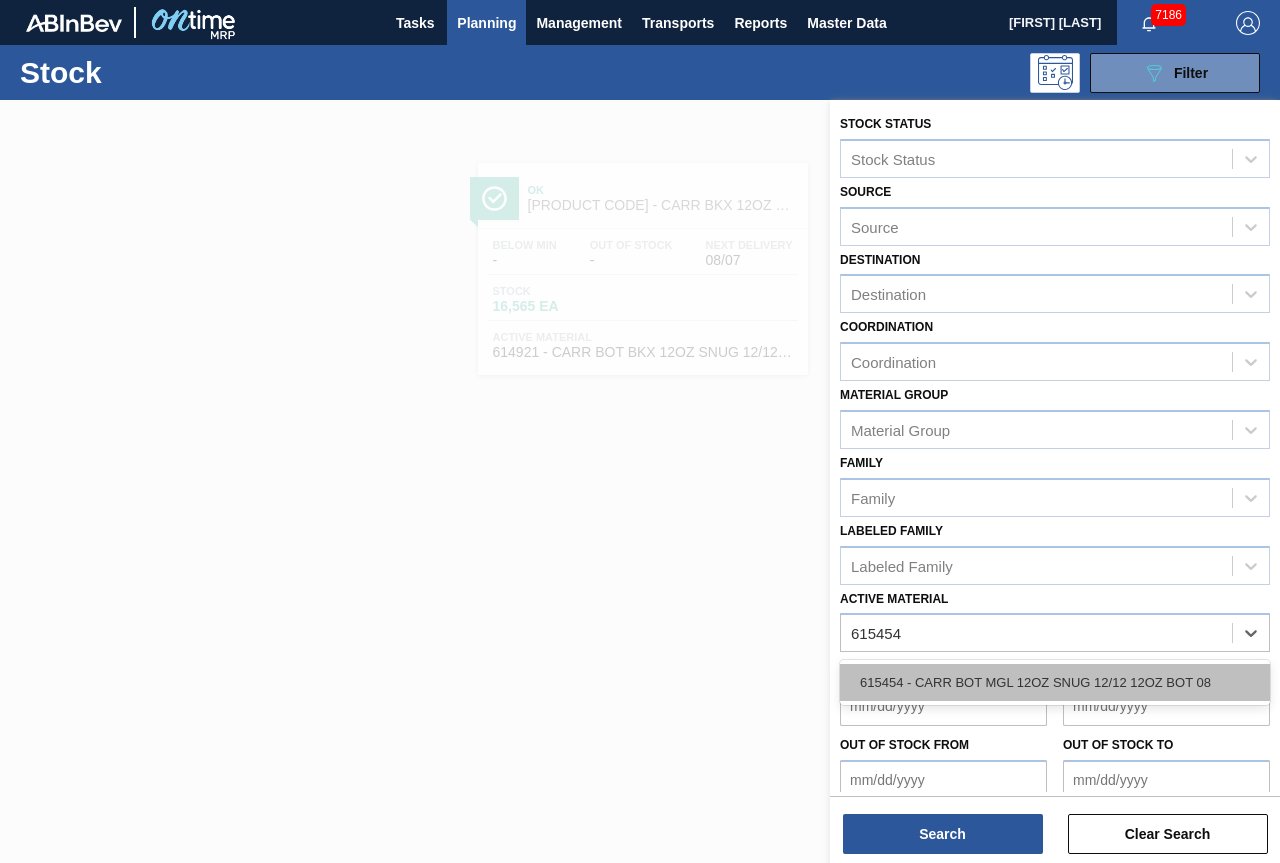 click on "615454 - CARR BOT MGL 12OZ SNUG 12/12 12OZ BOT 08" at bounding box center (1055, 682) 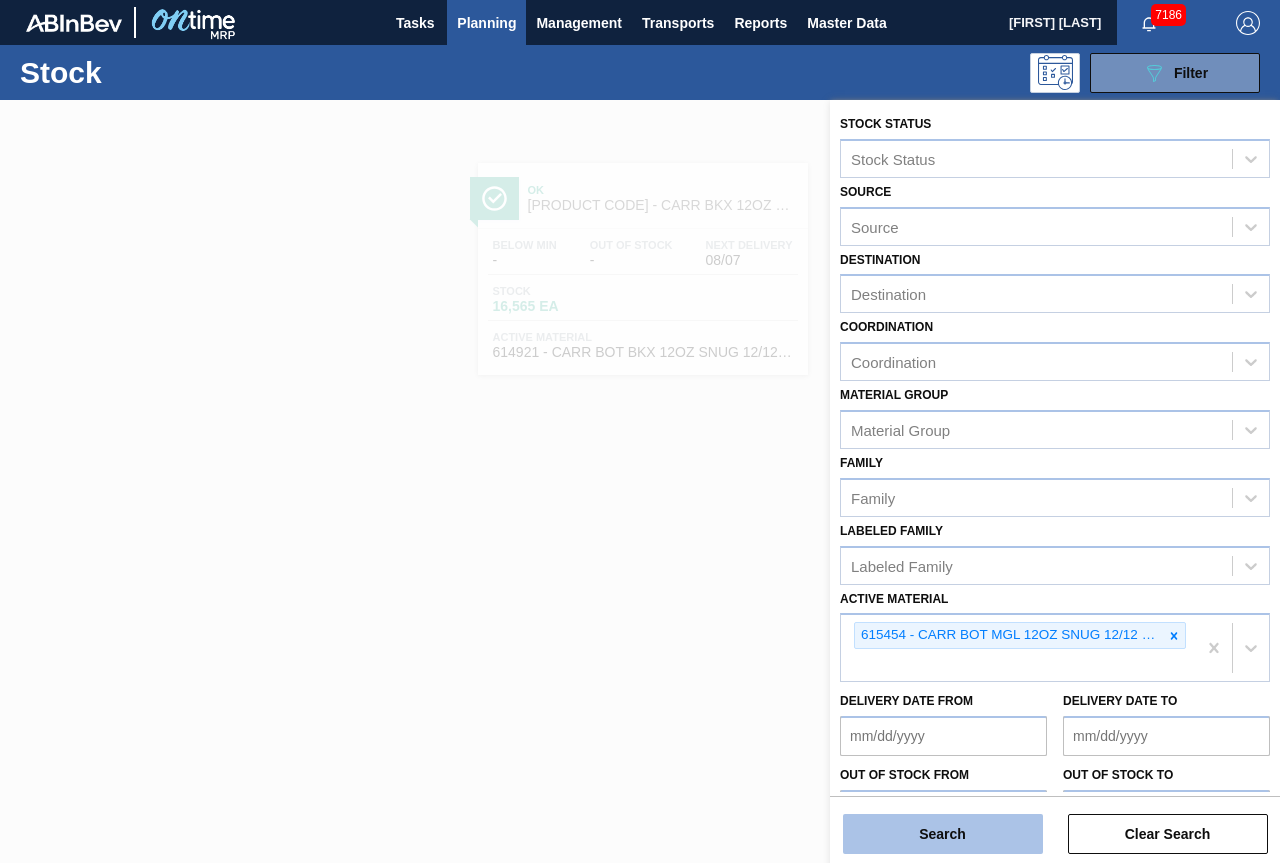 click on "Search" at bounding box center (943, 834) 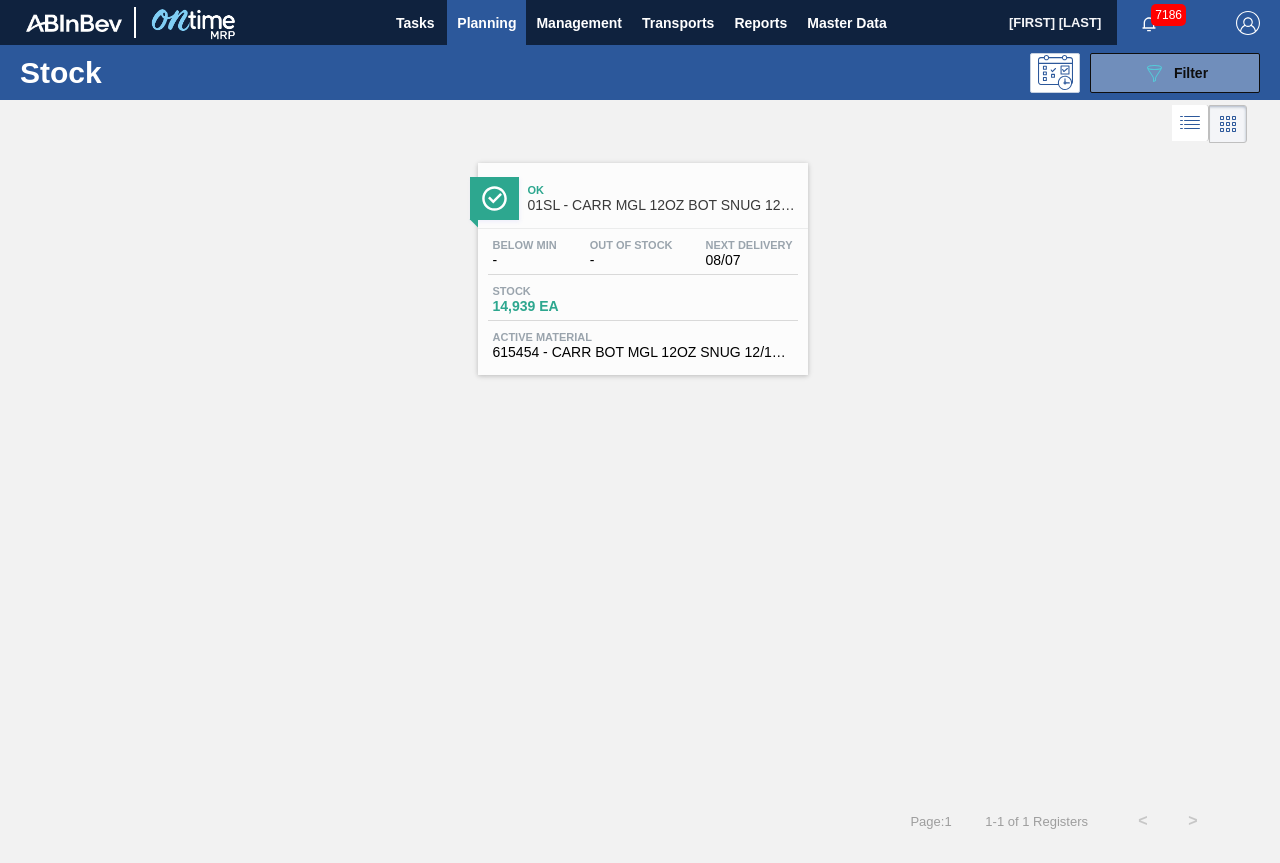 click on "01SL - CARR MGL 12OZ BOT SNUG 12/12 LN" at bounding box center [663, 205] 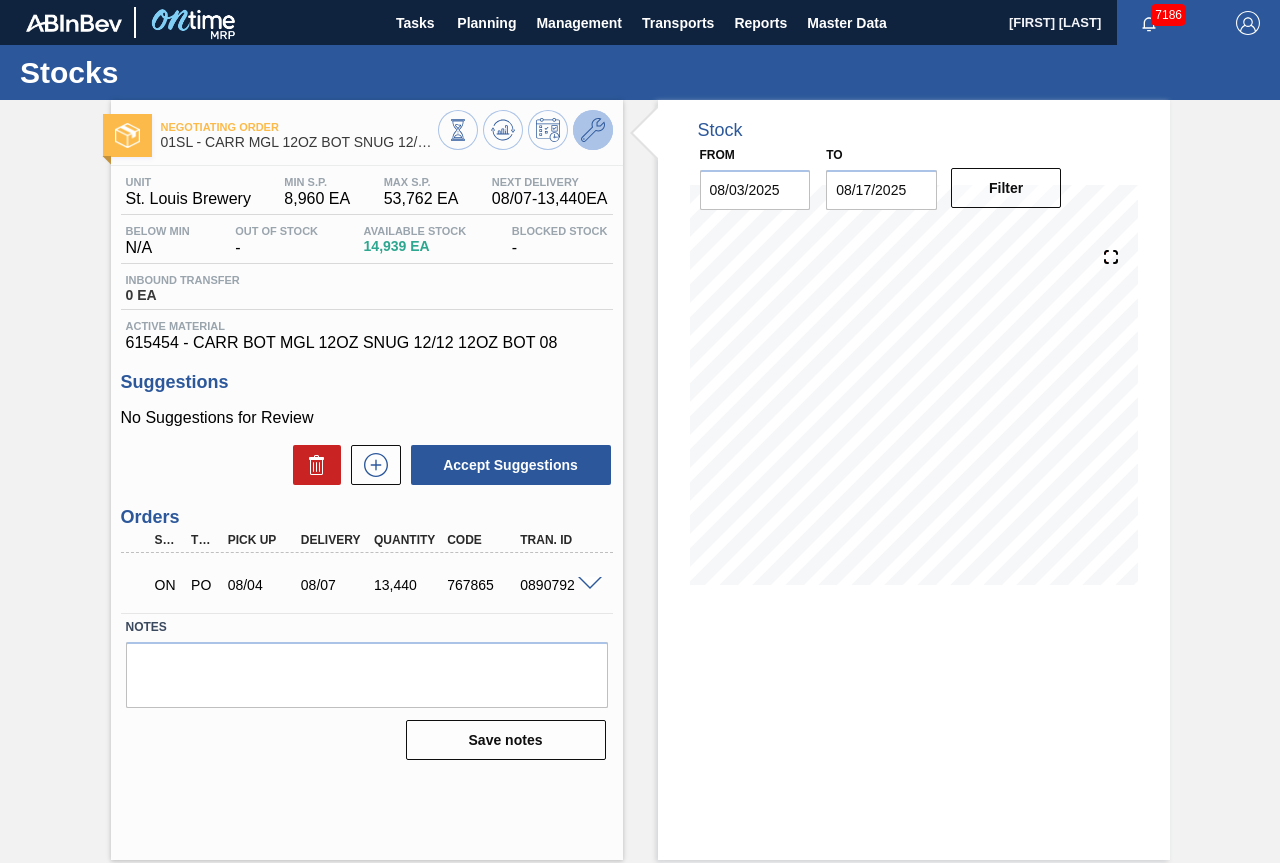 click 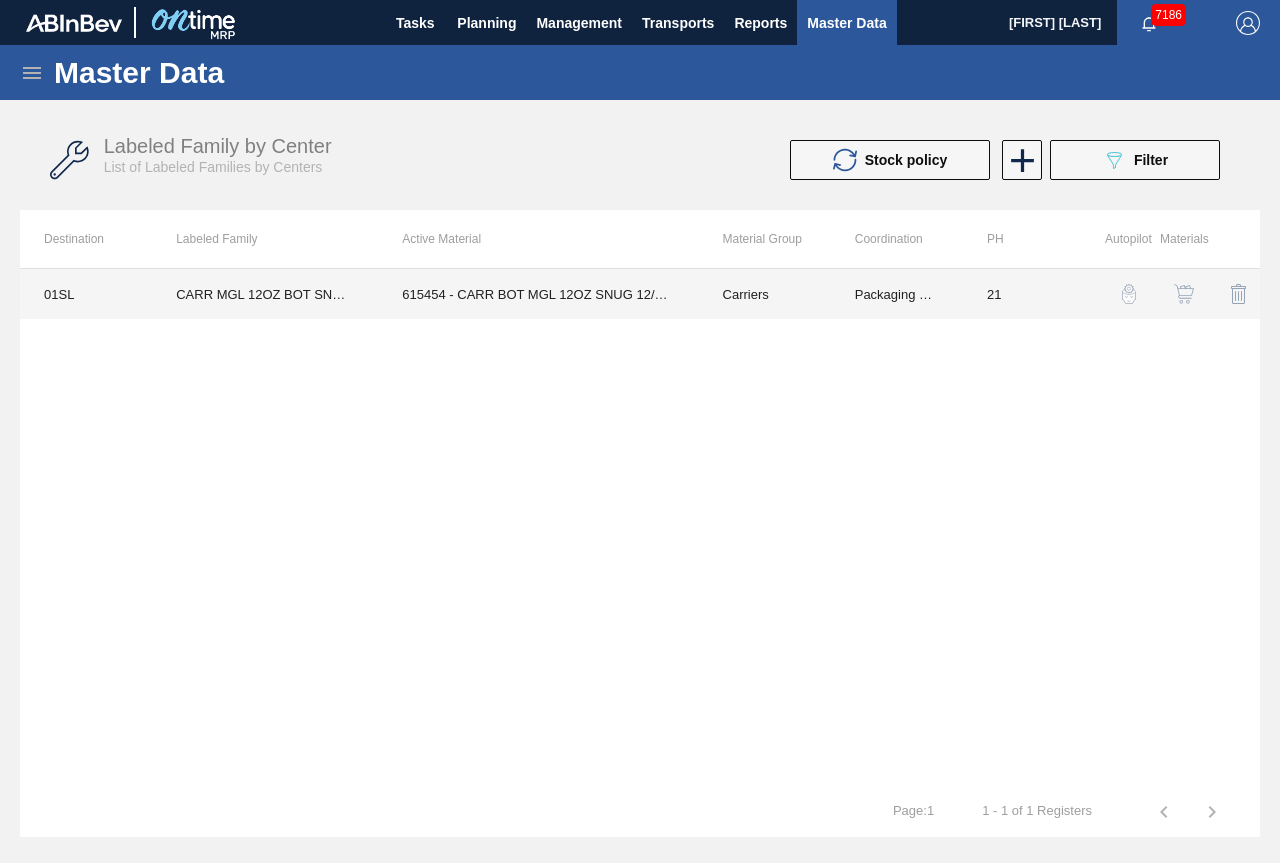 click on "615454 - CARR BOT MGL 12OZ SNUG 12/12 12OZ BOT 08" at bounding box center [538, 294] 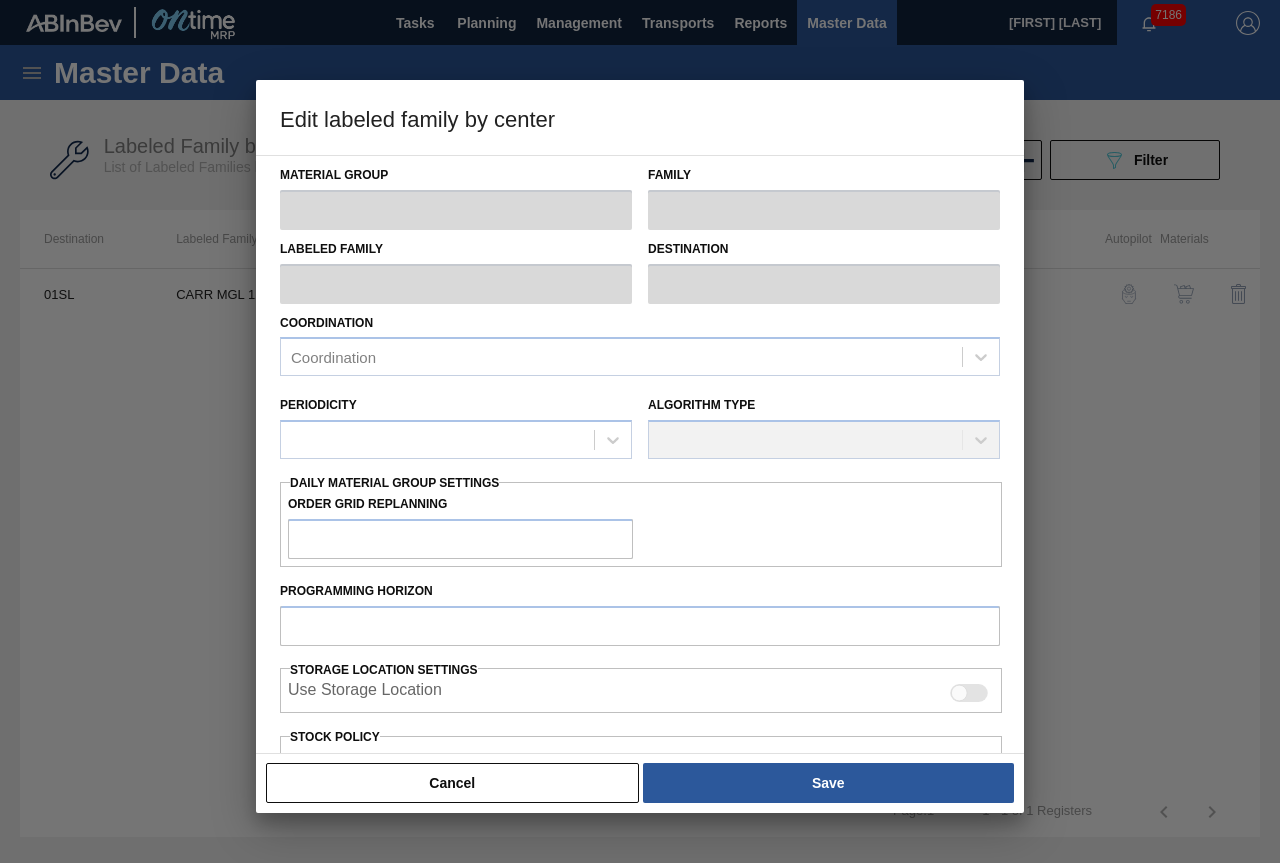 type on "Carriers" 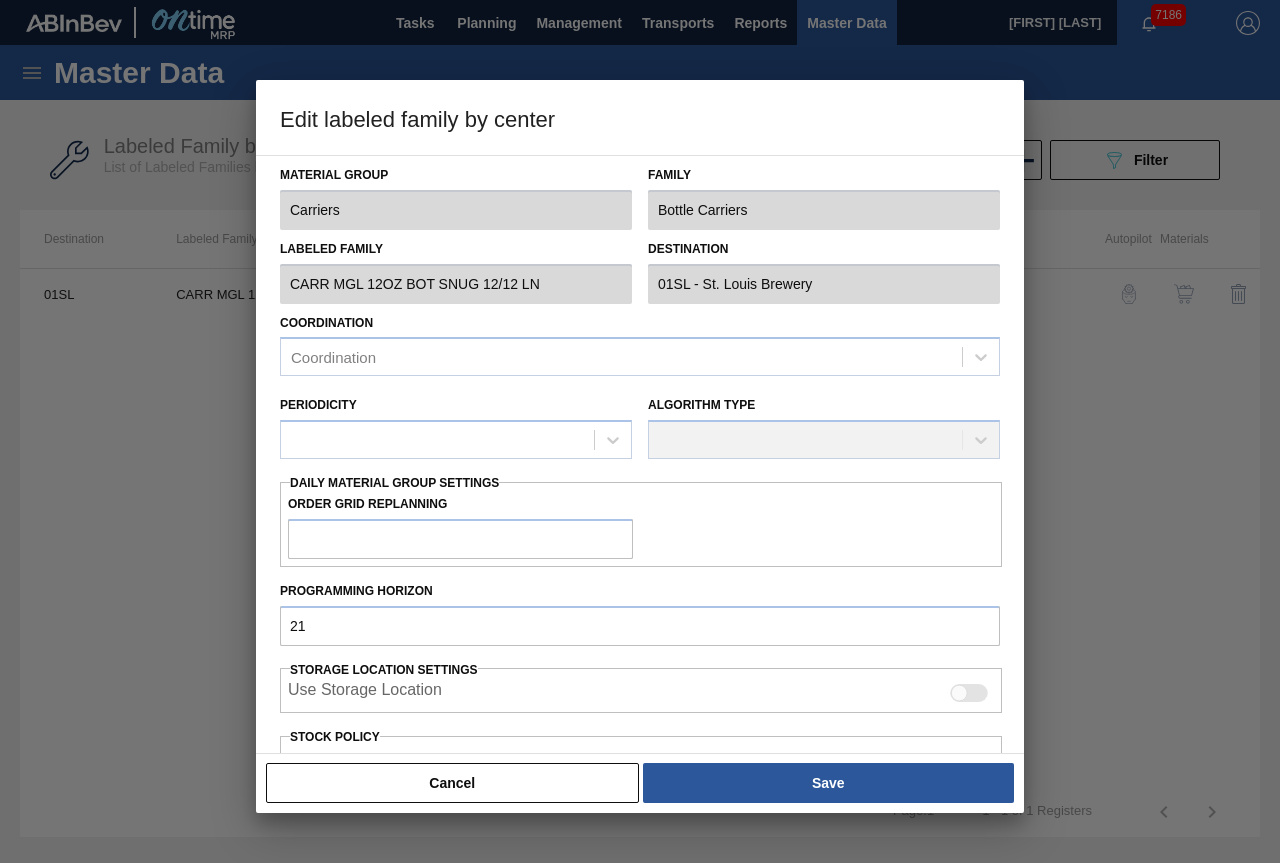 type on "53,762" 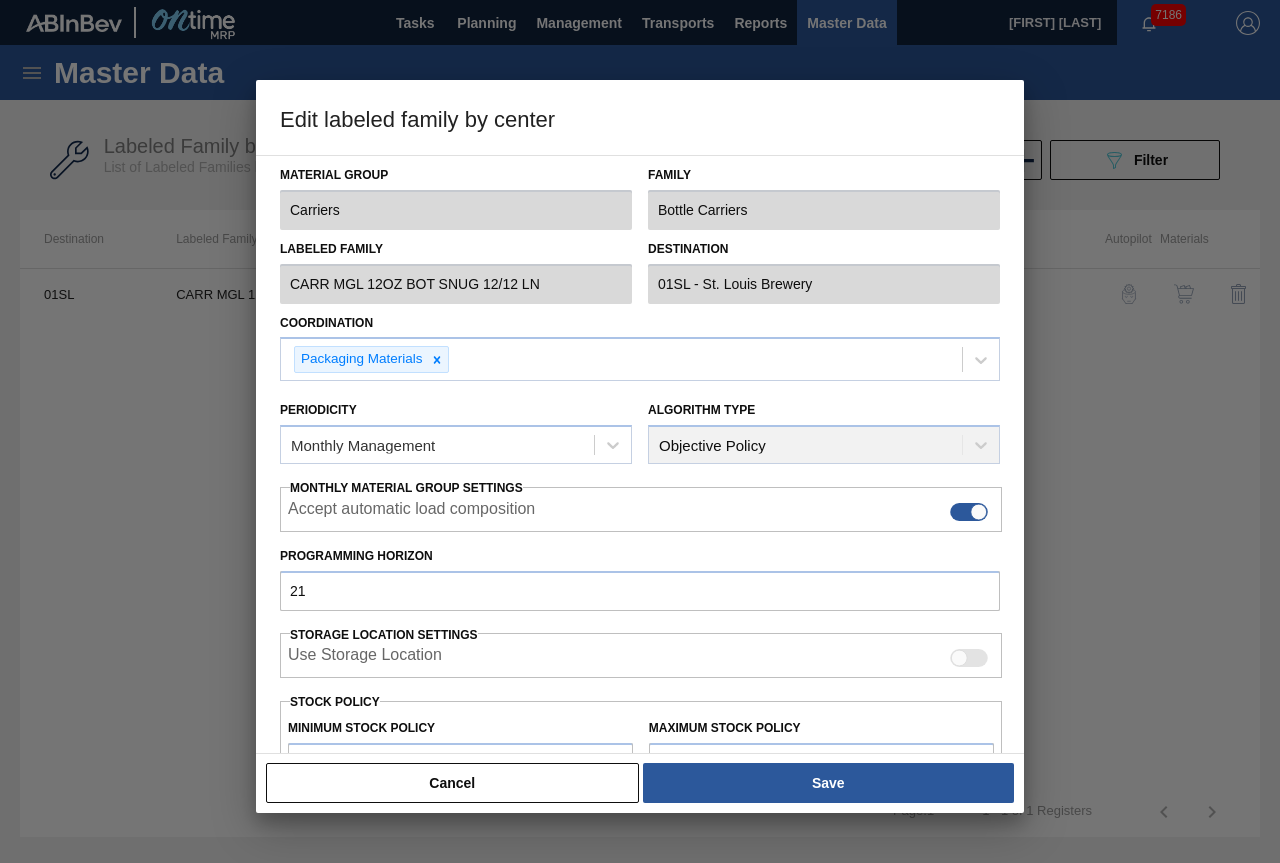 scroll, scrollTop: 291, scrollLeft: 0, axis: vertical 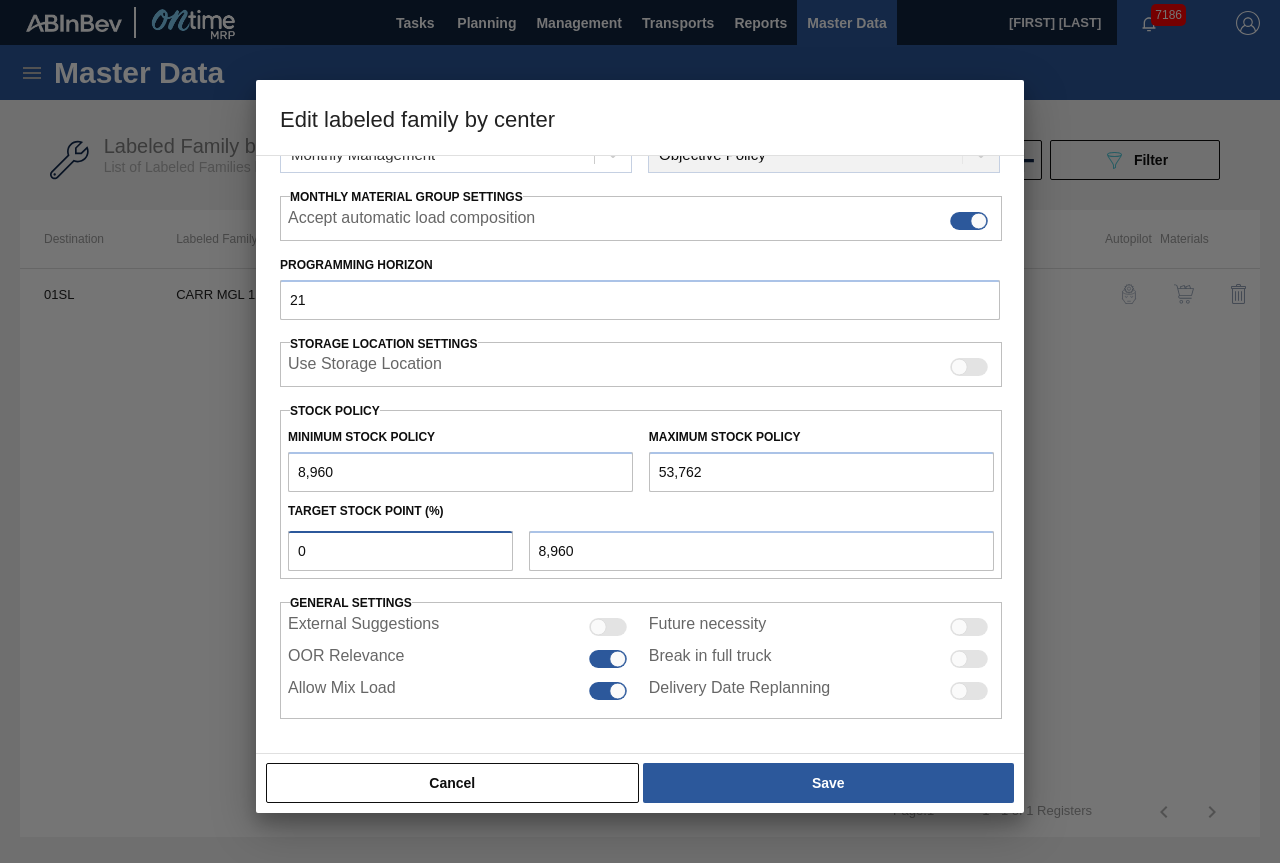 drag, startPoint x: 374, startPoint y: 549, endPoint x: 107, endPoint y: 572, distance: 267.9888 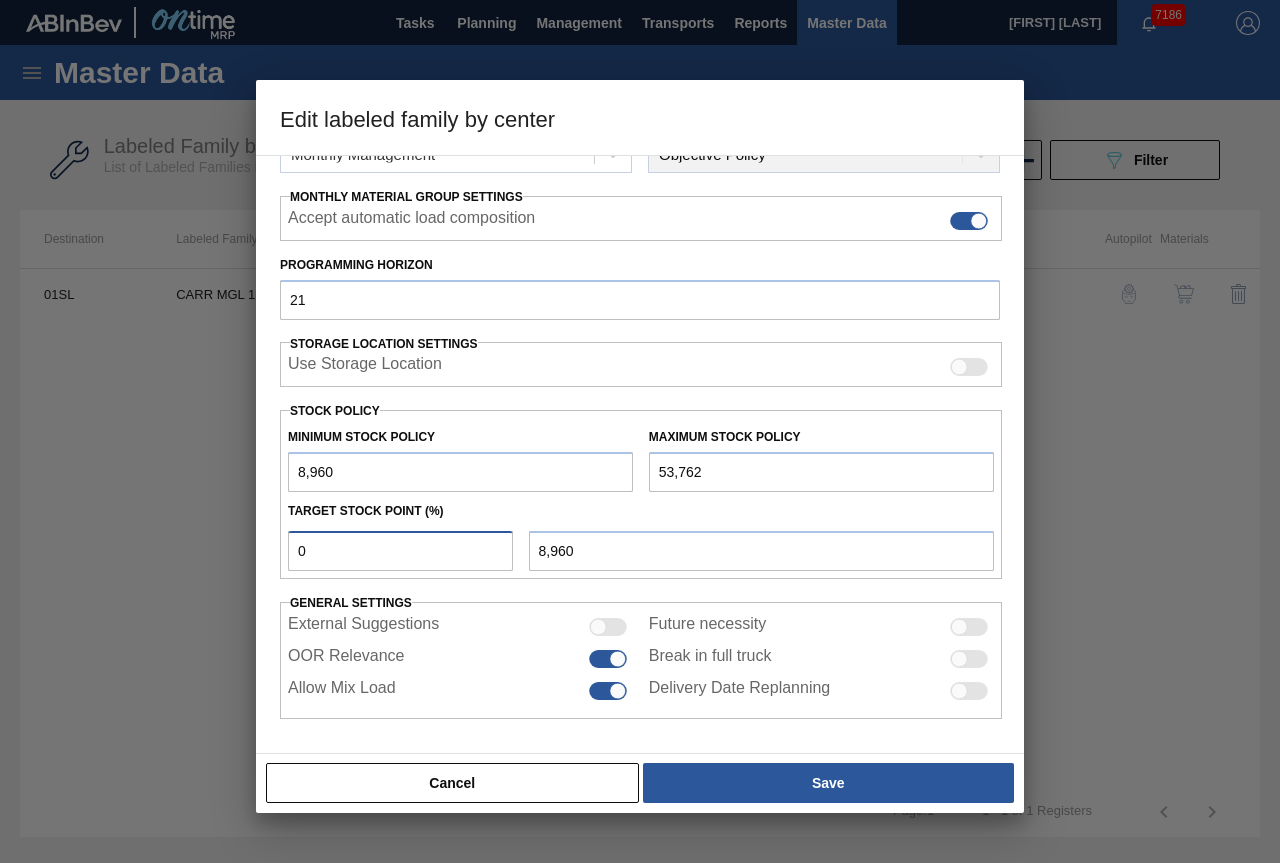 click on "Edit labeled family by center Material Group Carriers Family Bottle Carriers Labeled Family CARR MGL 12OZ BOT SNUG 12/12 LN Destination 01SL - St. Louis Brewery Coordination Packaging Materials Periodicity Monthly Management Algorithm Type Objective Policy Monthly Material Group Settings Accept automatic load composition Programming Horizon 21 Storage Location Settings Use Storage Location   Stock Policy   Minimum Stock Policy 8,960 Maximum Stock Policy 53,762 Target Stock Point (%) 0 8,960 General settings External Suggestions Future necessity OOR Relevance Break in full truck Allow Mix Load Delivery Date Replanning Cancel Save" at bounding box center (640, 431) 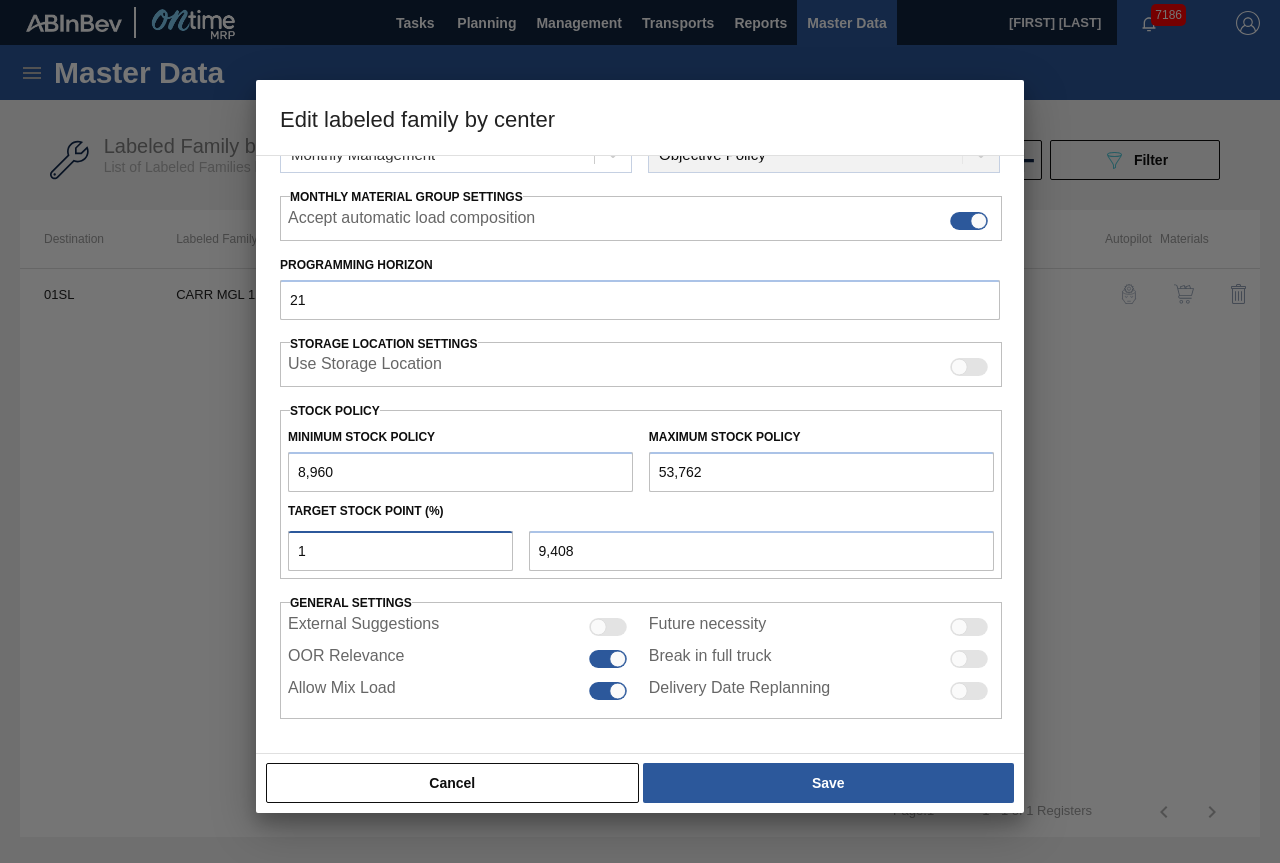 type on "10" 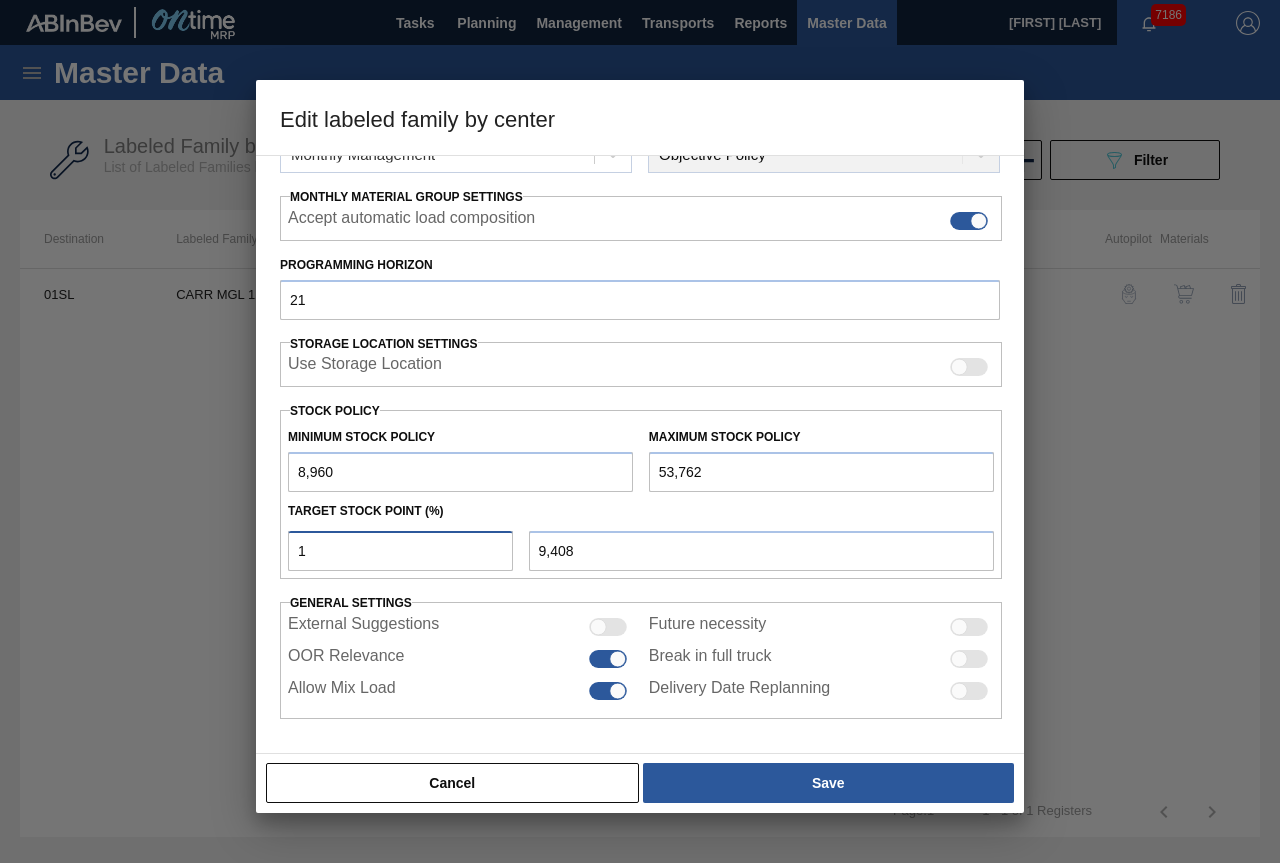 type on "13,440" 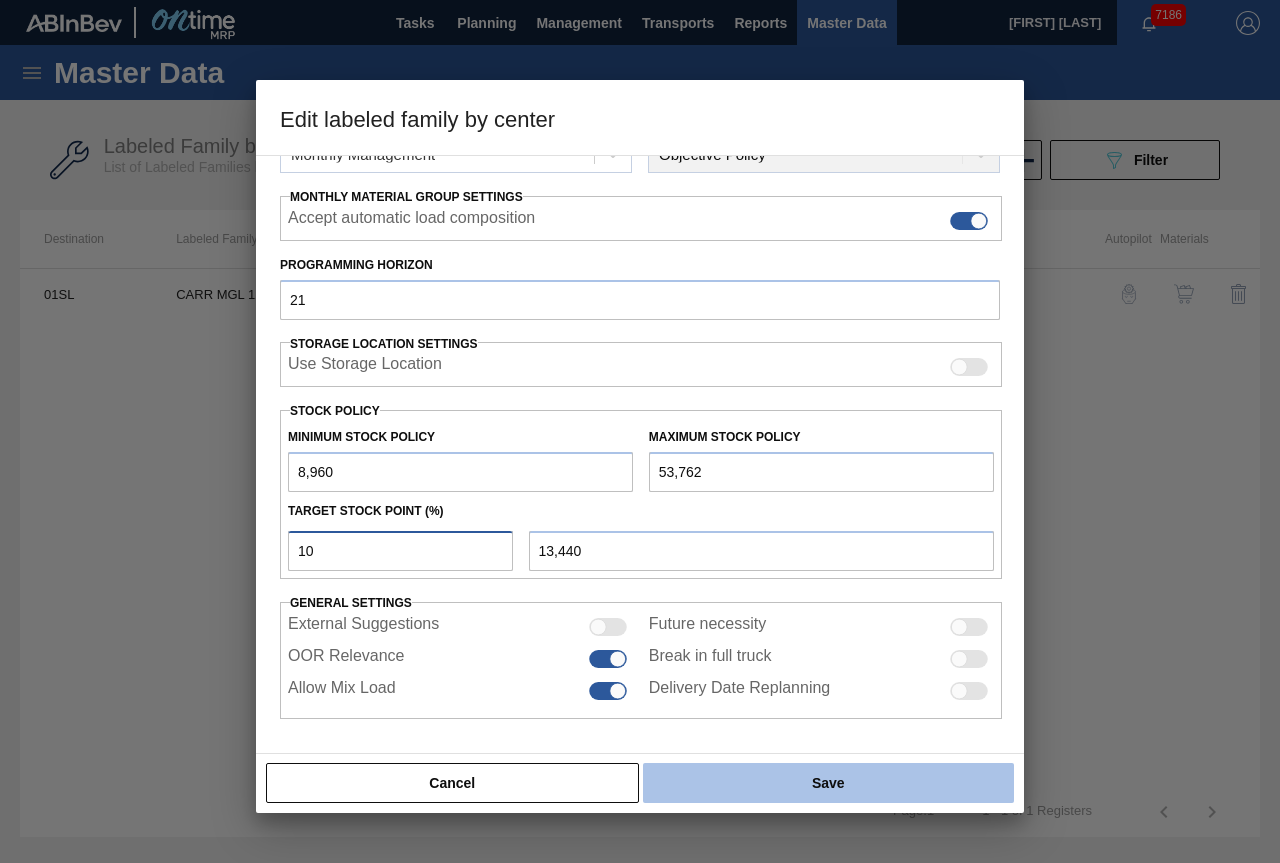 type on "10" 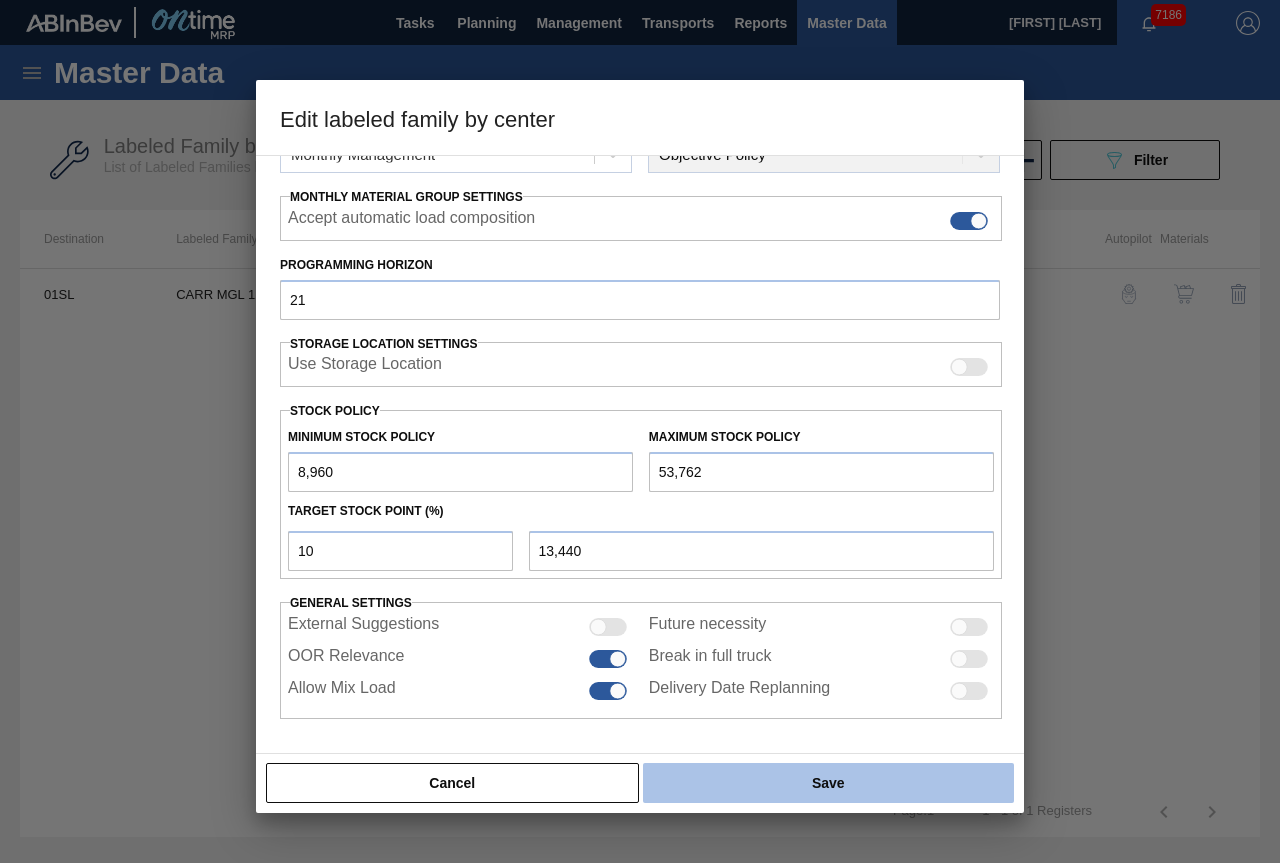 click on "Save" at bounding box center [828, 783] 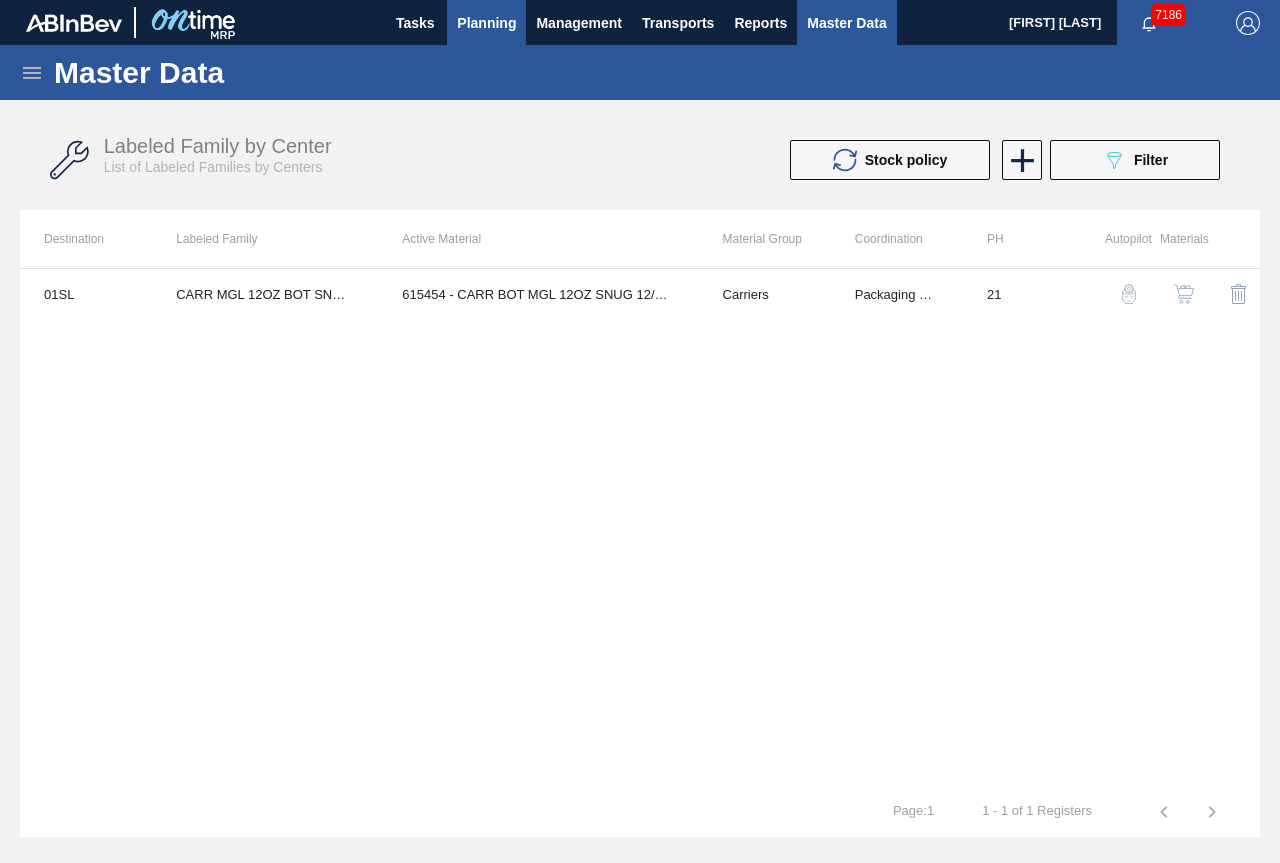 click on "Planning" at bounding box center [486, 23] 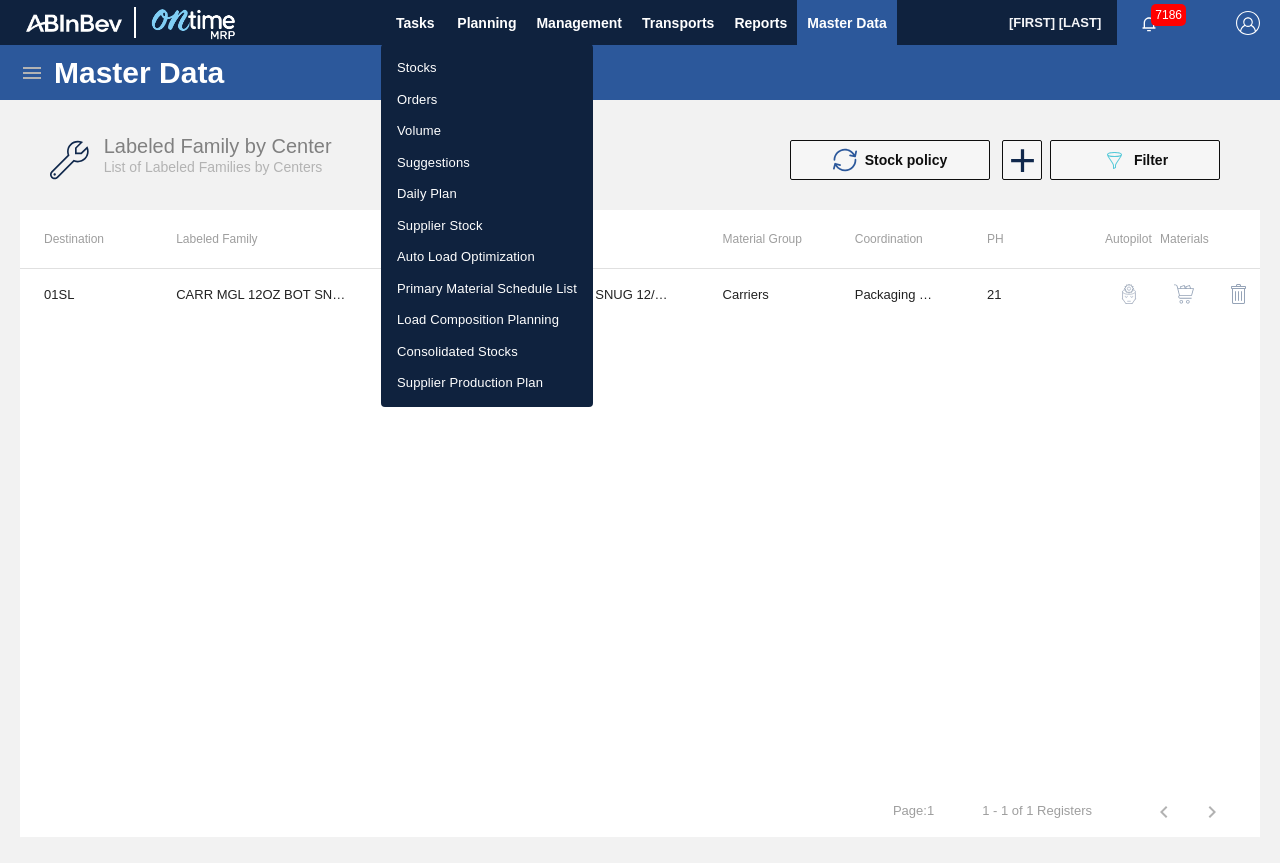 click on "Stocks" at bounding box center (487, 68) 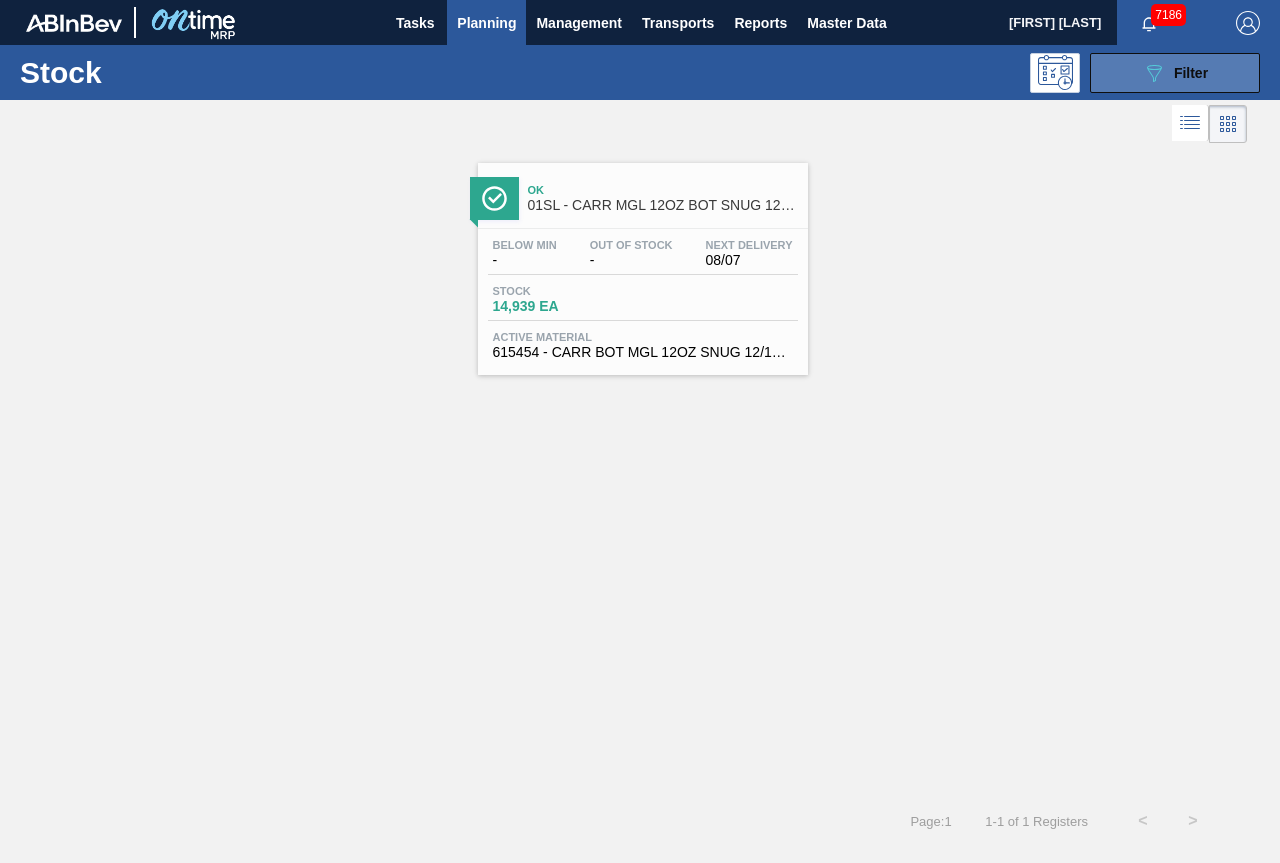 click on "089F7B8B-B2A5-4AFE-B5C0-19BA573D28AC Filter" at bounding box center [1175, 73] 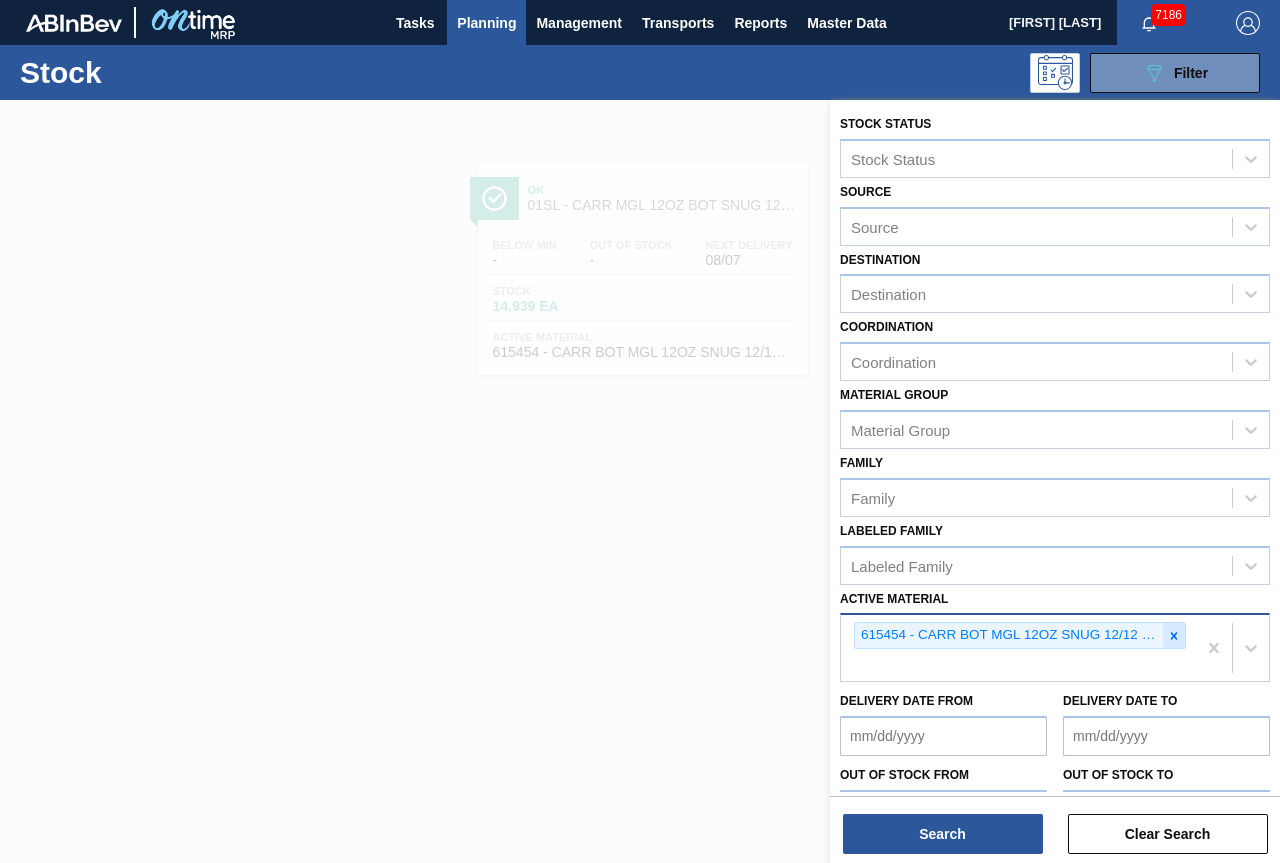 click 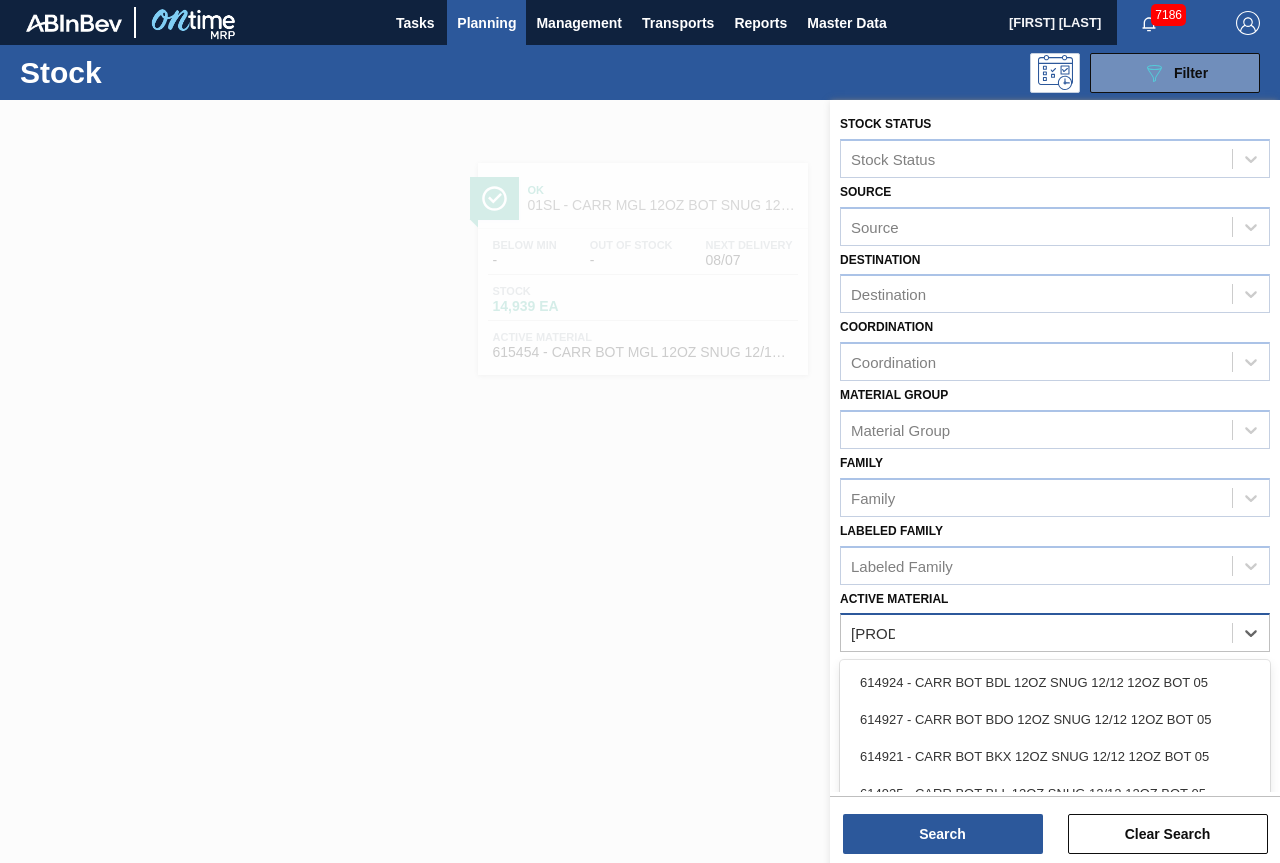 type on "614928" 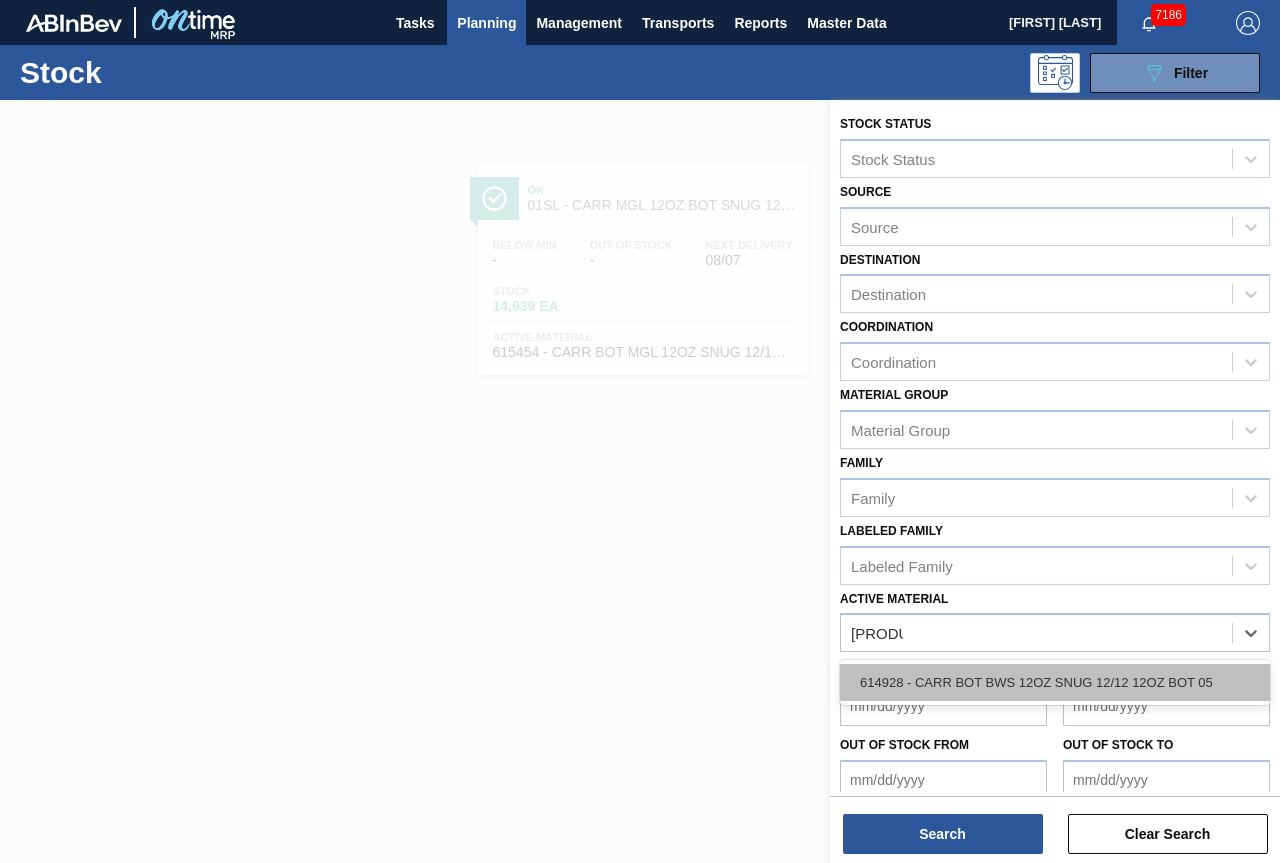 click on "614928 - CARR BOT BWS 12OZ SNUG 12/12 12OZ BOT 05" at bounding box center [1055, 682] 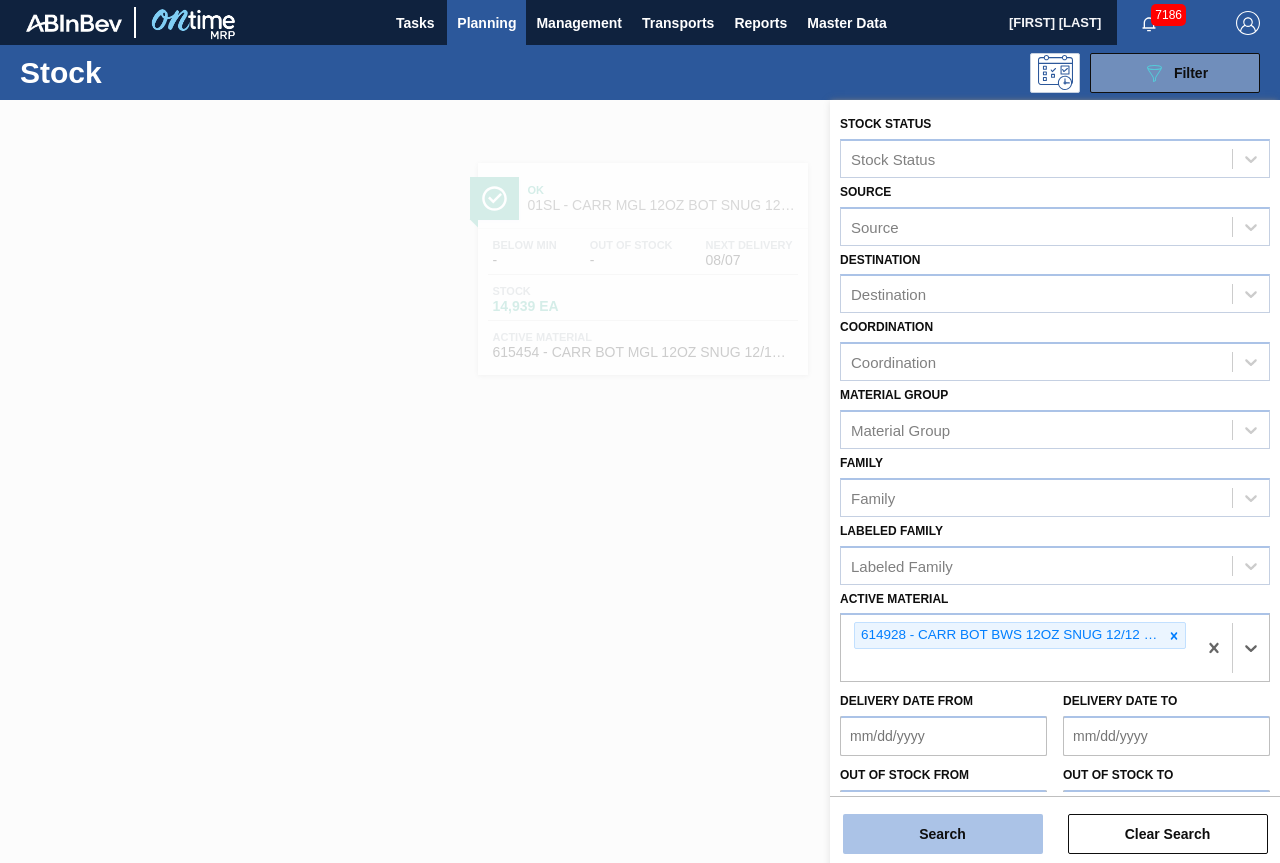 click on "Search" at bounding box center [943, 834] 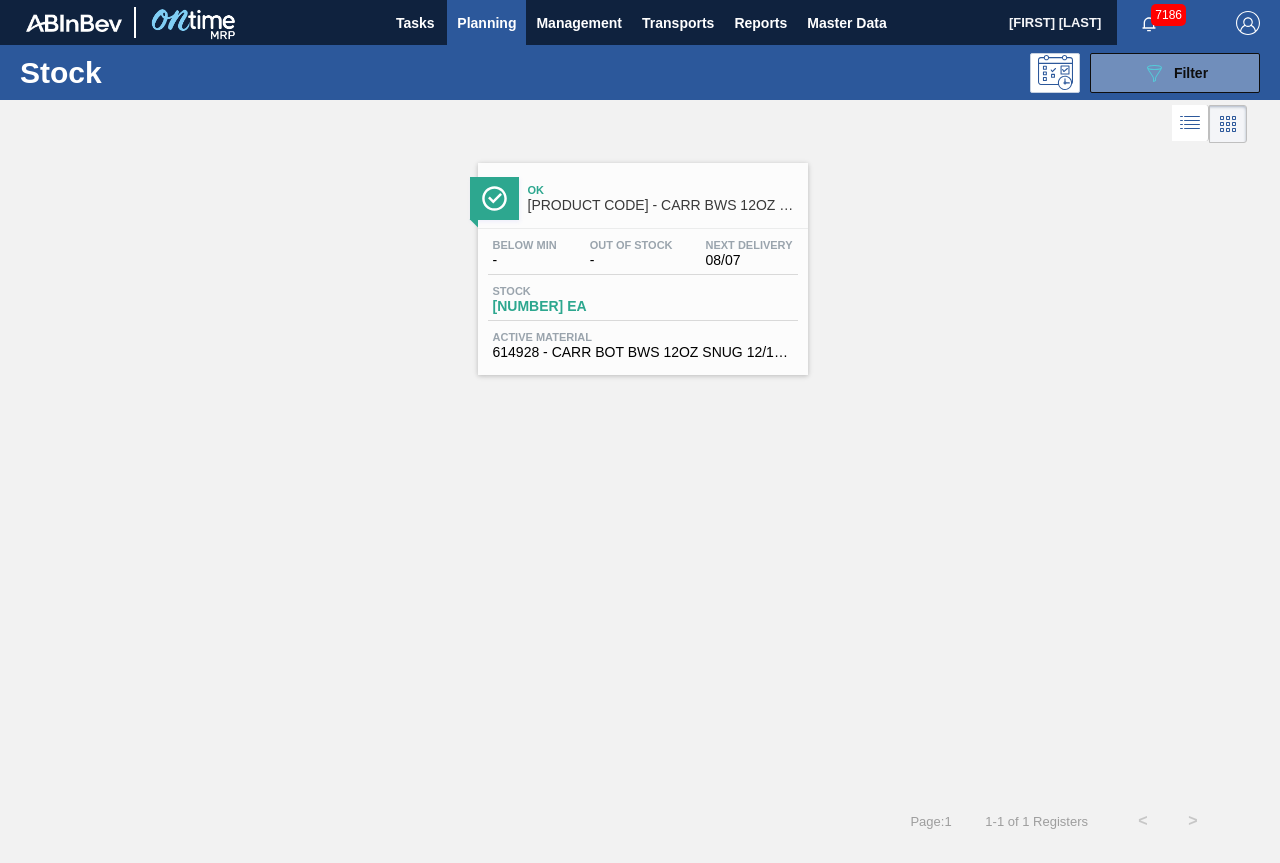 click on "Ok 01SL - CARR BWS 12OZ BOT SNUG 12/12 BDNR" at bounding box center (663, 198) 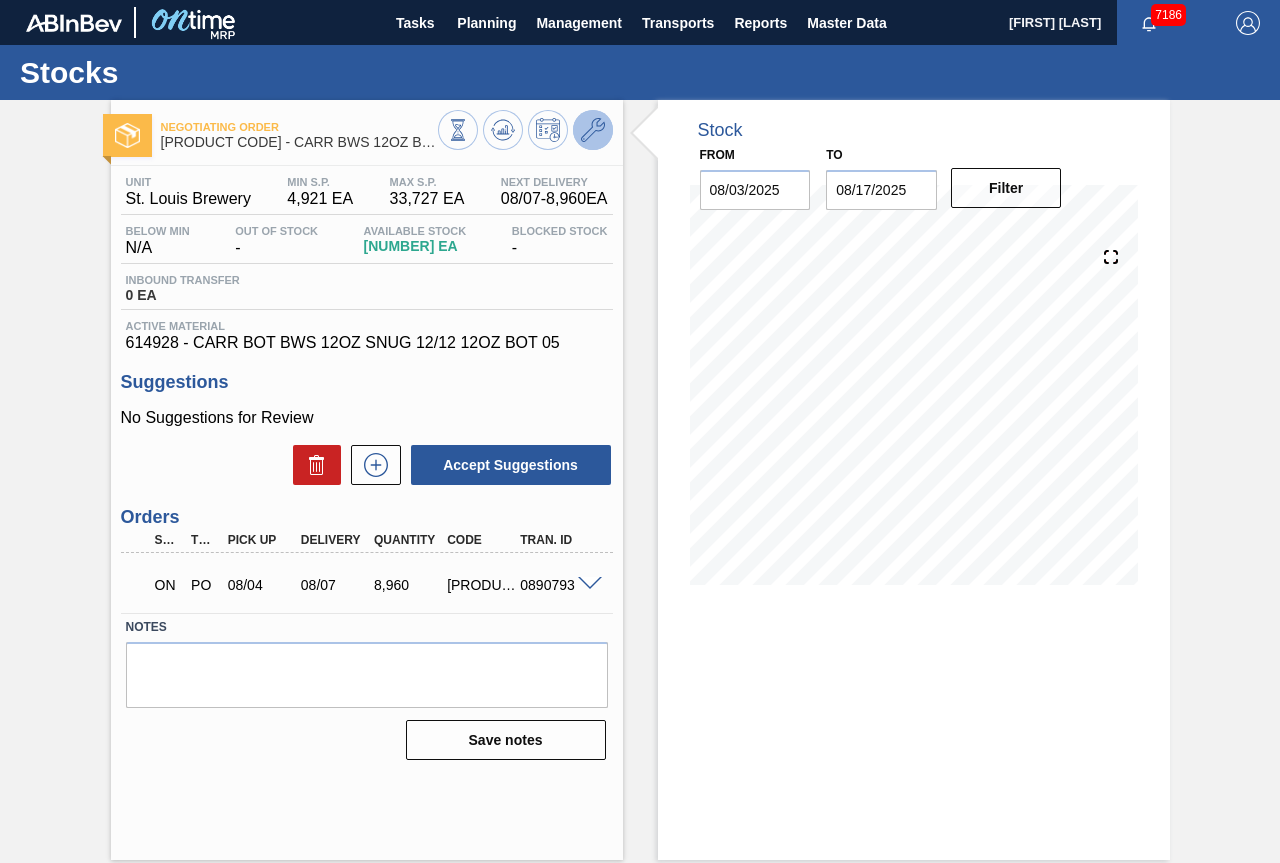 click 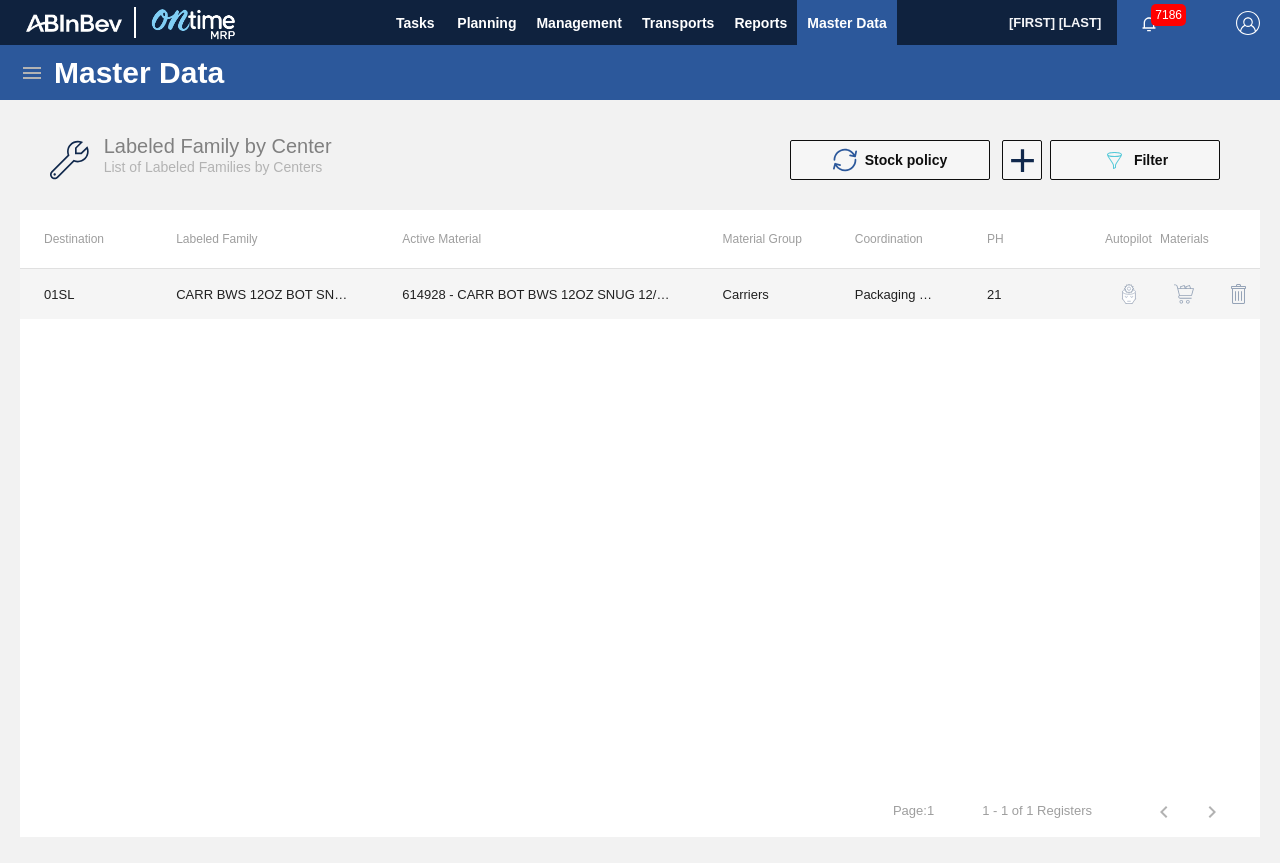 click on "614928 - CARR BOT BWS 12OZ SNUG 12/12 12OZ BOT 05" at bounding box center [538, 294] 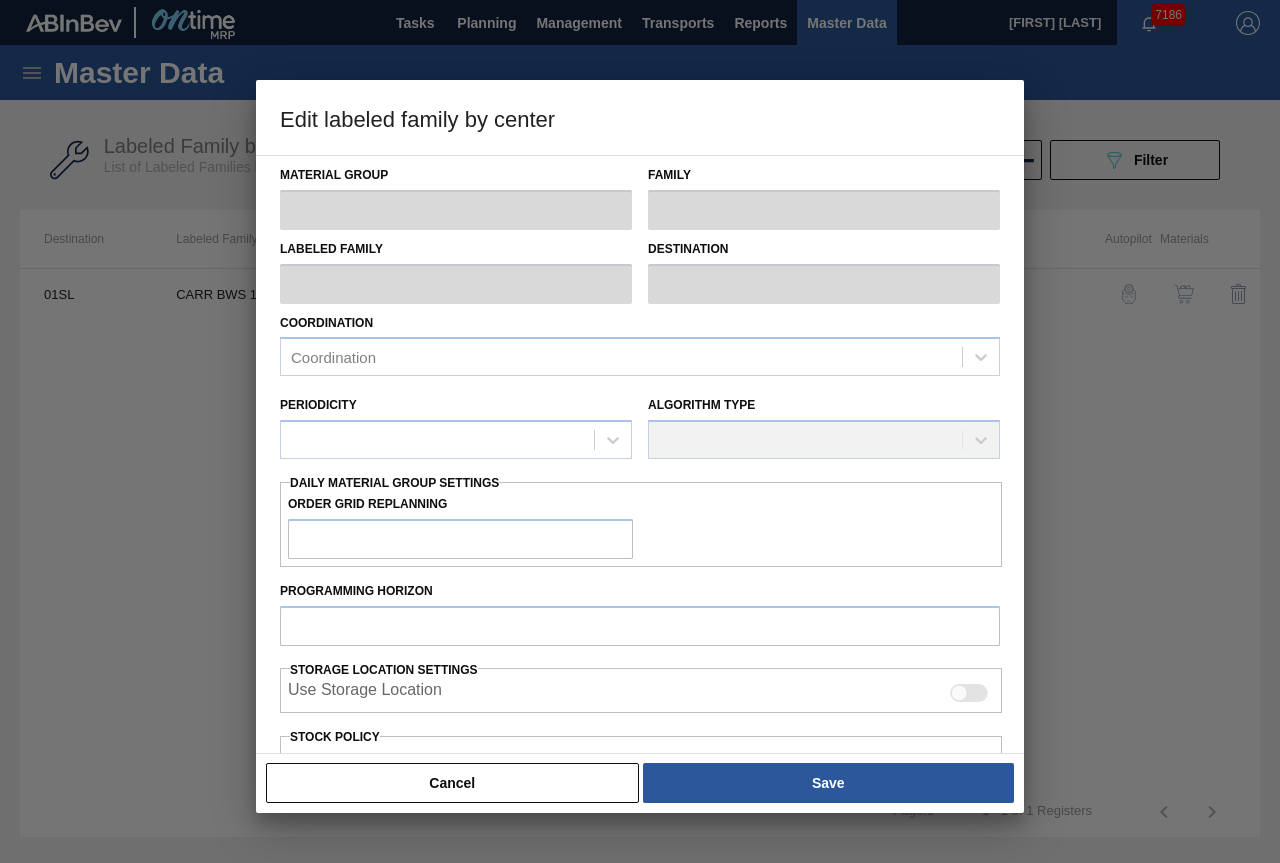type on "Carriers" 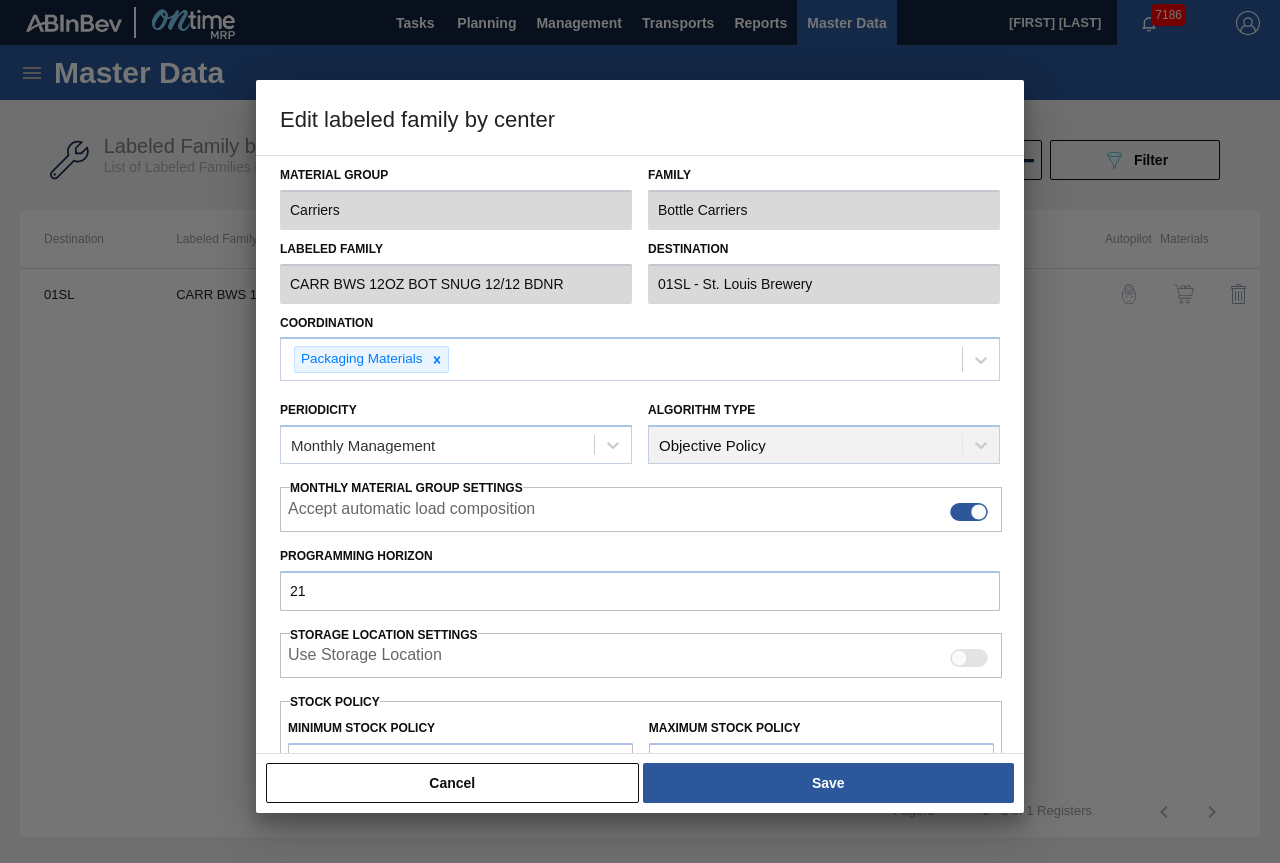 scroll, scrollTop: 200, scrollLeft: 0, axis: vertical 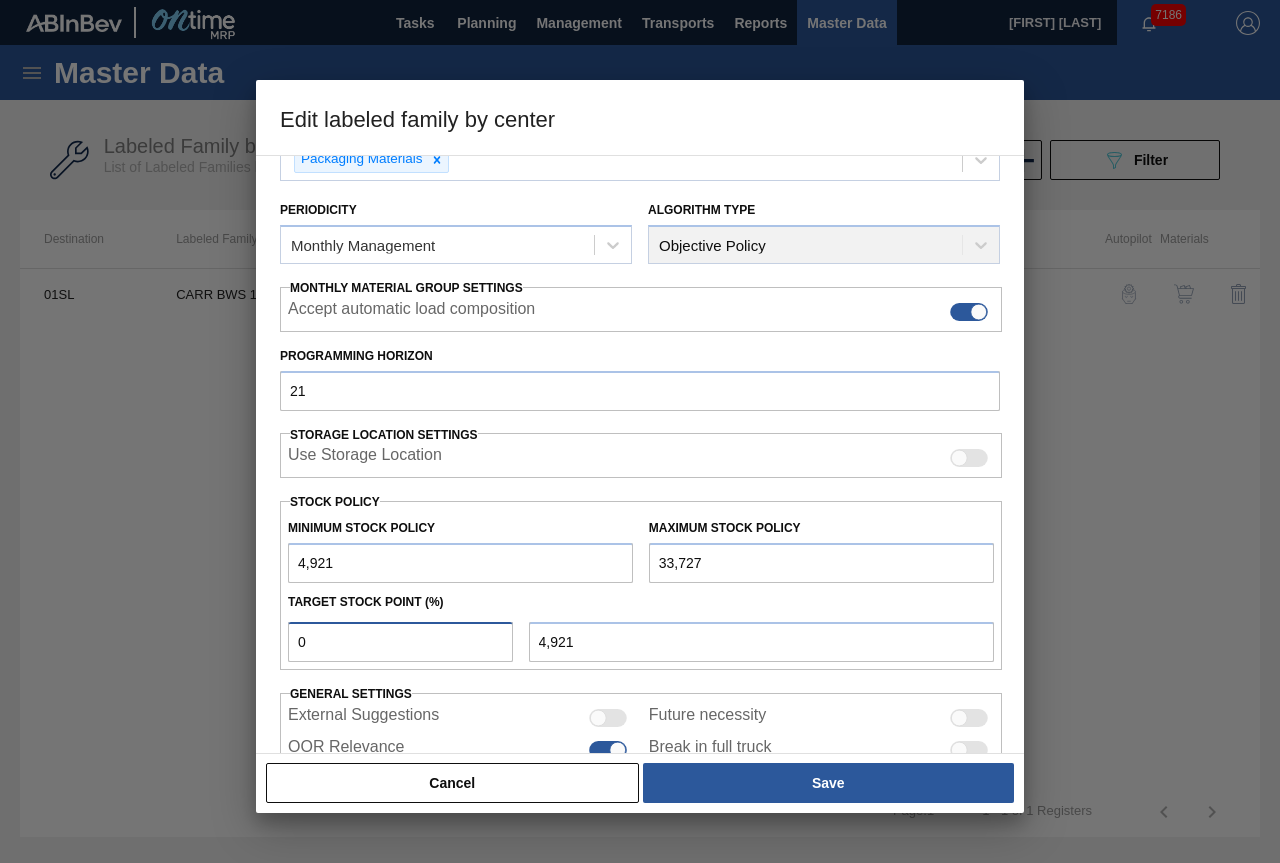 drag, startPoint x: 403, startPoint y: 628, endPoint x: 342, endPoint y: 641, distance: 62.369865 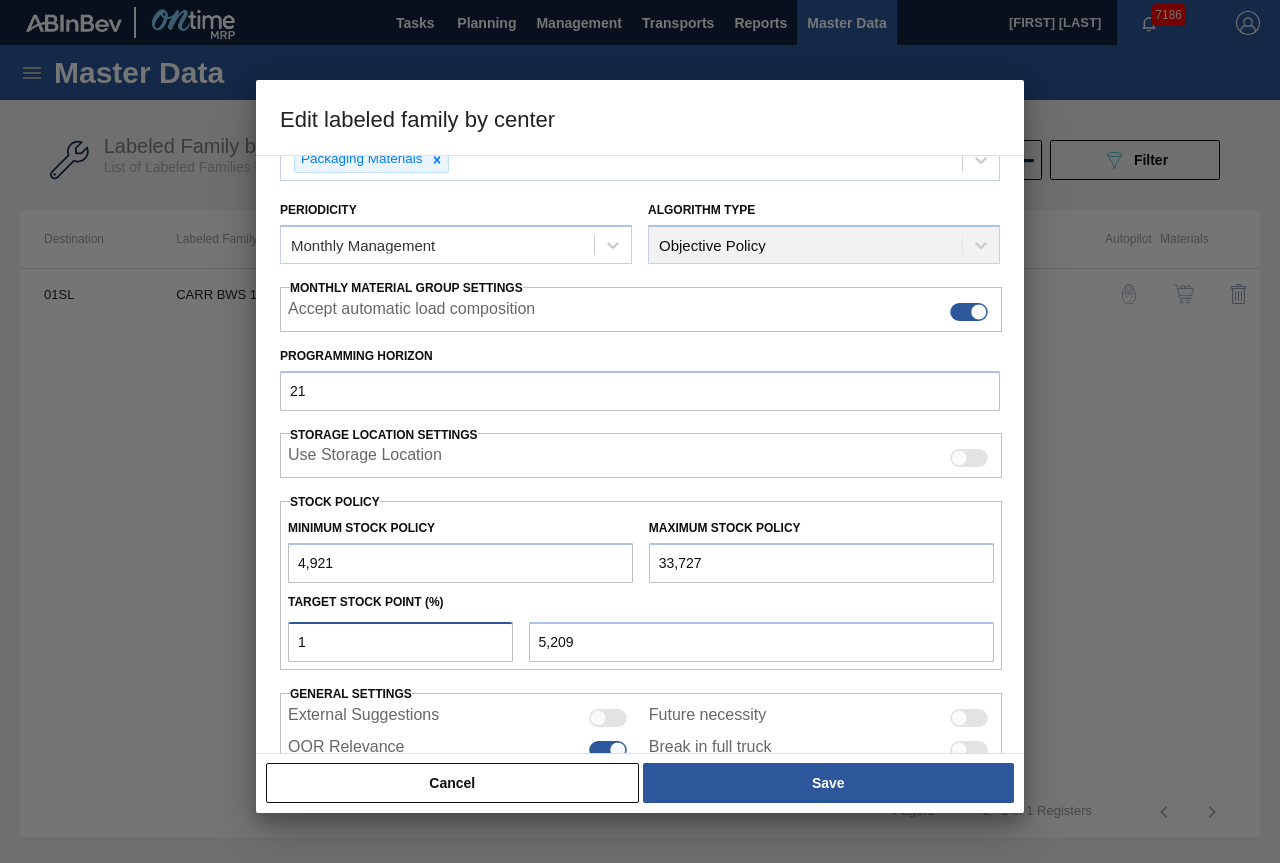 type on "10" 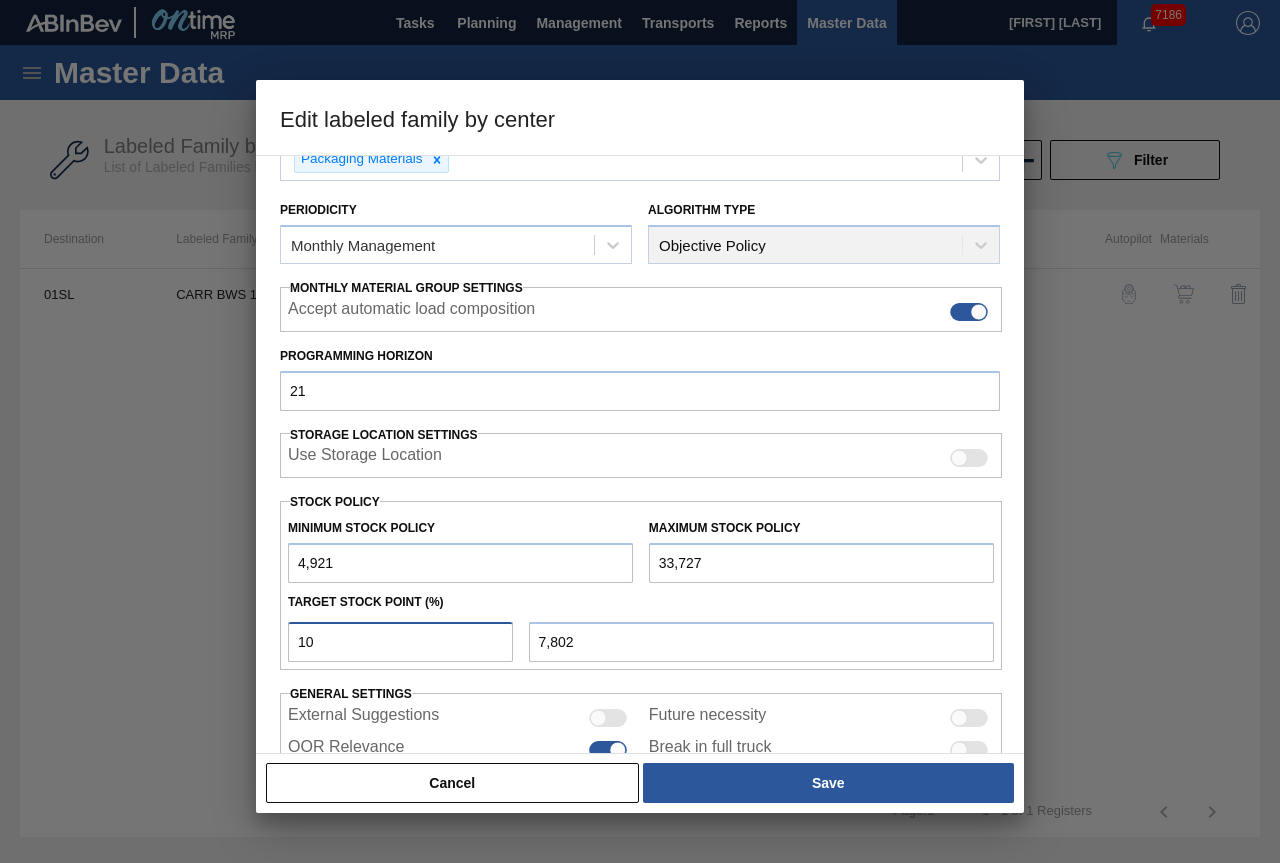 type on "1" 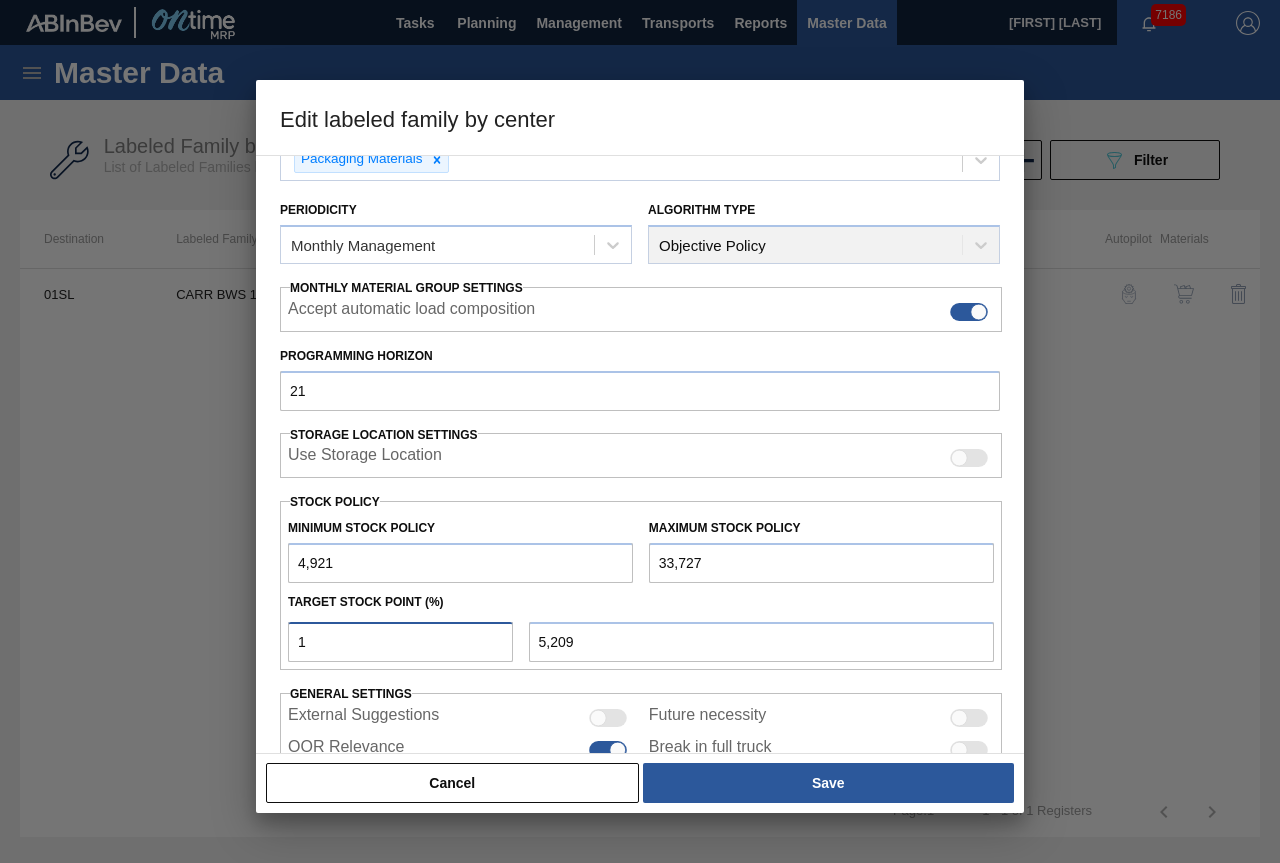 type 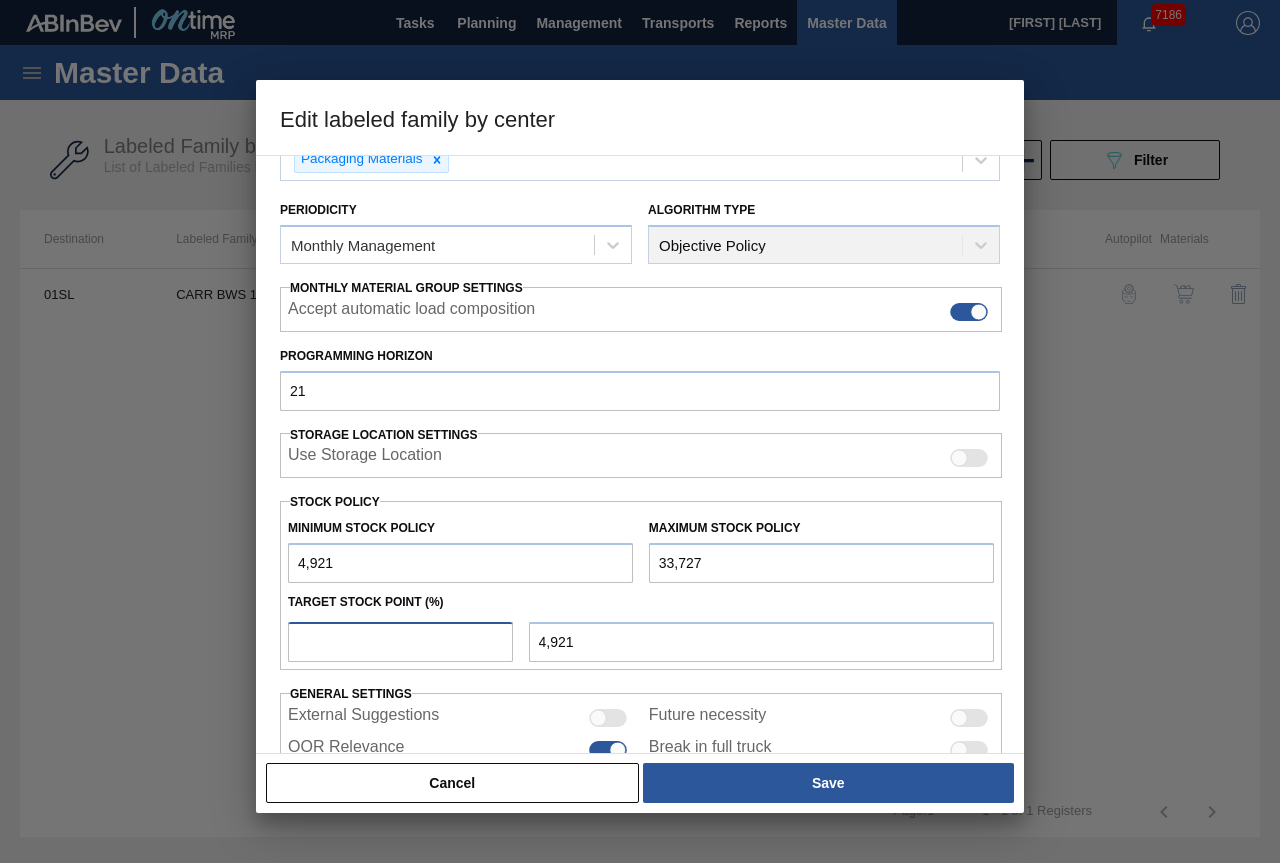 type on "1" 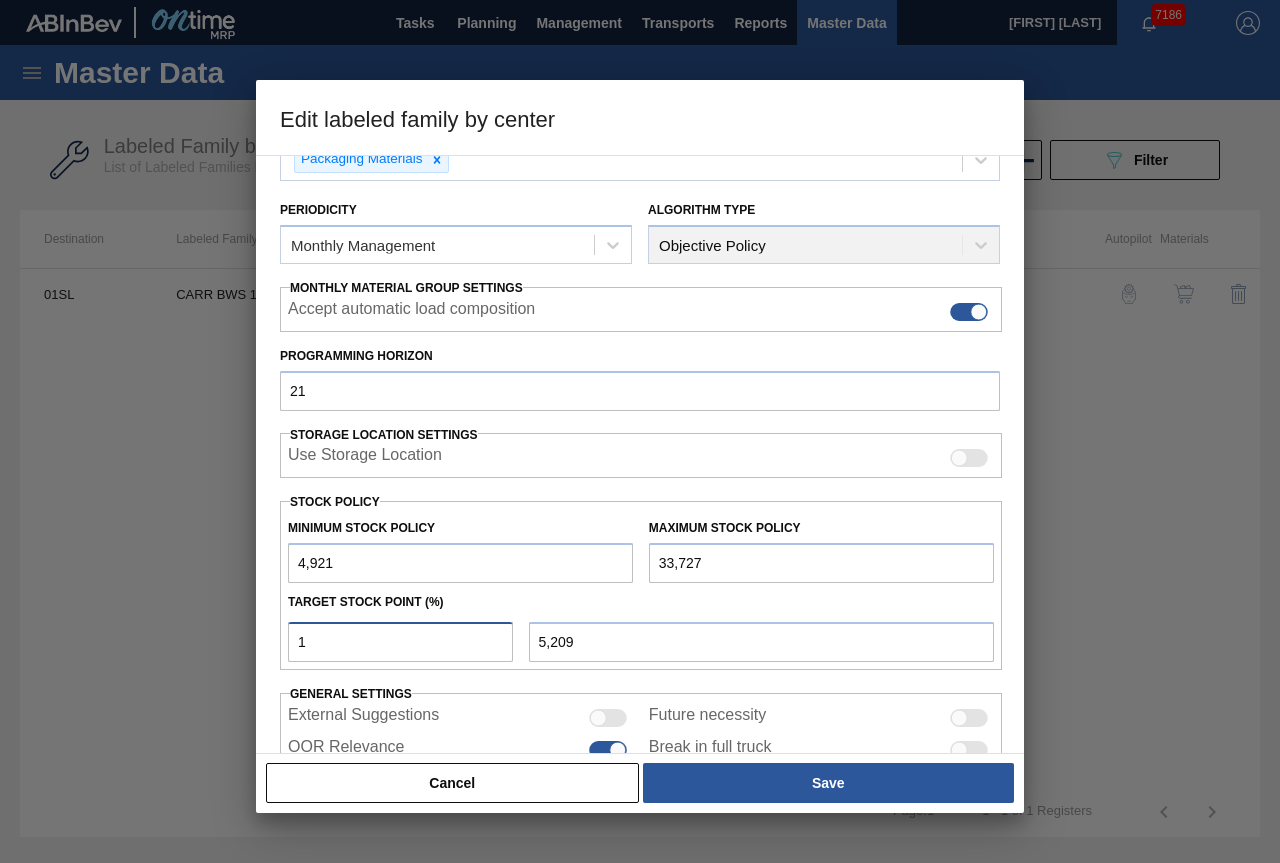 type on "15" 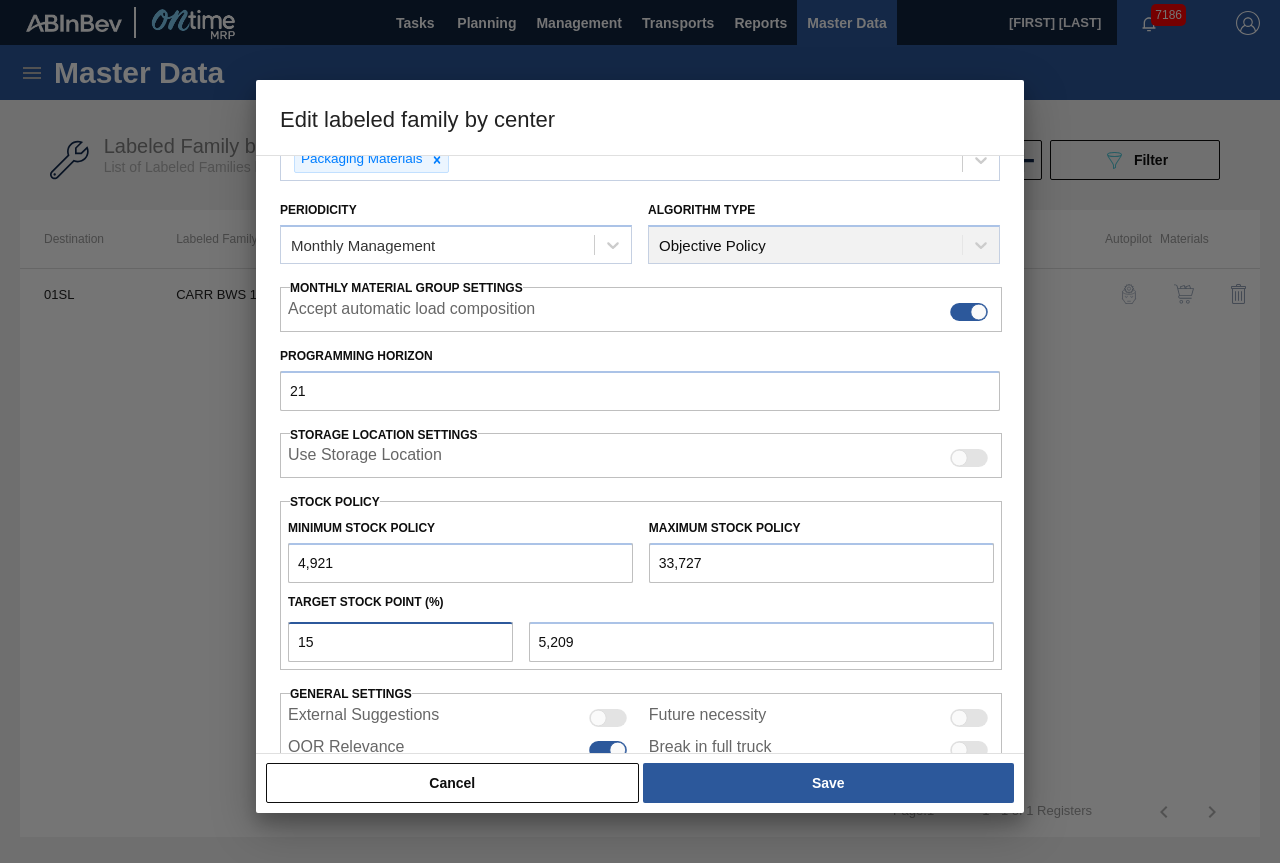 type on "9,242" 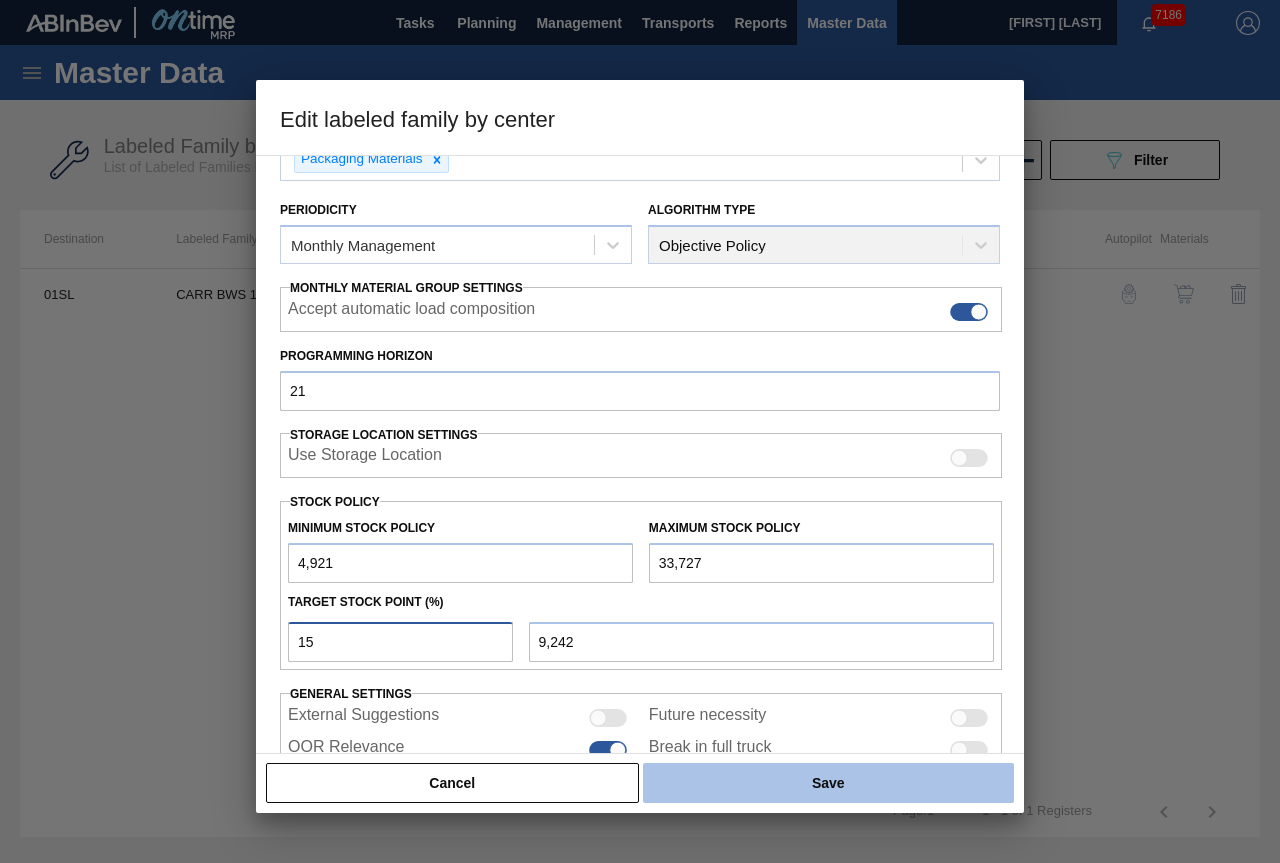 type on "15" 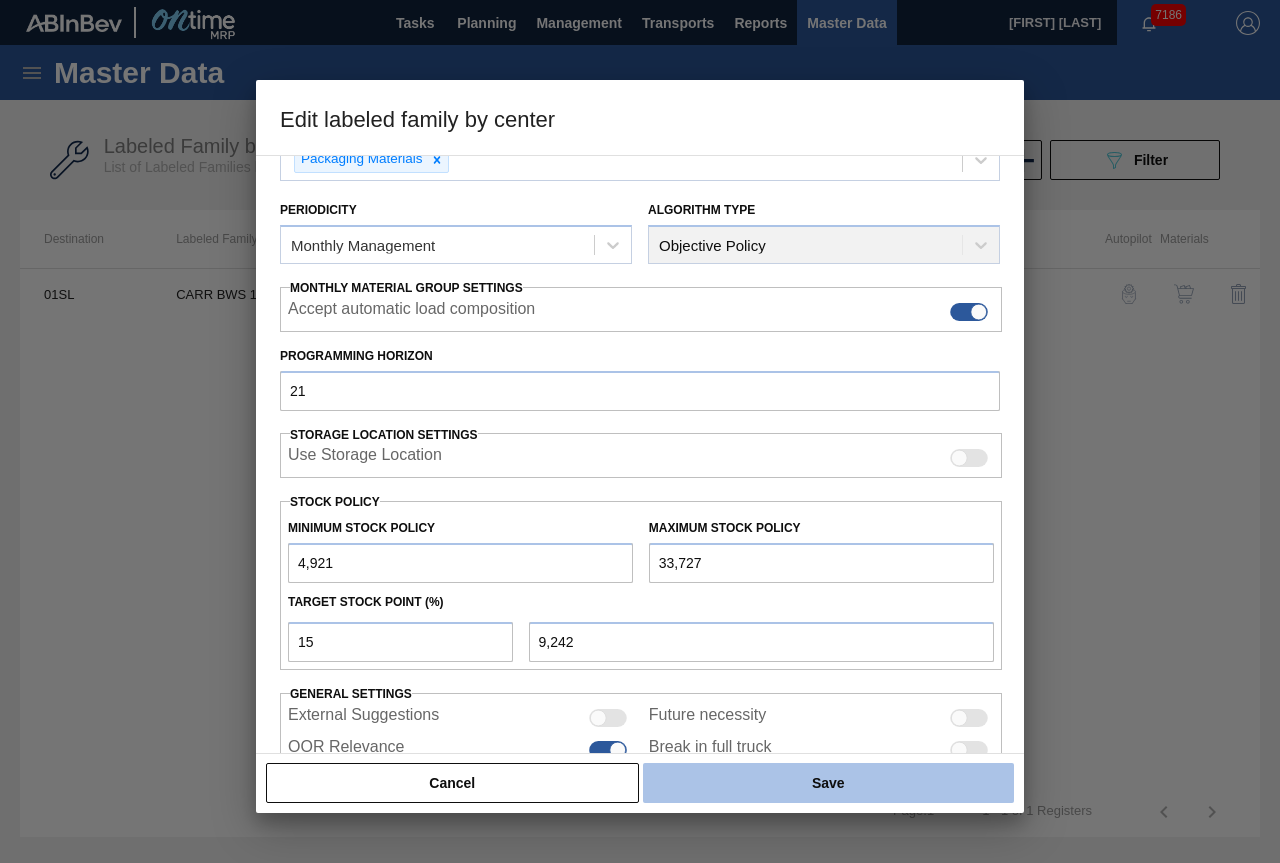 click on "Save" at bounding box center [828, 783] 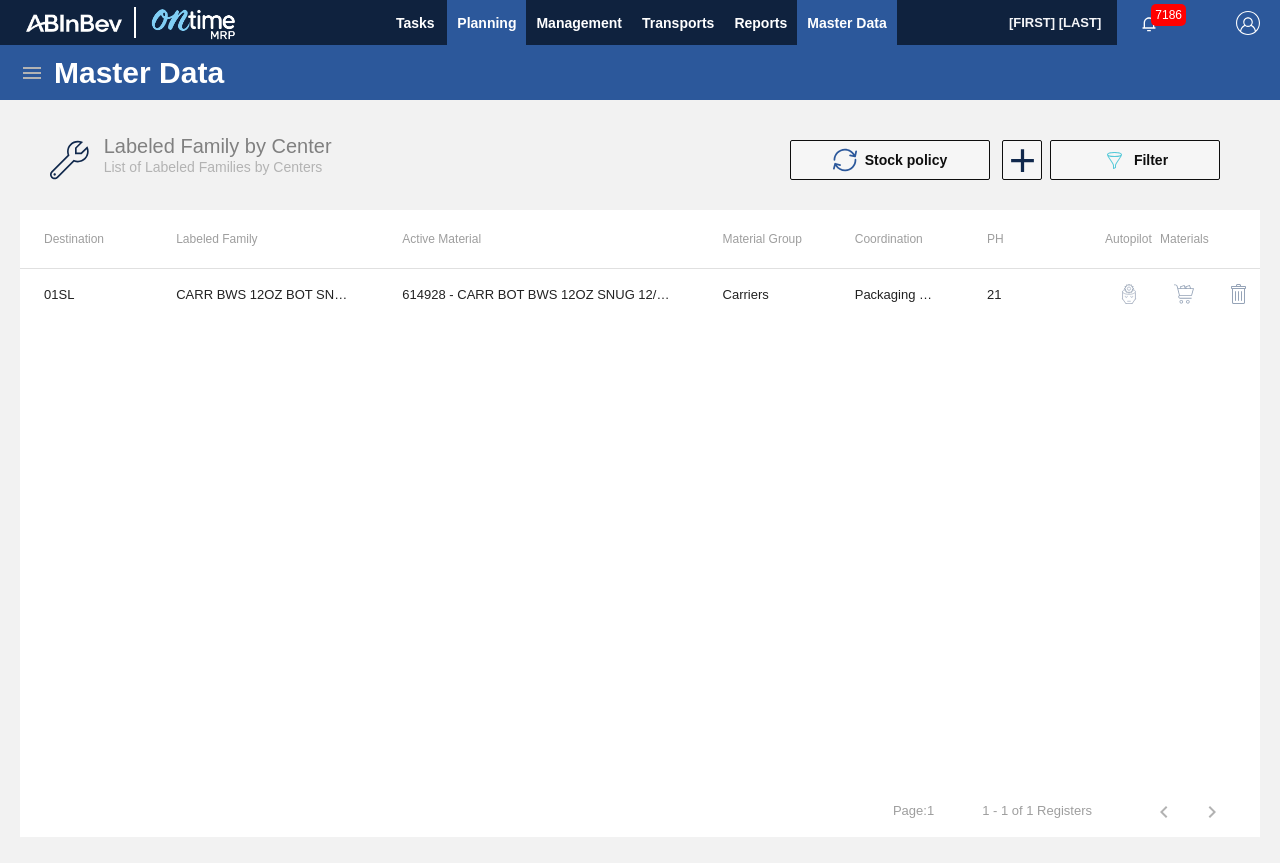 click on "Planning" at bounding box center [486, 23] 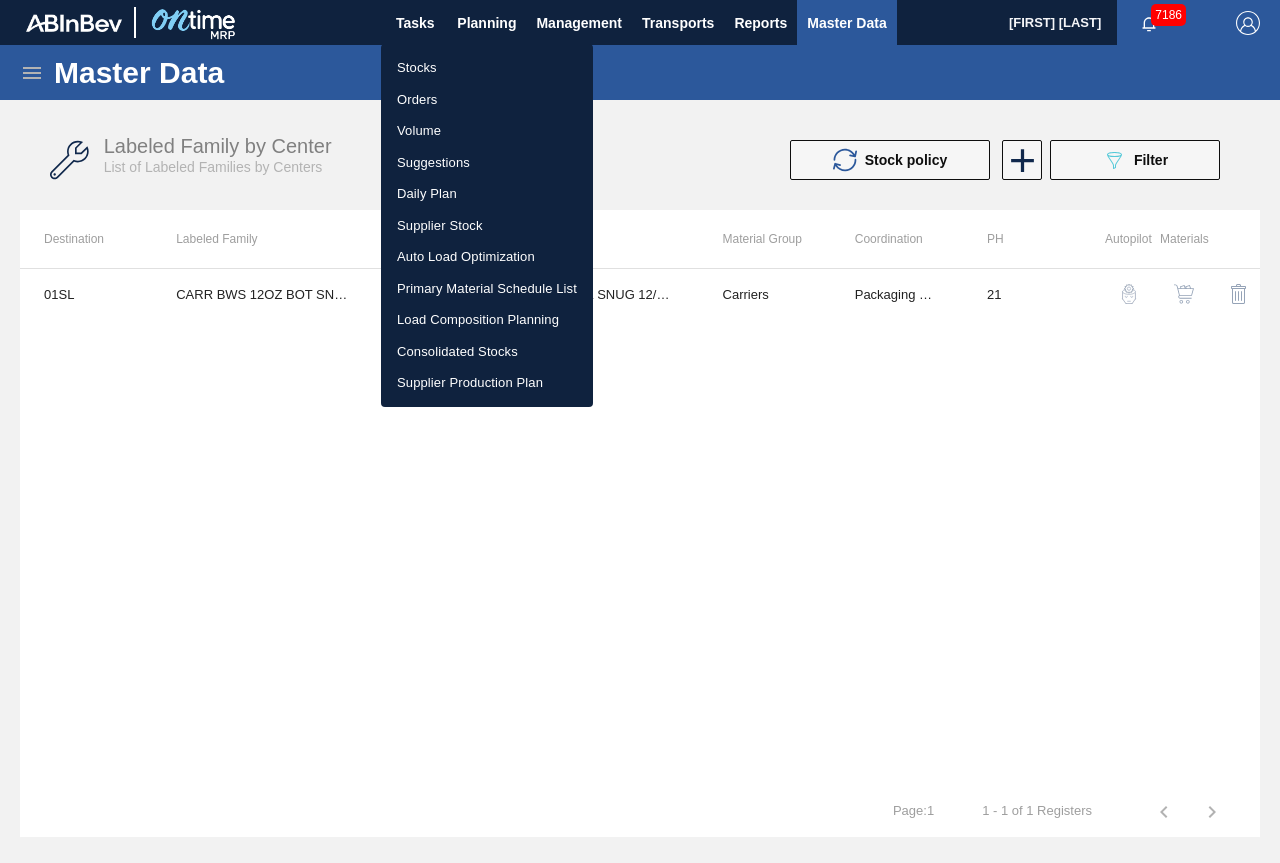 click on "Stocks" at bounding box center [487, 68] 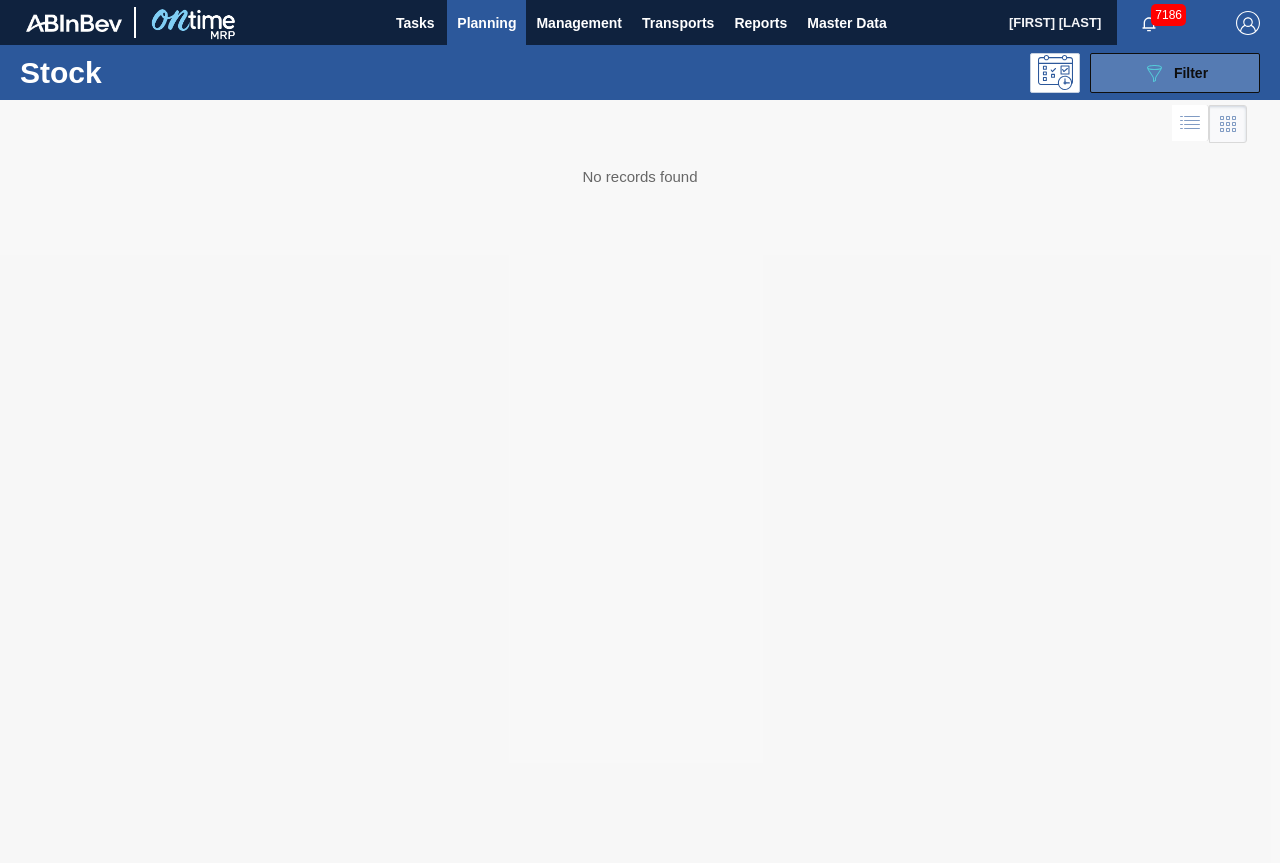click on "Filter" at bounding box center (1191, 73) 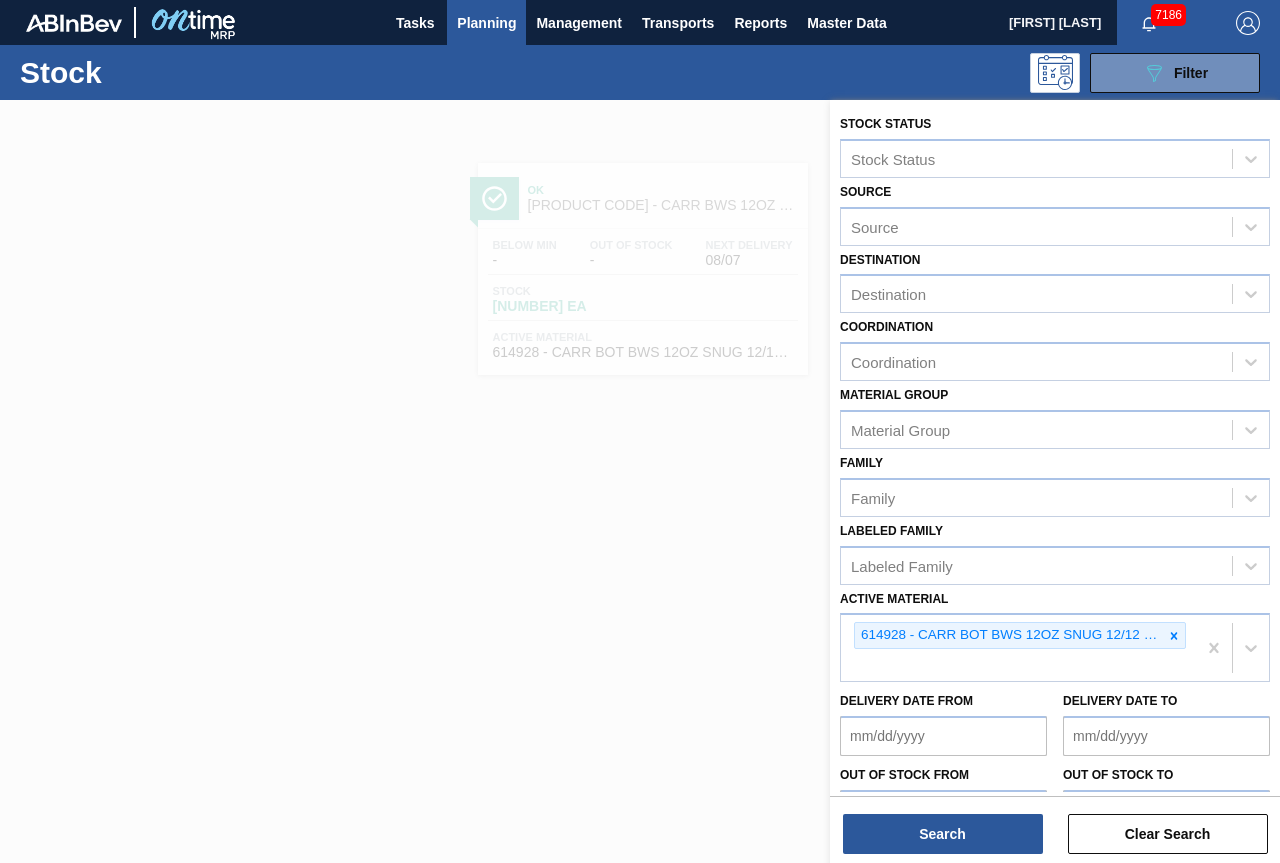 click 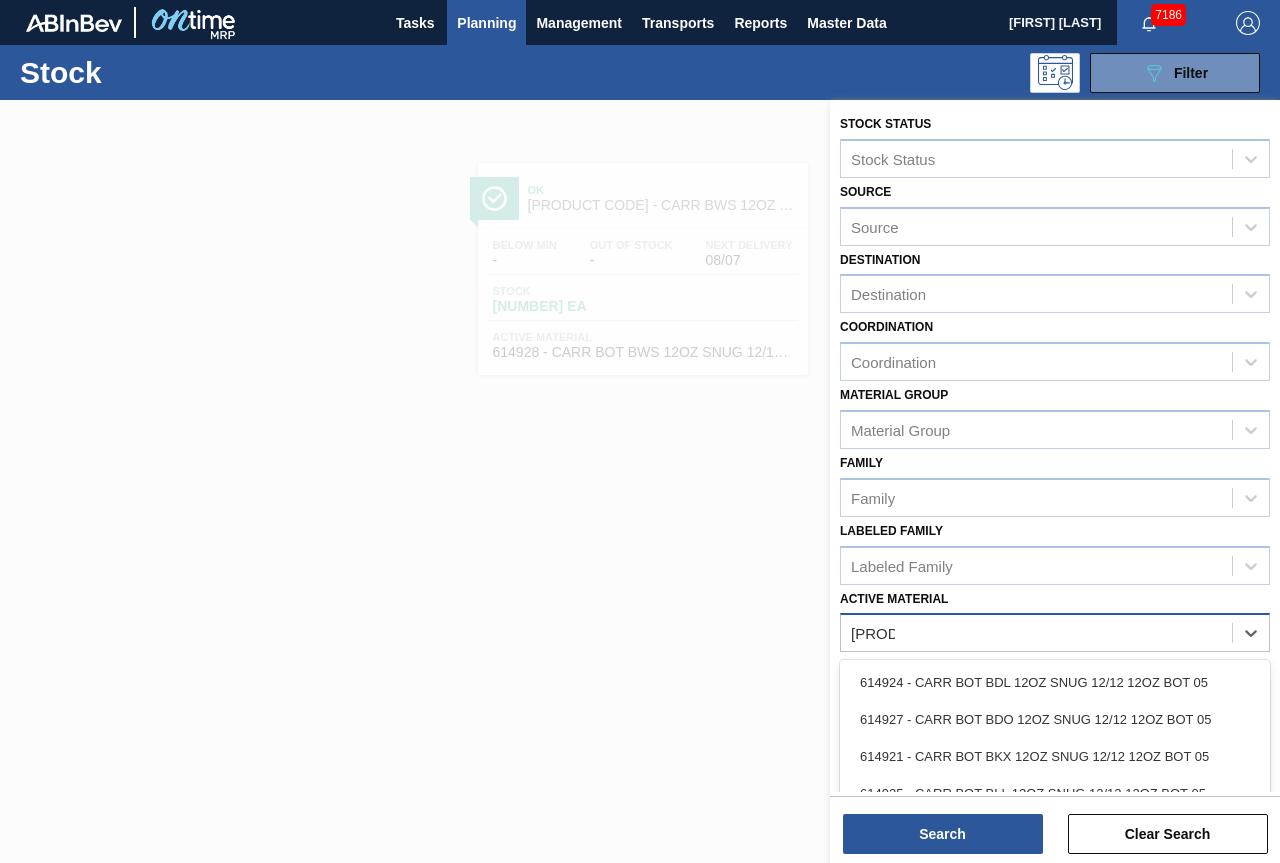 type on "614929" 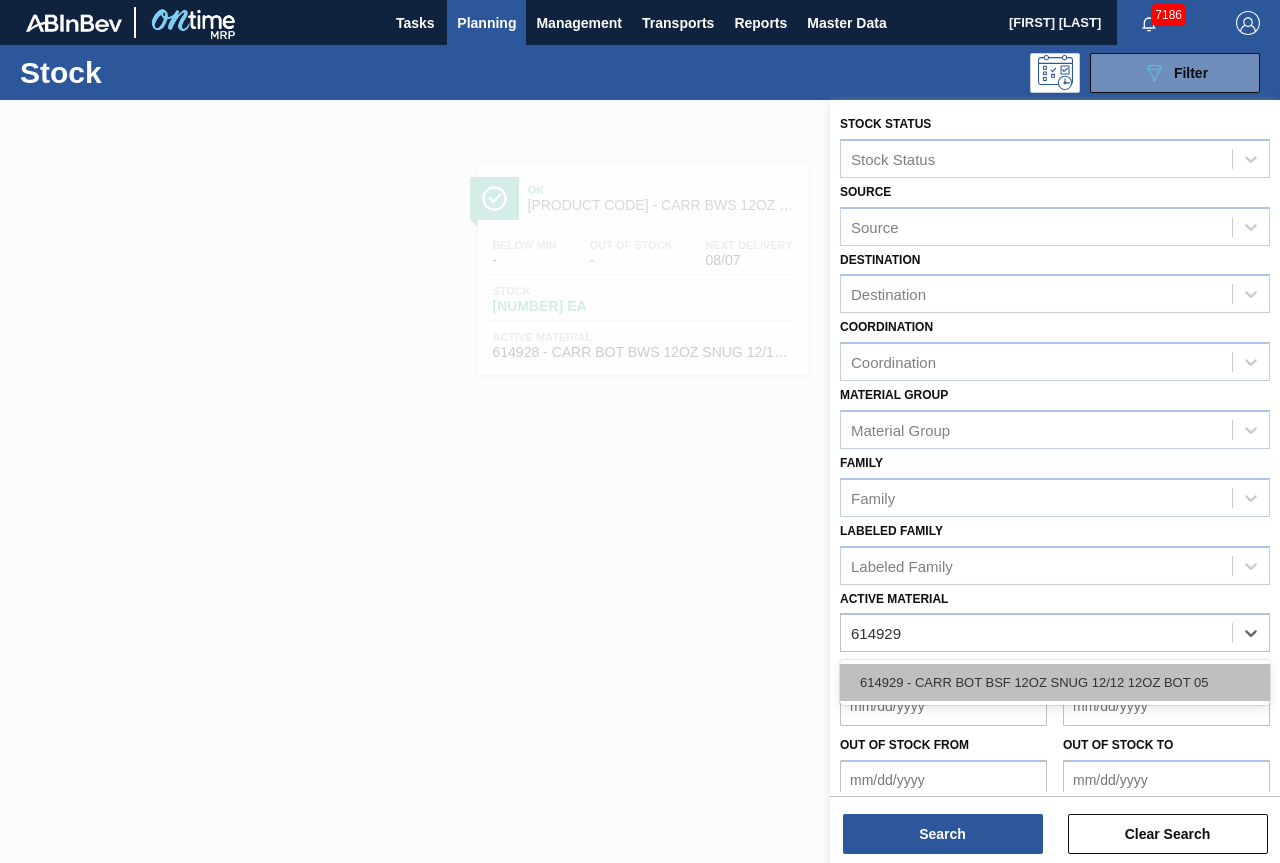 click on "614929 - CARR BOT BSF 12OZ SNUG 12/12 12OZ BOT 05" at bounding box center (1055, 682) 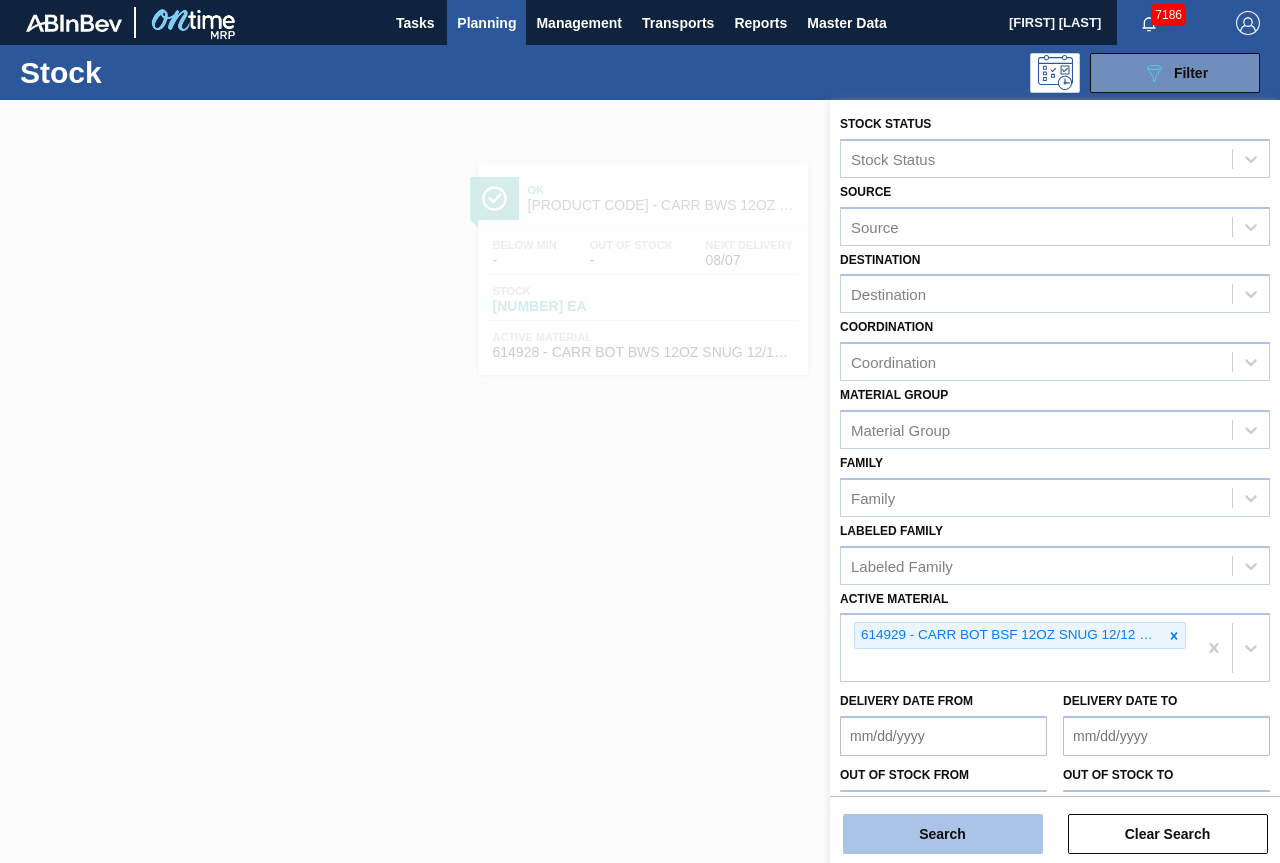 click on "Search" at bounding box center [943, 834] 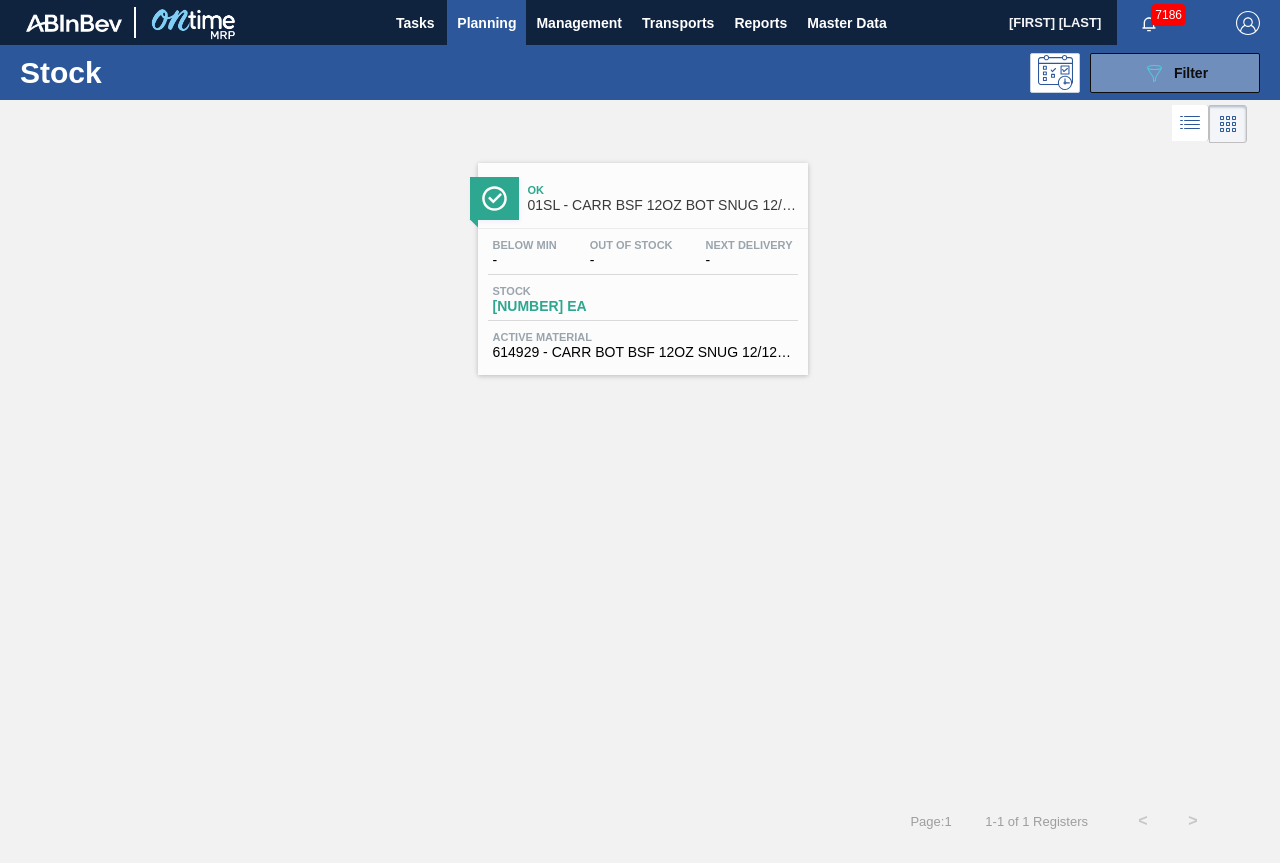 click on "Ok 01SL - CARR BSF 12OZ BOT SNUG 12/12 12OZ BOT" at bounding box center (663, 198) 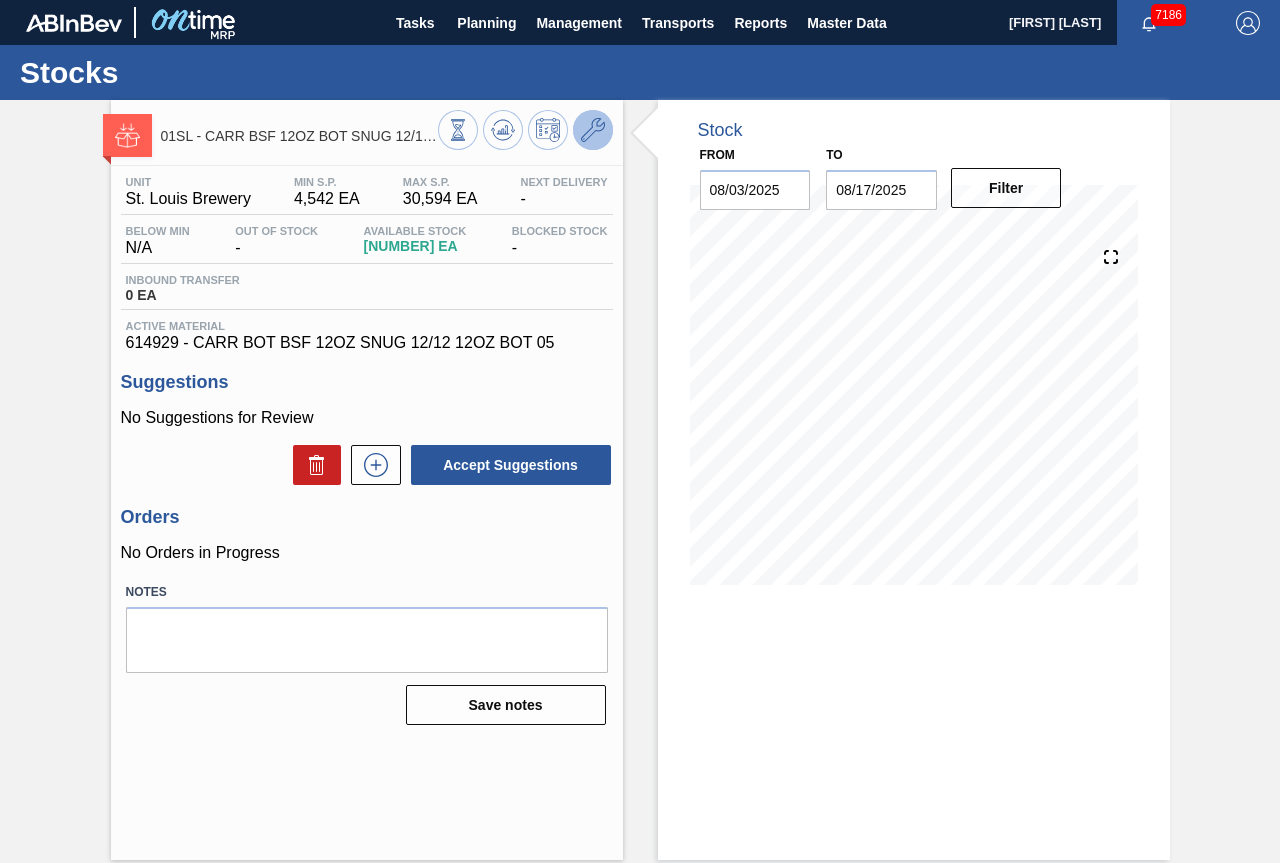 click 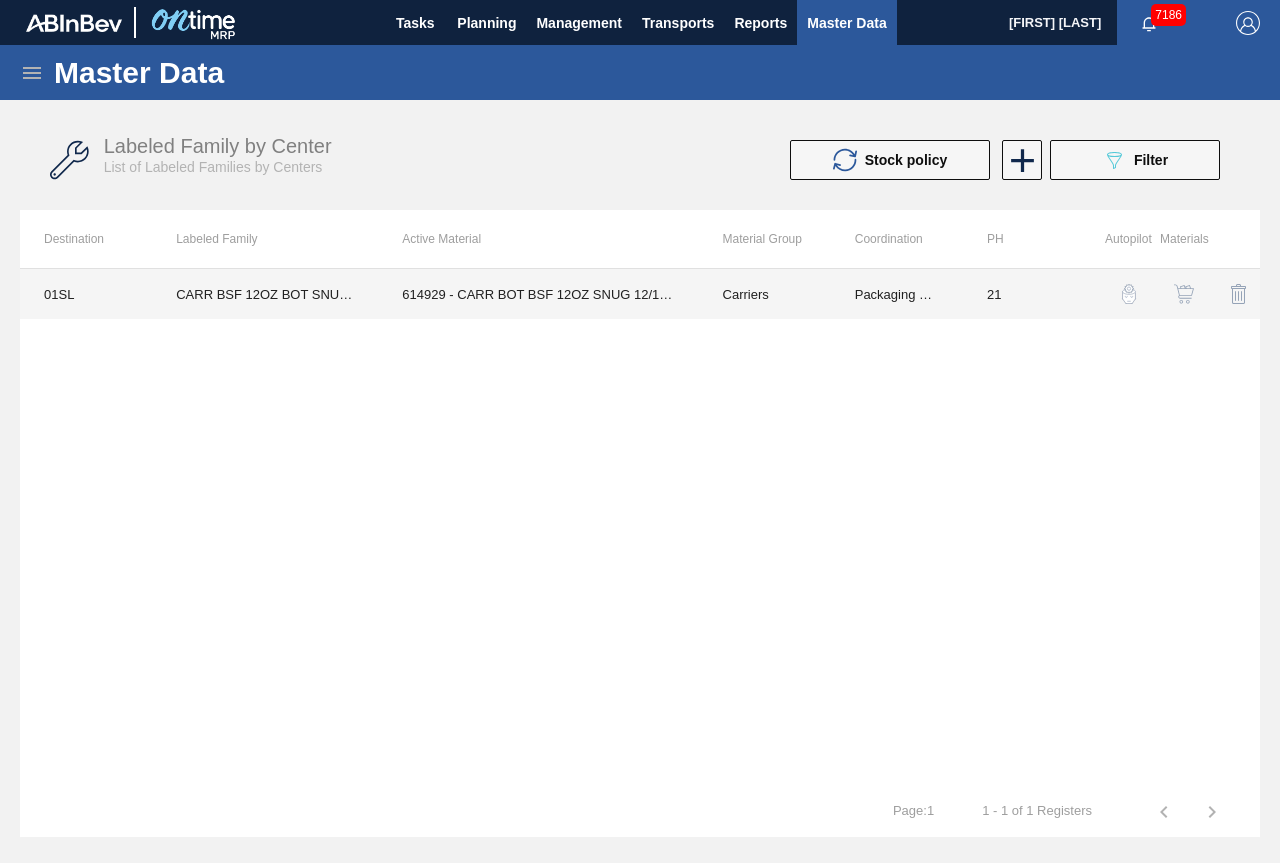 click on "614929 - CARR BOT BSF 12OZ SNUG 12/12 12OZ BOT 05" at bounding box center (538, 294) 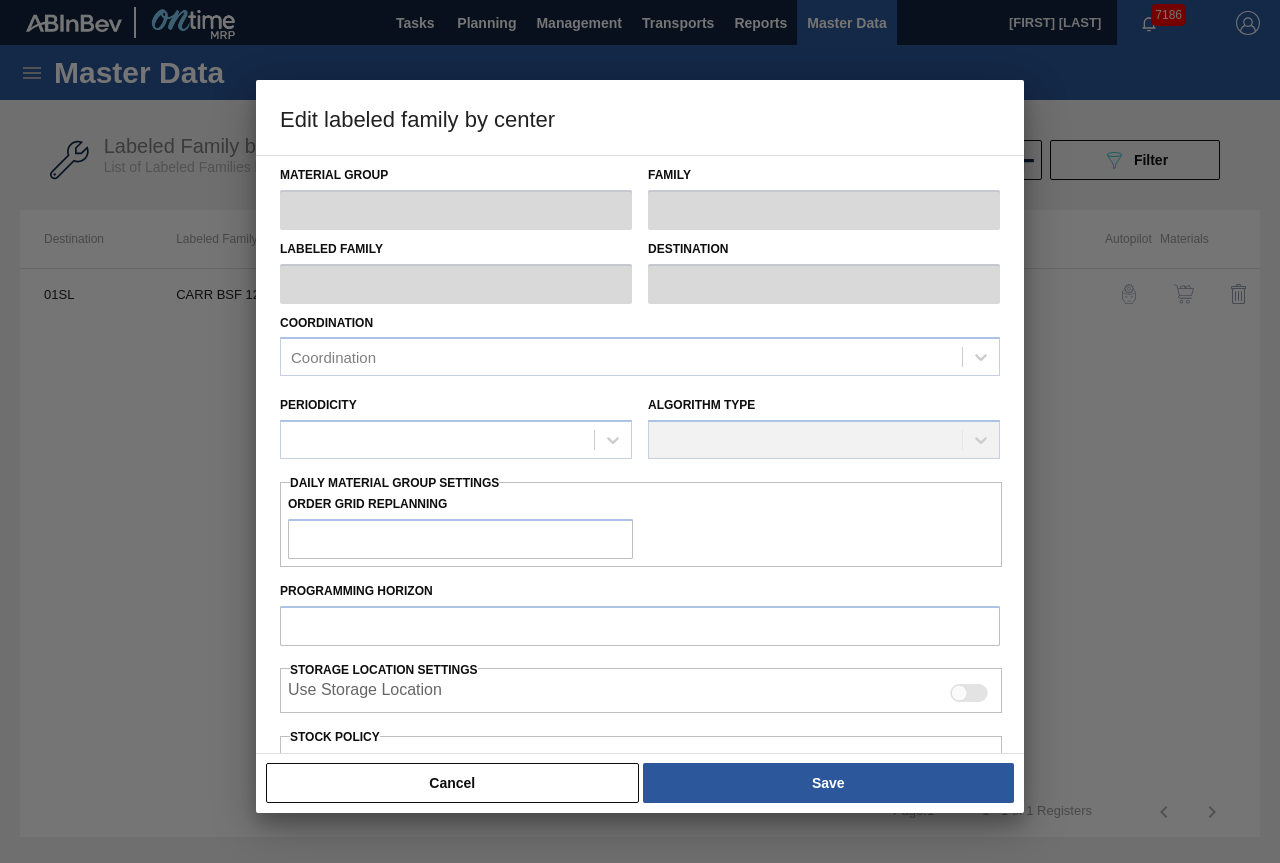 type on "Carriers" 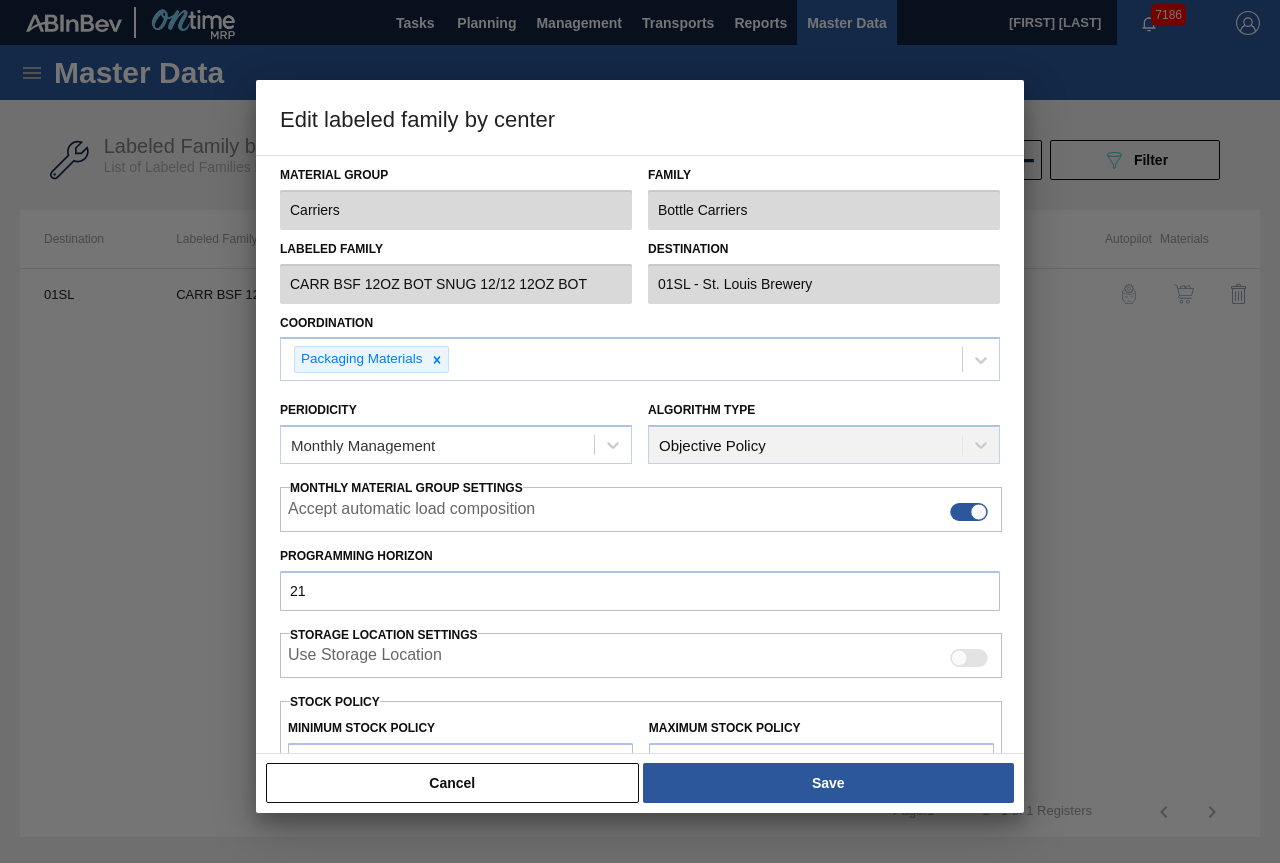 scroll, scrollTop: 291, scrollLeft: 0, axis: vertical 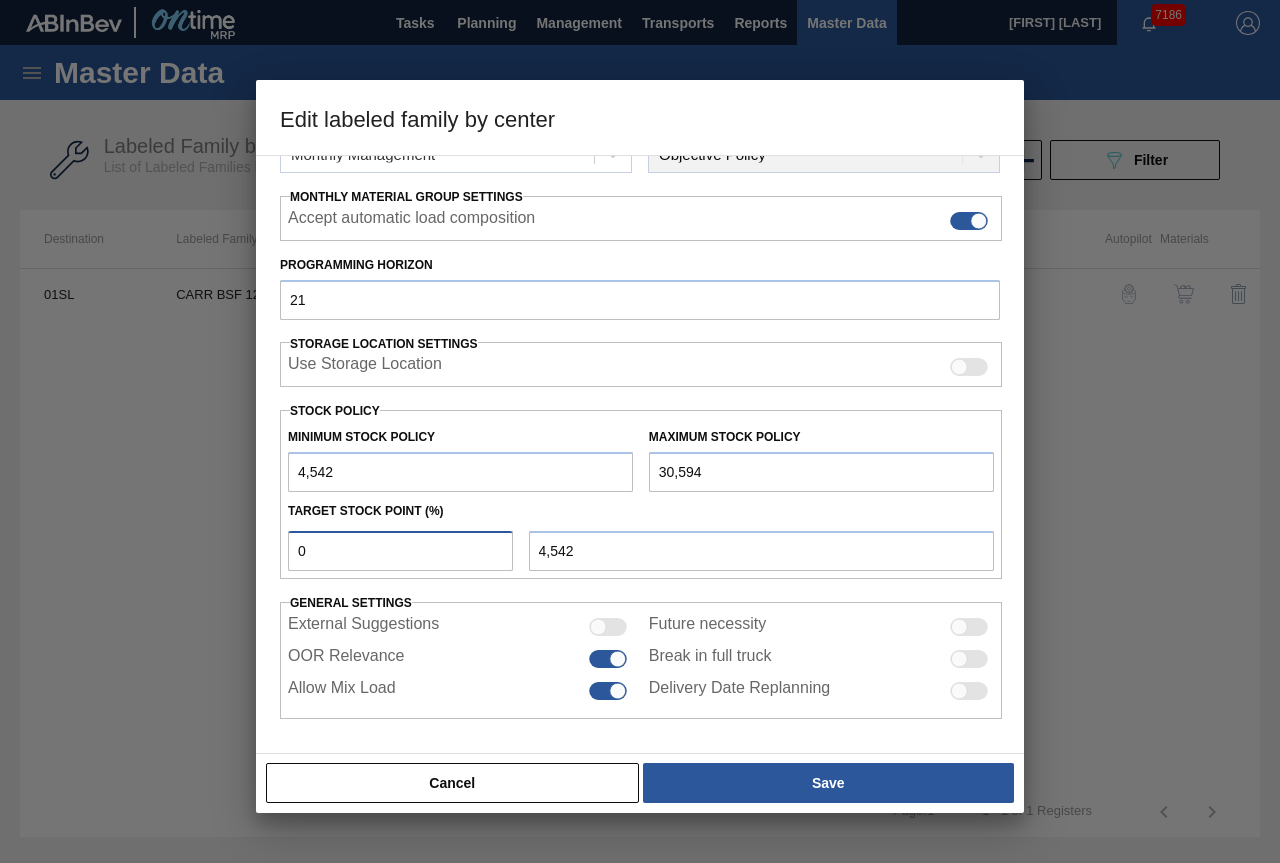 drag, startPoint x: 378, startPoint y: 553, endPoint x: 263, endPoint y: 544, distance: 115.35164 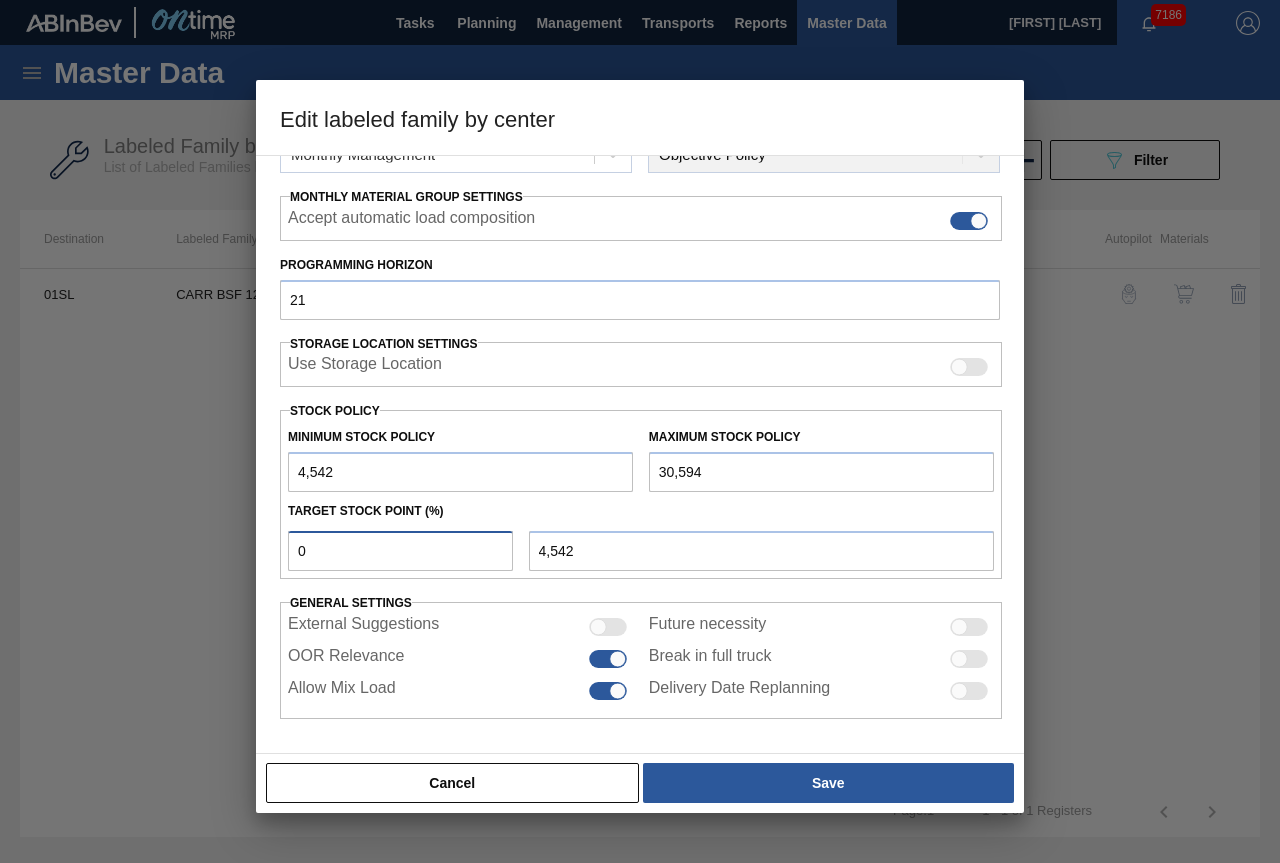 type on "5" 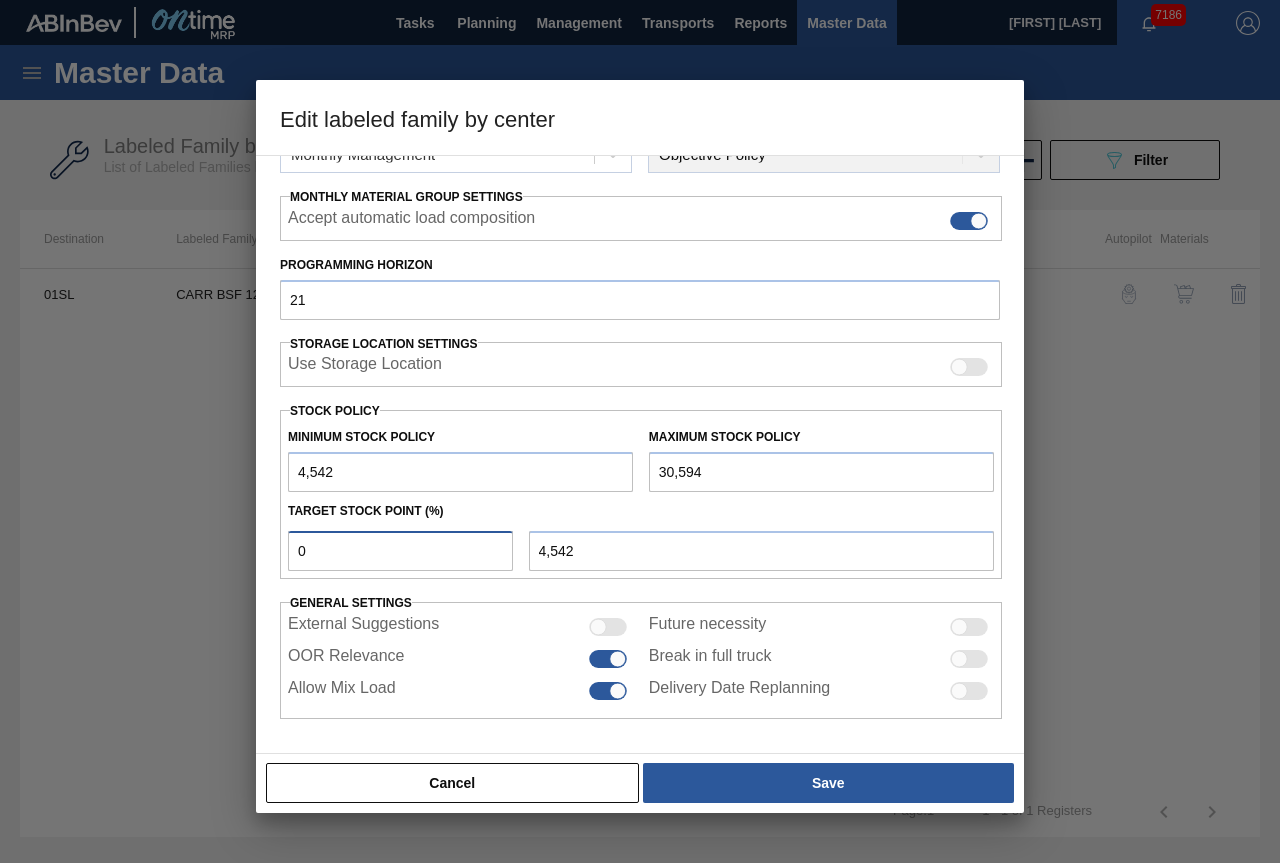 type on "5,845" 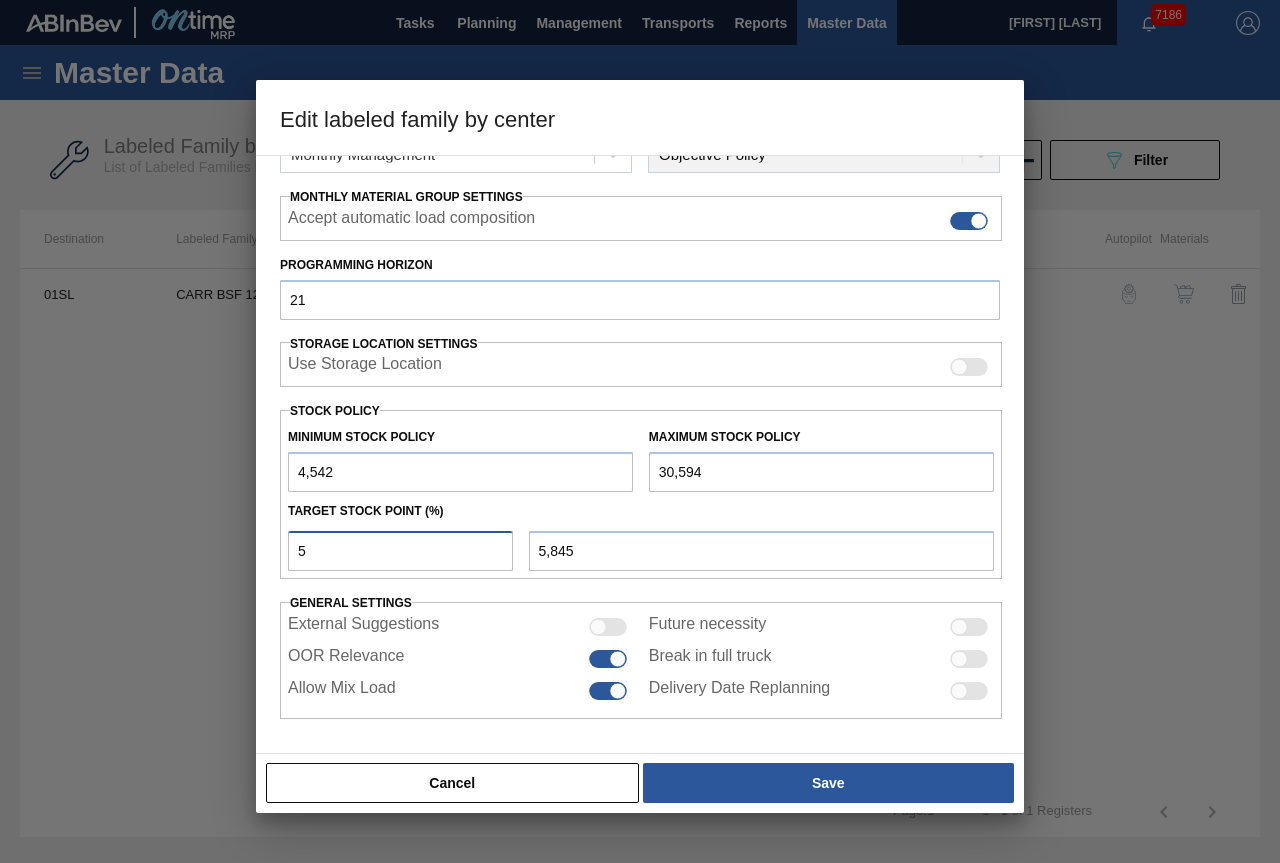 type 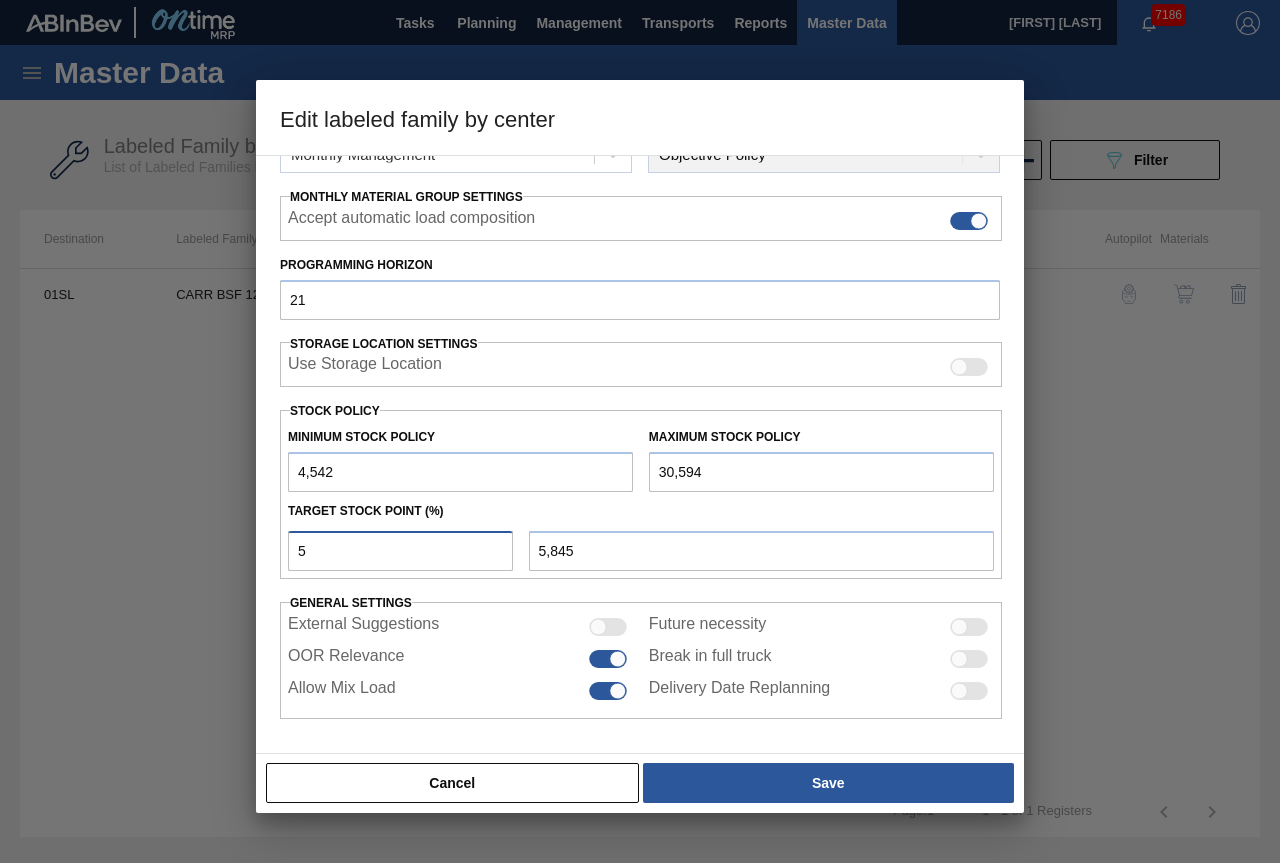 type on "4,542" 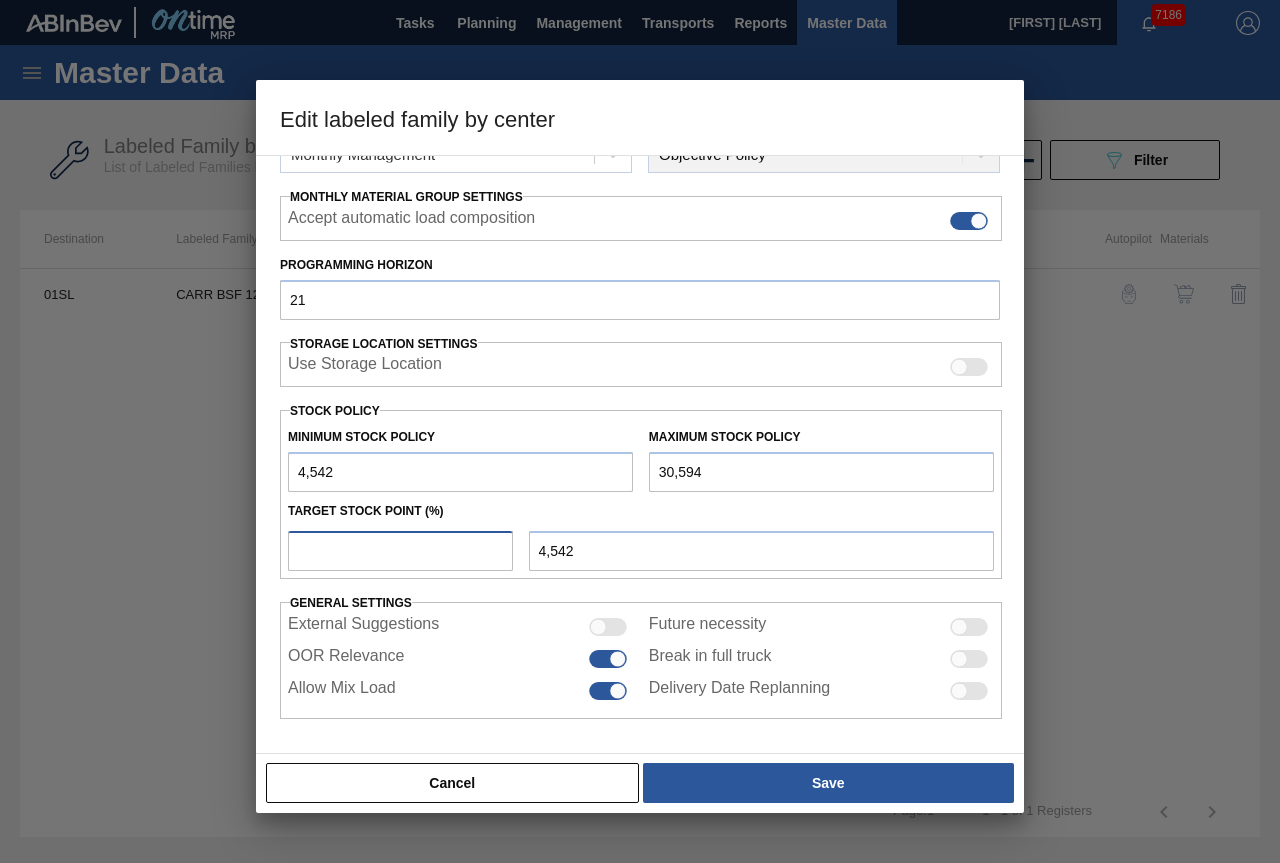 type on "2" 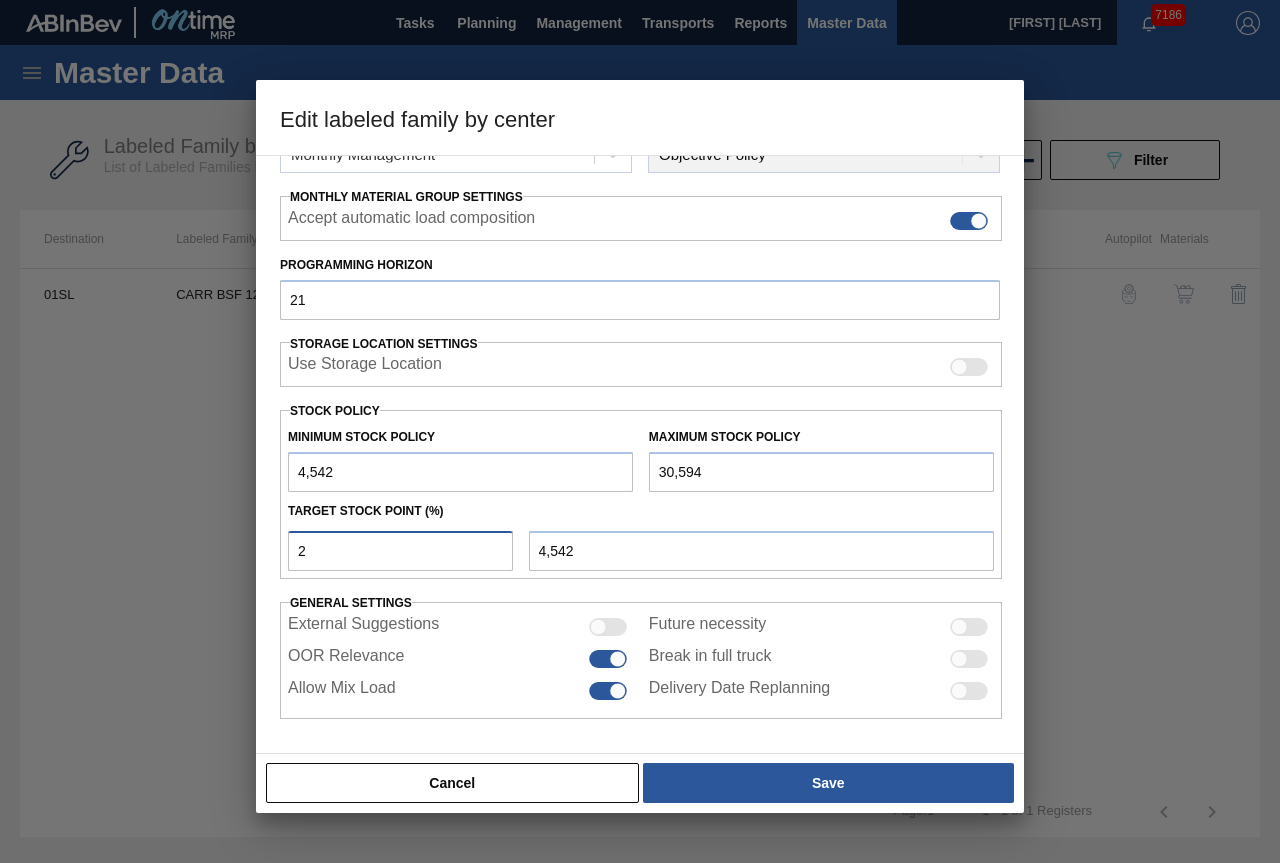 type on "5,063" 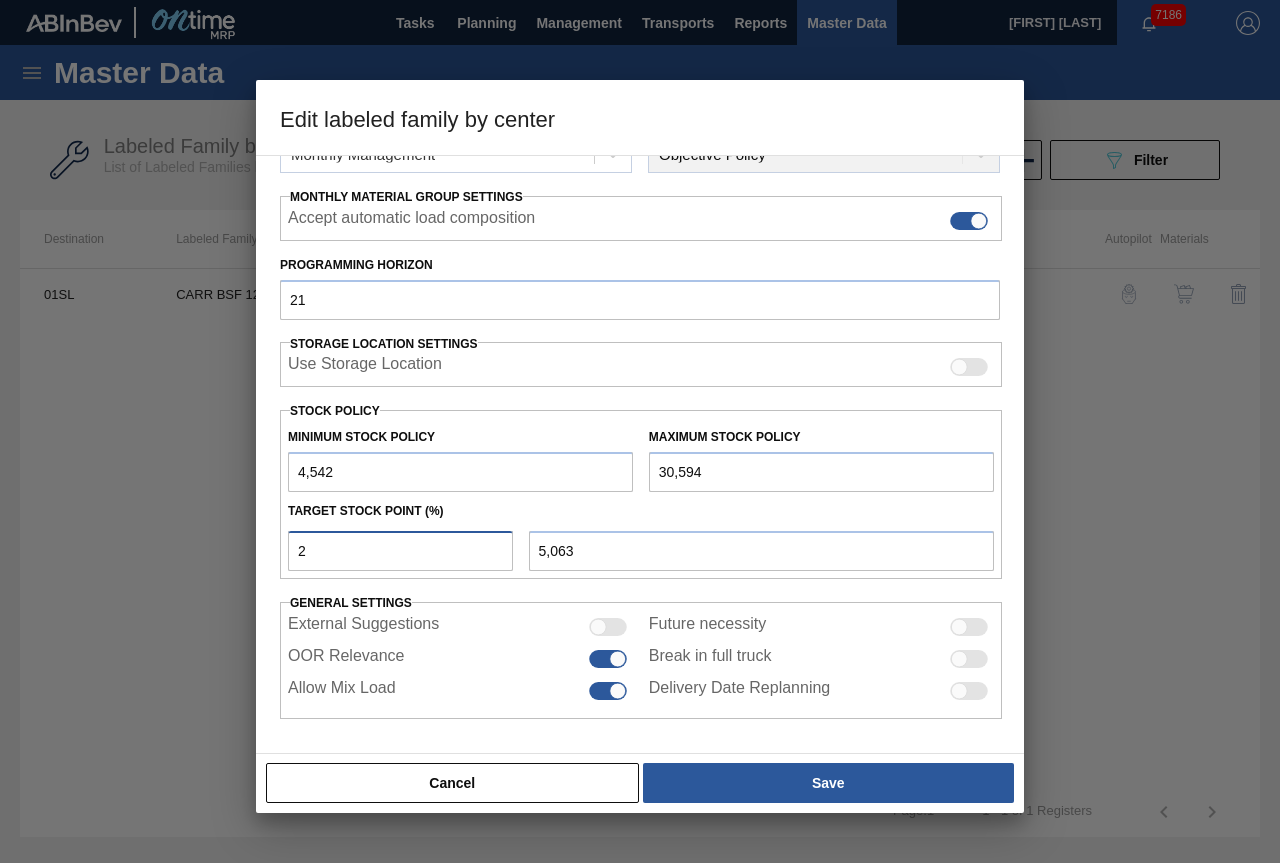 type on "20" 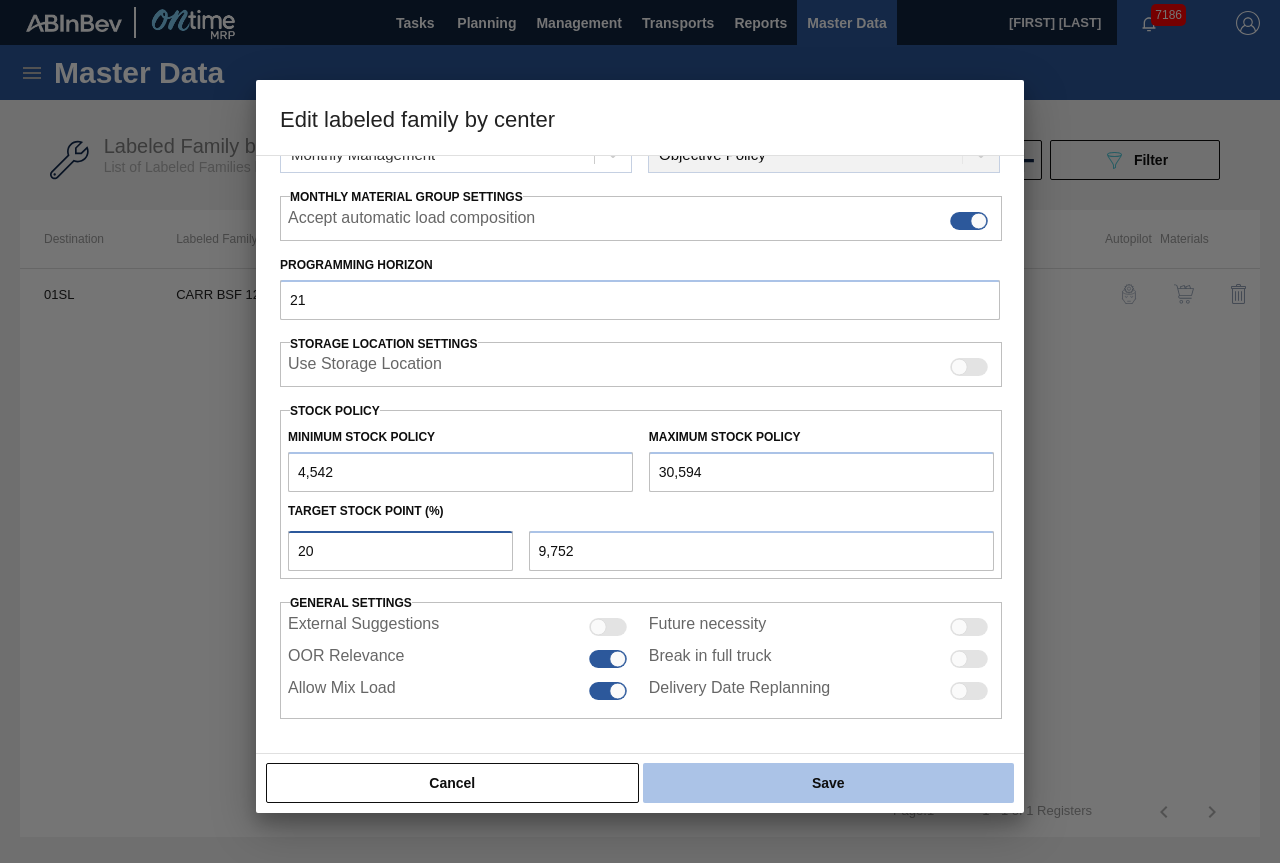 type on "20" 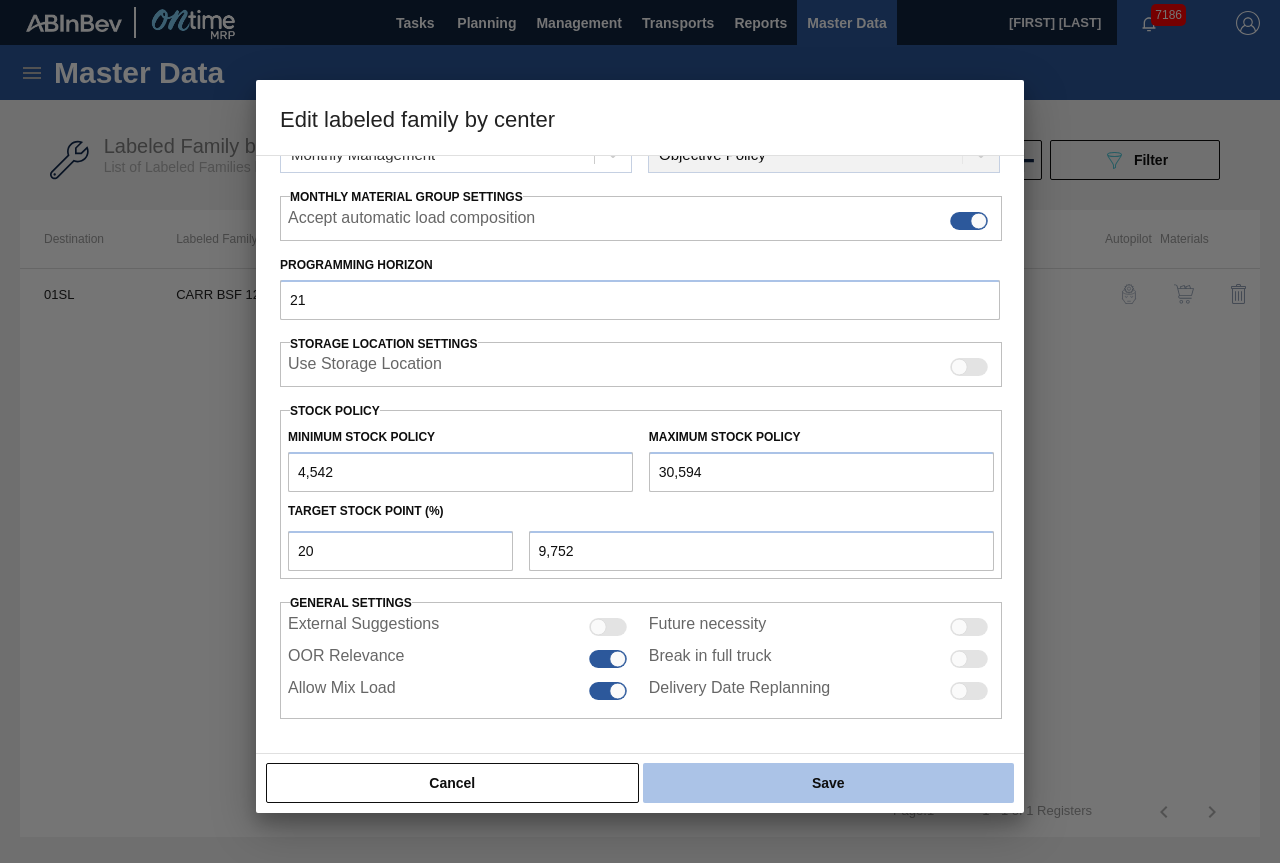 click on "Save" at bounding box center (828, 783) 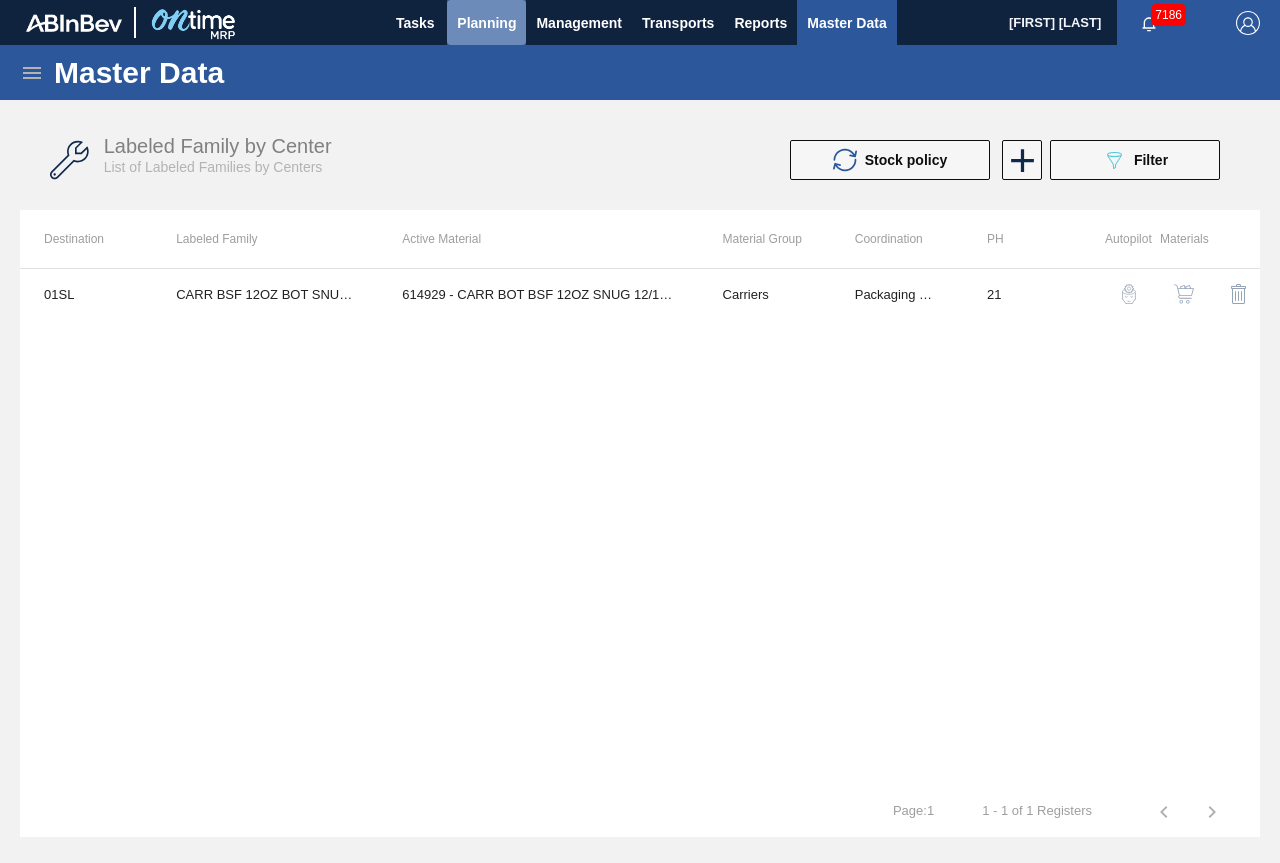 click on "Planning" at bounding box center [486, 23] 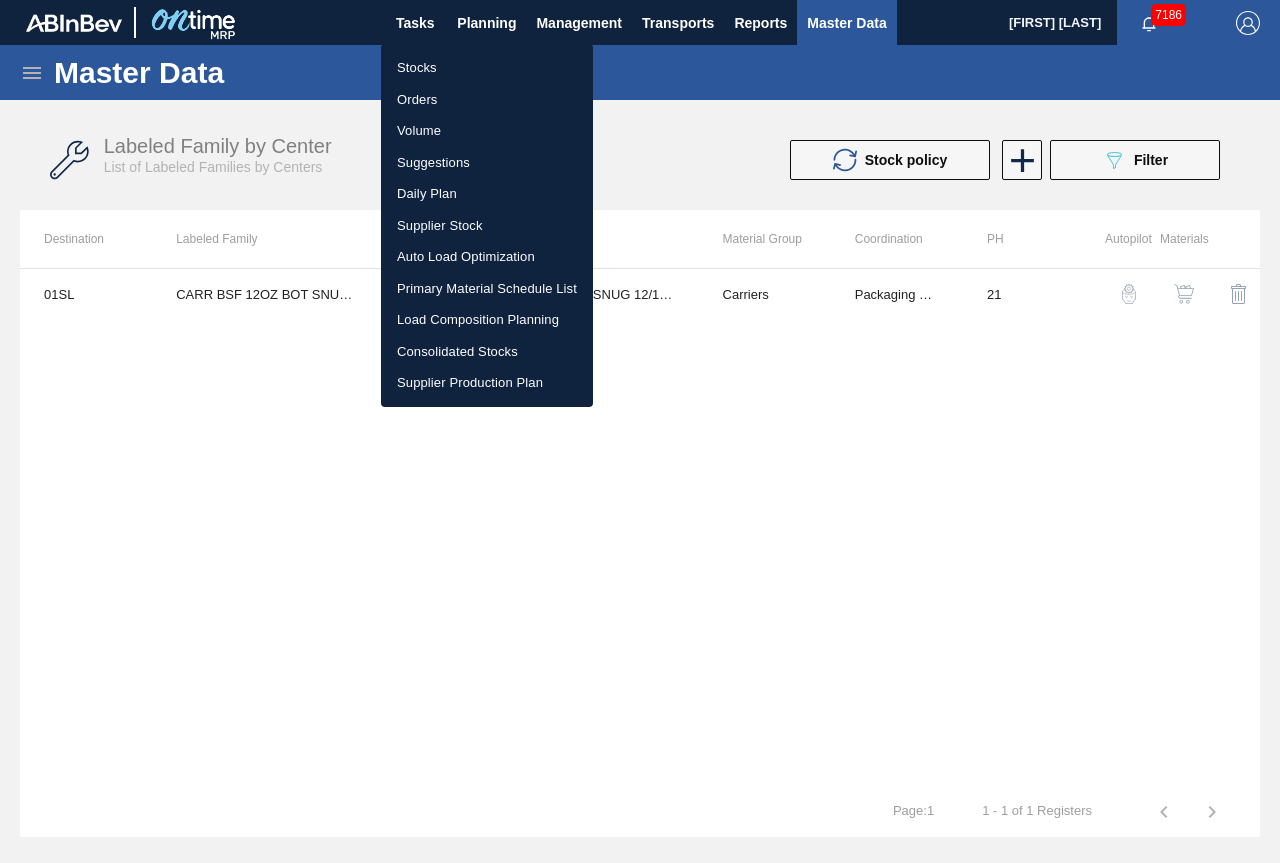 click on "Stocks" at bounding box center (487, 68) 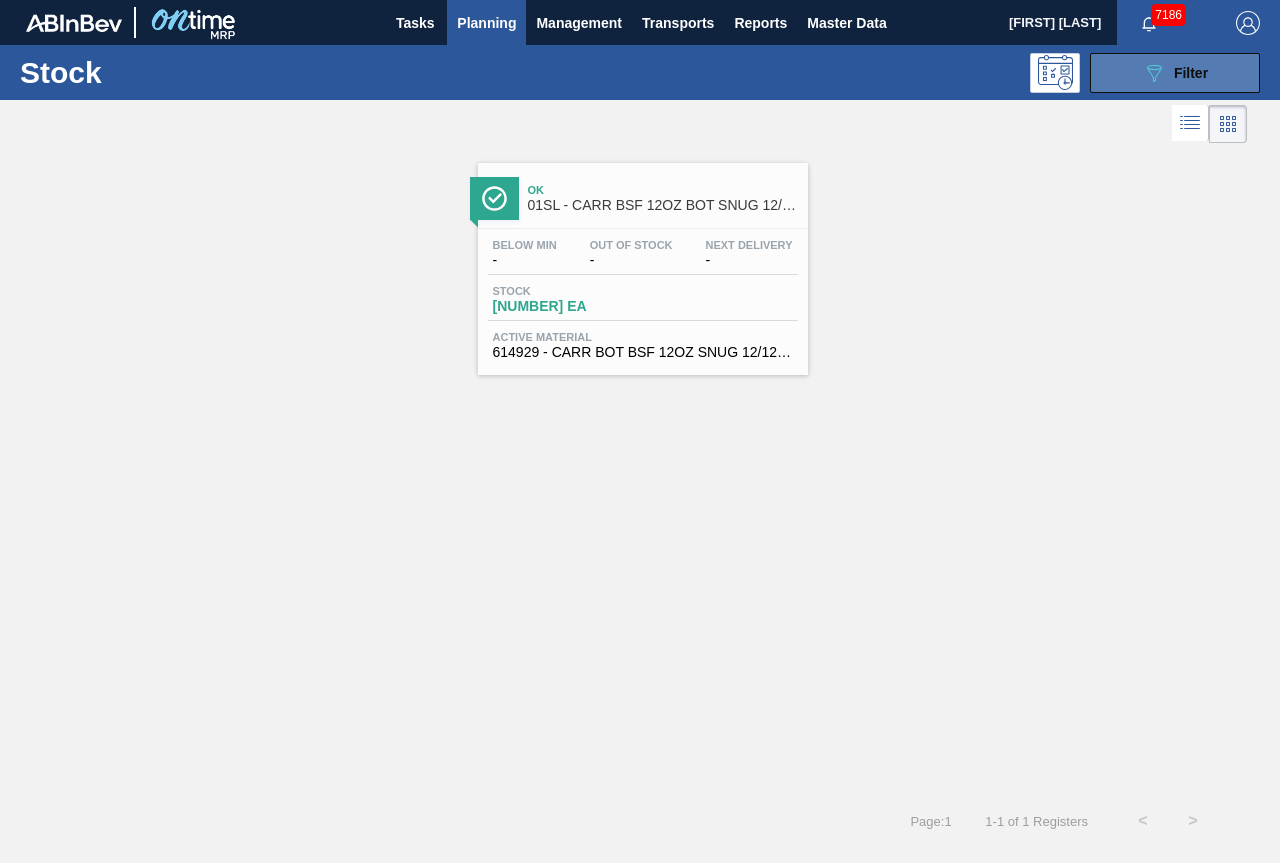 click on "089F7B8B-B2A5-4AFE-B5C0-19BA573D28AC Filter" at bounding box center (1175, 73) 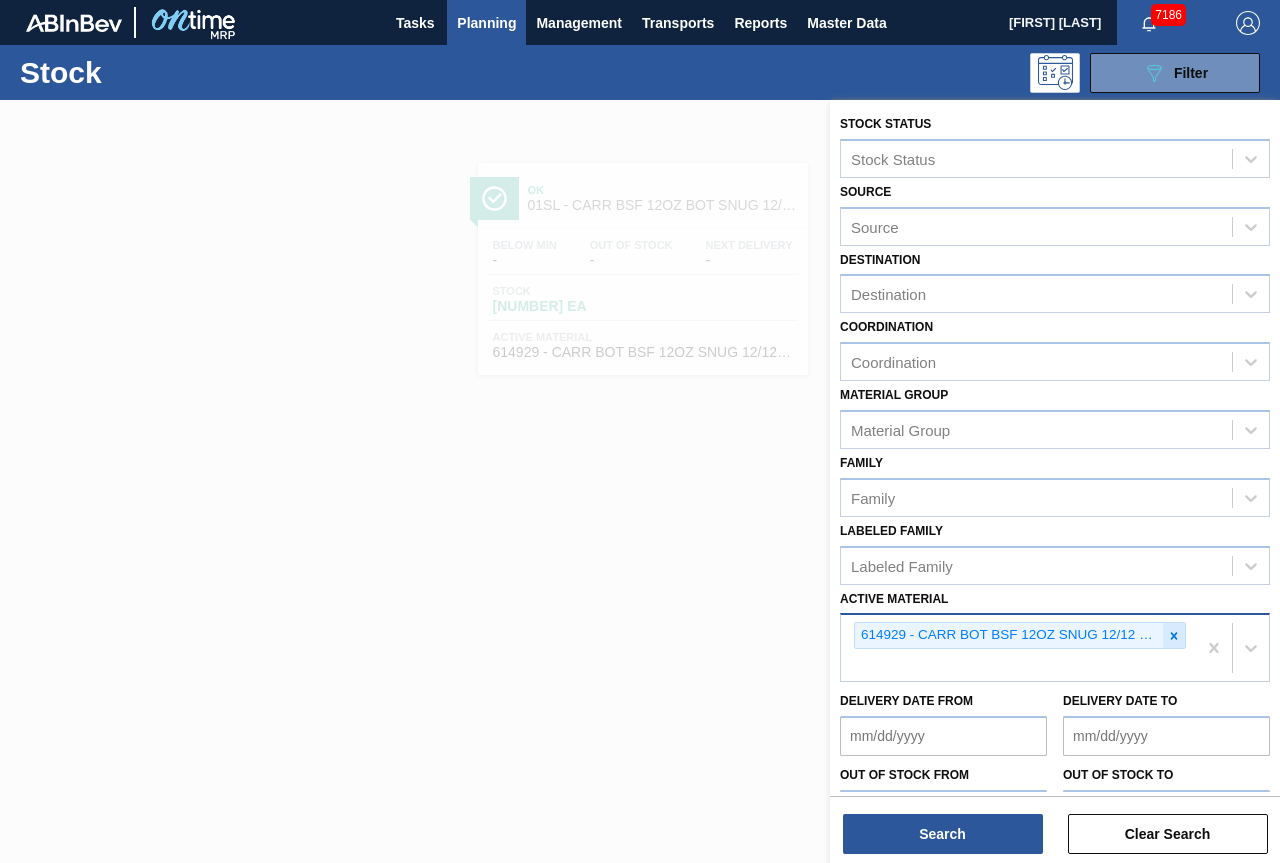 click 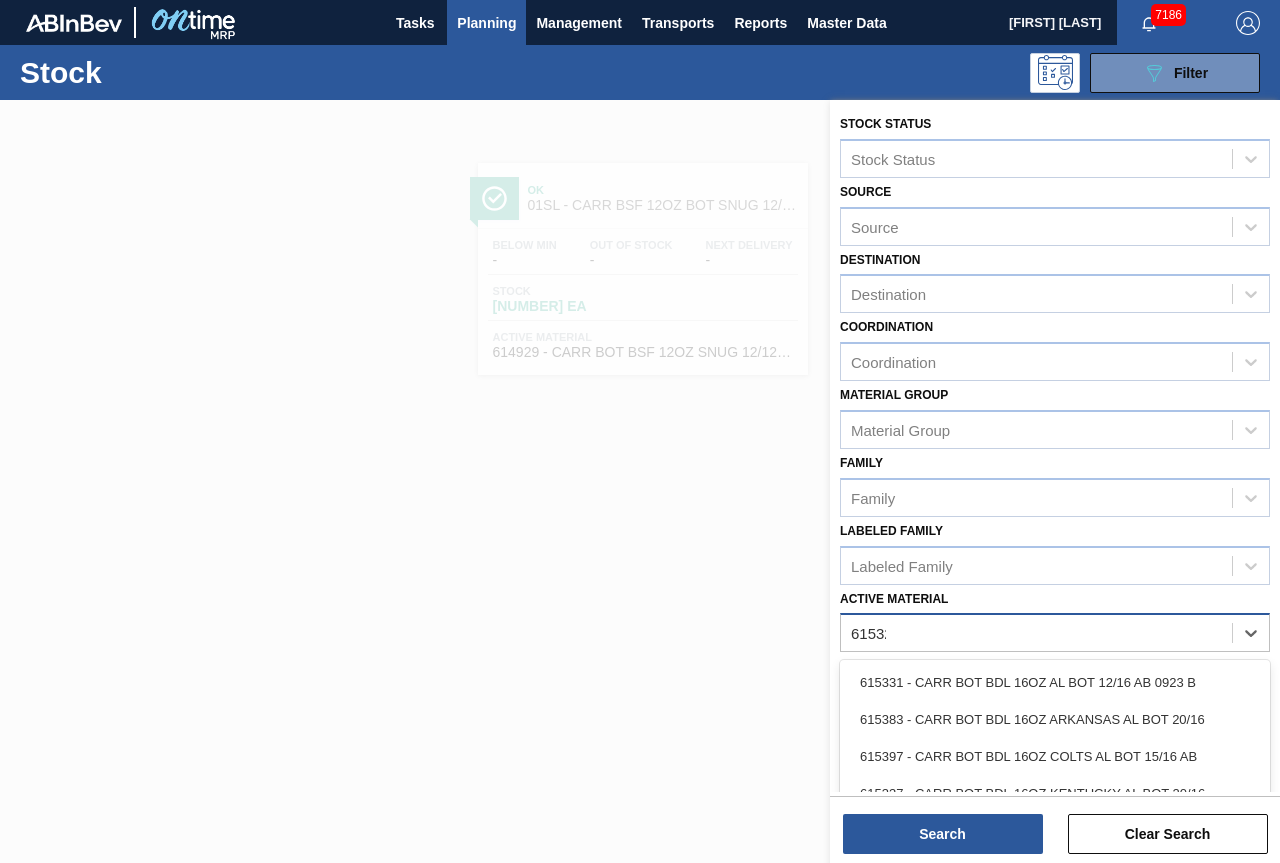 type on "615325" 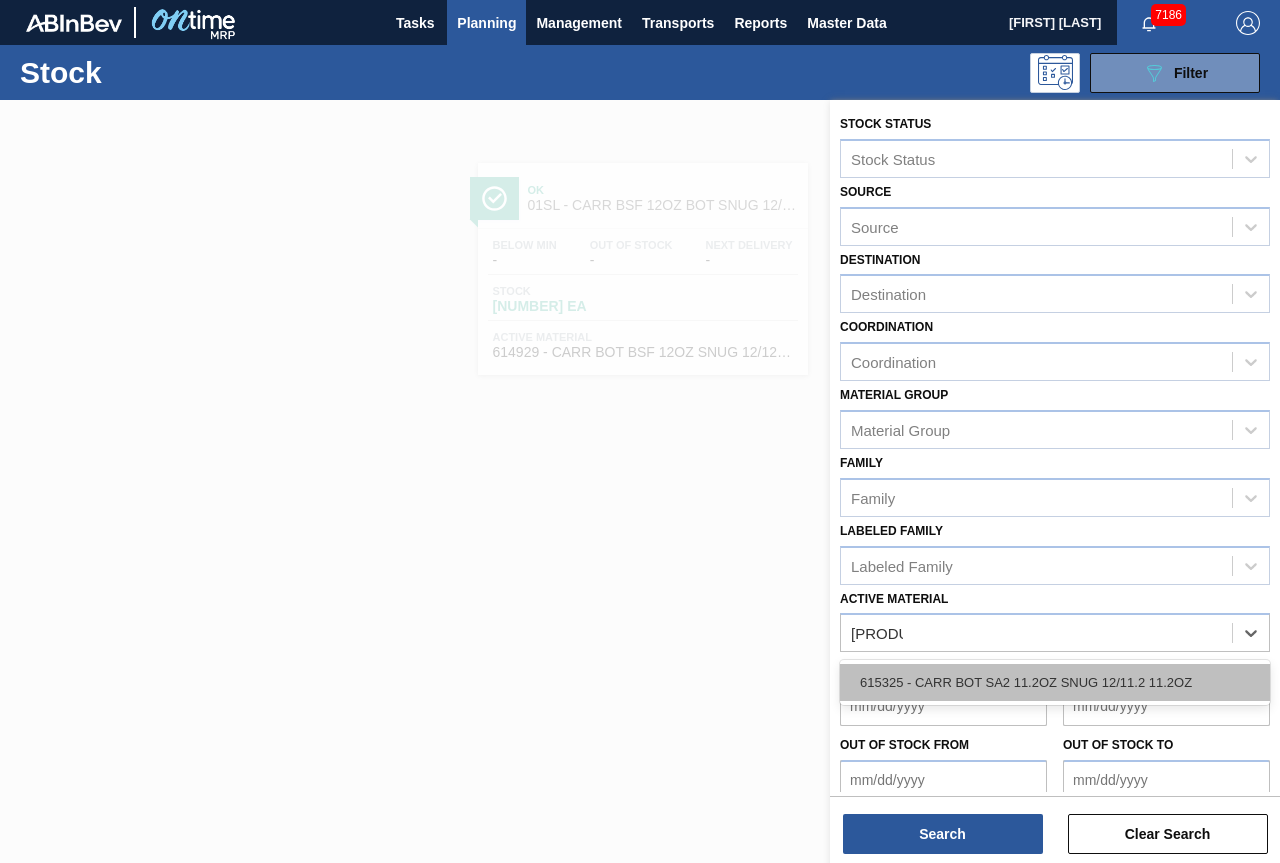 click on "615325 - CARR BOT SA2 11.2OZ SNUG 12/11.2 11.2OZ" at bounding box center (1055, 682) 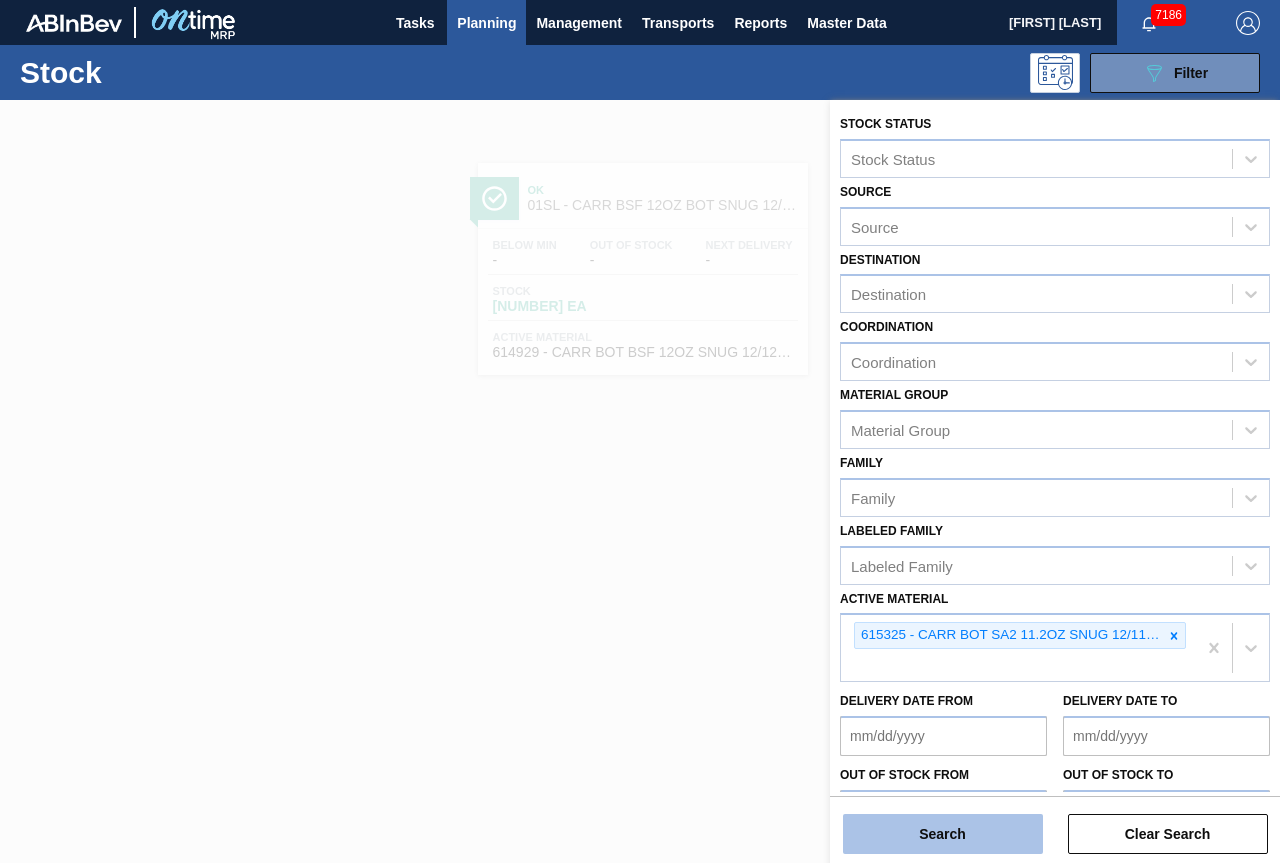 click on "Search" at bounding box center [943, 834] 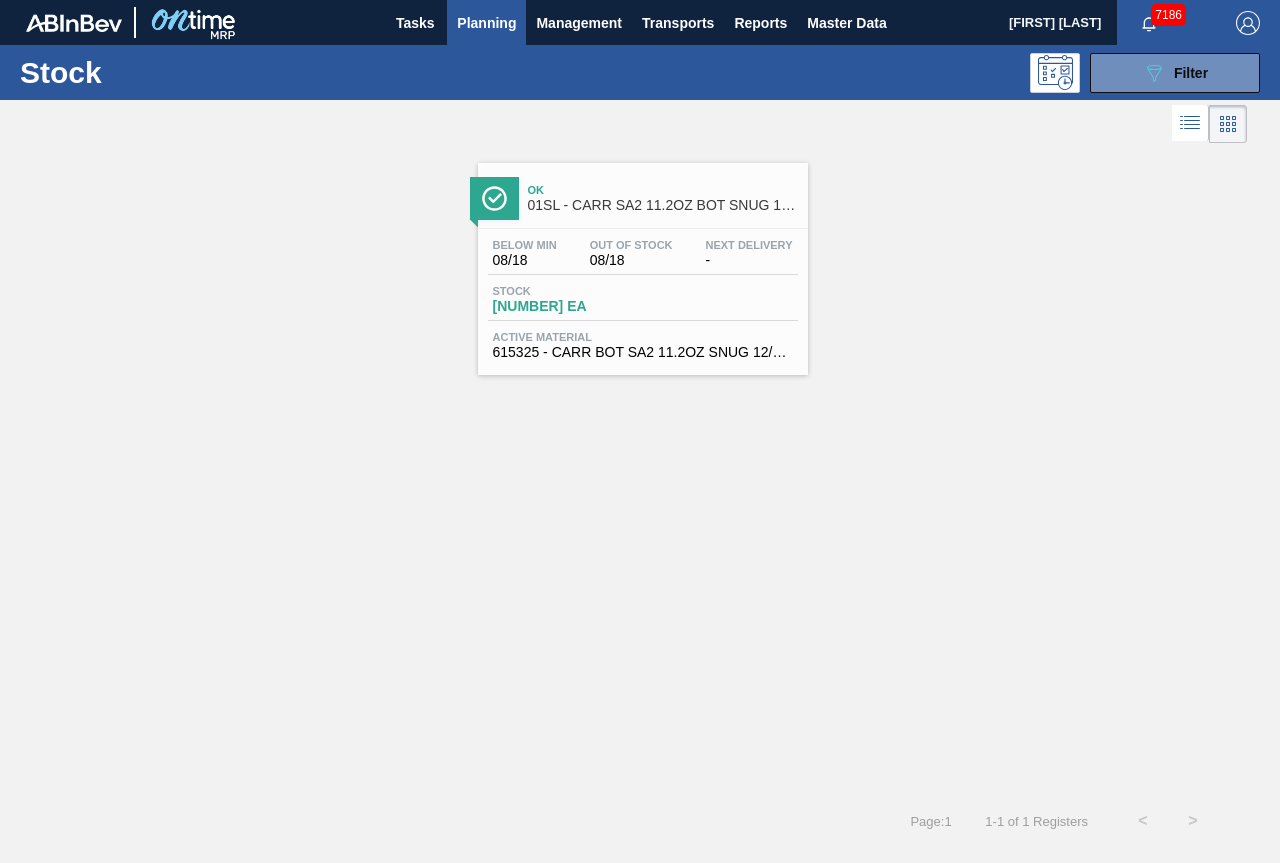 drag, startPoint x: 640, startPoint y: 192, endPoint x: 766, endPoint y: 327, distance: 184.66457 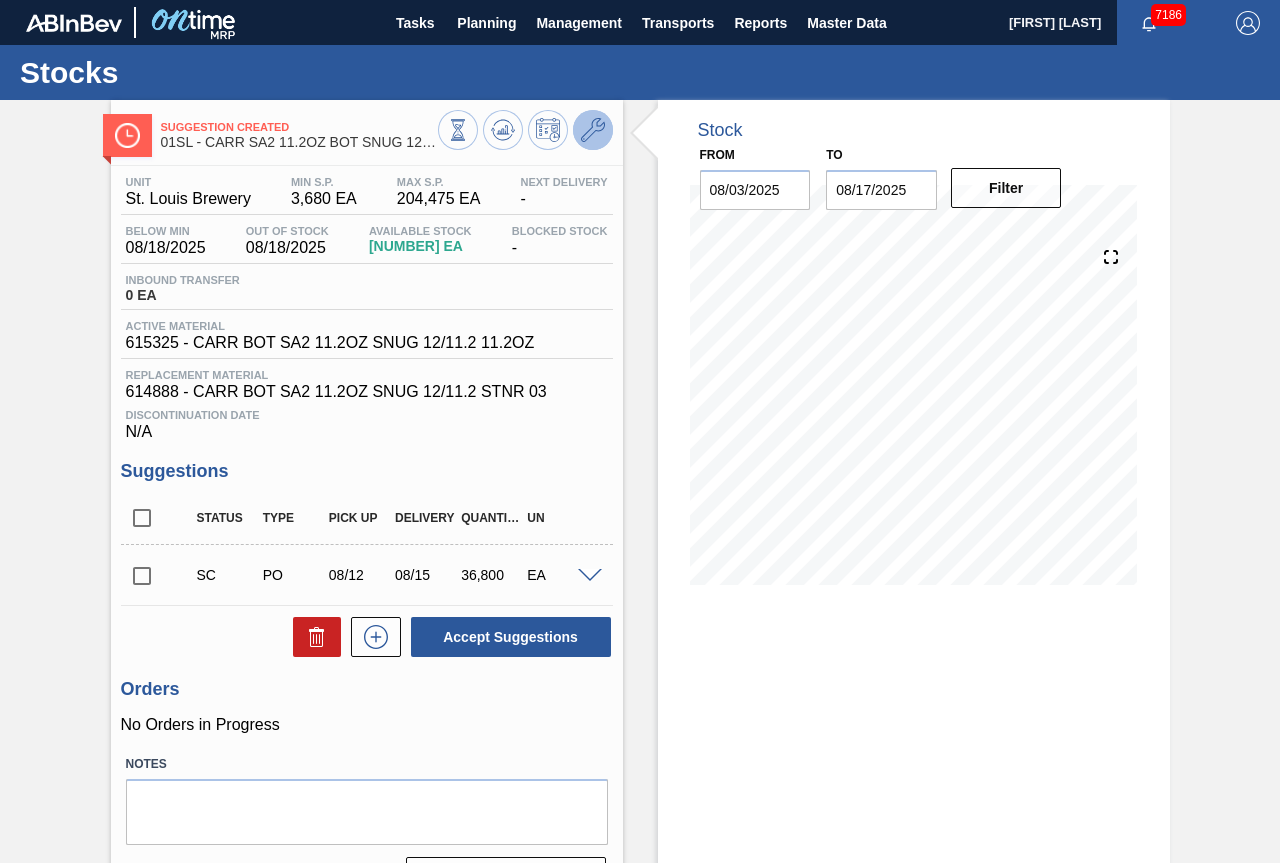 click 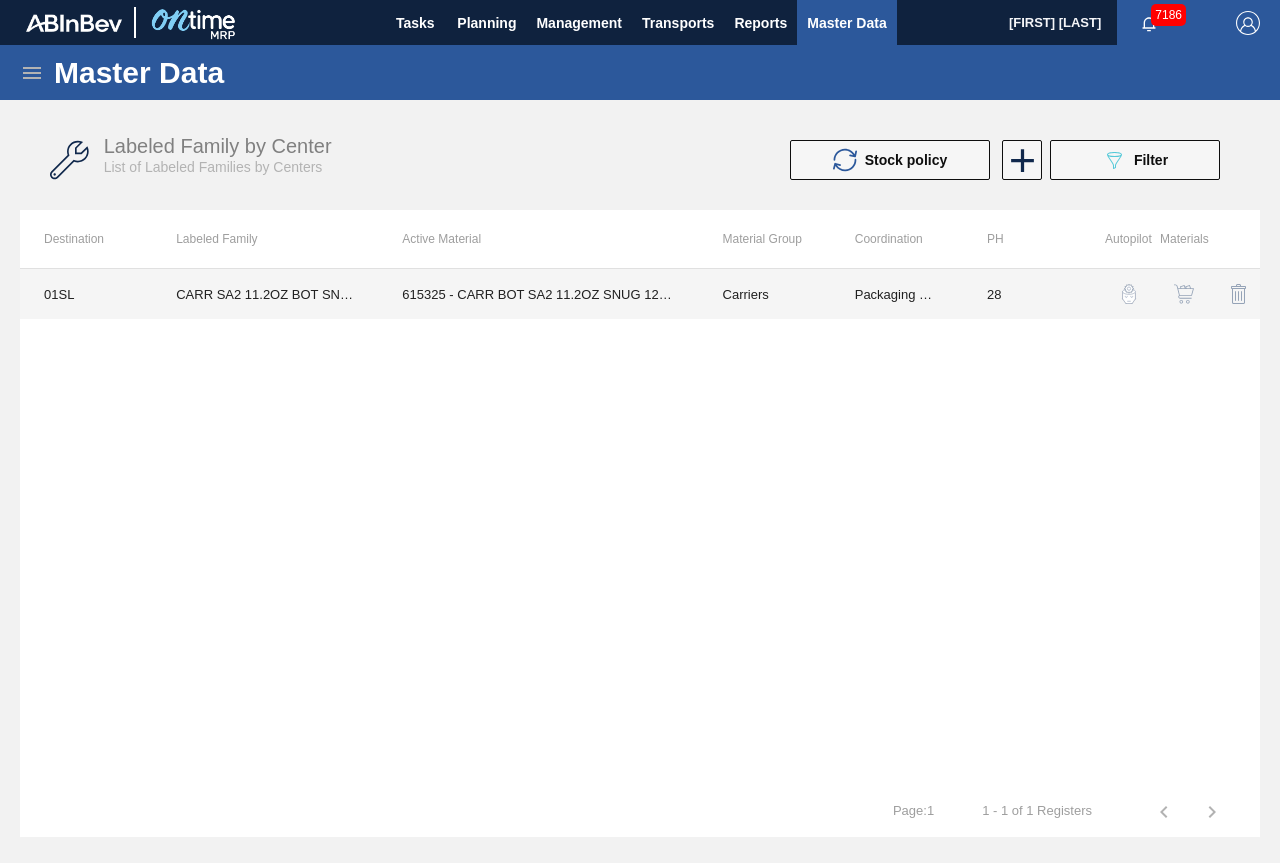 click on "615325 - CARR BOT SA2 11.2OZ SNUG 12/11.2 11.2OZ" at bounding box center [538, 294] 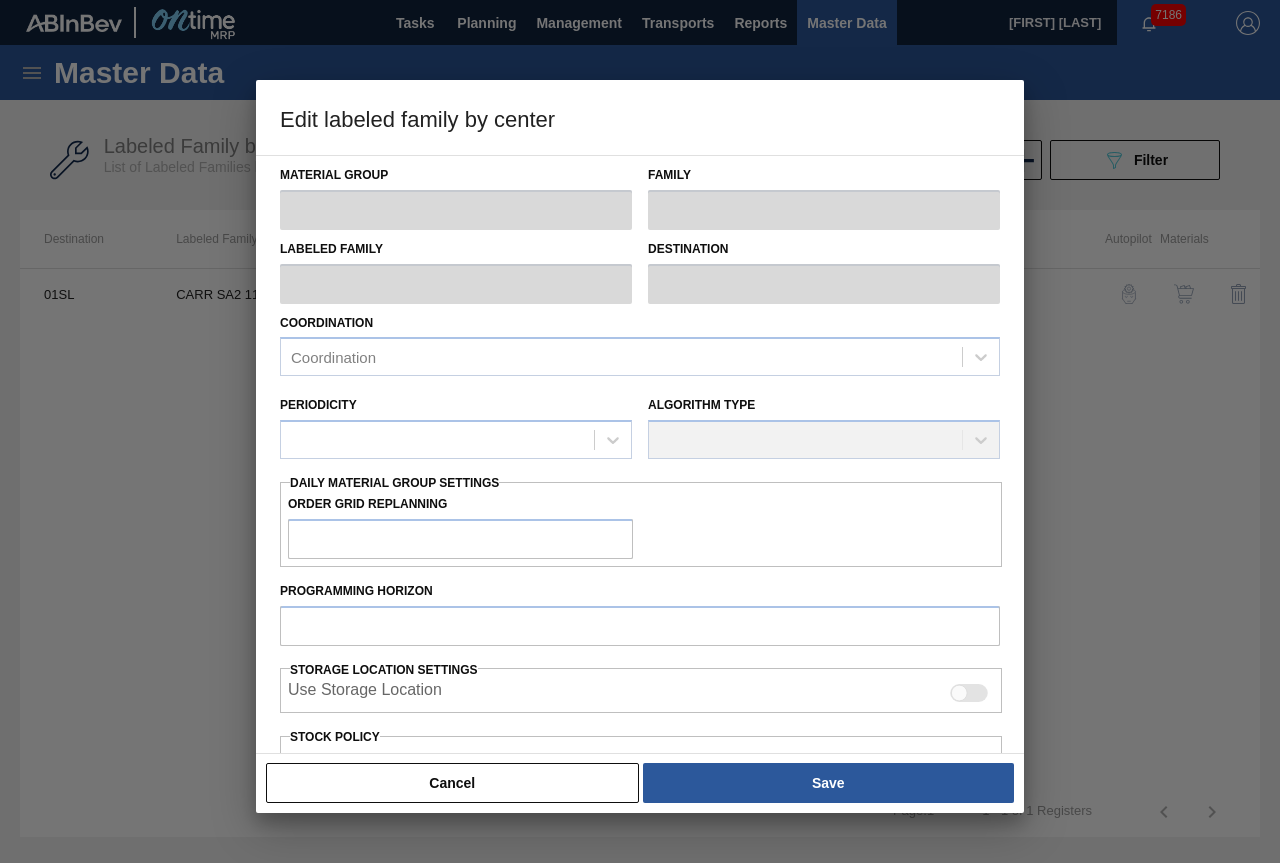 type on "Carriers" 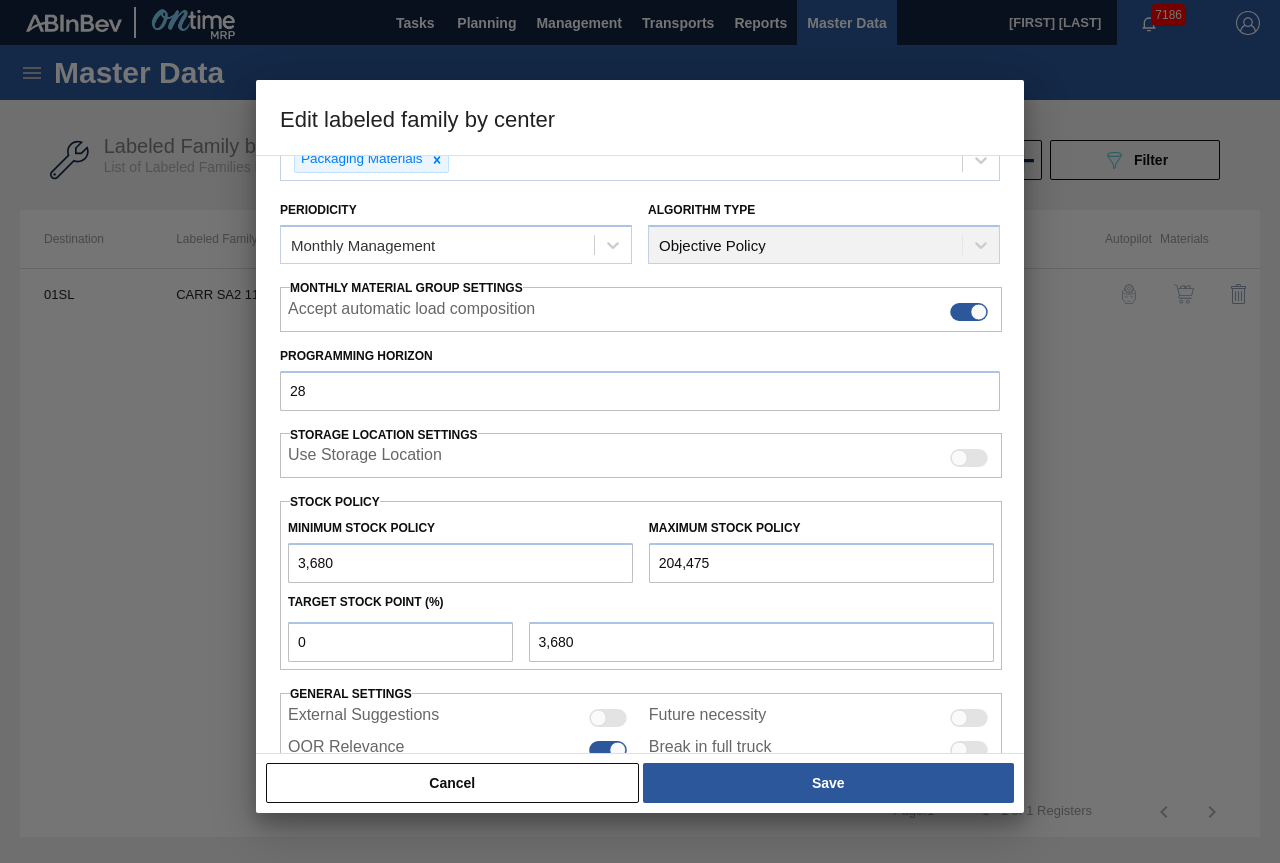 scroll, scrollTop: 291, scrollLeft: 0, axis: vertical 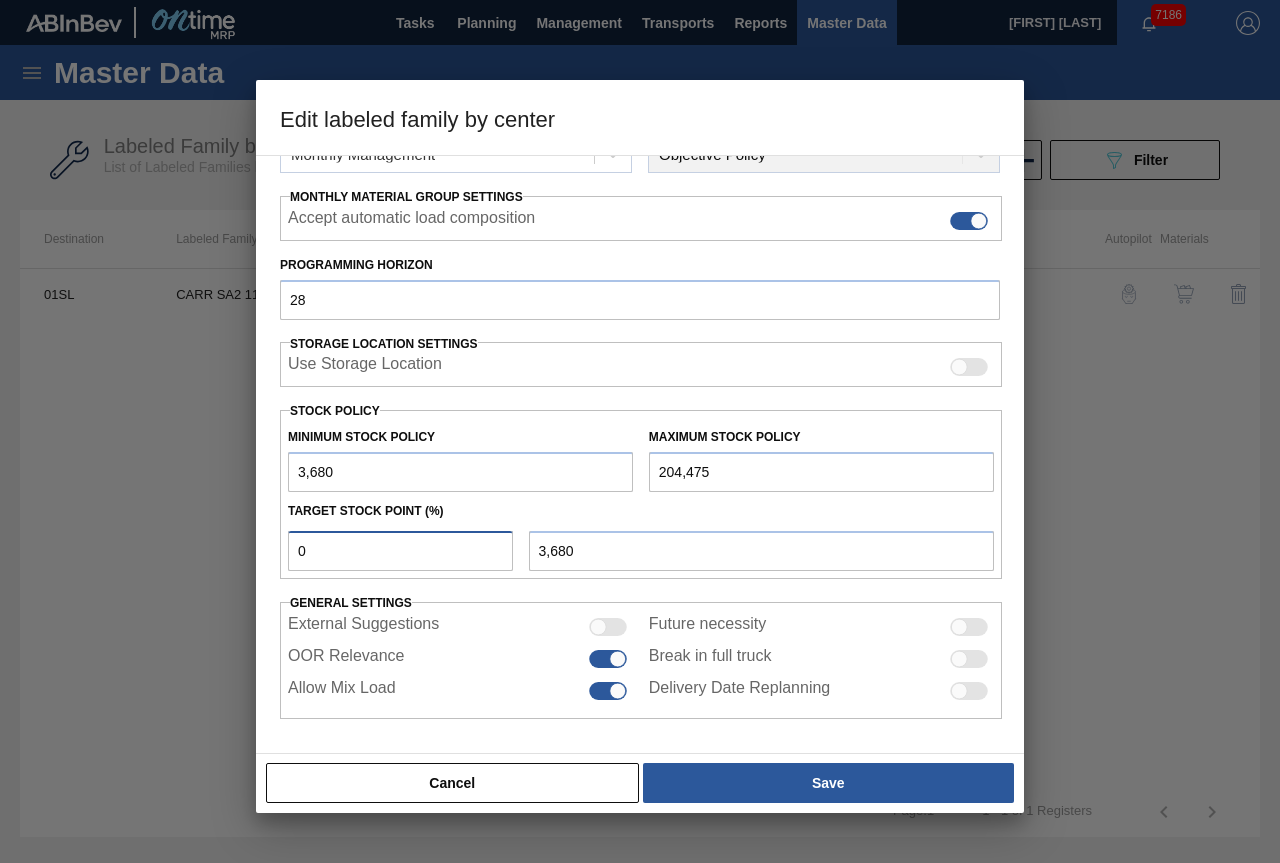 drag, startPoint x: 317, startPoint y: 544, endPoint x: 271, endPoint y: 557, distance: 47.801674 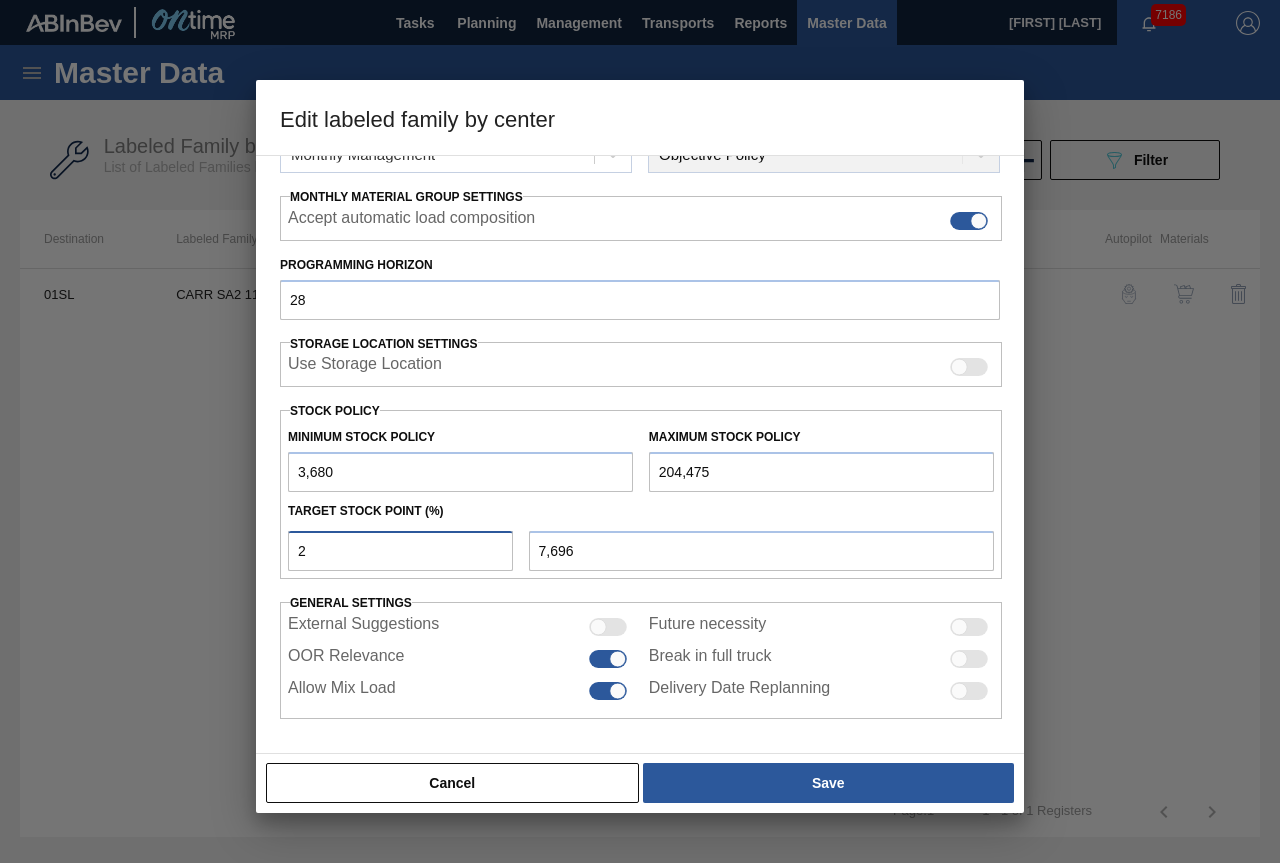 type on "20" 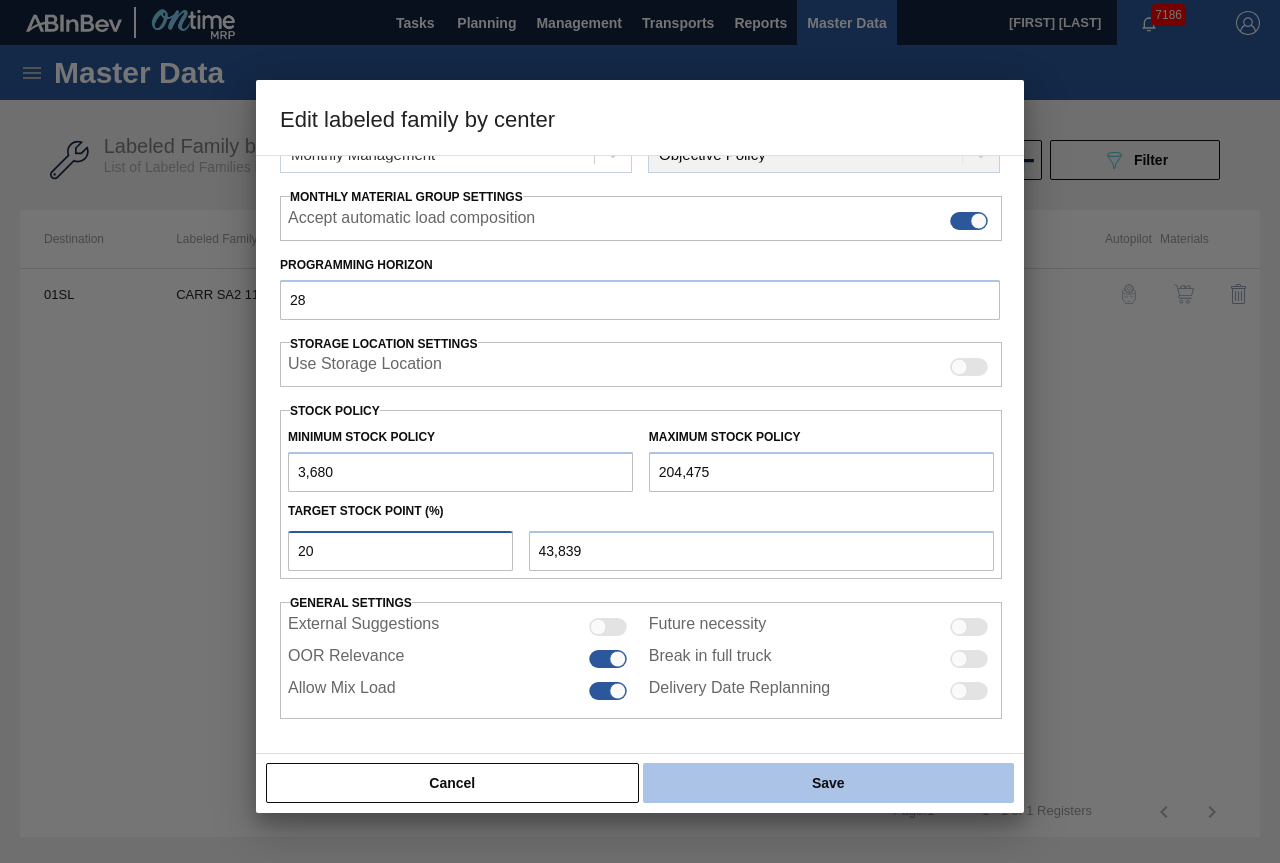 type on "20" 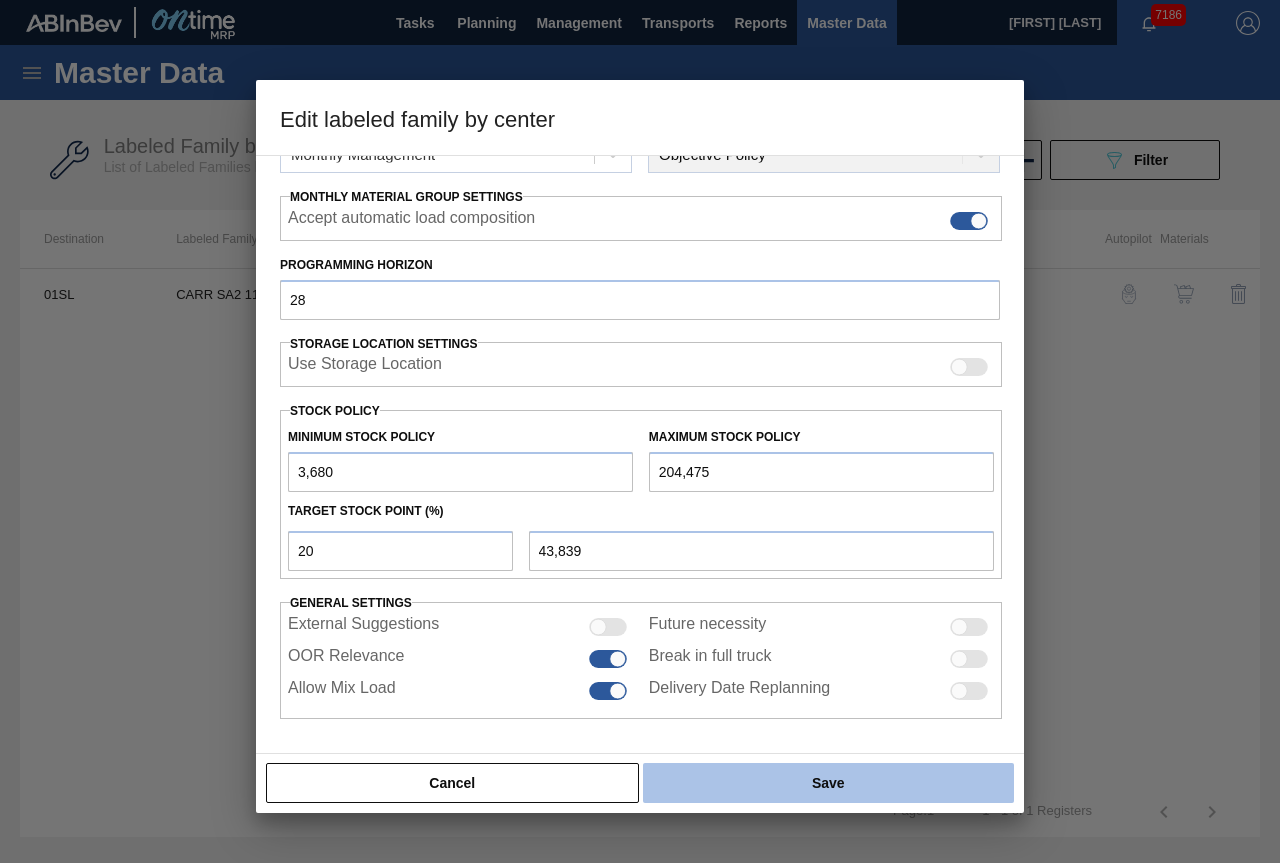 click on "Save" at bounding box center [828, 783] 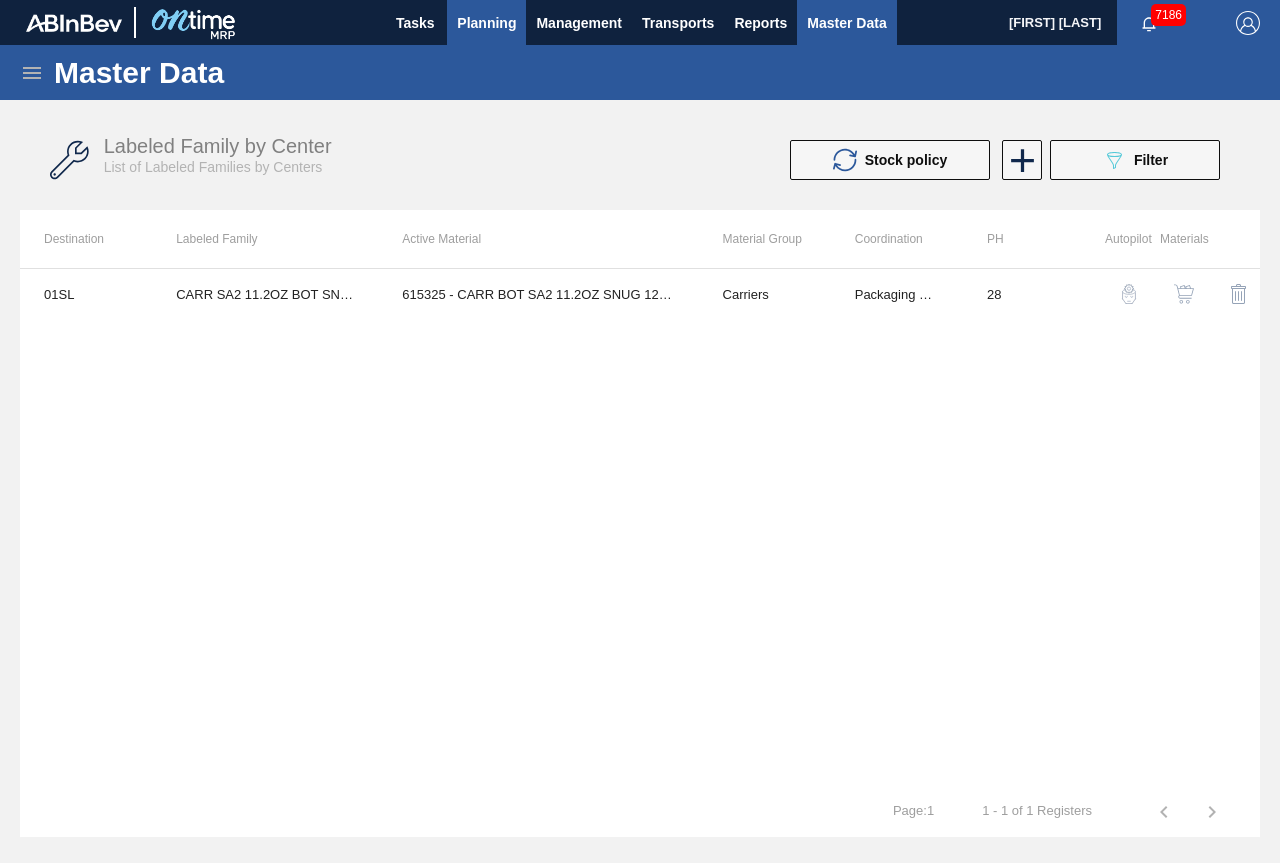 click on "Planning" at bounding box center (486, 23) 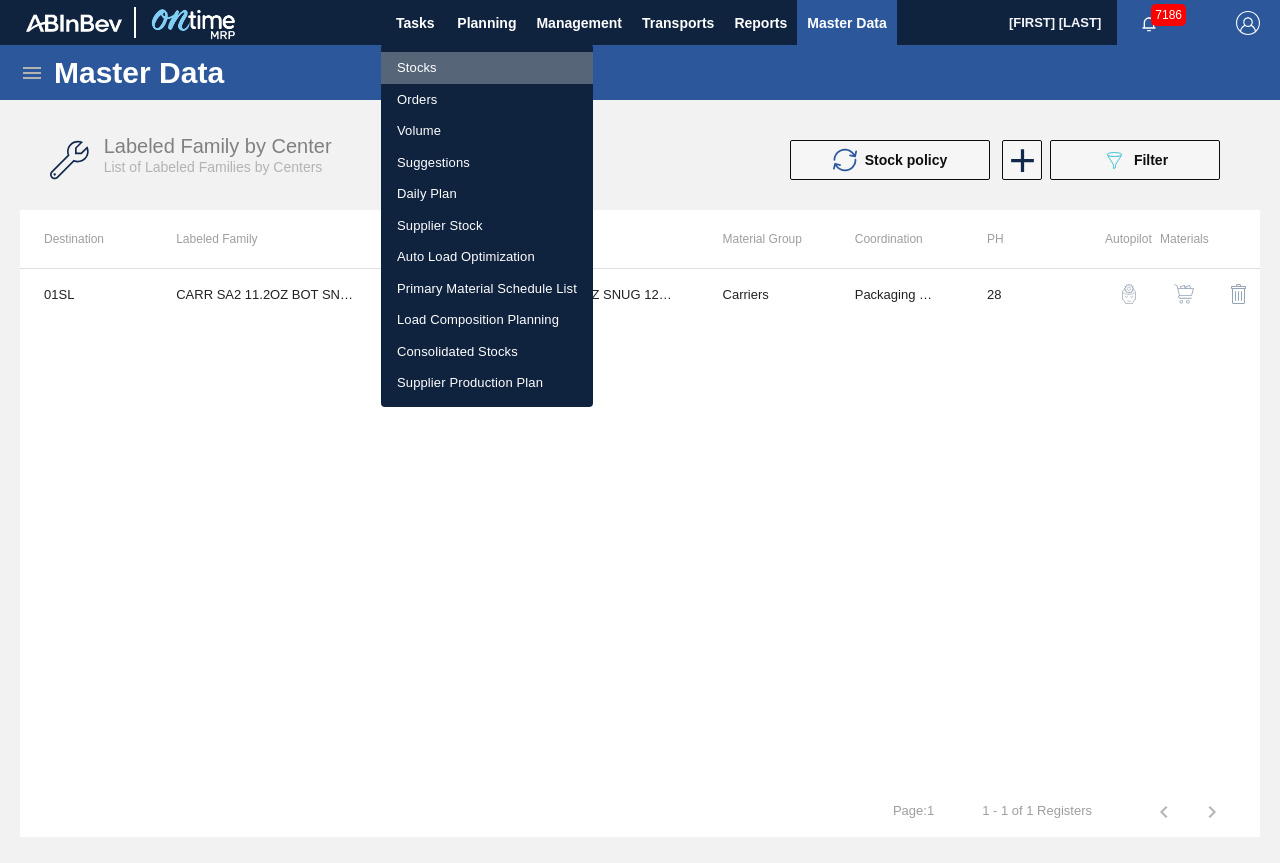 click on "Stocks" at bounding box center (487, 68) 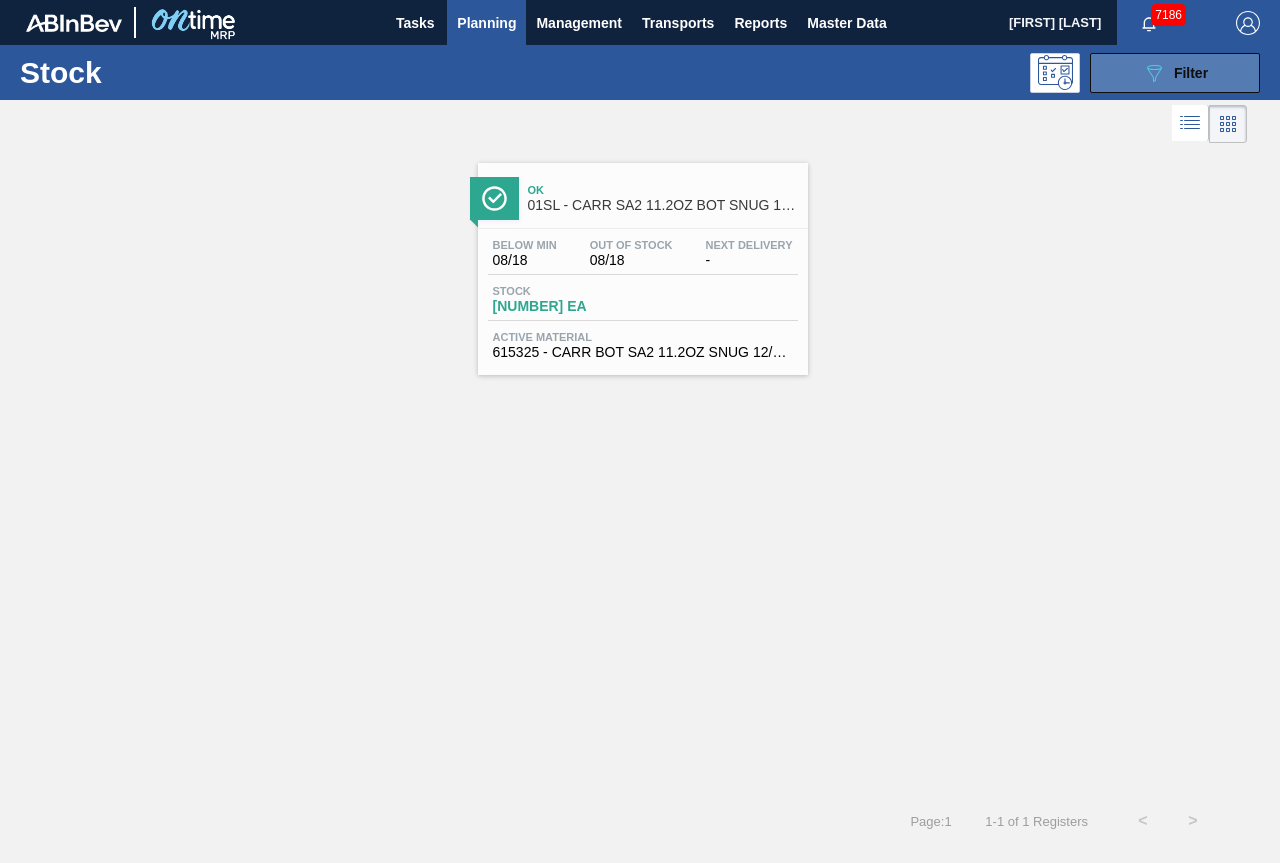 click on "089F7B8B-B2A5-4AFE-B5C0-19BA573D28AC" 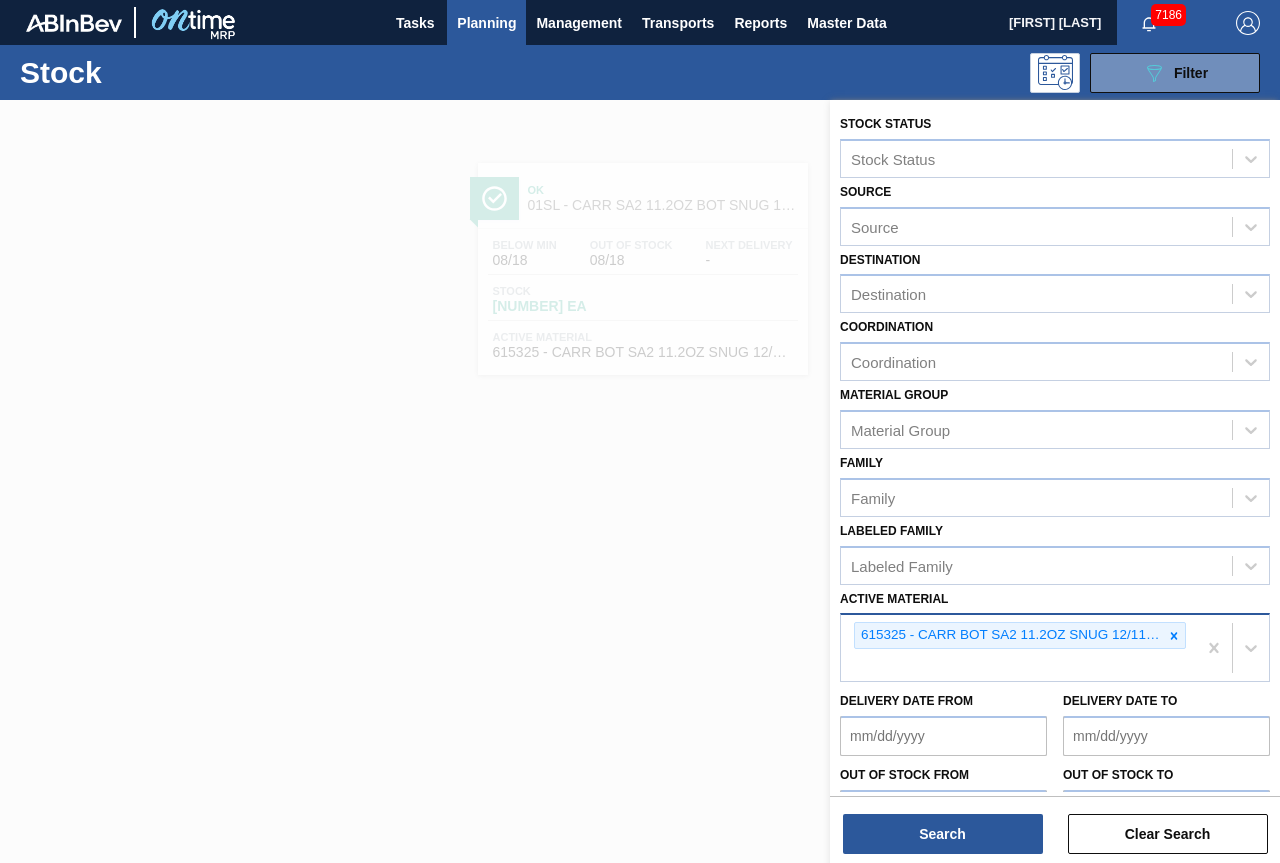 click at bounding box center [1174, 635] 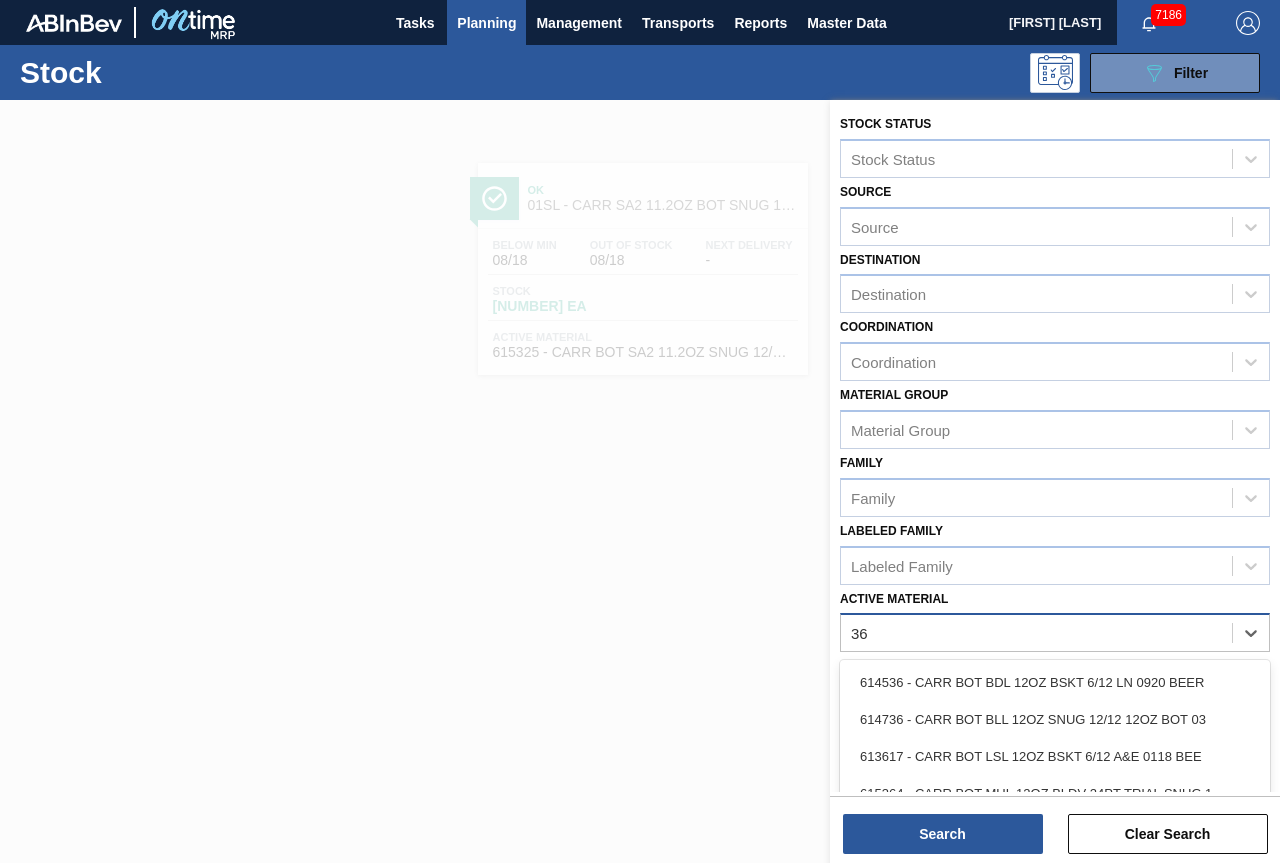 type on "3" 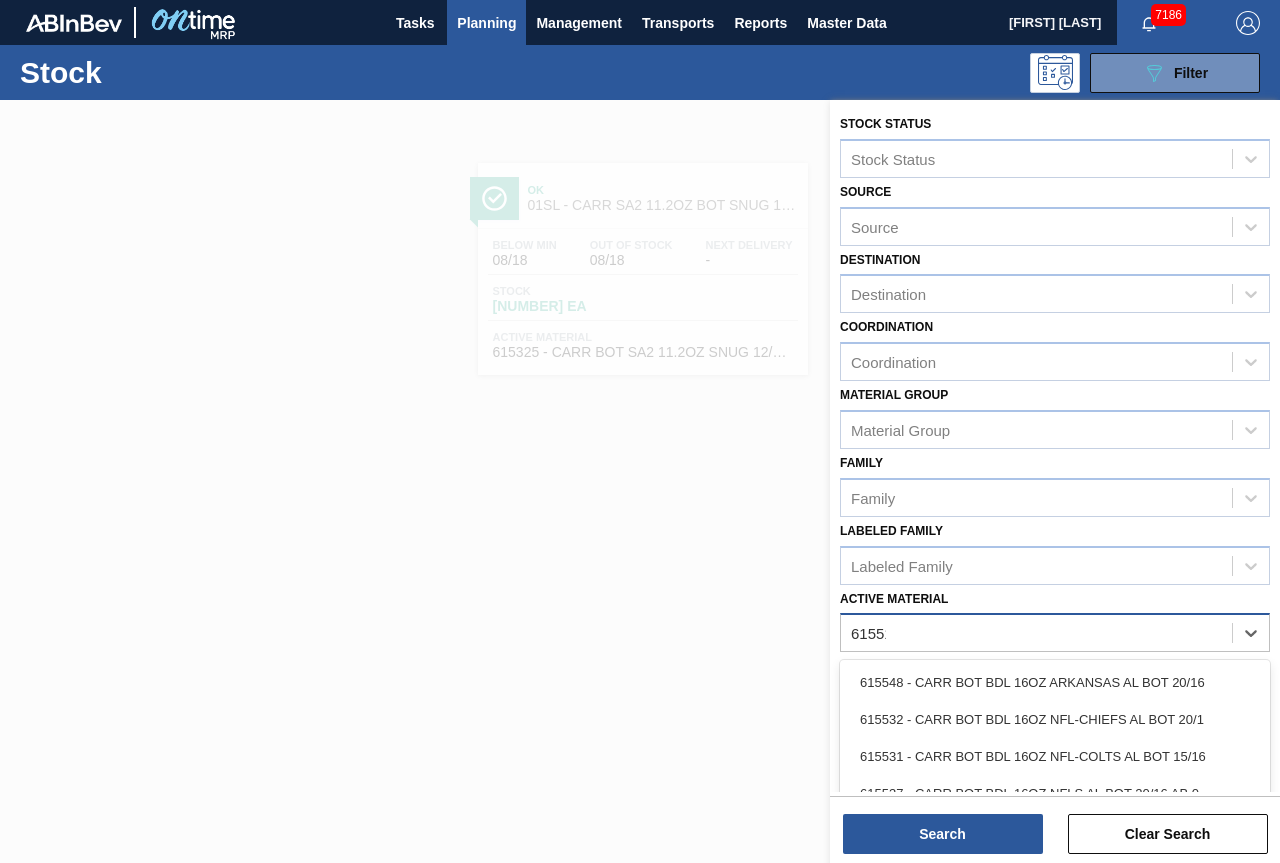 type on "615513" 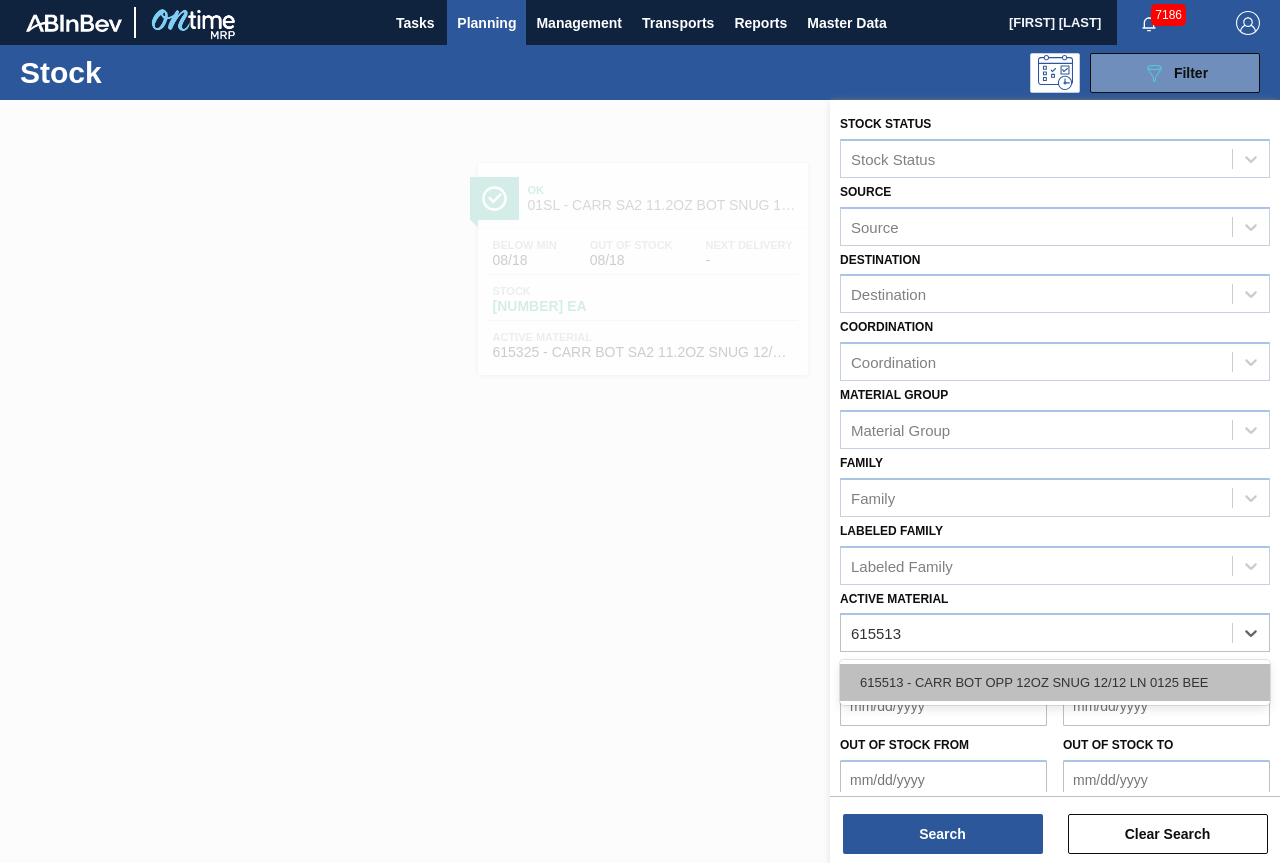 click on "615513 - CARR BOT OPP 12OZ SNUG 12/12 LN 0125 BEE" at bounding box center (1055, 682) 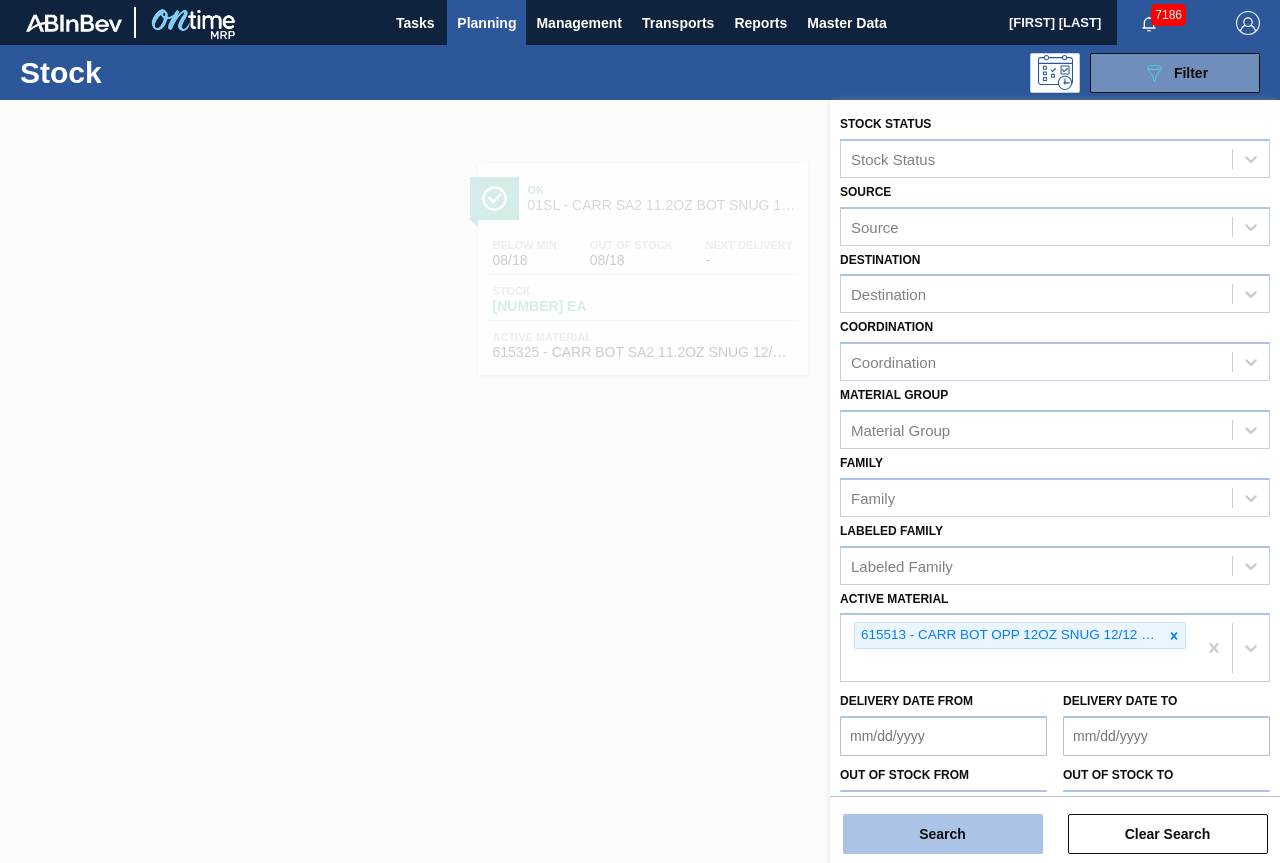 click on "Search" at bounding box center [943, 834] 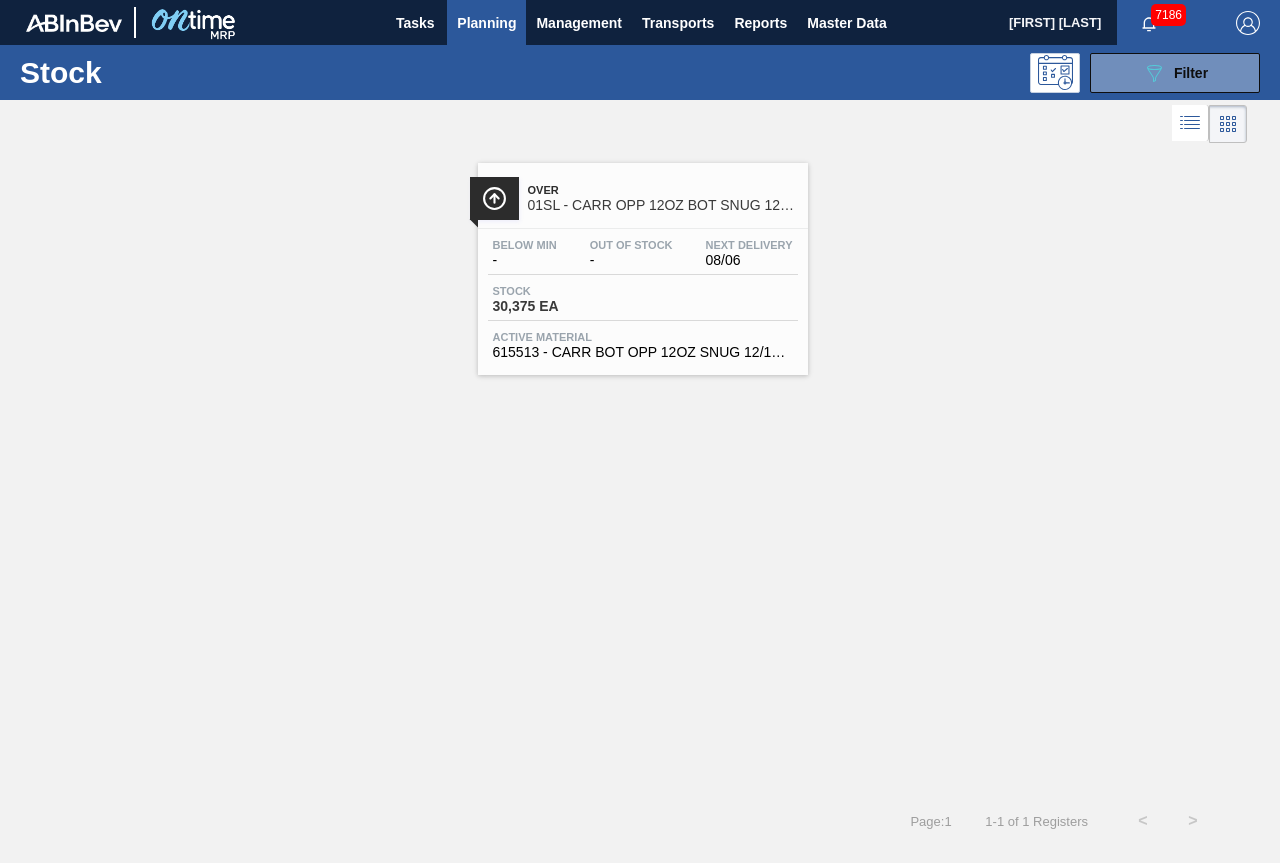 click on "Over" at bounding box center [663, 190] 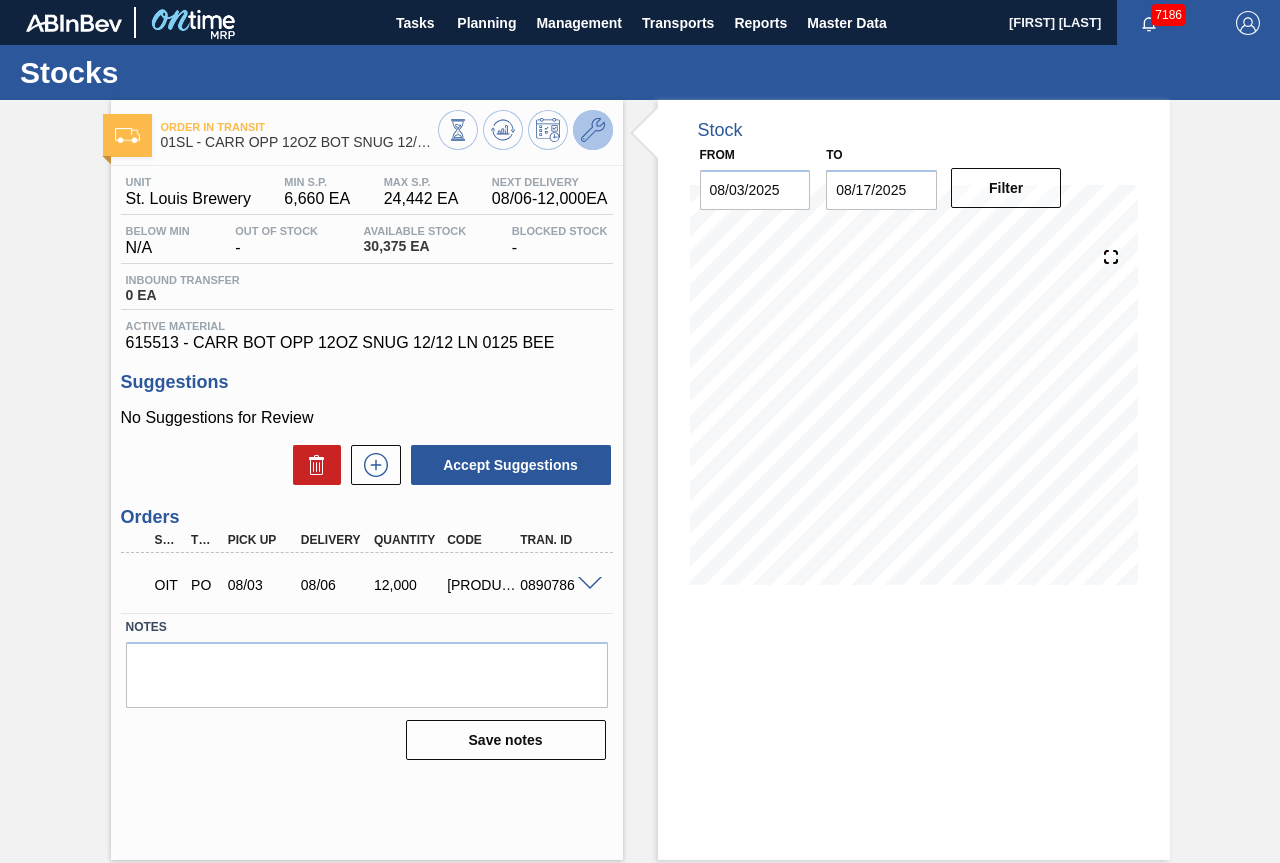 click 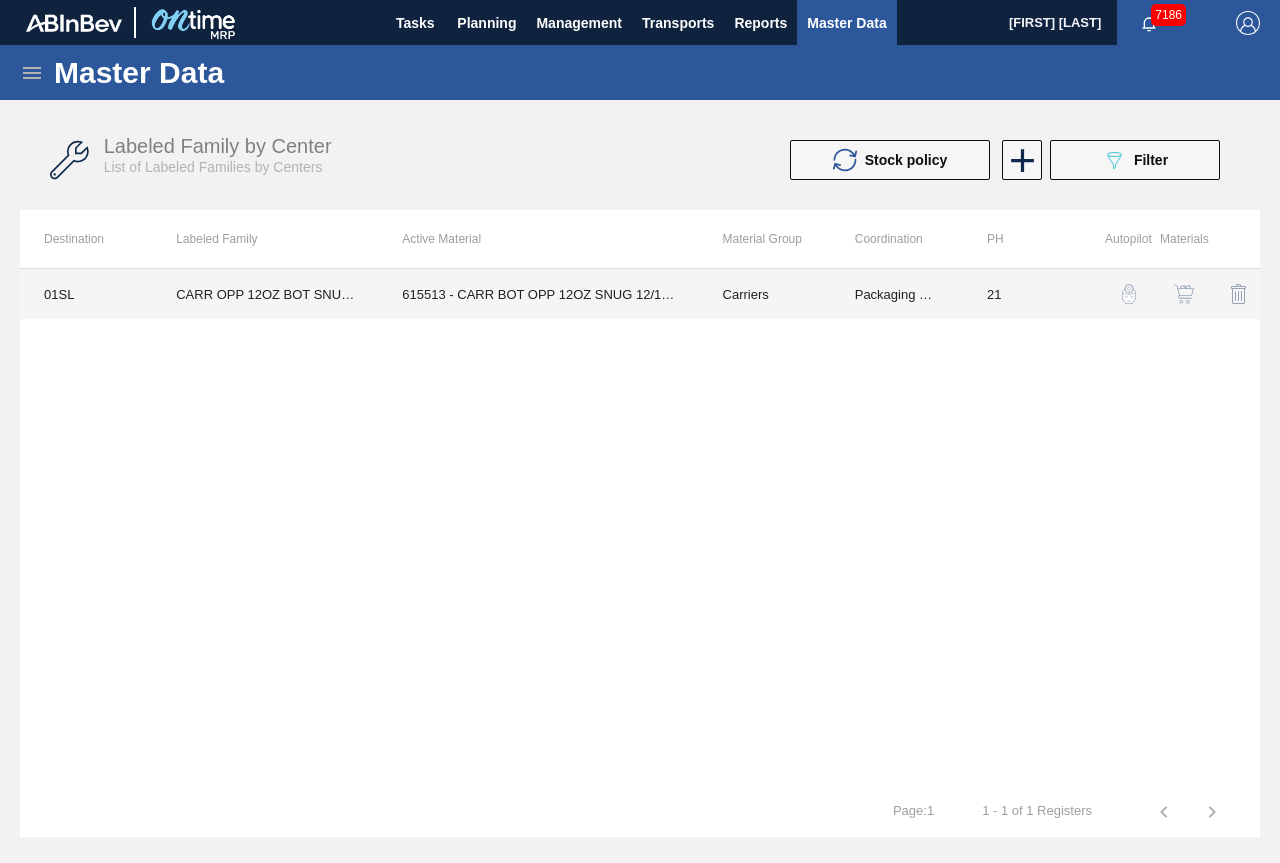click on "615513 - CARR BOT OPP 12OZ SNUG 12/12 LN 0125 BEE" at bounding box center (538, 294) 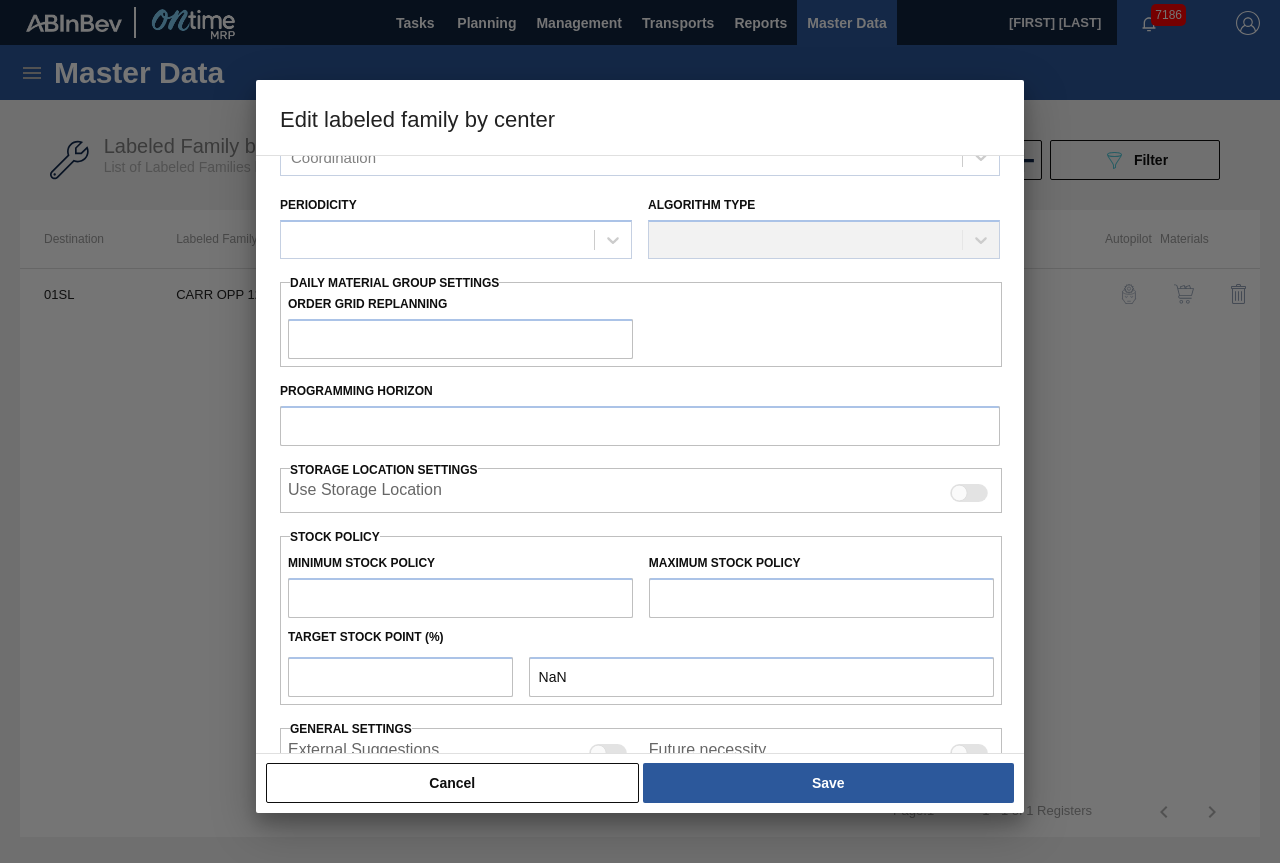 type on "Carriers" 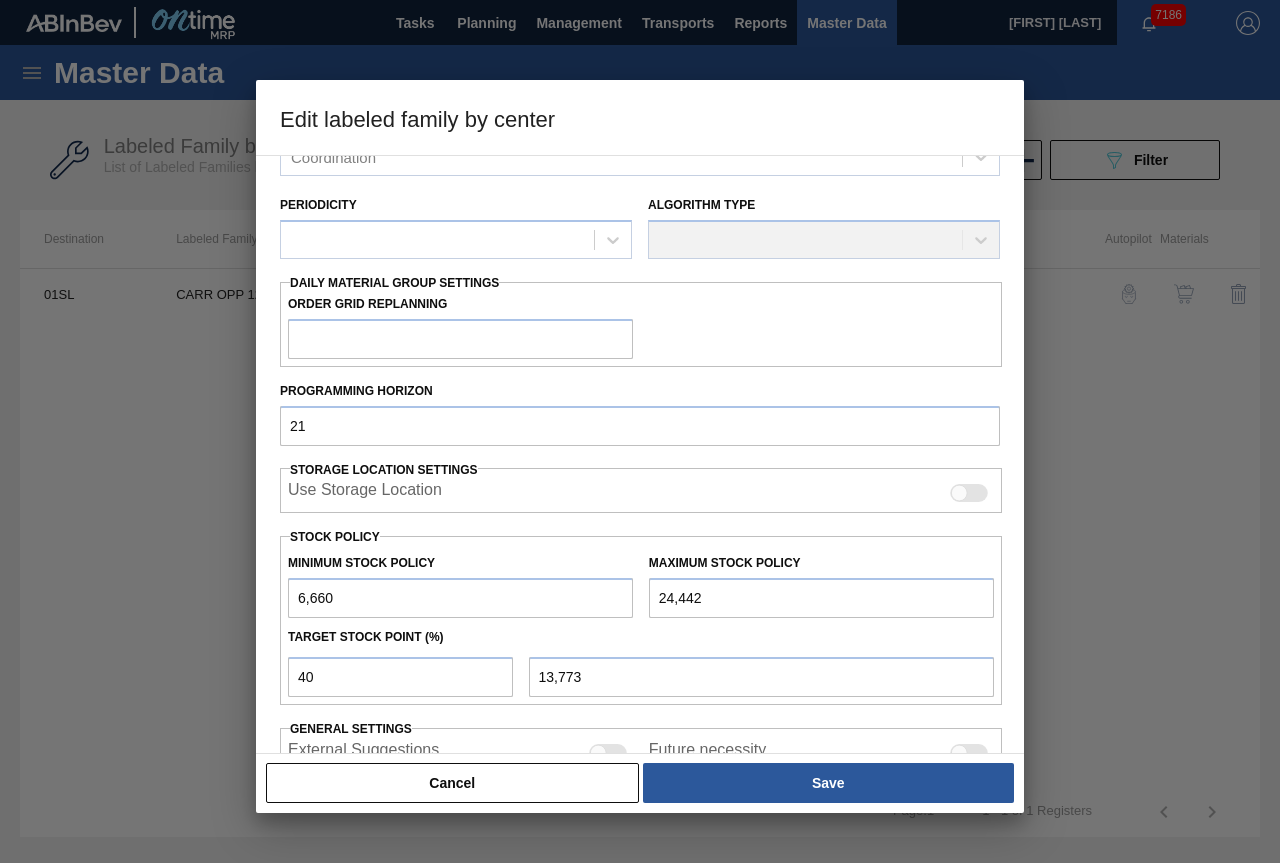 scroll, scrollTop: 202, scrollLeft: 0, axis: vertical 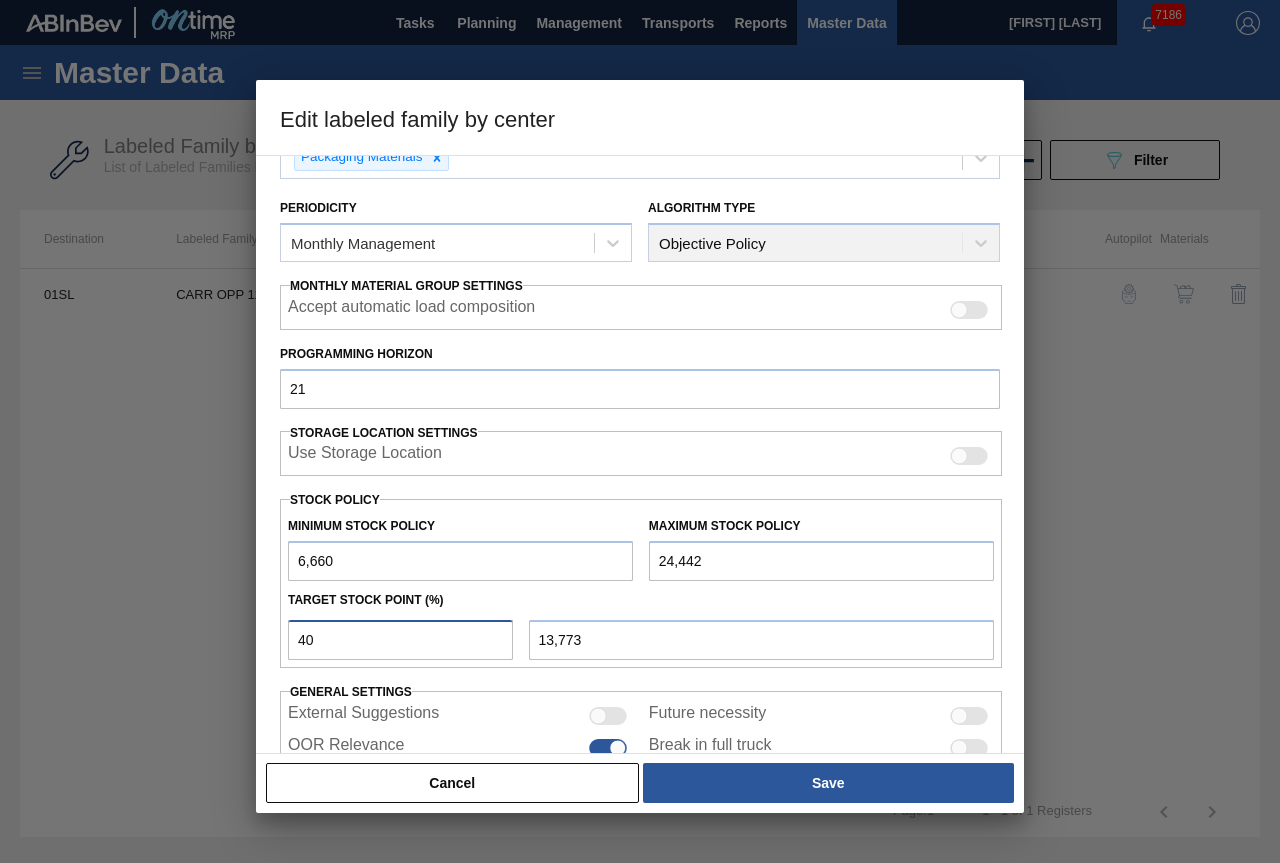 drag, startPoint x: 398, startPoint y: 647, endPoint x: 285, endPoint y: 644, distance: 113.03982 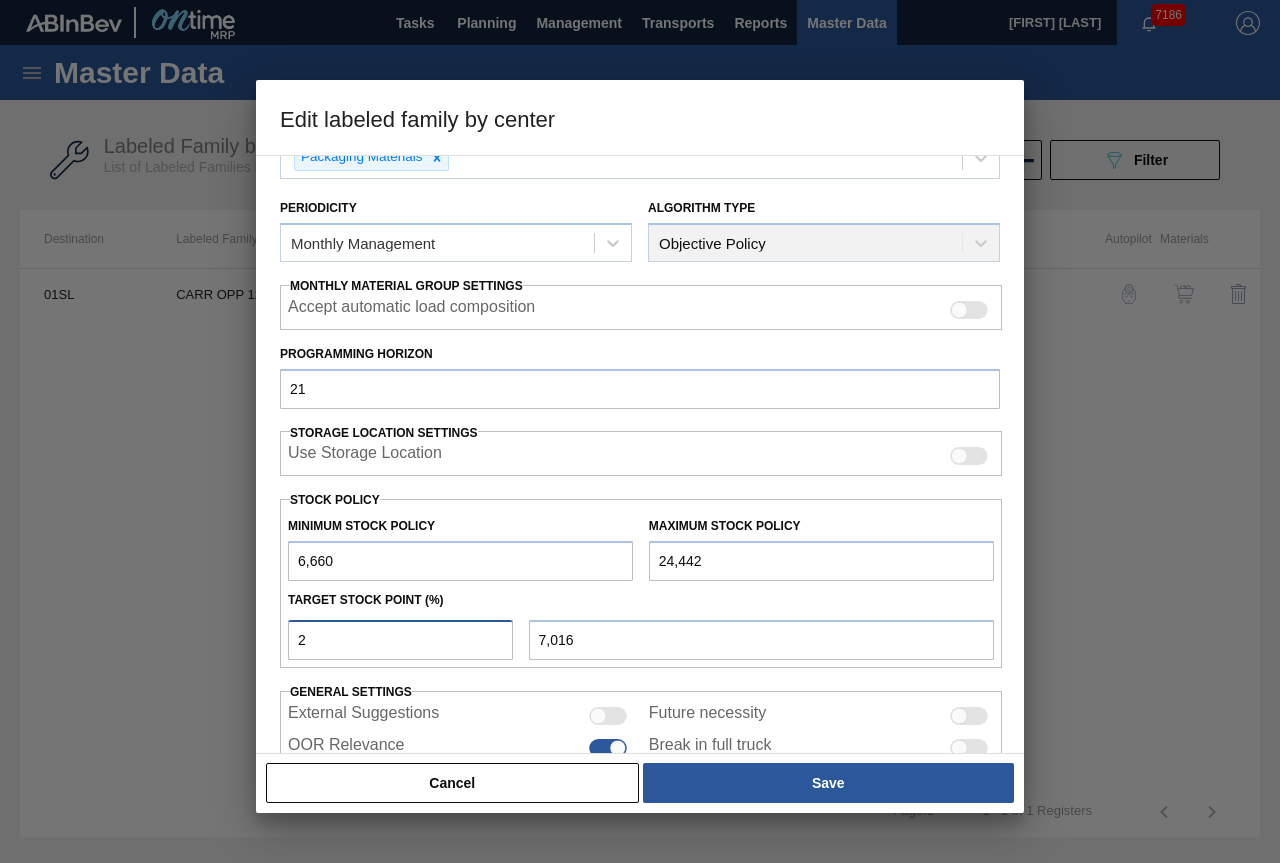 type on "20" 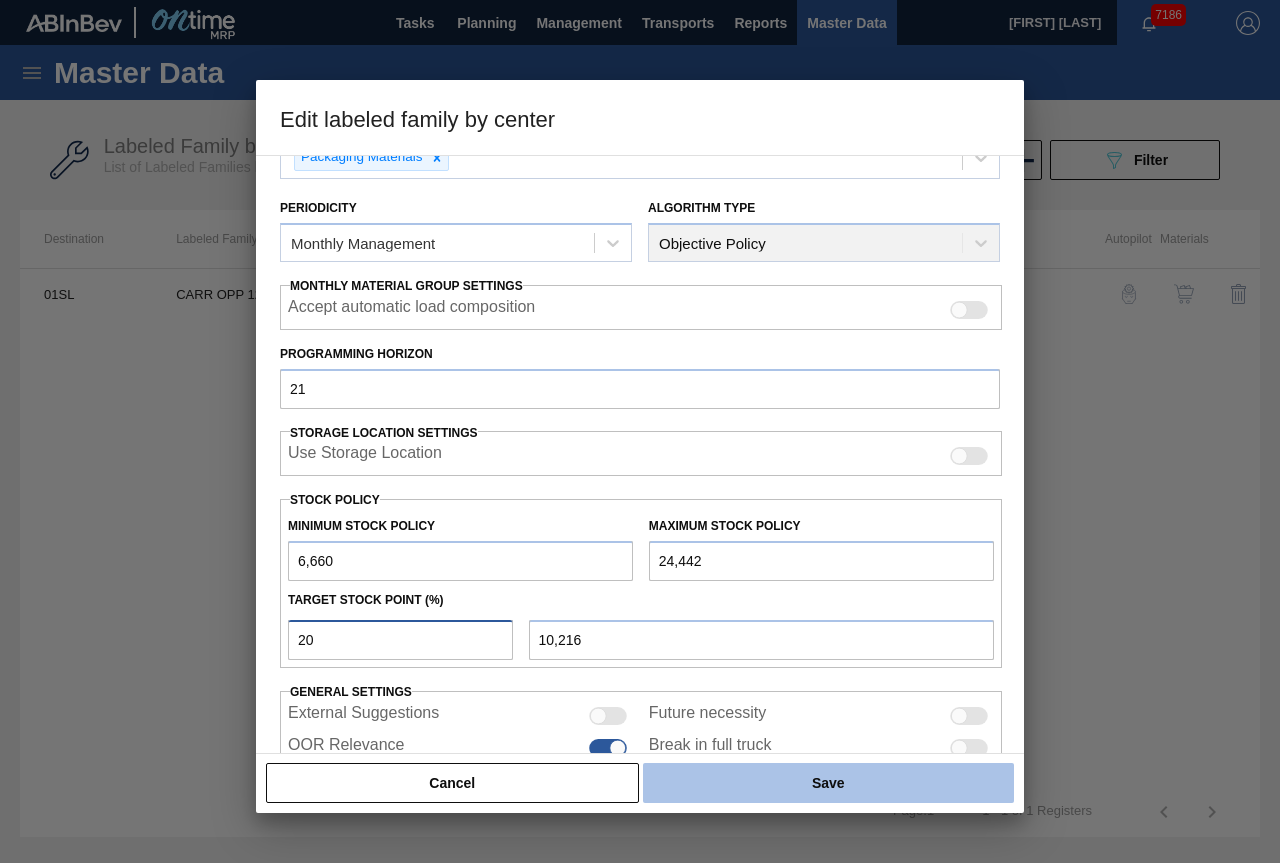 type on "20" 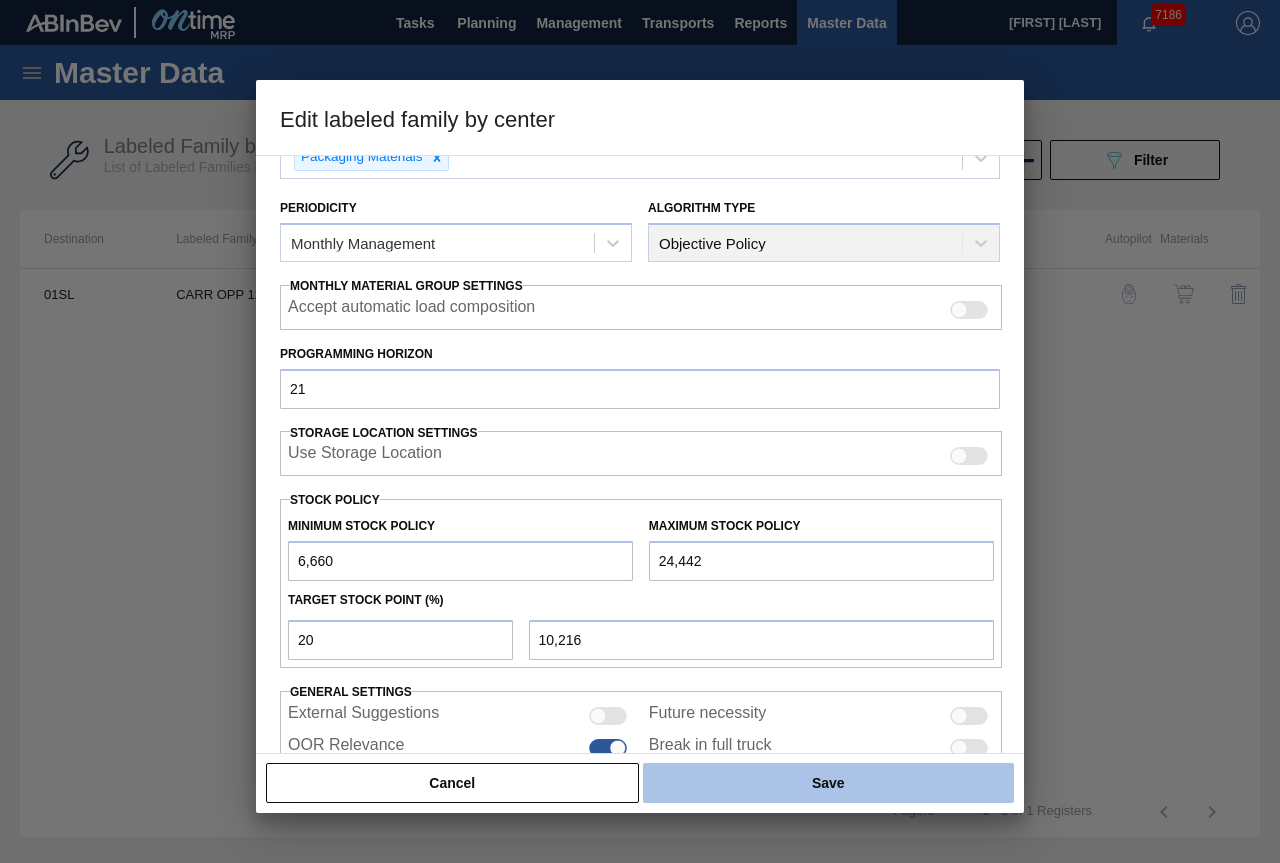 click on "Save" at bounding box center (828, 783) 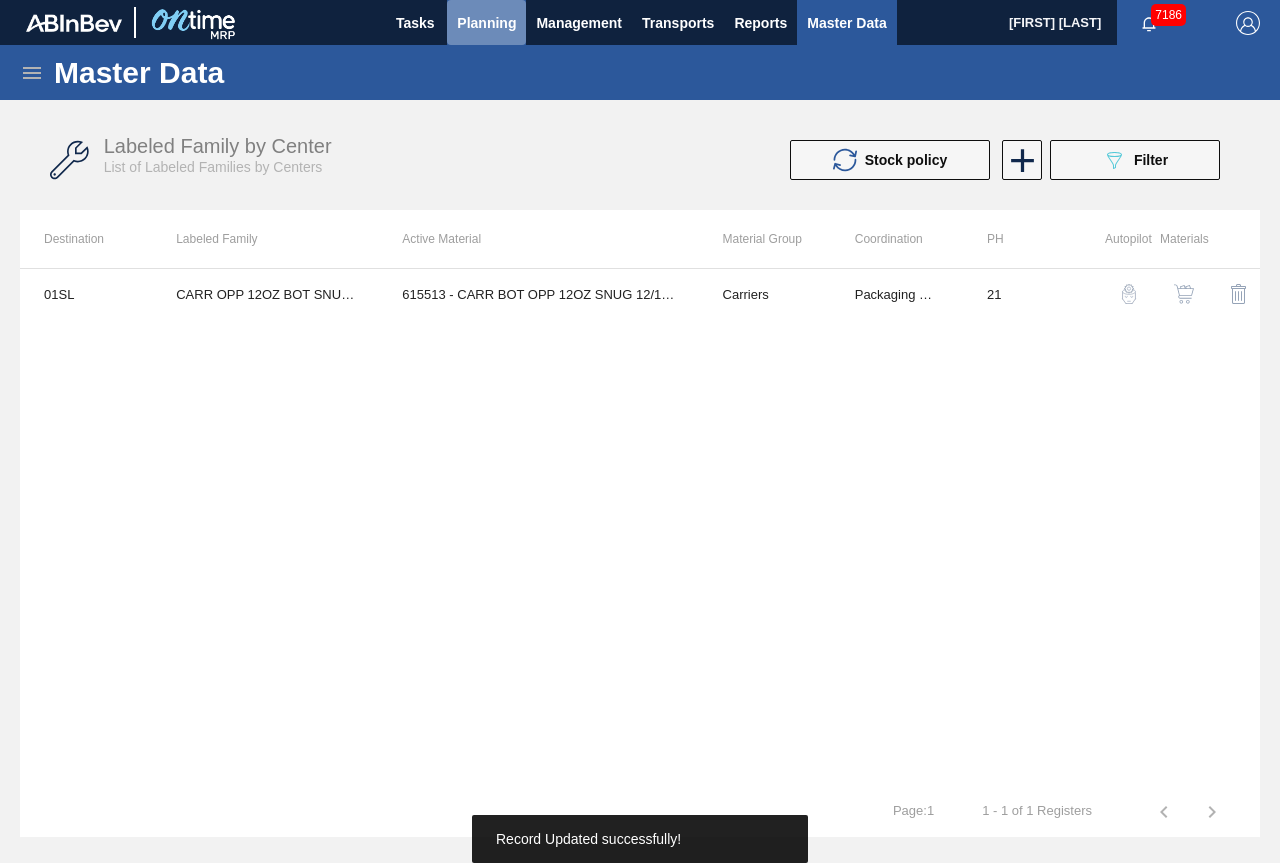 click on "Planning" at bounding box center [486, 23] 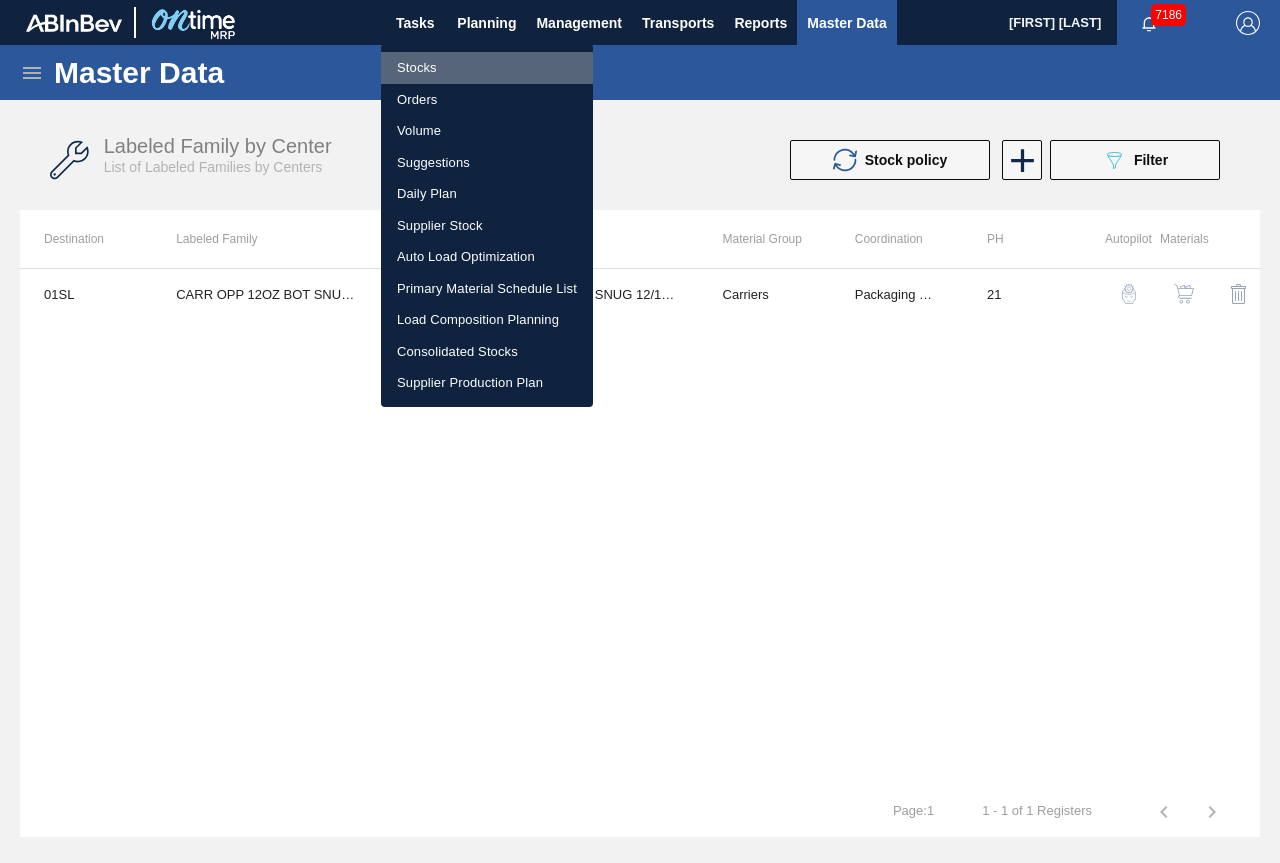 click on "Stocks" at bounding box center [487, 68] 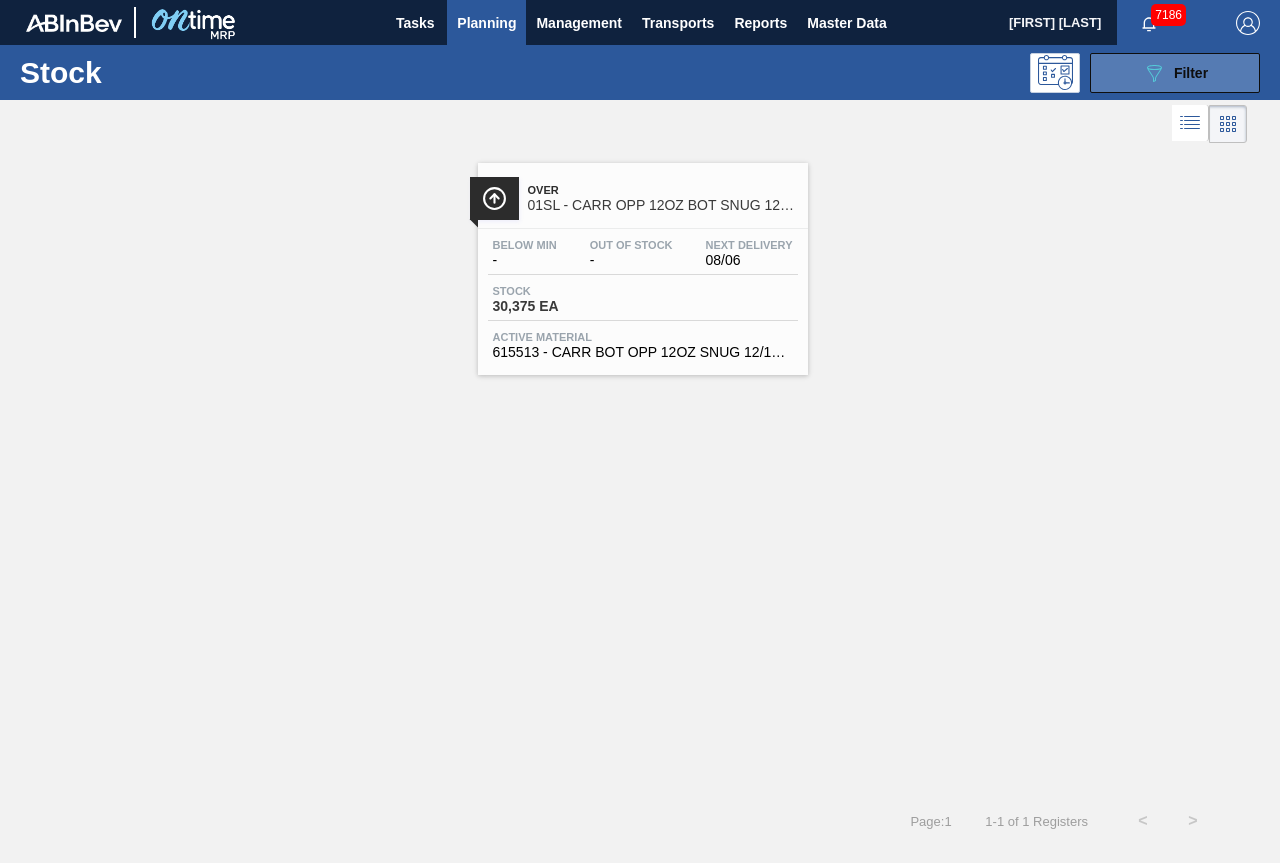 click on "089F7B8B-B2A5-4AFE-B5C0-19BA573D28AC Filter" at bounding box center [1175, 73] 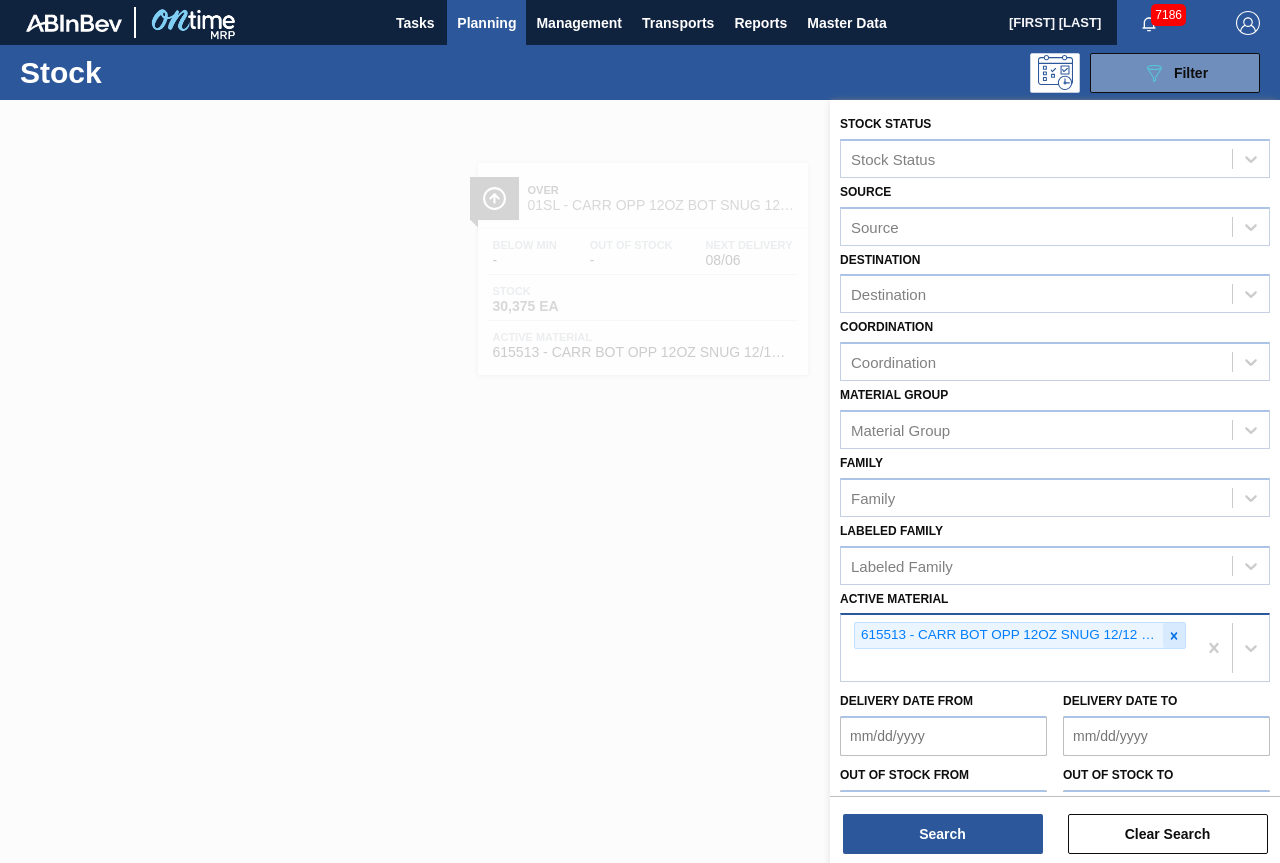 click 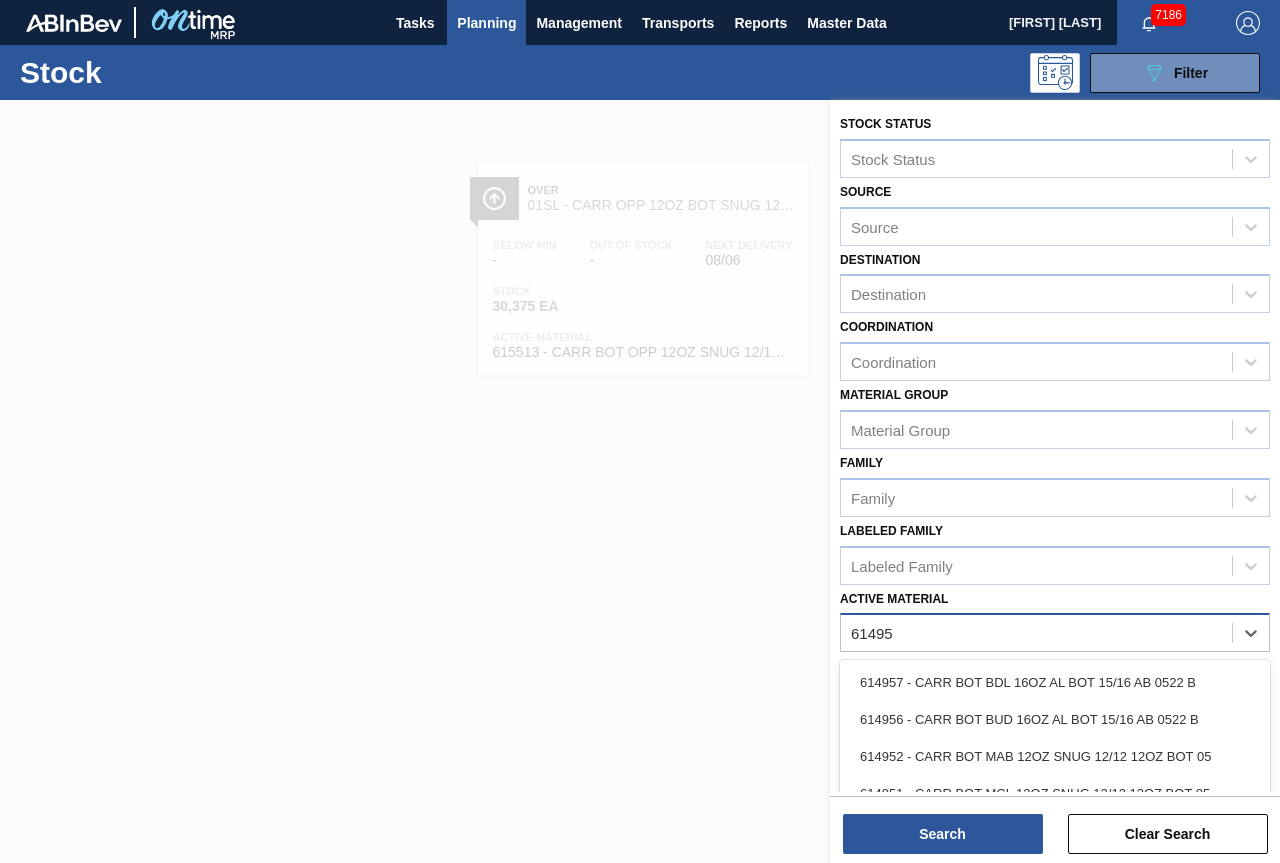 type on "614952" 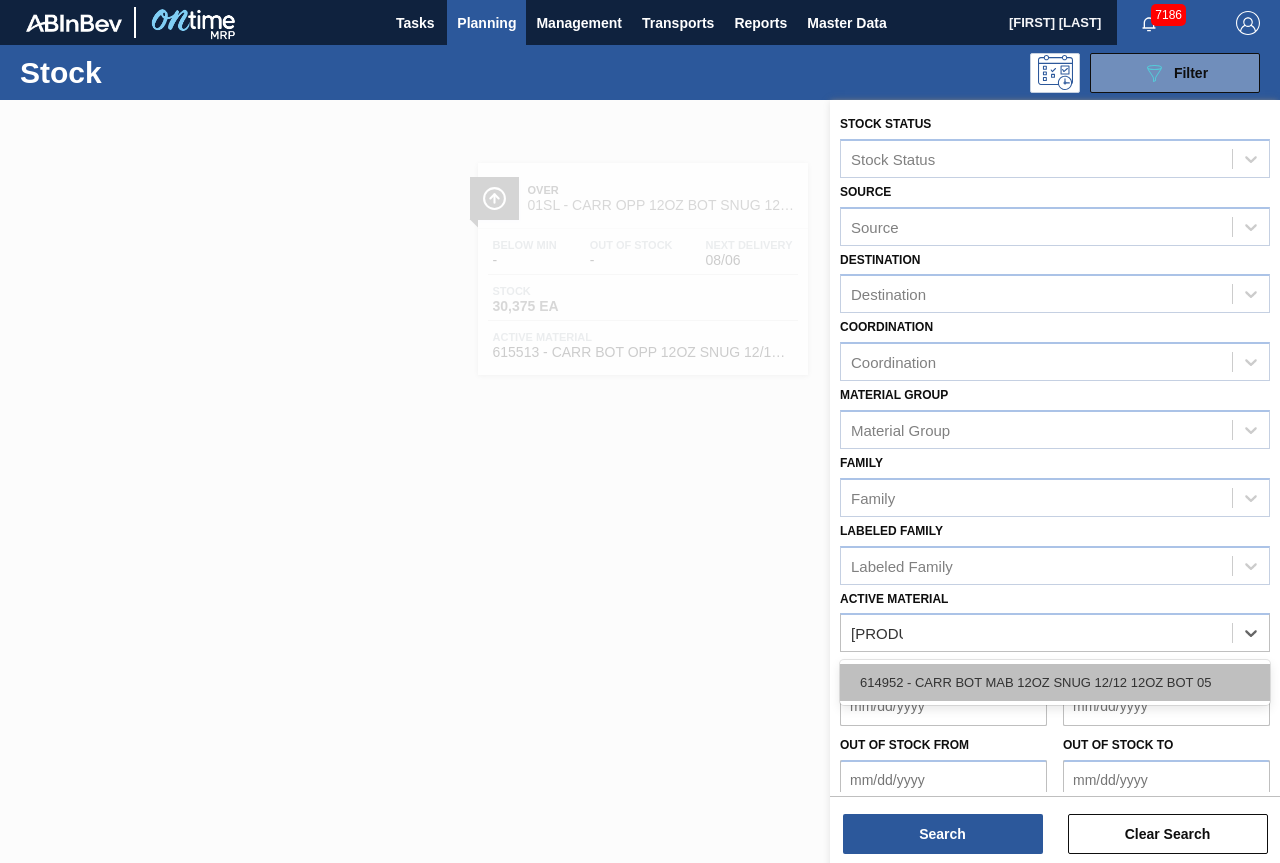 click on "614952 - CARR BOT MAB 12OZ SNUG 12/12 12OZ BOT 05" at bounding box center (1055, 682) 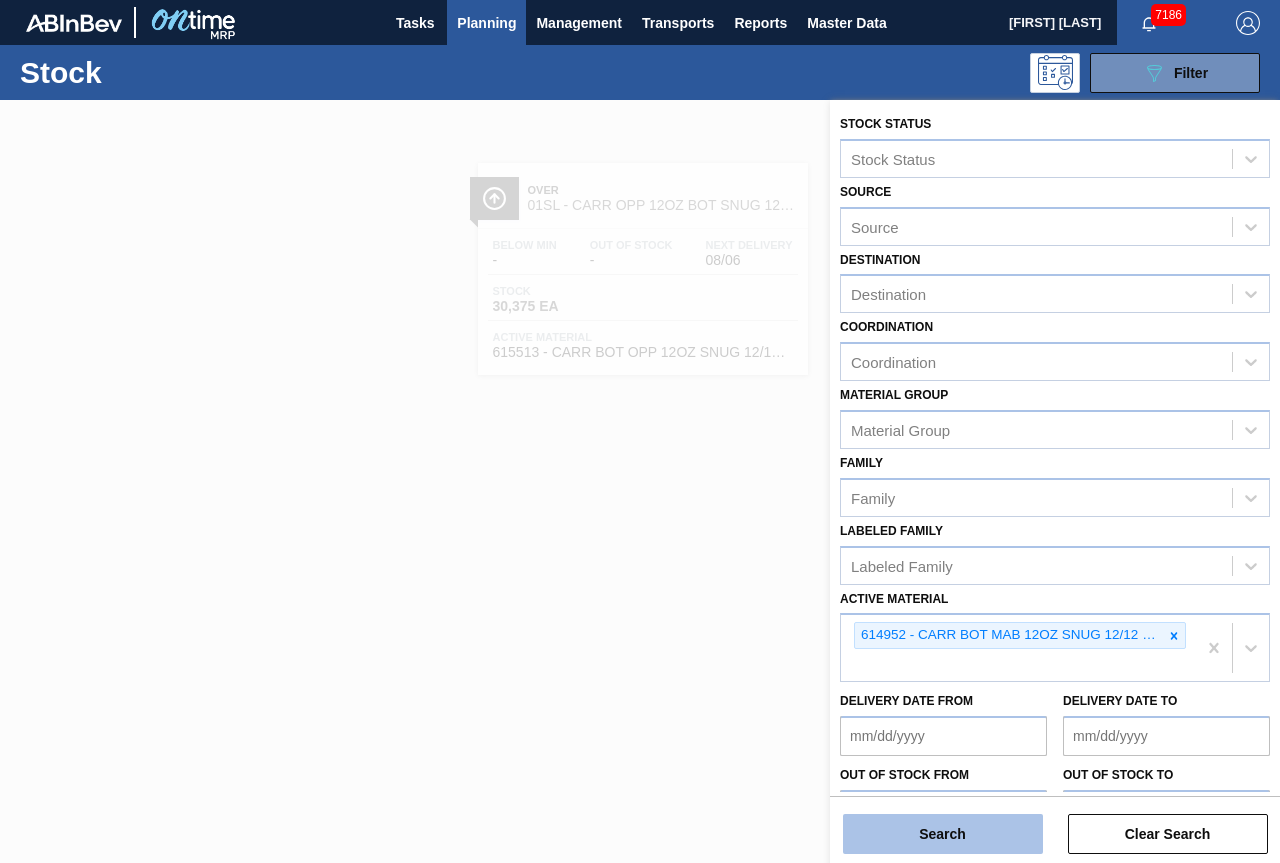 click on "Search" at bounding box center (943, 834) 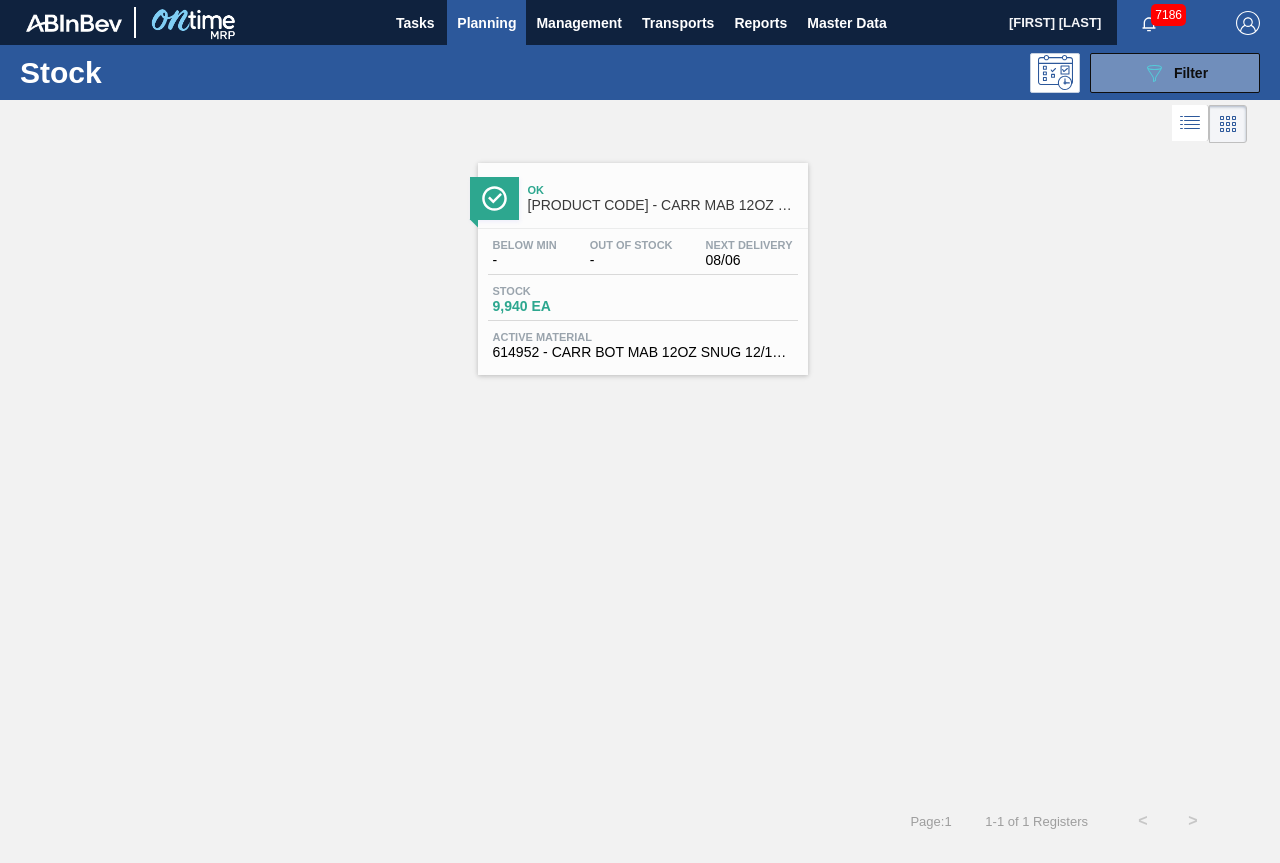 click on "Ok" at bounding box center [663, 190] 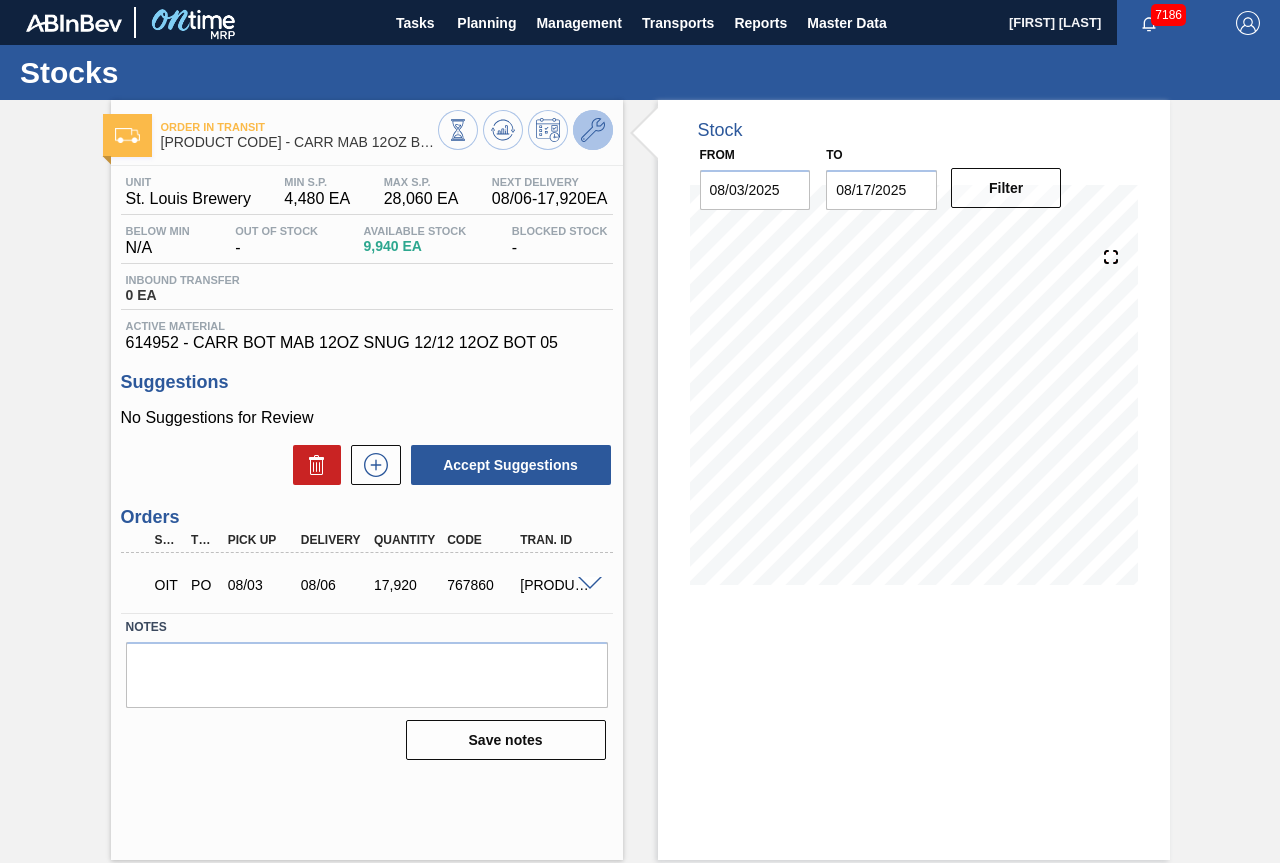 click 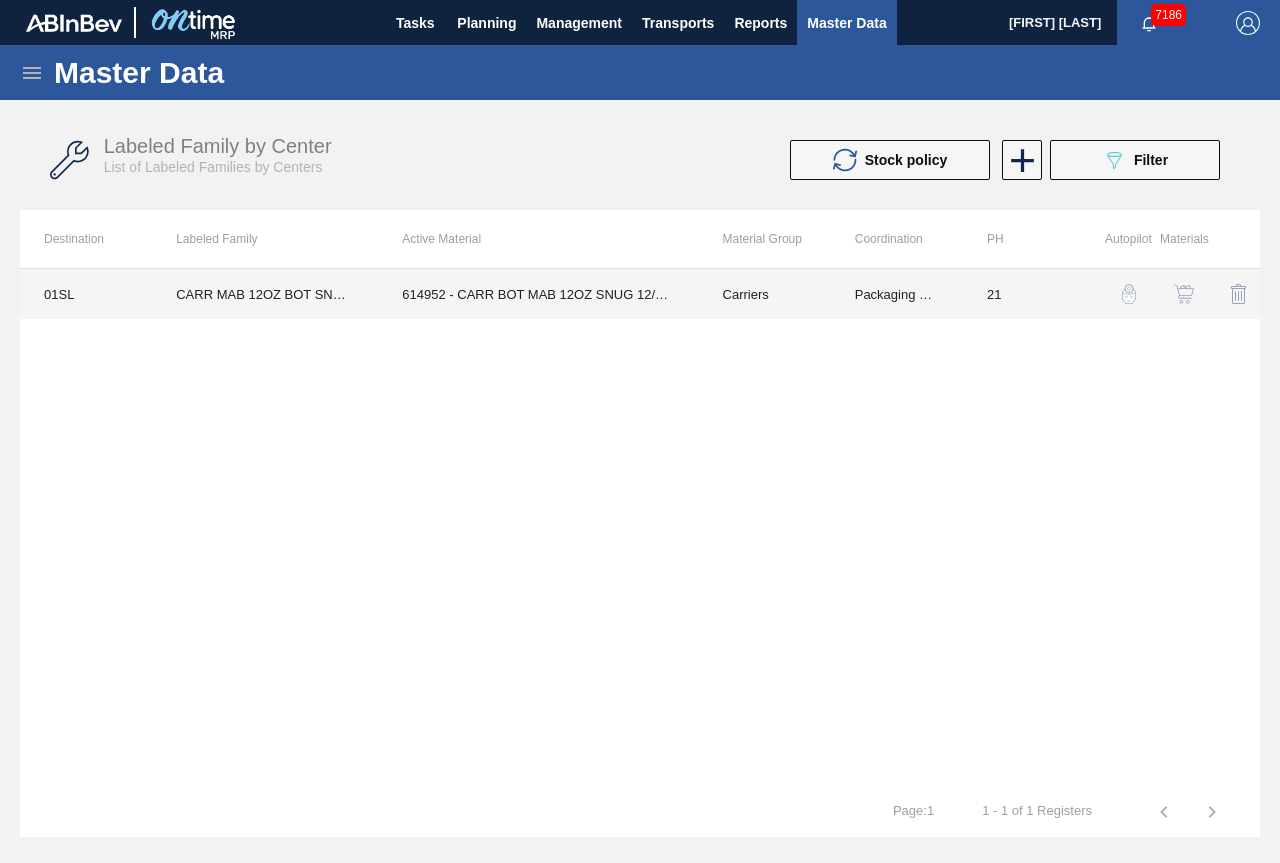 click on "614952 - CARR BOT MAB 12OZ SNUG 12/12 12OZ BOT 05" at bounding box center (538, 294) 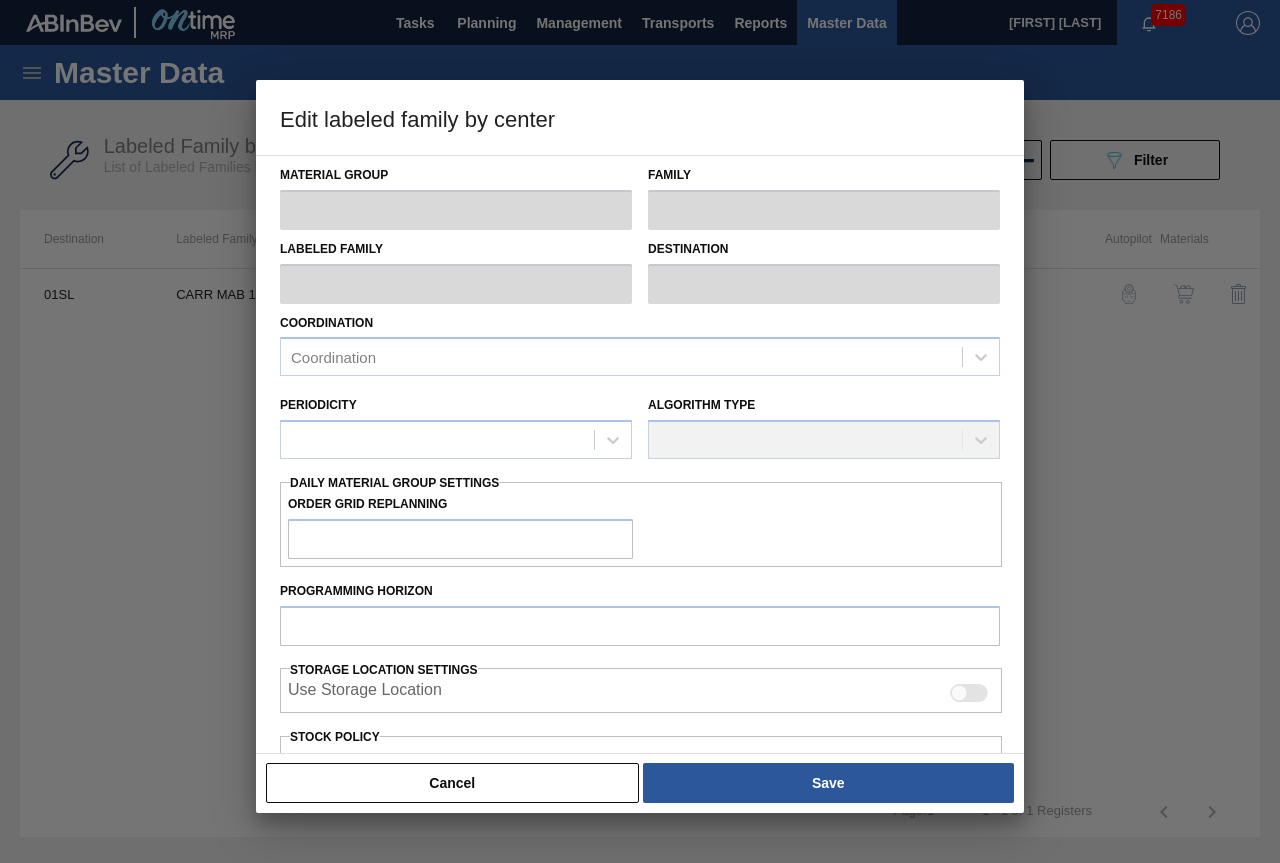 type 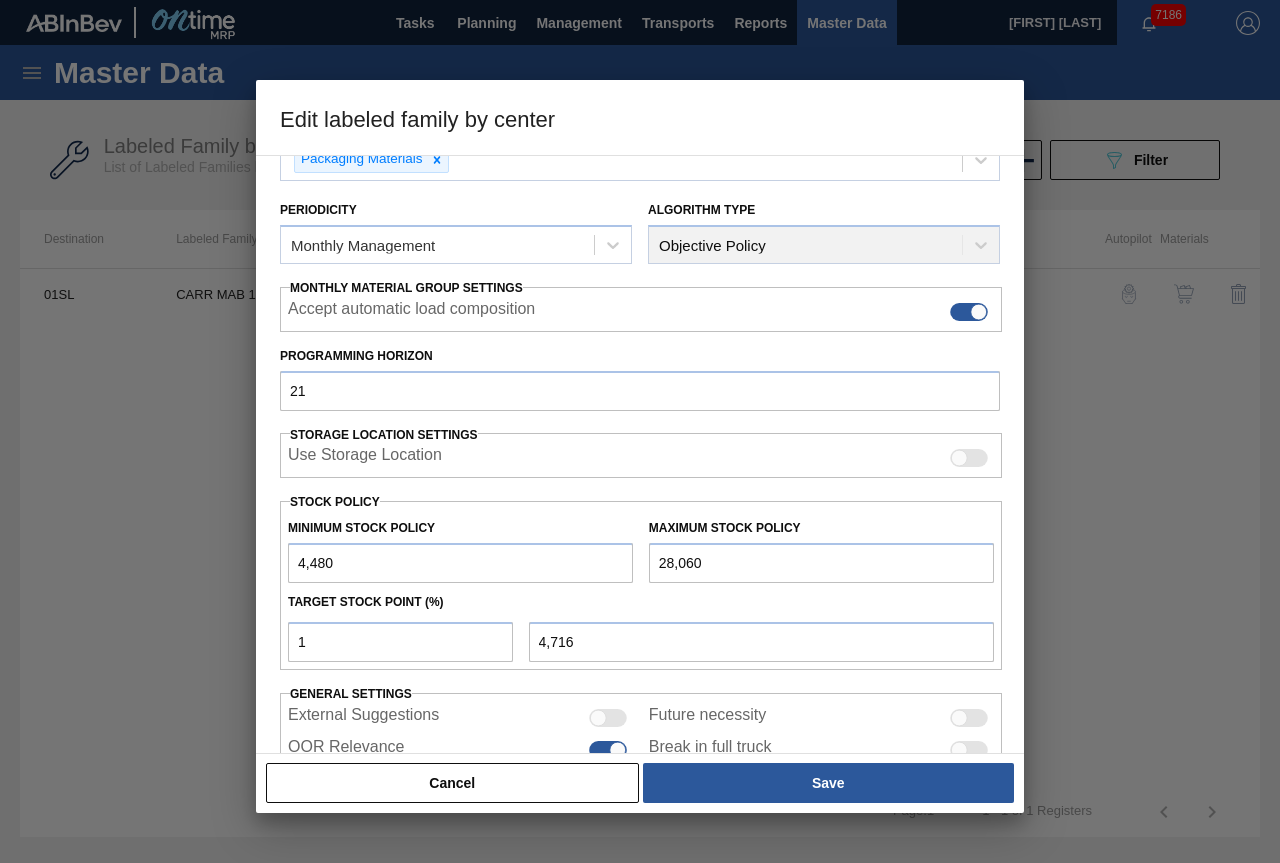scroll, scrollTop: 291, scrollLeft: 0, axis: vertical 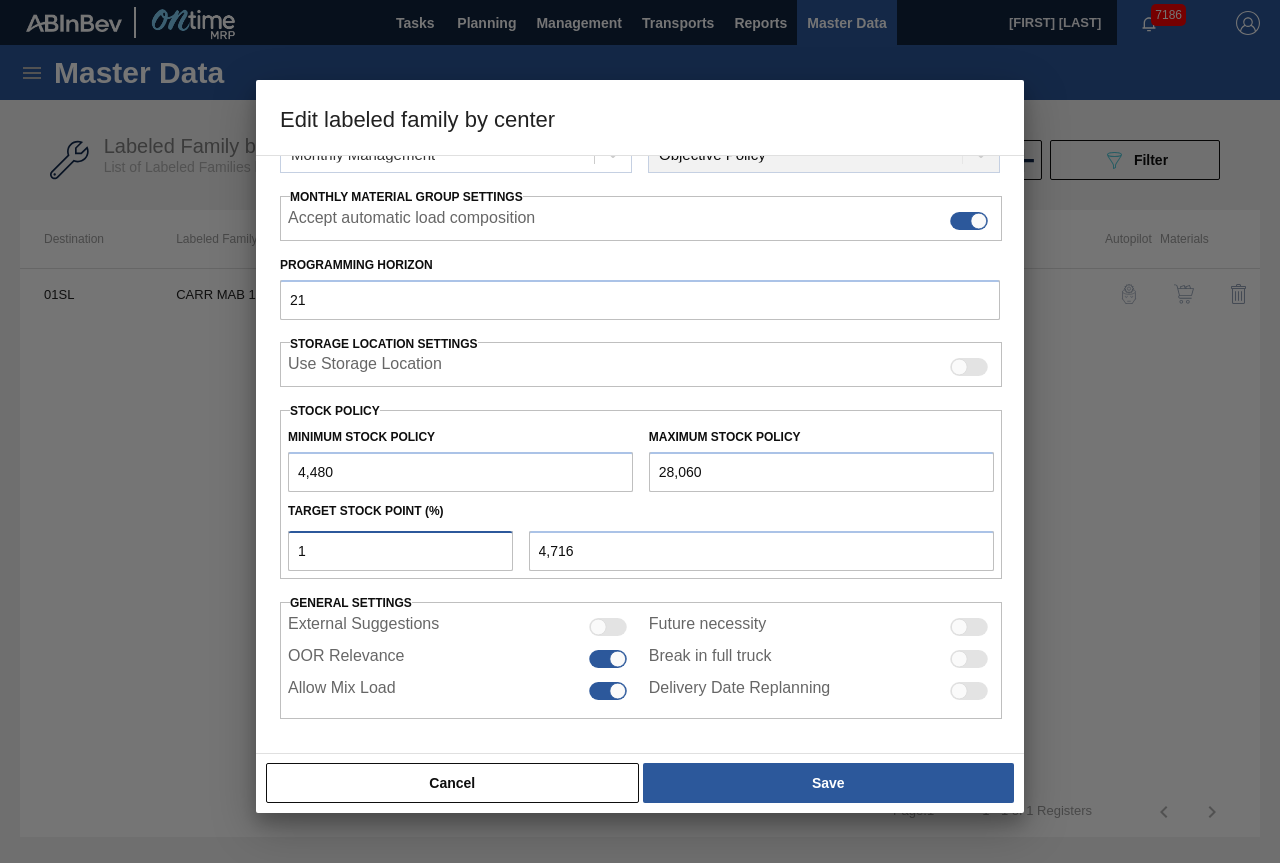 drag, startPoint x: 448, startPoint y: 545, endPoint x: 218, endPoint y: 566, distance: 230.95671 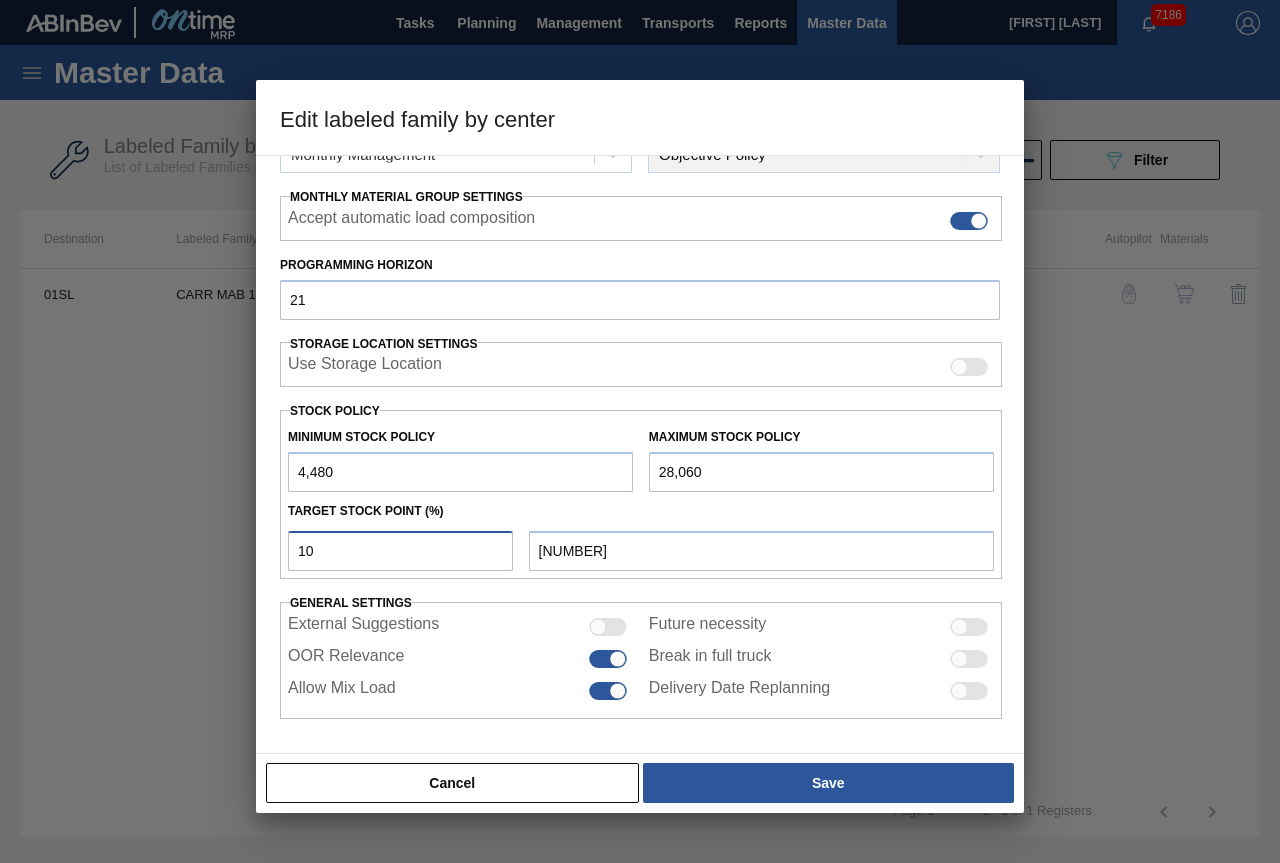 drag, startPoint x: 370, startPoint y: 549, endPoint x: 216, endPoint y: 547, distance: 154.01299 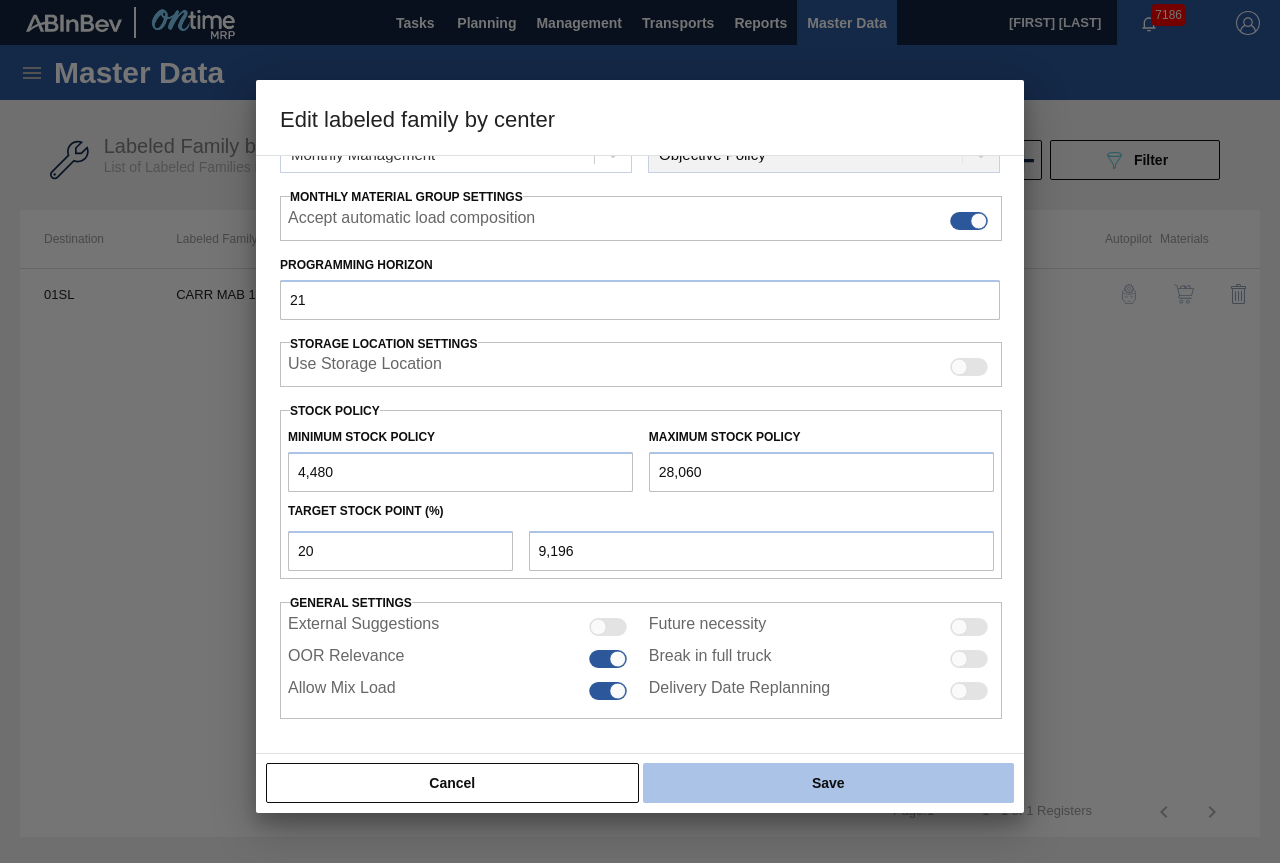 click on "Save" at bounding box center (828, 783) 